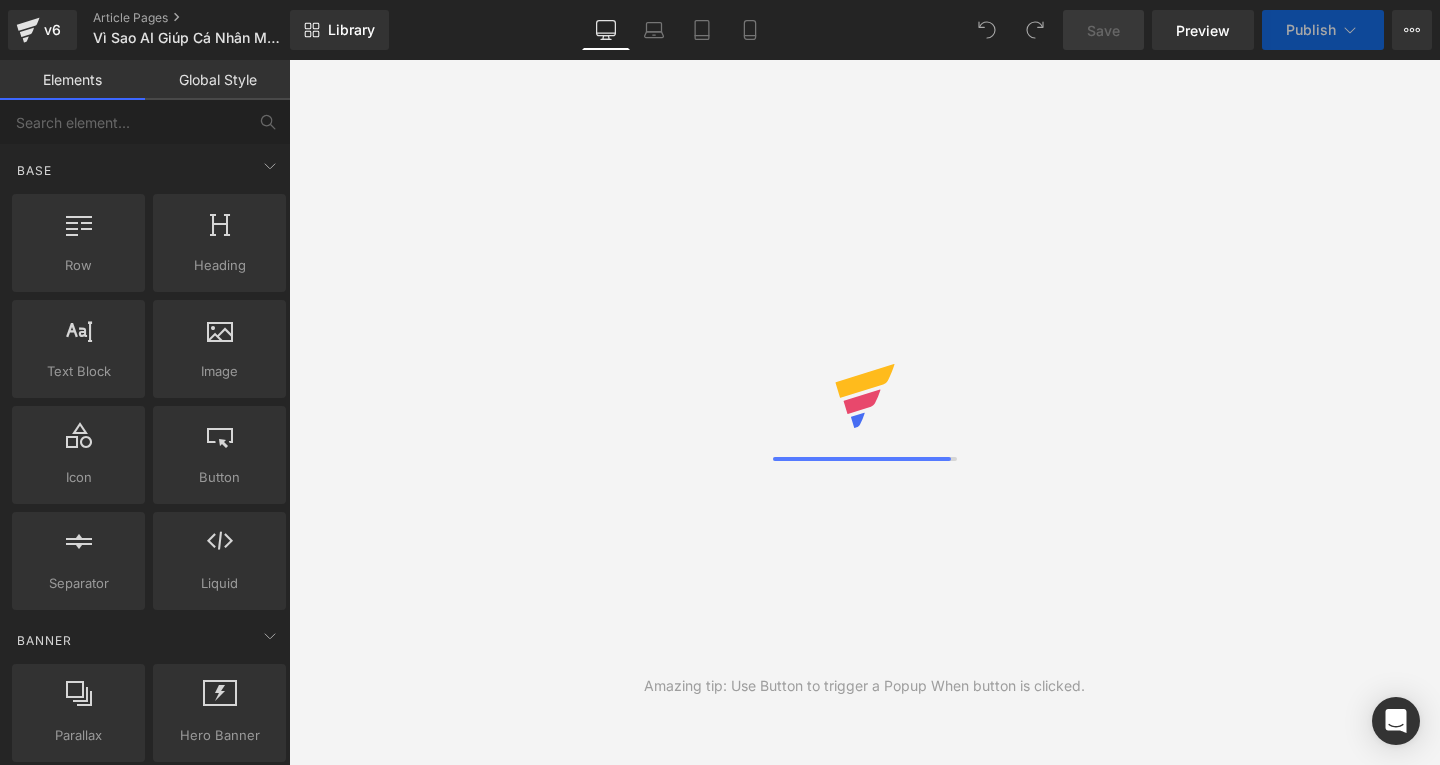 scroll, scrollTop: 0, scrollLeft: 0, axis: both 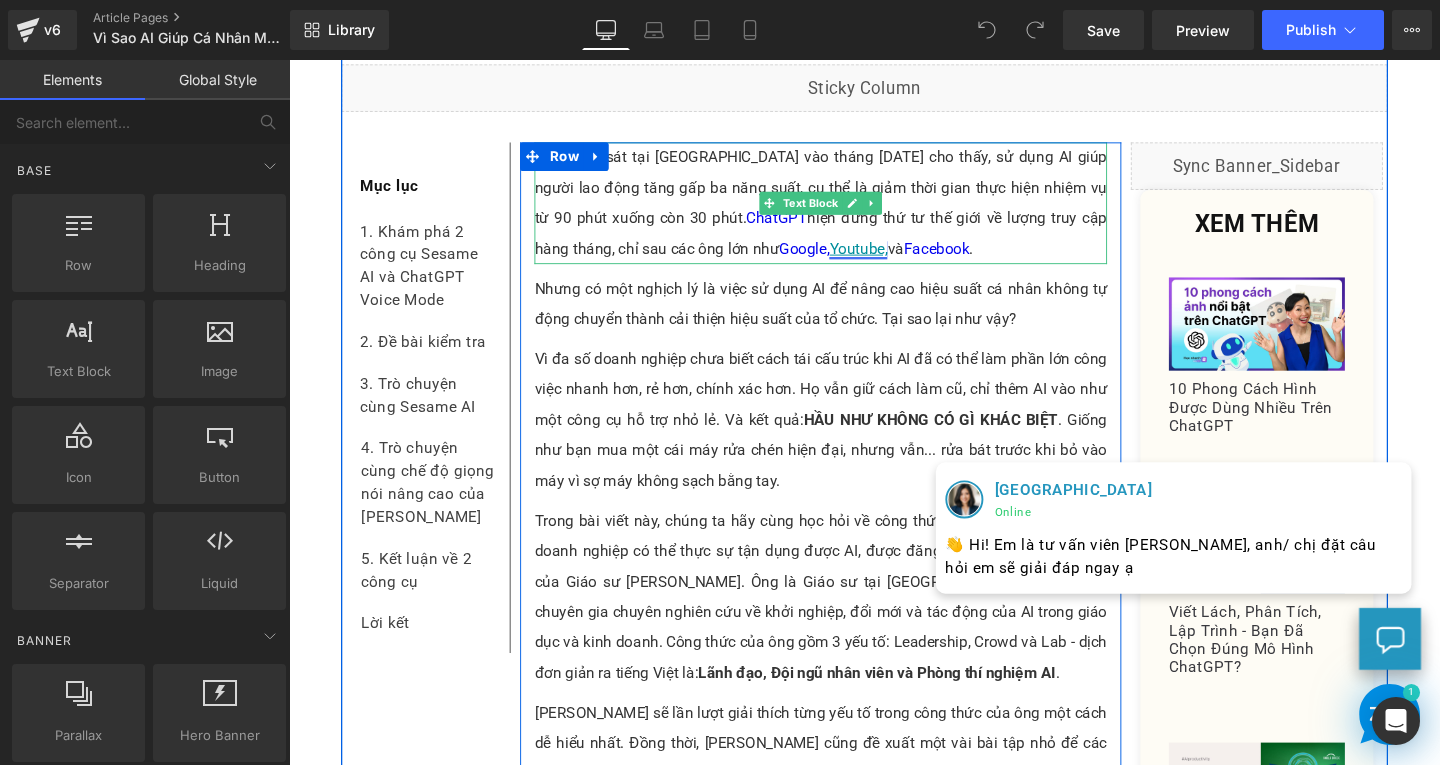 click on "Một khảo sát tại Mỹ vào tháng 4 năm 2025 cho thấy, sử dụng AI giúp người lao động tăng gấp ba năng suất, cụ thể là giảm thời gian thực hiện nhiệm vụ từ 90 phút xuống còn 30 phút.  ChatGPT  hiện đứng thứ tư thế giới về lượng truy cập hàng tháng, chỉ sau các ông lớn như  Google, Youtube,  và  Facebook ." at bounding box center [848, 211] 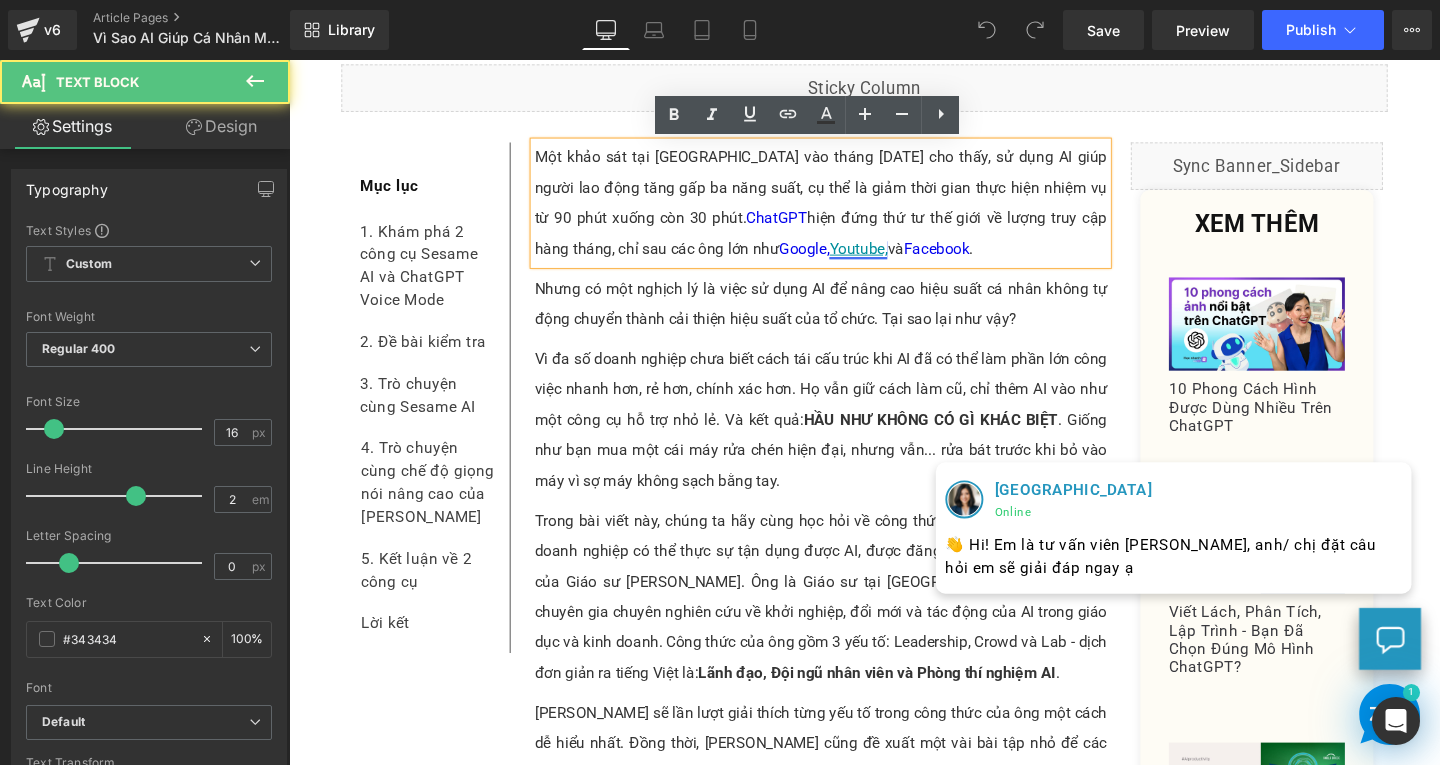click on "Youtube," at bounding box center (887, 258) 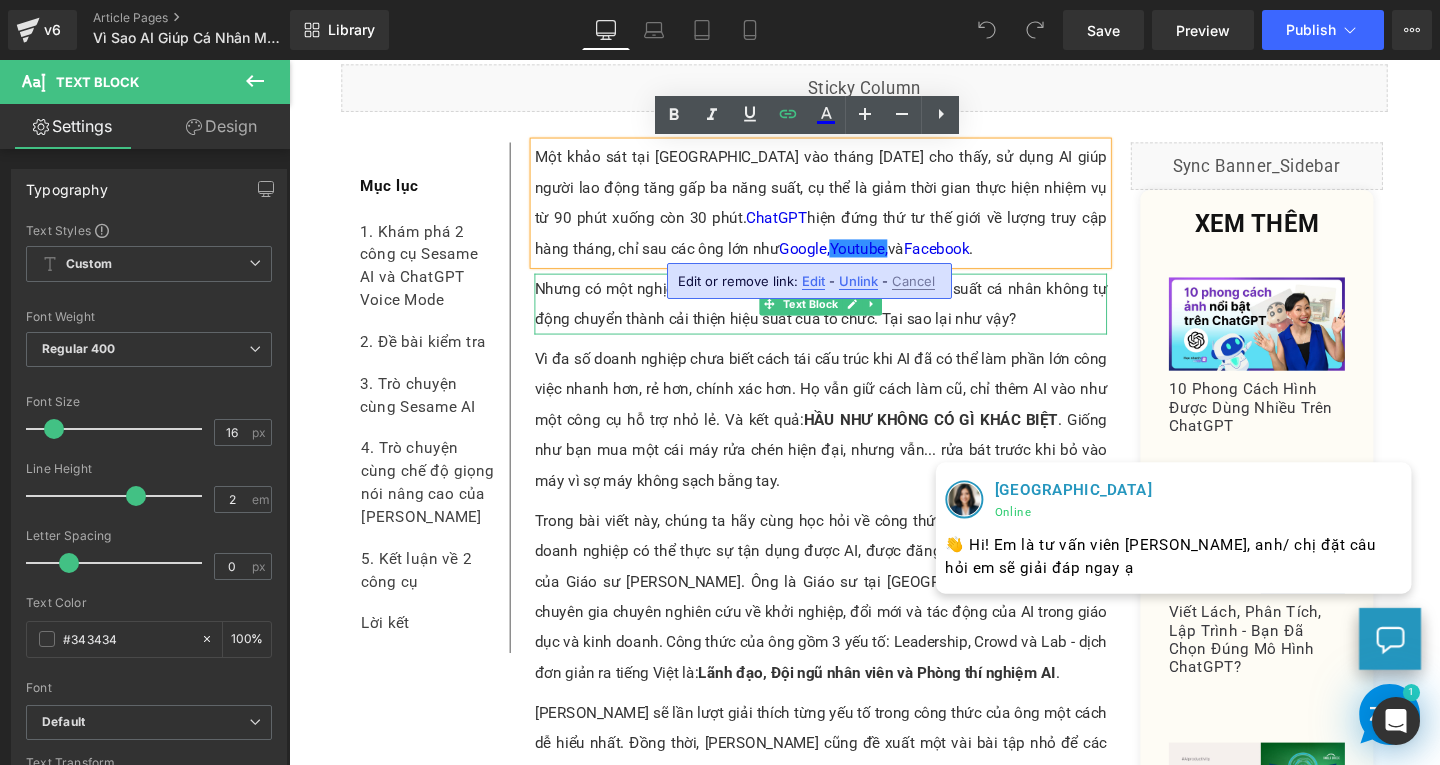 type 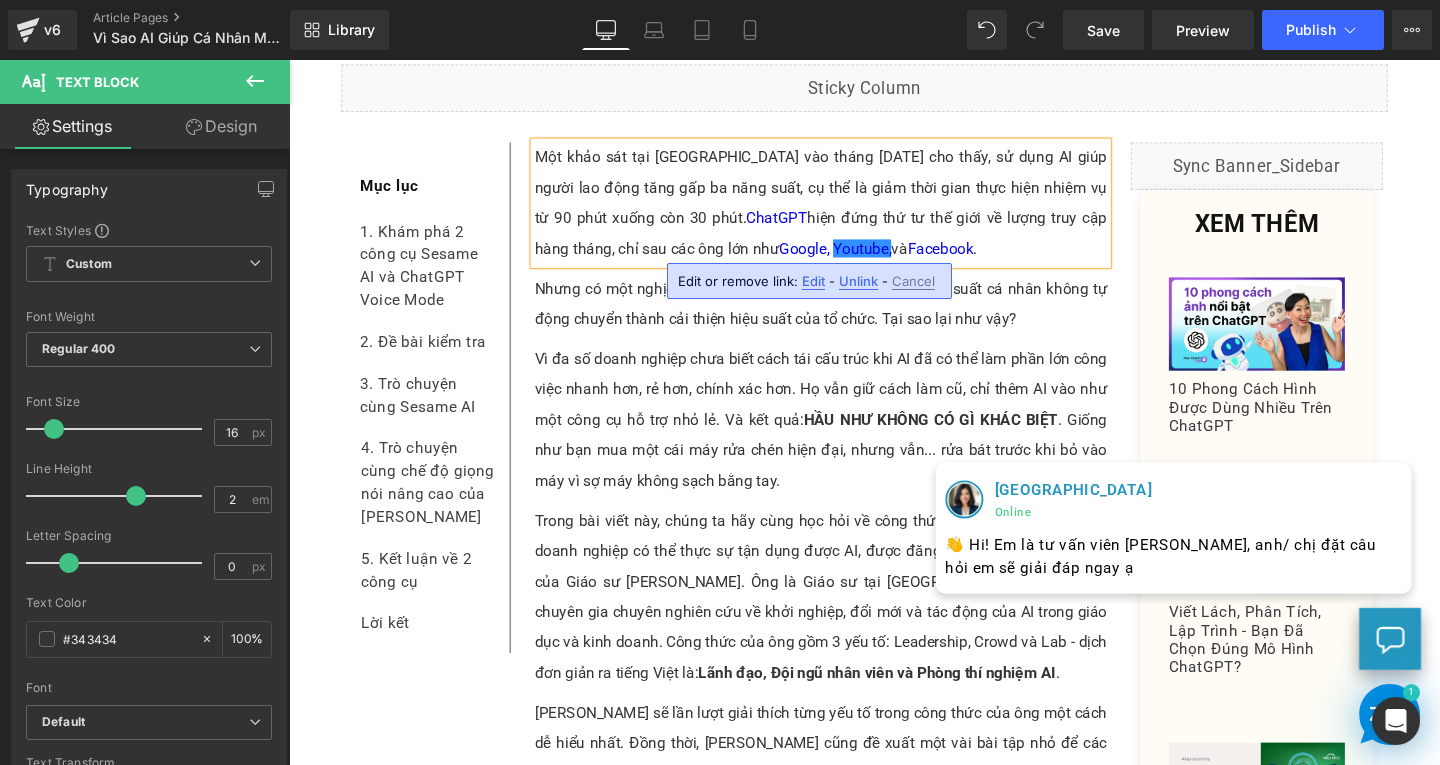 click on "Một khảo sát tại Mỹ vào tháng 4 năm 2025 cho thấy, sử dụng AI giúp người lao động tăng gấp ba năng suất, cụ thể là giảm thời gian thực hiện nhiệm vụ từ 90 phút xuống còn 30 phút.  ChatGPT  hiện đứng thứ tư thế giới về lượng truy cập hàng tháng, chỉ sau các ông lớn như  Google,   Youtube,  và  Facebook ." at bounding box center [848, 211] 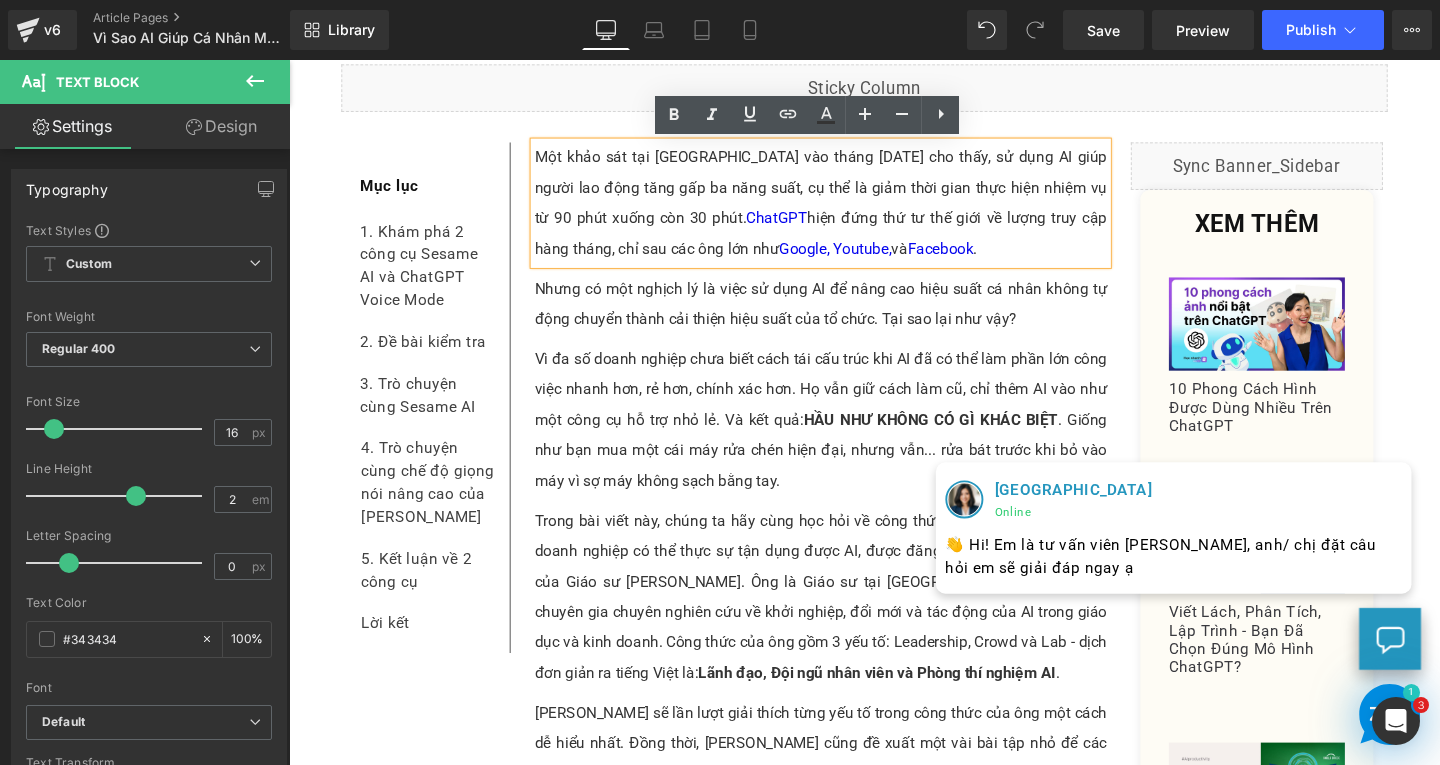 scroll, scrollTop: 0, scrollLeft: 0, axis: both 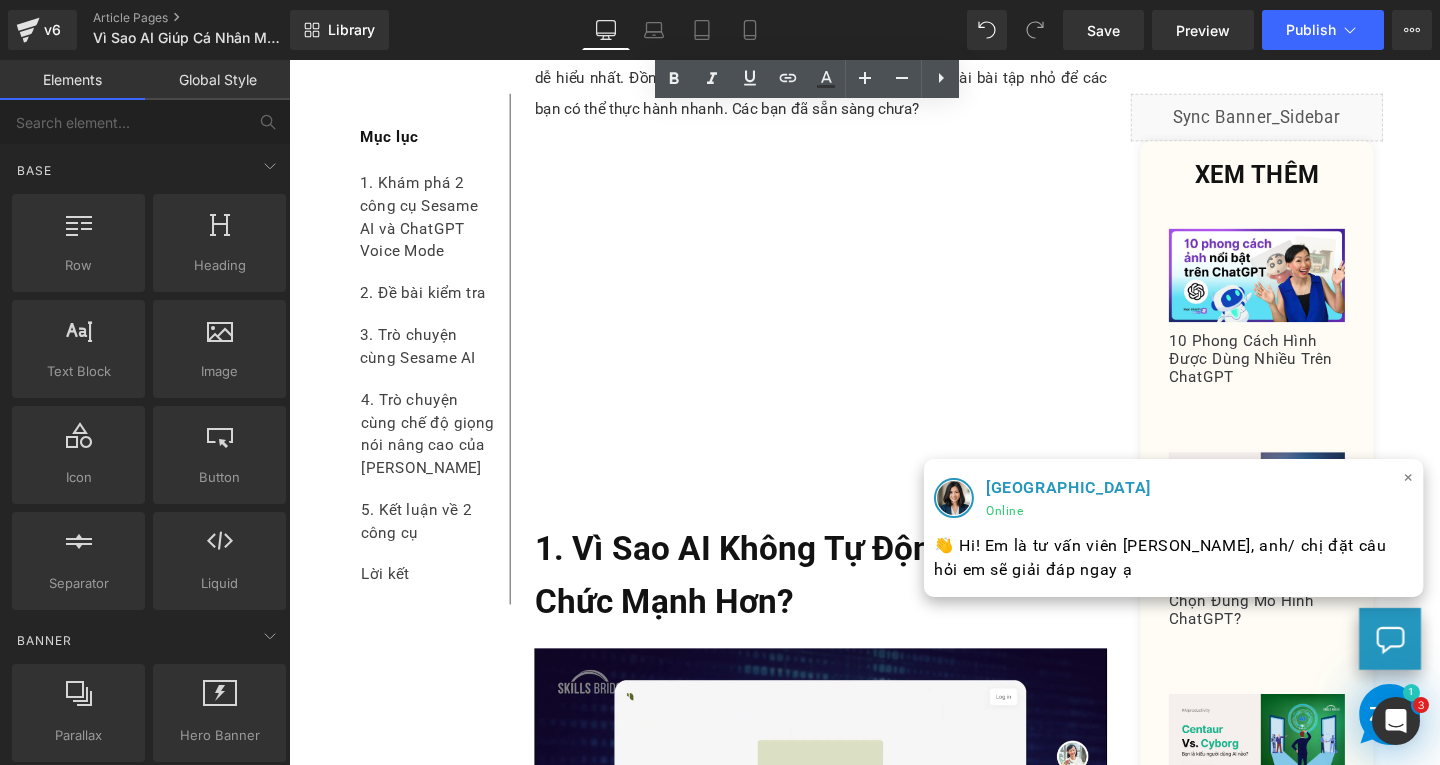 click on "×" at bounding box center [1466, 499] 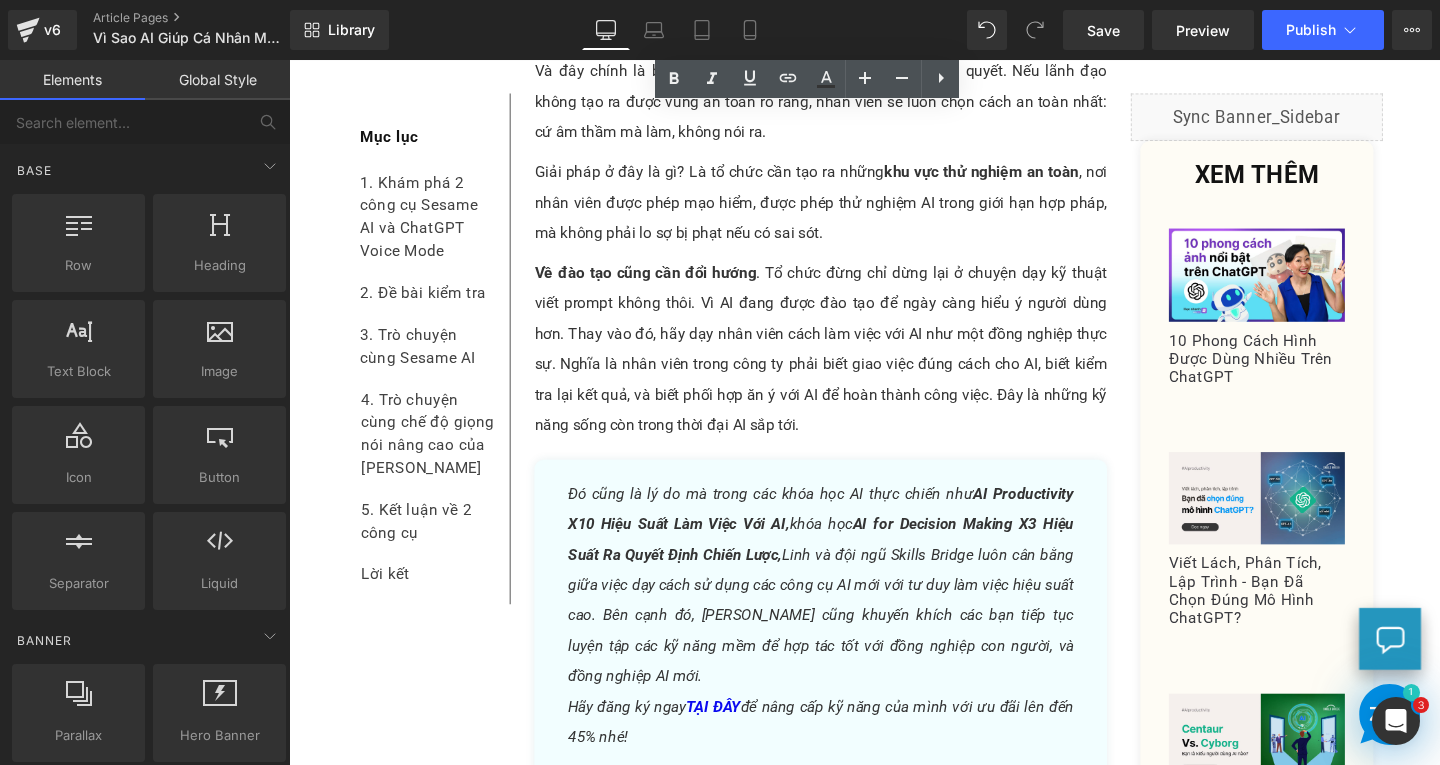 scroll, scrollTop: 6900, scrollLeft: 0, axis: vertical 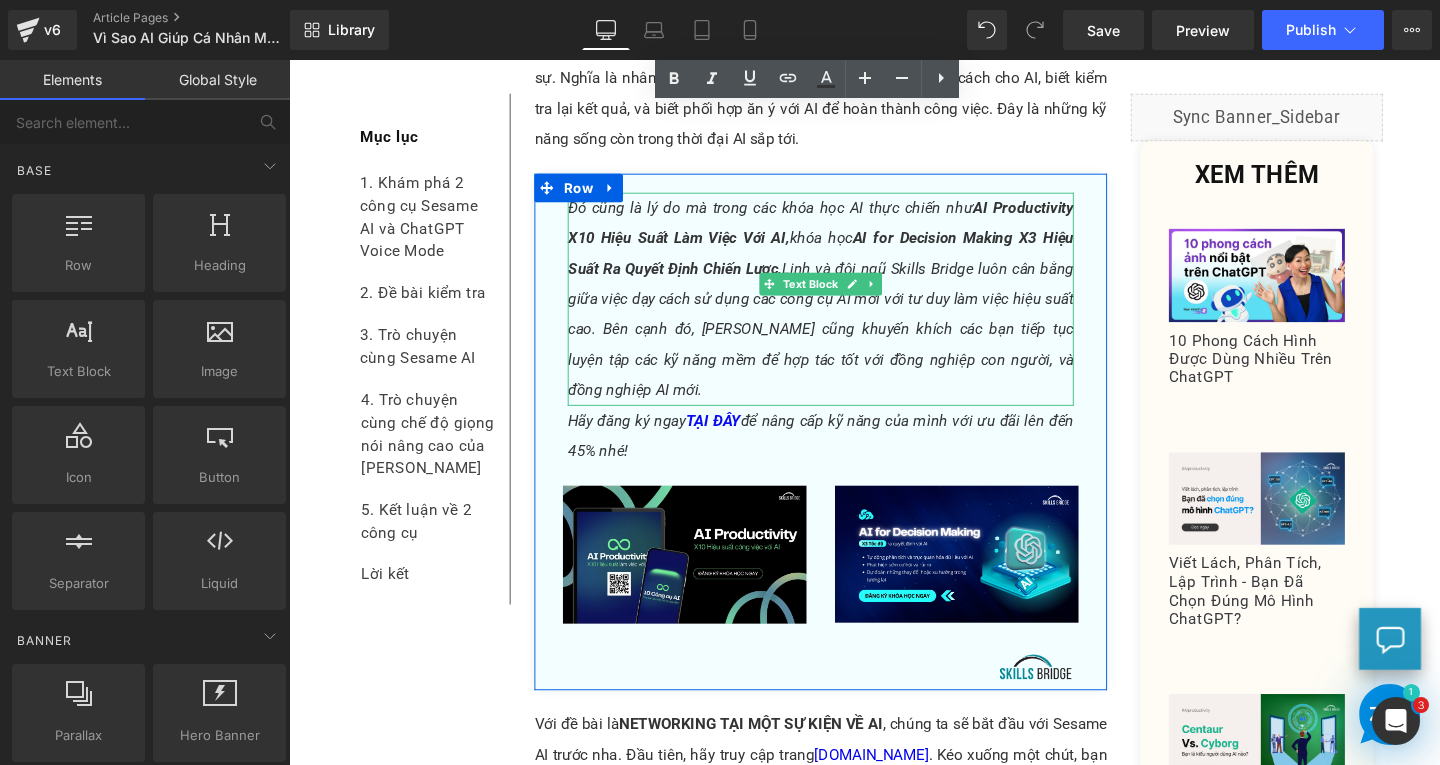 click on "Đó cũng là lý do mà trong các khóa học AI thực chiến như  AI Productivity X10 Hiệu Suất Làm Việc Với AI,  khóa học  AI for Decision Making X3 Hiệu Suất Ra Quyết Định Chiến Lược,  Linh và đội ngũ Skills Bridge luôn cân bằng giữa việc dạy cách sử dụng các công cụ AI mới với tư duy làm việc hiệu suất cao. Bên cạnh đó, Linh cũng khuyến khích các bạn tiếp tục luyện tập các kỹ năng mềm để hợp tác tốt với đồng nghiệp con người, và đồng nghiệp AI mới." at bounding box center (848, 312) 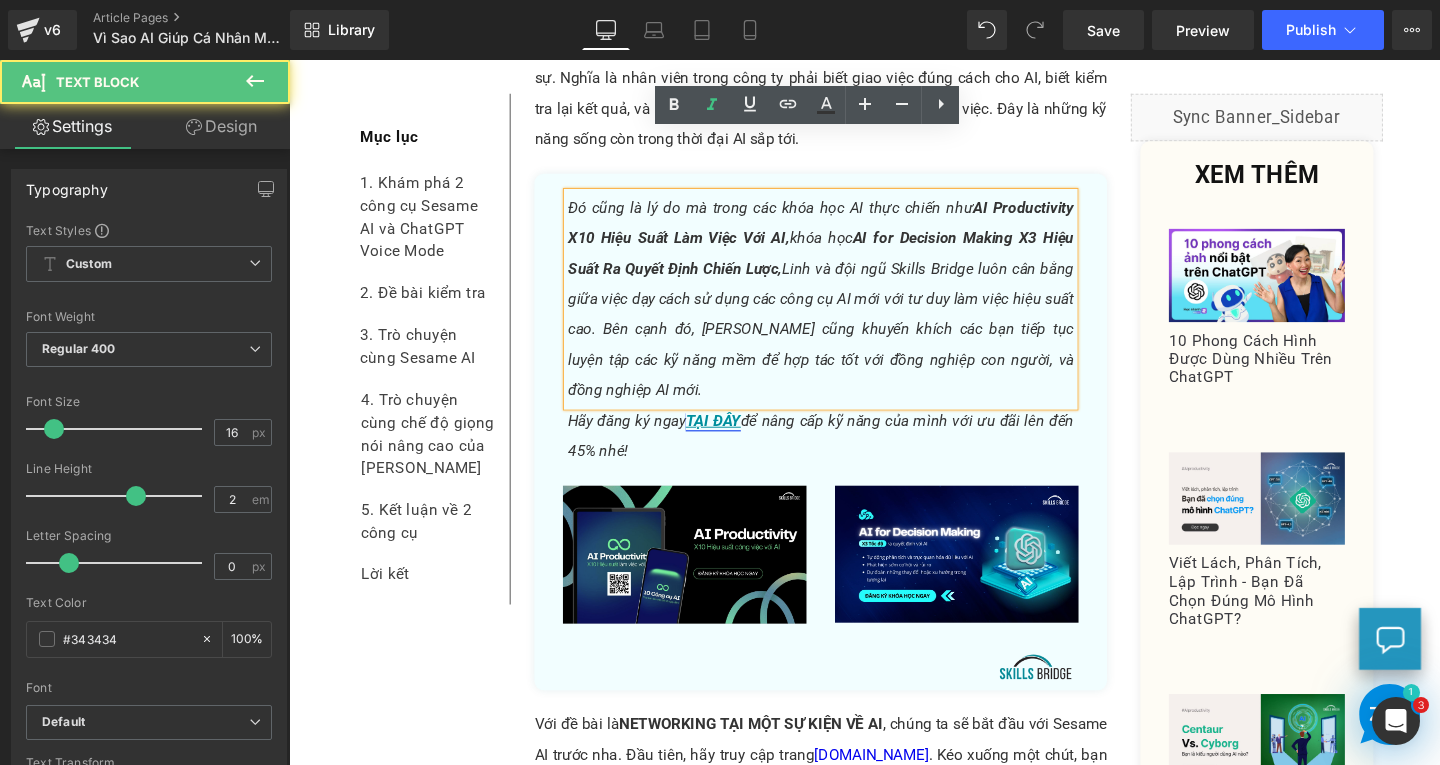 click on "TẠI ĐÂY" at bounding box center (735, 439) 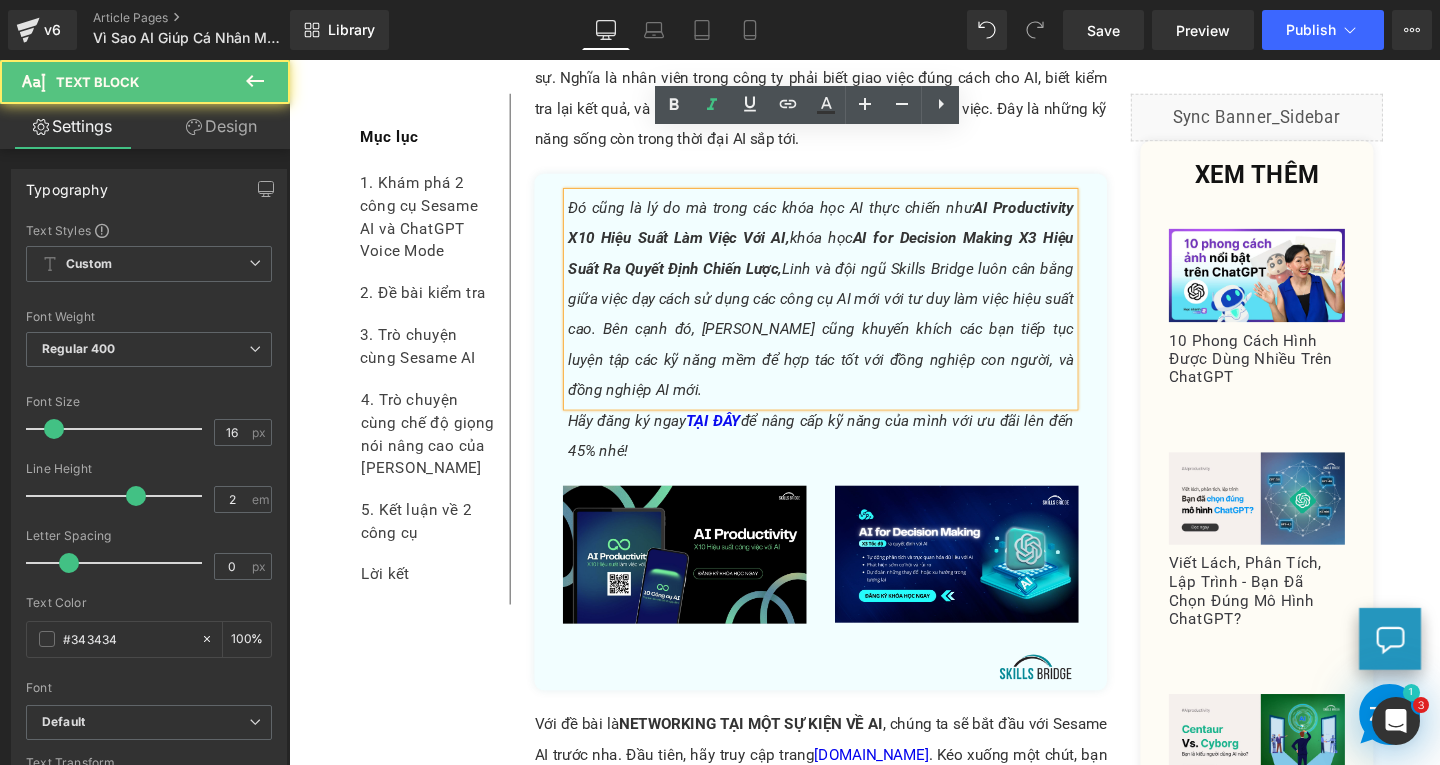 click on "Đó cũng là lý do mà trong các khóa học AI thực chiến như  AI Productivity X10 Hiệu Suất Làm Việc Với AI,  khóa học  AI for Decision Making X3 Hiệu Suất Ra Quyết Định Chiến Lược,  Linh và đội ngũ Skills Bridge luôn cân bằng giữa việc dạy cách sử dụng các công cụ AI mới với tư duy làm việc hiệu suất cao. Bên cạnh đó, Linh cũng khuyến khích các bạn tiếp tục luyện tập các kỹ năng mềm để hợp tác tốt với đồng nghiệp con người, và đồng nghiệp AI mới." at bounding box center (848, 312) 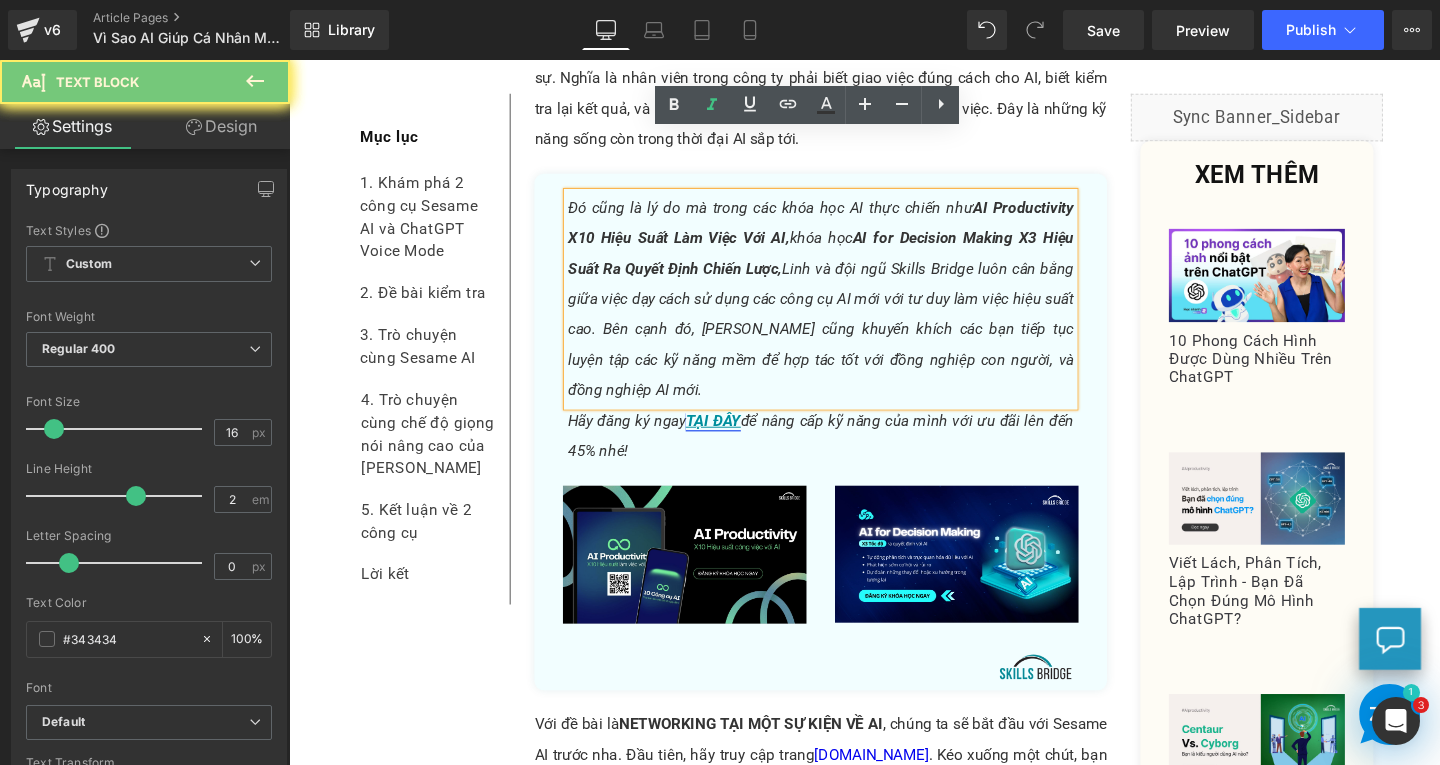 click on "TẠI ĐÂY" at bounding box center (735, 439) 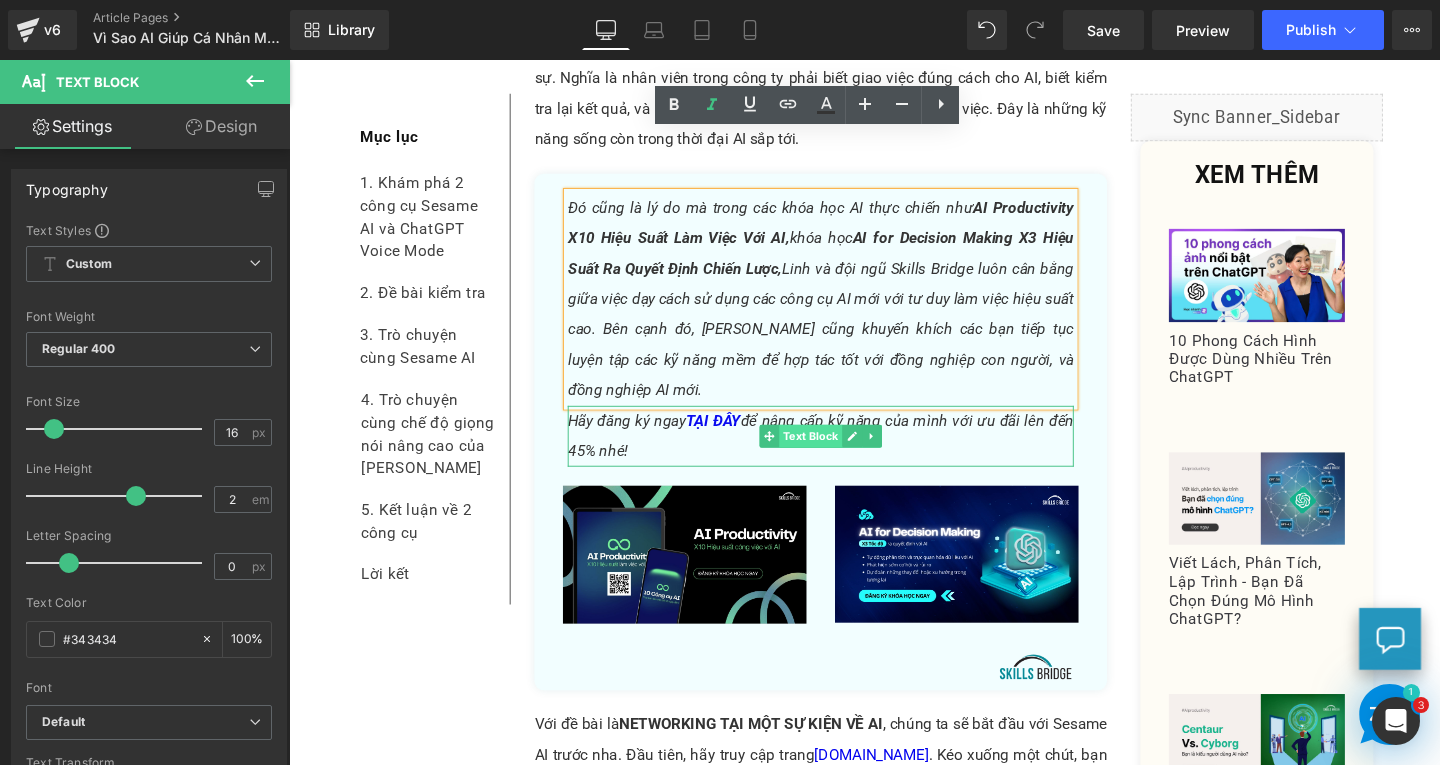 click on "Text Block" at bounding box center [838, 456] 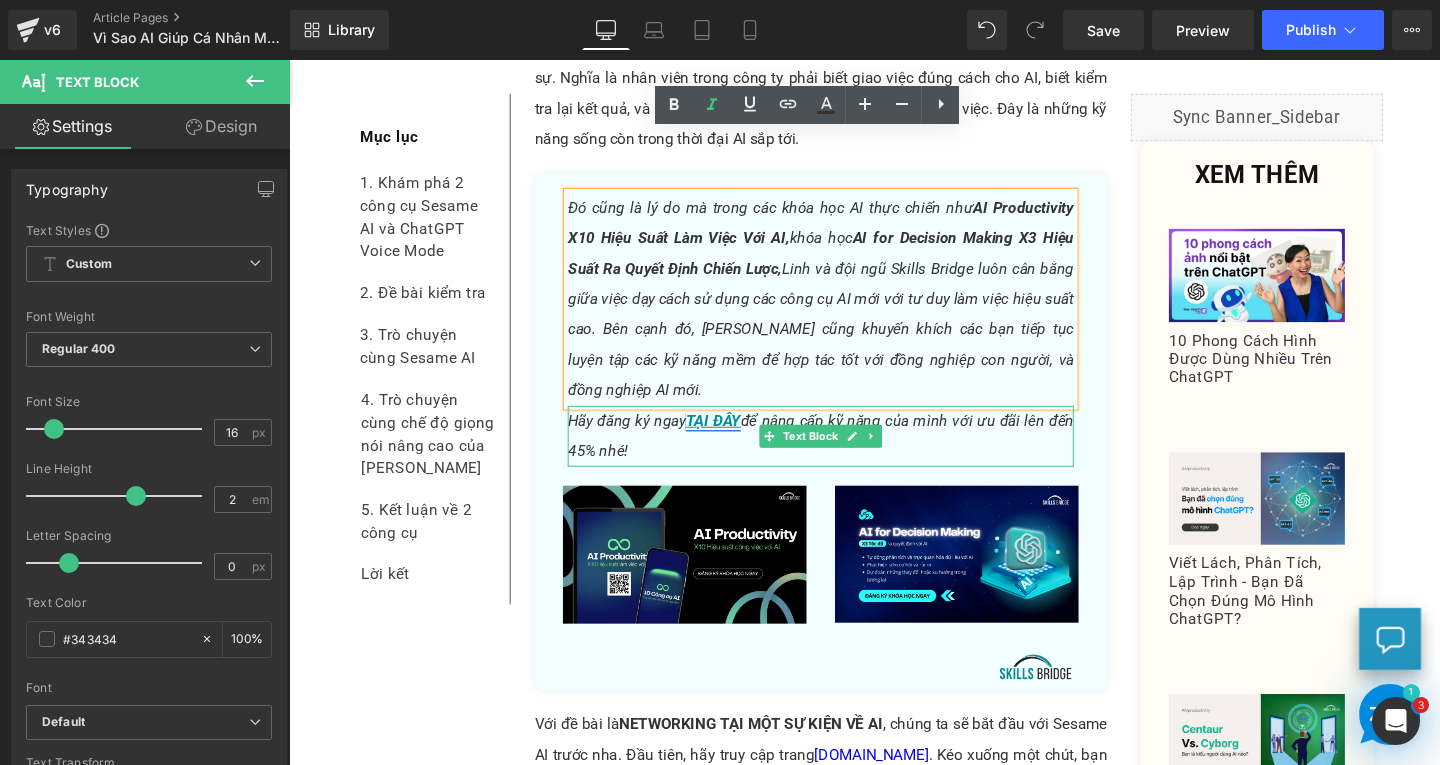 click on "Hãy đăng ký ngay  TẠI ĐÂY  để nâng cấp kỹ năng của mình với ưu đãi lên đến 45% nhé!" at bounding box center [848, 455] 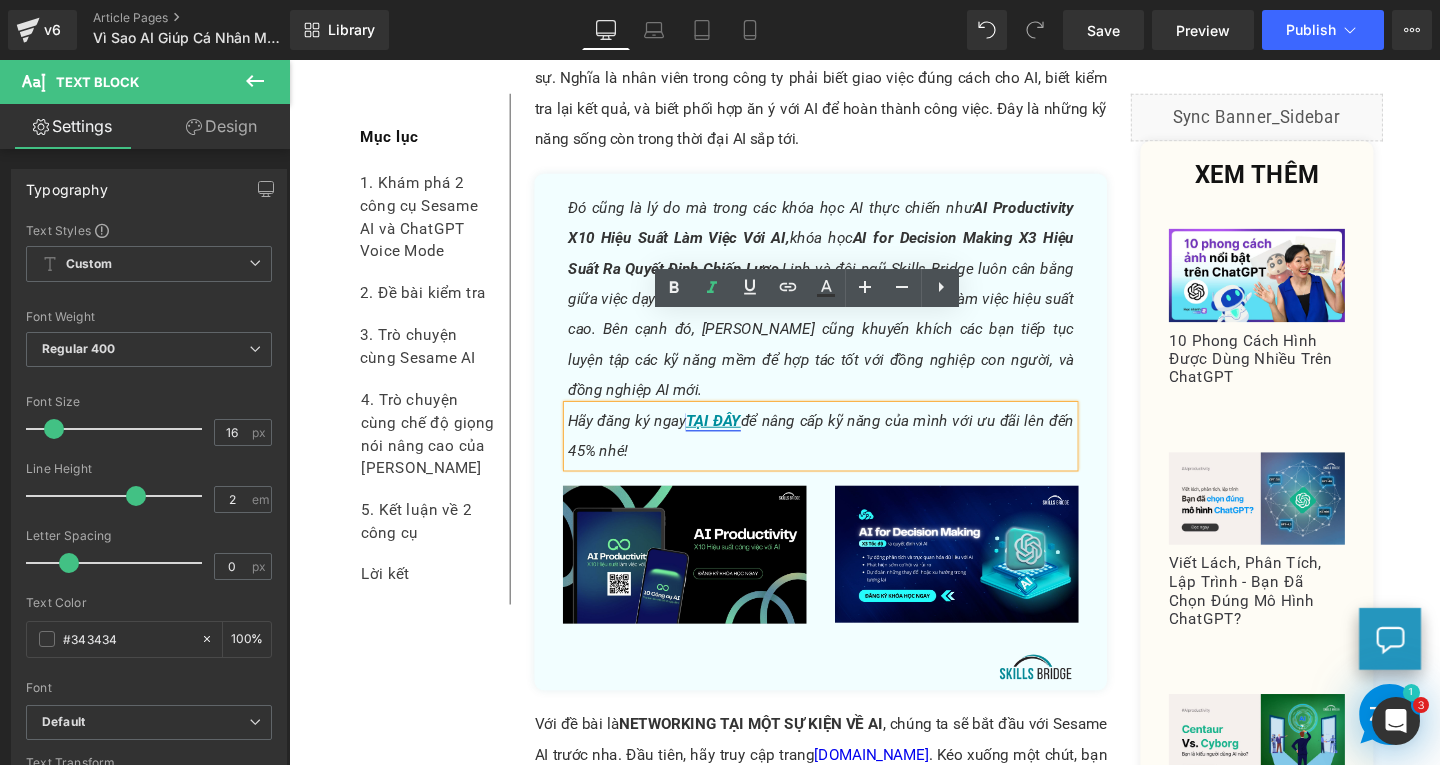 click on "TẠI ĐÂY" at bounding box center [735, 439] 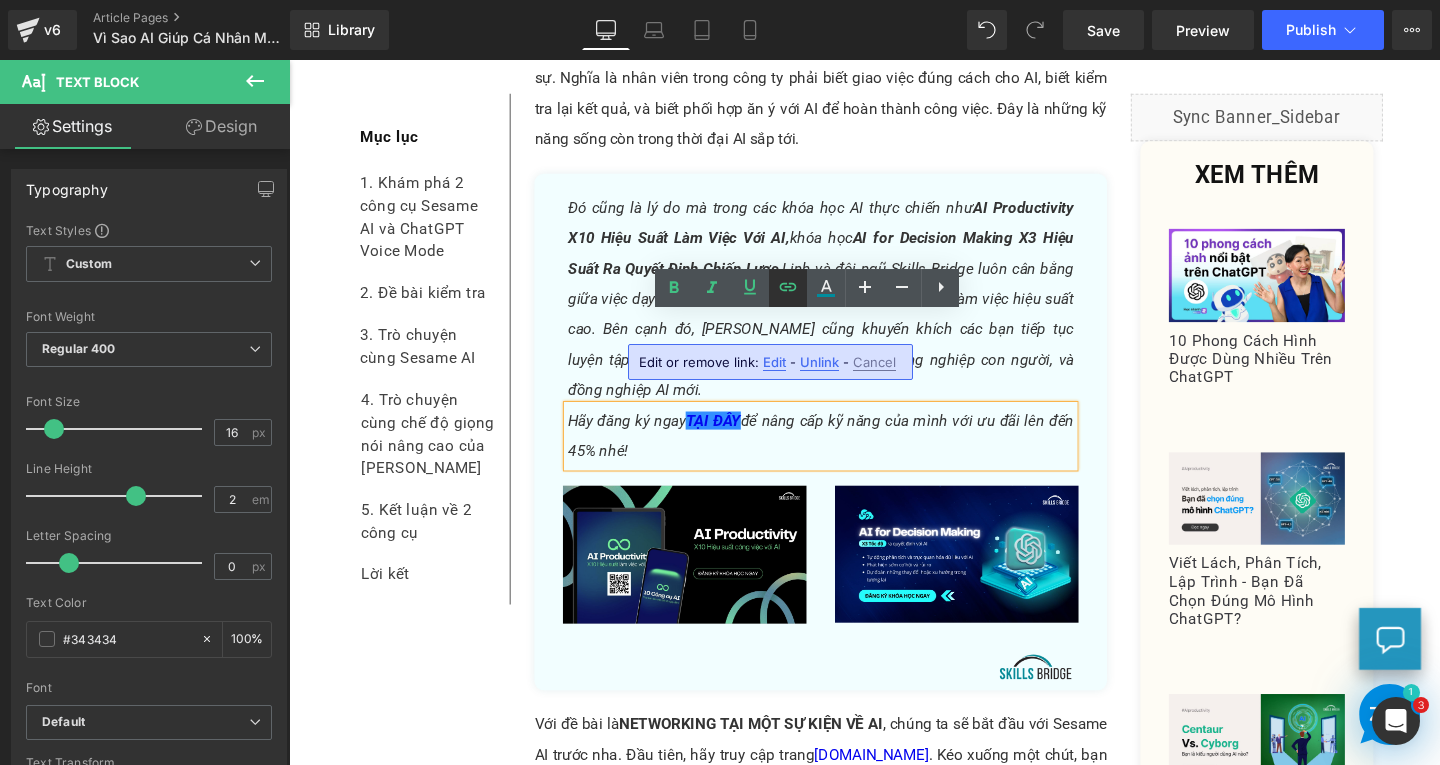 click 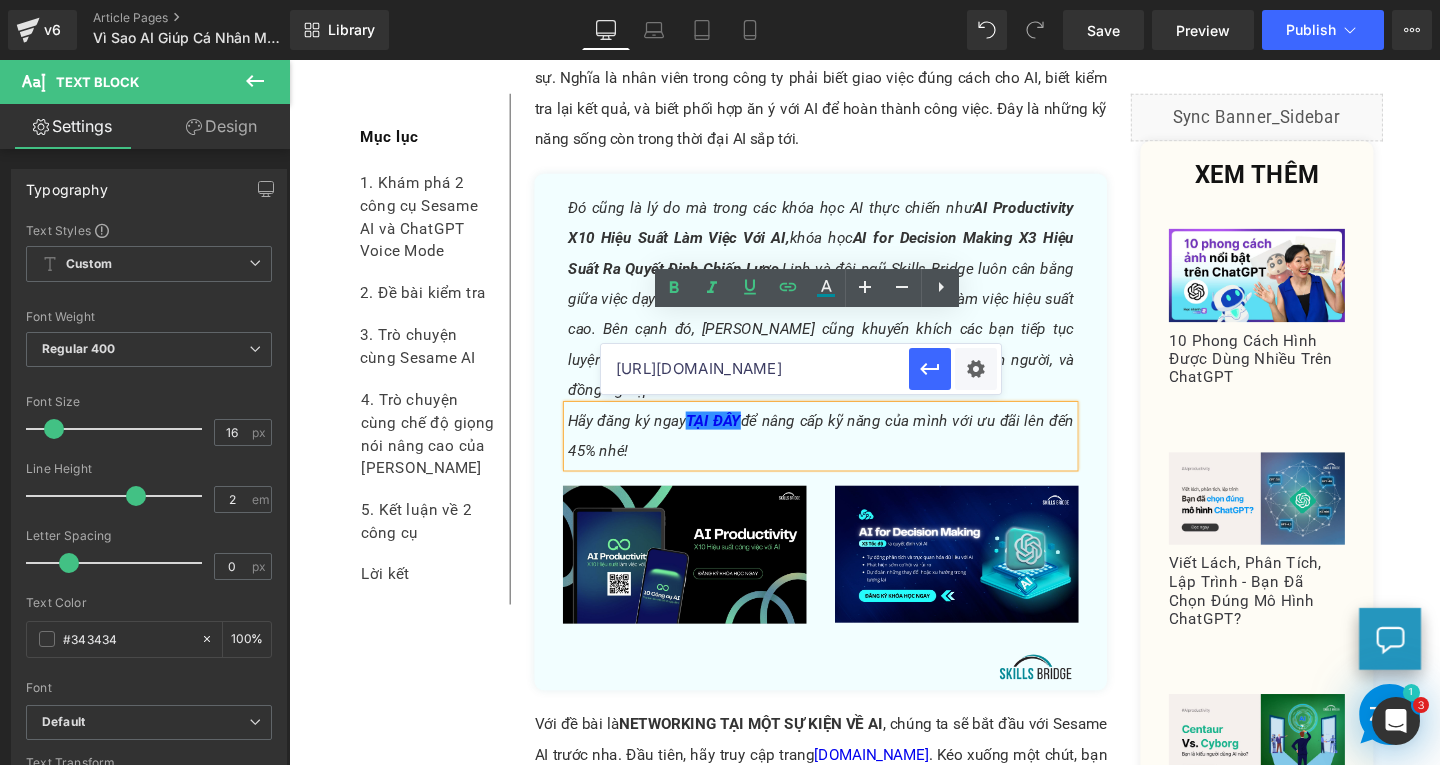 click on "https://www.skillsbridge.vn/pages/ai-productivity" at bounding box center [755, 369] 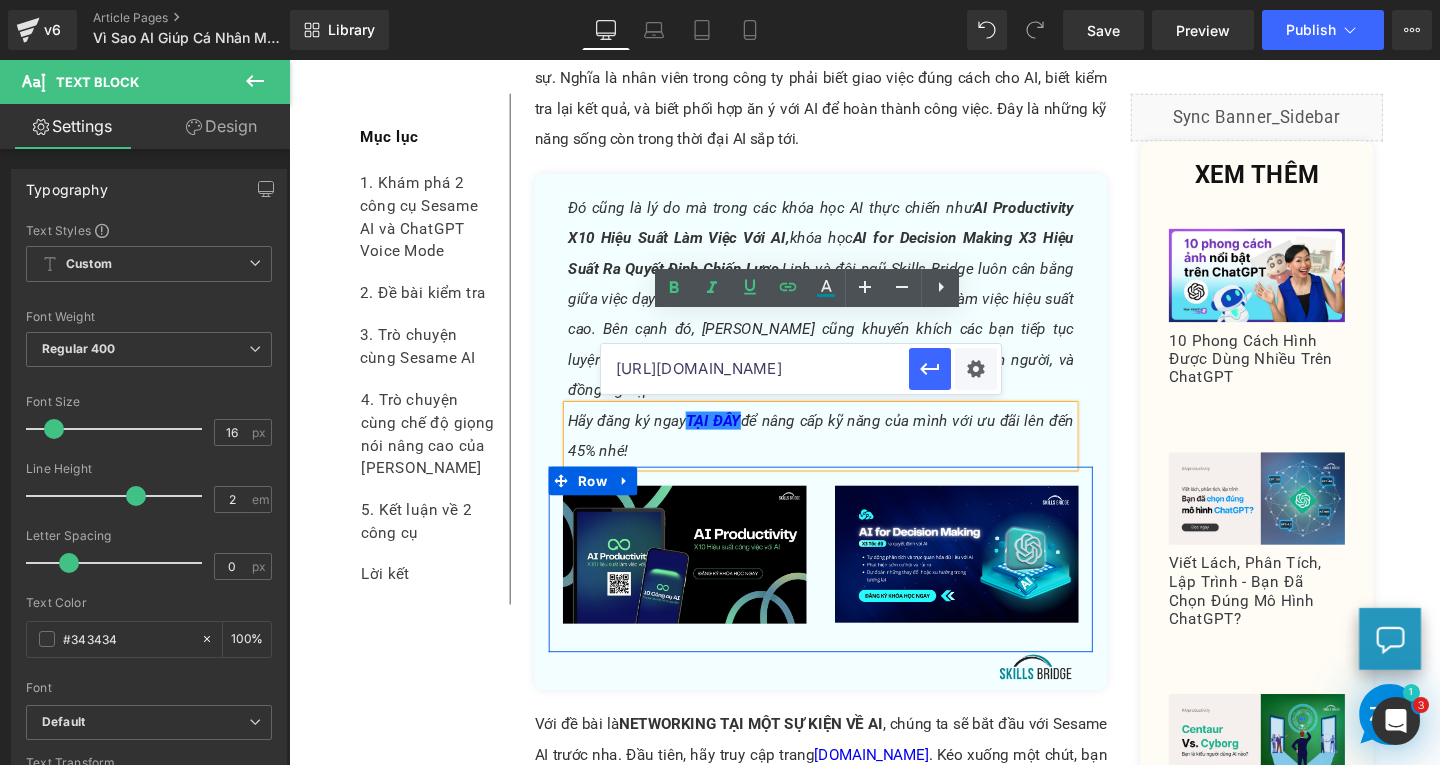 paste on "en/collections/khoa-hoc" 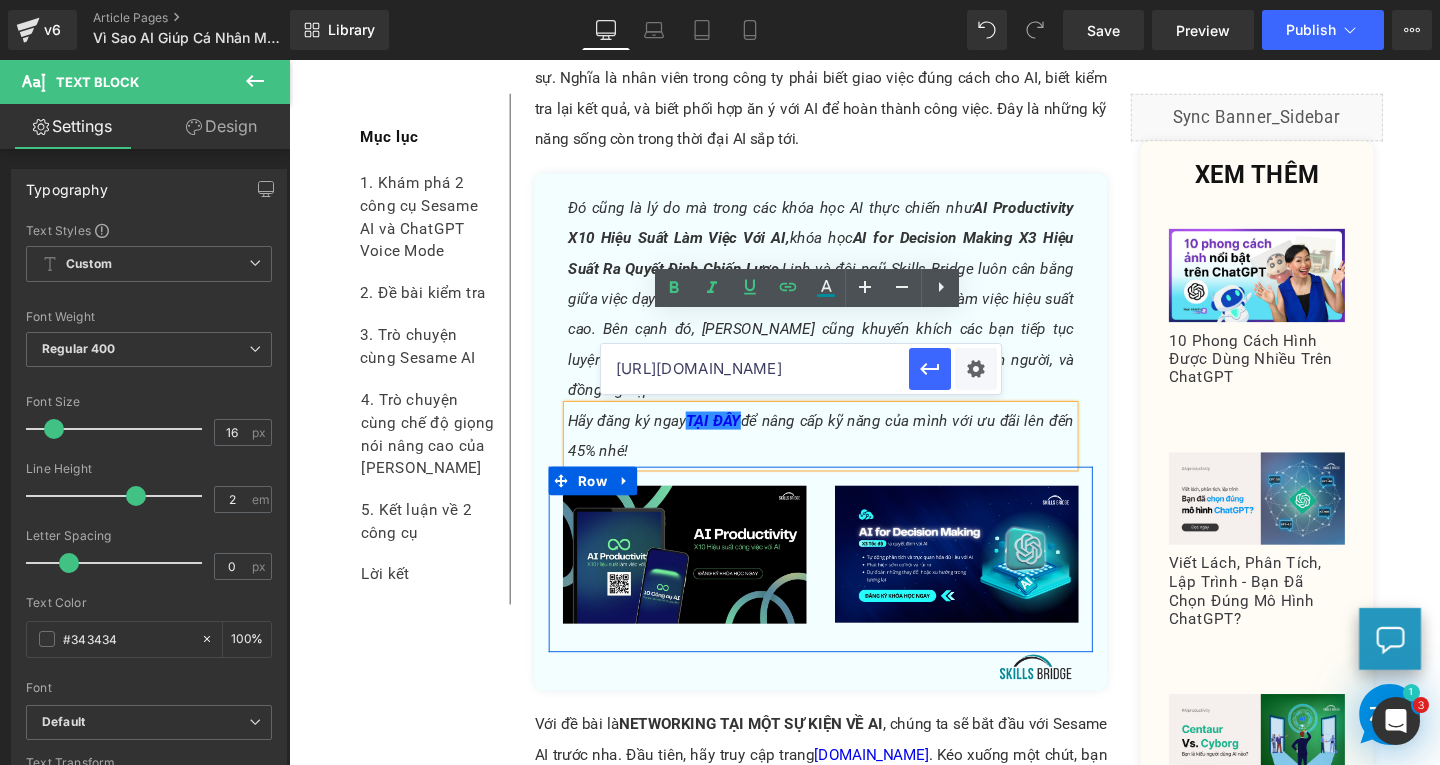 scroll, scrollTop: 0, scrollLeft: 110, axis: horizontal 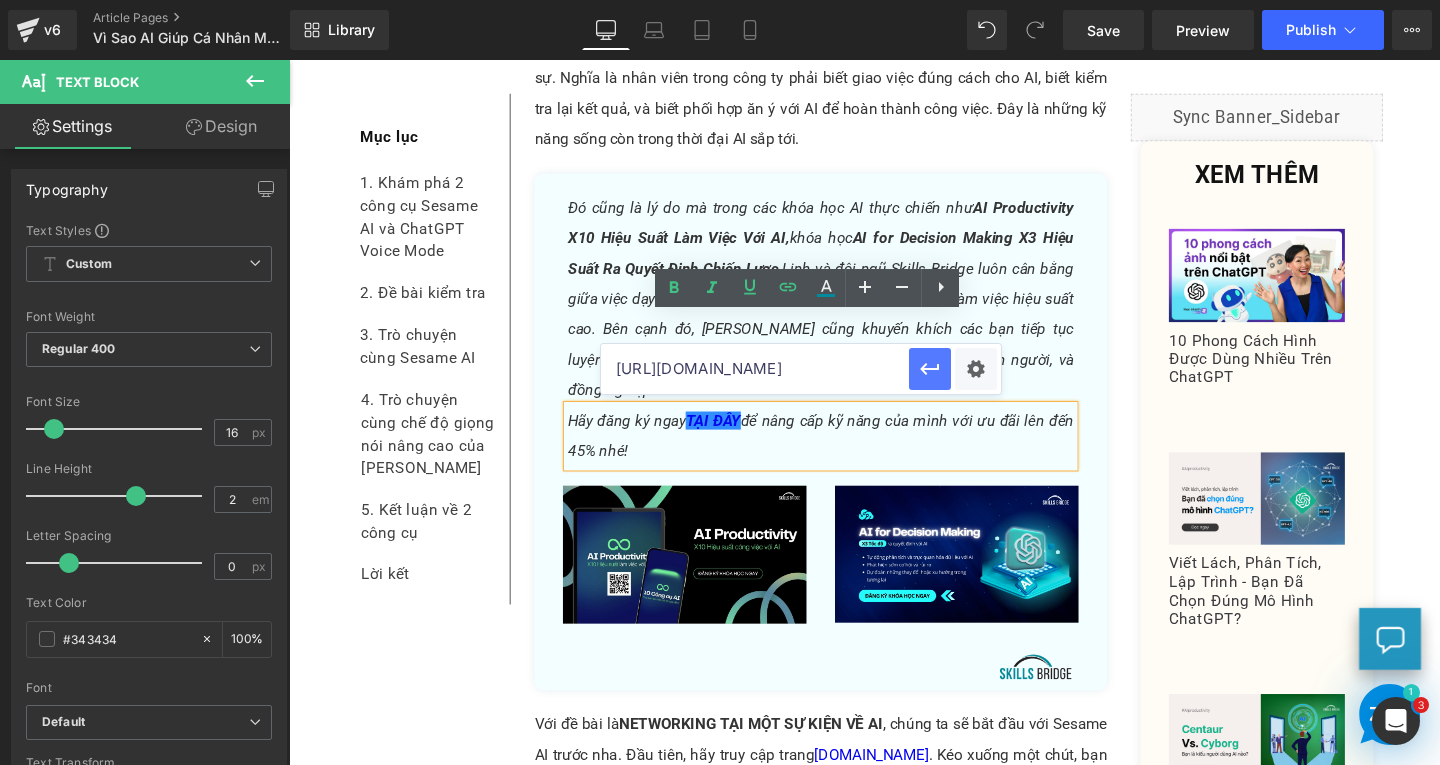 type on "https://www.skillsbridge.vn/en/collections/khoa-hoc" 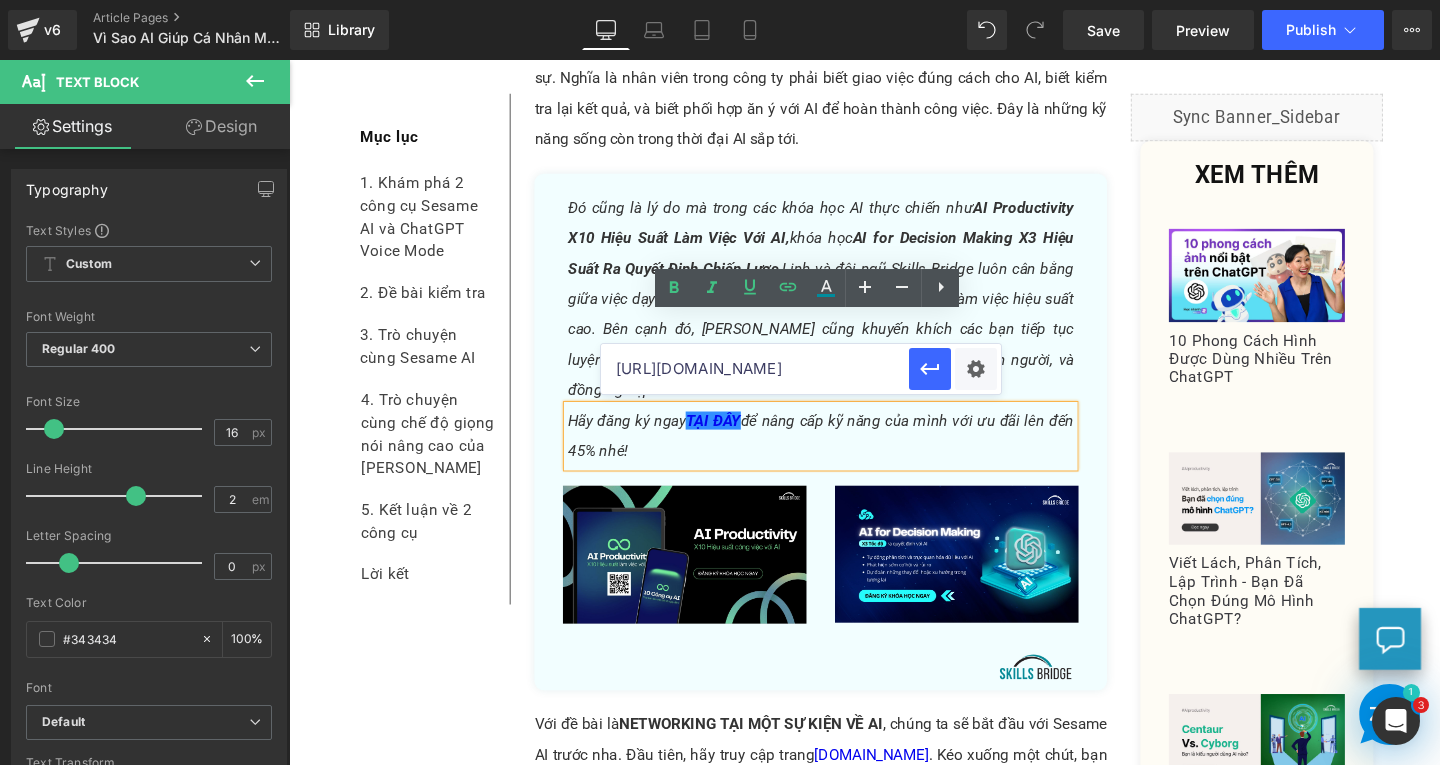 scroll, scrollTop: 0, scrollLeft: 0, axis: both 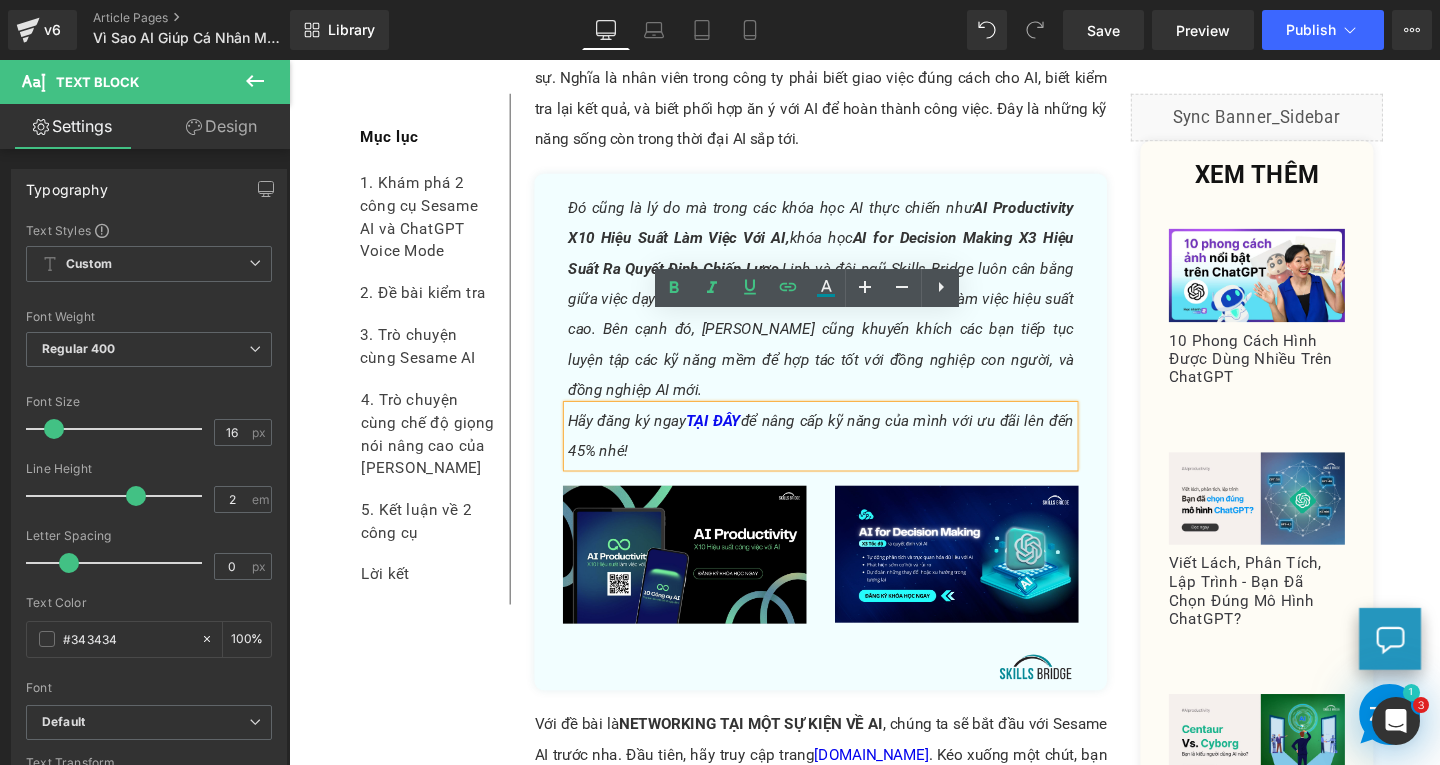 click on "Đó cũng là lý do mà trong các khóa học AI thực chiến như  AI Productivity X10 Hiệu Suất Làm Việc Với AI,  khóa học  AI for Decision Making X3 Hiệu Suất Ra Quyết Định Chiến Lược,  Linh và đội ngũ Skills Bridge luôn cân bằng giữa việc dạy cách sử dụng các công cụ AI mới với tư duy làm việc hiệu suất cao. Bên cạnh đó, Linh cũng khuyến khích các bạn tiếp tục luyện tập các kỹ năng mềm để hợp tác tốt với đồng nghiệp con người, và đồng nghiệp AI mới. Text Block" at bounding box center (848, 312) 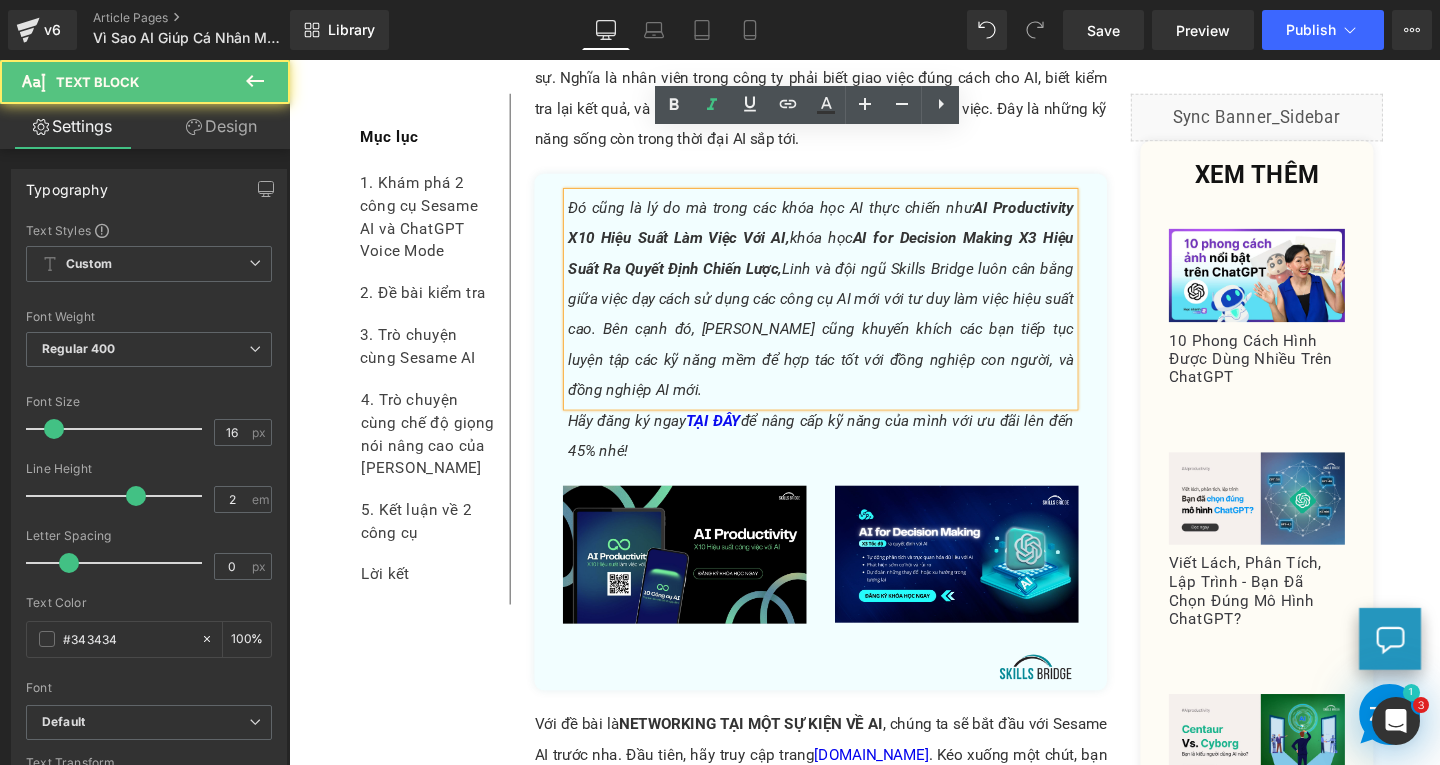 scroll, scrollTop: 7200, scrollLeft: 0, axis: vertical 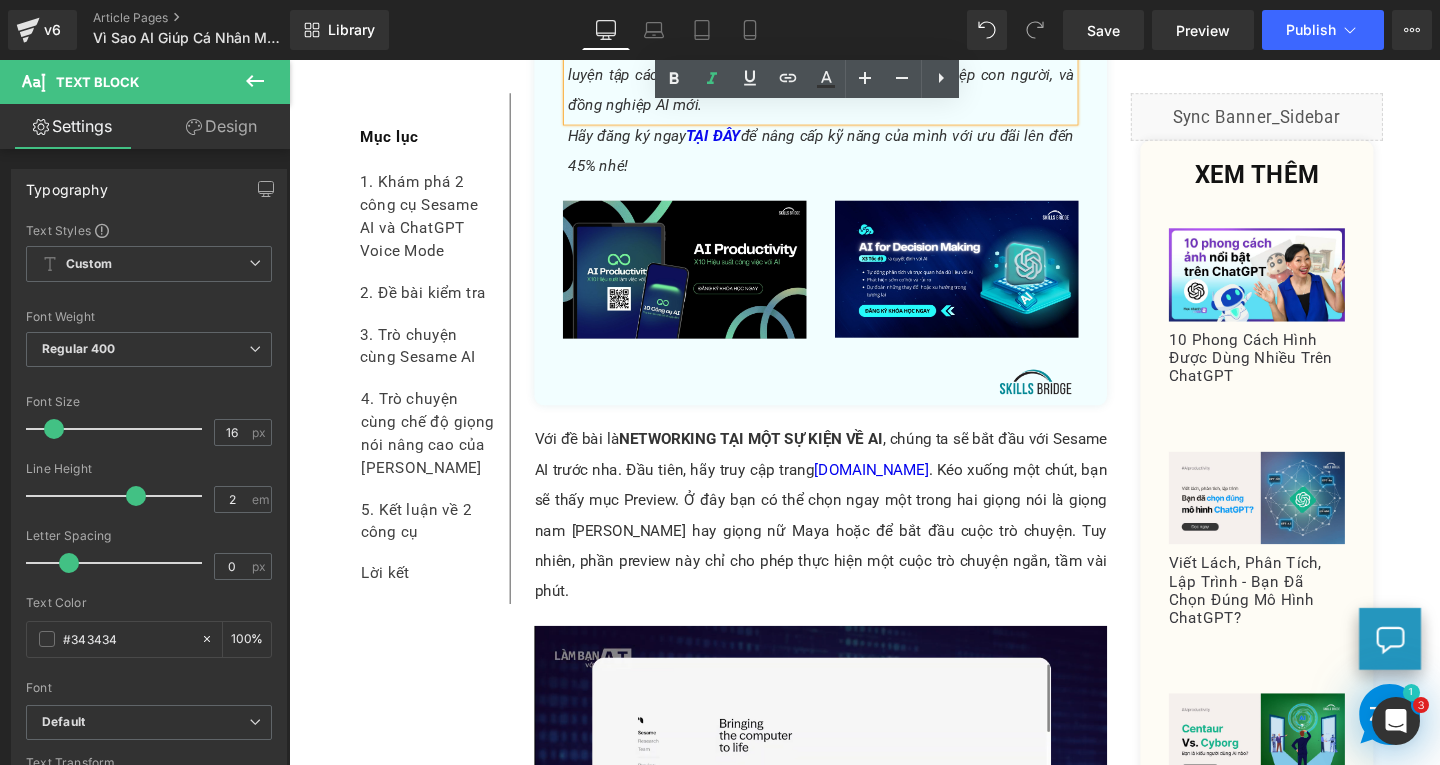 click on "Với đề bài là  NETWORKING TẠI MỘT SỰ KIỆN VỀ AI , chúng ta sẽ bắt đầu với Sesame AI trước nha. Đầu tiên, hãy truy cập trang  sesame.com . Kéo xuống một chút, bạn sẽ thấy mục Preview. Ở đây bạn có thể chọn ngay một trong hai giọng nói là giọng nam Miles hay giọng nữ Maya hoặc để bắt đầu cuộc trò chuyện. Tuy nhiên, phần preview này chỉ cho phép thực hiện một cuộc trò chuyện ngắn, tầm vài phút." at bounding box center (848, 539) 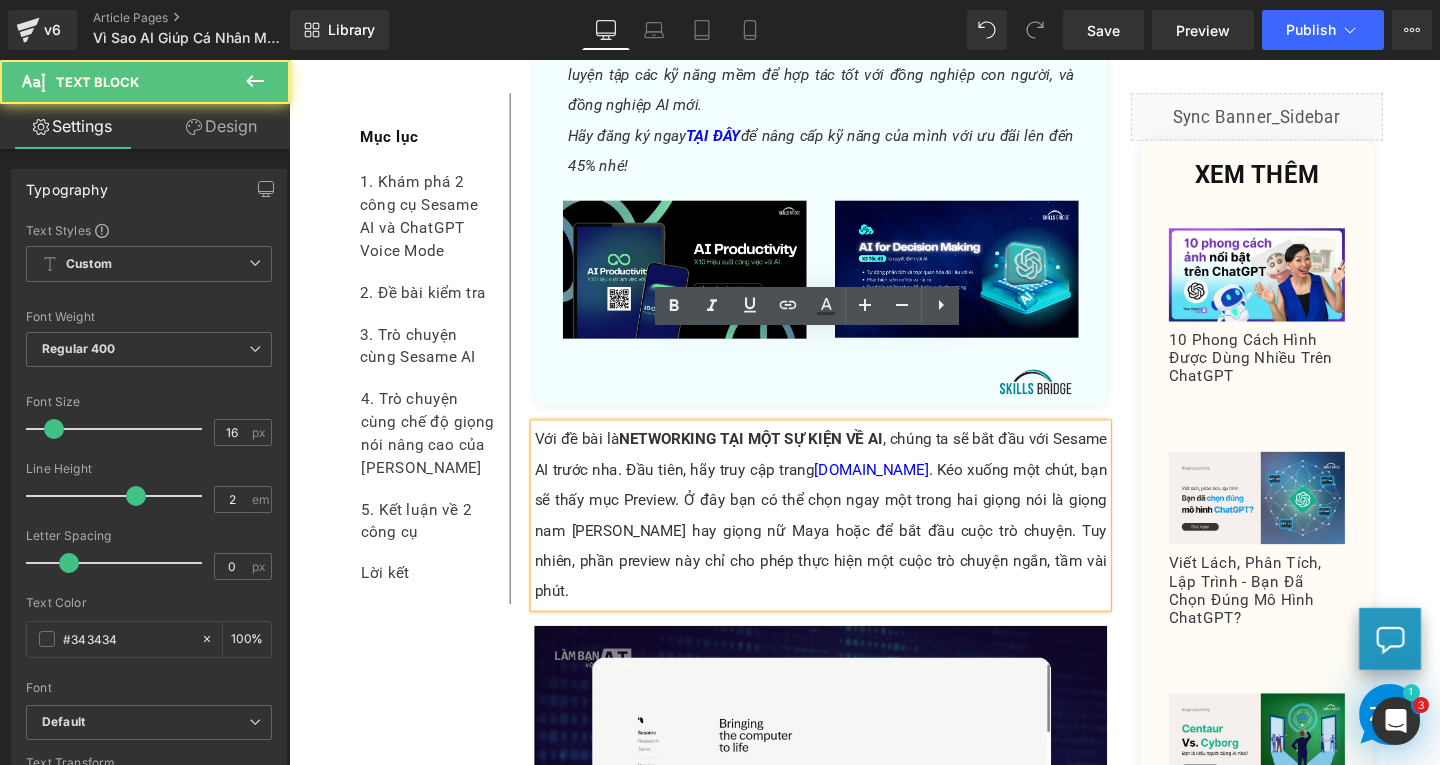 click on "Với đề bài là  NETWORKING TẠI MỘT SỰ KIỆN VỀ AI , chúng ta sẽ bắt đầu với Sesame AI trước nha. Đầu tiên, hãy truy cập trang  sesame.com . Kéo xuống một chút, bạn sẽ thấy mục Preview. Ở đây bạn có thể chọn ngay một trong hai giọng nói là giọng nam Miles hay giọng nữ Maya hoặc để bắt đầu cuộc trò chuyện. Tuy nhiên, phần preview này chỉ cho phép thực hiện một cuộc trò chuyện ngắn, tầm vài phút." at bounding box center (848, 539) 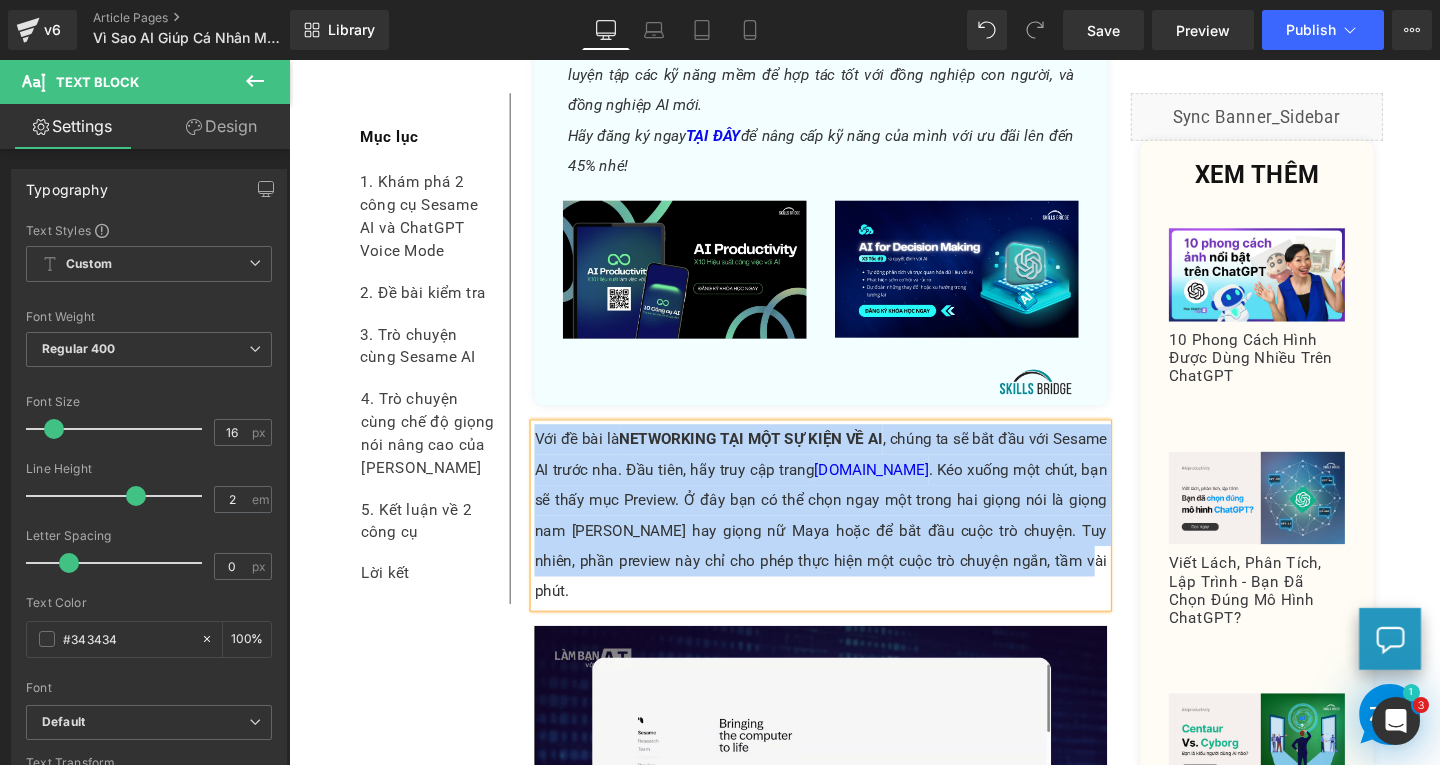 paste 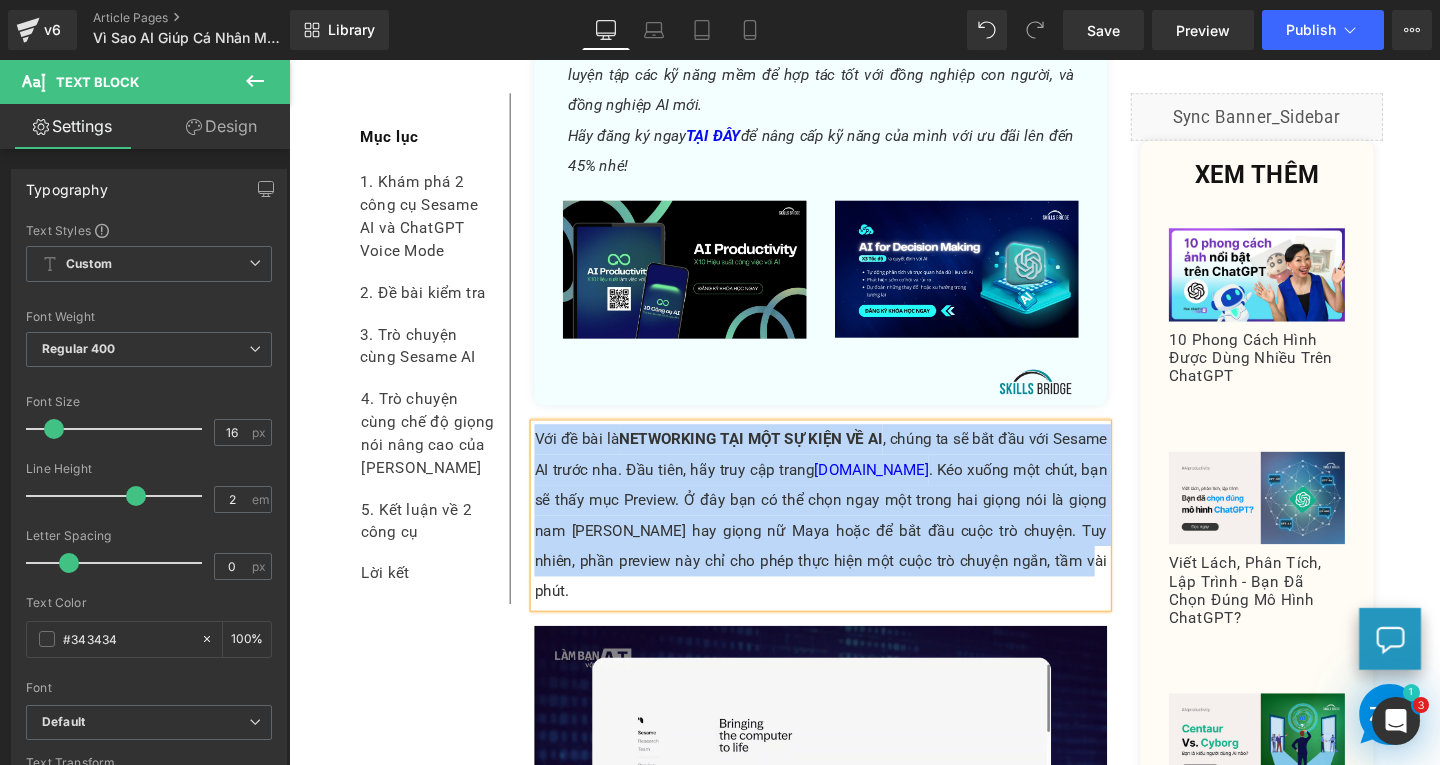 type 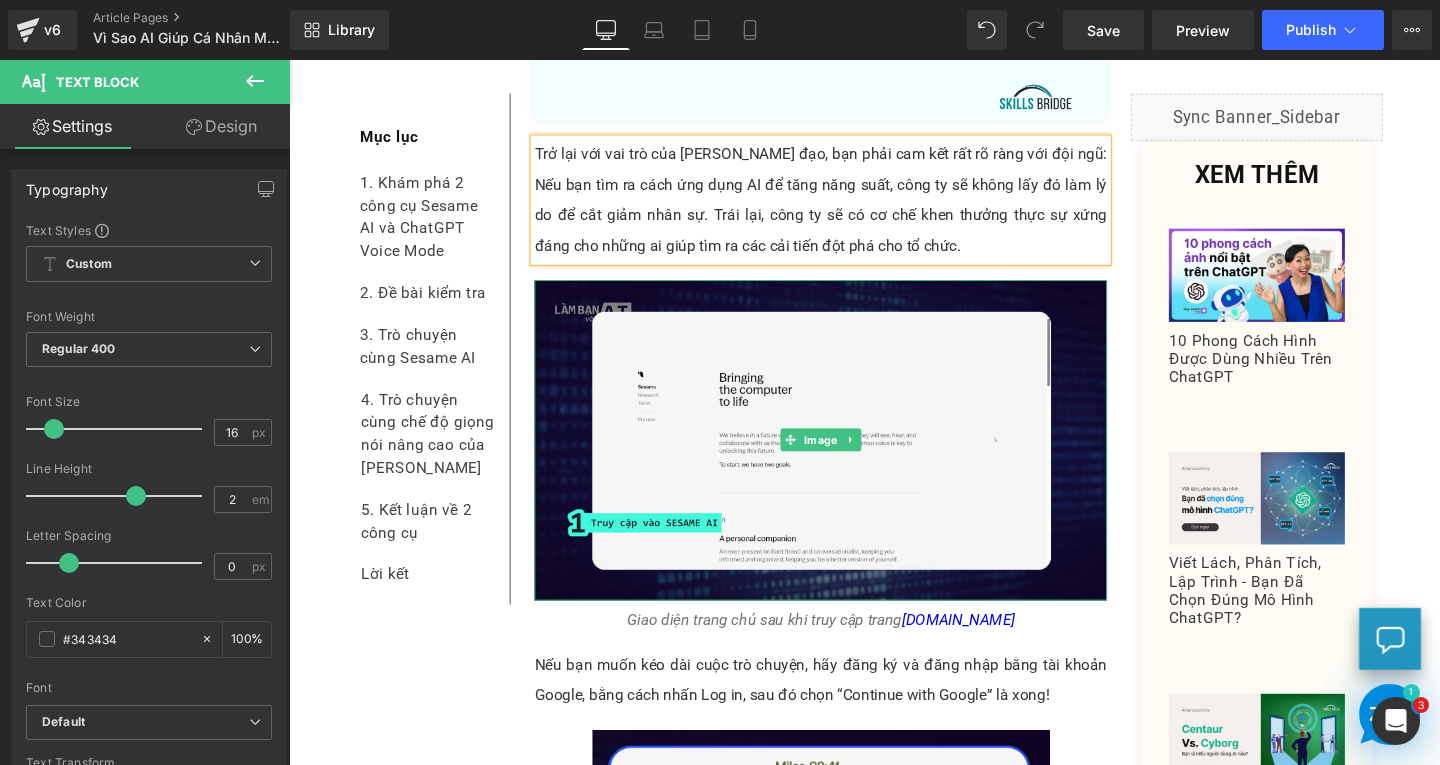 scroll, scrollTop: 7300, scrollLeft: 0, axis: vertical 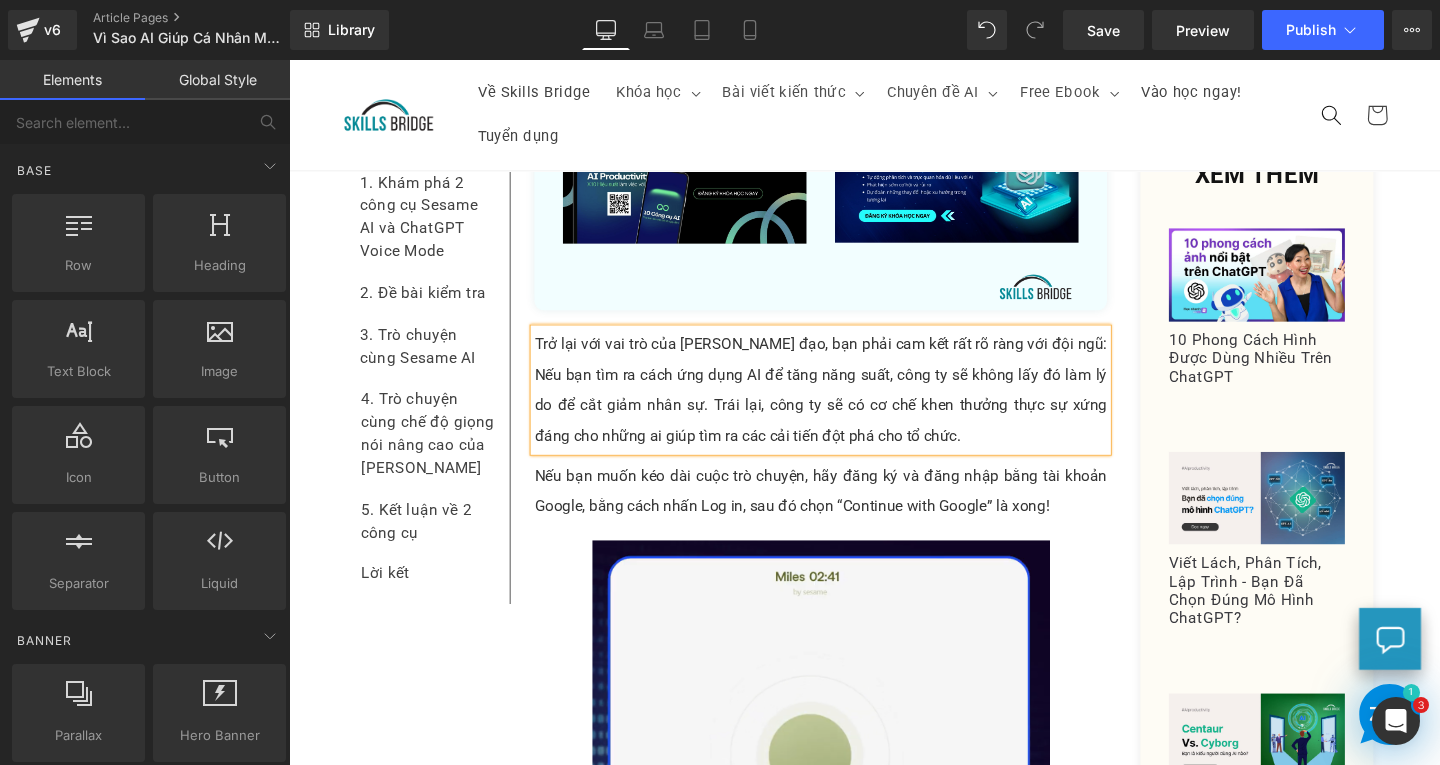 click on "Nếu bạn muốn kéo dài cuộc trò chuyện, hãy đăng ký và đăng nhập bằng tài khoản Google, bằng cách nhấn Log in, sau đó chọn “Continue with Google” là xong!" at bounding box center (848, 513) 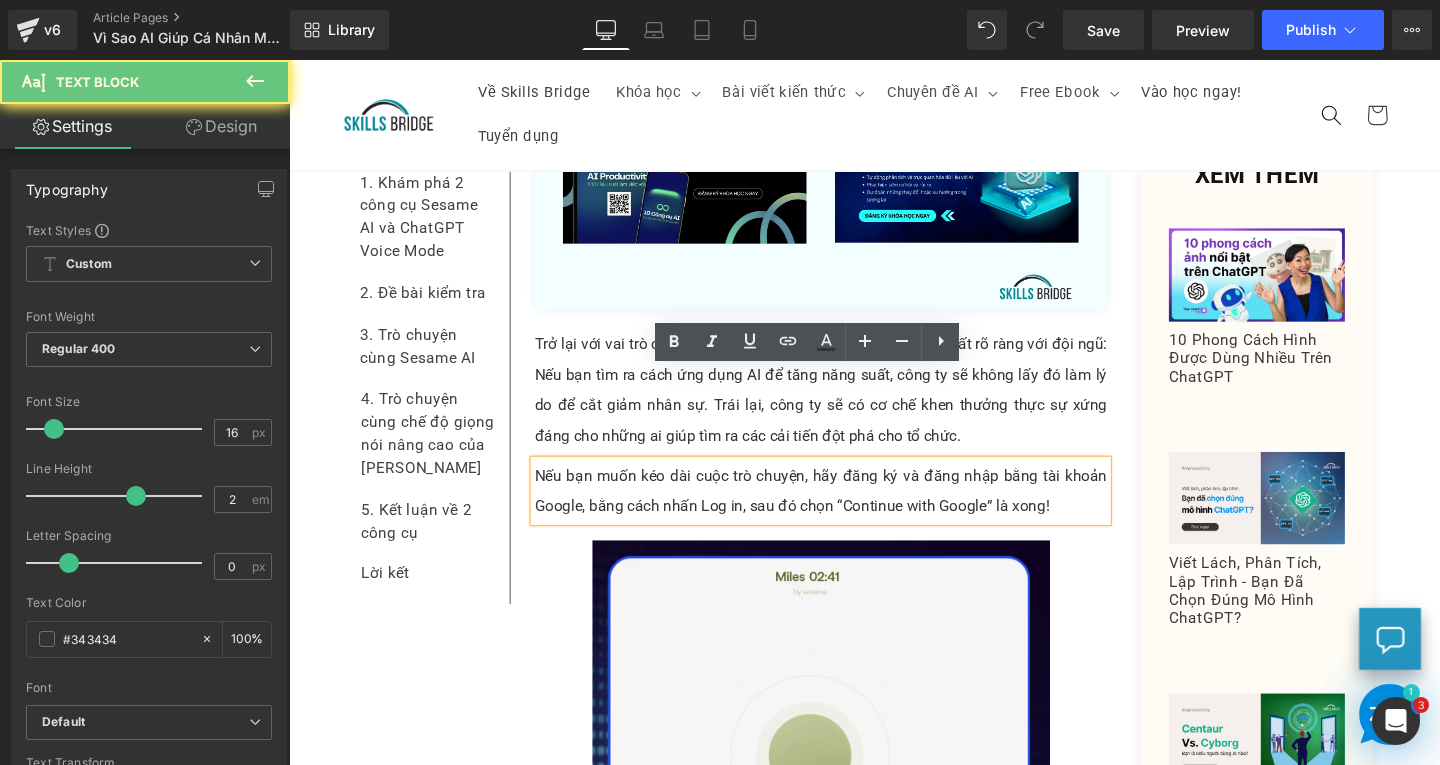 click on "Nếu bạn muốn kéo dài cuộc trò chuyện, hãy đăng ký và đăng nhập bằng tài khoản Google, bằng cách nhấn Log in, sau đó chọn “Continue with Google” là xong!" at bounding box center (848, 513) 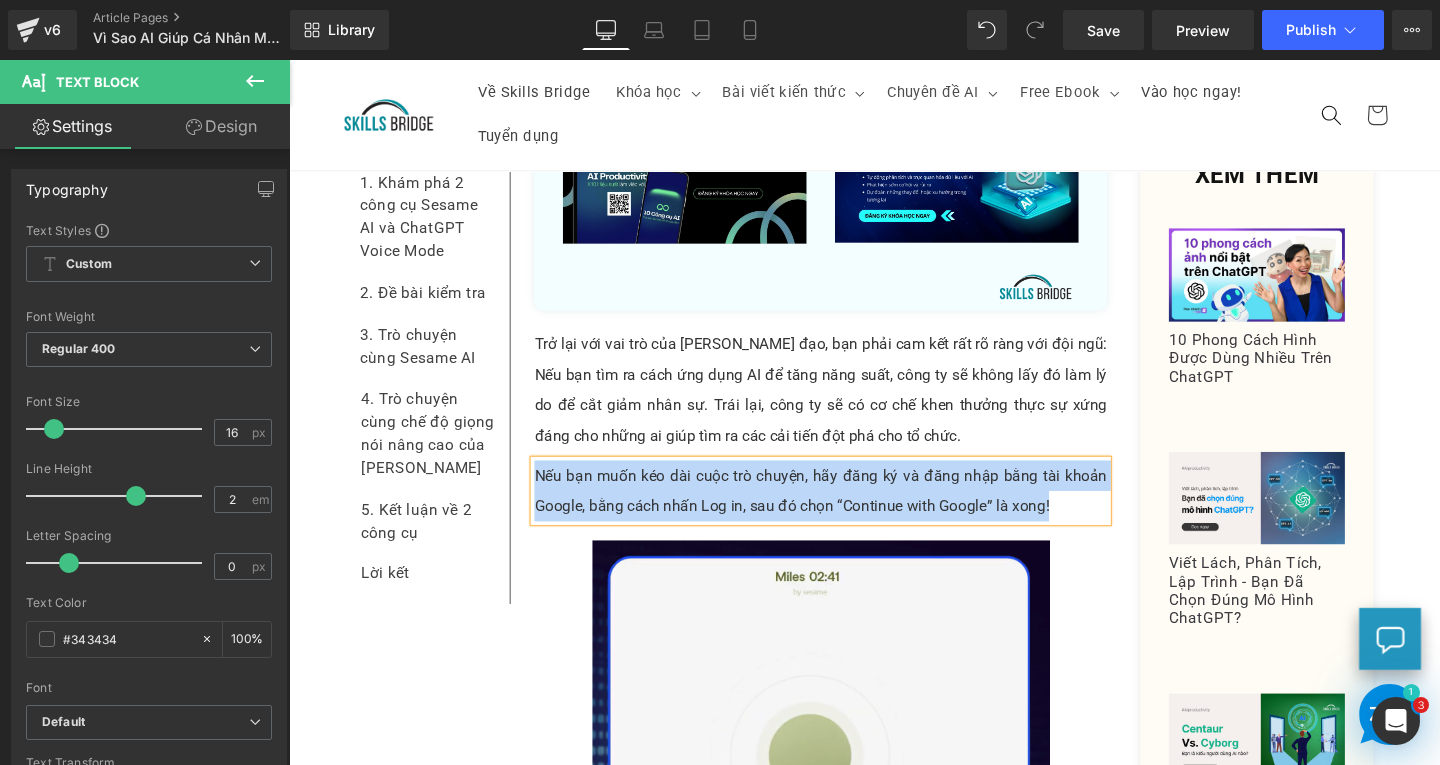 paste 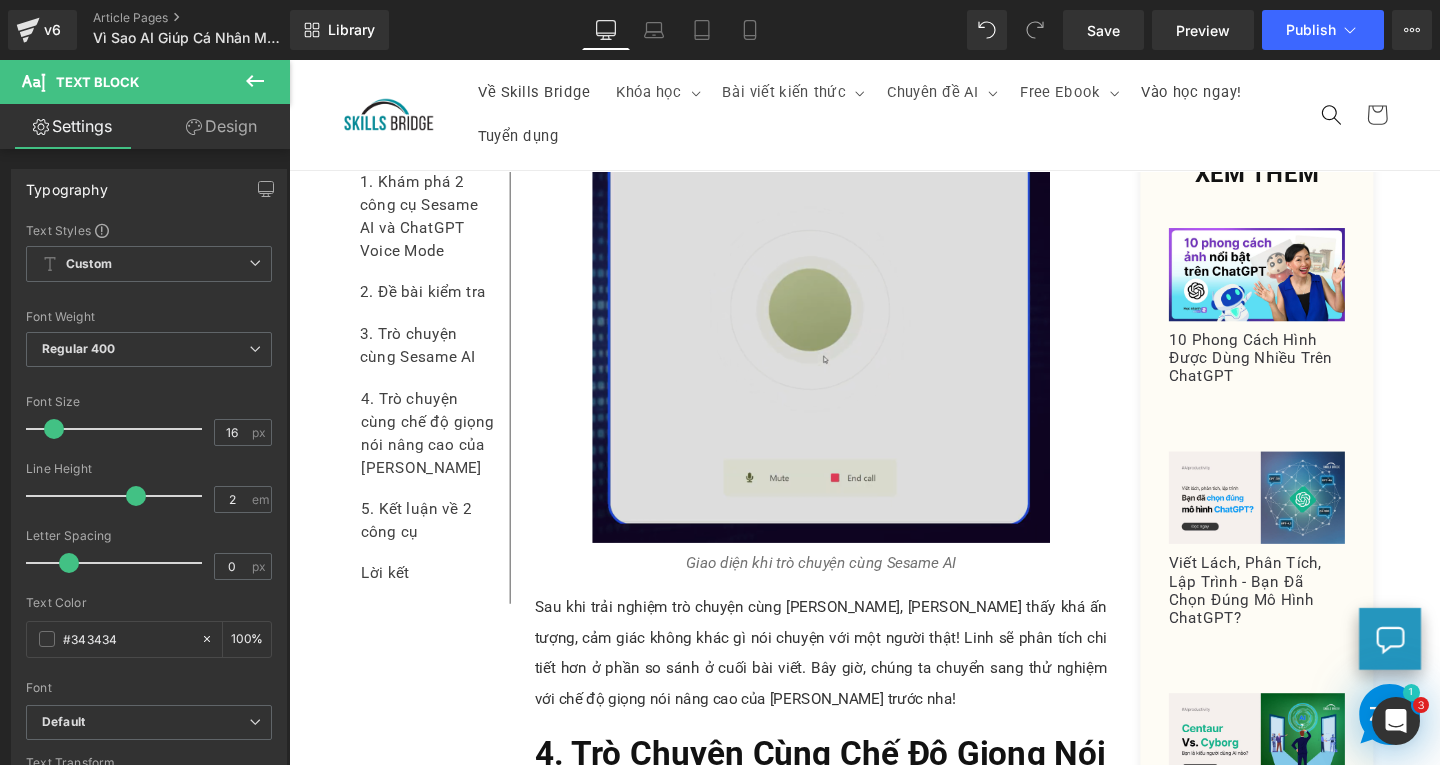 scroll, scrollTop: 7500, scrollLeft: 0, axis: vertical 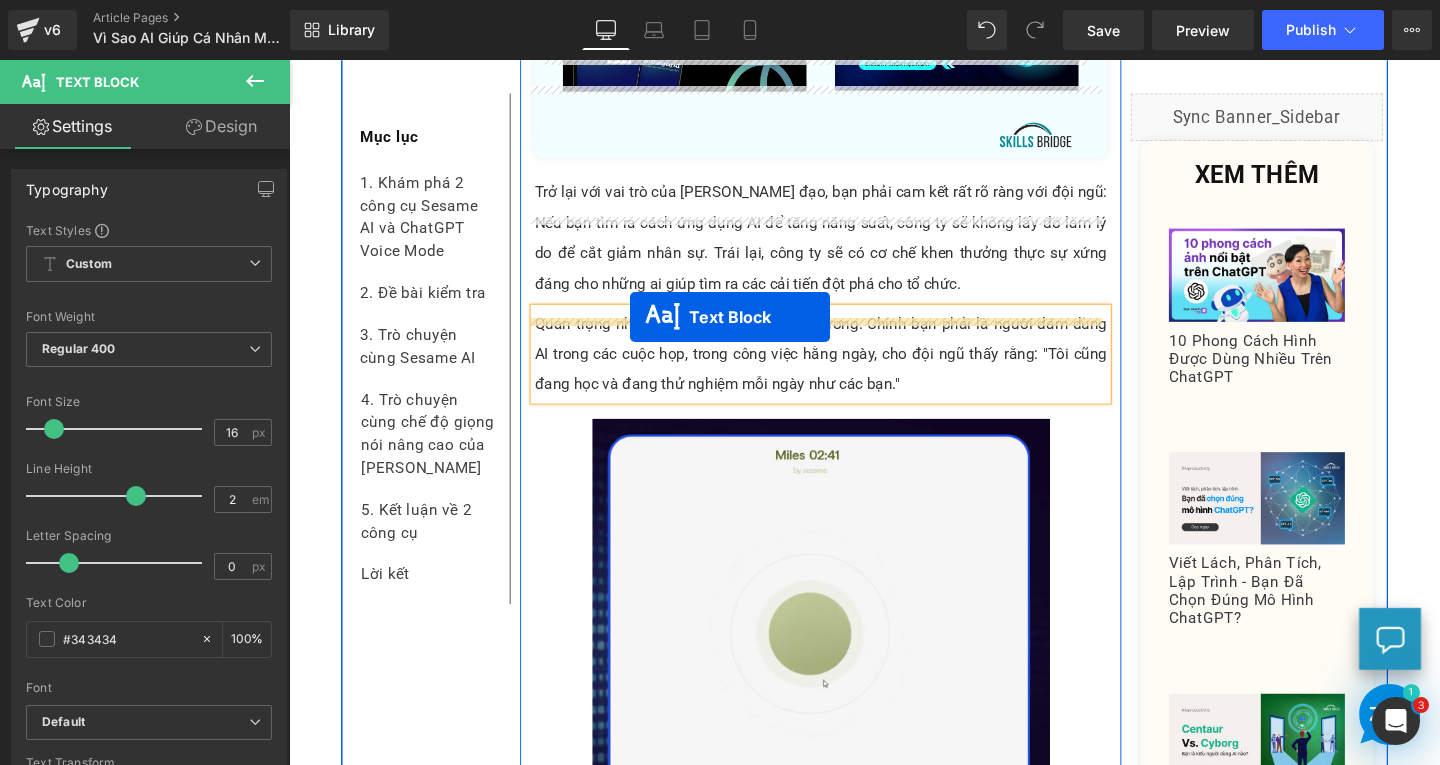 drag, startPoint x: 793, startPoint y: 684, endPoint x: 648, endPoint y: 330, distance: 382.5454 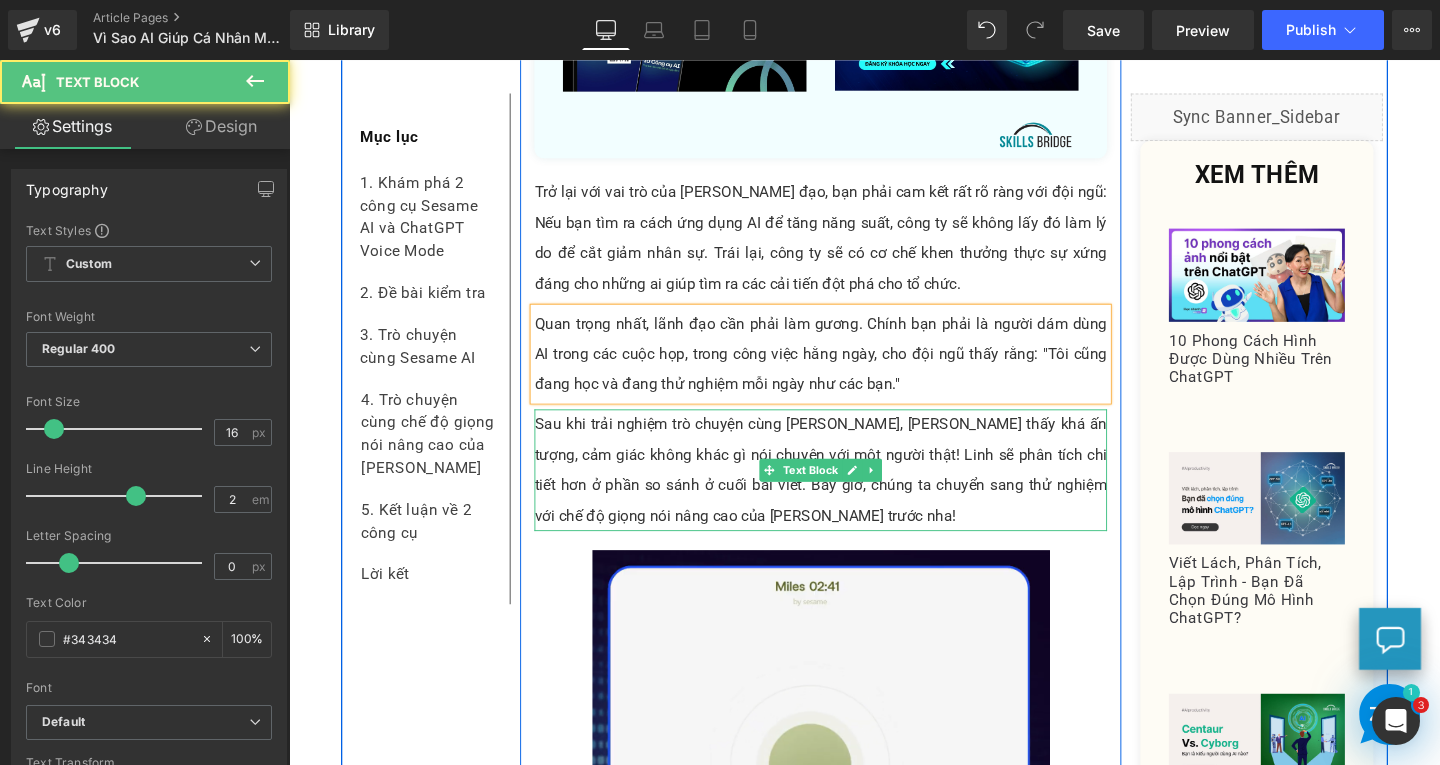 click on "Sau khi trải nghiệm trò chuyện cùng Sesame AI, Linh thấy khá ấn tượng, cảm giác không khác gì nói chuyện với một người thật! Linh sẽ phân tích chi tiết hơn ở phần so sánh ở cuối bài viết. Bây giờ, chúng ta chuyển sang thử nghiệm với chế độ giọng nói nâng cao của ChatGPT trước nha!" at bounding box center (848, 491) 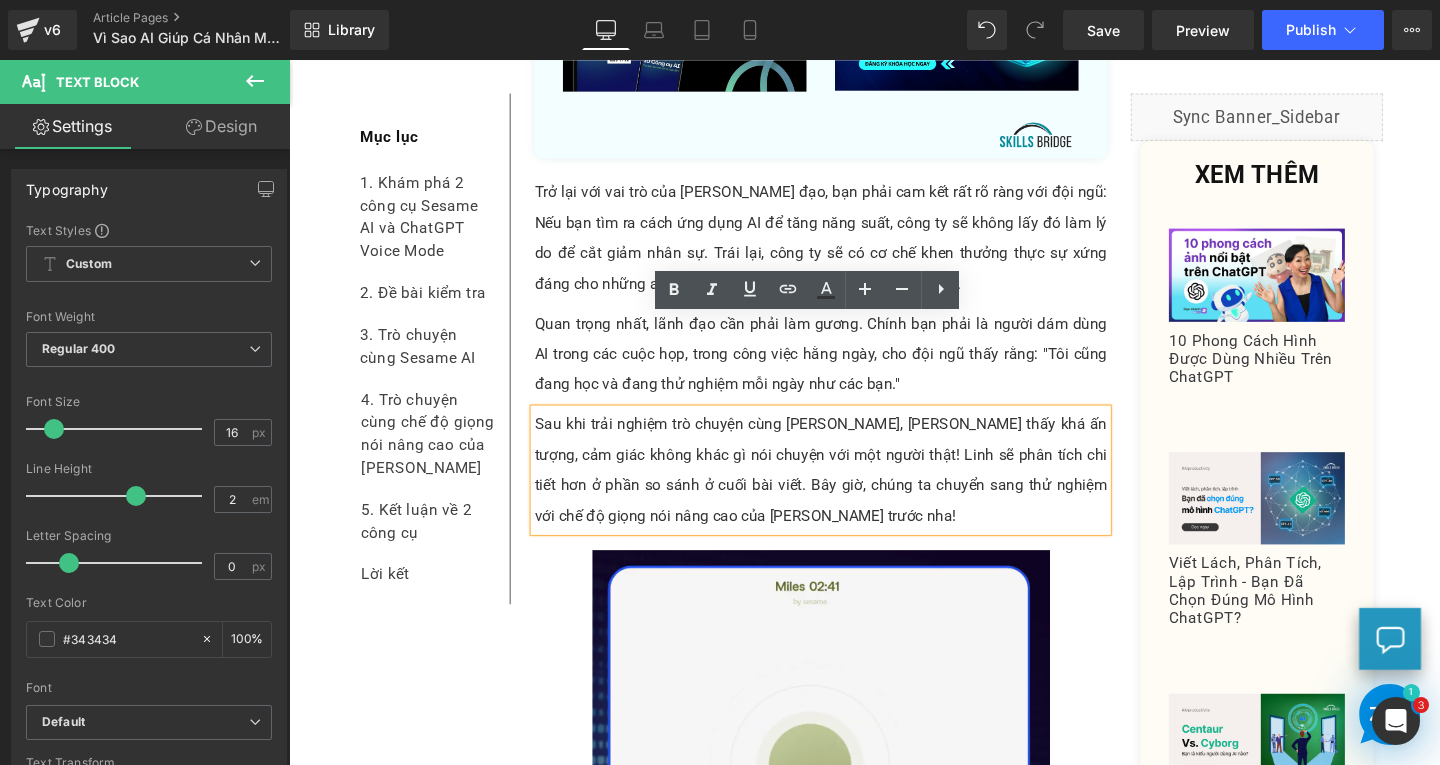 click on "Sau khi trải nghiệm trò chuyện cùng Sesame AI, Linh thấy khá ấn tượng, cảm giác không khác gì nói chuyện với một người thật! Linh sẽ phân tích chi tiết hơn ở phần so sánh ở cuối bài viết. Bây giờ, chúng ta chuyển sang thử nghiệm với chế độ giọng nói nâng cao của ChatGPT trước nha!" at bounding box center [848, 491] 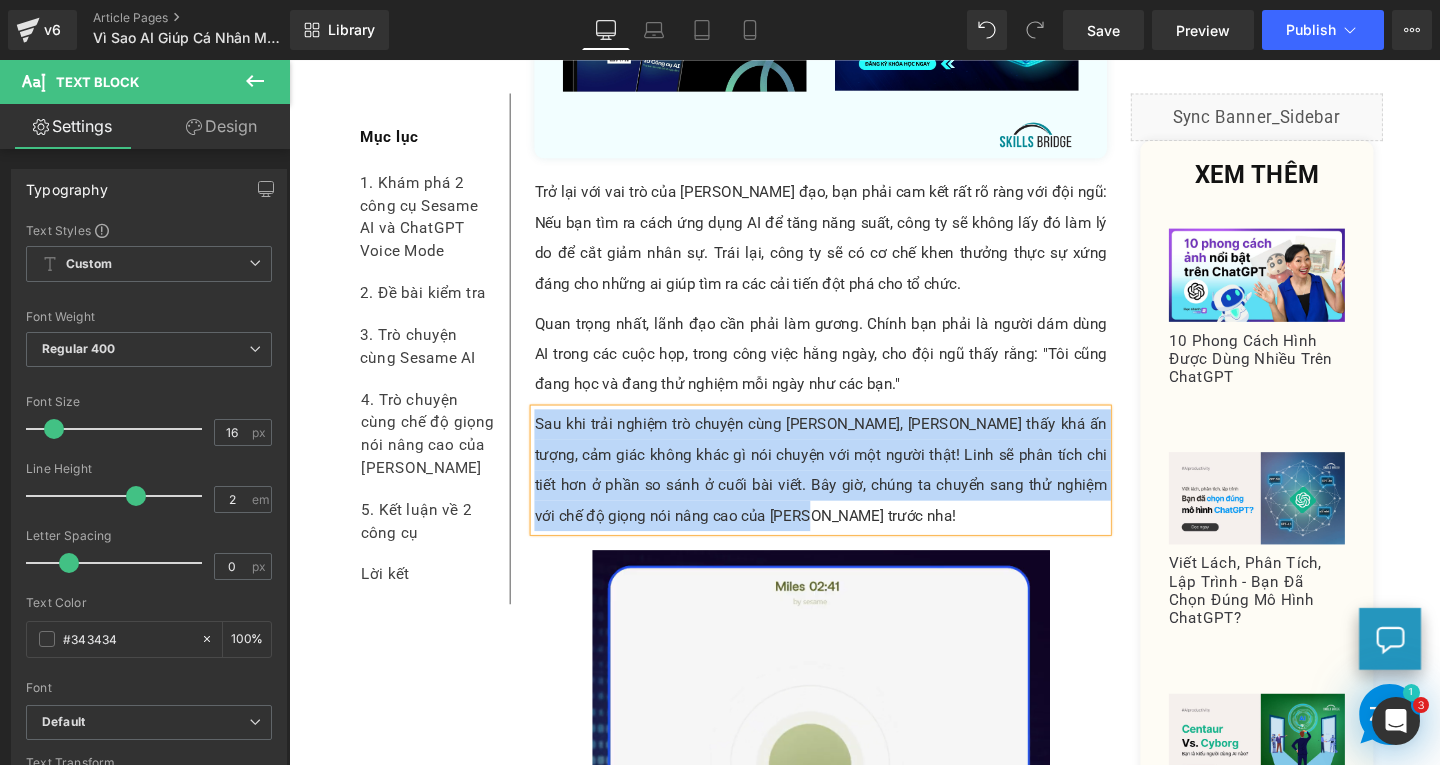 paste 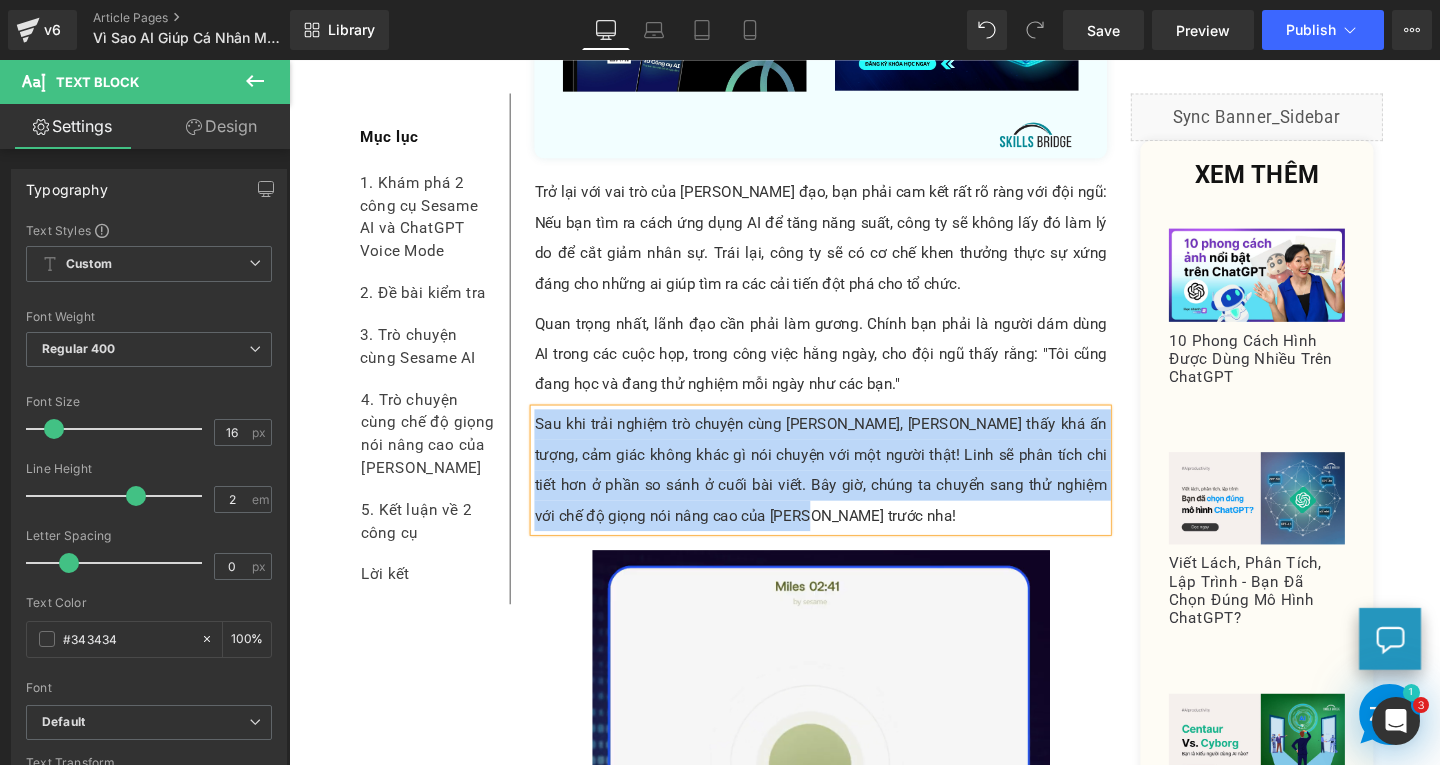 type 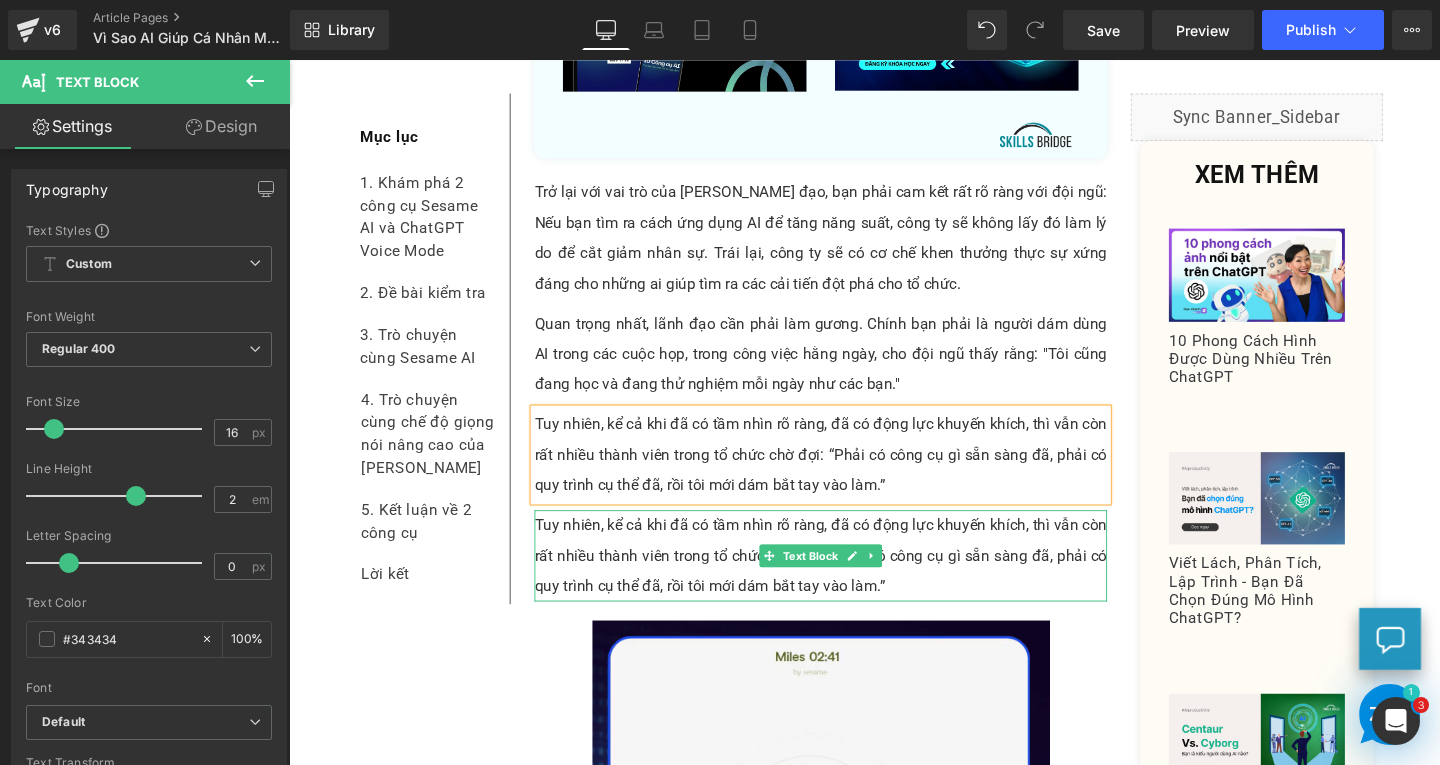click on "Tuy nhiên, kể cả khi đã có tầm nhìn rõ ràng, đã có động lực khuyến khích, thì vẫn còn rất nhiều thành viên trong tổ chức chờ đợi: “Phải có công cụ gì sẵn sàng đã, phải có quy trình cụ thể đã, rồi tôi mới dám bắt tay vào làm.”" at bounding box center (848, 581) 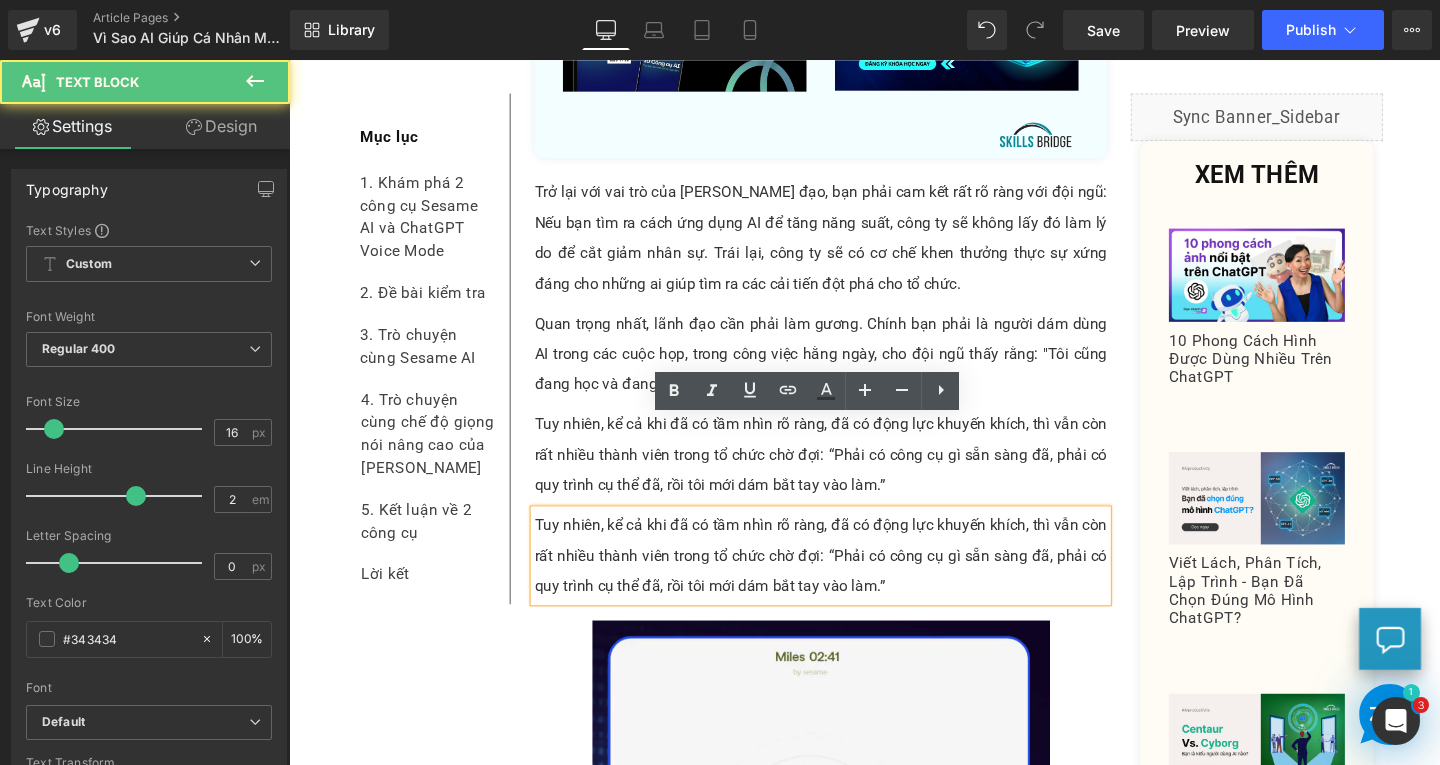 click on "Tuy nhiên, kể cả khi đã có tầm nhìn rõ ràng, đã có động lực khuyến khích, thì vẫn còn rất nhiều thành viên trong tổ chức chờ đợi: “Phải có công cụ gì sẵn sàng đã, phải có quy trình cụ thể đã, rồi tôi mới dám bắt tay vào làm.”" at bounding box center [848, 581] 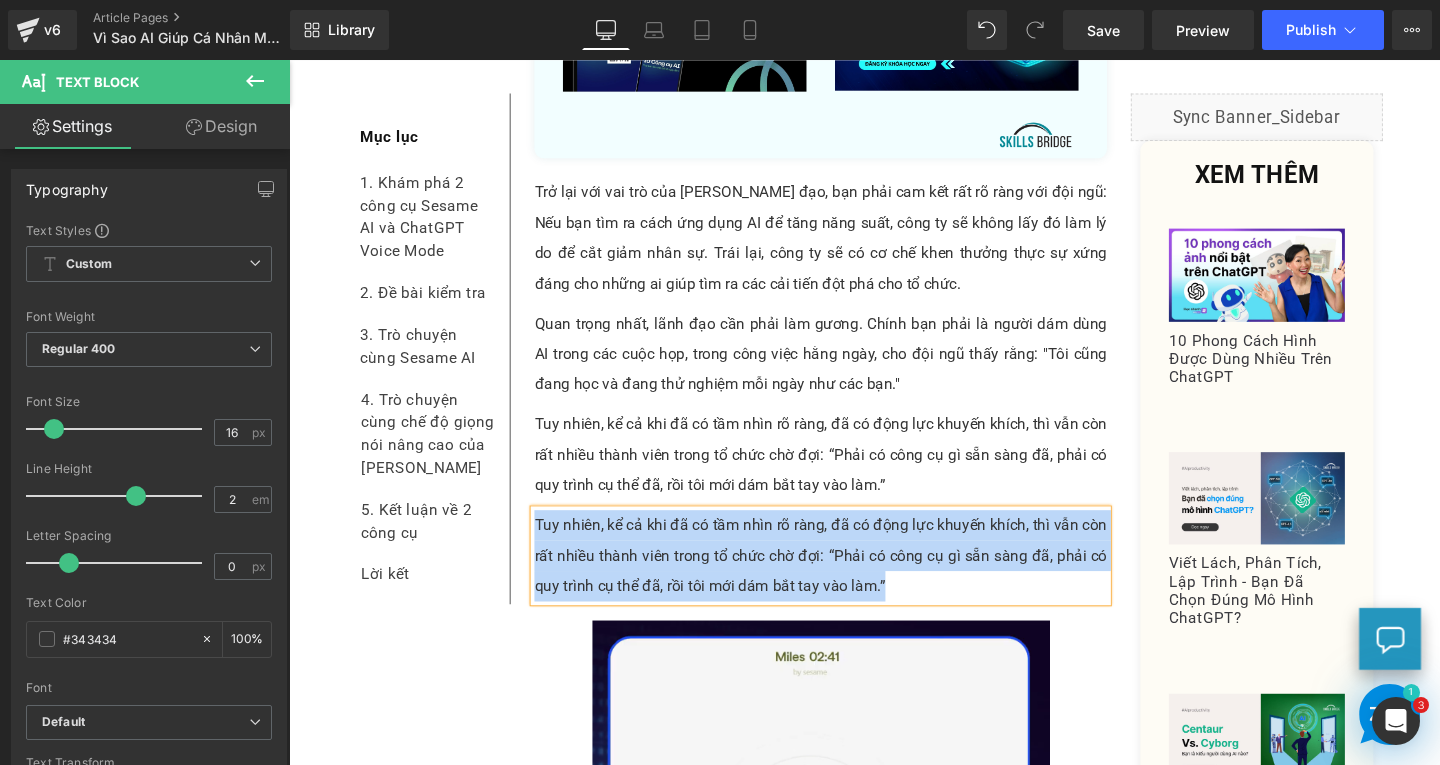 paste 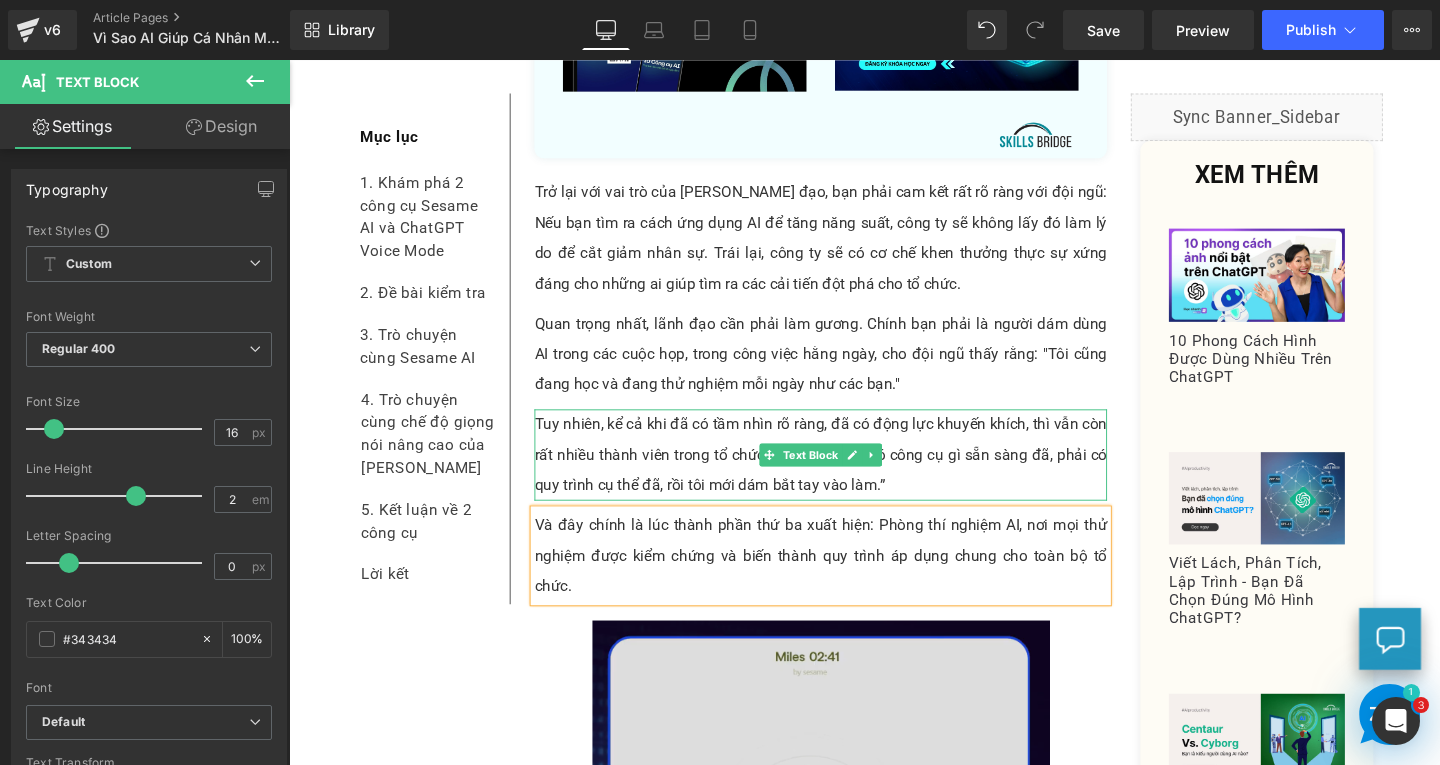 scroll, scrollTop: 7860, scrollLeft: 0, axis: vertical 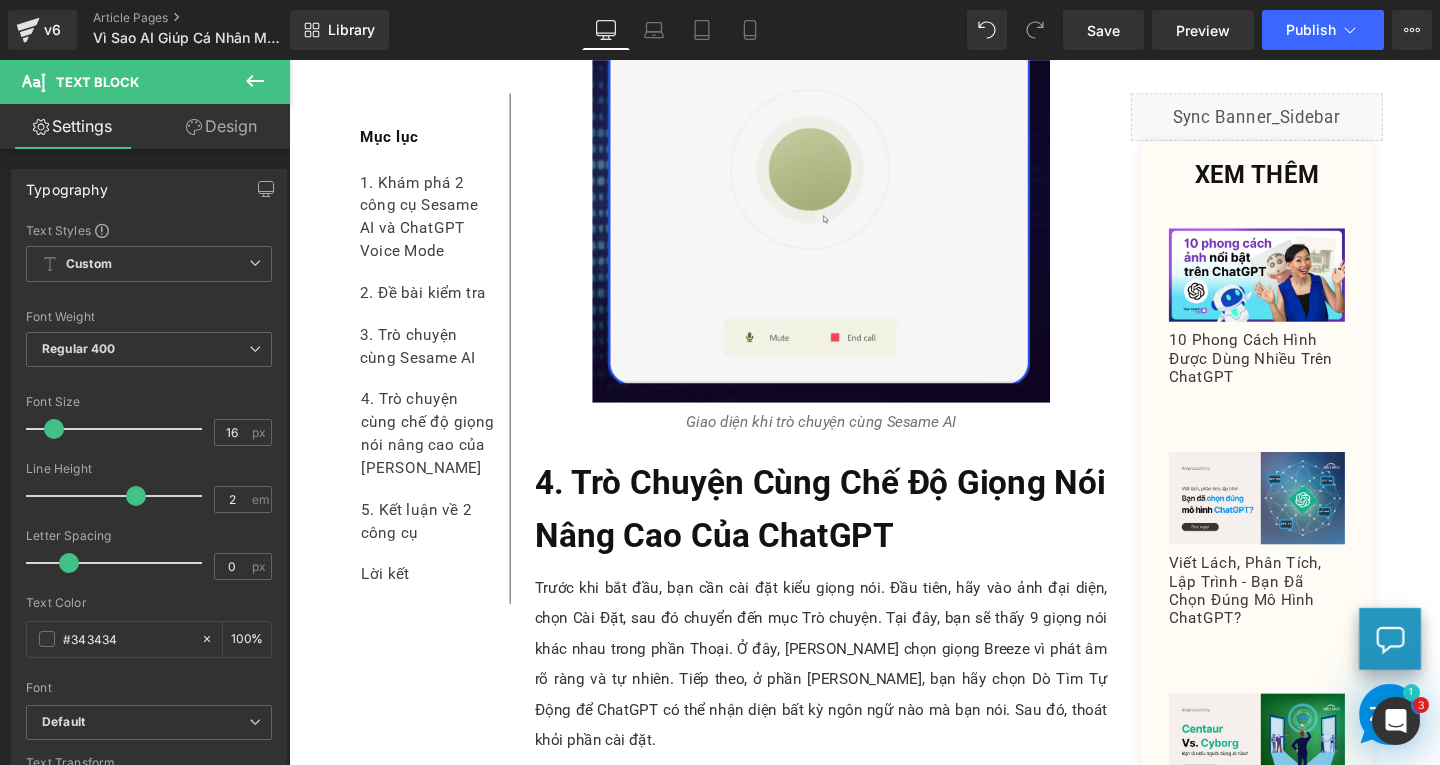 click on "4. Trò Chuyện Cùng Chế Độ Giọng Nói Nâng Cao Của ChatGPT" at bounding box center [847, 532] 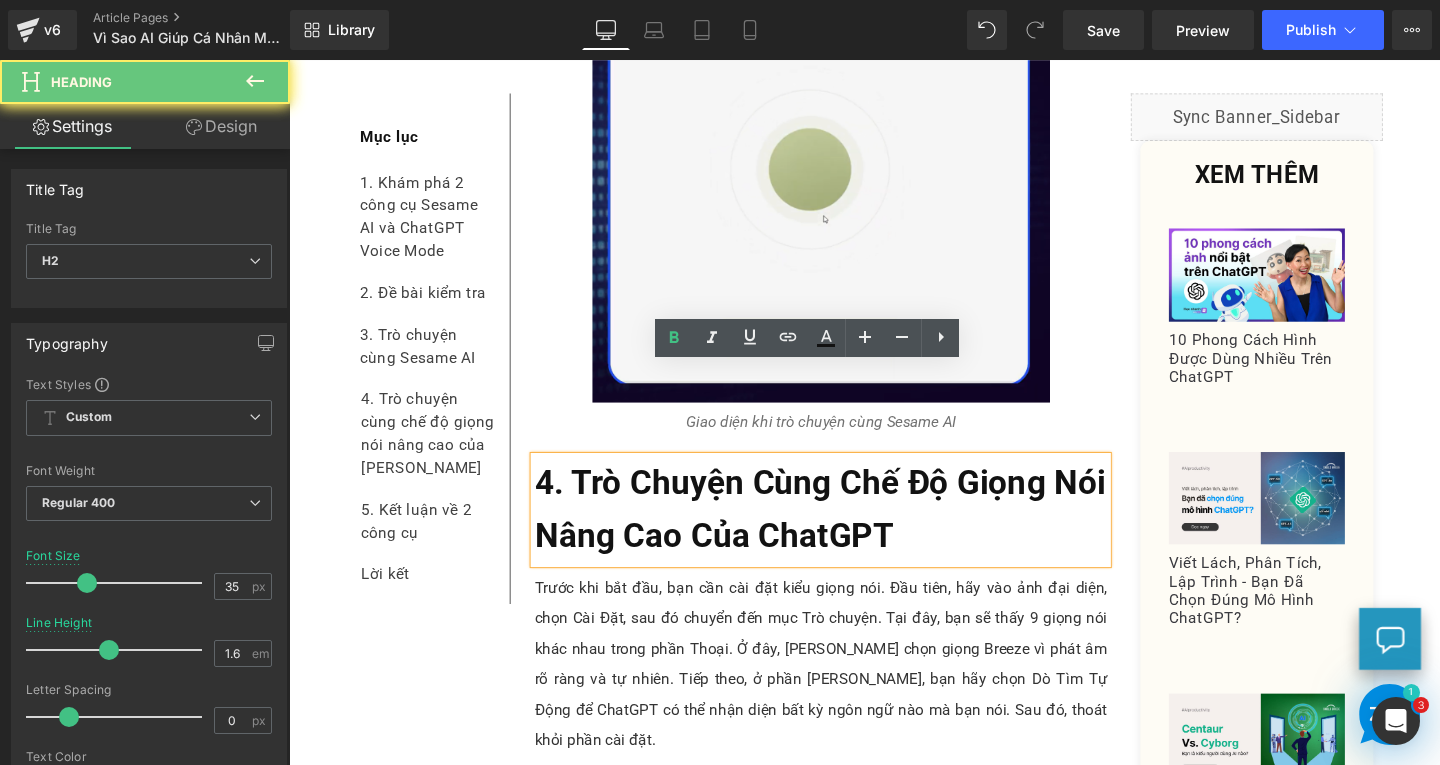 click on "4. Trò Chuyện Cùng Chế Độ Giọng Nói Nâng Cao Của ChatGPT" at bounding box center (848, 533) 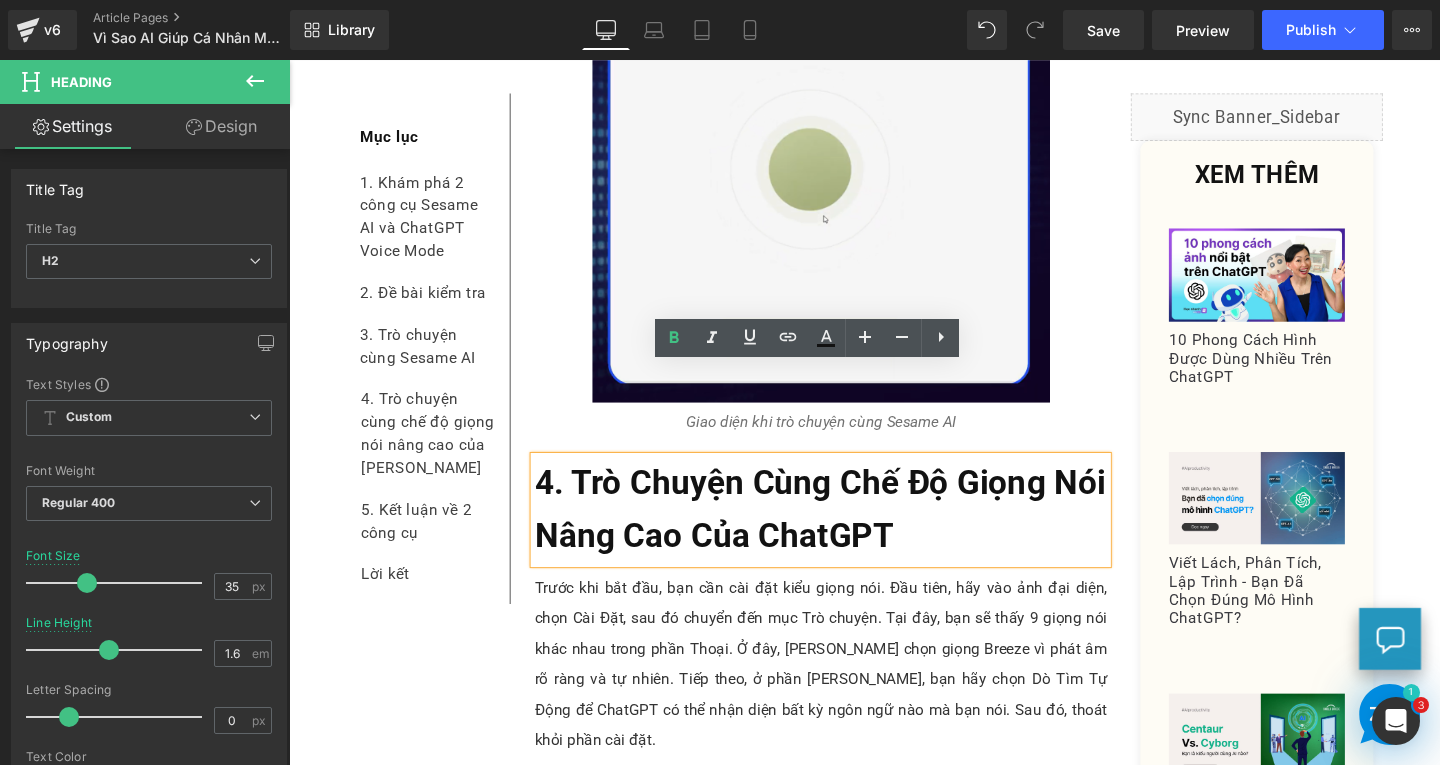 type 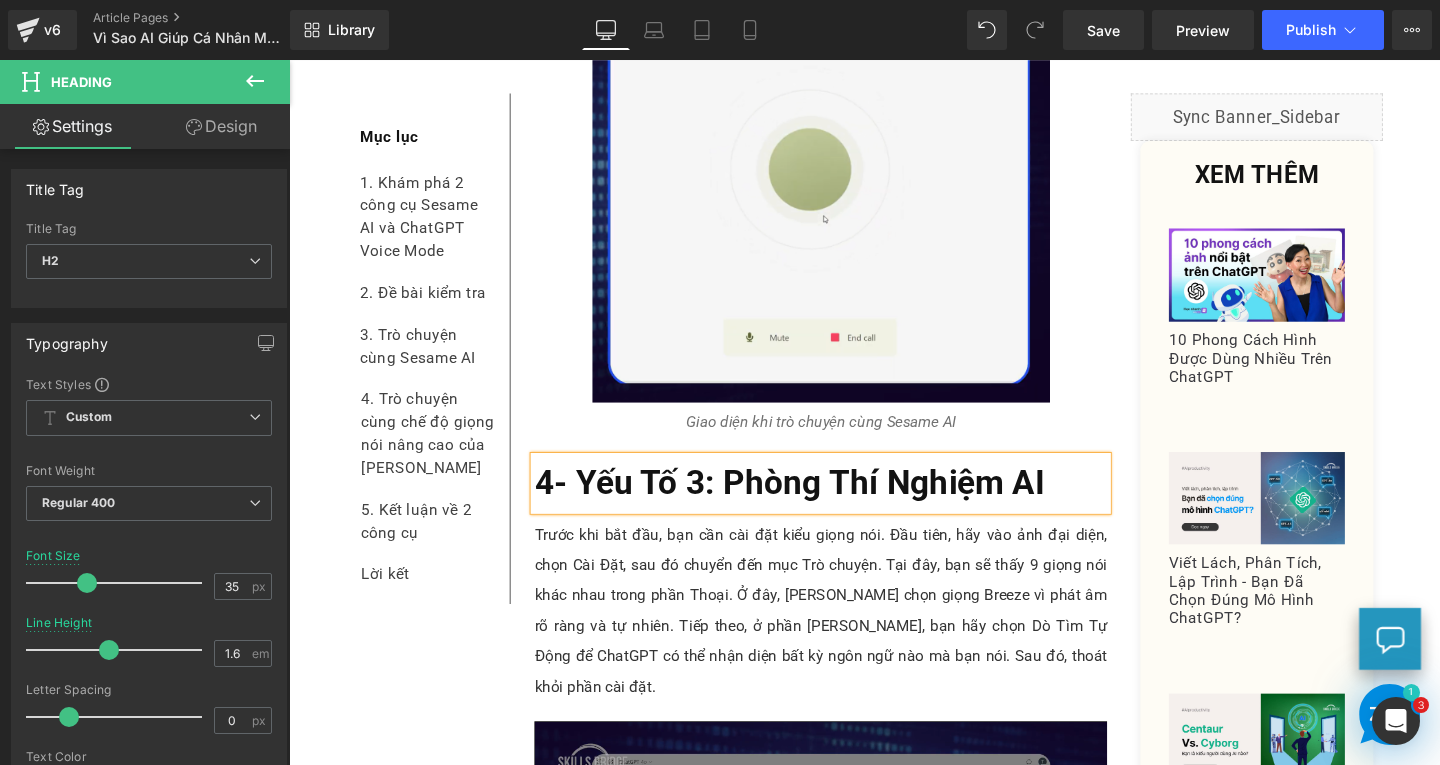 click on "4- Yếu Tố 3: Phòng Thí Nghiệm AI" at bounding box center (815, 504) 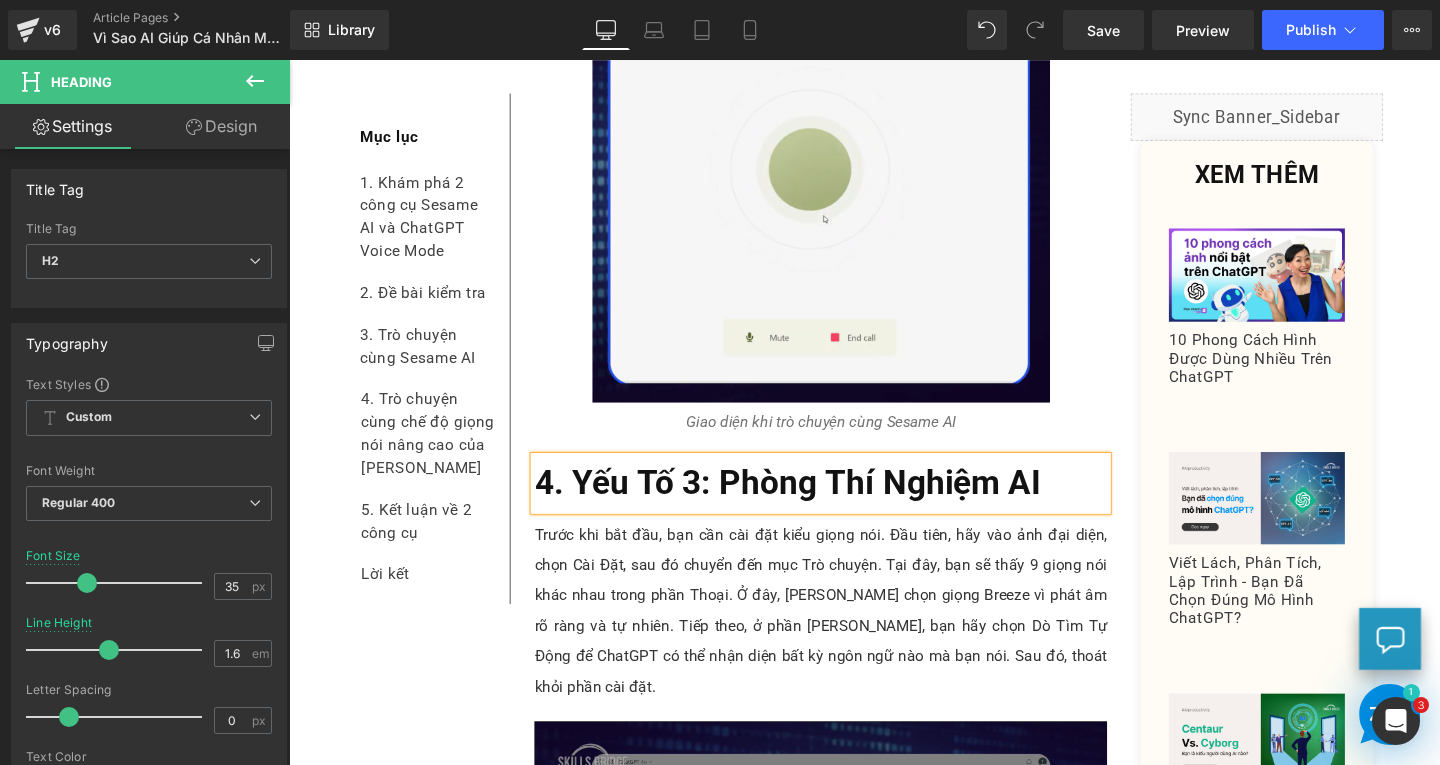 click on "Trước khi bắt đầu, bạn cần cài đặt kiểu giọng nói. Đầu tiên, hãy vào ảnh đại diện, chọn Cài Đặt, sau đó chuyển đến mục Trò chuyện. Tại đây, bạn sẽ thấy 9 giọng nói khác nhau trong phần Thoại. Ở đây, Linh chọn giọng Breeze vì phát âm rõ ràng và tự nhiên. Tiếp theo, ở phần Ngôn Ngữ Chính, bạn hãy chọn Dò Tìm Tự Động để ChatGPT có thể nhận diện bất kỳ ngôn ngữ nào mà bạn nói. Sau đó, thoát khỏi phần cài đặt." at bounding box center (848, 639) 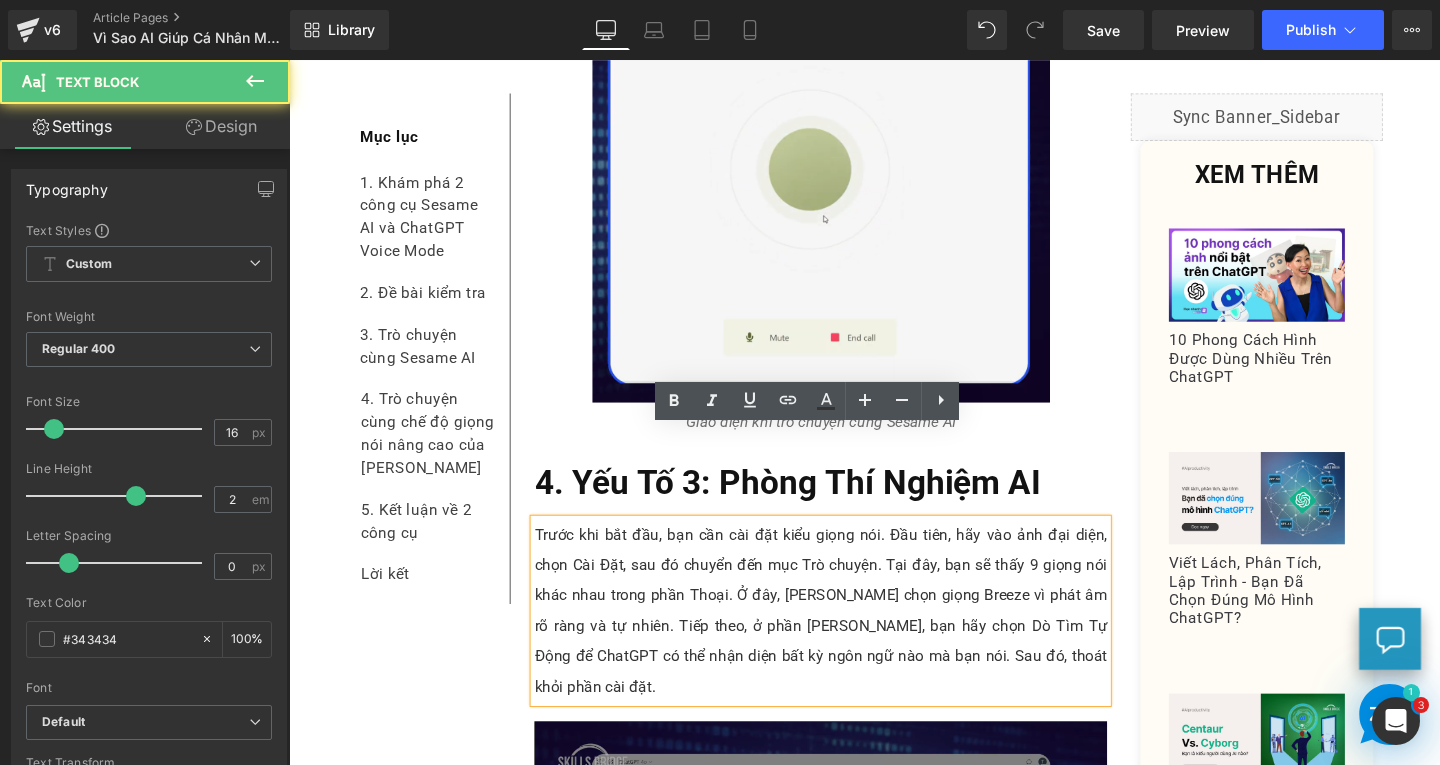 click on "Trước khi bắt đầu, bạn cần cài đặt kiểu giọng nói. Đầu tiên, hãy vào ảnh đại diện, chọn Cài Đặt, sau đó chuyển đến mục Trò chuyện. Tại đây, bạn sẽ thấy 9 giọng nói khác nhau trong phần Thoại. Ở đây, Linh chọn giọng Breeze vì phát âm rõ ràng và tự nhiên. Tiếp theo, ở phần Ngôn Ngữ Chính, bạn hãy chọn Dò Tìm Tự Động để ChatGPT có thể nhận diện bất kỳ ngôn ngữ nào mà bạn nói. Sau đó, thoát khỏi phần cài đặt." at bounding box center (848, 639) 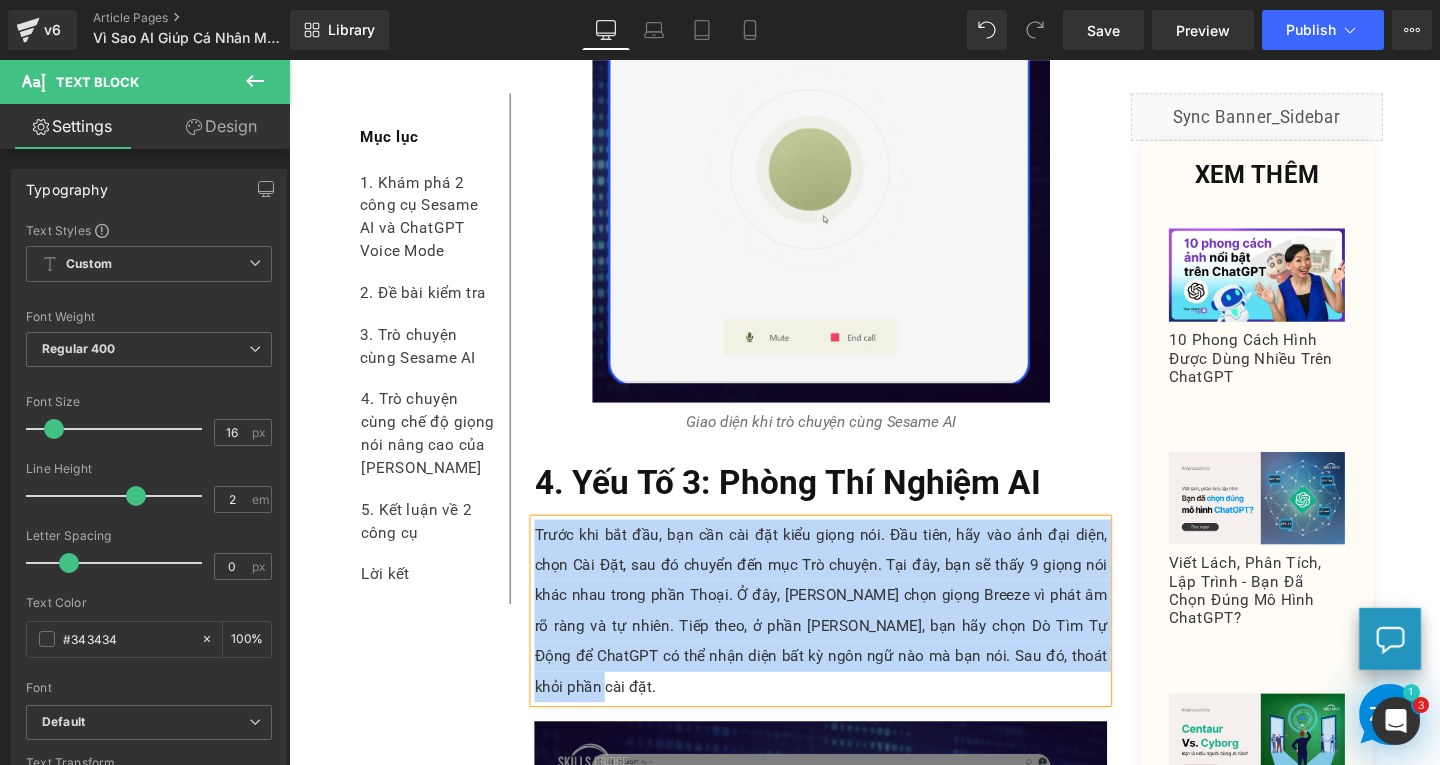 paste 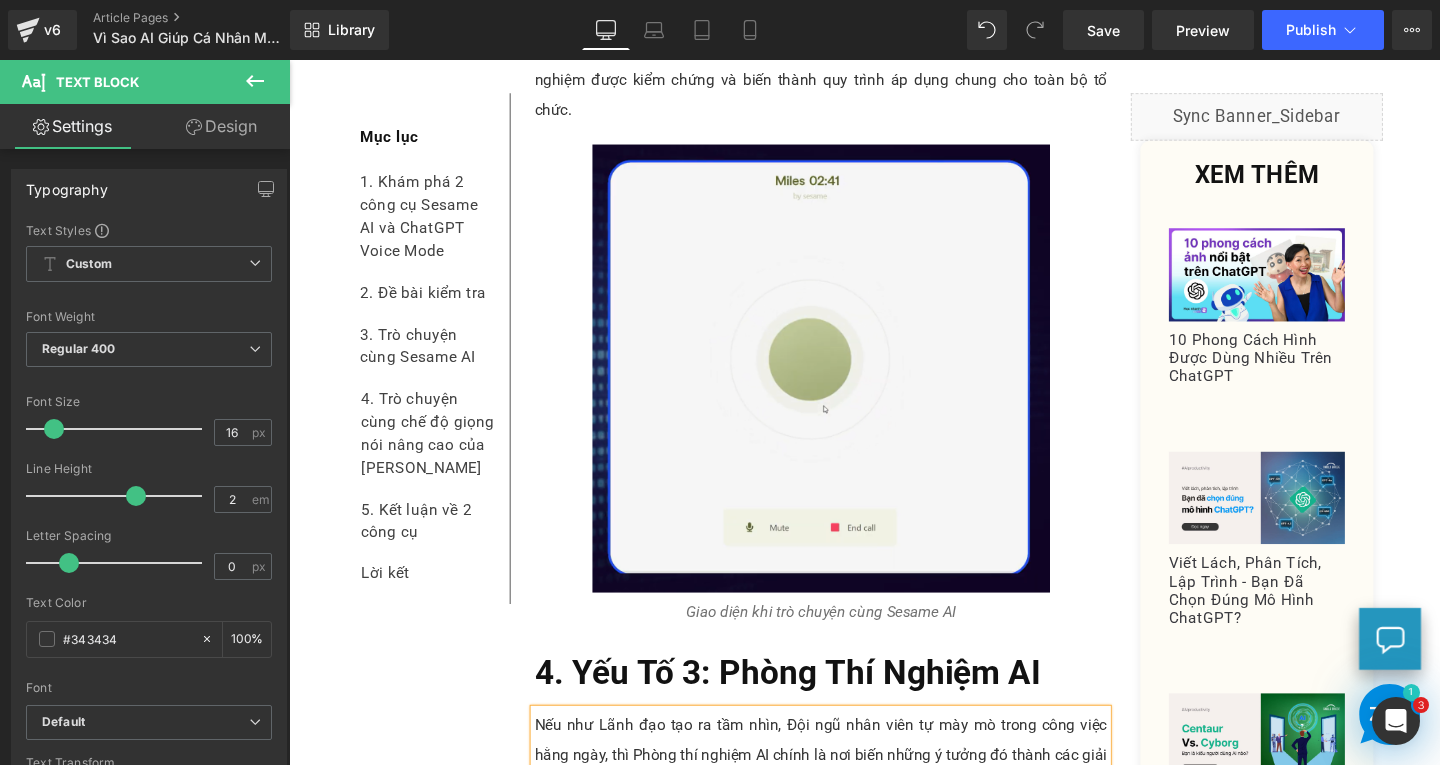 scroll, scrollTop: 8360, scrollLeft: 0, axis: vertical 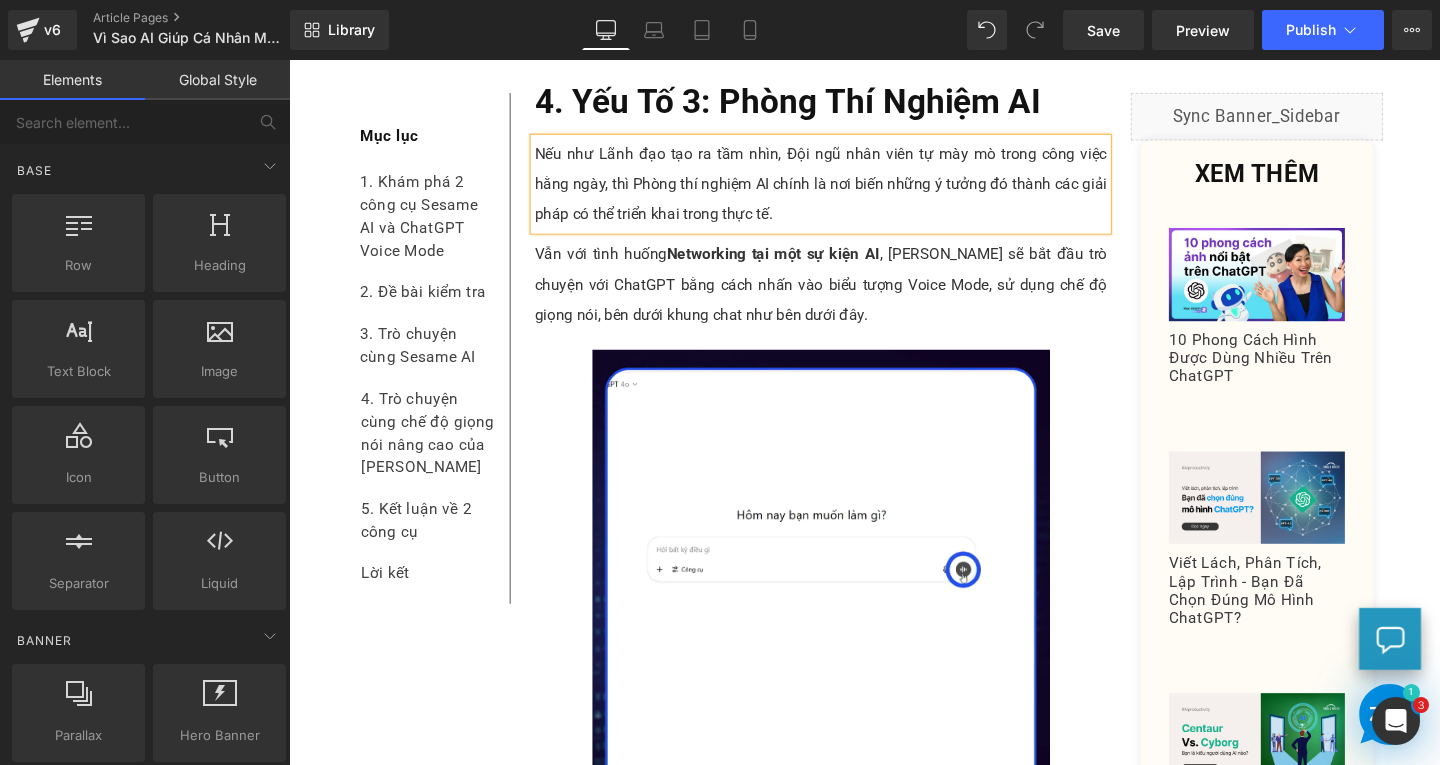 click on "Vẫn với tình huống  Networking tại một sự kiện AI , Linh sẽ bắt đầu trò chuyện với ChatGPT bằng cách nhấn vào biểu tượng Voice Mode, sử dụng chế độ giọng nói, bên dưới khung chat như bên dưới đây." at bounding box center (848, 297) 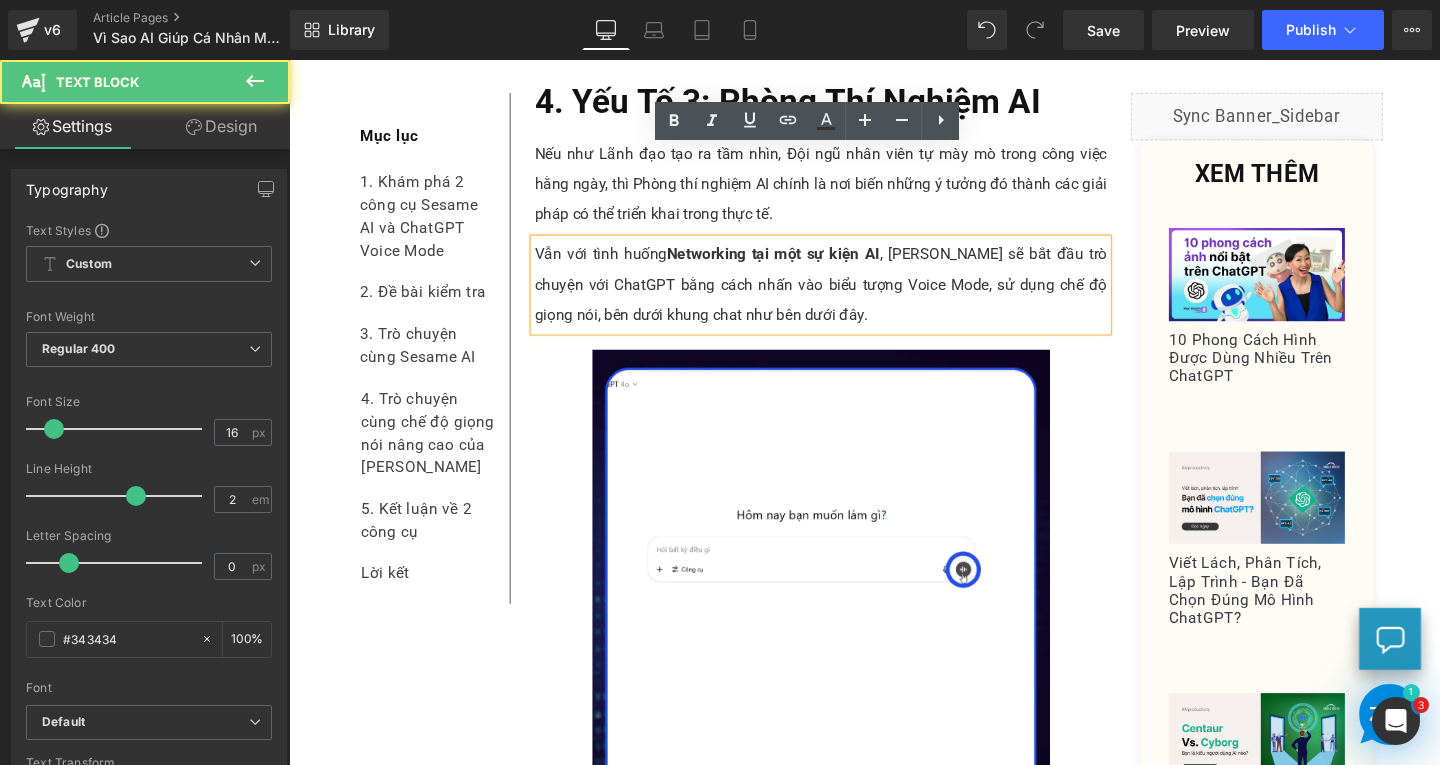click on "Vẫn với tình huống  Networking tại một sự kiện AI , Linh sẽ bắt đầu trò chuyện với ChatGPT bằng cách nhấn vào biểu tượng Voice Mode, sử dụng chế độ giọng nói, bên dưới khung chat như bên dưới đây." at bounding box center (848, 297) 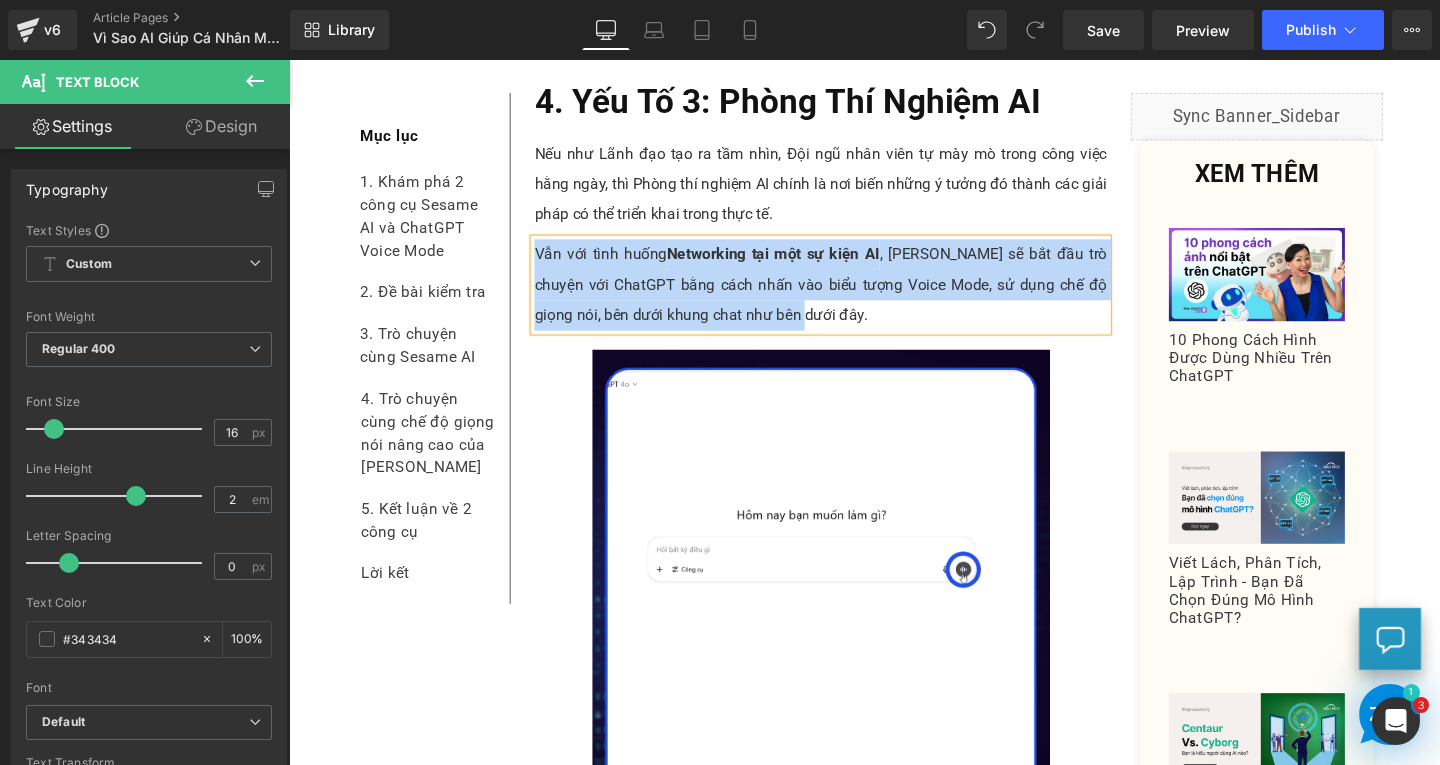 paste 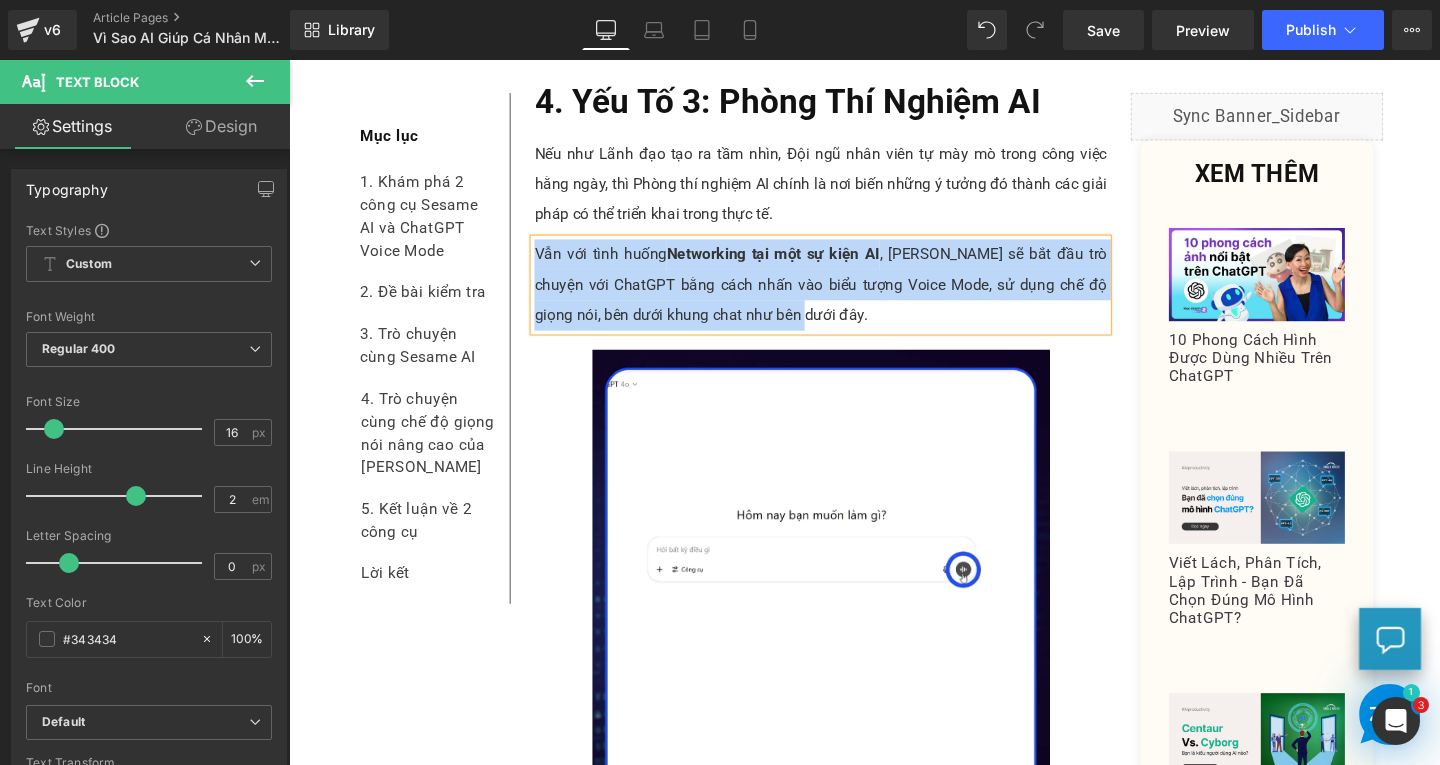 type 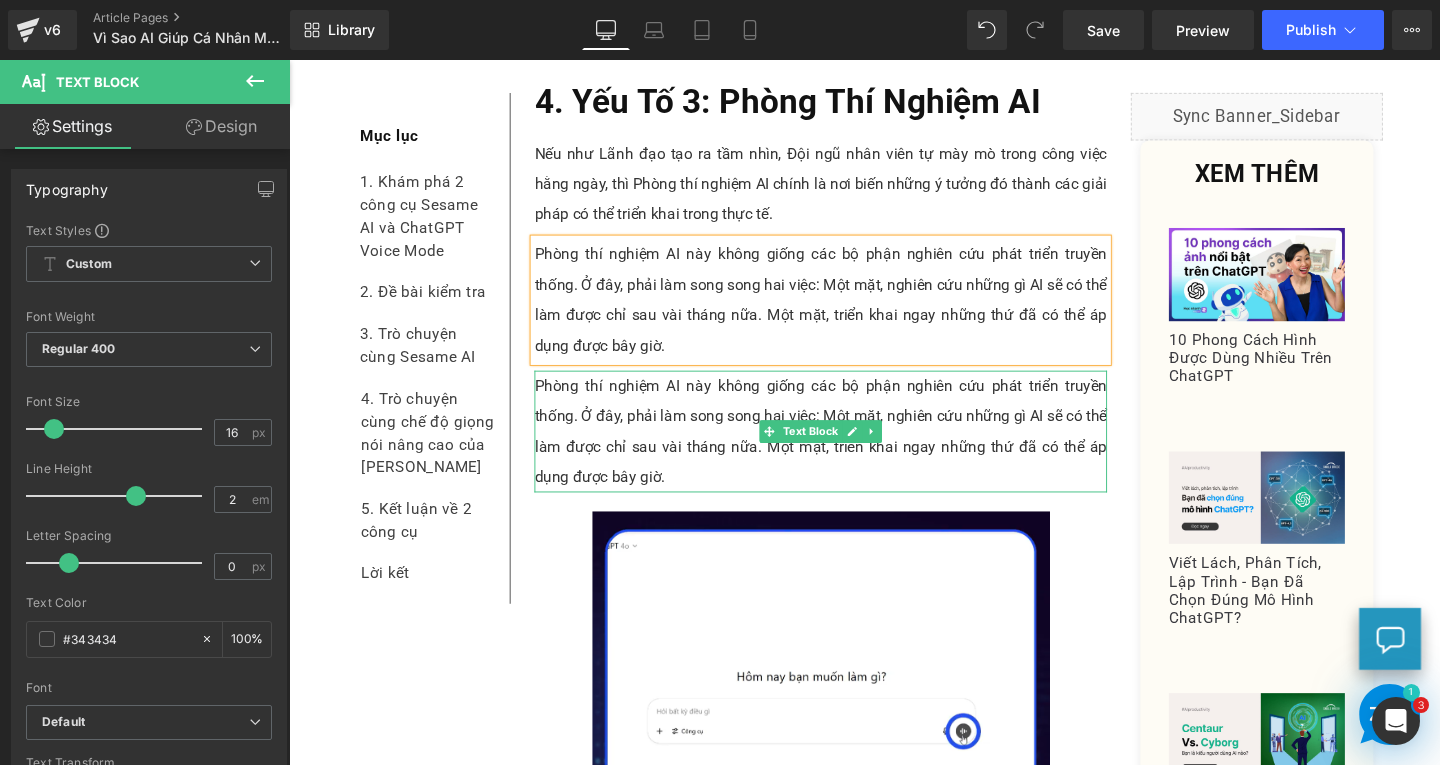 click on "Phòng thí nghiệm AI này không giống các bộ phận nghiên cứu phát triển truyền thống. Ở đây, phải làm song song hai việc: Một mặt, nghiên cứu những gì AI sẽ có thể làm được chỉ sau vài tháng nữa. Một mặt, triển khai ngay những thứ đã có thể áp dụng được bây giờ." at bounding box center [848, 451] 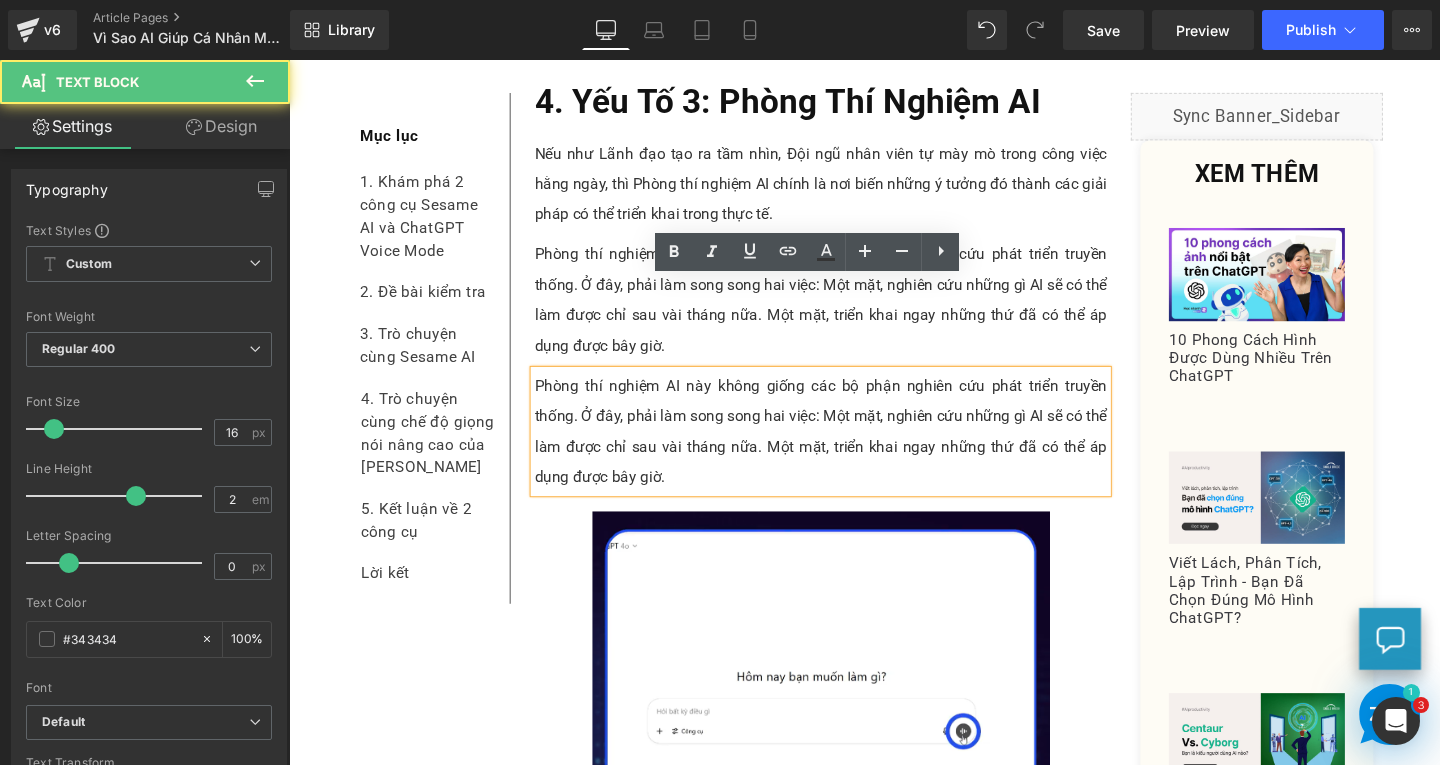 click on "Phòng thí nghiệm AI này không giống các bộ phận nghiên cứu phát triển truyền thống. Ở đây, phải làm song song hai việc: Một mặt, nghiên cứu những gì AI sẽ có thể làm được chỉ sau vài tháng nữa. Một mặt, triển khai ngay những thứ đã có thể áp dụng được bây giờ." at bounding box center (848, 451) 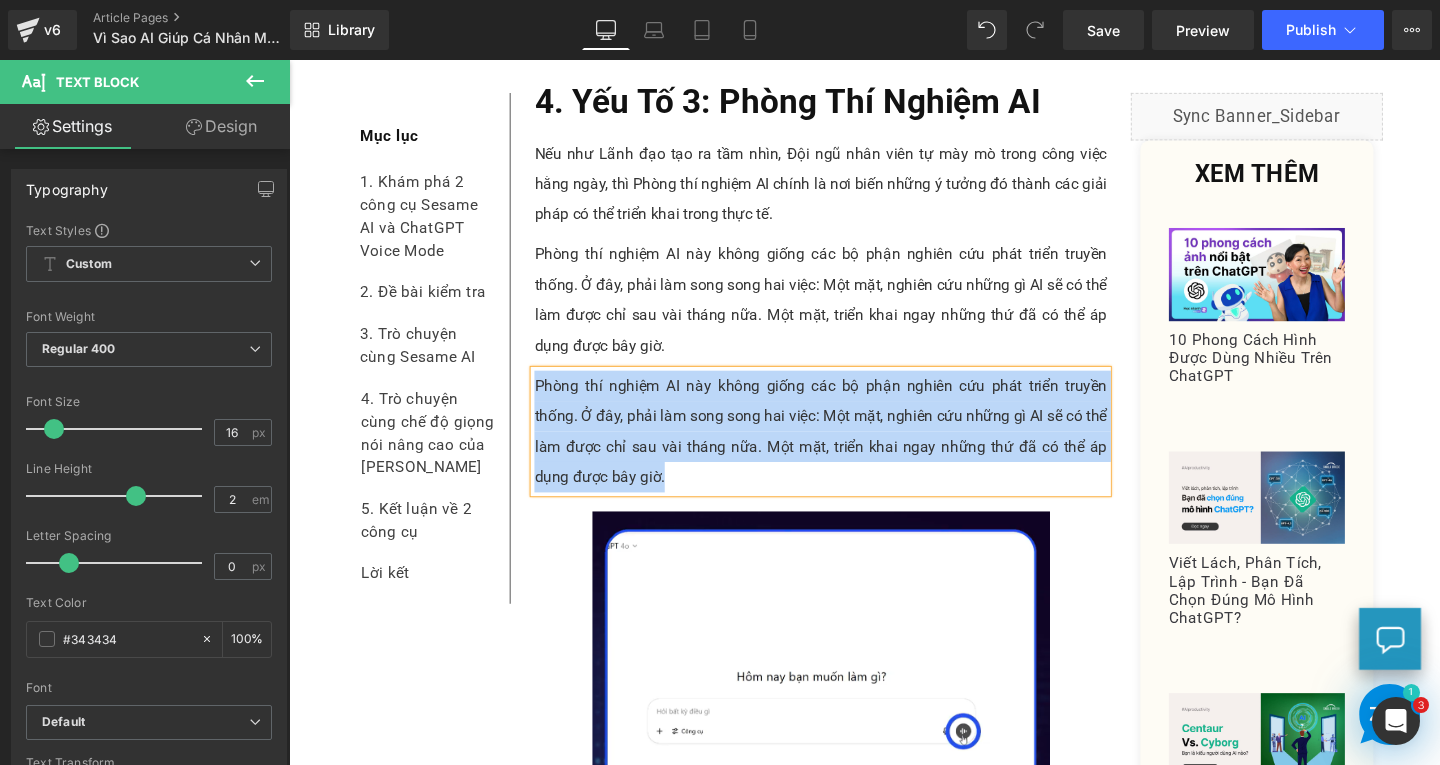 paste 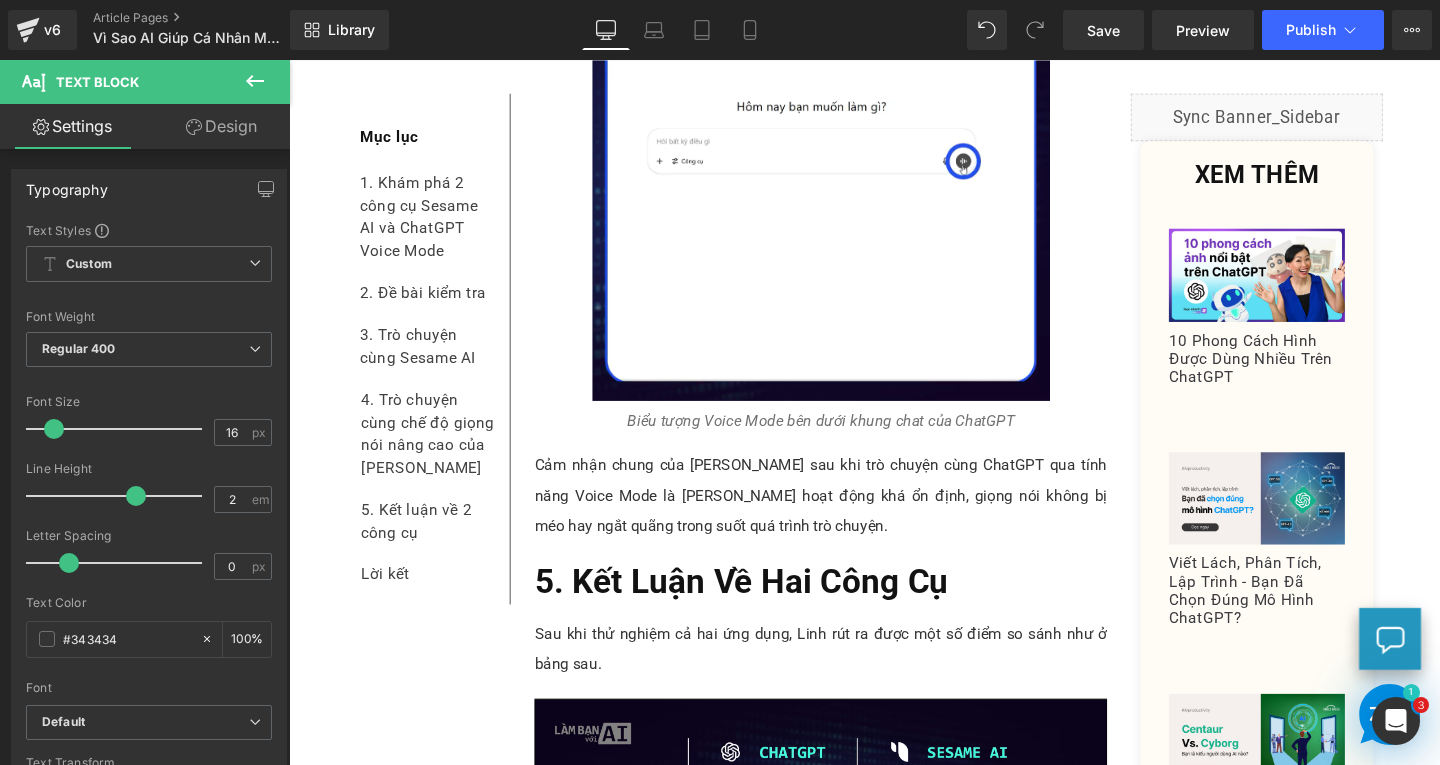 scroll, scrollTop: 9260, scrollLeft: 0, axis: vertical 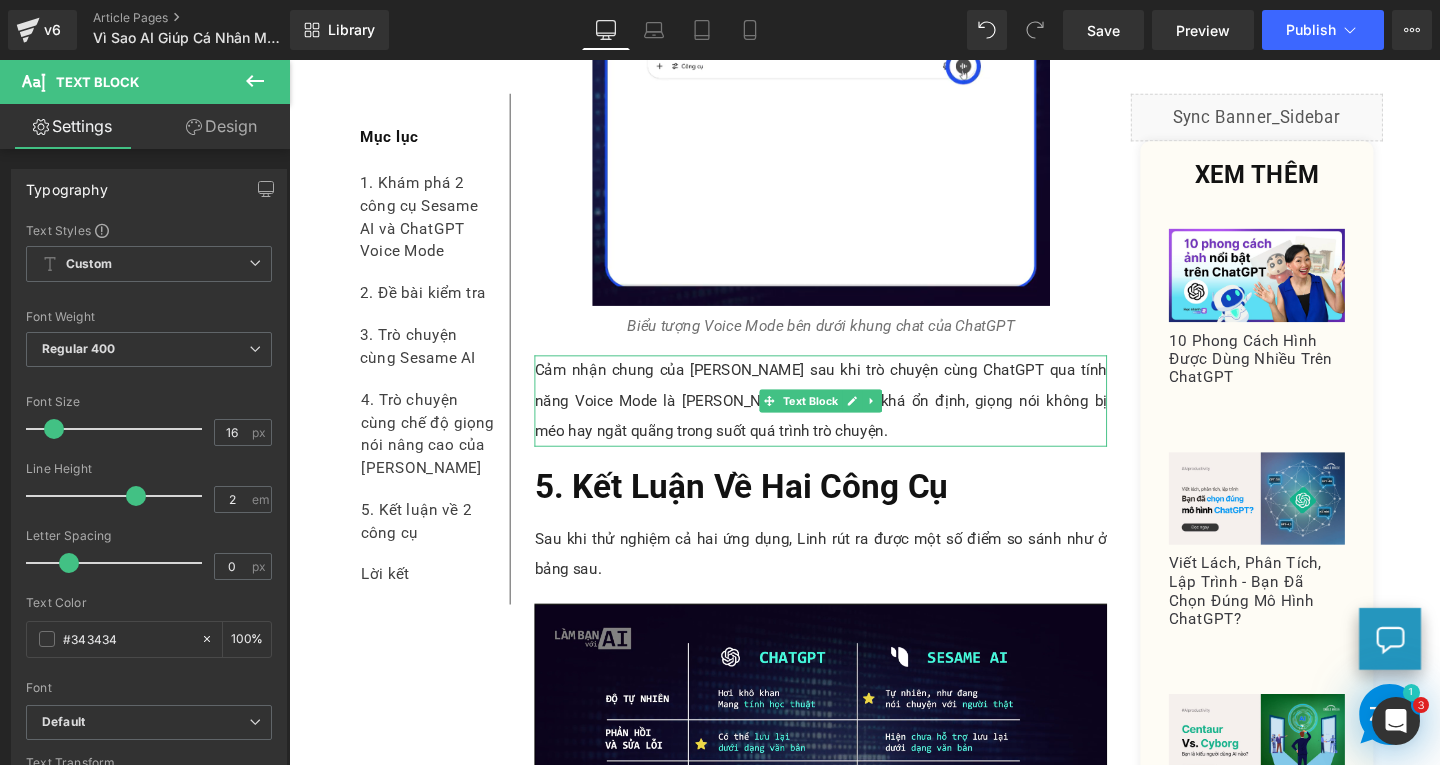 click on "Cảm nhận chung của Linh sau khi trò chuyện cùng ChatGPT qua tính năng Voice Mode là ChatGPT hoạt động khá ổn định, giọng nói không bị méo hay ngắt quãng trong suốt quá trình trò chuyện." at bounding box center [848, 418] 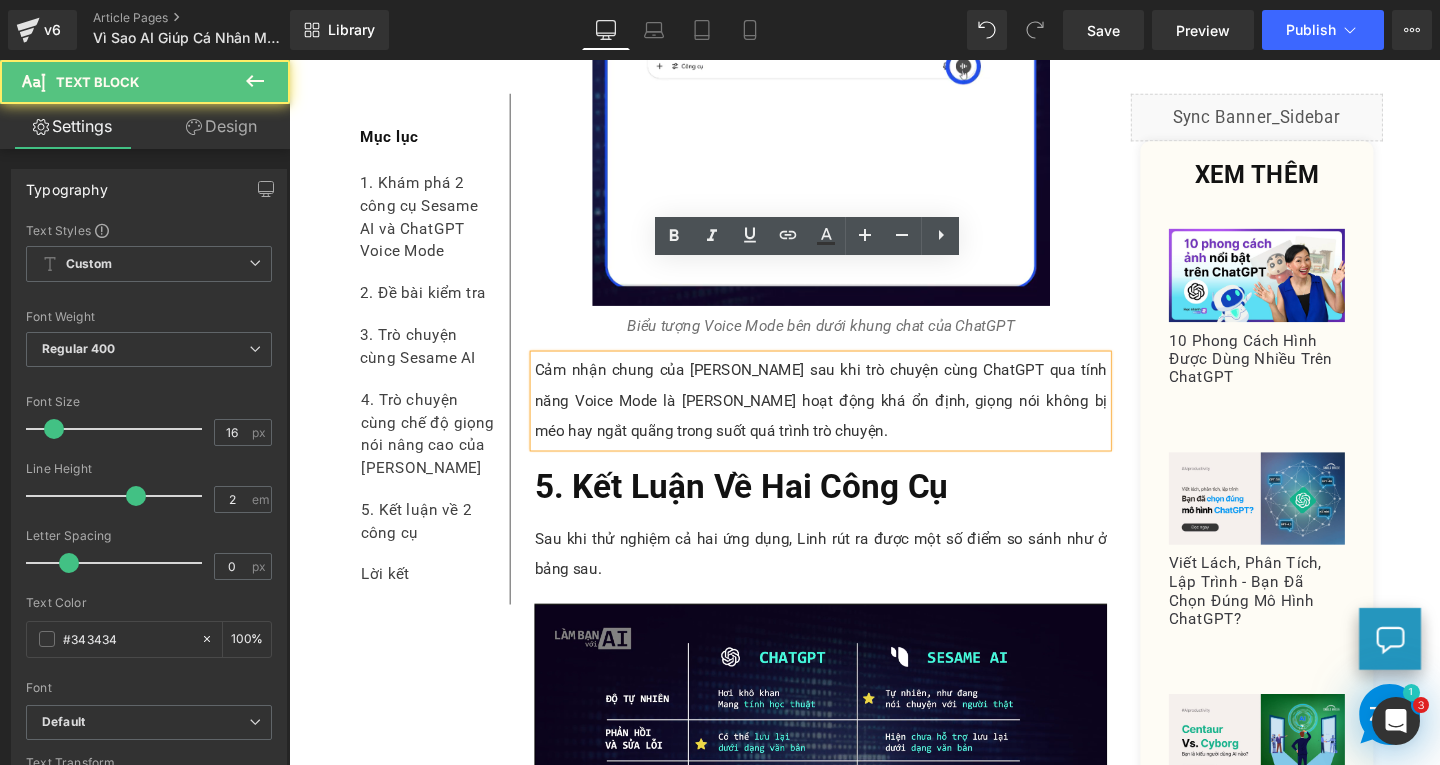click on "Cảm nhận chung của Linh sau khi trò chuyện cùng ChatGPT qua tính năng Voice Mode là ChatGPT hoạt động khá ổn định, giọng nói không bị méo hay ngắt quãng trong suốt quá trình trò chuyện." at bounding box center [848, 418] 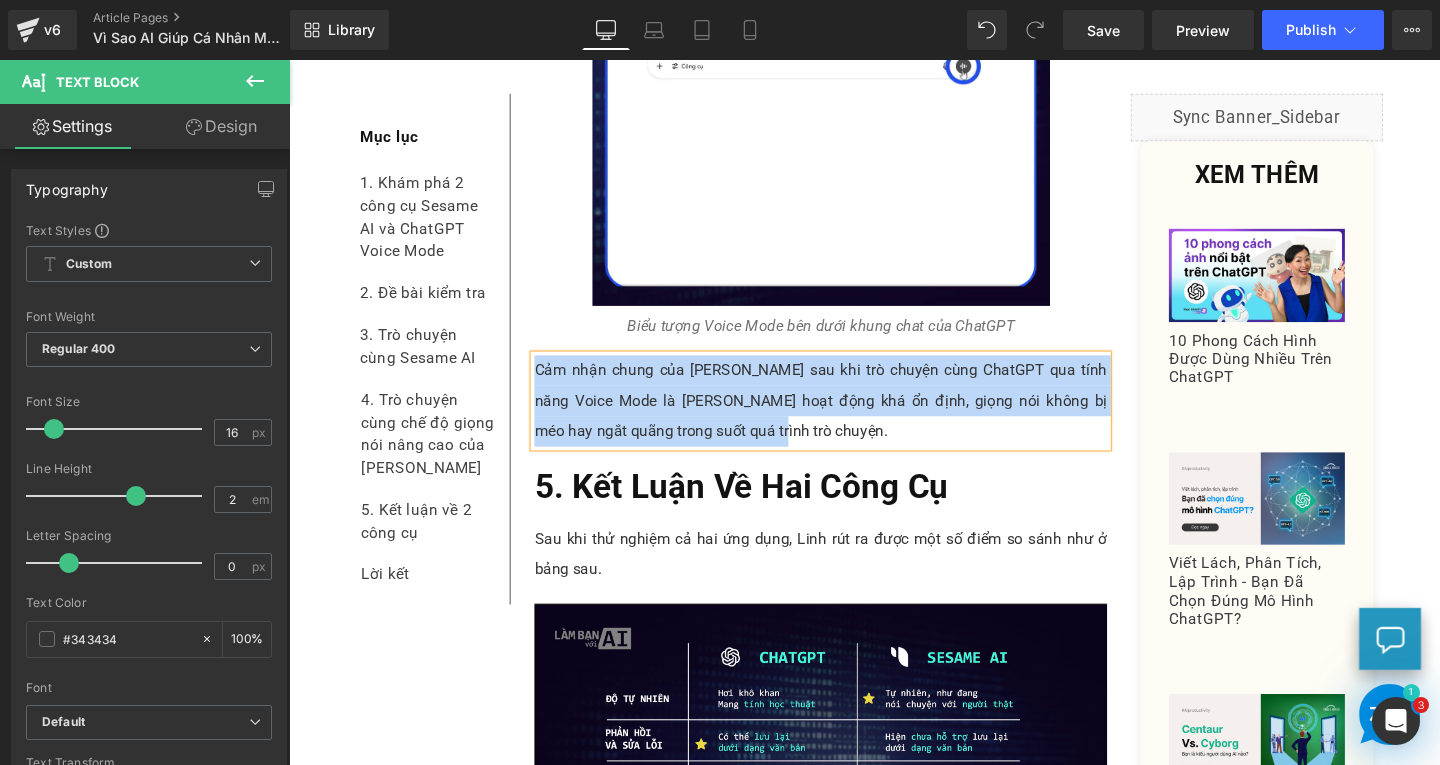 paste 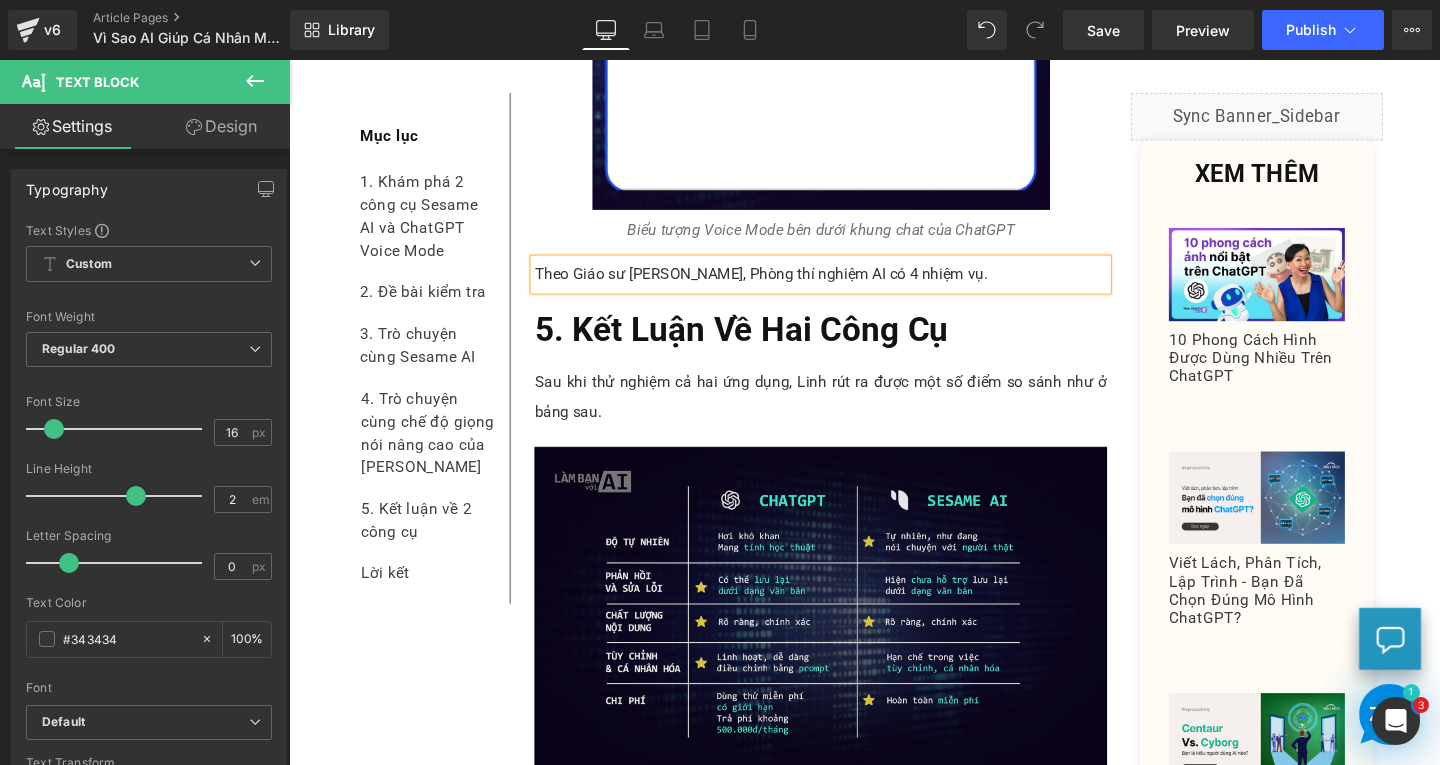 scroll, scrollTop: 9560, scrollLeft: 0, axis: vertical 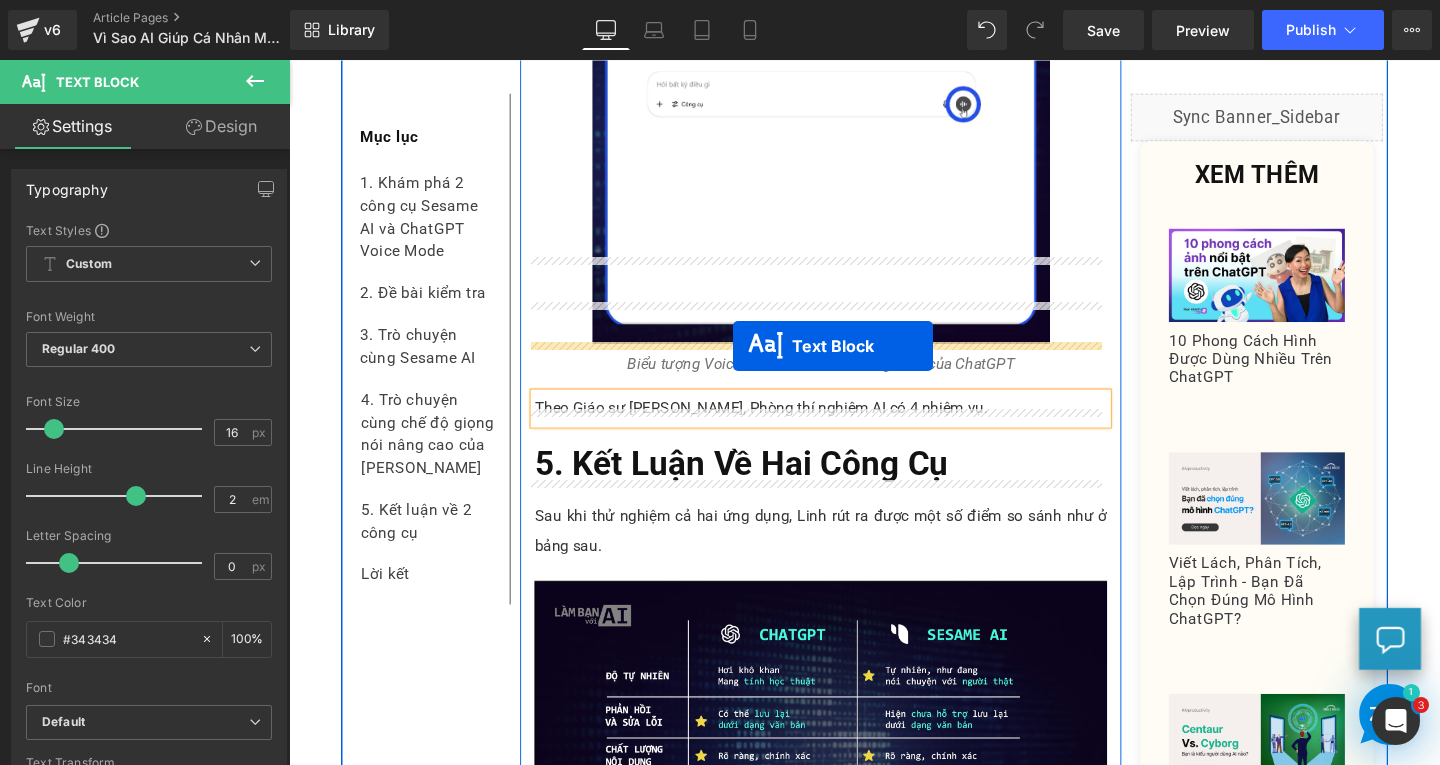 drag, startPoint x: 795, startPoint y: 653, endPoint x: 756, endPoint y: 361, distance: 294.59293 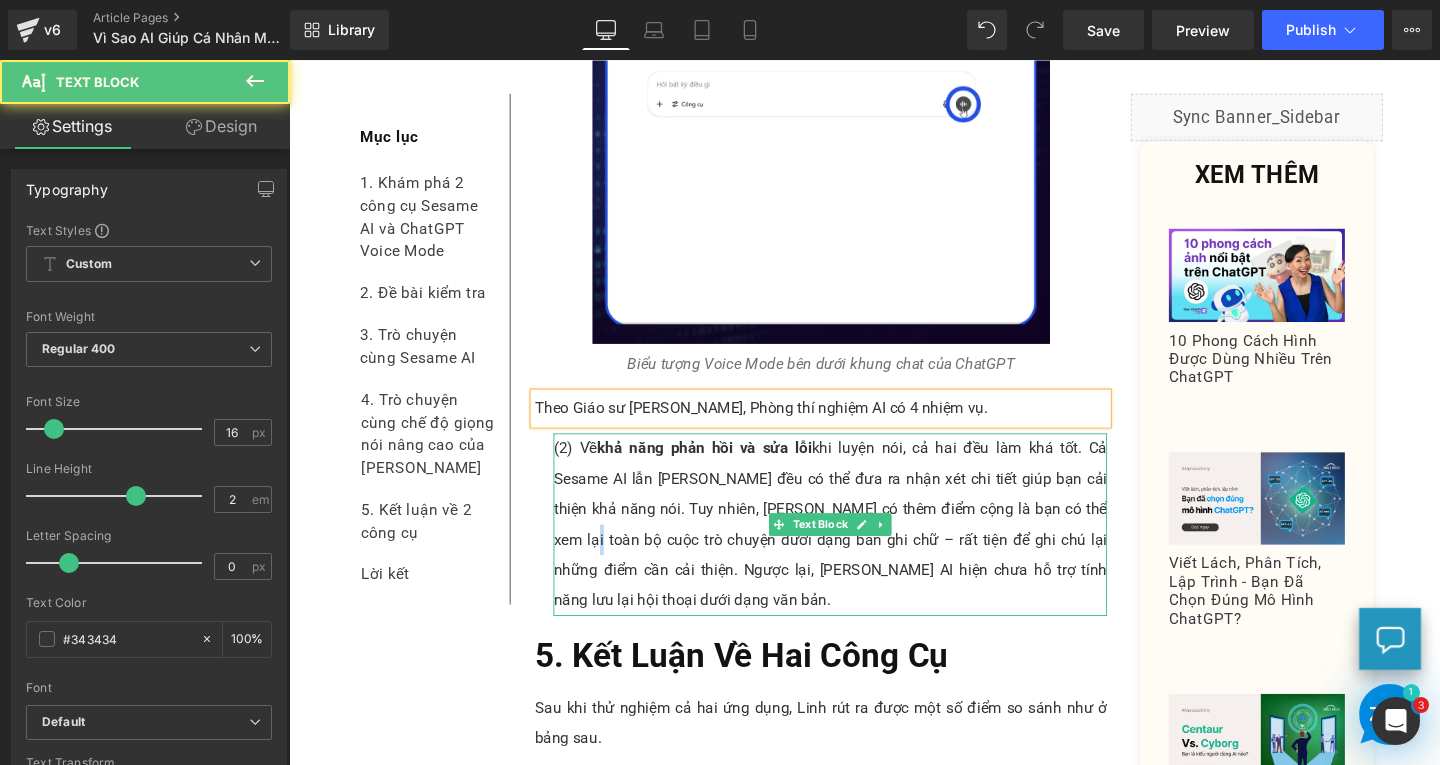 click on "(2) Về  khả năng phản hồi và sửa lỗi  khi luyện nói, cả hai đều làm khá tốt. Cả Sesame AI lẫn ChatGPT đều có thể đưa ra nhận xét chi tiết giúp bạn cải thiện khả năng nói. Tuy nhiên, ChatGPT có thêm điểm cộng là bạn có thể xem lại toàn bộ cuộc trò chuyện dưới dạng bản ghi chữ – rất tiện để ghi chú lại những điểm cần cải thiện. Ngược lại, Sesame AI hiện chưa hỗ trợ tính năng lưu lại hội thoại dưới dạng văn bản." at bounding box center (858, 548) 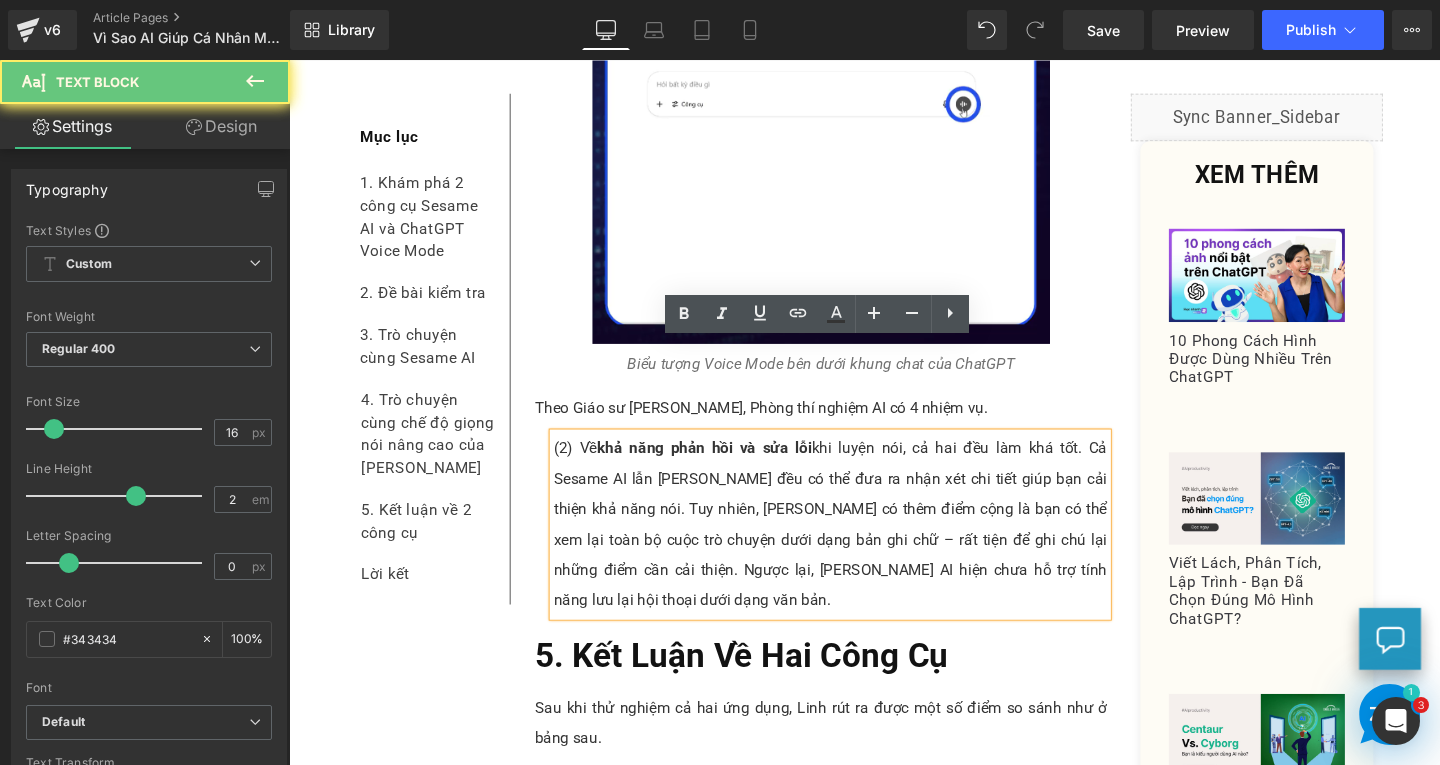 click on "(2) Về  khả năng phản hồi và sửa lỗi  khi luyện nói, cả hai đều làm khá tốt. Cả Sesame AI lẫn ChatGPT đều có thể đưa ra nhận xét chi tiết giúp bạn cải thiện khả năng nói. Tuy nhiên, ChatGPT có thêm điểm cộng là bạn có thể xem lại toàn bộ cuộc trò chuyện dưới dạng bản ghi chữ – rất tiện để ghi chú lại những điểm cần cải thiện. Ngược lại, Sesame AI hiện chưa hỗ trợ tính năng lưu lại hội thoại dưới dạng văn bản." at bounding box center [858, 548] 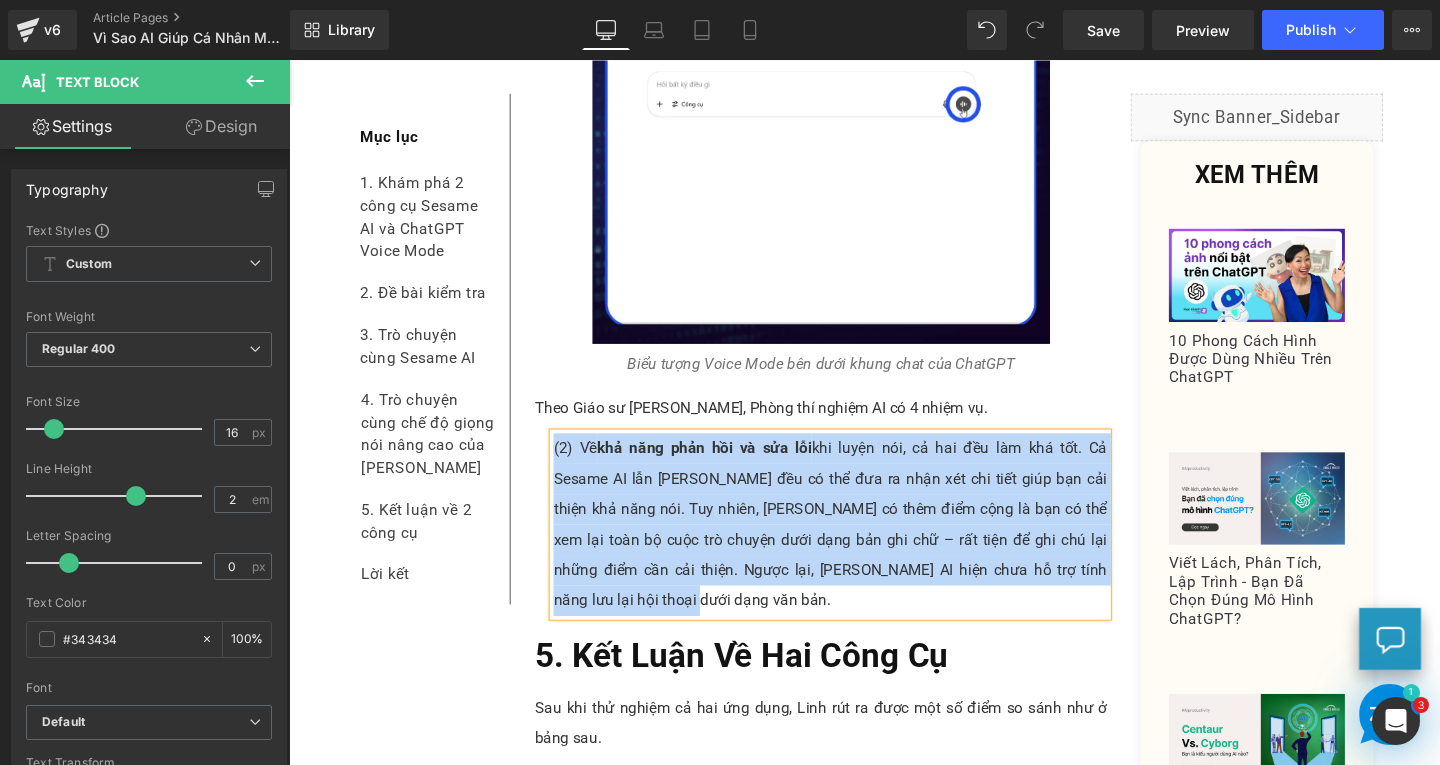 paste 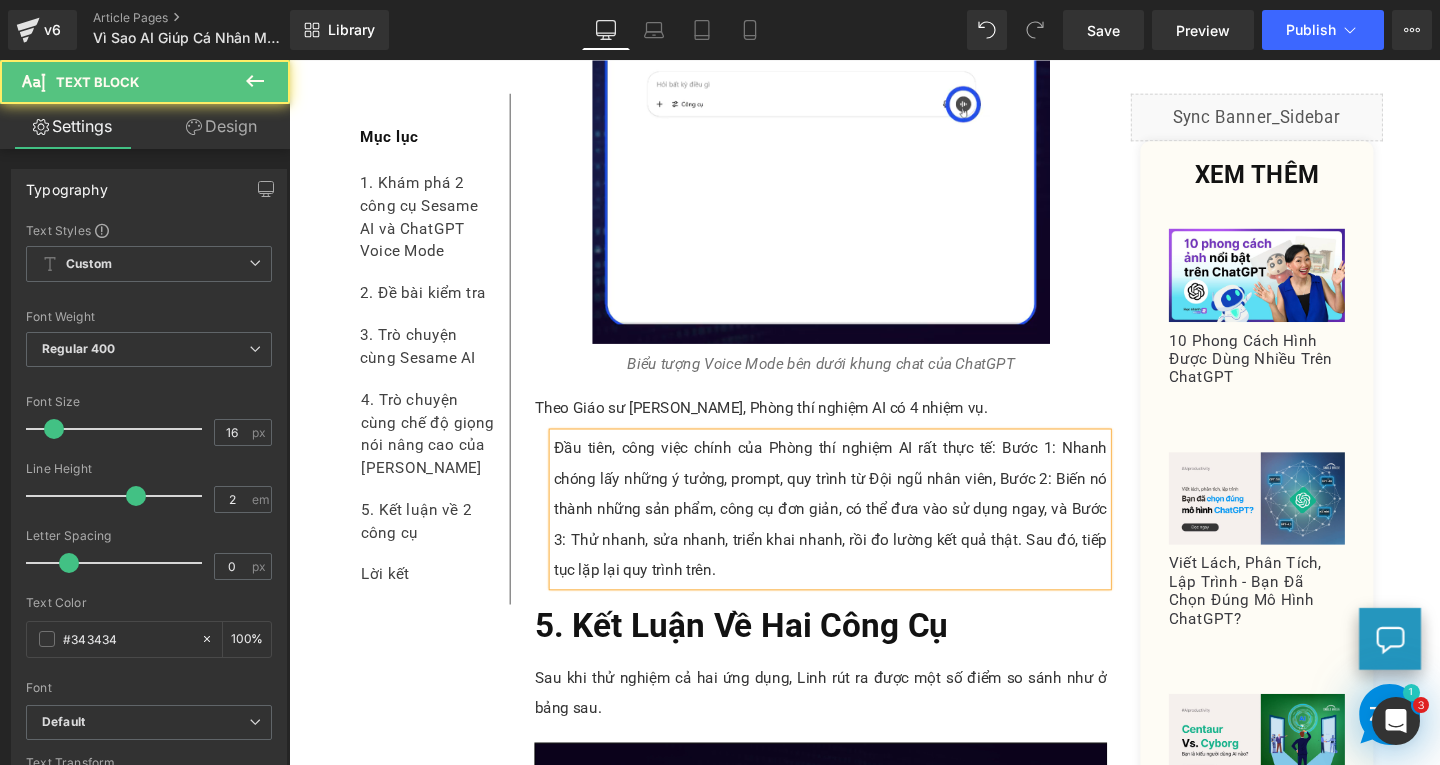 click on "Đầu tiên, công việc chính của Phòng thí nghiệm AI rất thực tế: Bước 1: Nhanh chóng lấy những ý tưởng, prompt, quy trình từ Đội ngũ nhân viên, Bước 2: Biến nó thành những sản phẩm, công cụ đơn giản, có thể đưa vào sử dụng ngay, và Bước 3: Thử nhanh, sửa nhanh, triển khai nhanh, rồi đo lường kết quả thật. Sau đó, tiếp tục lặp lại quy trình trên." at bounding box center (858, 532) 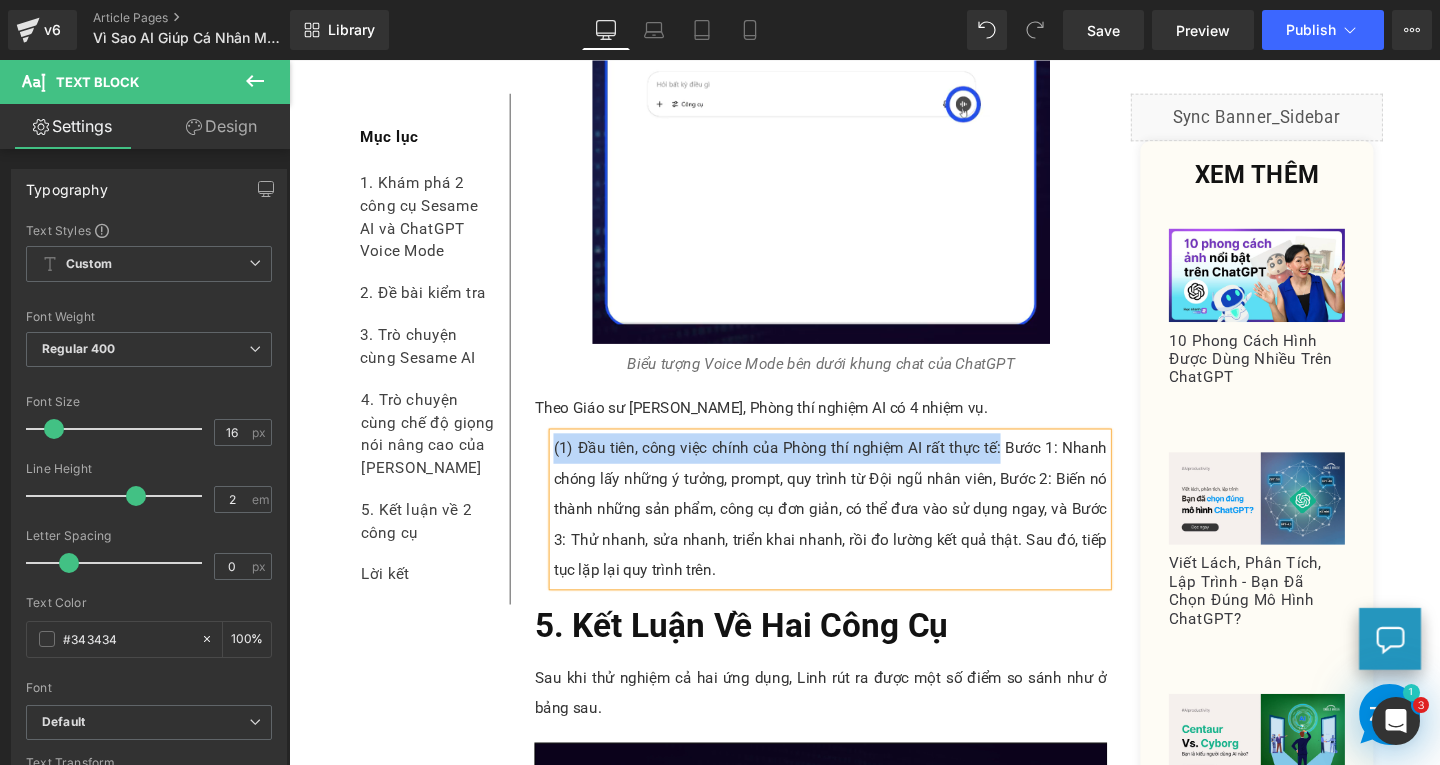 drag, startPoint x: 561, startPoint y: 373, endPoint x: 1031, endPoint y: 371, distance: 470.00424 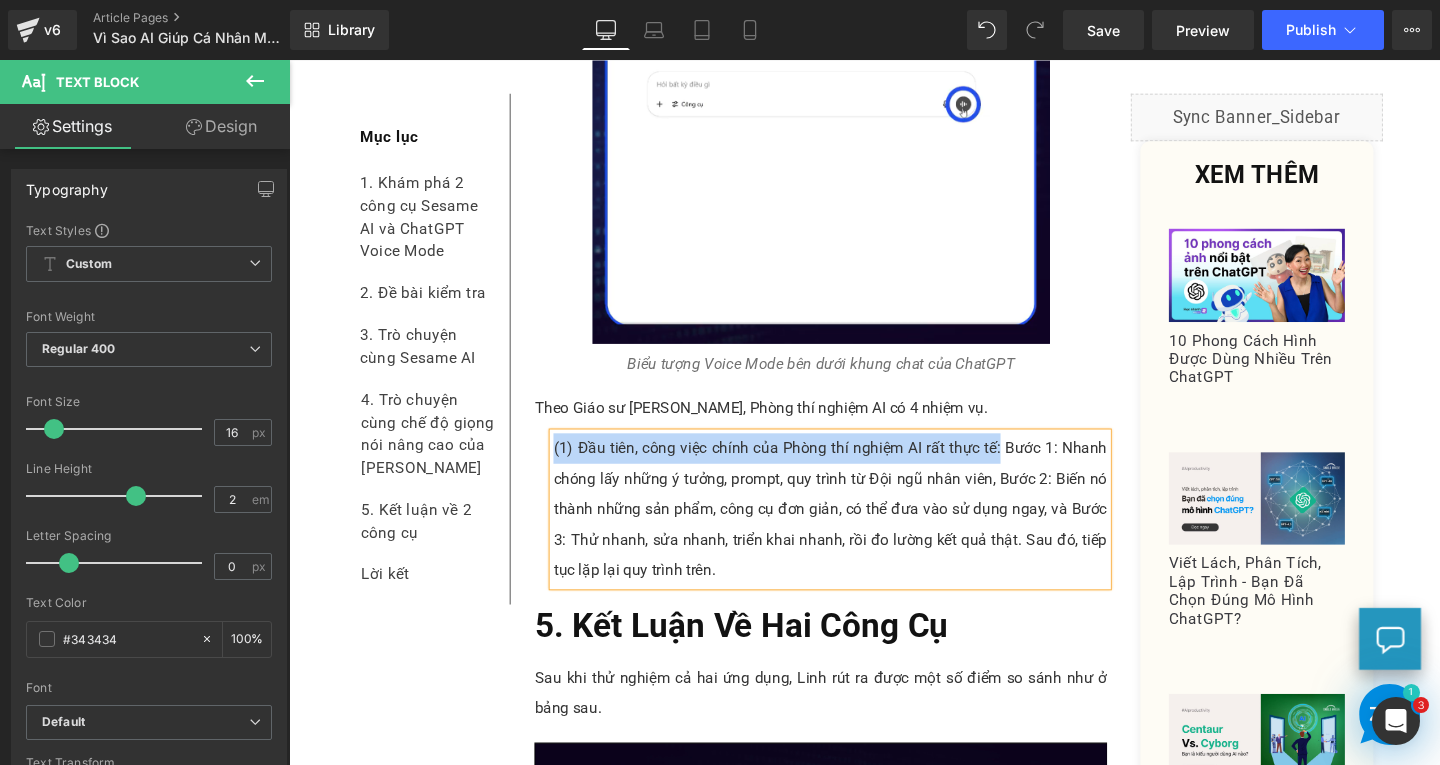 click on "(1) Đầu tiên, công việc chính của Phòng thí nghiệm AI rất thực tế: Bước 1: Nhanh chóng lấy những ý tưởng, prompt, quy trình từ Đội ngũ nhân viên, Bước 2: Biến nó thành những sản phẩm, công cụ đơn giản, có thể đưa vào sử dụng ngay, và Bước 3: Thử nhanh, sửa nhanh, triển khai nhanh, rồi đo lường kết quả thật. Sau đó, tiếp tục lặp lại quy trình trên." at bounding box center [858, 532] 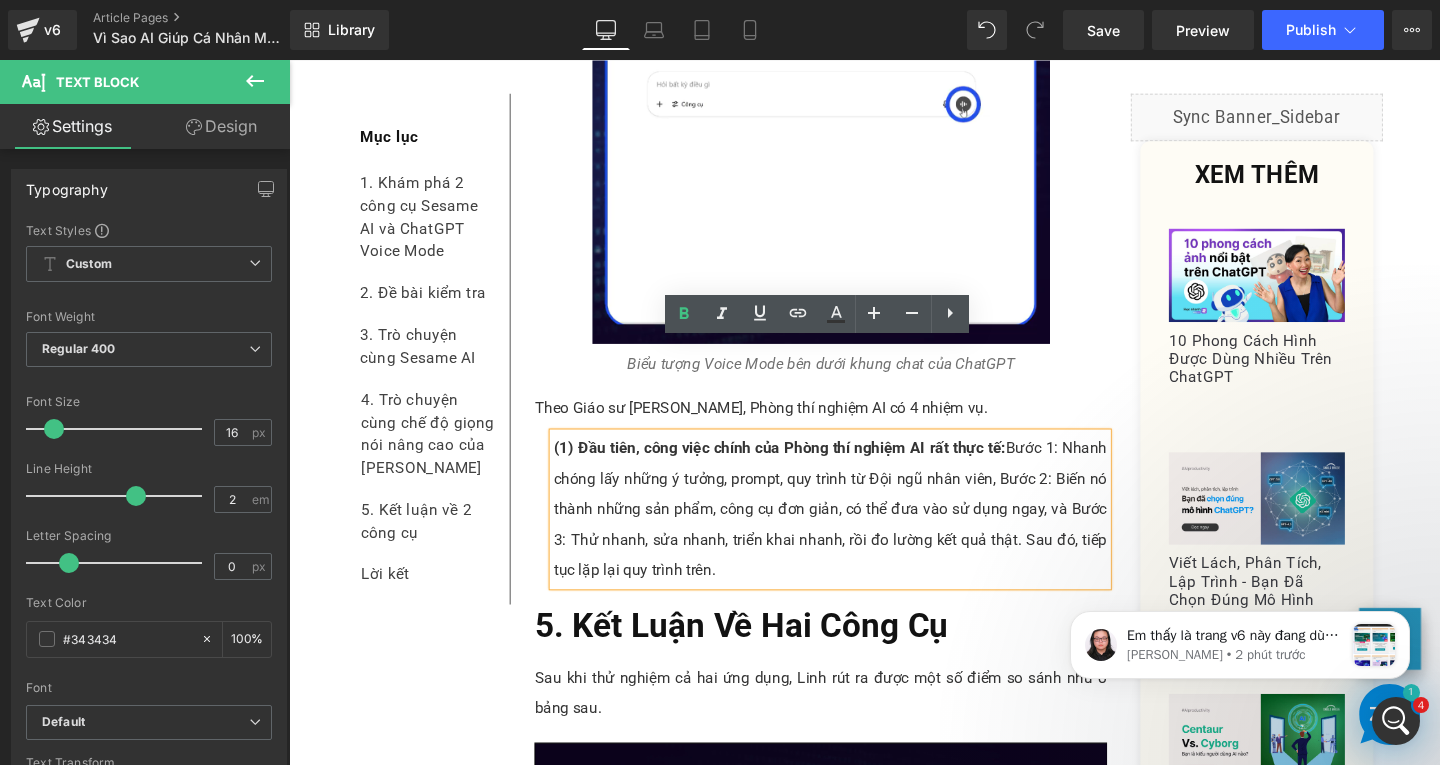 scroll, scrollTop: 0, scrollLeft: 0, axis: both 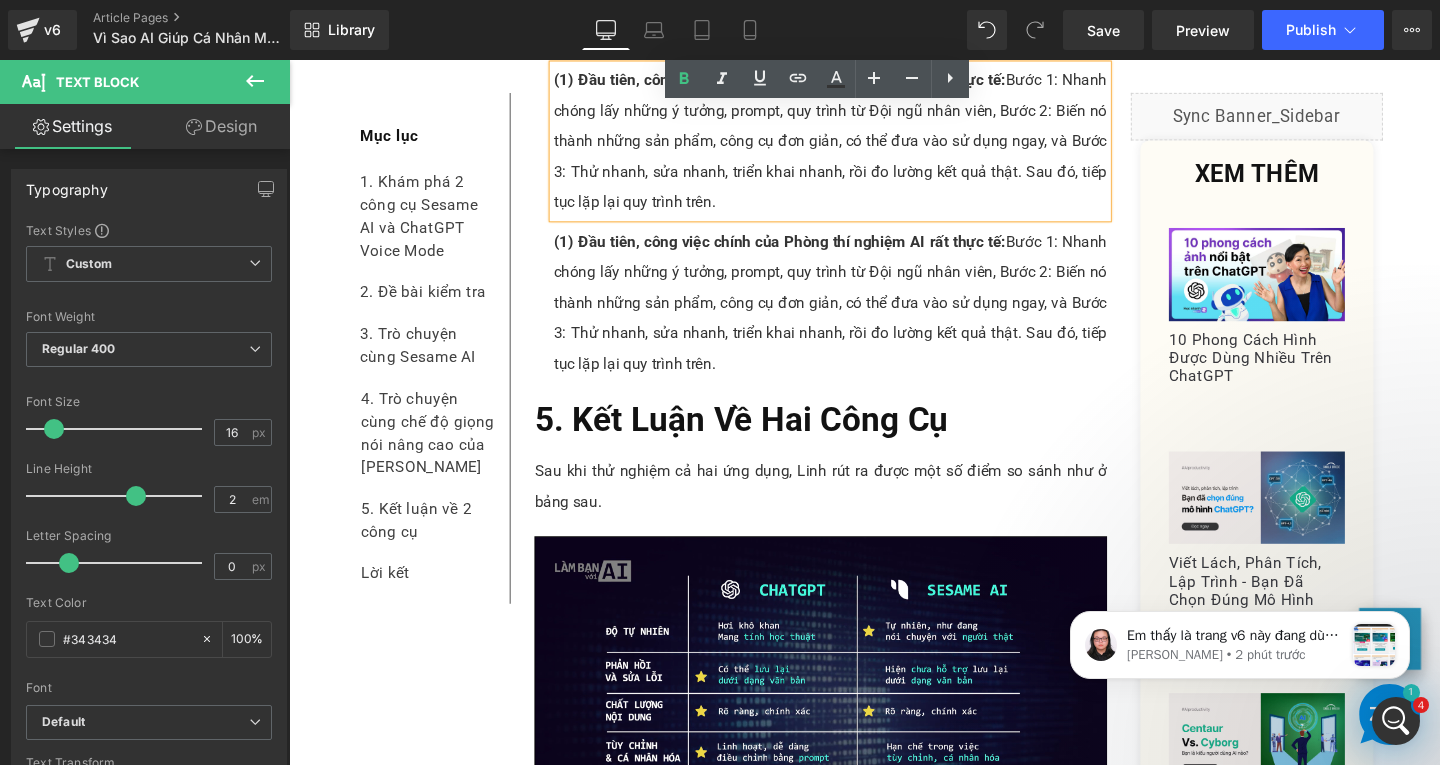 click on "(1) Đầu tiên, công việc chính của Phòng thí nghiệm AI rất thực tế:  Bước 1: Nhanh chóng lấy những ý tưởng, prompt, quy trình từ Đội ngũ nhân viên, Bước 2: Biến nó thành những sản phẩm, công cụ đơn giản, có thể đưa vào sử dụng ngay, và Bước 3: Thử nhanh, sửa nhanh, triển khai nhanh, rồi đo lường kết quả thật. Sau đó, tiếp tục lặp lại quy trình trên." at bounding box center (858, 316) 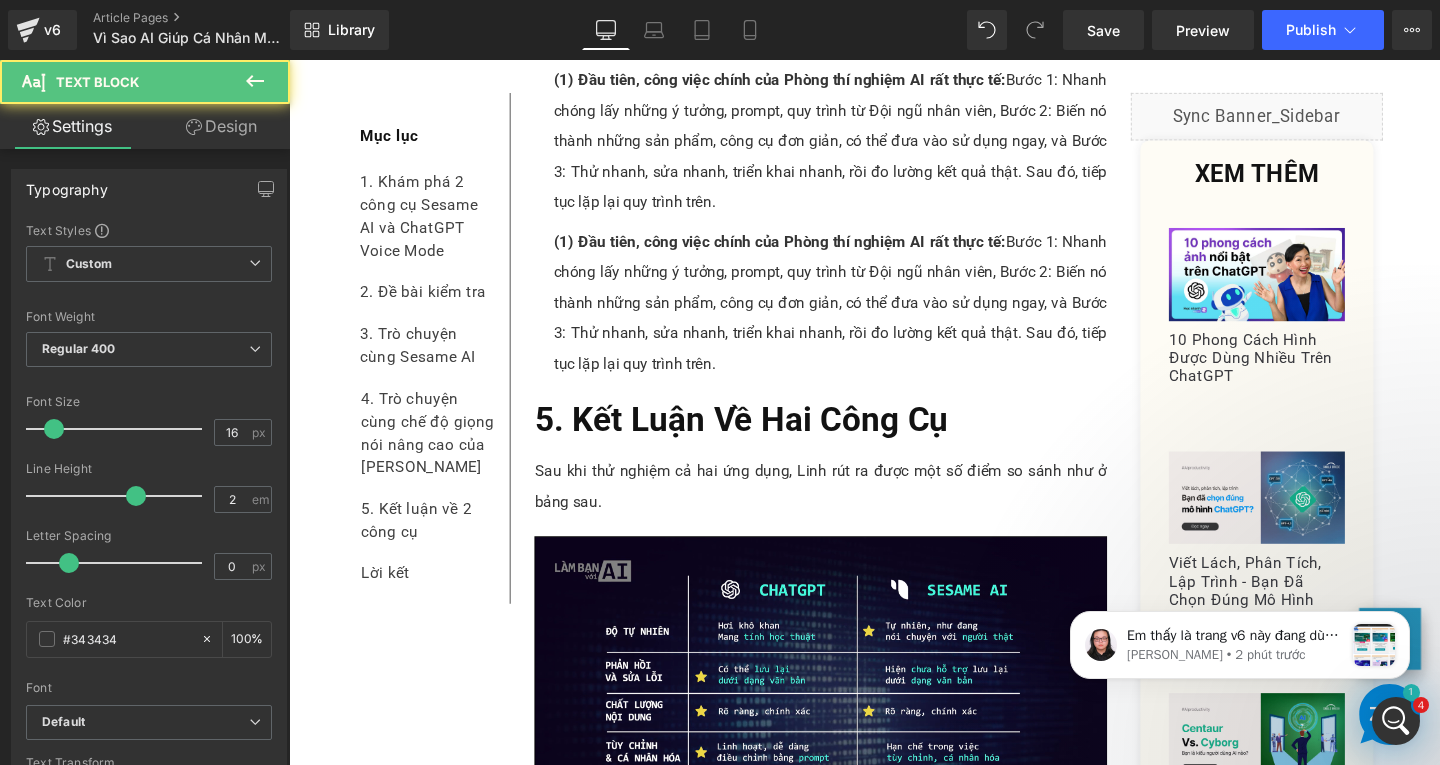 click on "Design" at bounding box center (221, 126) 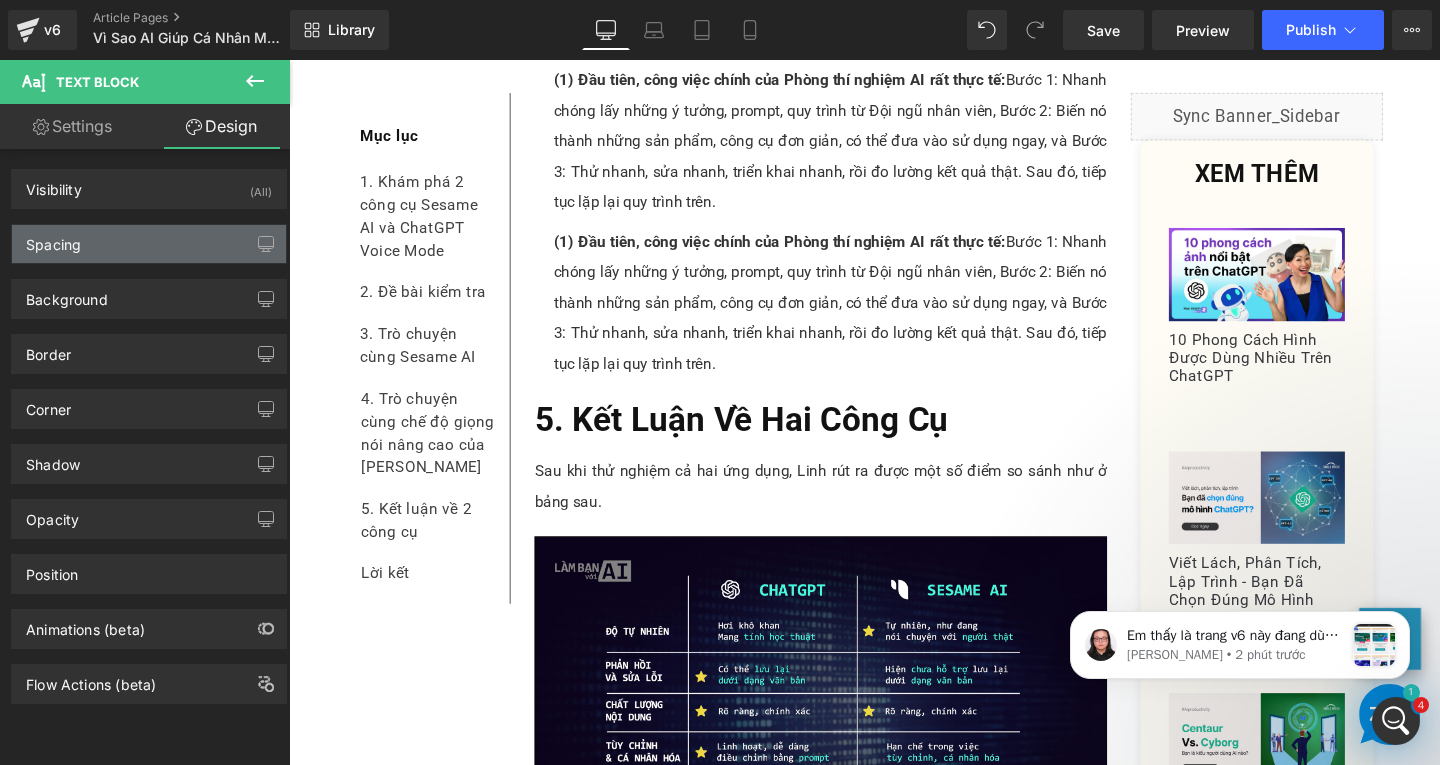 click on "Spacing" at bounding box center (149, 244) 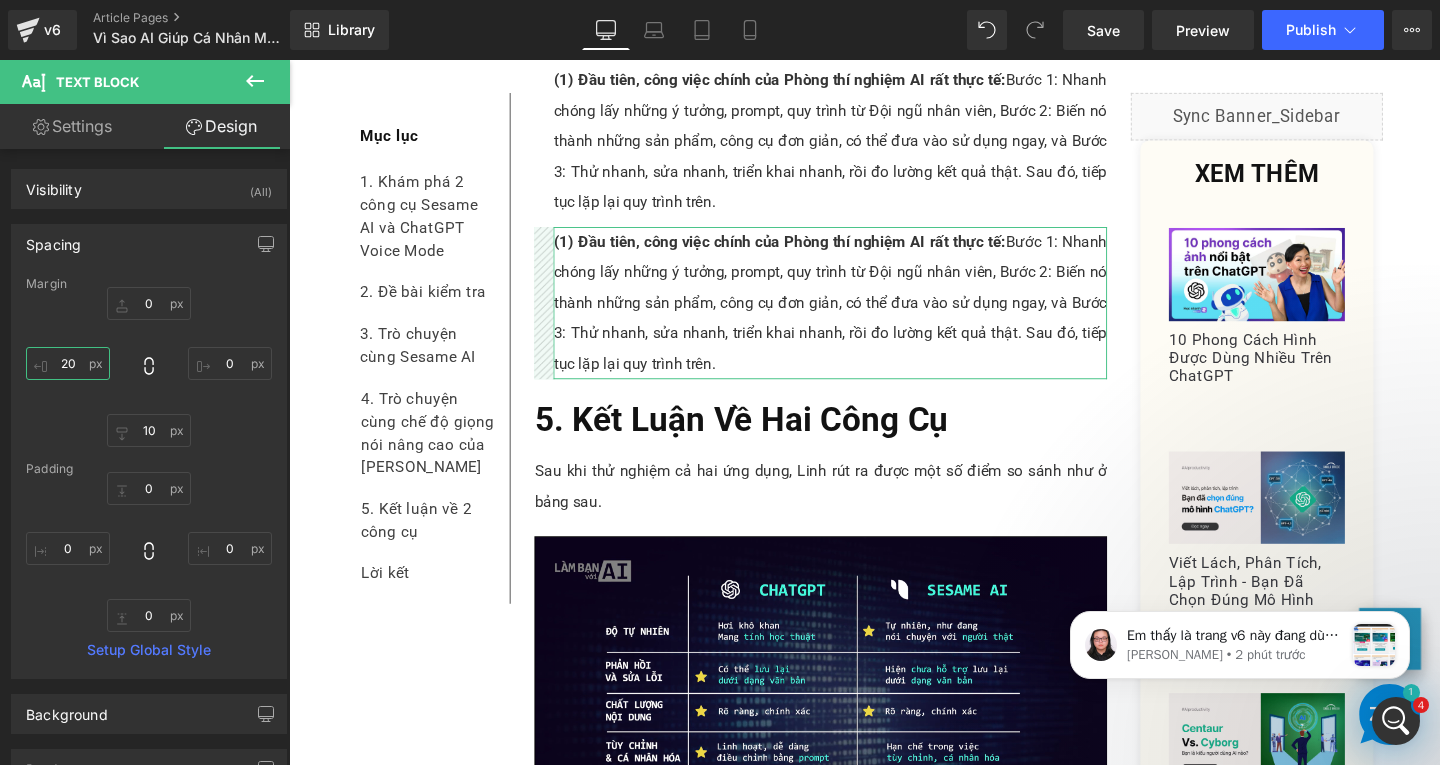 click on "20" at bounding box center [68, 363] 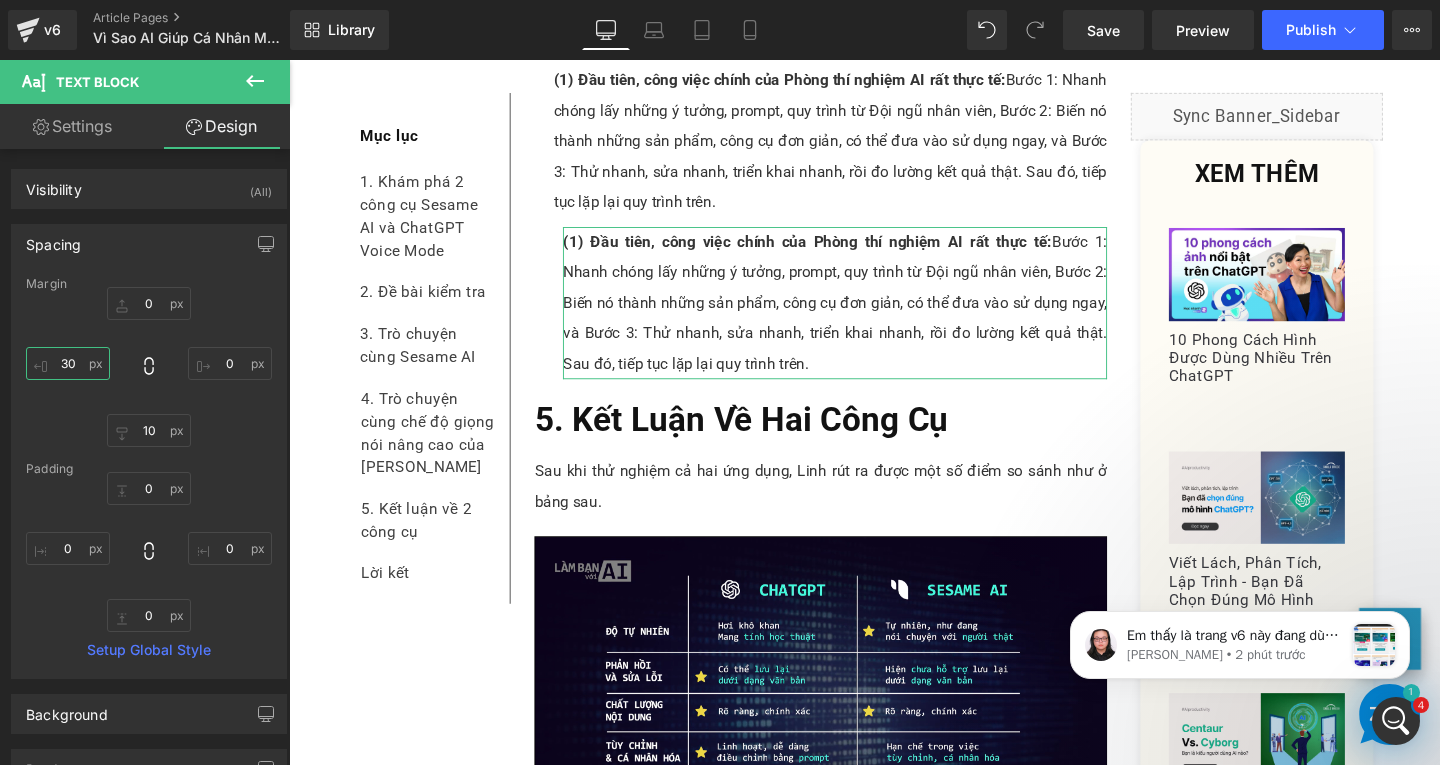 type on "30" 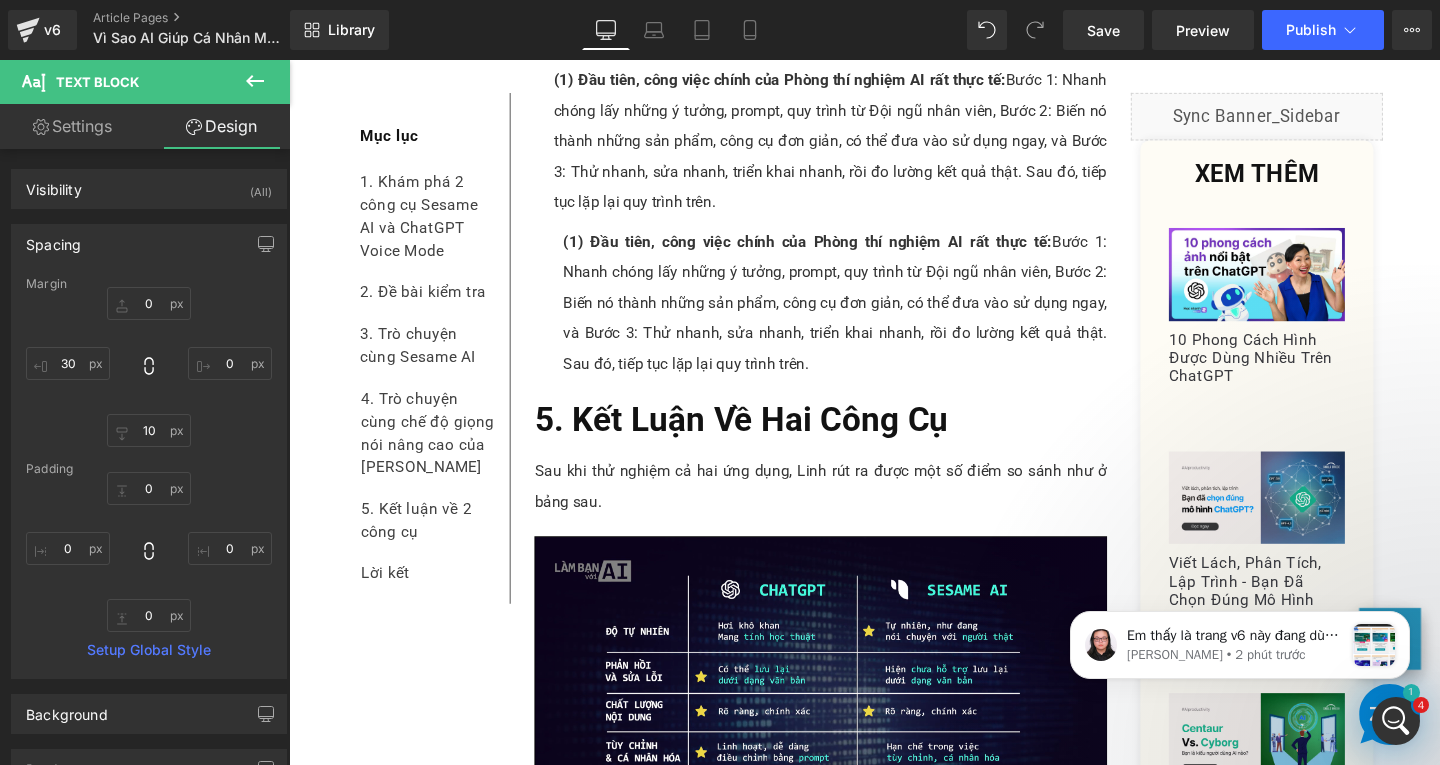 click on "(1) Đầu tiên, công việc chính của Phòng thí nghiệm AI rất thực tế:  Bước 1: Nhanh chóng lấy những ý tưởng, prompt, quy trình từ Đội ngũ nhân viên, Bước 2: Biến nó thành những sản phẩm, công cụ đơn giản, có thể đưa vào sử dụng ngay, và Bước 3: Thử nhanh, sửa nhanh, triển khai nhanh, rồi đo lường kết quả thật. Sau đó, tiếp tục lặp lại quy trình trên." at bounding box center [863, 316] 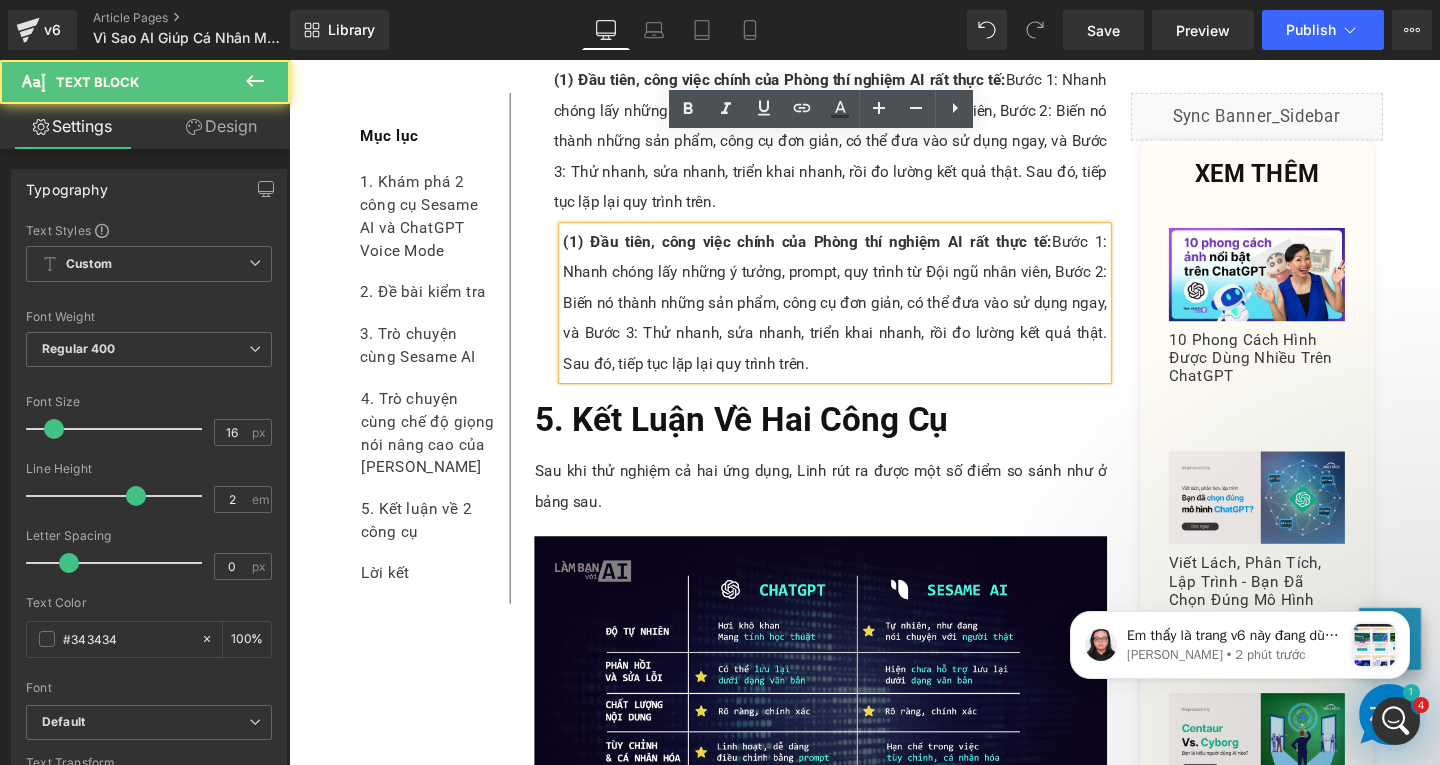 drag, startPoint x: 569, startPoint y: 156, endPoint x: 1041, endPoint y: 156, distance: 472 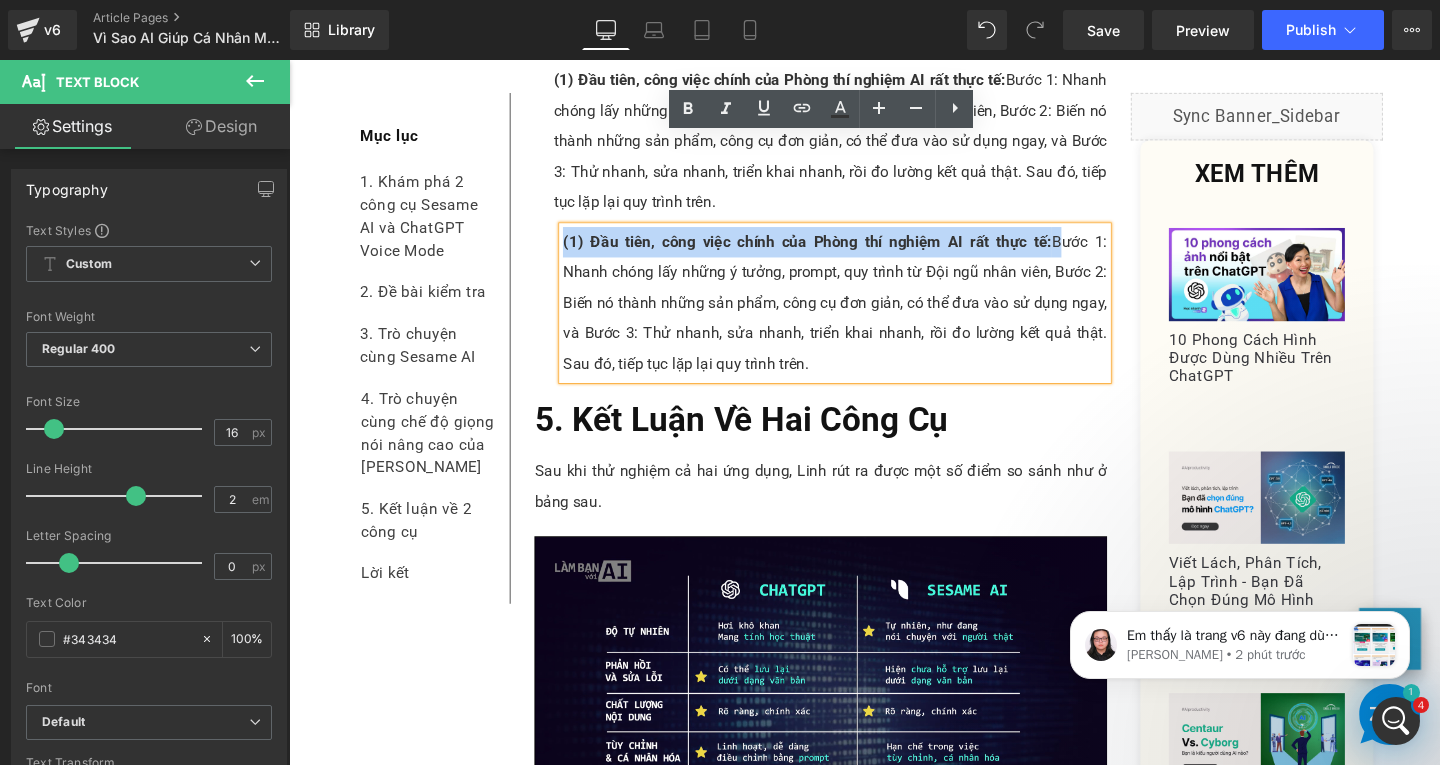 drag, startPoint x: 1084, startPoint y: 160, endPoint x: 571, endPoint y: 155, distance: 513.02435 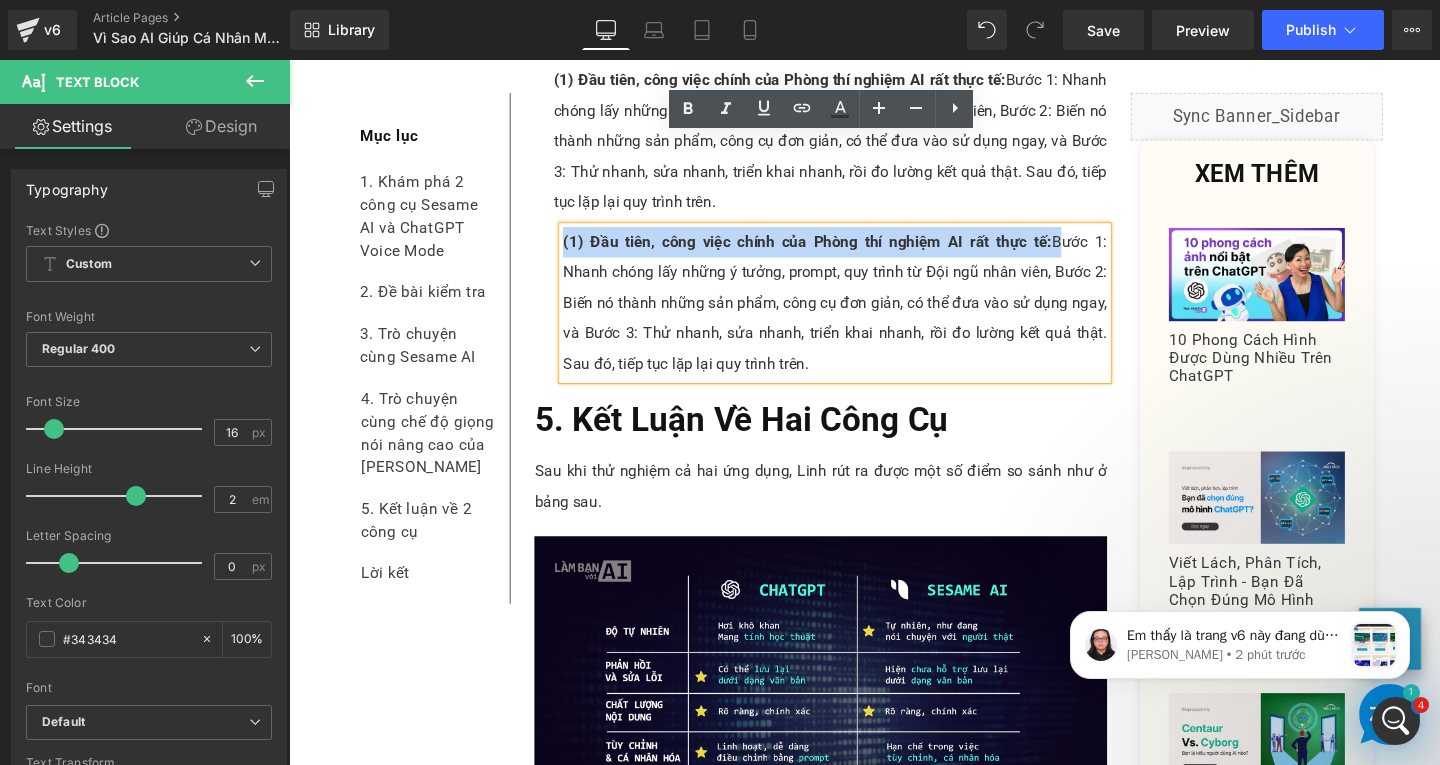 click on "(1) Đầu tiên, công việc chính của Phòng thí nghiệm AI rất thực tế:  Bước 1: Nhanh chóng lấy những ý tưởng, prompt, quy trình từ Đội ngũ nhân viên, Bước 2: Biến nó thành những sản phẩm, công cụ đơn giản, có thể đưa vào sử dụng ngay, và Bước 3: Thử nhanh, sửa nhanh, triển khai nhanh, rồi đo lường kết quả thật. Sau đó, tiếp tục lặp lại quy trình trên." at bounding box center [863, 316] 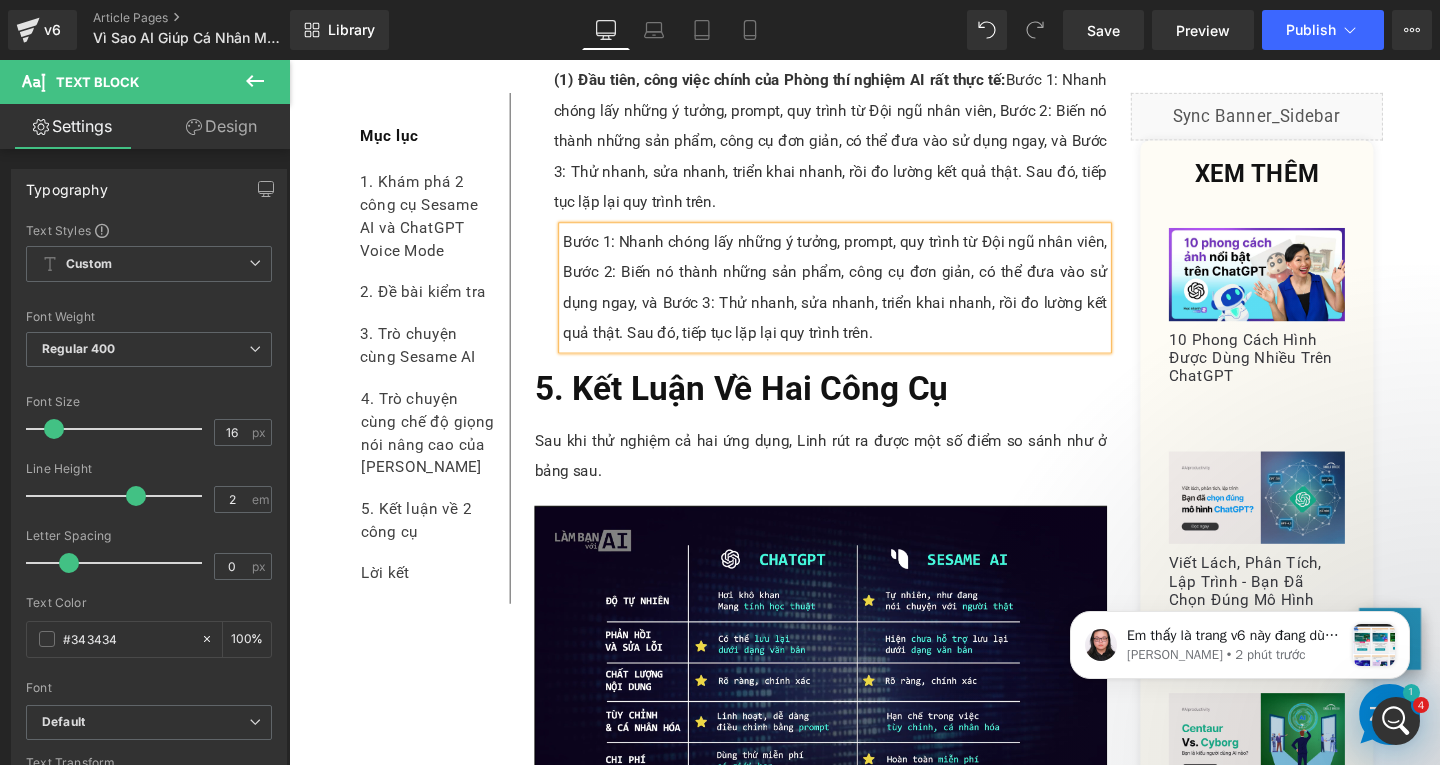click on "Bước 1: Nhanh chóng lấy những ý tưởng, prompt, quy trình từ Đội ngũ nhân viên, Bước 2: Biến nó thành những sản phẩm, công cụ đơn giản, có thể đưa vào sử dụng ngay, và Bước 3: Thử nhanh, sửa nhanh, triển khai nhanh, rồi đo lường kết quả thật. Sau đó, tiếp tục lặp lại quy trình trên." at bounding box center (863, 300) 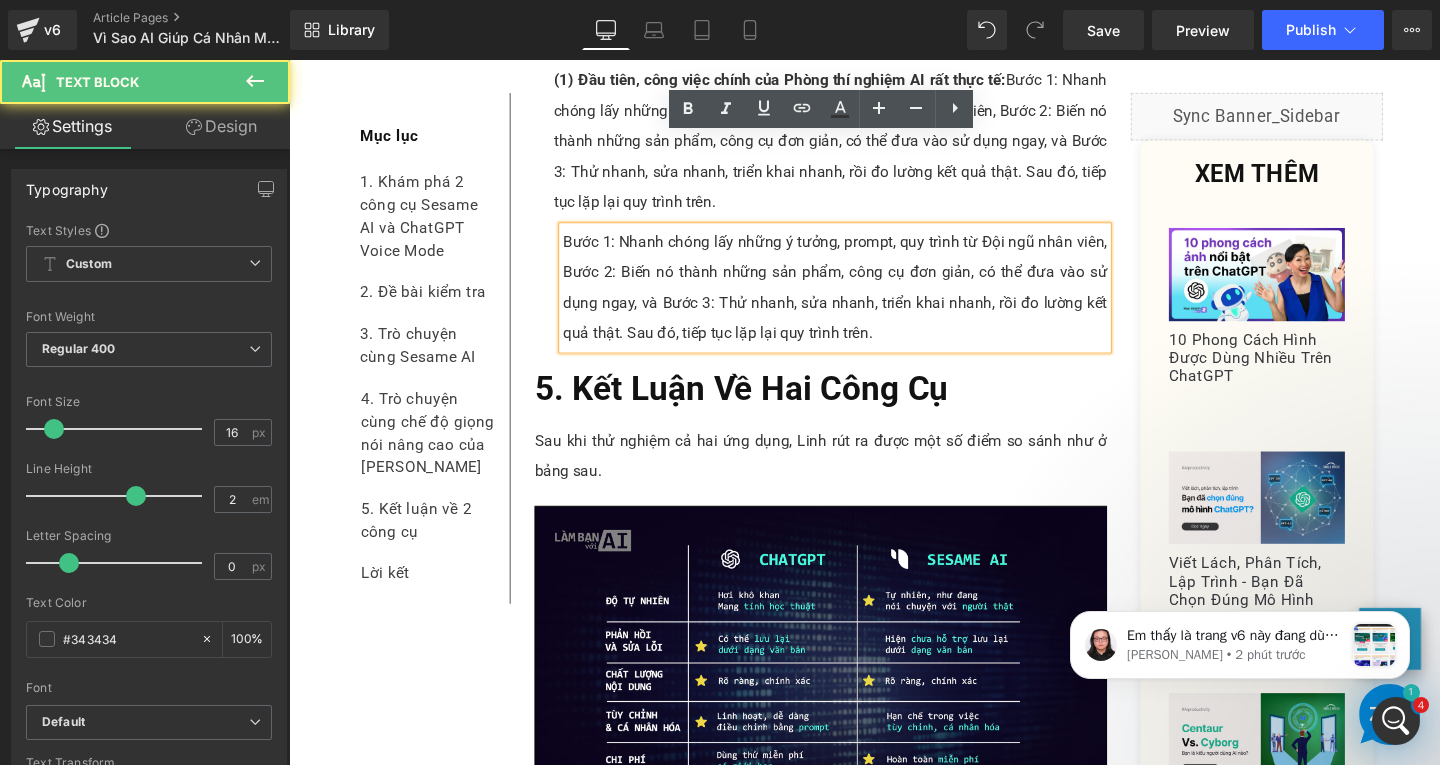 click on "Bước 1: Nhanh chóng lấy những ý tưởng, prompt, quy trình từ Đội ngũ nhân viên, Bước 2: Biến nó thành những sản phẩm, công cụ đơn giản, có thể đưa vào sử dụng ngay, và Bước 3: Thử nhanh, sửa nhanh, triển khai nhanh, rồi đo lường kết quả thật. Sau đó, tiếp tục lặp lại quy trình trên." at bounding box center (863, 300) 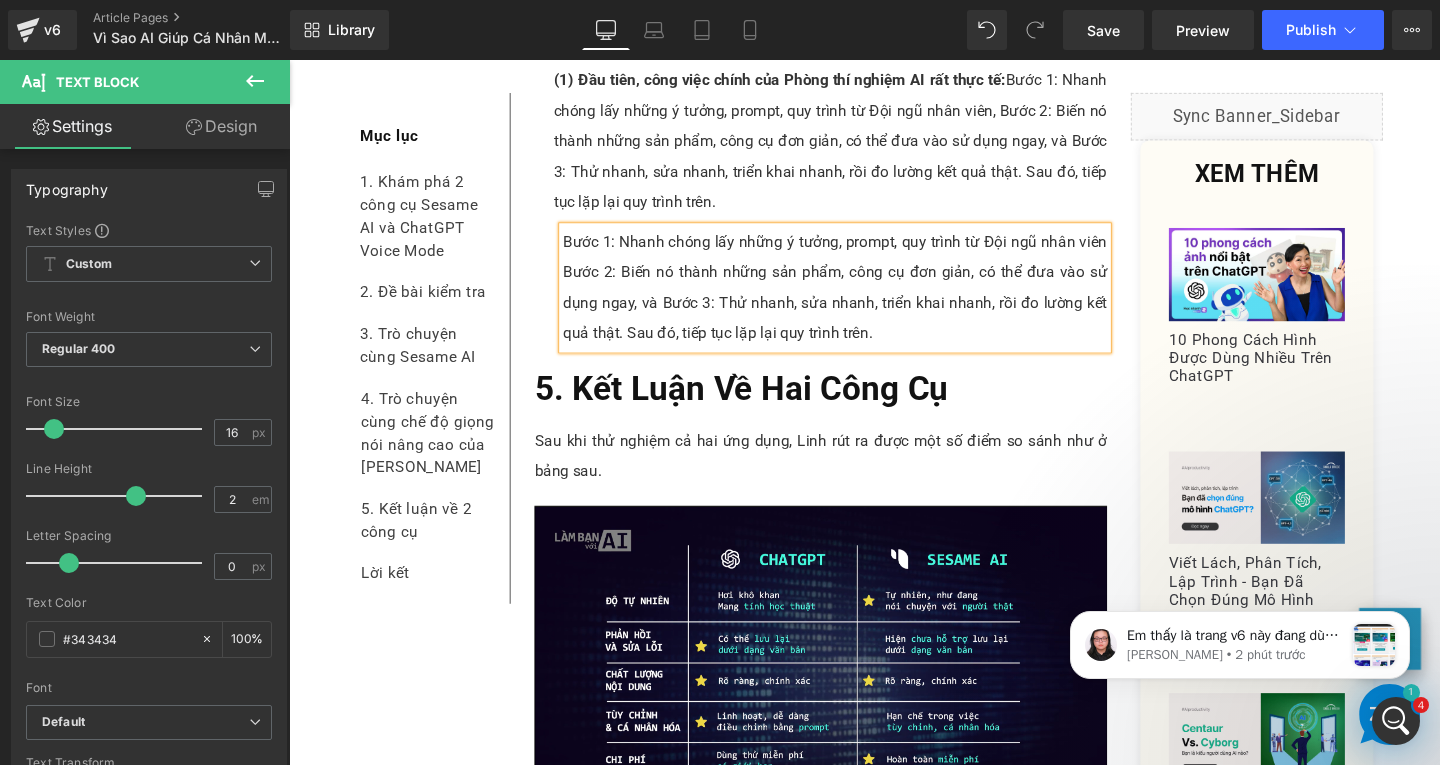click on "Bước 1: Nhanh chóng lấy những ý tưởng, prompt, quy trình từ Đội ngũ nhân viên Bước 2: Biến nó thành những sản phẩm, công cụ đơn giản, có thể đưa vào sử dụng ngay, và Bước 3: Thử nhanh, sửa nhanh, triển khai nhanh, rồi đo lường kết quả thật. Sau đó, tiếp tục lặp lại quy trình trên." at bounding box center [863, 300] 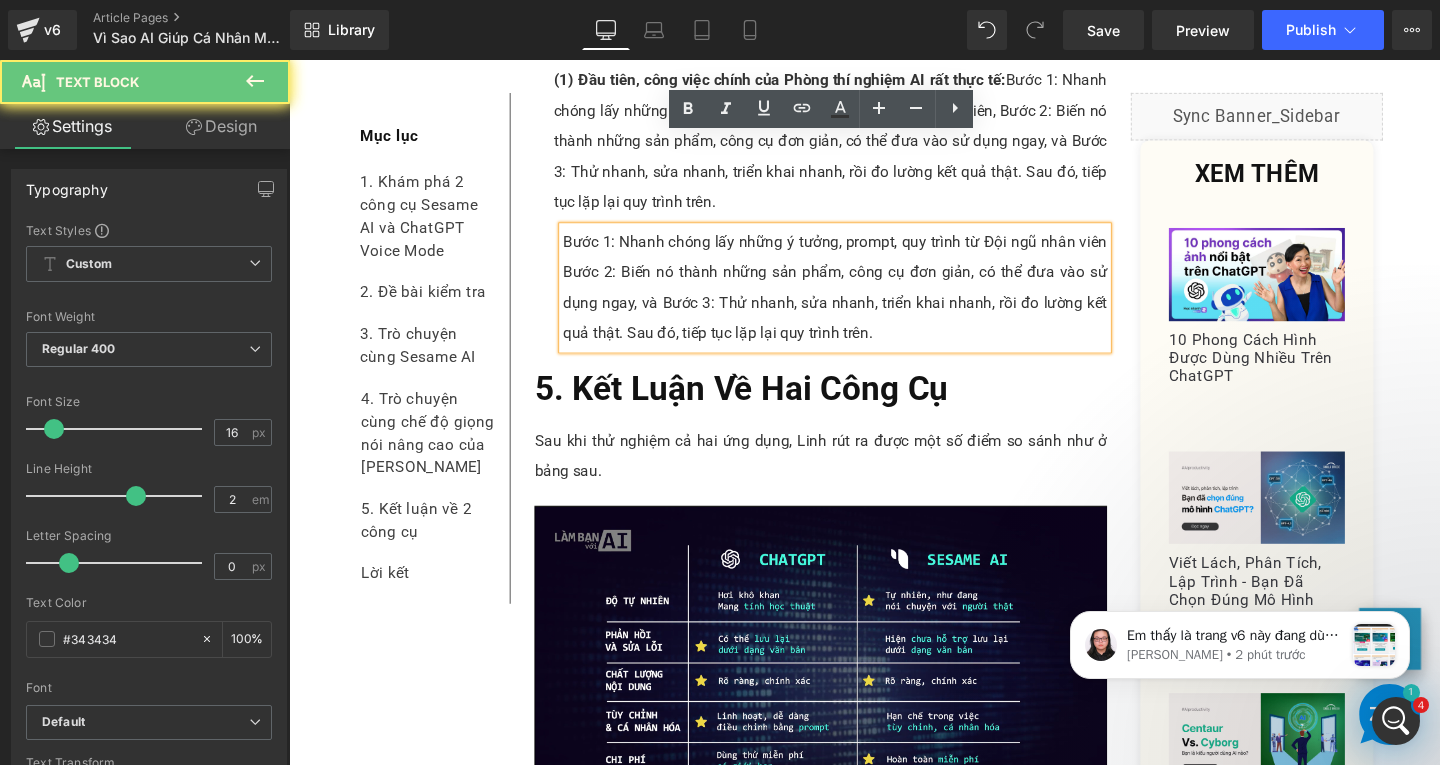 click on "Bước 1: Nhanh chóng lấy những ý tưởng, prompt, quy trình từ Đội ngũ nhân viên Bước 2: Biến nó thành những sản phẩm, công cụ đơn giản, có thể đưa vào sử dụng ngay, và Bước 3: Thử nhanh, sửa nhanh, triển khai nhanh, rồi đo lường kết quả thật. Sau đó, tiếp tục lặp lại quy trình trên." at bounding box center (863, 300) 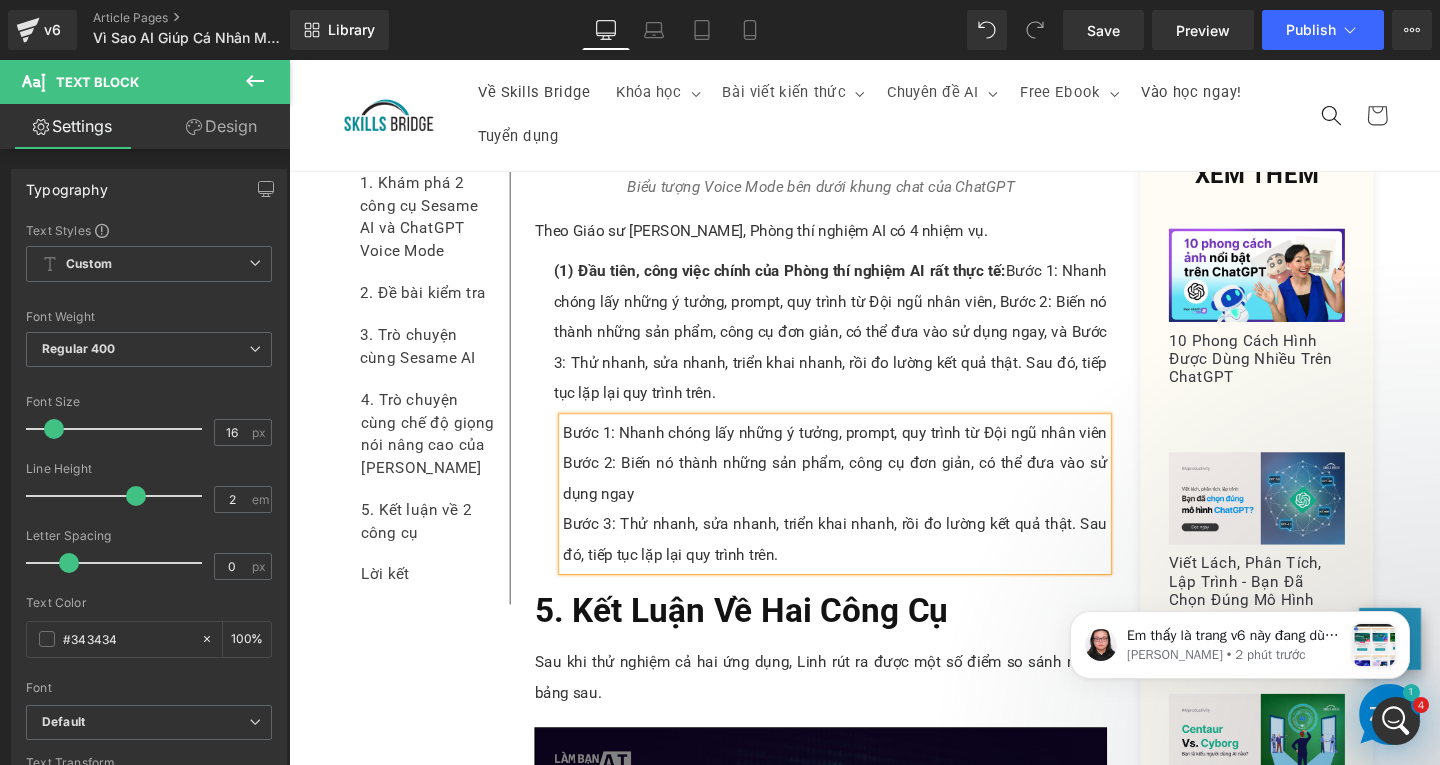 scroll, scrollTop: 9306, scrollLeft: 0, axis: vertical 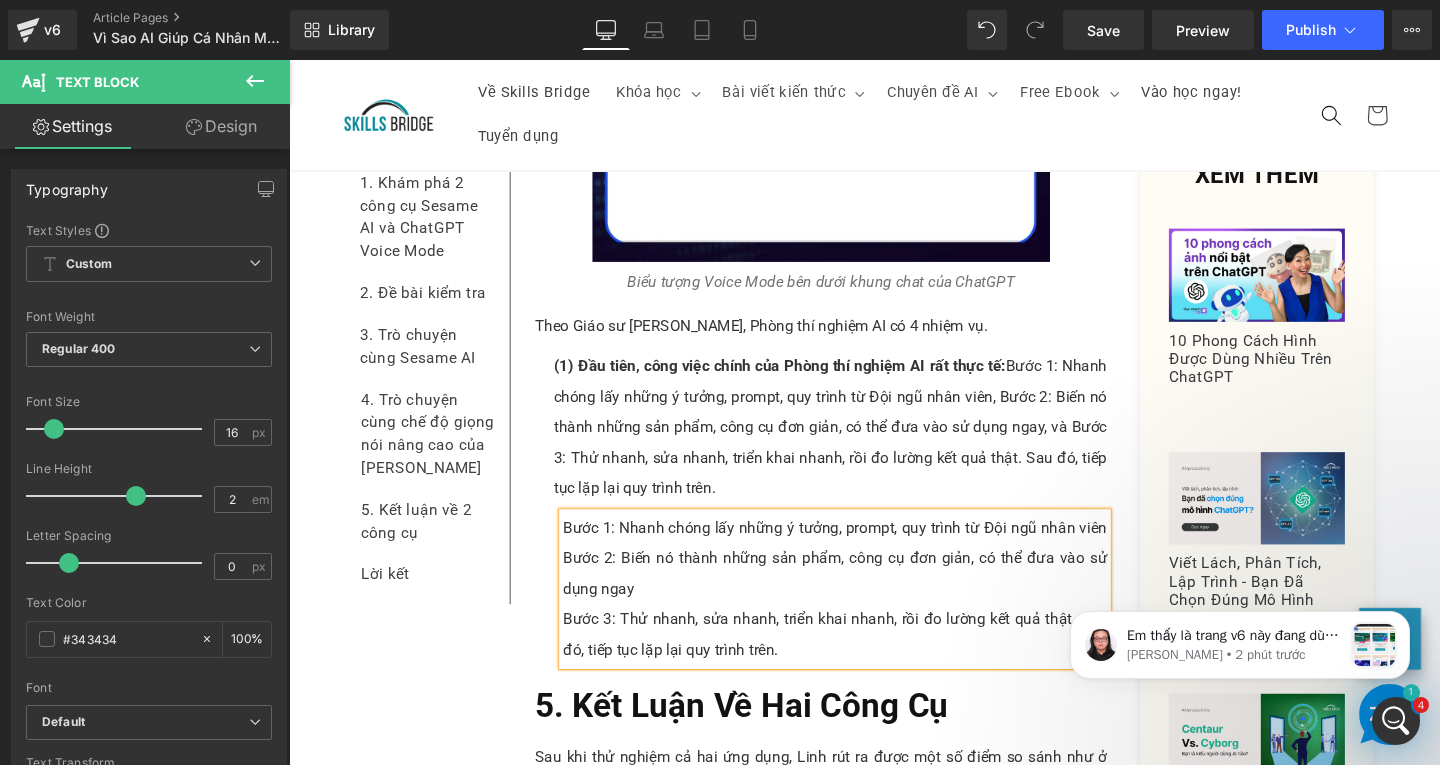 click on "1. Vì Sao AI Không Tự Động Làm Tổ Chức Mạnh Hơn? Heading         Image         Hai lựa chọn giọng nói của Sesame AI Text Block         Rõ ràng, AI bây giờ không còn là chuyện tương lai xa vời. Nó đã len lỏi vào đủ mọi loại công việc hàng ngày: lập trình, pháp lý, tư vấn, bán hàng, nghiên cứu thị trường, chăm sóc khách hàng. Với sự hỗ trợ của các công cụ AI, bạn chỉ mất vài phút để tạo ra báo cáo, phân tích, các bài thuyết trình, viết mã lập trình, hay lập kế hoạch kinh doanh mà trước đây phải tốn hàng giờ, thậm chí đến hàng tuần để làm cho xong. Text Block         Text Block         Text Block         Text Block         Image         Giao diện chế độ giọng nói nâng cao (Advanced Voice Mode) của ChatGPT Text Block         Text Block         Trước khi phân tích từng phần, chúng ta hãy làm một bài tập nhỏ, mang tên  Text Block" at bounding box center [848, -2622] 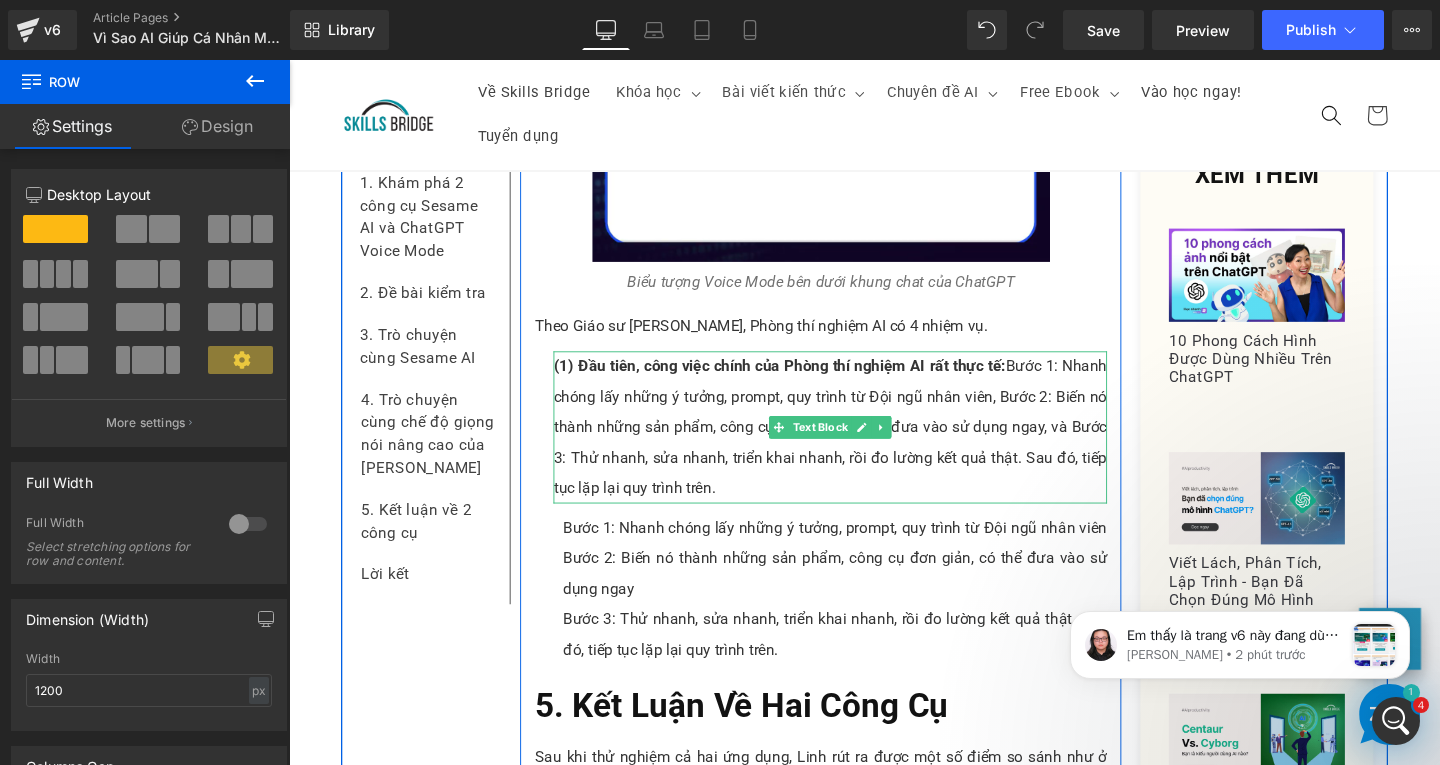 click on "(1) Đầu tiên, công việc chính của Phòng thí nghiệm AI rất thực tế:  Bước 1: Nhanh chóng lấy những ý tưởng, prompt, quy trình từ Đội ngũ nhân viên, Bước 2: Biến nó thành những sản phẩm, công cụ đơn giản, có thể đưa vào sử dụng ngay, và Bước 3: Thử nhanh, sửa nhanh, triển khai nhanh, rồi đo lường kết quả thật. Sau đó, tiếp tục lặp lại quy trình trên." at bounding box center (858, 446) 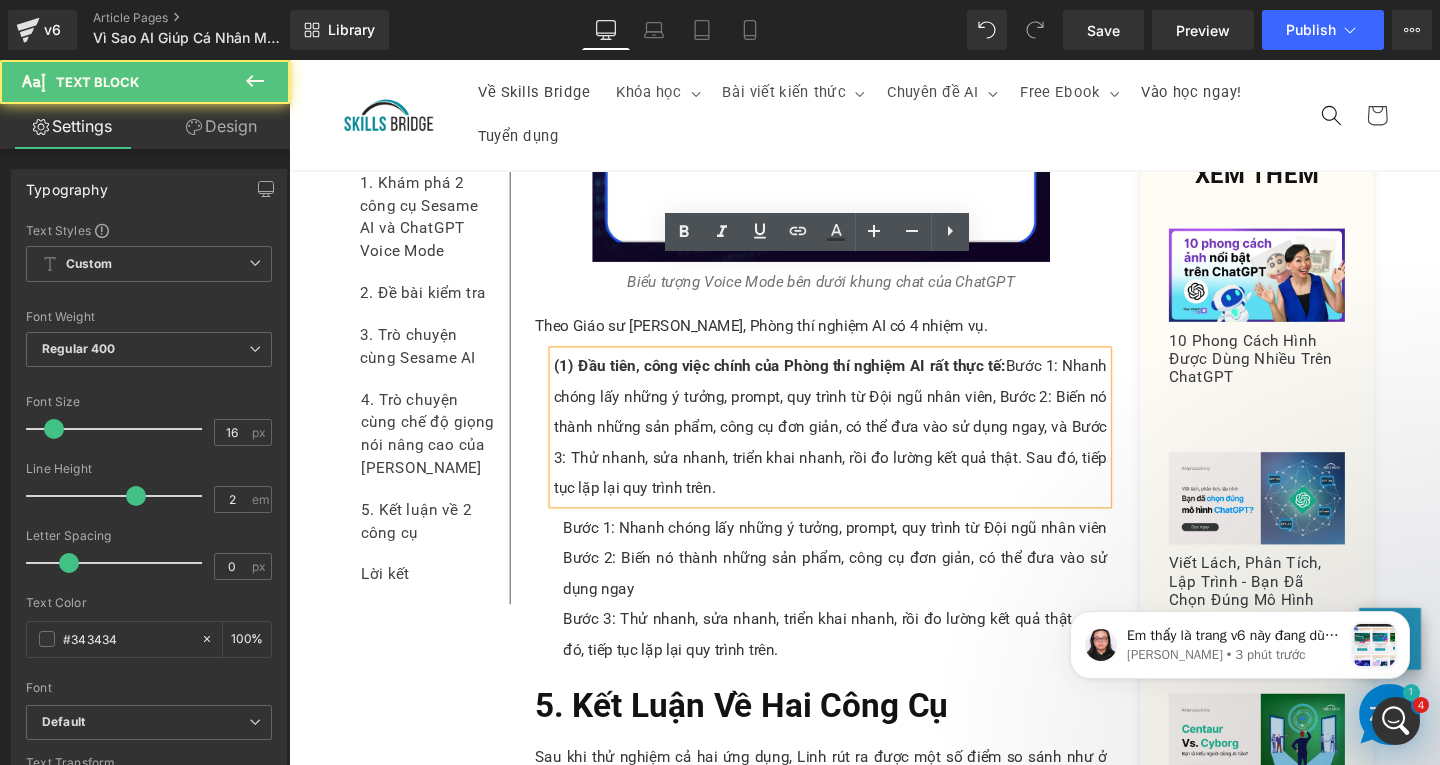 drag, startPoint x: 1036, startPoint y: 285, endPoint x: 1051, endPoint y: 437, distance: 152.73834 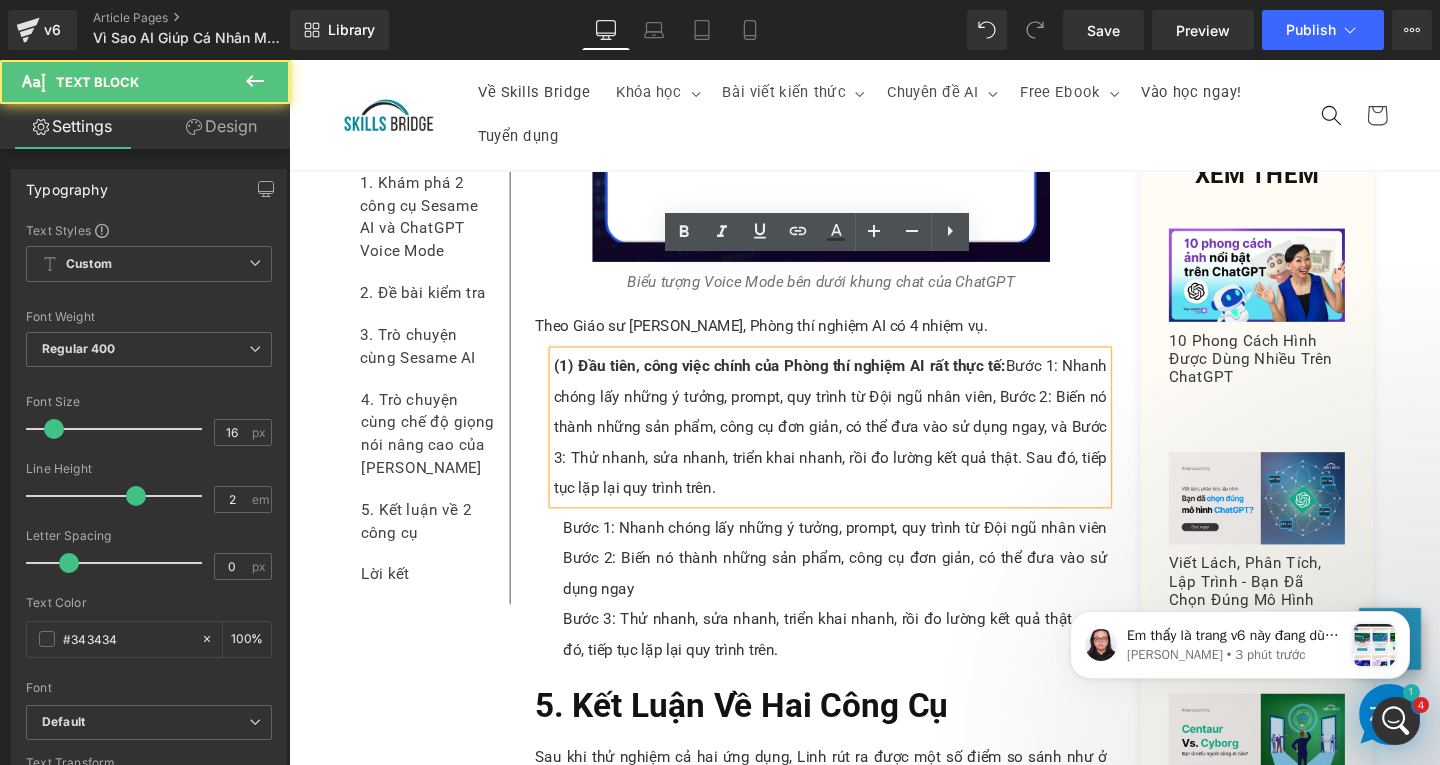 click on "1. Vì Sao AI Không Tự Động Làm Tổ Chức Mạnh Hơn? Heading         Image         Hai lựa chọn giọng nói của Sesame AI Text Block         Rõ ràng, AI bây giờ không còn là chuyện tương lai xa vời. Nó đã len lỏi vào đủ mọi loại công việc hàng ngày: lập trình, pháp lý, tư vấn, bán hàng, nghiên cứu thị trường, chăm sóc khách hàng. Với sự hỗ trợ của các công cụ AI, bạn chỉ mất vài phút để tạo ra báo cáo, phân tích, các bài thuyết trình, viết mã lập trình, hay lập kế hoạch kinh doanh mà trước đây phải tốn hàng giờ, thậm chí đến hàng tuần để làm cho xong. Text Block         Text Block         Text Block         Text Block         Image         Giao diện chế độ giọng nói nâng cao (Advanced Voice Mode) của ChatGPT Text Block         Text Block         Trước khi phân tích từng phần, chúng ta hãy làm một bài tập nhỏ, mang tên  Text Block" at bounding box center (848, -2622) 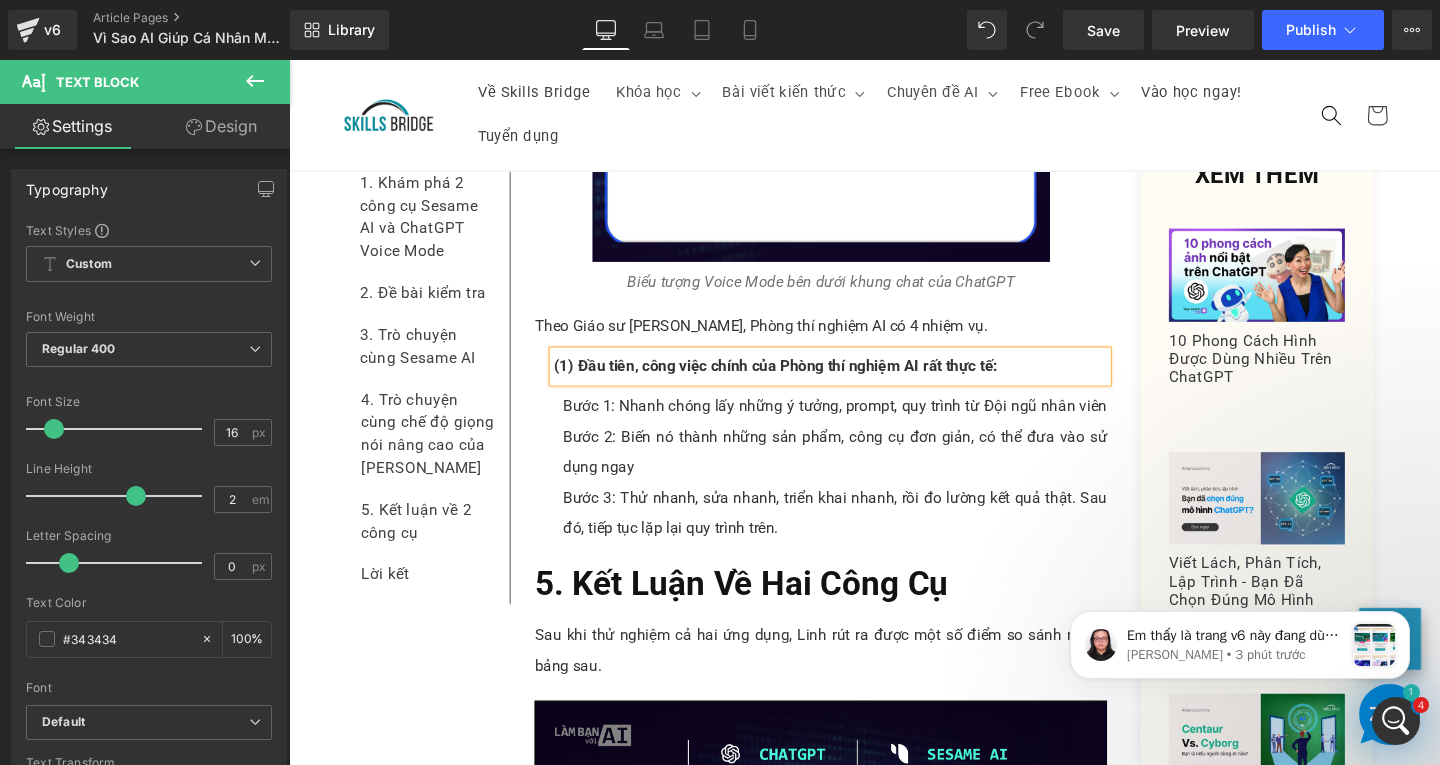 click on "1. Vì Sao AI Không Tự Động Làm Tổ Chức Mạnh Hơn? Heading         Image         Hai lựa chọn giọng nói của Sesame AI Text Block         Rõ ràng, AI bây giờ không còn là chuyện tương lai xa vời. Nó đã len lỏi vào đủ mọi loại công việc hàng ngày: lập trình, pháp lý, tư vấn, bán hàng, nghiên cứu thị trường, chăm sóc khách hàng. Với sự hỗ trợ của các công cụ AI, bạn chỉ mất vài phút để tạo ra báo cáo, phân tích, các bài thuyết trình, viết mã lập trình, hay lập kế hoạch kinh doanh mà trước đây phải tốn hàng giờ, thậm chí đến hàng tuần để làm cho xong. Text Block         Text Block         Text Block         Text Block         Image         Giao diện chế độ giọng nói nâng cao (Advanced Voice Mode) của ChatGPT Text Block         Text Block         Trước khi phân tích từng phần, chúng ta hãy làm một bài tập nhỏ, mang tên  Text Block" at bounding box center (848, -2686) 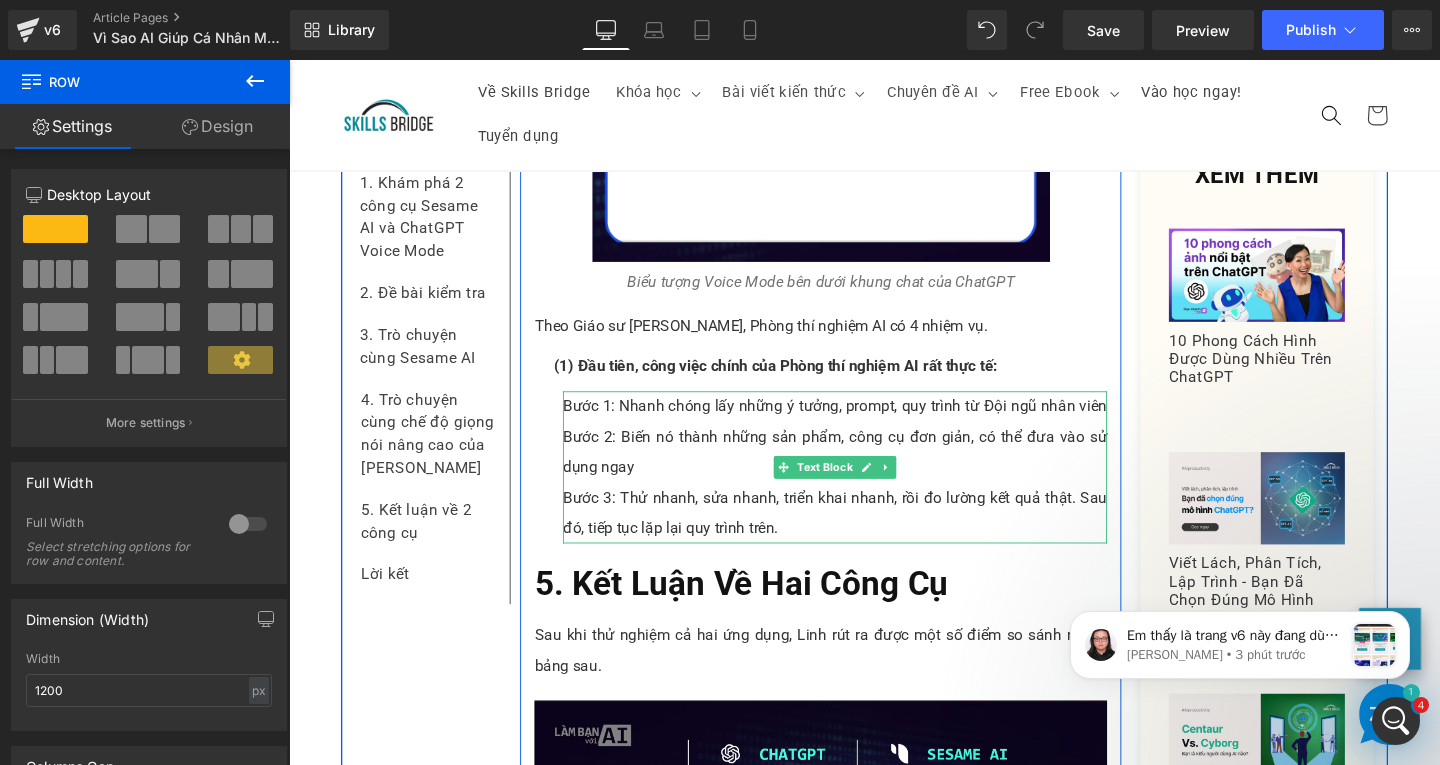click on "Bước 1: Nhanh chóng lấy những ý tưởng, prompt, quy trình từ Đội ngũ nhân viên Bước 2: Biến nó thành những sản phẩm, công cụ đơn giản, có thể đưa vào sử dụng ngay" at bounding box center [863, 456] 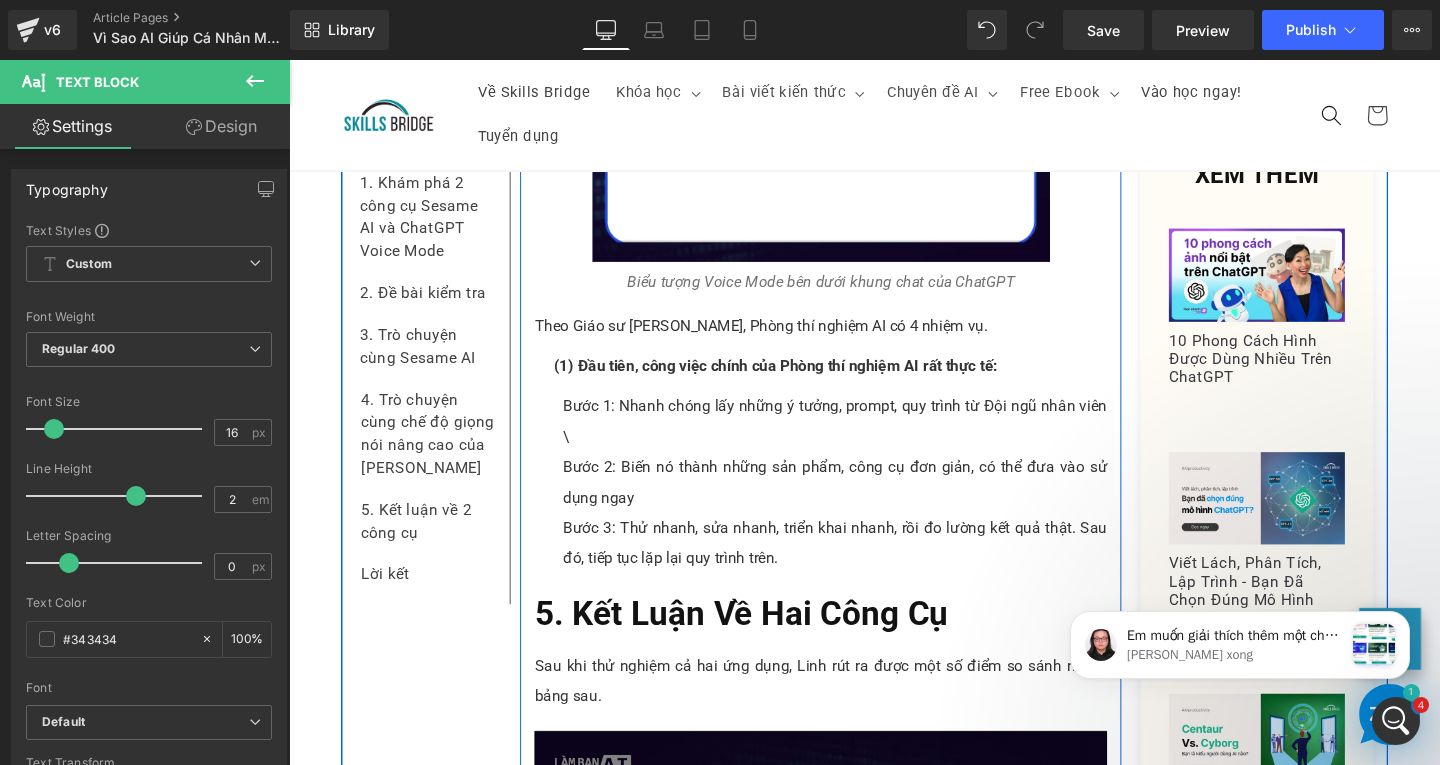 click on "1. Vì Sao AI Không Tự Động Làm Tổ Chức Mạnh Hơn? Heading         Image         Hai lựa chọn giọng nói của Sesame AI Text Block         Rõ ràng, AI bây giờ không còn là chuyện tương lai xa vời. Nó đã len lỏi vào đủ mọi loại công việc hàng ngày: lập trình, pháp lý, tư vấn, bán hàng, nghiên cứu thị trường, chăm sóc khách hàng. Với sự hỗ trợ của các công cụ AI, bạn chỉ mất vài phút để tạo ra báo cáo, phân tích, các bài thuyết trình, viết mã lập trình, hay lập kế hoạch kinh doanh mà trước đây phải tốn hàng giờ, thậm chí đến hàng tuần để làm cho xong. Text Block         Text Block         Text Block         Text Block         Image         Giao diện chế độ giọng nói nâng cao (Advanced Voice Mode) của ChatGPT Text Block         Text Block         Trước khi phân tích từng phần, chúng ta hãy làm một bài tập nhỏ, mang tên  Text Block" at bounding box center (848, -2670) 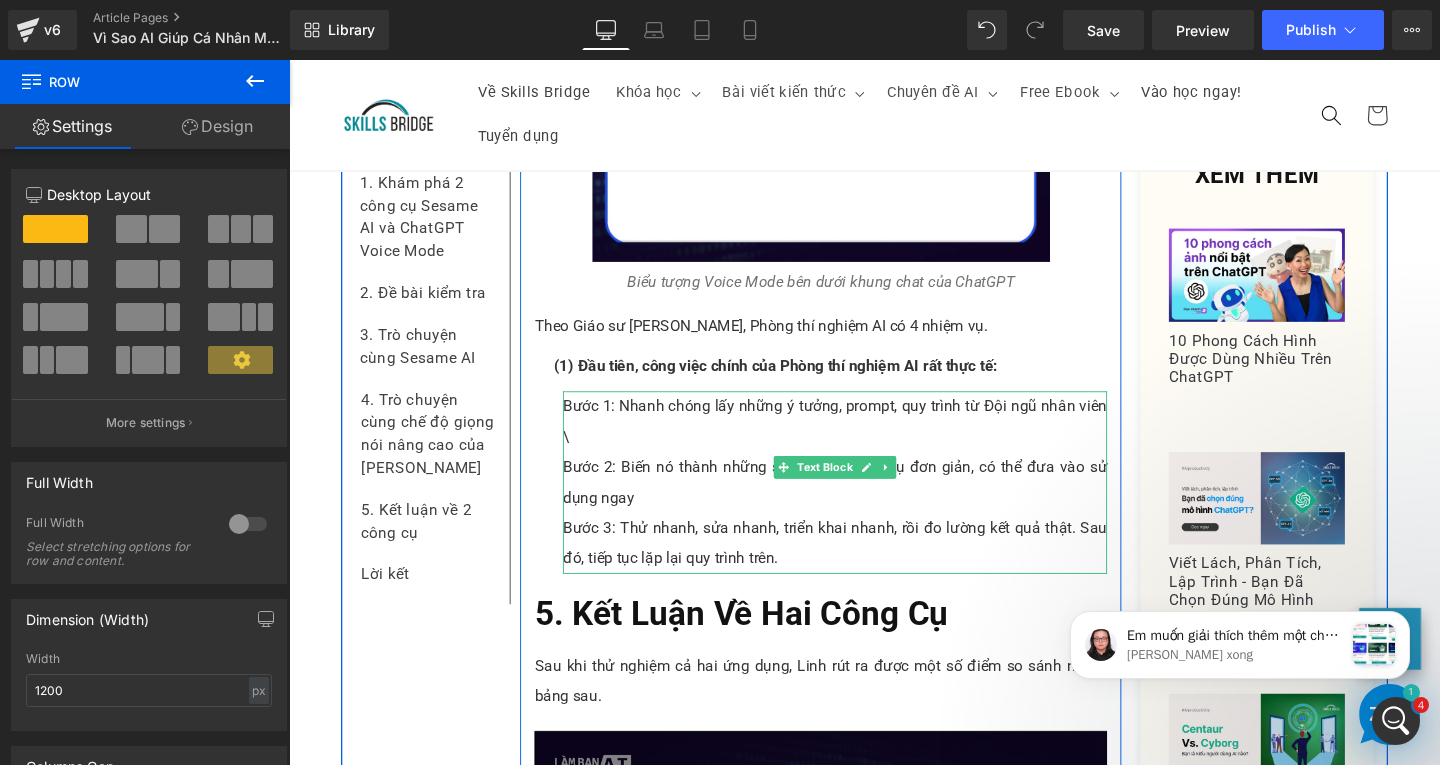click on "Bước 2: Biến nó thành những sản phẩm, công cụ đơn giản, có thể đưa vào sử dụng ngay" at bounding box center (863, 503) 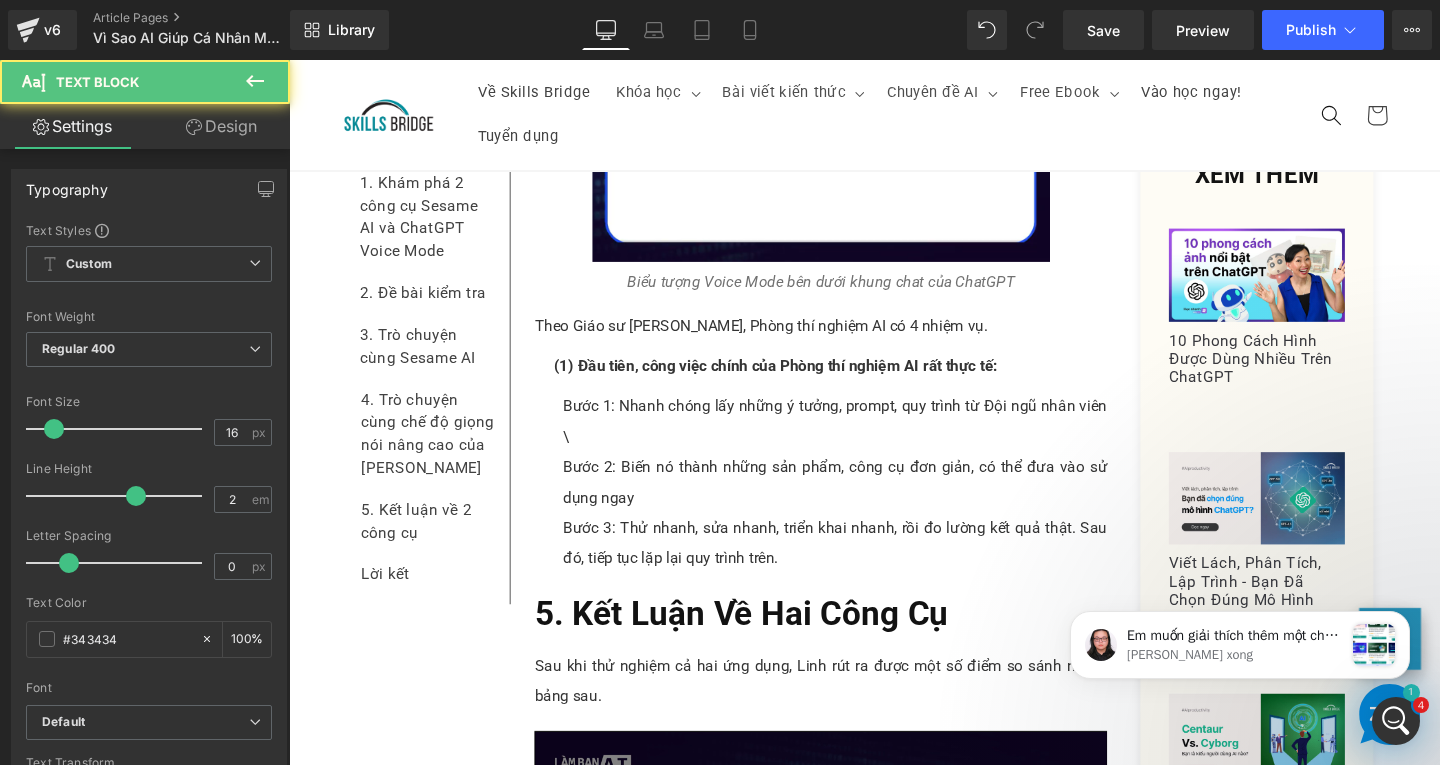 click on "Design" at bounding box center (221, 126) 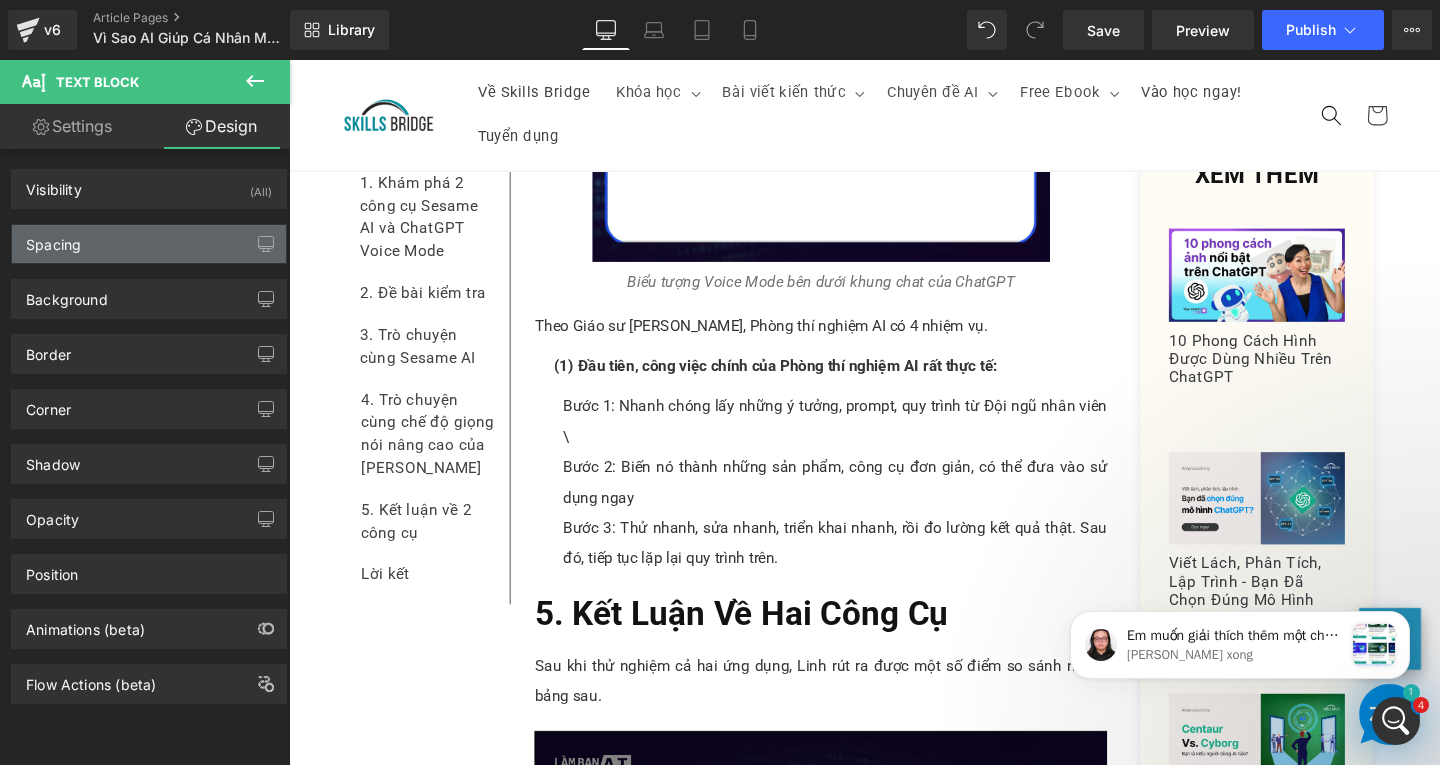 click on "Spacing" at bounding box center [149, 244] 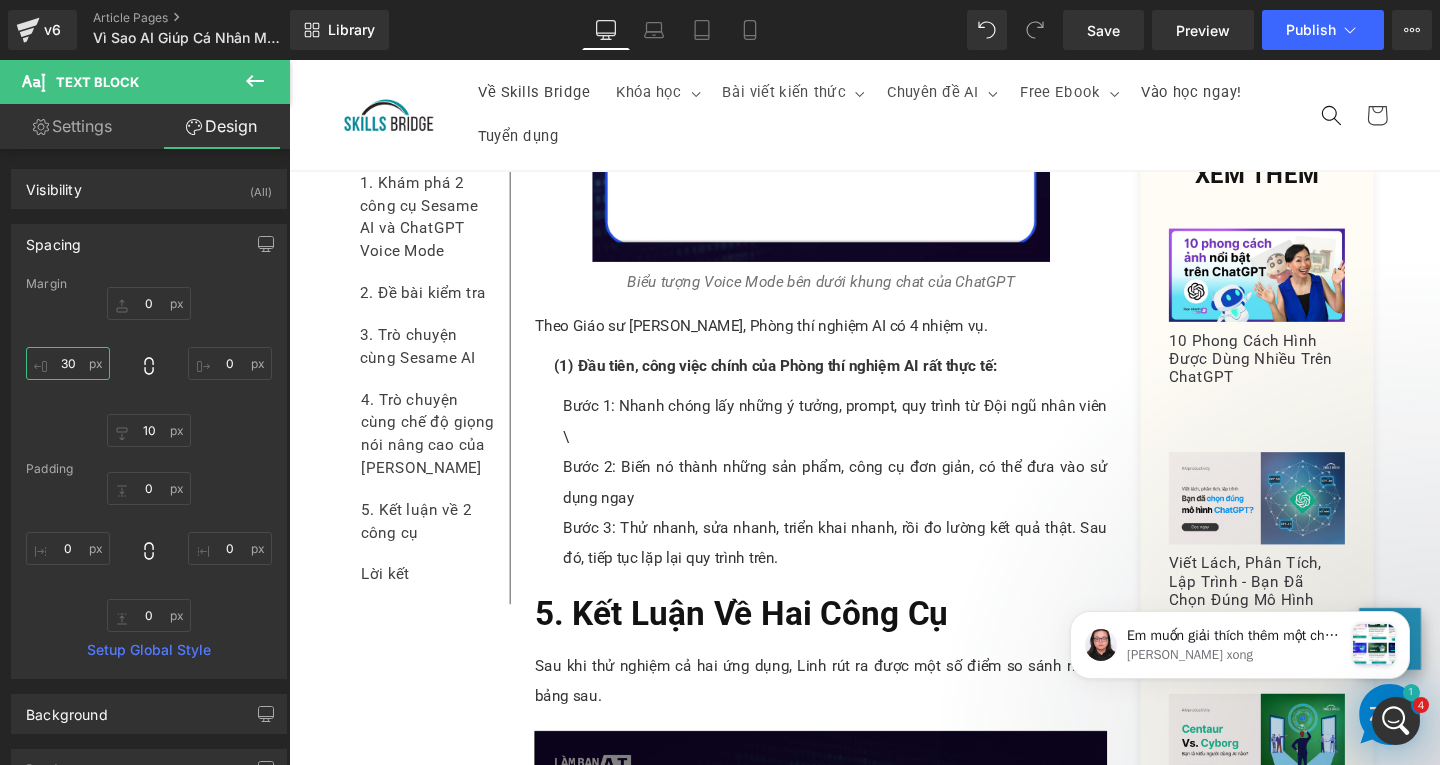 click on "30" at bounding box center [68, 363] 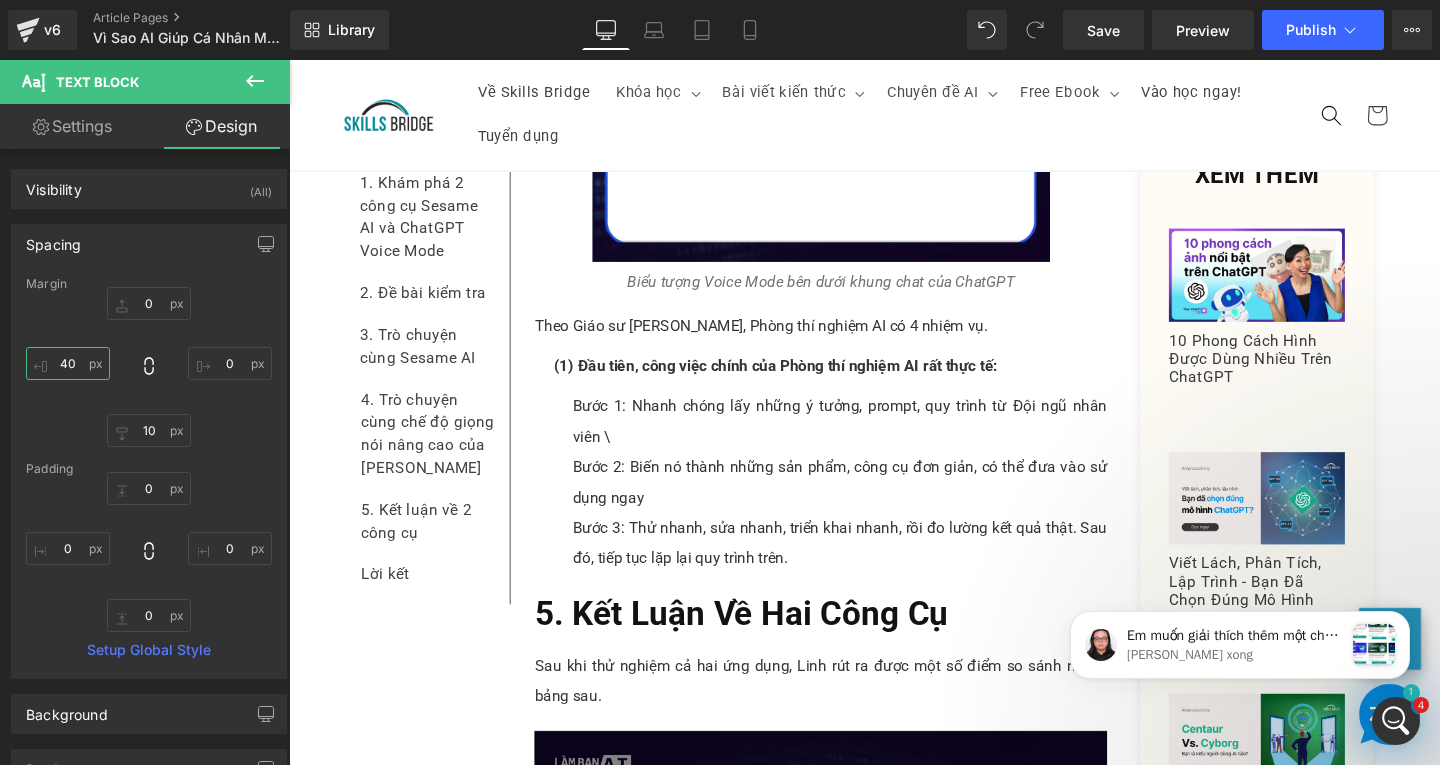 type on "40" 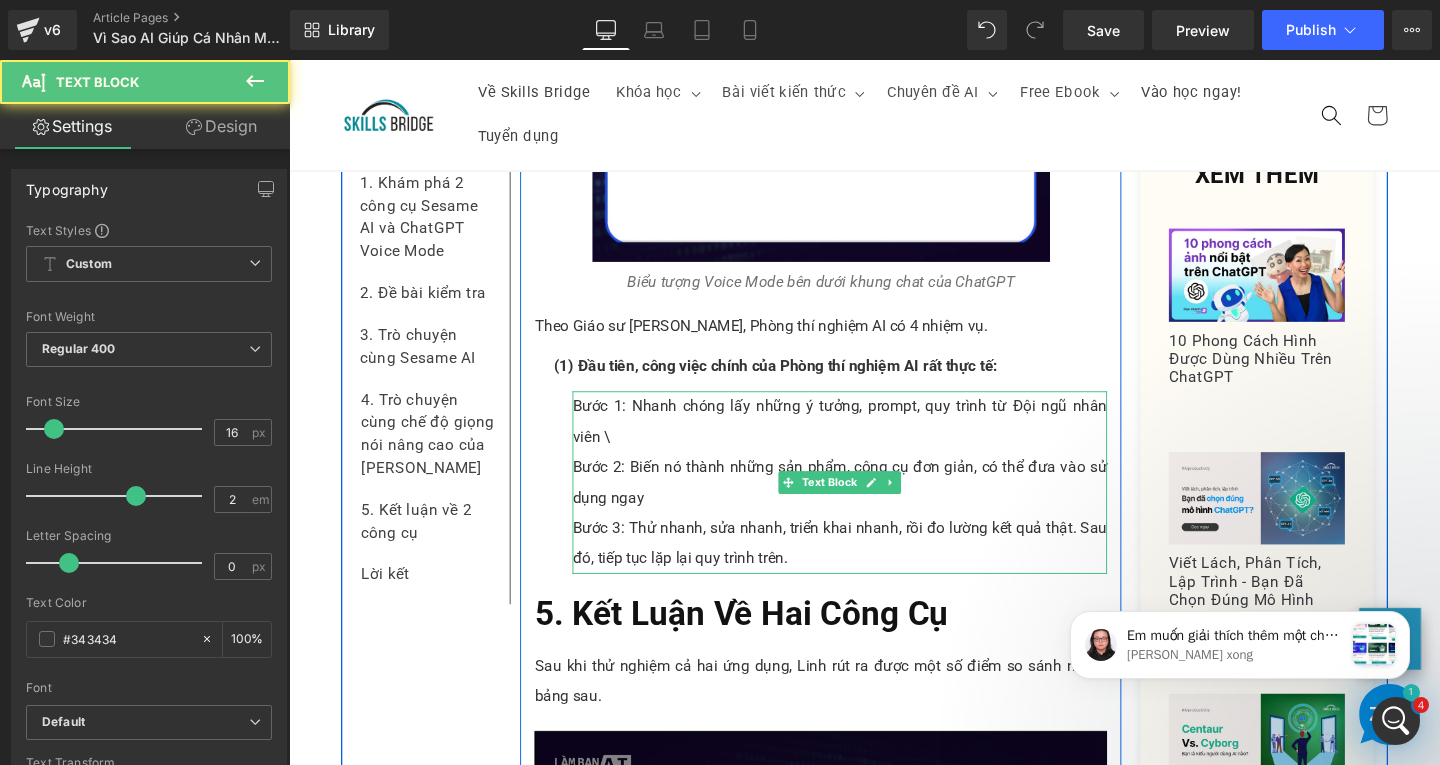 click on "Bước 1: Nhanh chóng lấy những ý tưởng, prompt, quy trình từ Đội ngũ nhân viên \" at bounding box center [868, 440] 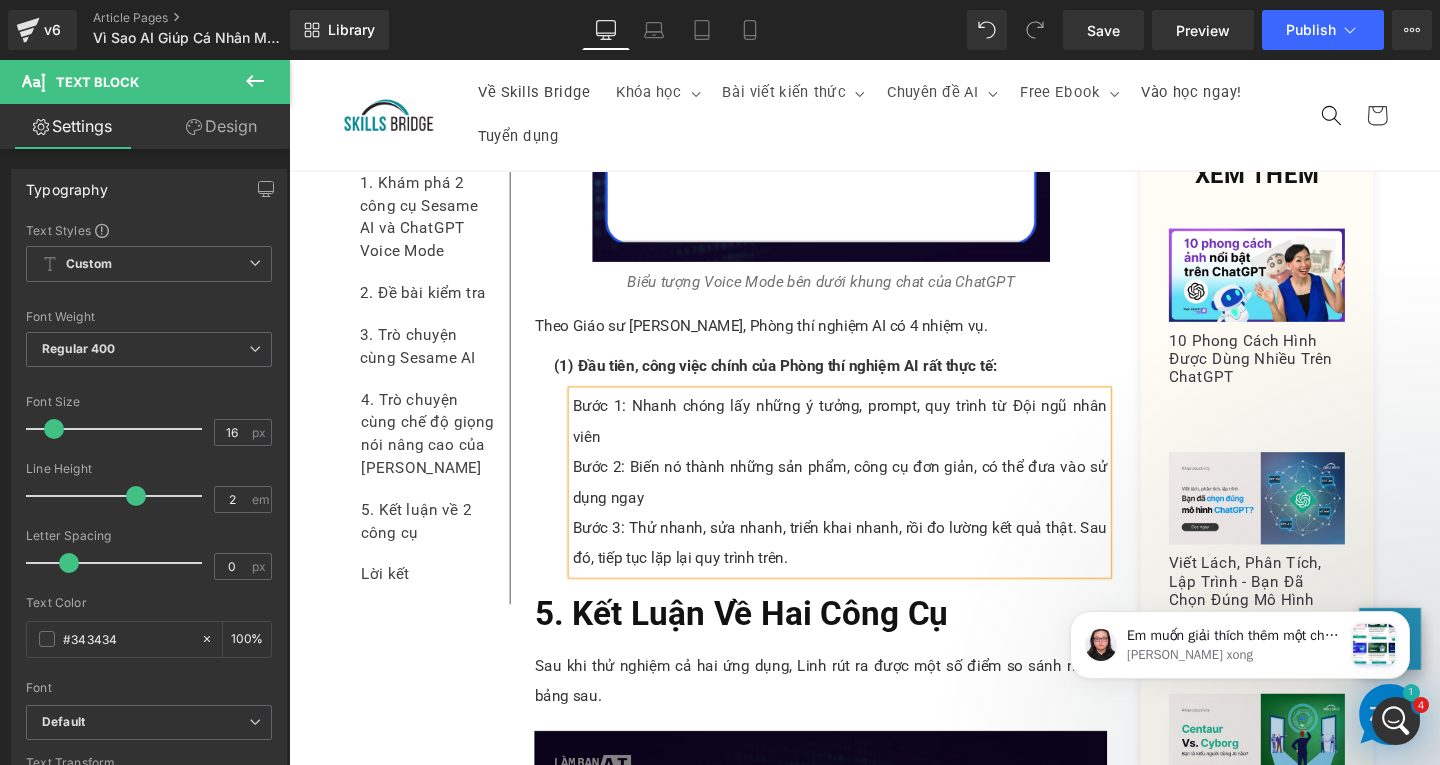 click on "1. Vì Sao AI Không Tự Động Làm Tổ Chức Mạnh Hơn? Heading         Image         Hai lựa chọn giọng nói của Sesame AI Text Block         Rõ ràng, AI bây giờ không còn là chuyện tương lai xa vời. Nó đã len lỏi vào đủ mọi loại công việc hàng ngày: lập trình, pháp lý, tư vấn, bán hàng, nghiên cứu thị trường, chăm sóc khách hàng. Với sự hỗ trợ của các công cụ AI, bạn chỉ mất vài phút để tạo ra báo cáo, phân tích, các bài thuyết trình, viết mã lập trình, hay lập kế hoạch kinh doanh mà trước đây phải tốn hàng giờ, thậm chí đến hàng tuần để làm cho xong. Text Block         Text Block         Text Block         Text Block         Image         Giao diện chế độ giọng nói nâng cao (Advanced Voice Mode) của ChatGPT Text Block         Text Block         Trước khi phân tích từng phần, chúng ta hãy làm một bài tập nhỏ, mang tên  Text Block" at bounding box center (848, -2670) 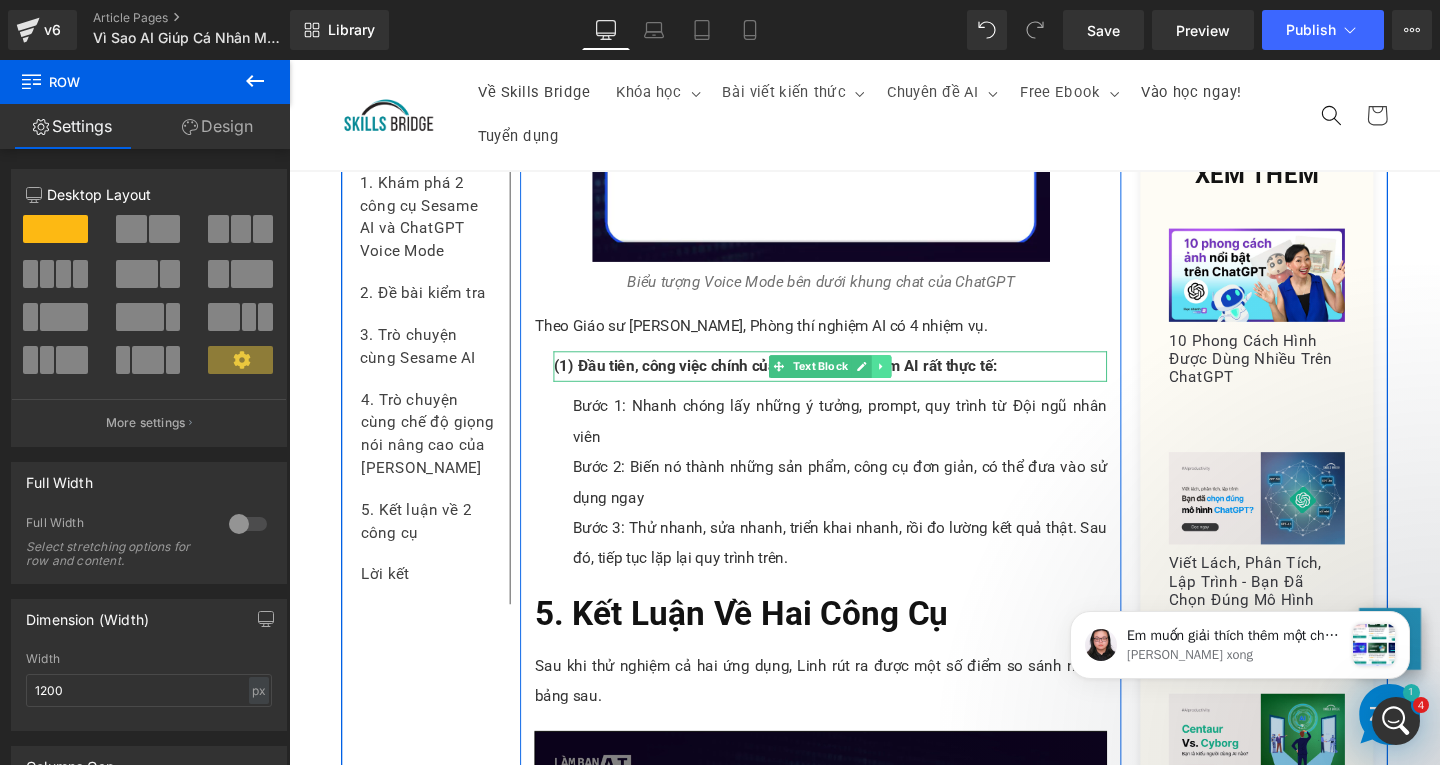 click at bounding box center (912, 382) 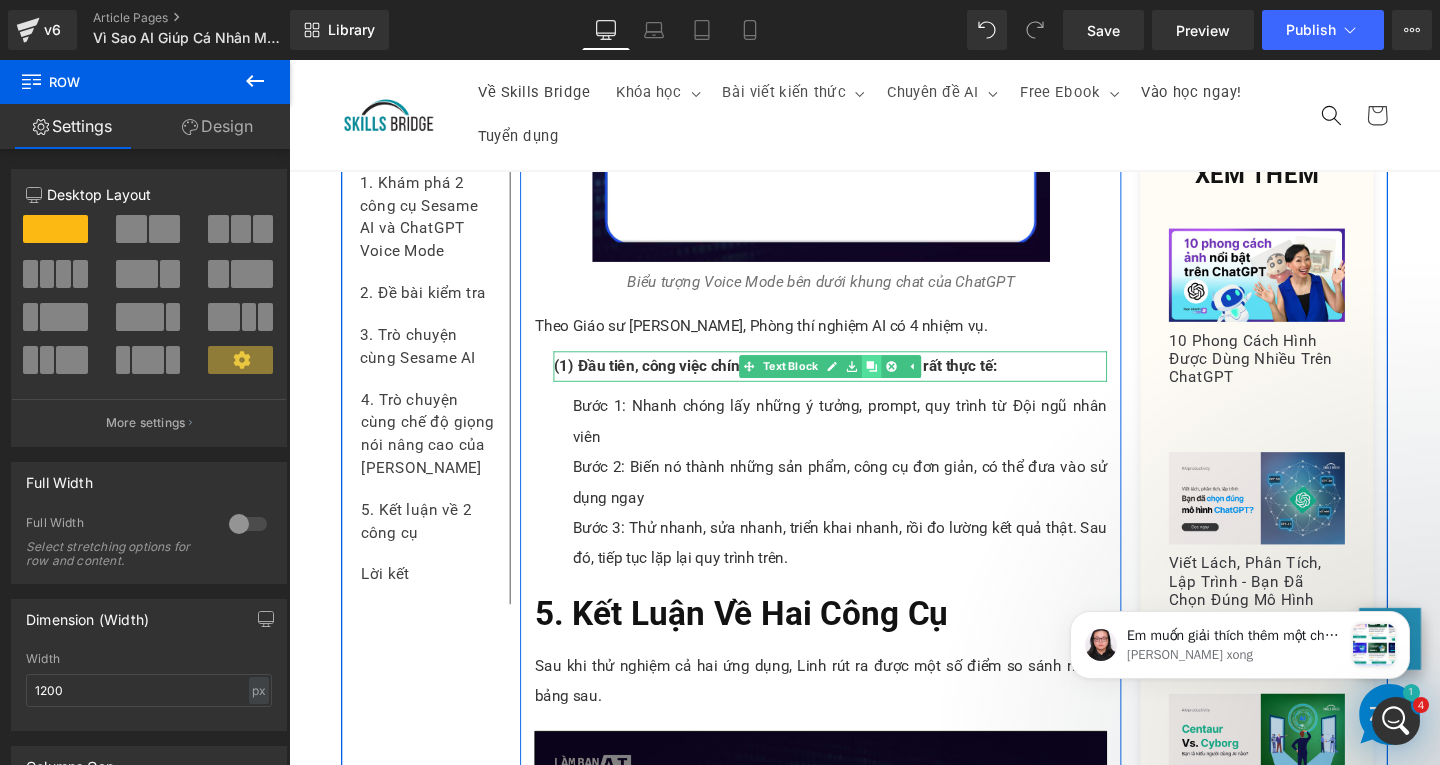 click at bounding box center (901, 382) 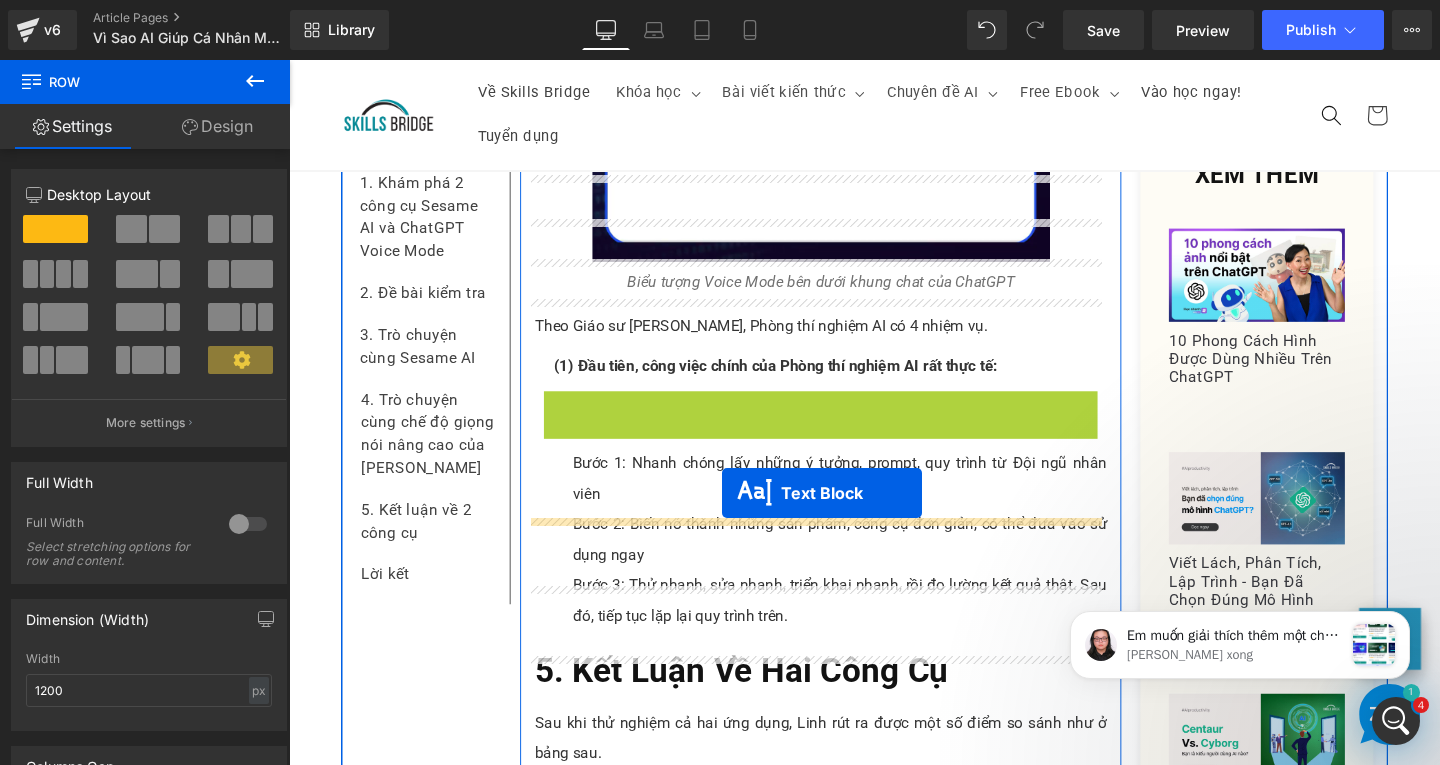 drag, startPoint x: 799, startPoint y: 329, endPoint x: 744, endPoint y: 515, distance: 193.96133 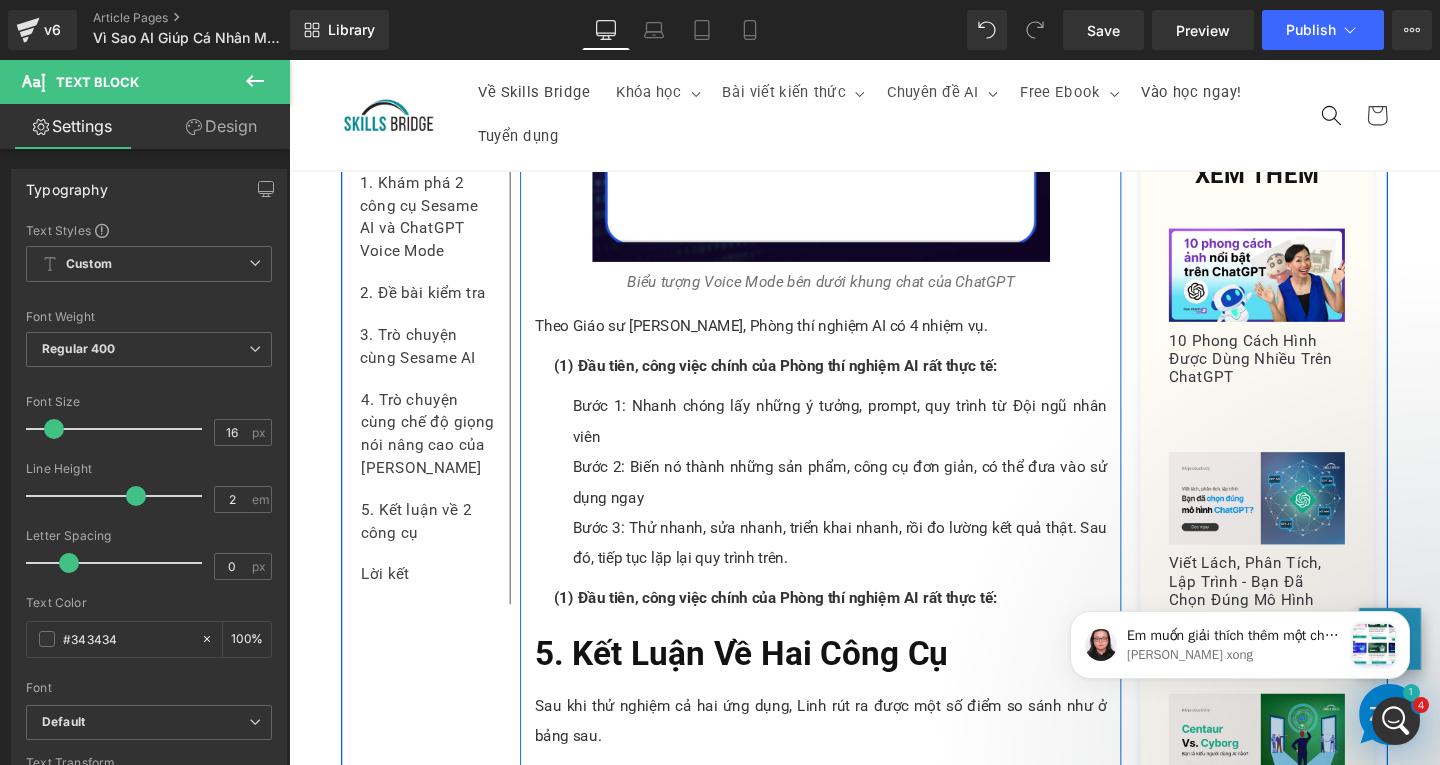 click on "(1) Đầu tiên, công việc chính của Phòng thí nghiệm AI rất thực tế:" at bounding box center (800, 625) 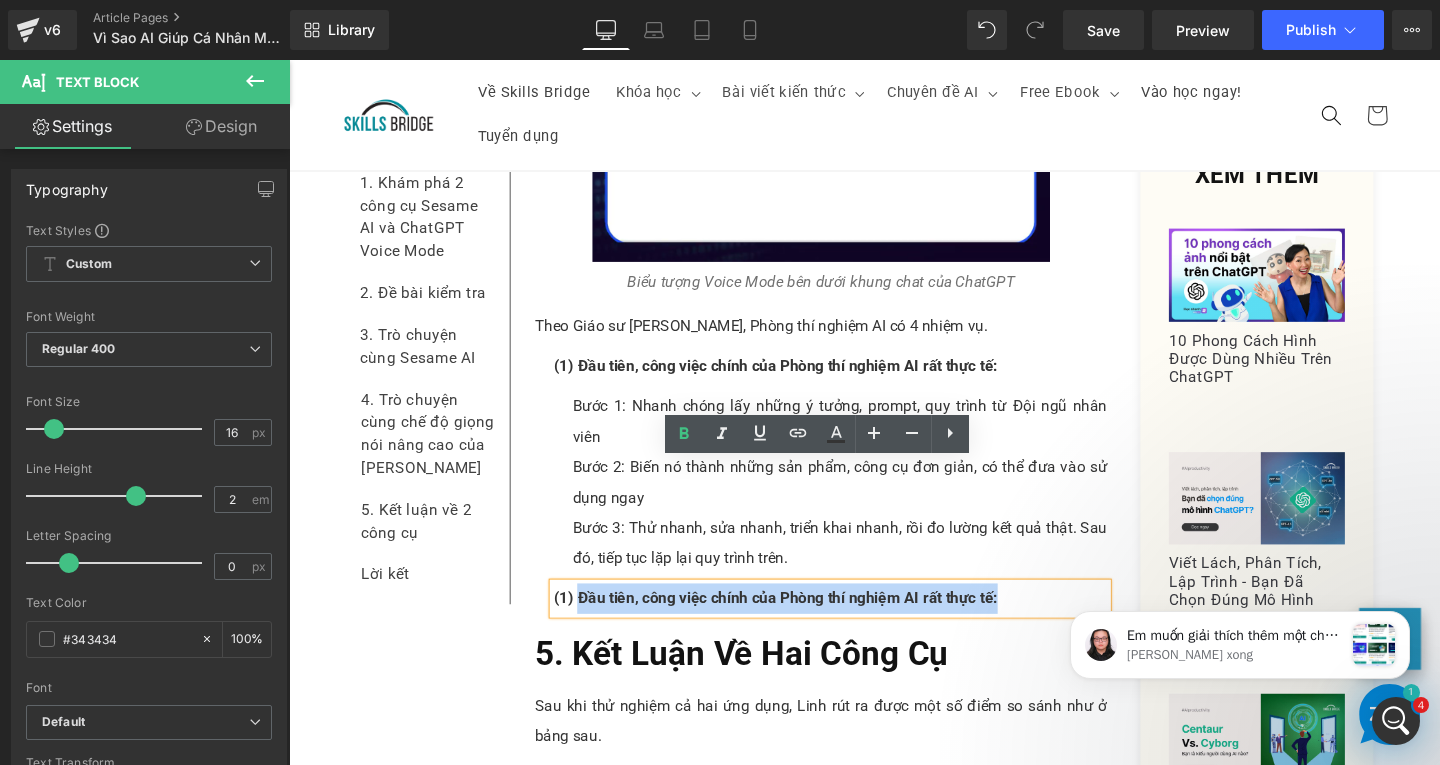 drag, startPoint x: 585, startPoint y: 501, endPoint x: 1029, endPoint y: 501, distance: 444 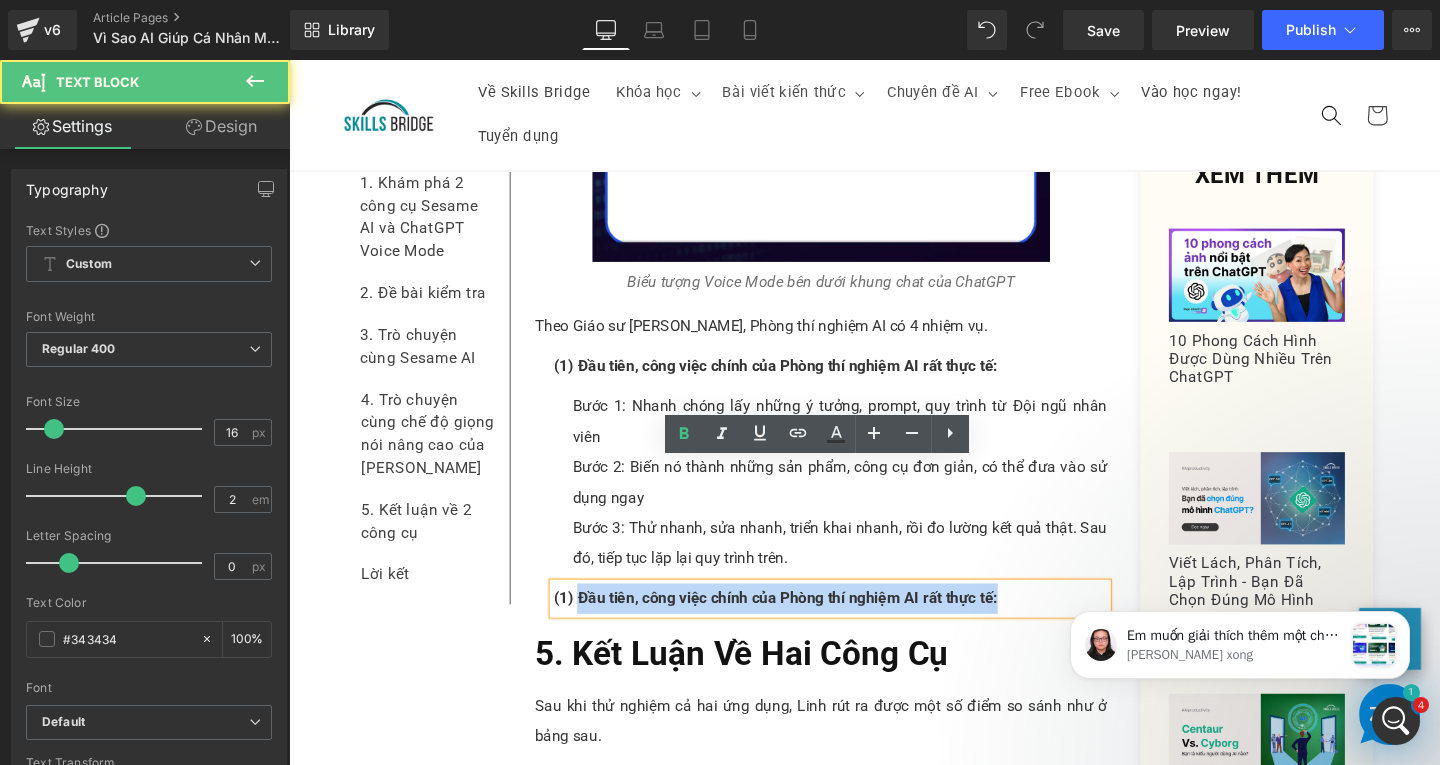 click on "(1) Đầu tiên, công việc chính của Phòng thí nghiệm AI rất thực tế:" at bounding box center (858, 626) 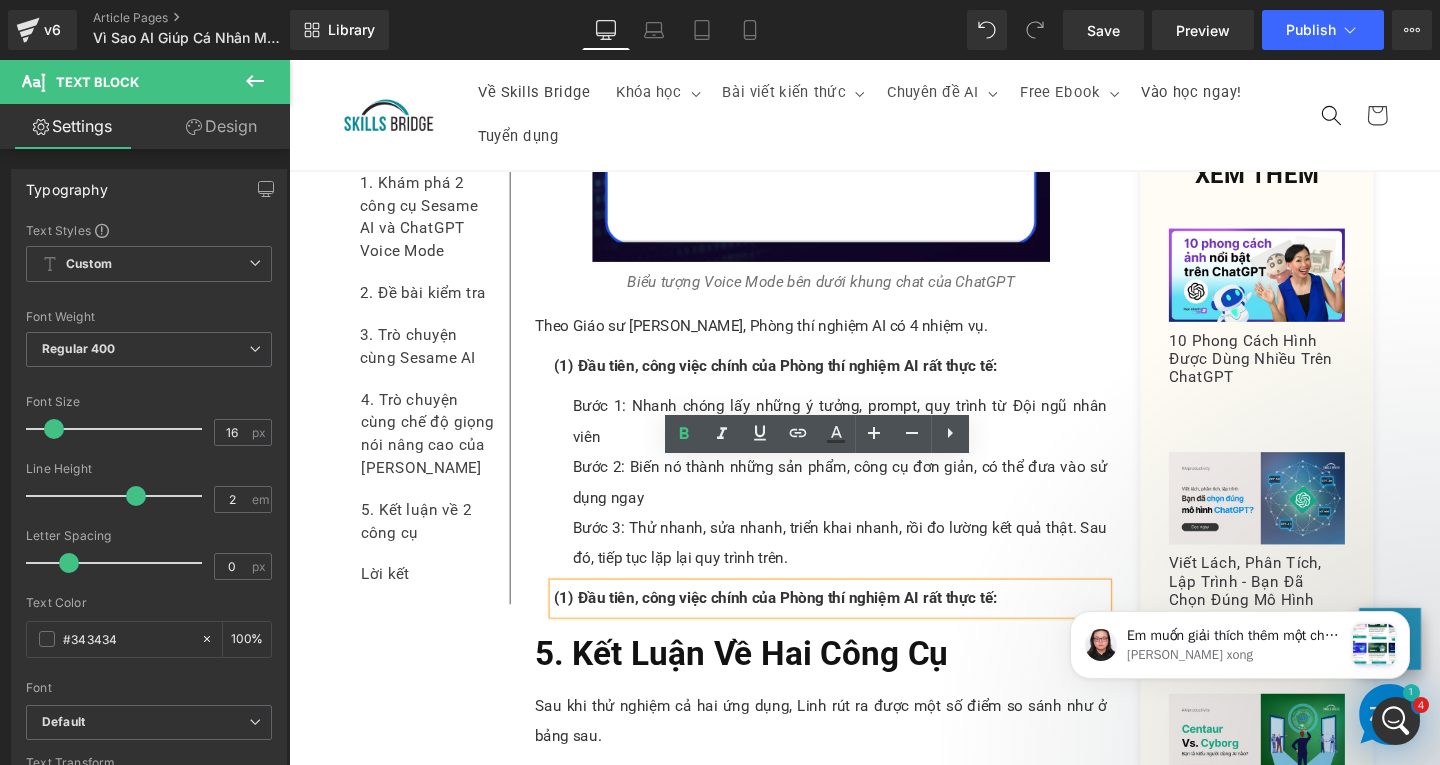 paste 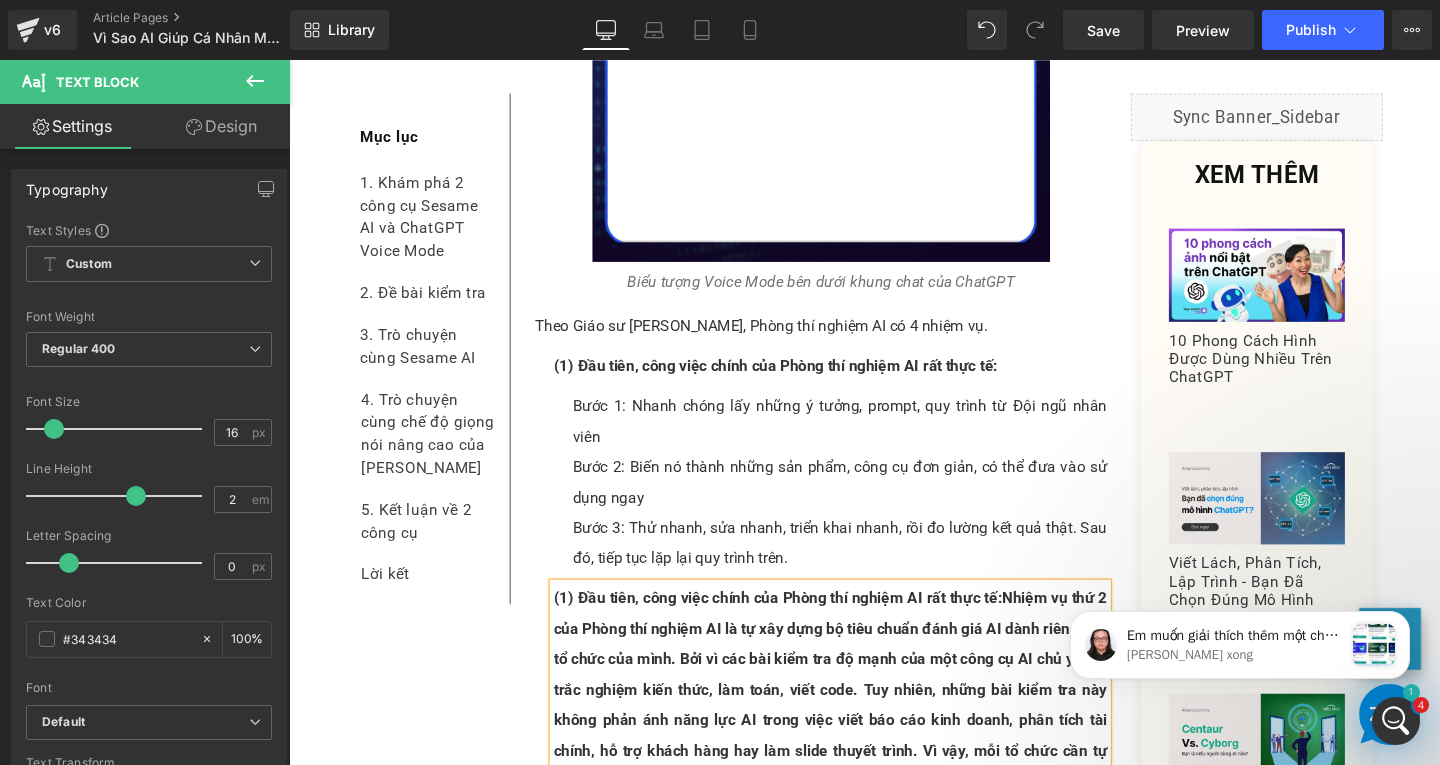 scroll, scrollTop: 9406, scrollLeft: 0, axis: vertical 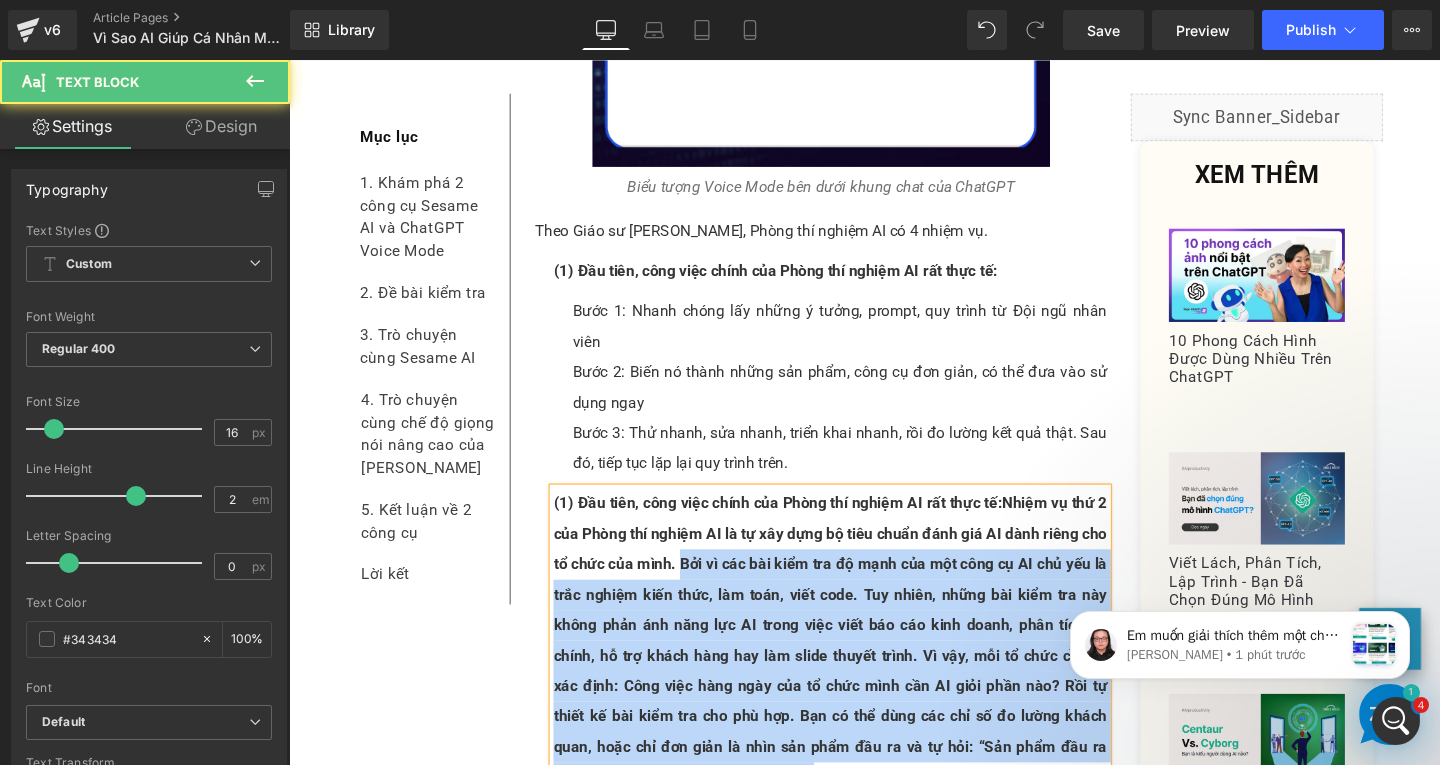 drag, startPoint x: 694, startPoint y: 459, endPoint x: 813, endPoint y: 687, distance: 257.1867 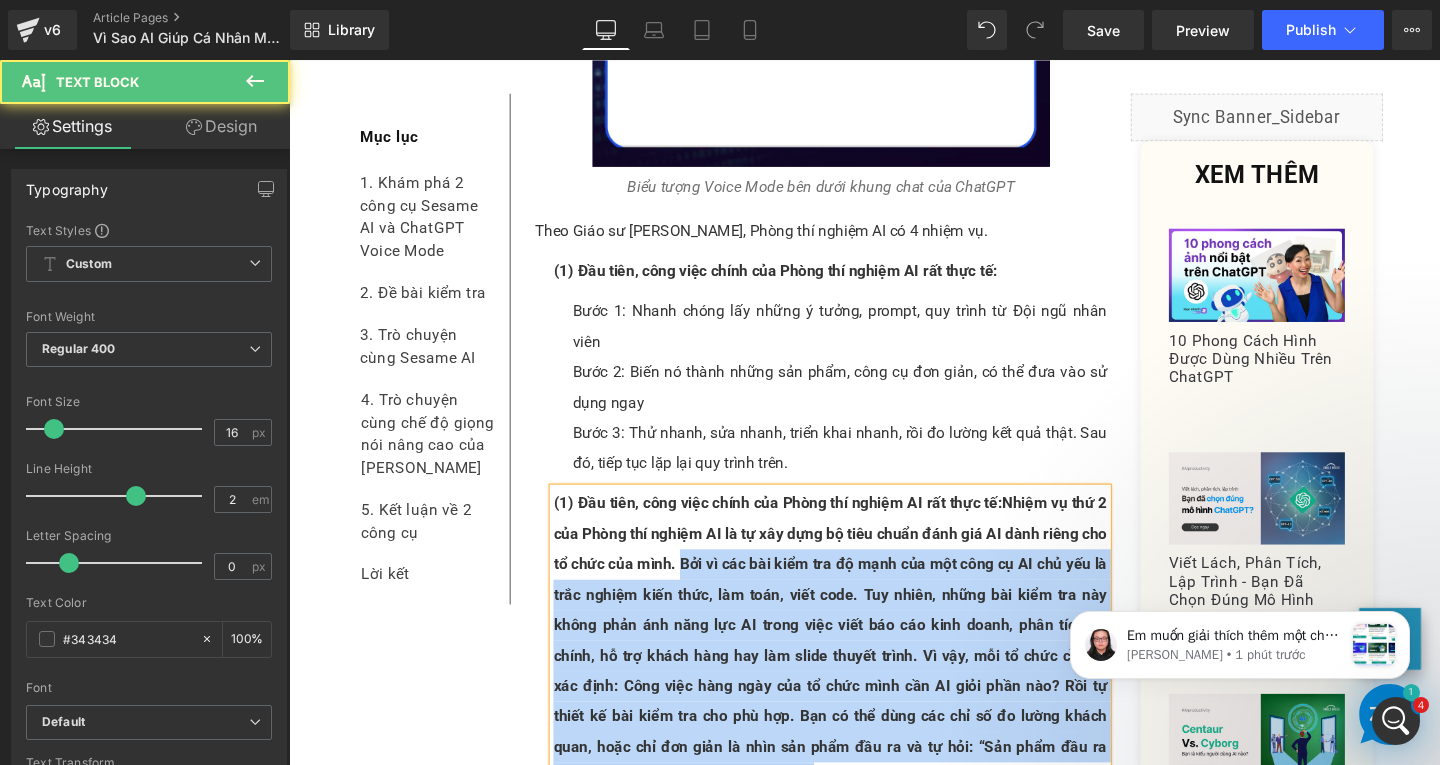 click on "(1) Đầu tiên, công việc chính của Phòng thí nghiệm AI rất thực tế:Nhiệm vụ thứ 2 của Phòng thí nghiệm AI là tự xây dựng bộ tiêu chuẩn đánh giá AI dành riêng cho tổ chức của mình. Bởi vì các bài kiểm tra độ mạnh của một công cụ AI chủ yếu là trắc nghiệm kiến thức, làm toán, viết code. Tuy nhiên, những bài kiểm tra này không phản ánh năng lực AI trong việc viết báo cáo kinh doanh, phân tích tài chính, hỗ trợ khách hàng hay làm slide thuyết trình. Vì vậy, mỗi tổ chức cần tự xác định: Công việc hàng ngày của tổ chức mình cần AI giỏi phần nào? Rồi tự thiết kế bài kiểm tra cho phù hợp. Bạn có thể dùng các chỉ số đo lường khách quan, hoặc chỉ đơn giản là nhìn sản phẩm đầu ra và tự hỏi: “Sản phẩm đầu ra như thế này có thể dùng được chưa?”." at bounding box center [858, 670] 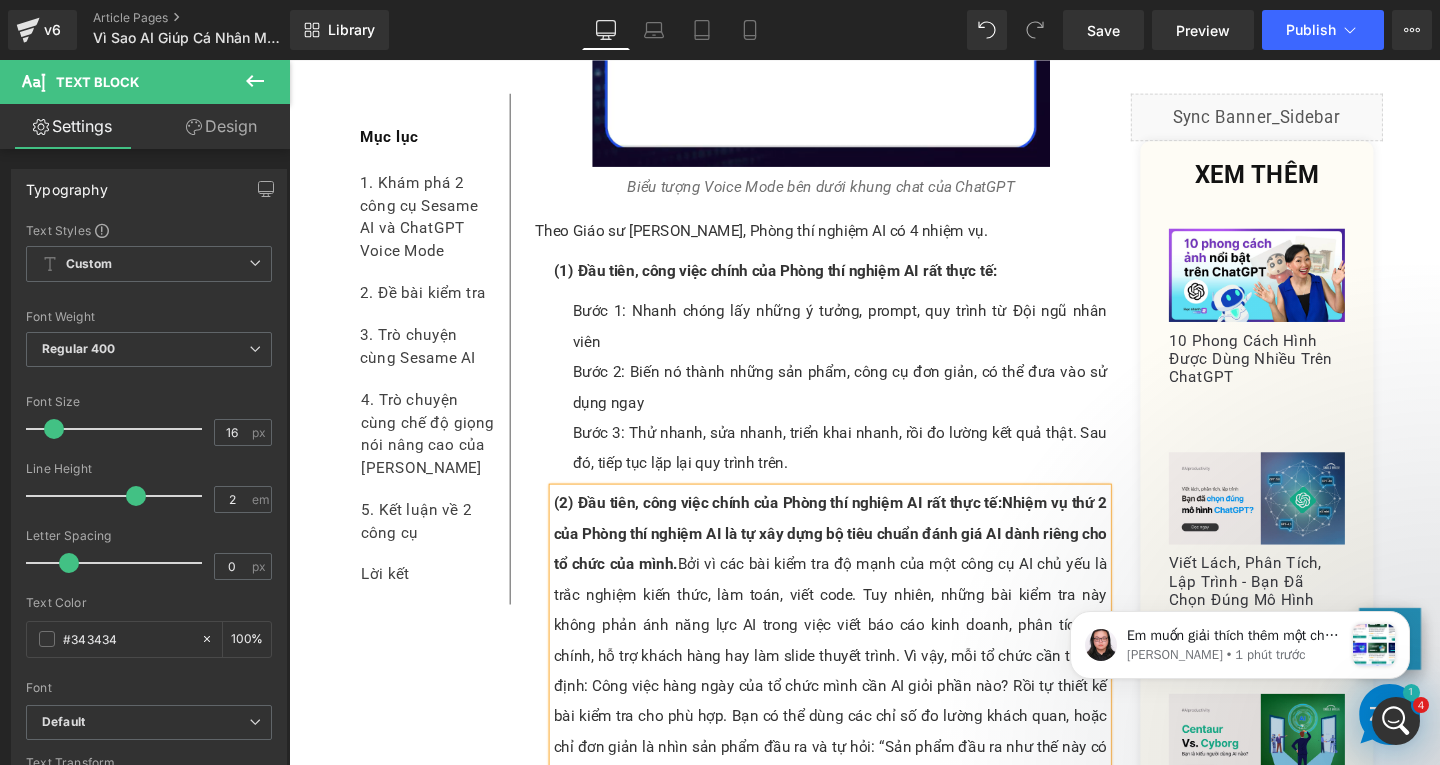 scroll, scrollTop: 9806, scrollLeft: 0, axis: vertical 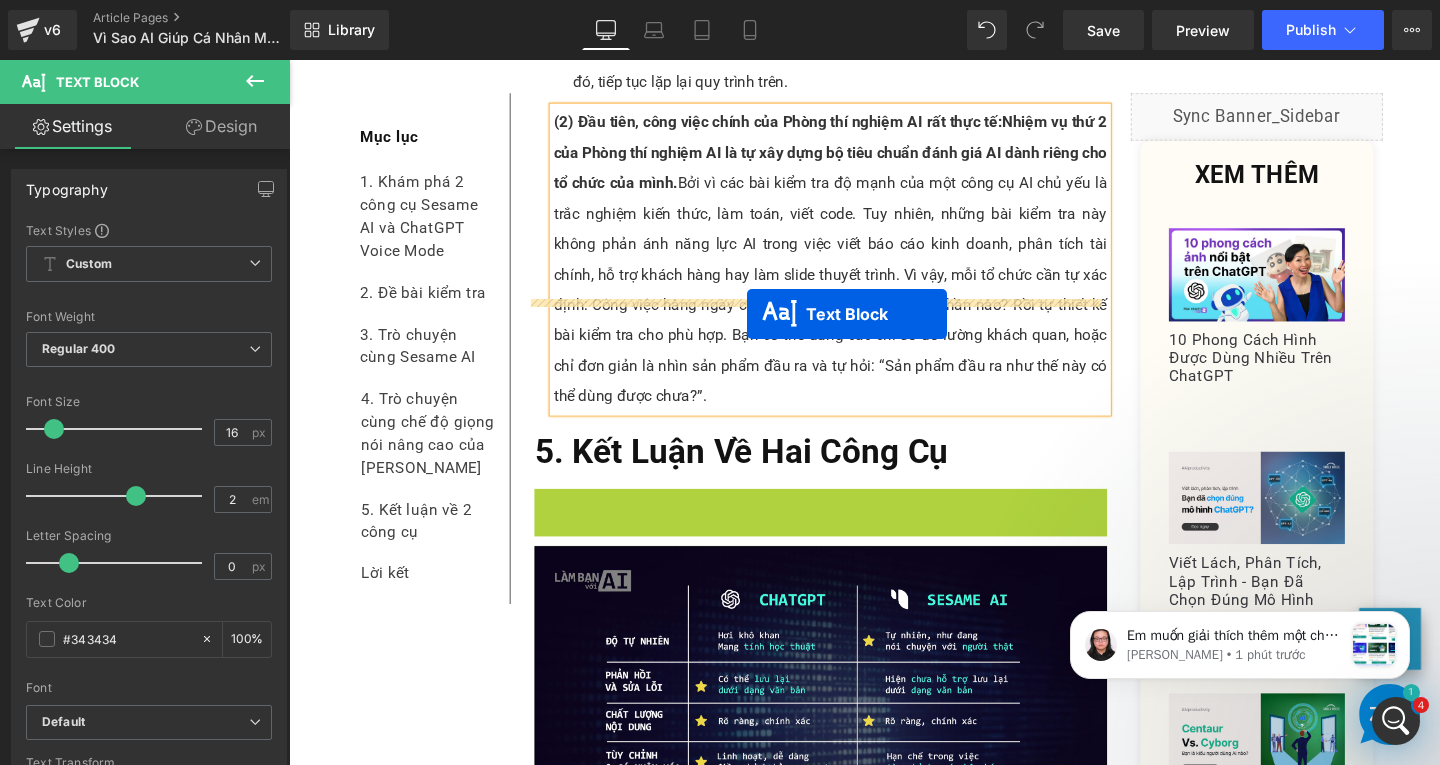 drag, startPoint x: 780, startPoint y: 415, endPoint x: 771, endPoint y: 328, distance: 87.46428 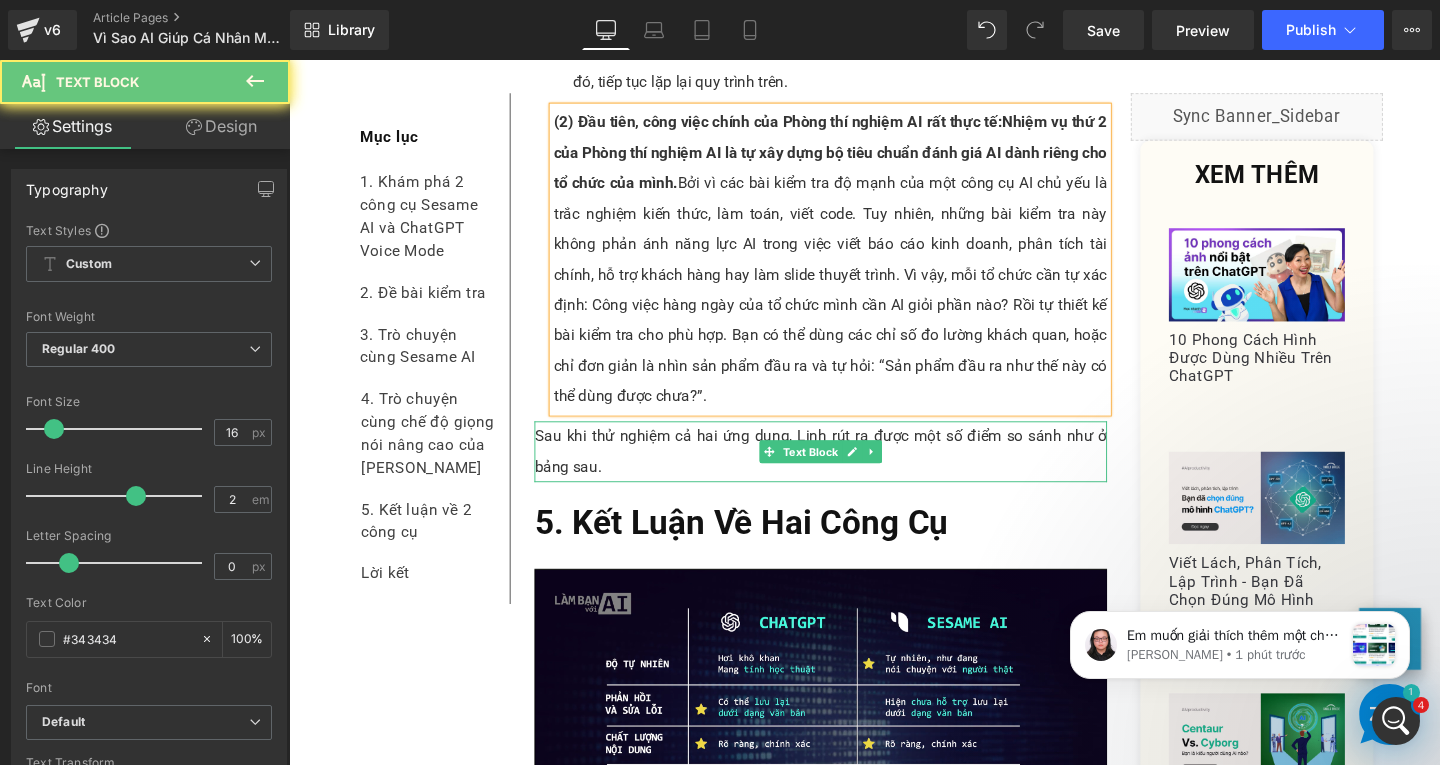 click on "Sau khi thử nghiệm cả hai ứng dụng, Linh rút ra được một số điểm so sánh như ở bảng sau." at bounding box center (848, 472) 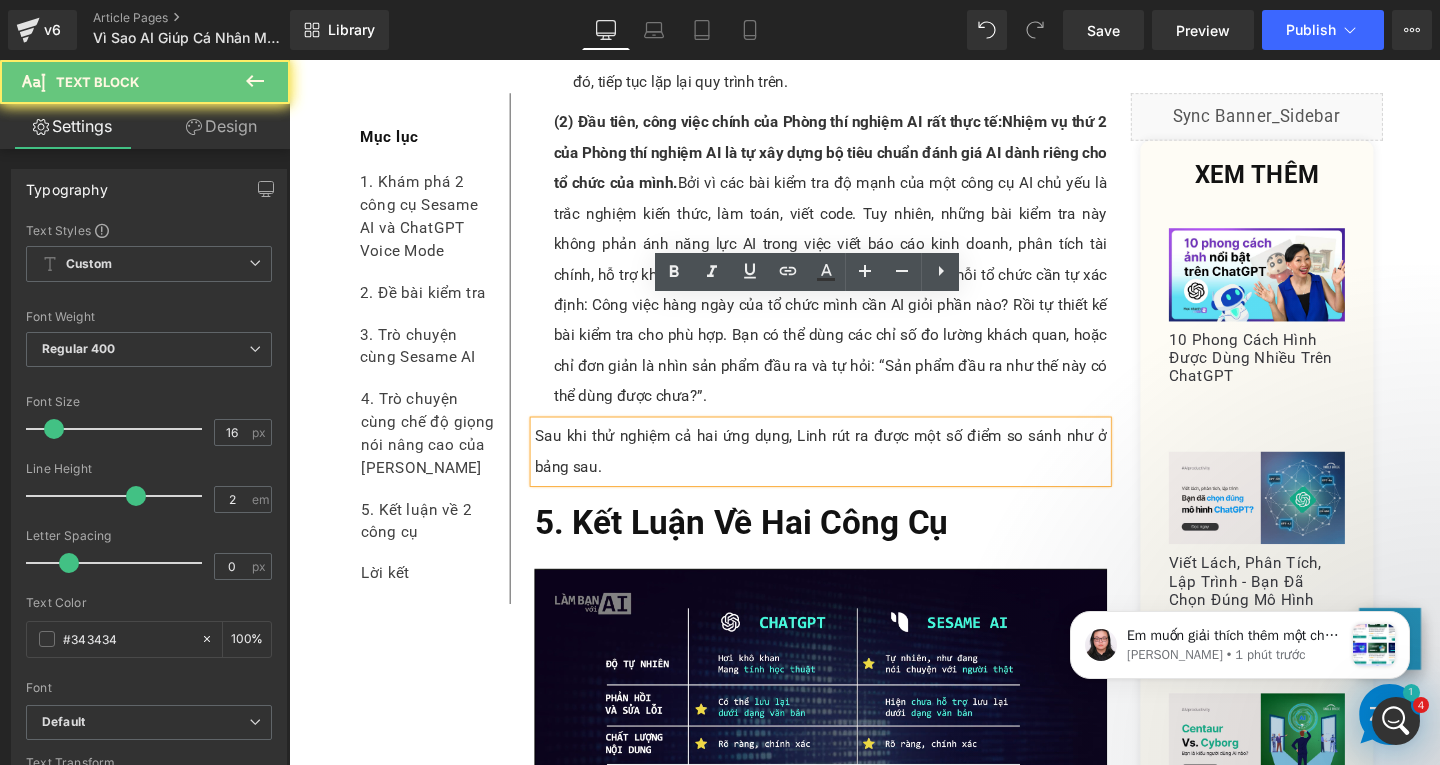 click on "Sau khi thử nghiệm cả hai ứng dụng, Linh rút ra được một số điểm so sánh như ở bảng sau." at bounding box center (848, 472) 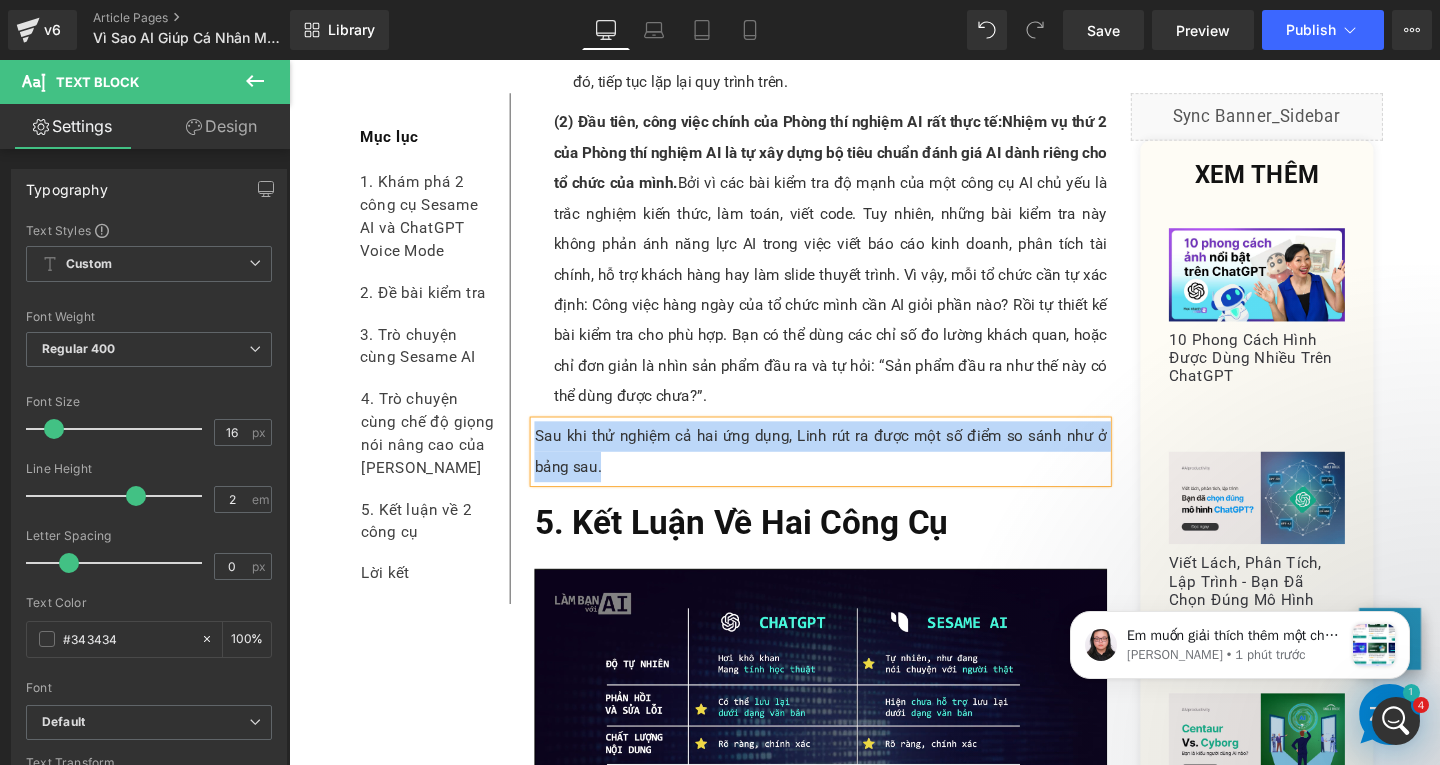 paste 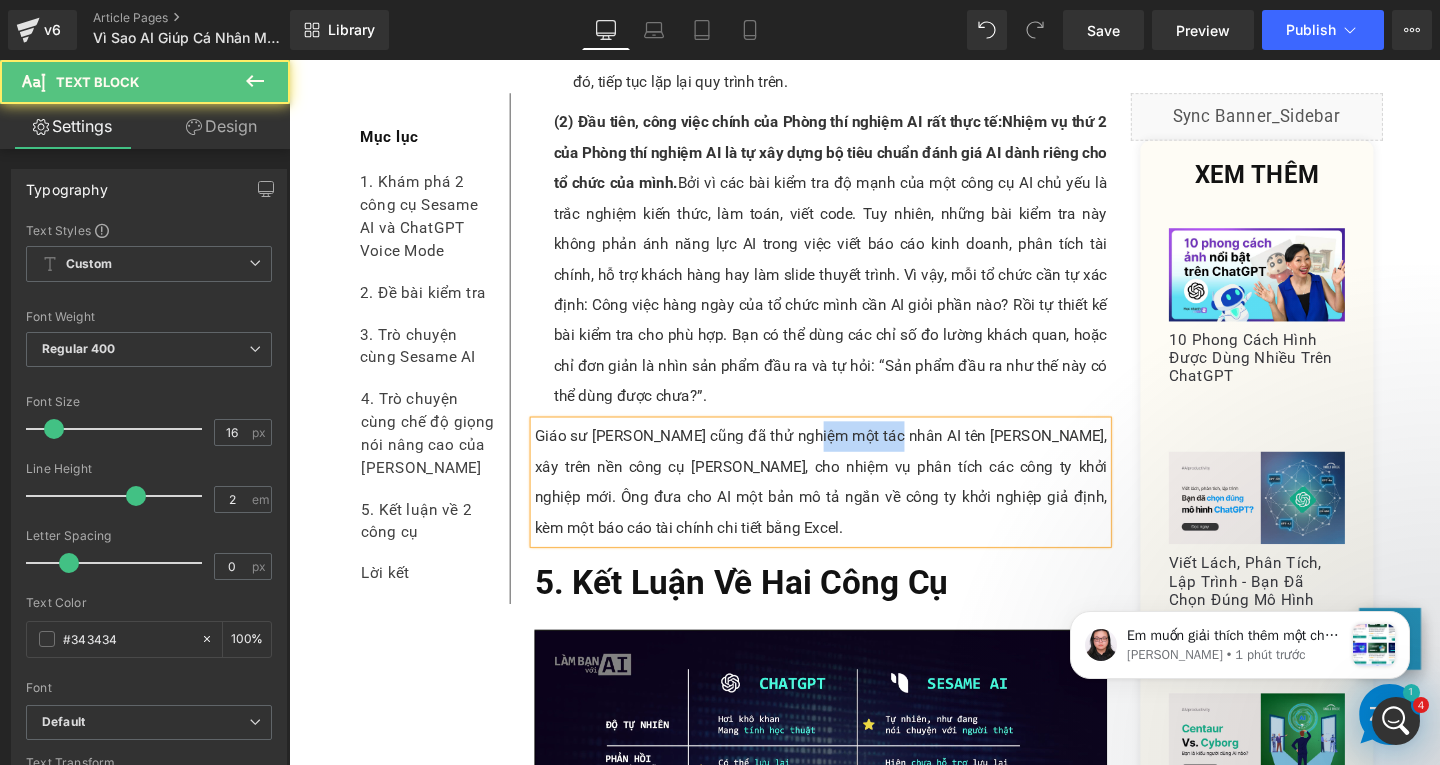 drag, startPoint x: 826, startPoint y: 328, endPoint x: 907, endPoint y: 325, distance: 81.055534 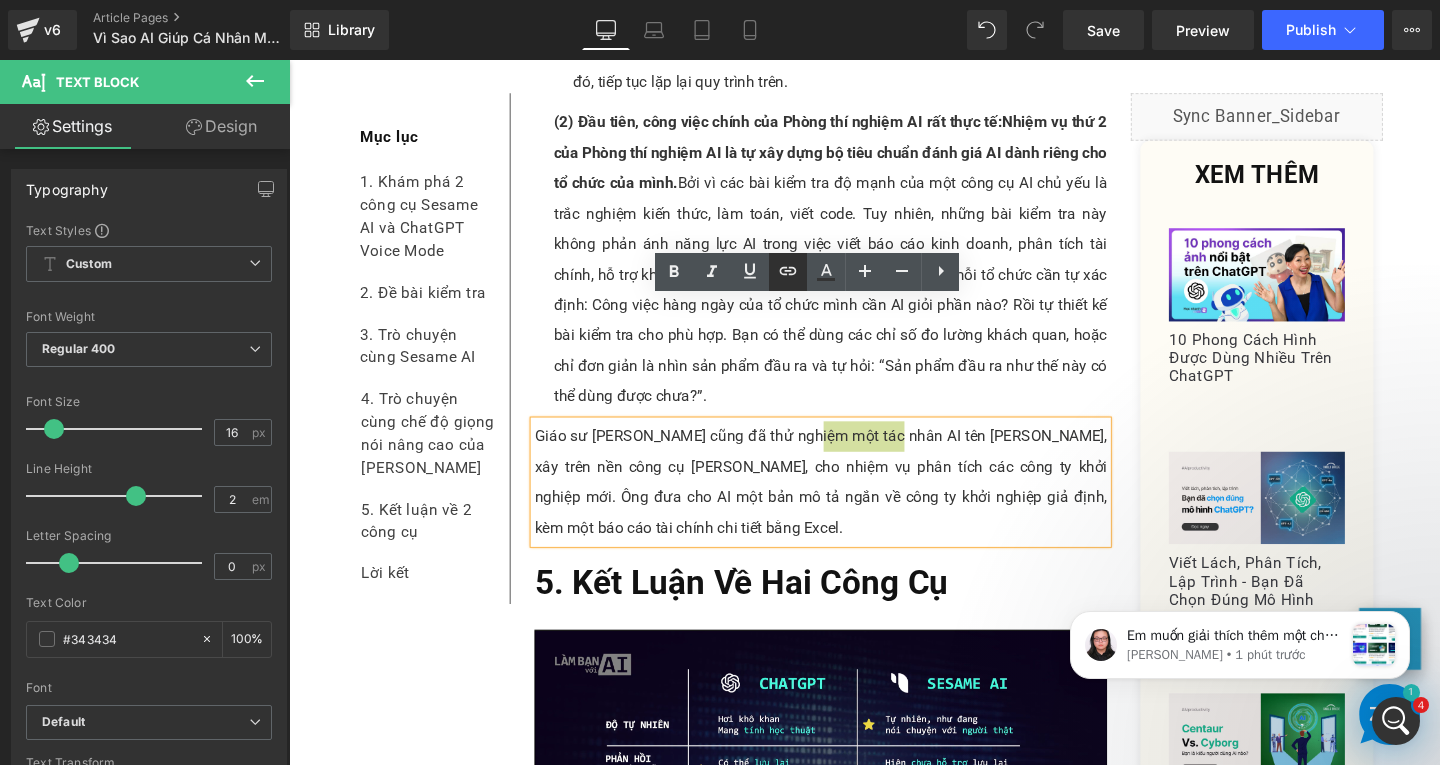 click at bounding box center [788, 272] 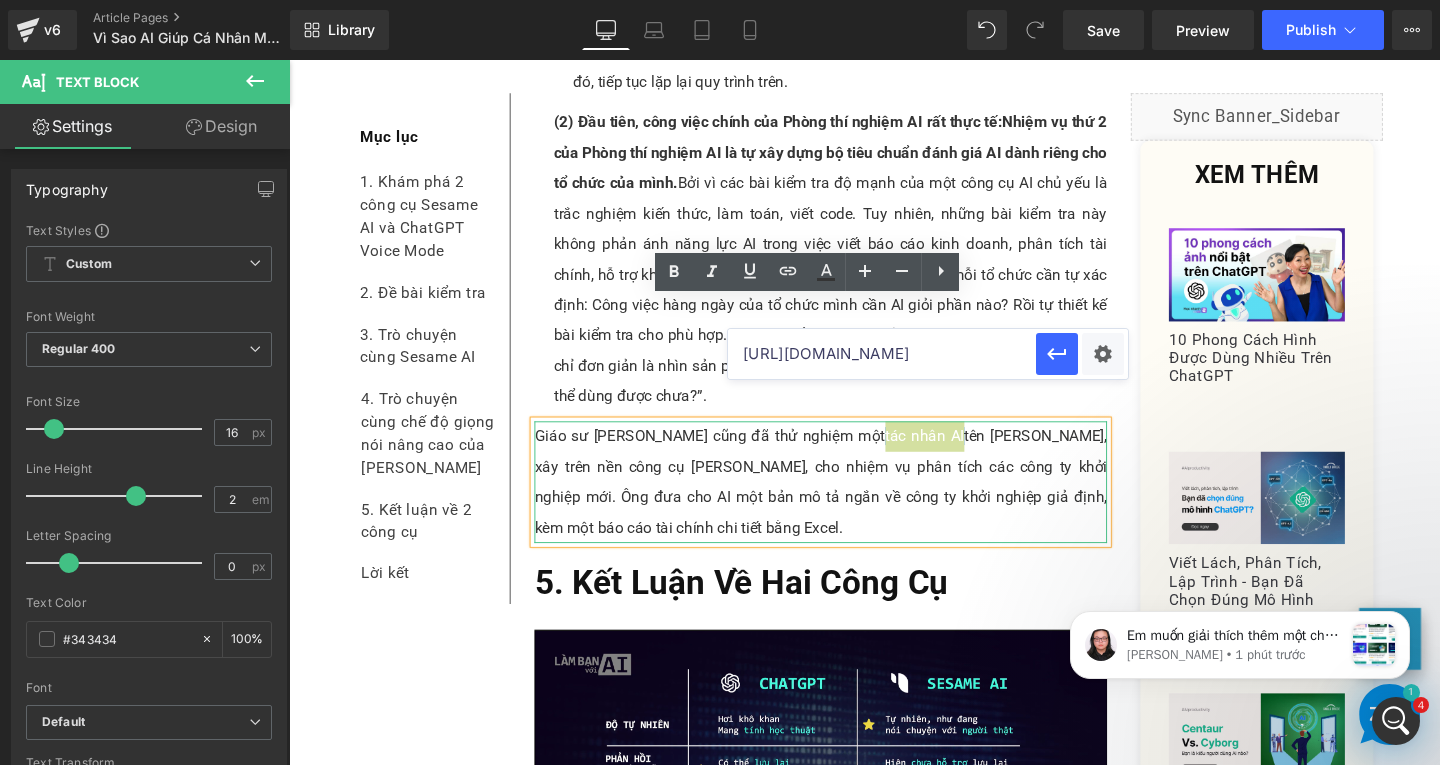 click on "https://www.skillsbridge.vn/en/collections/khoa-hoc" at bounding box center [882, 354] 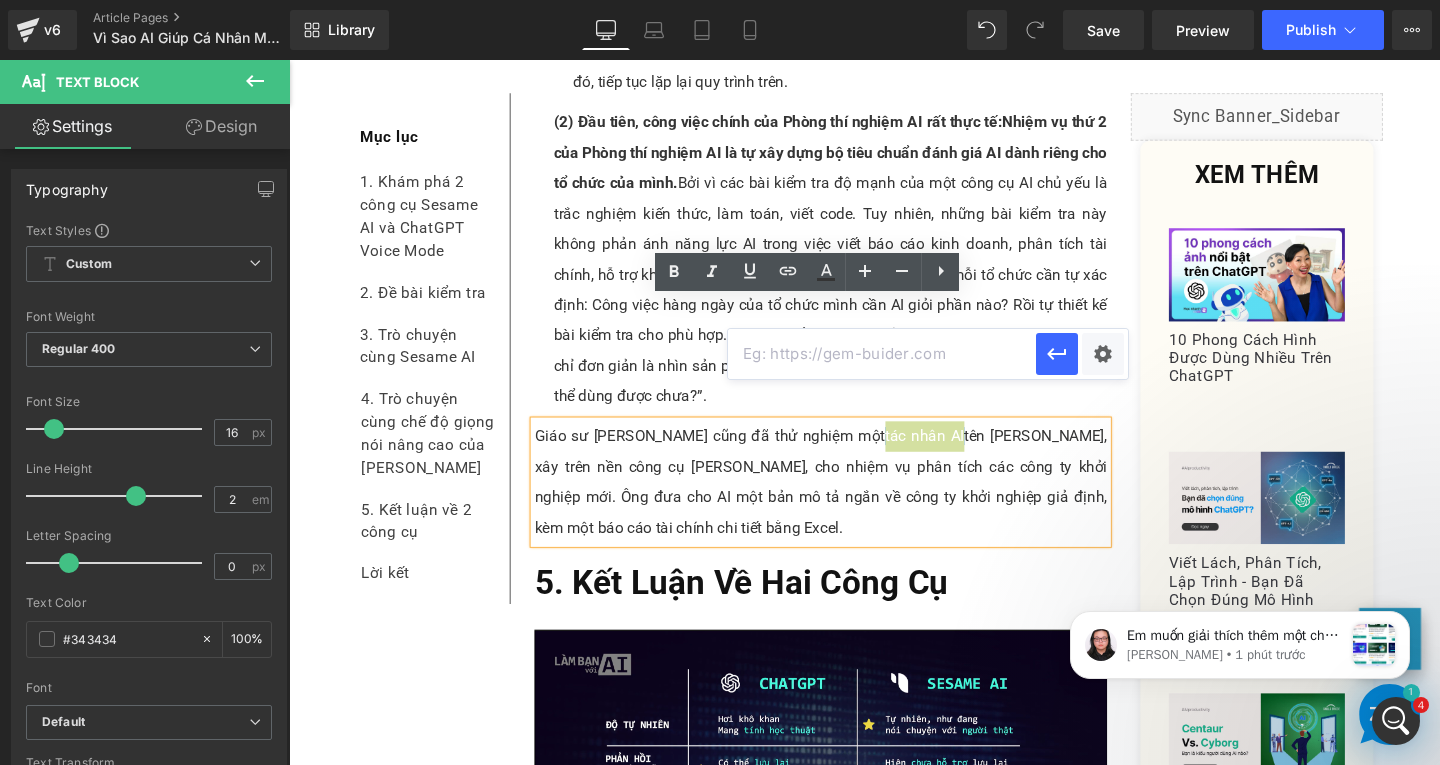 paste on "https://www.skillsbridge.vn/en/blogs/ai-kien-thuc-nen-tang/ai-tac-nhan-agentic-ai" 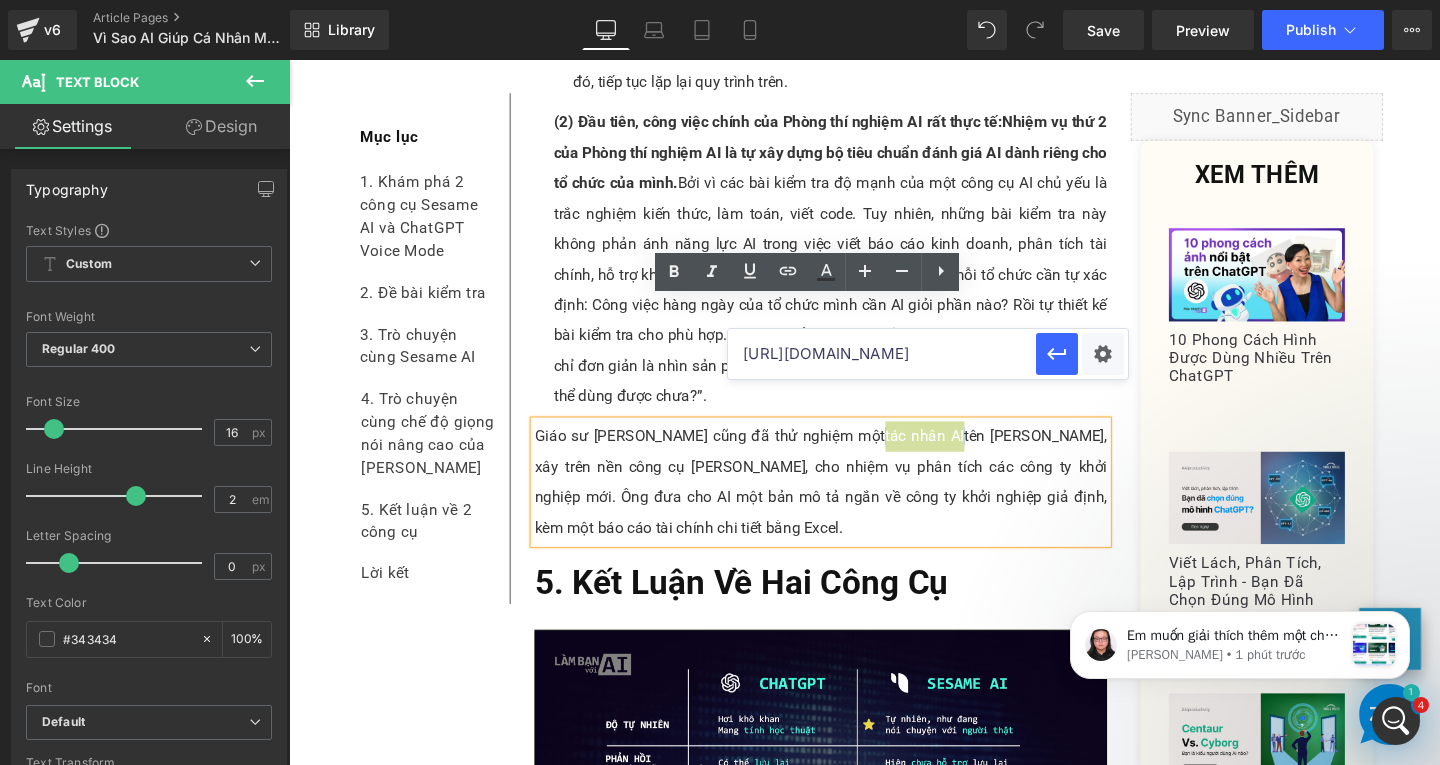 scroll, scrollTop: 0, scrollLeft: 338, axis: horizontal 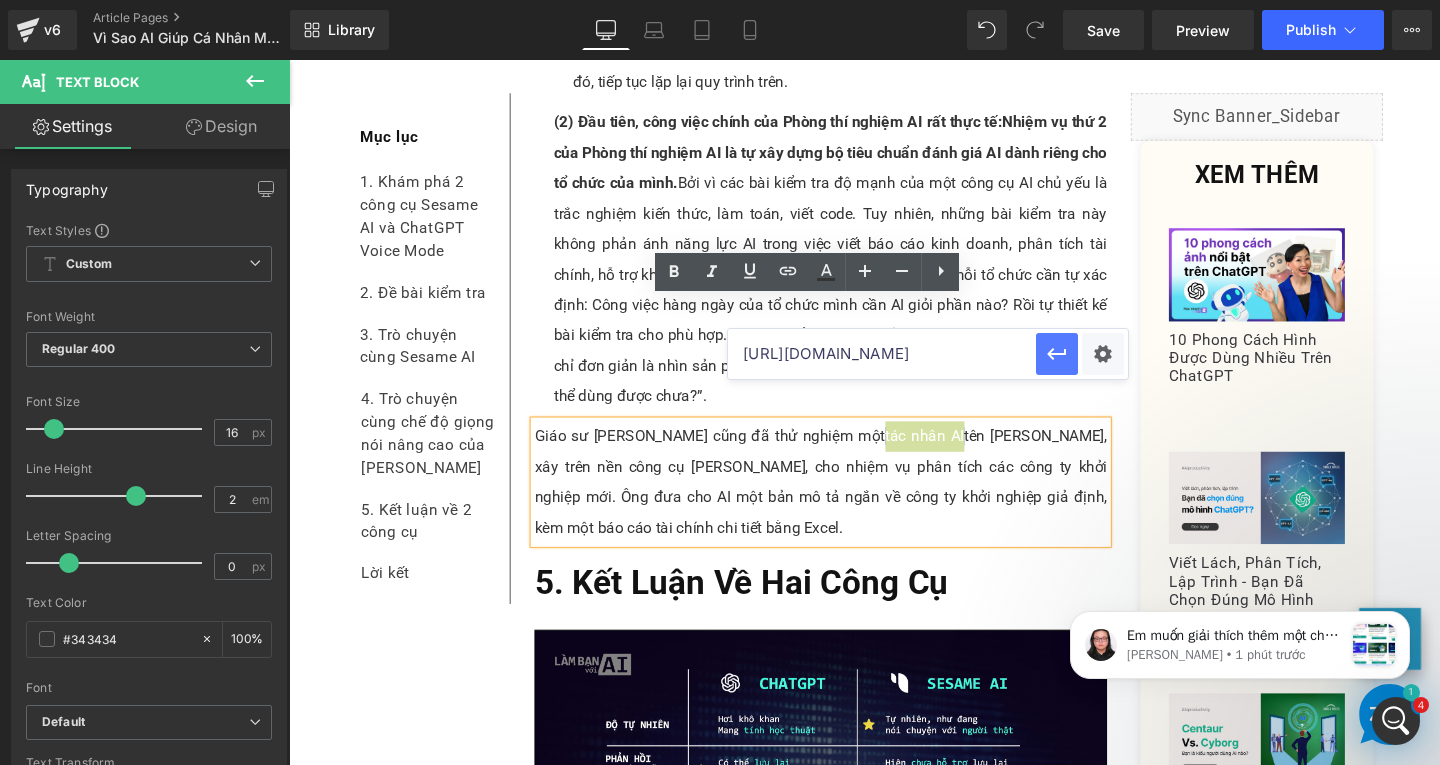 type on "https://www.skillsbridge.vn/en/blogs/ai-kien-thuc-nen-tang/ai-tac-nhan-agentic-ai" 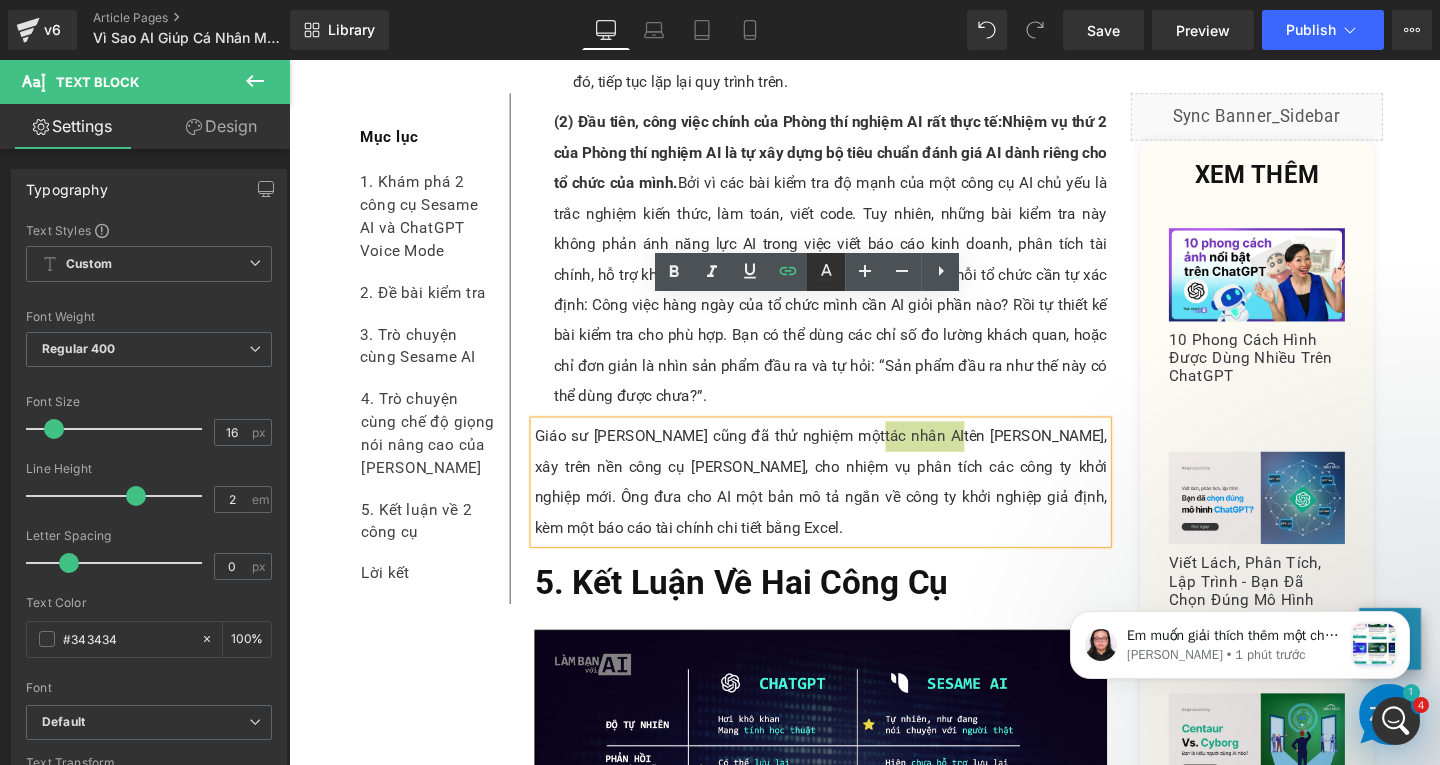 click 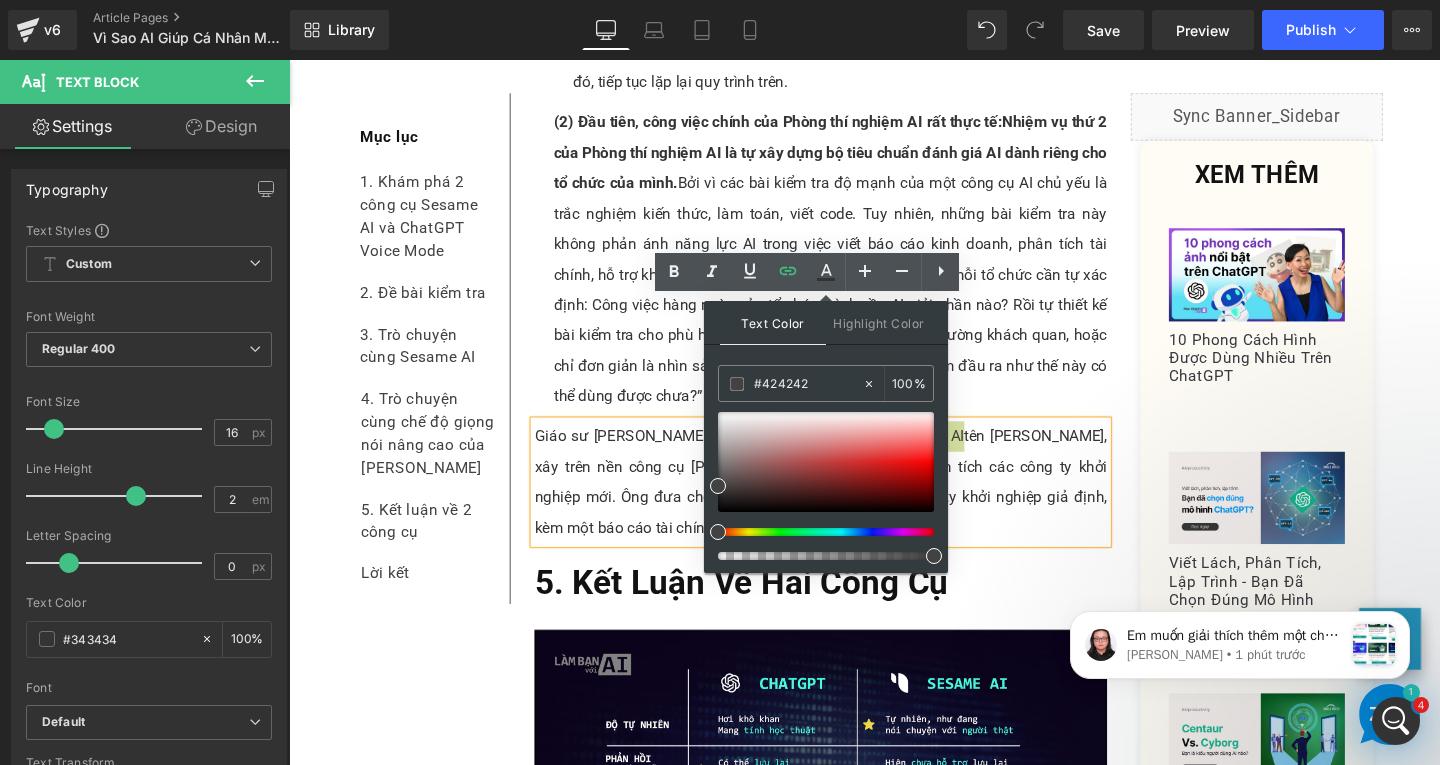 drag, startPoint x: 1101, startPoint y: 444, endPoint x: 1005, endPoint y: 450, distance: 96.18732 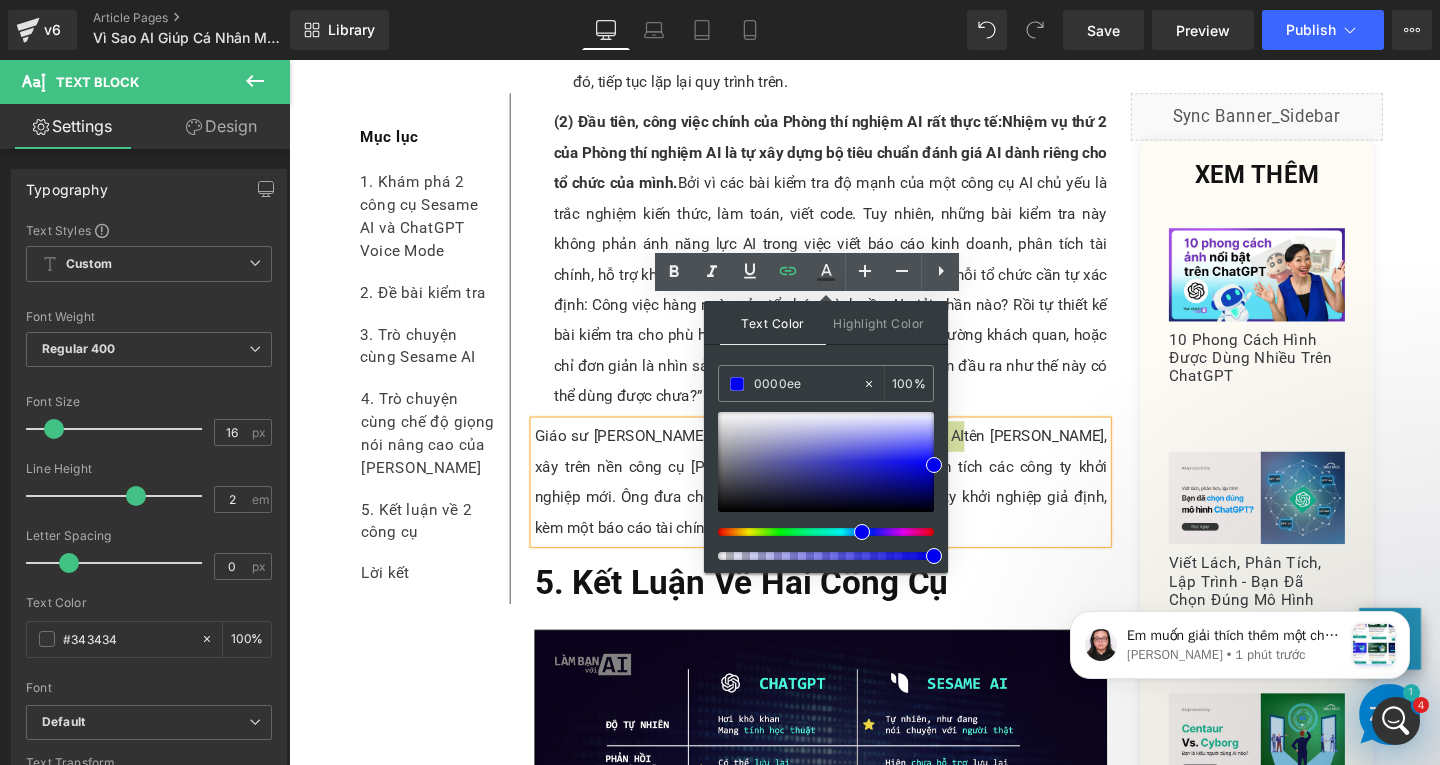 type on "0000ee" 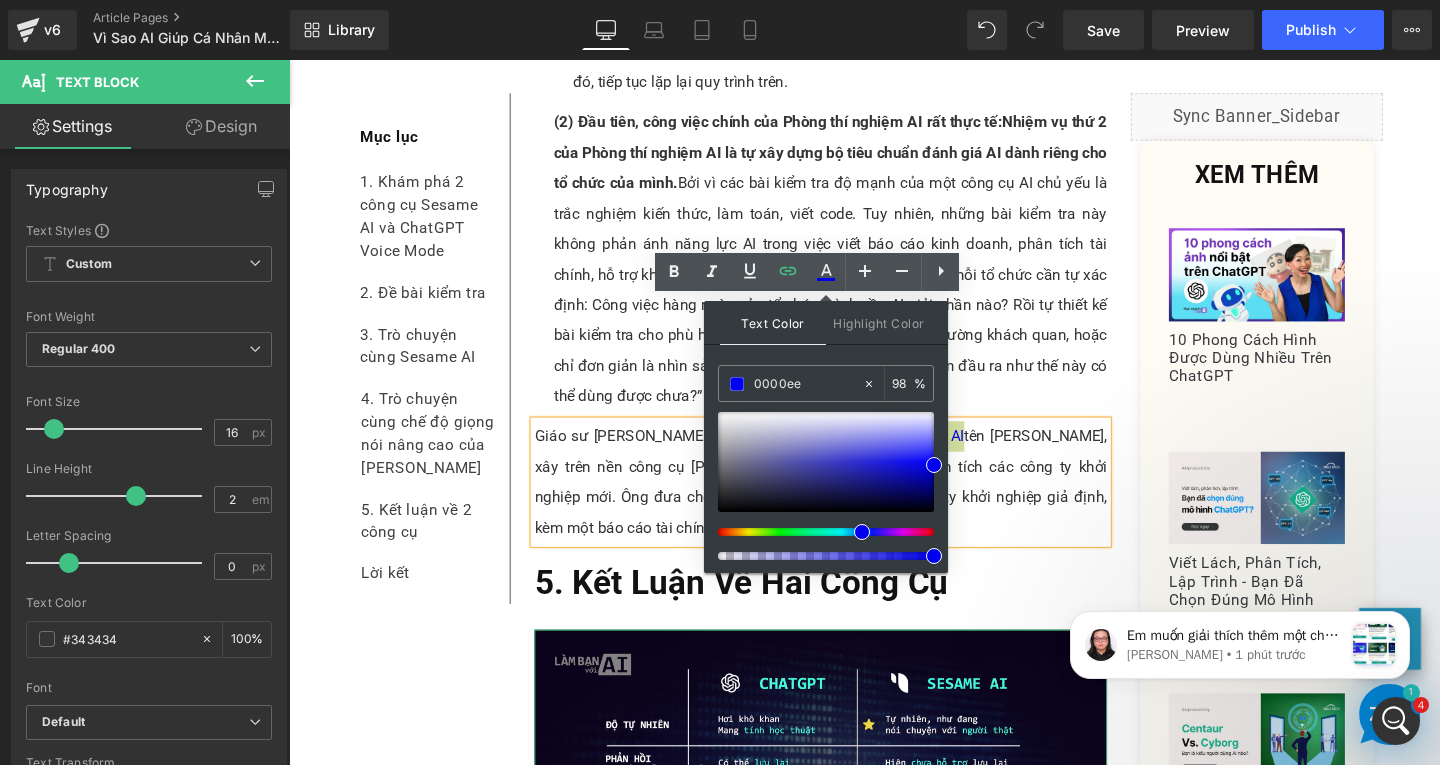 drag, startPoint x: 1224, startPoint y: 617, endPoint x: 1049, endPoint y: 535, distance: 193.2589 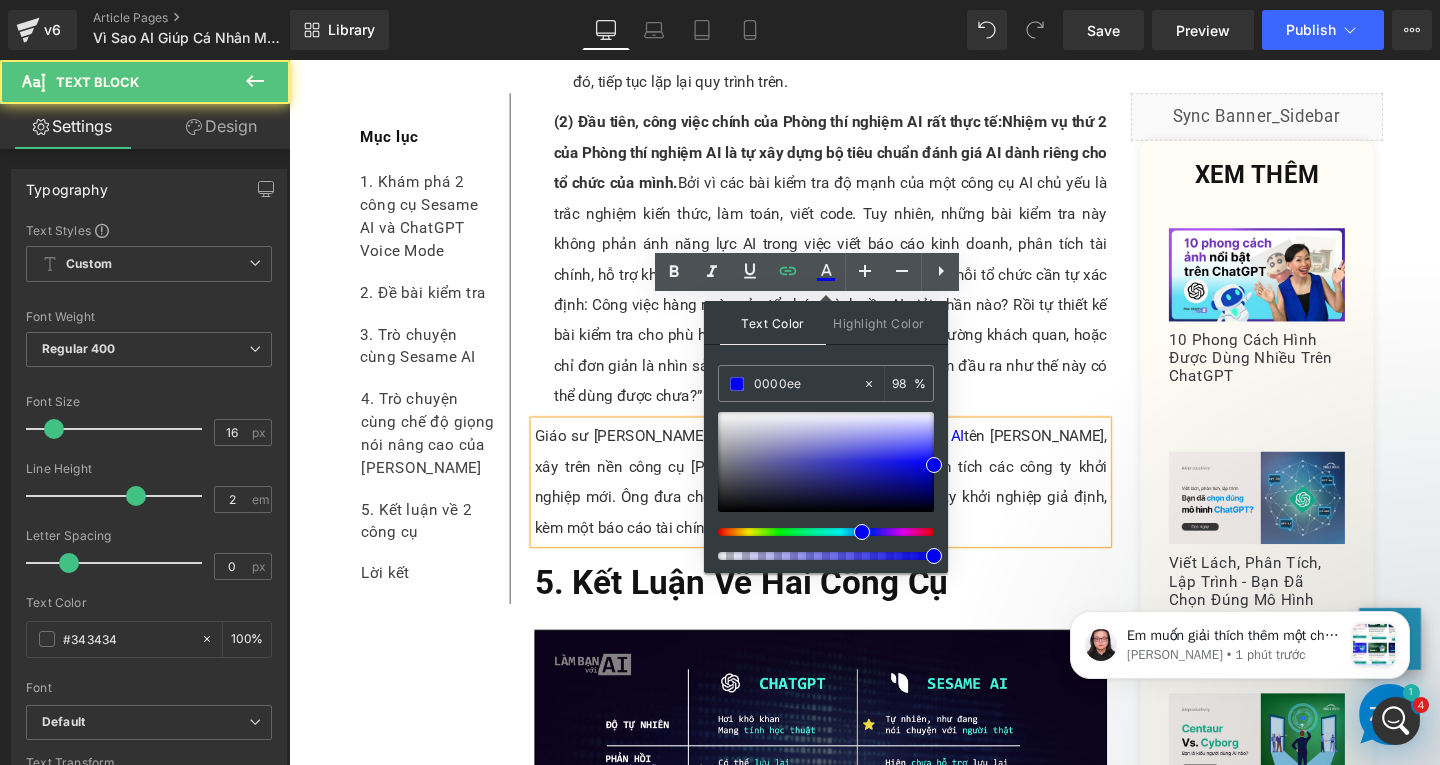 click on "Giáo sư Ethan cũng đã thử nghiệm một  tác nhân AI  tên Manus, xây trên nền công cụ Claude, cho nhiệm vụ phân tích các công ty khởi nghiệp mới. Ông đưa cho AI một bản mô tả ngắn về công ty khởi nghiệp giả định, kèm một báo cáo tài chính chi tiết bằng Excel." at bounding box center (848, 504) 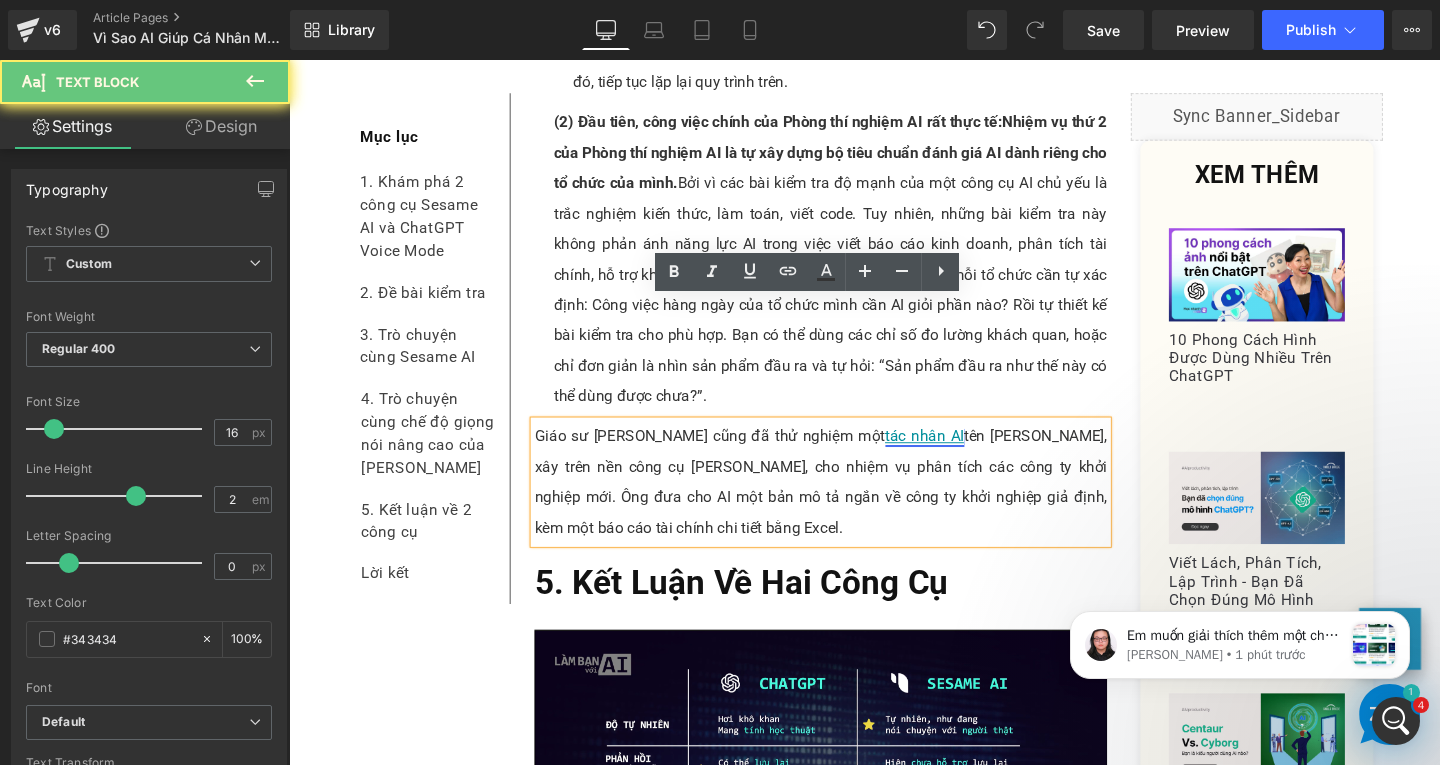 click on "tác nhân AI" at bounding box center (957, 455) 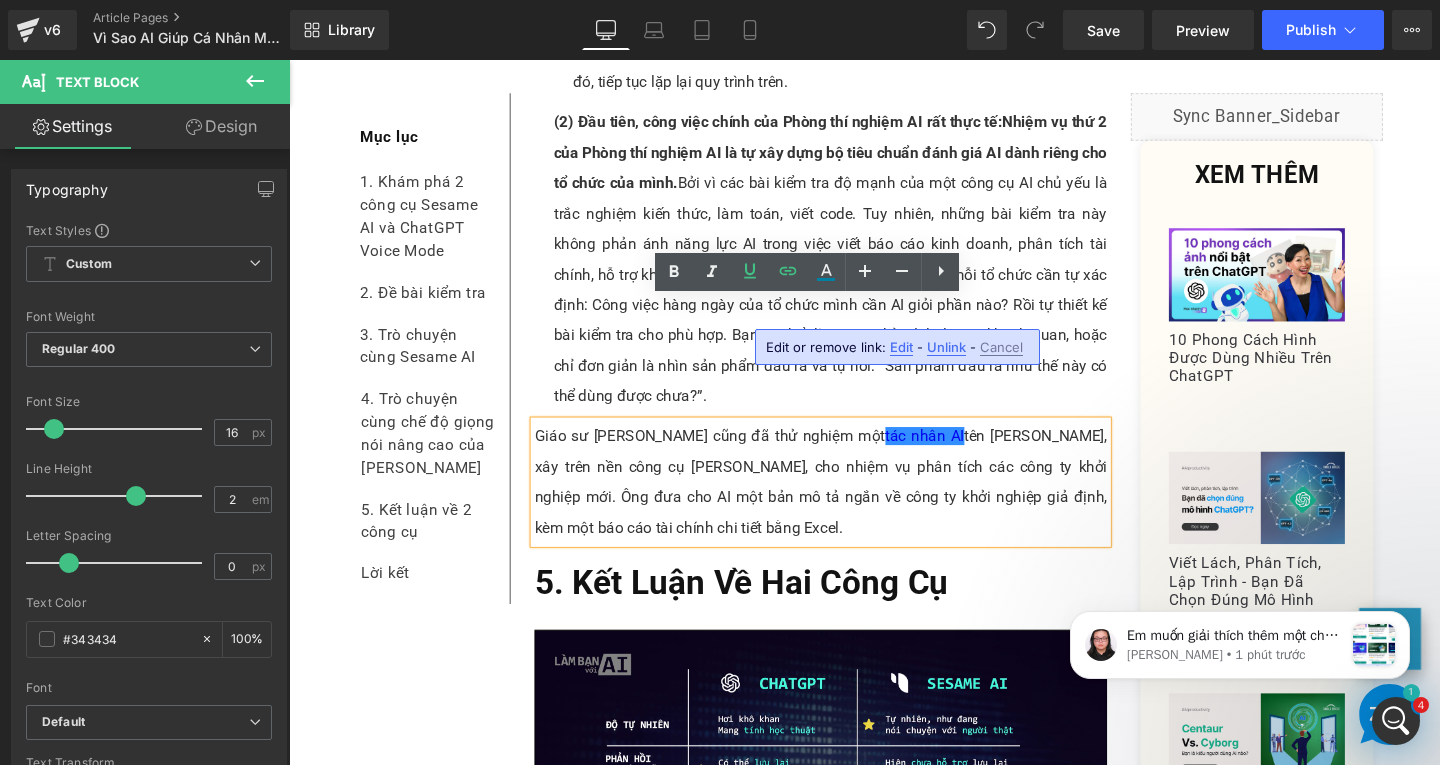 click on "Edit" at bounding box center [901, 347] 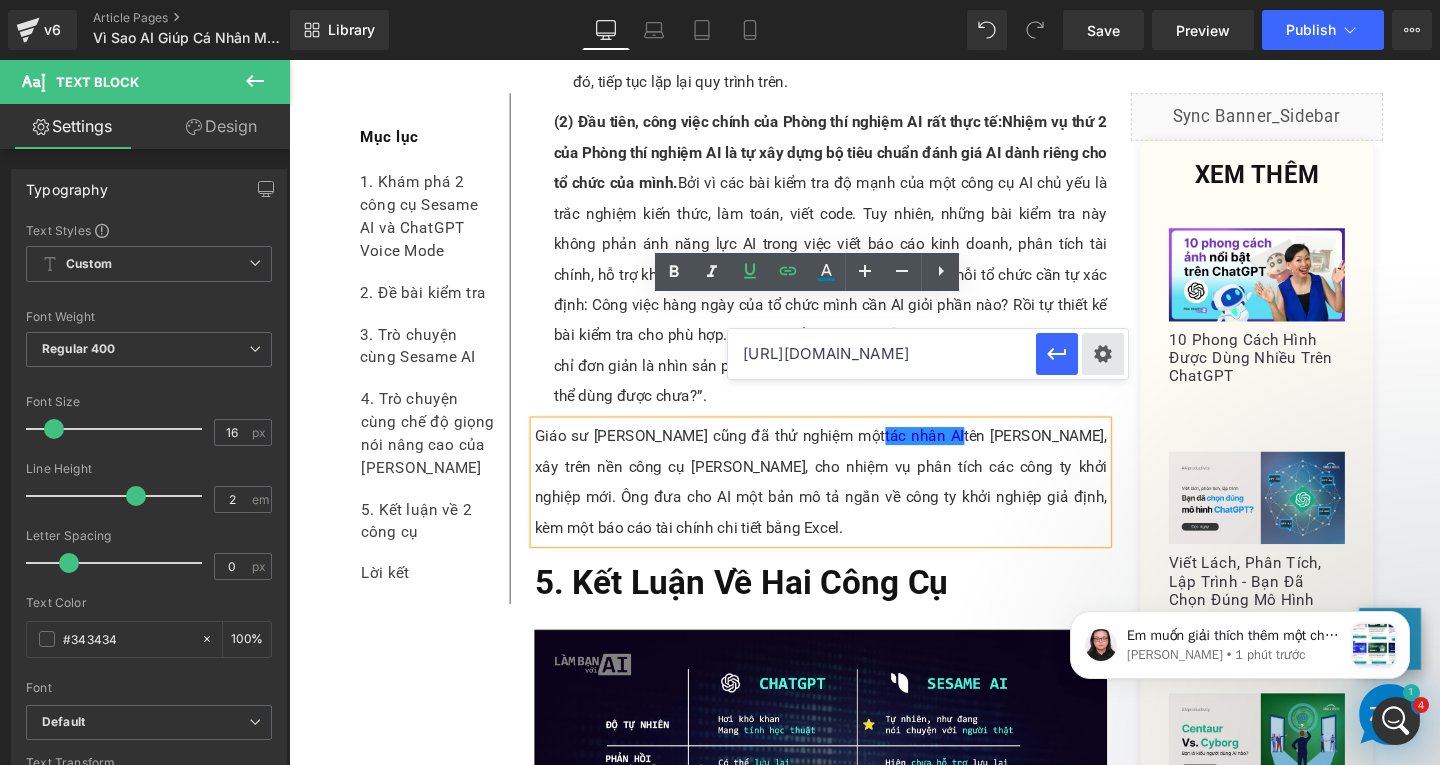click on "Text Color Highlight Color #333333 0000ee 100 % transparent 0 %   Edit or remove link:   Edit   -   Unlink   -   Cancel             https://www.skillsbridge.vn/en/blogs/ai-kien-thuc-nen-tang/ai-tac-nhan-agentic-ai" at bounding box center [720, 0] 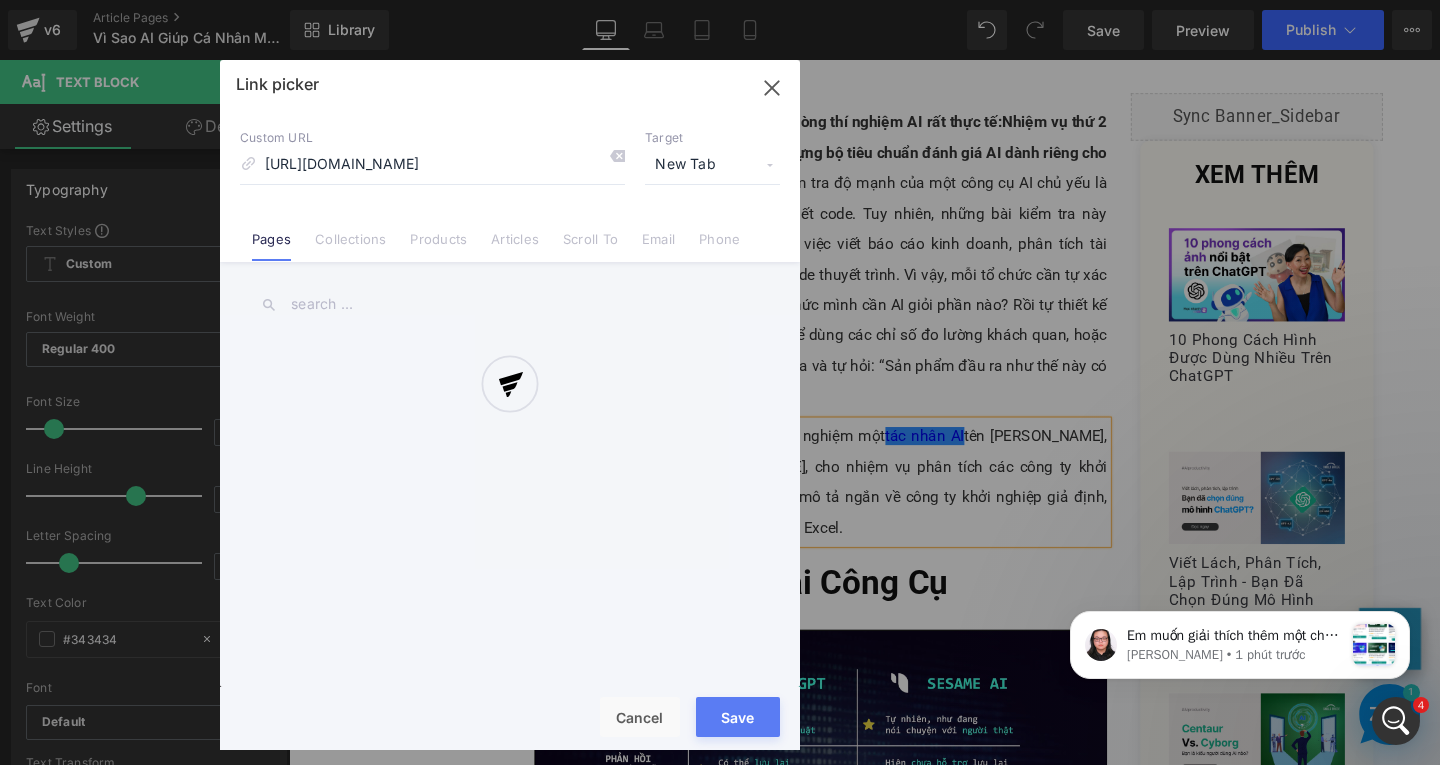 scroll, scrollTop: 0, scrollLeft: 203, axis: horizontal 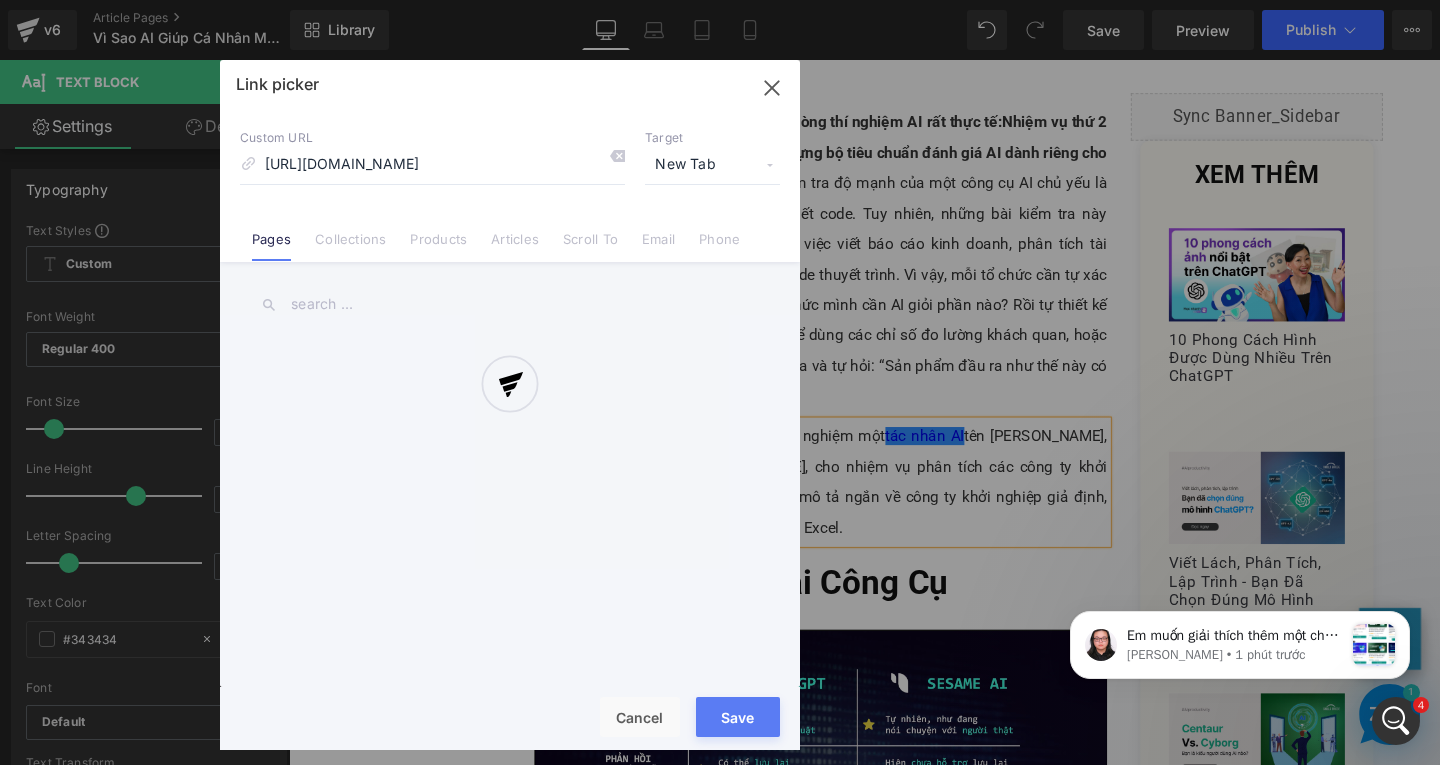 click at bounding box center (510, 405) 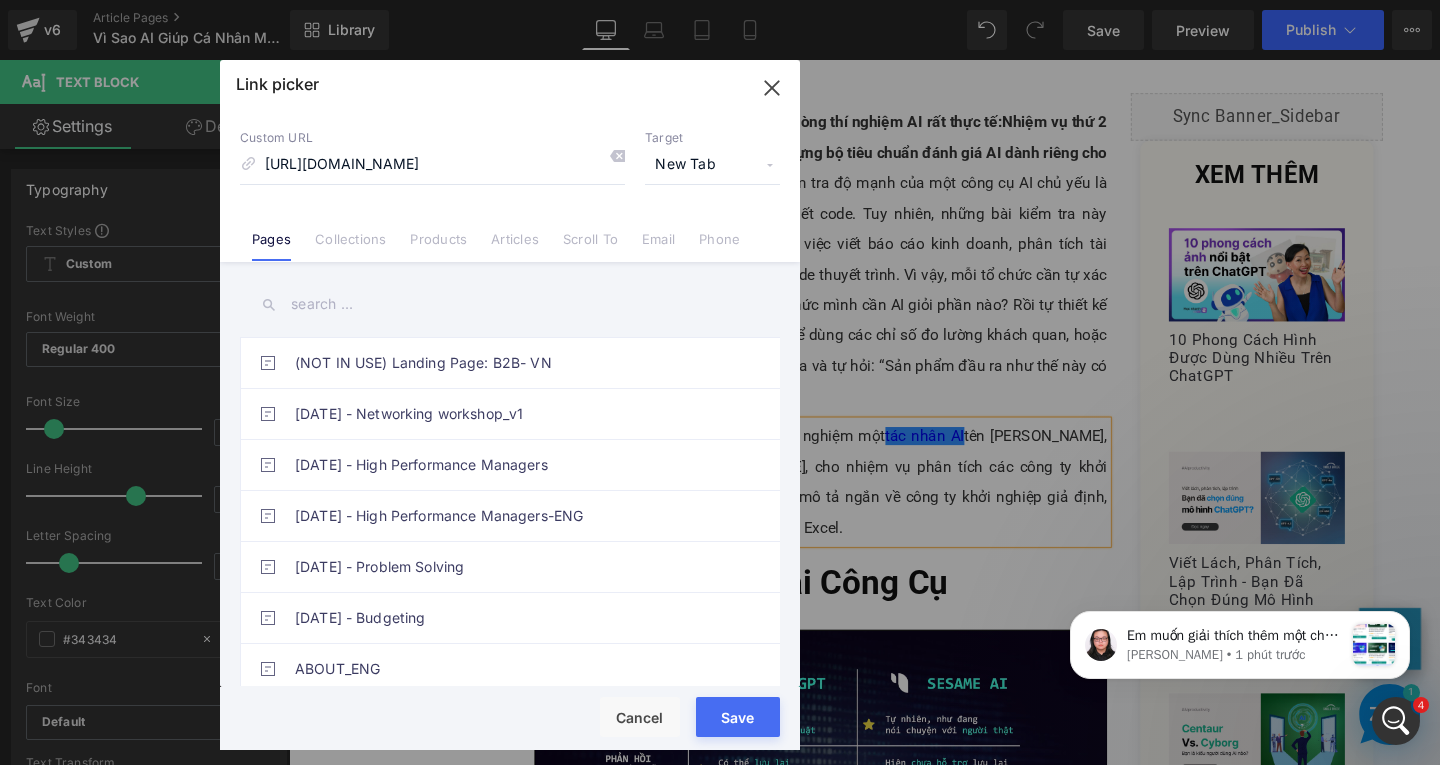 click on "New Tab" at bounding box center [712, 165] 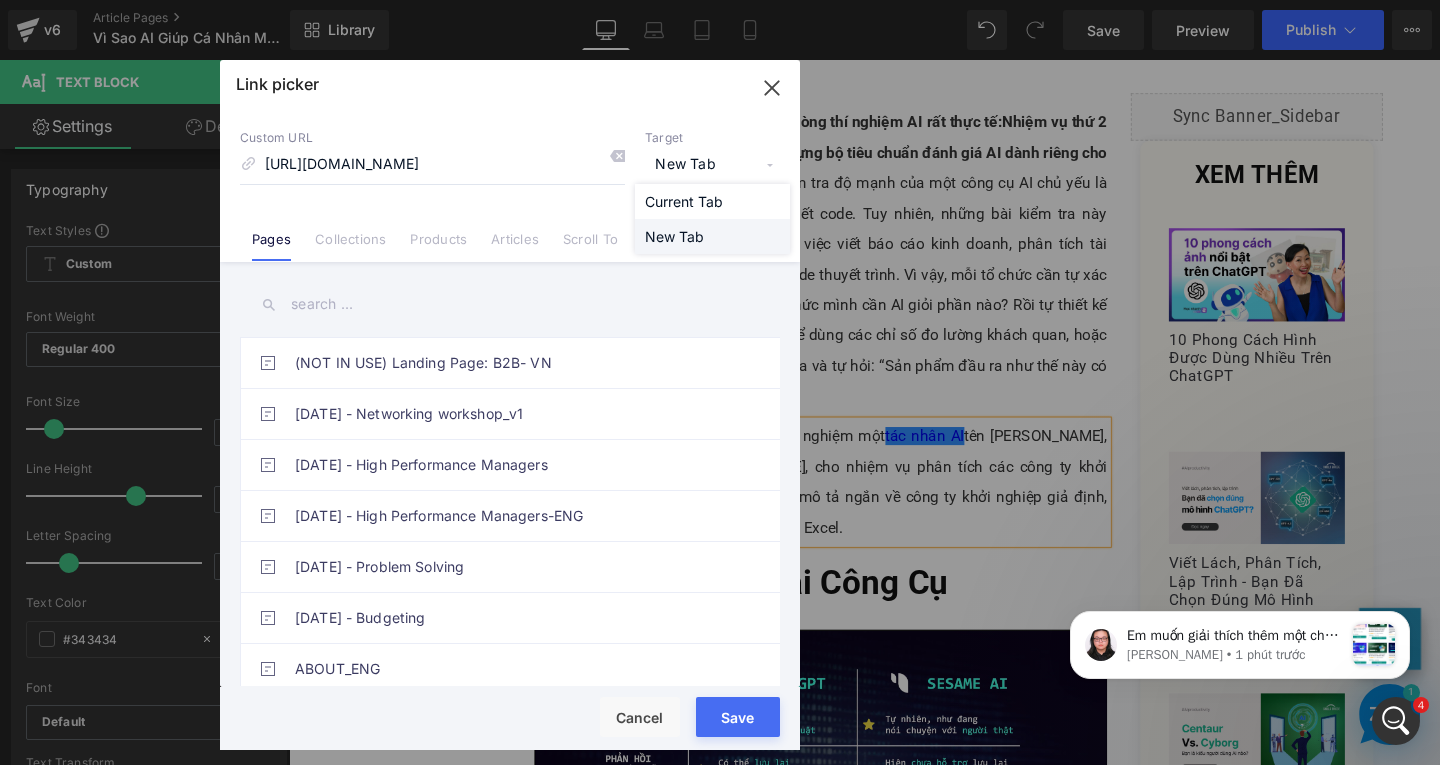 click on "New Tab" at bounding box center [712, 236] 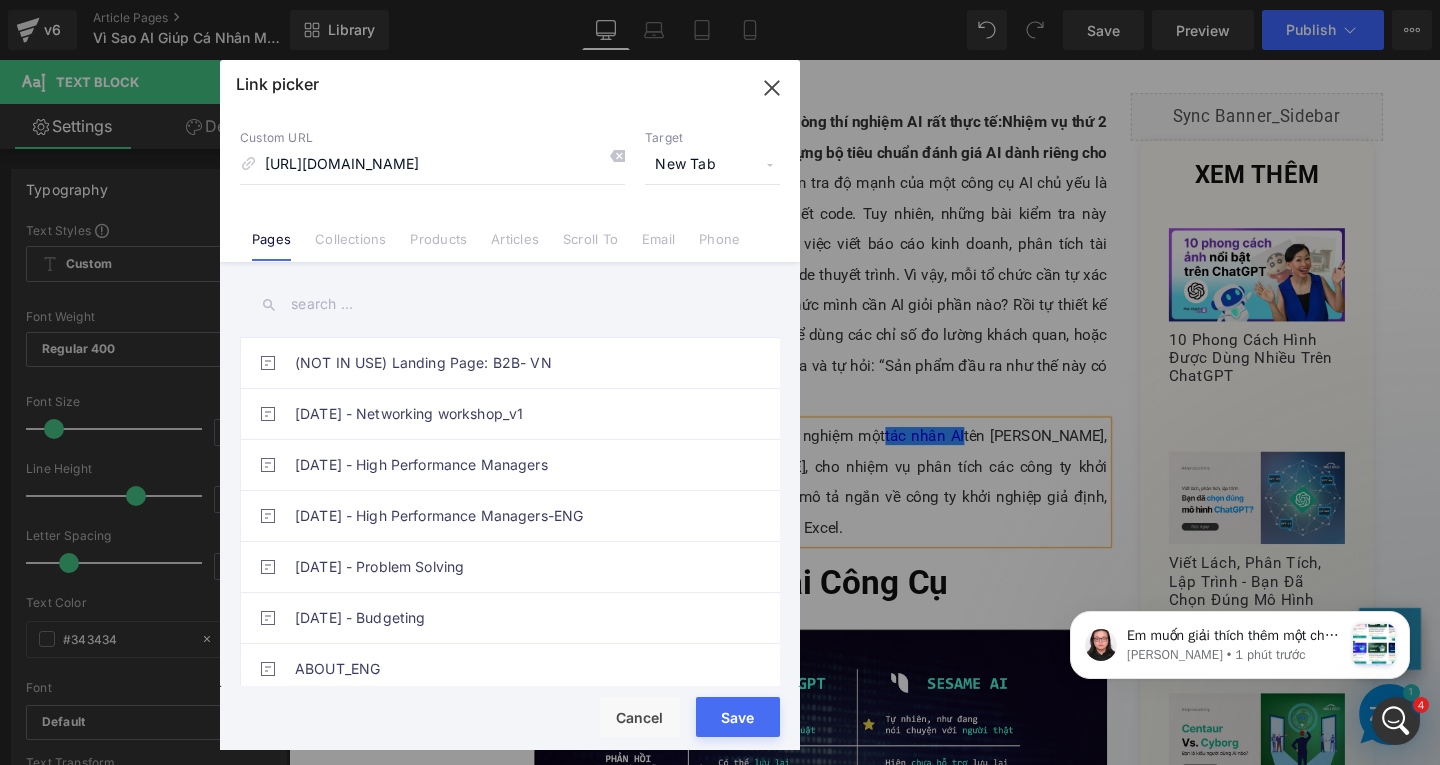 click on "Save" at bounding box center (738, 717) 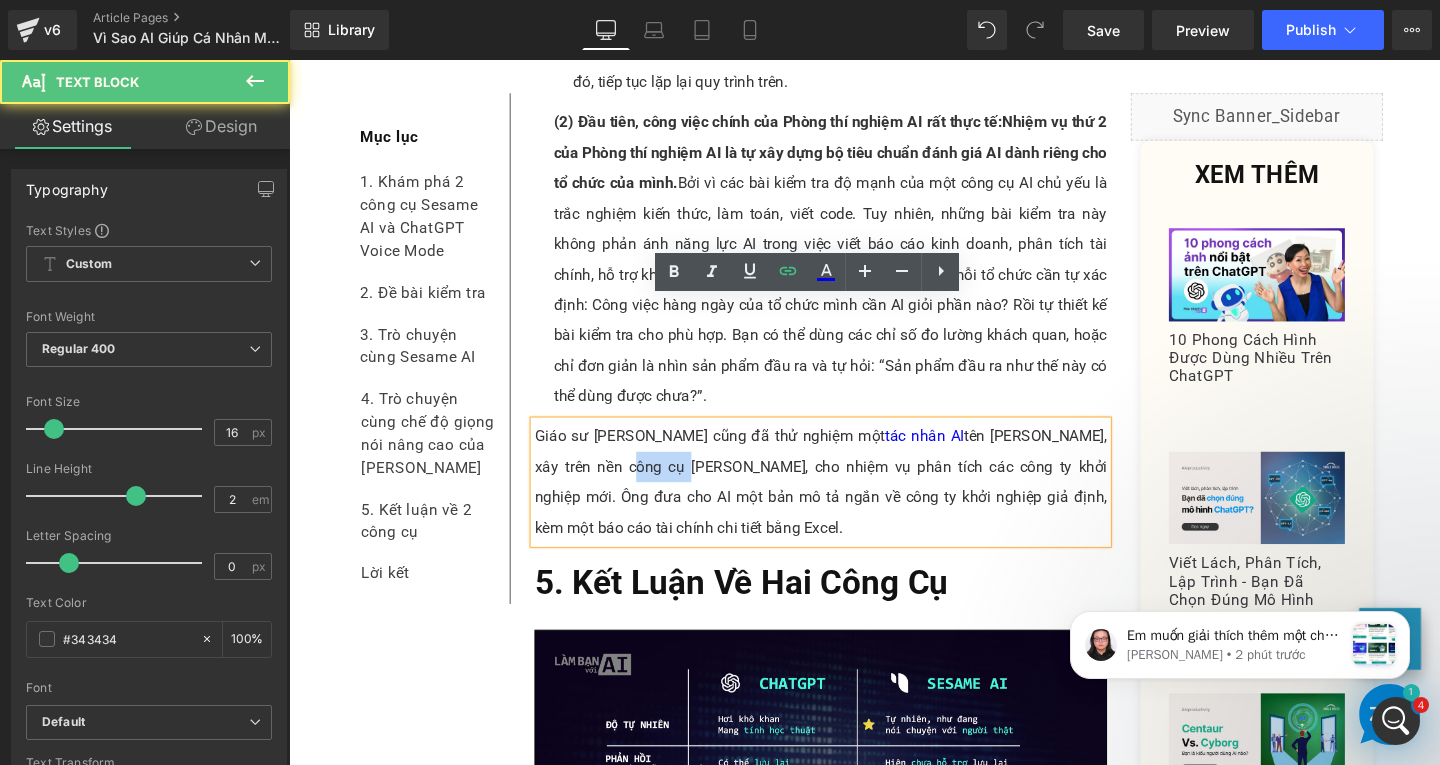 drag, startPoint x: 553, startPoint y: 358, endPoint x: 591, endPoint y: 359, distance: 38.013157 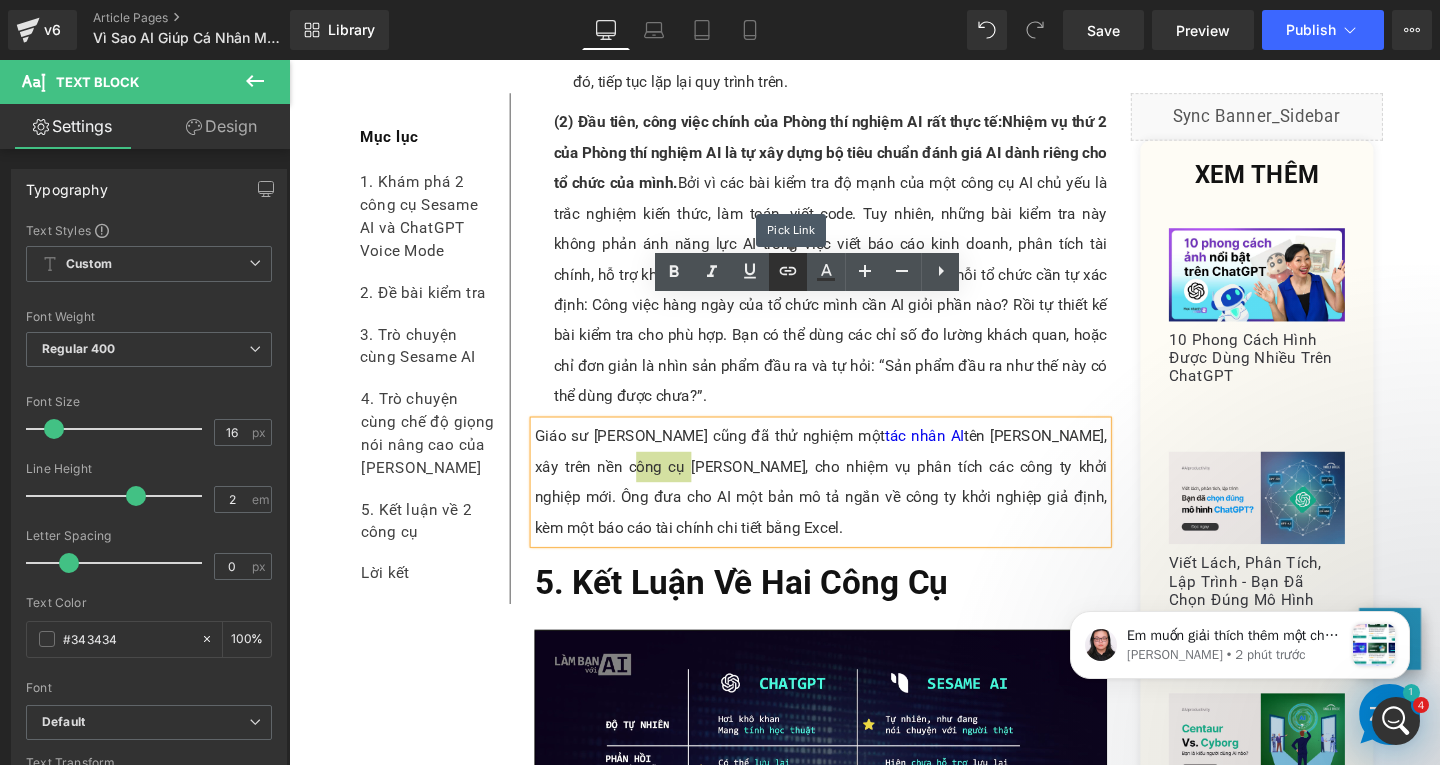 click 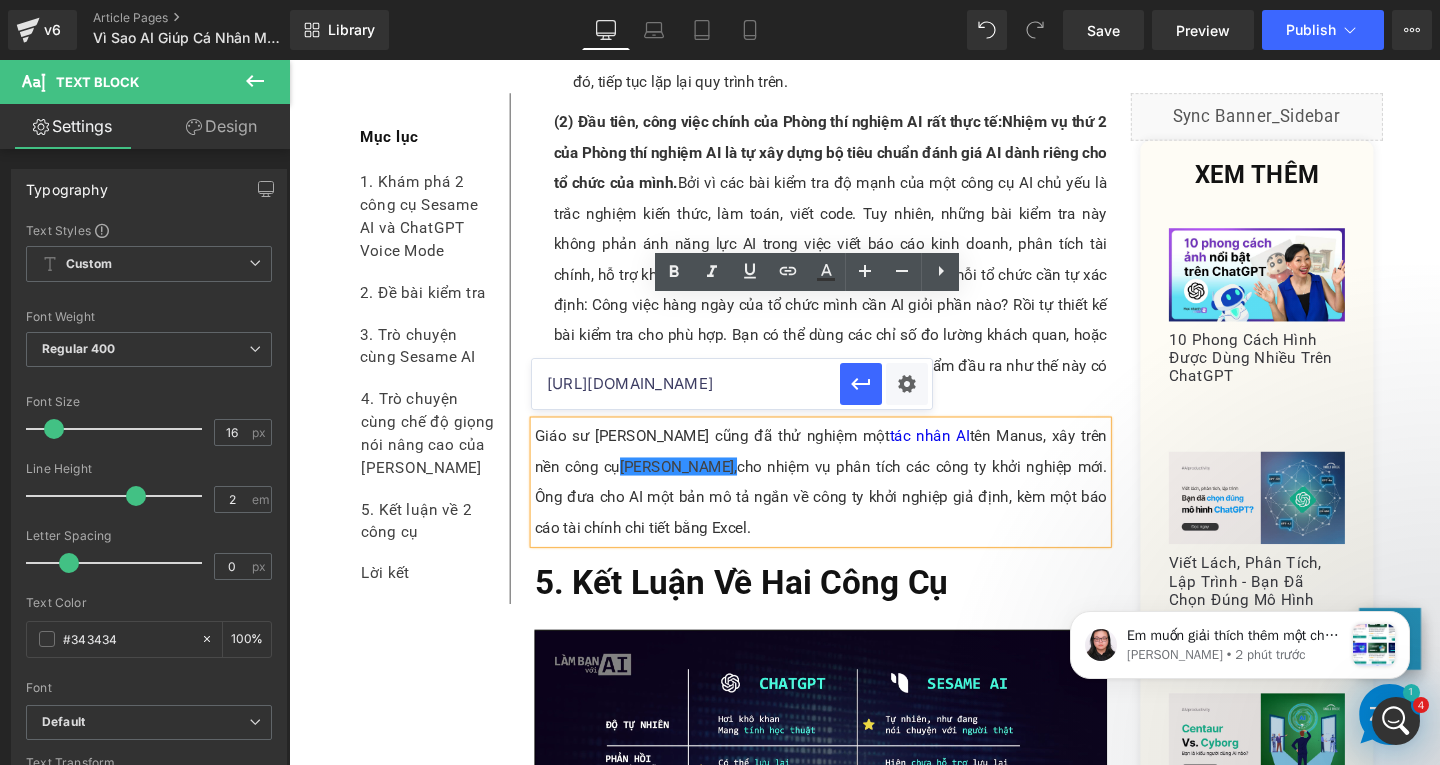 click on "https://www.skillsbridge.vn/en/blogs/ai-kien-thuc-nen-tang/ai-tac-nhan-agentic-ai" at bounding box center [686, 384] 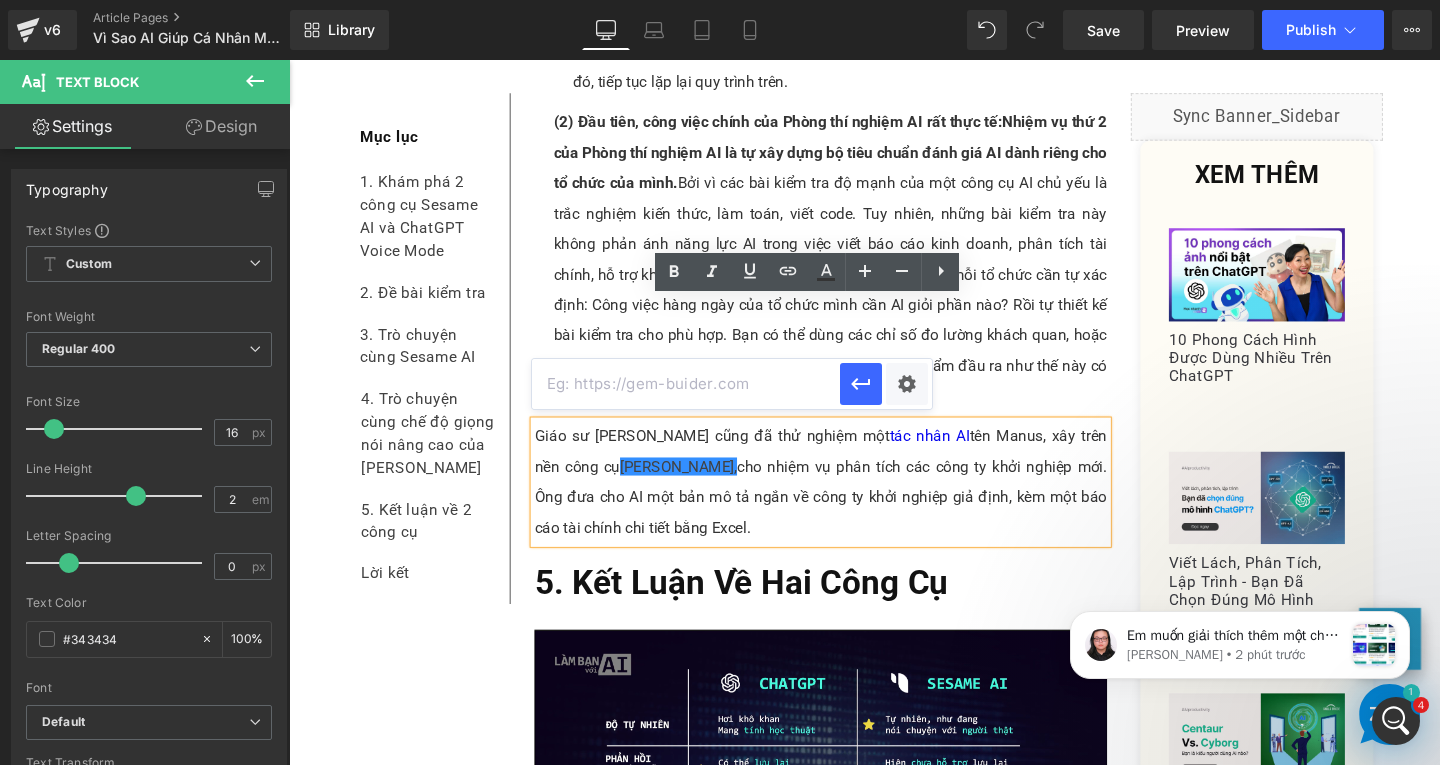 paste on "https://www.skillsbridge.vn/en/blogs/ai-nang-cao-hieu-suat/claude-37-sonnet-ra-mat" 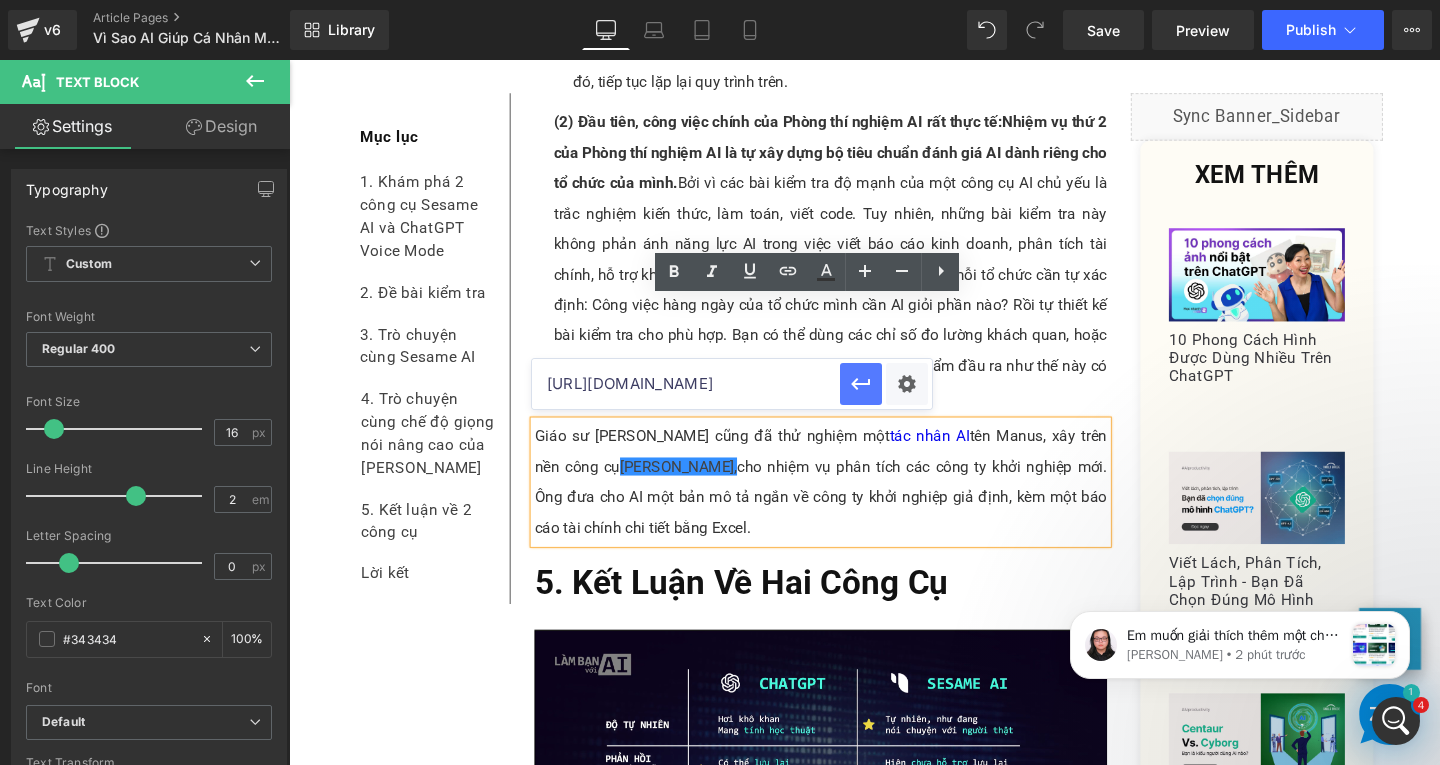 scroll, scrollTop: 0, scrollLeft: 362, axis: horizontal 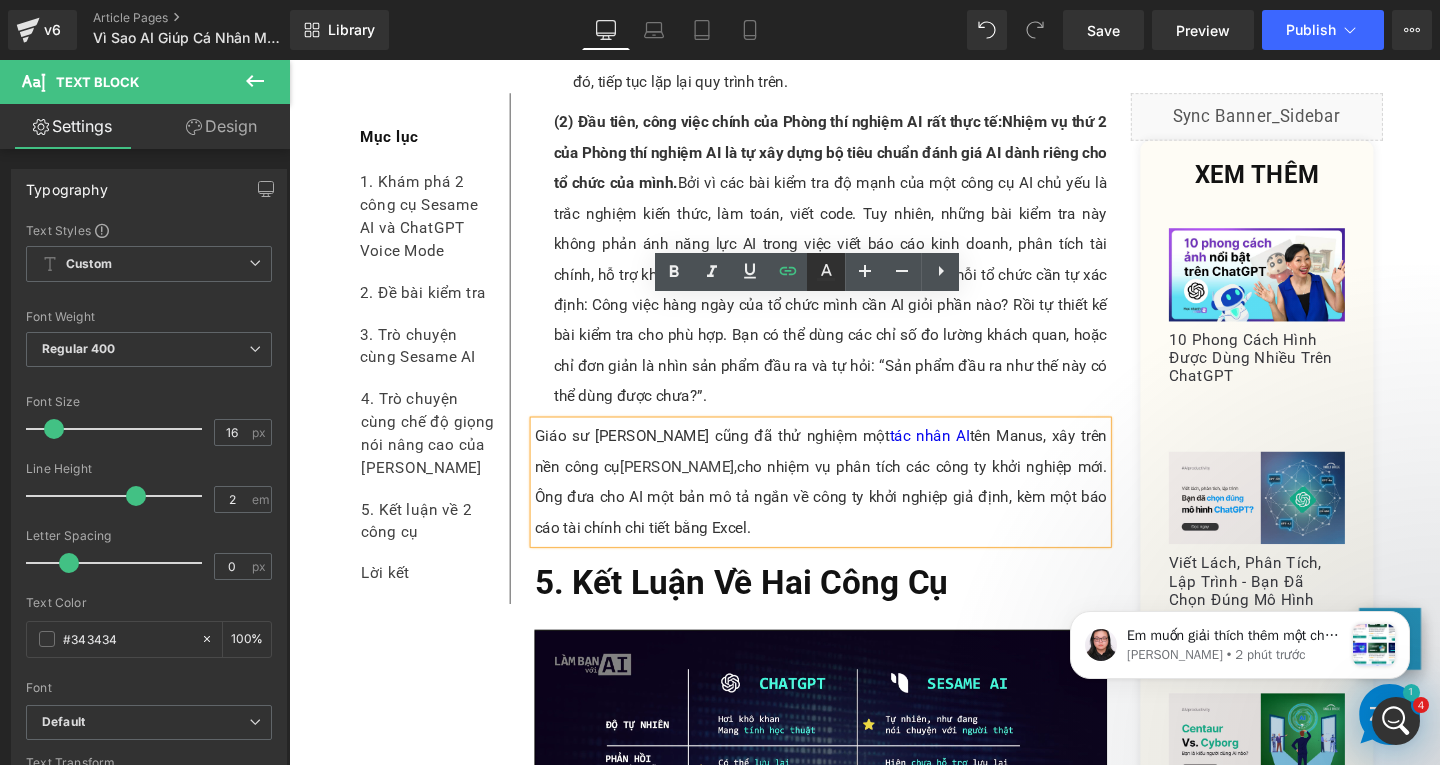 click 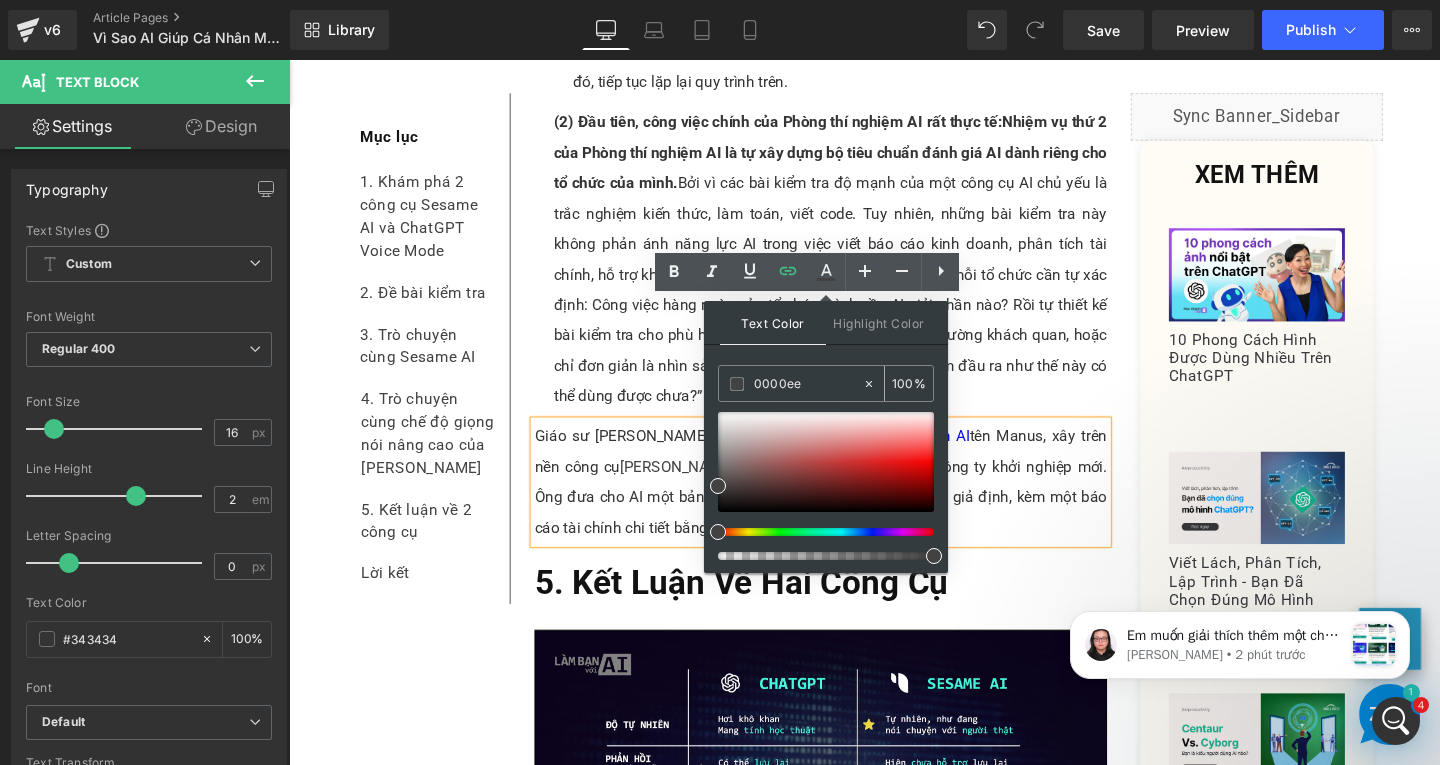 drag, startPoint x: 812, startPoint y: 384, endPoint x: 753, endPoint y: 384, distance: 59 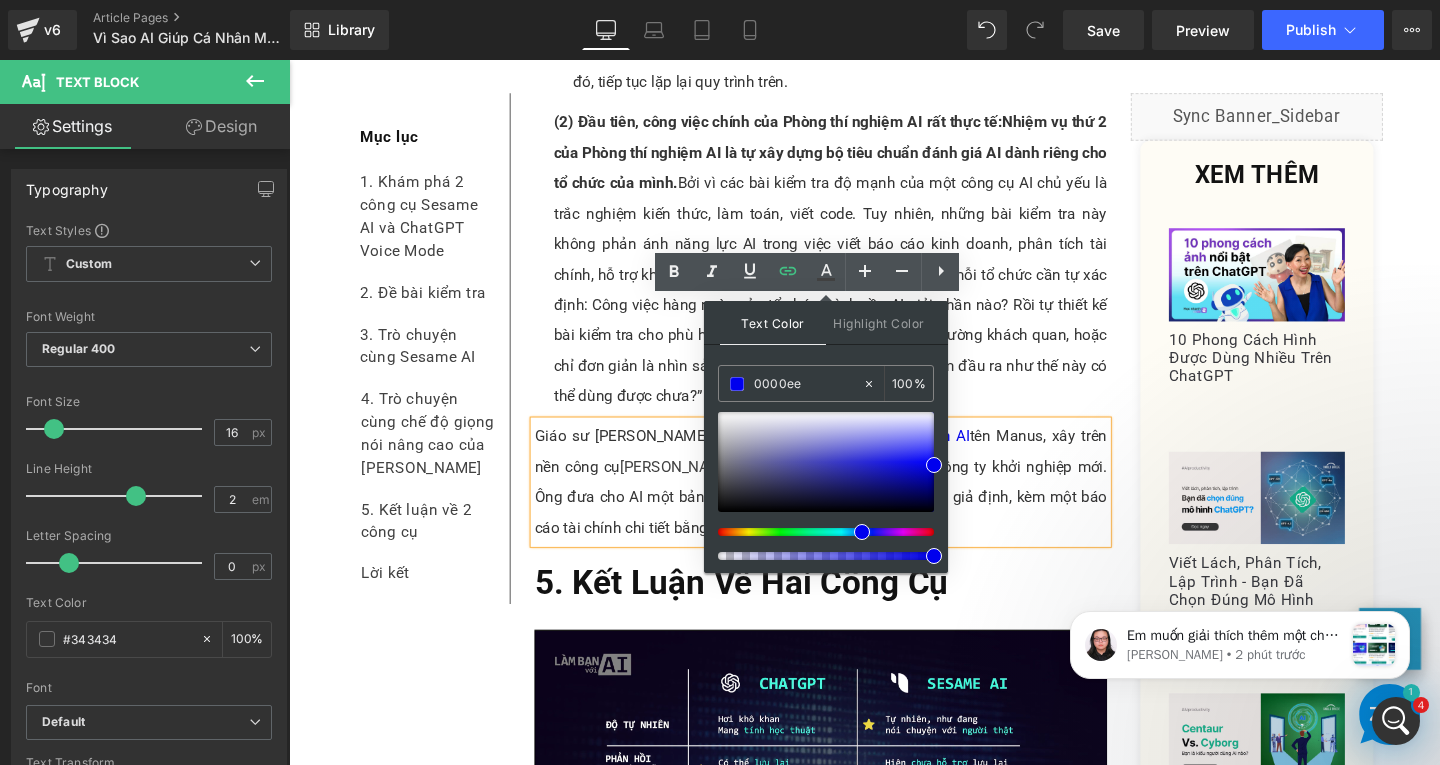 type on "0000ee" 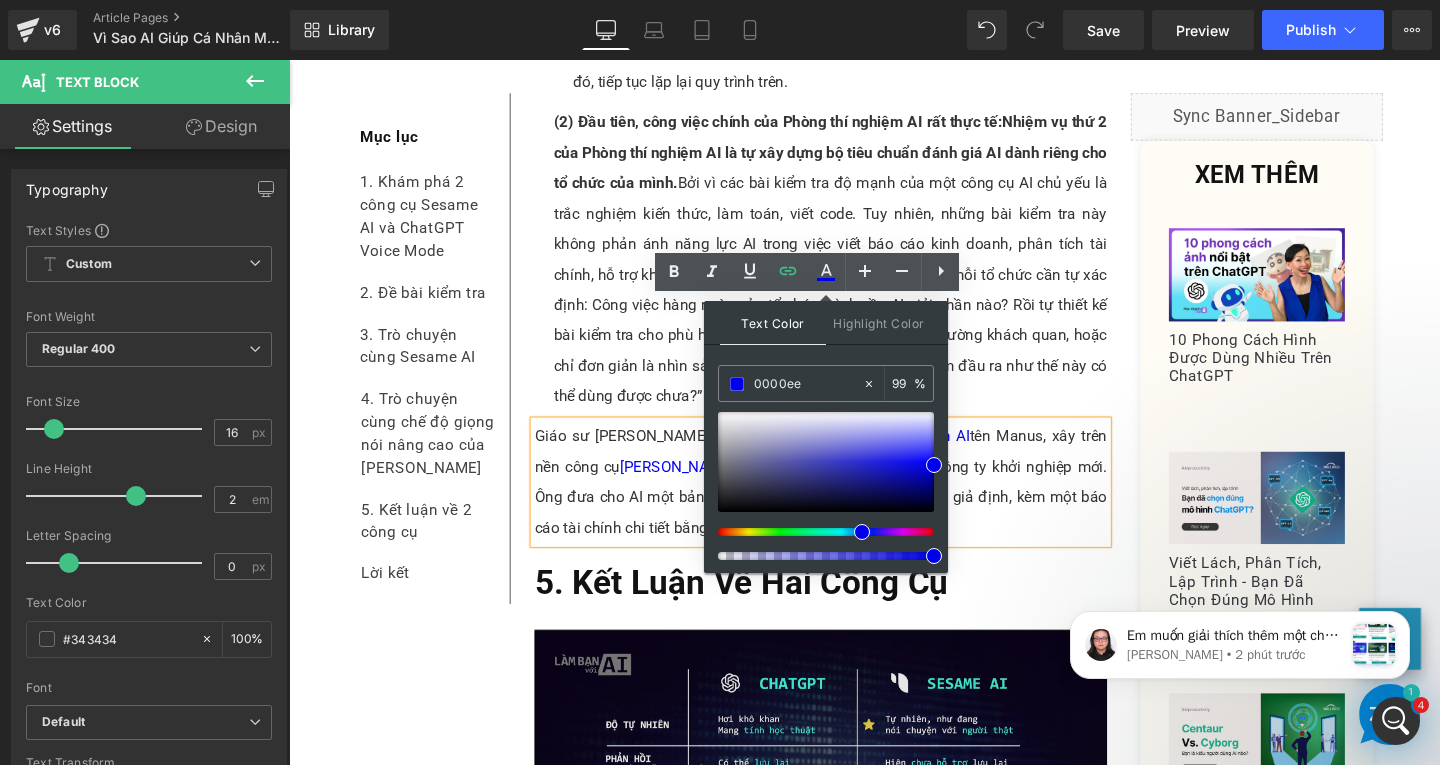 drag, startPoint x: 1223, startPoint y: 619, endPoint x: 1015, endPoint y: 568, distance: 214.16115 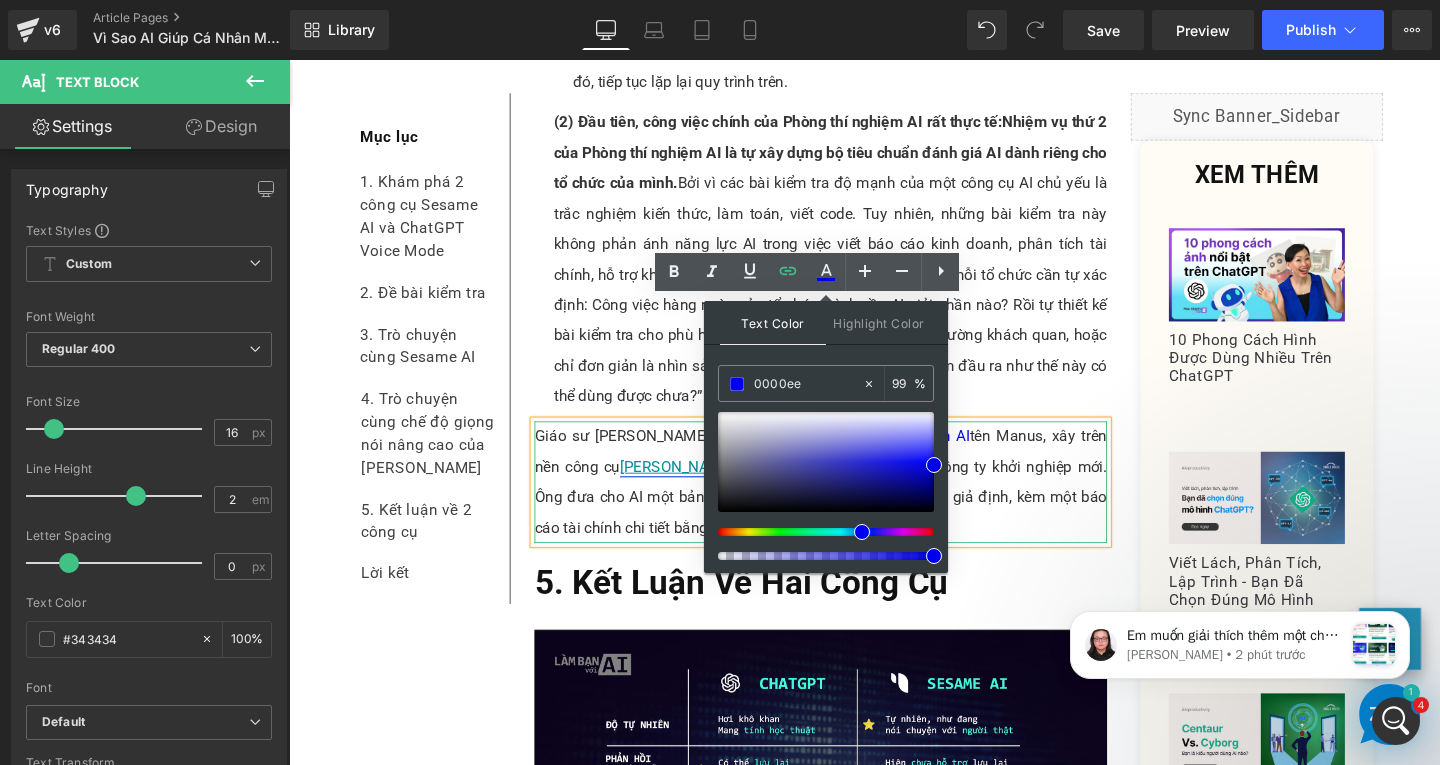 click on "[PERSON_NAME]," at bounding box center (698, 487) 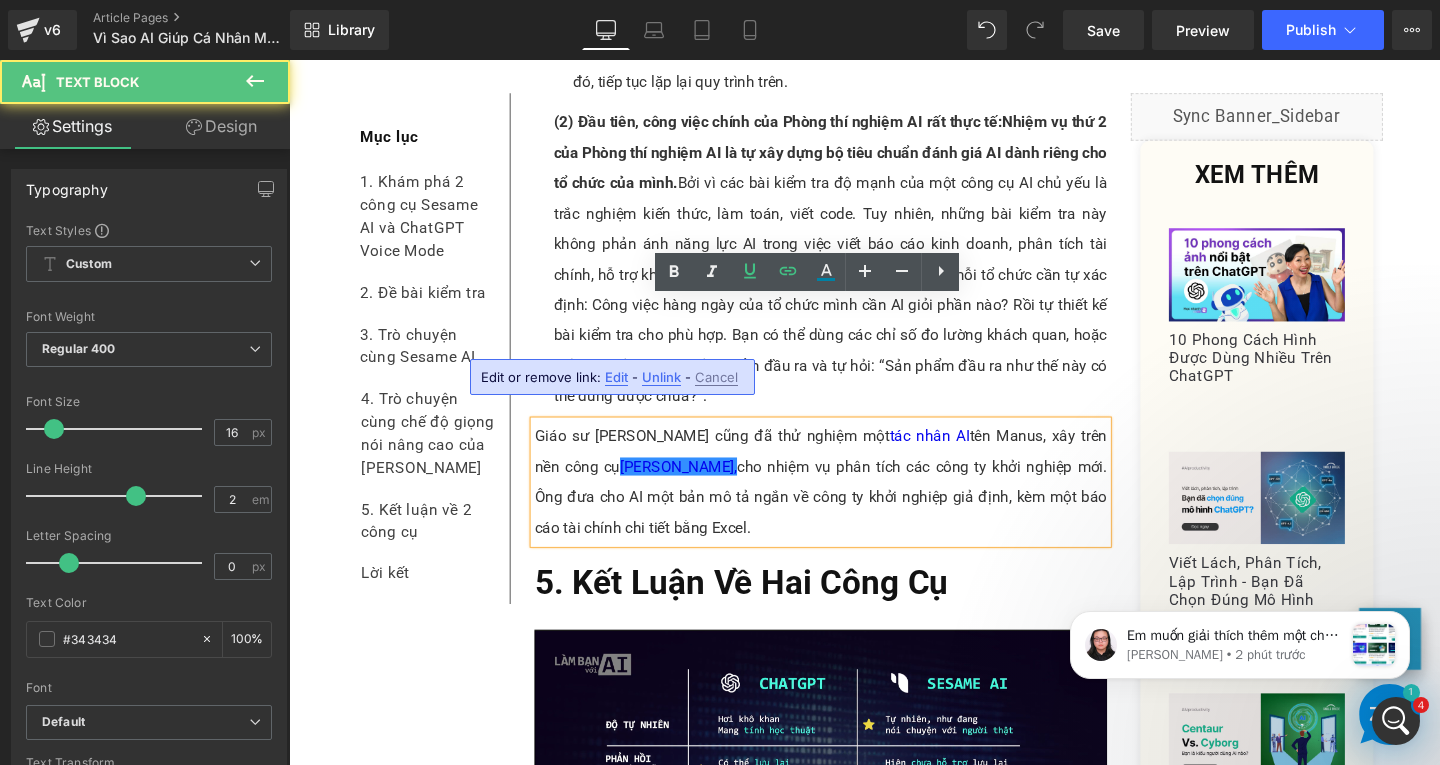 click on "Edit" at bounding box center [616, 377] 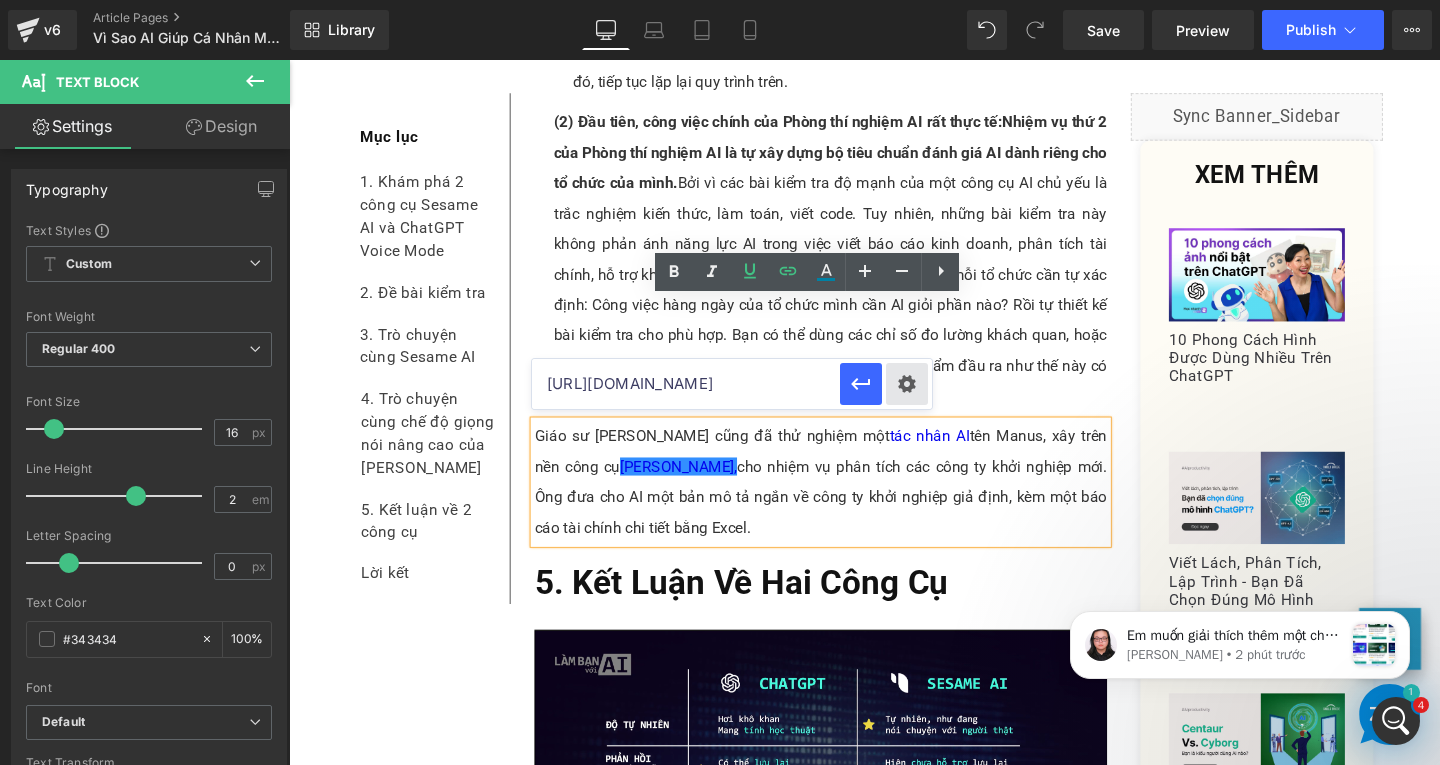 click on "Text Color Highlight Color #333333 0000ee 100 % transparent 0 %   Edit or remove link:   Edit   -   Unlink   -   Cancel             https://www.skillsbridge.vn/en/blogs/ai-nang-cao-hieu-suat/claude-37-sonnet-ra-mat" at bounding box center (720, 0) 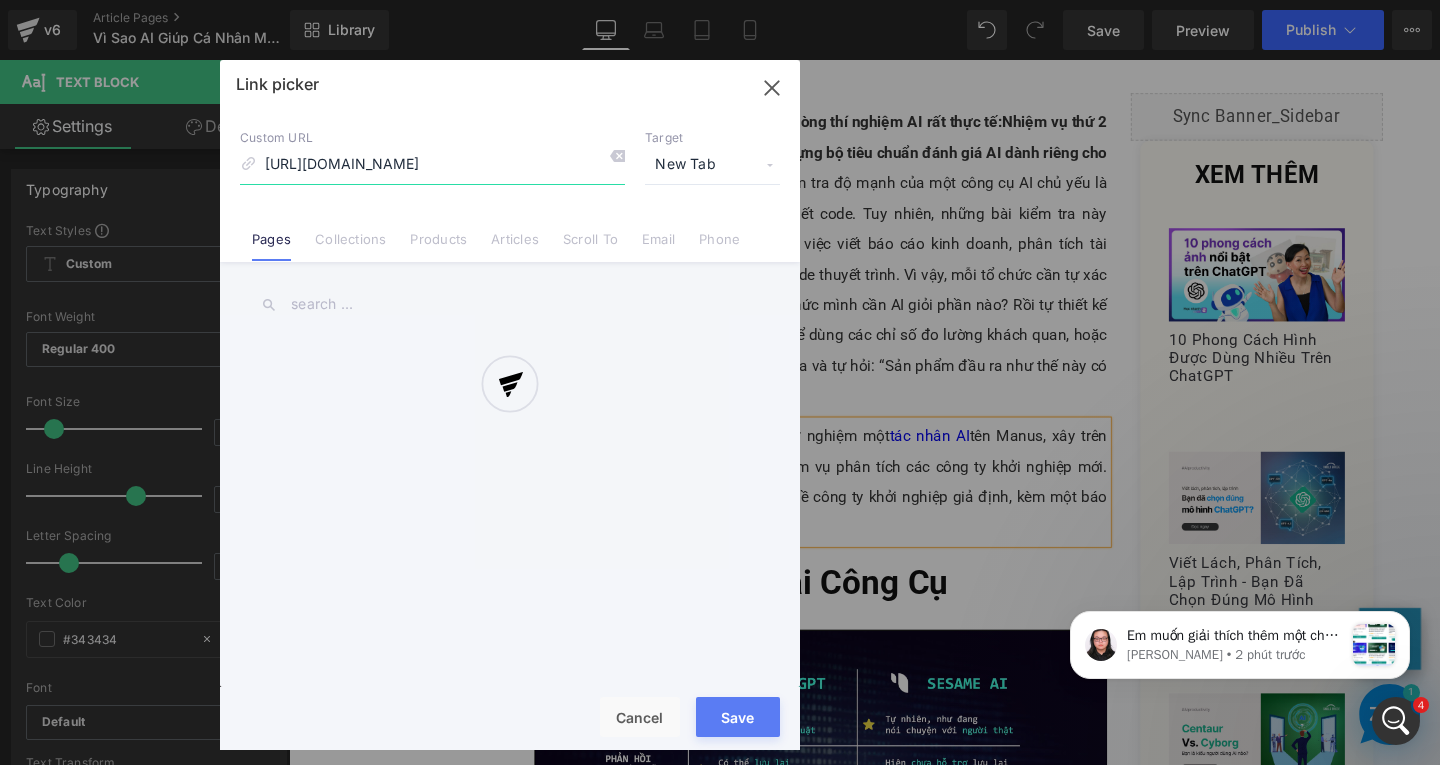 scroll, scrollTop: 0, scrollLeft: 225, axis: horizontal 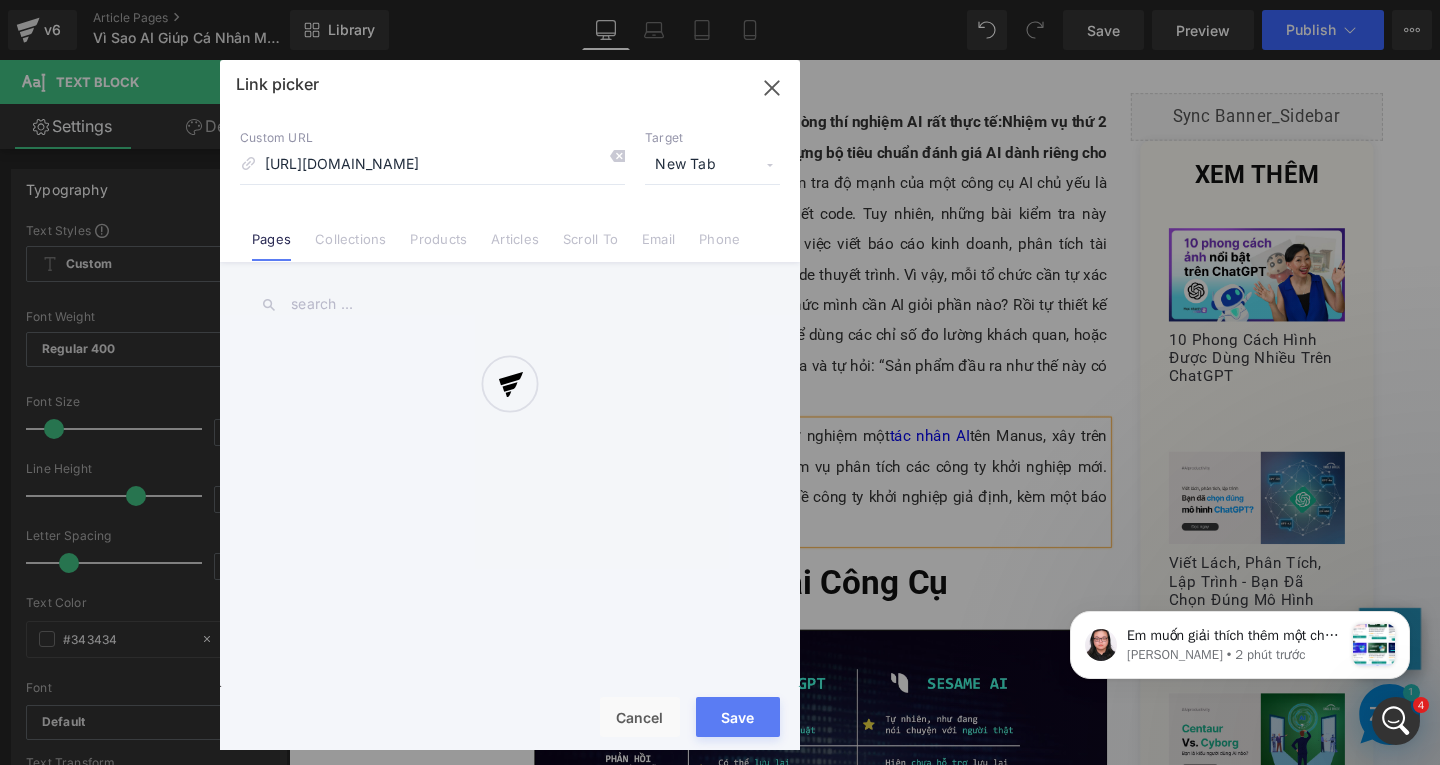 click at bounding box center (510, 405) 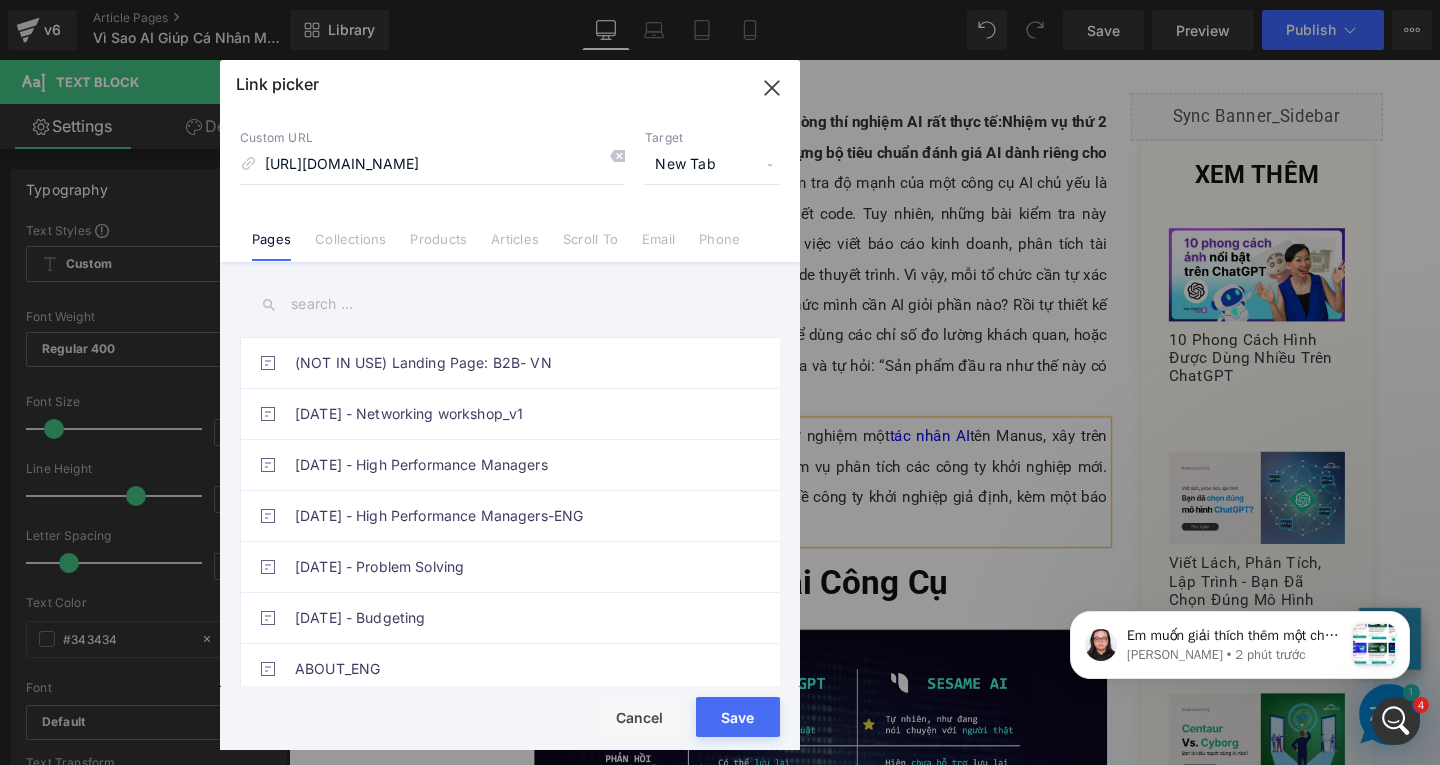 click on "New Tab" at bounding box center (712, 165) 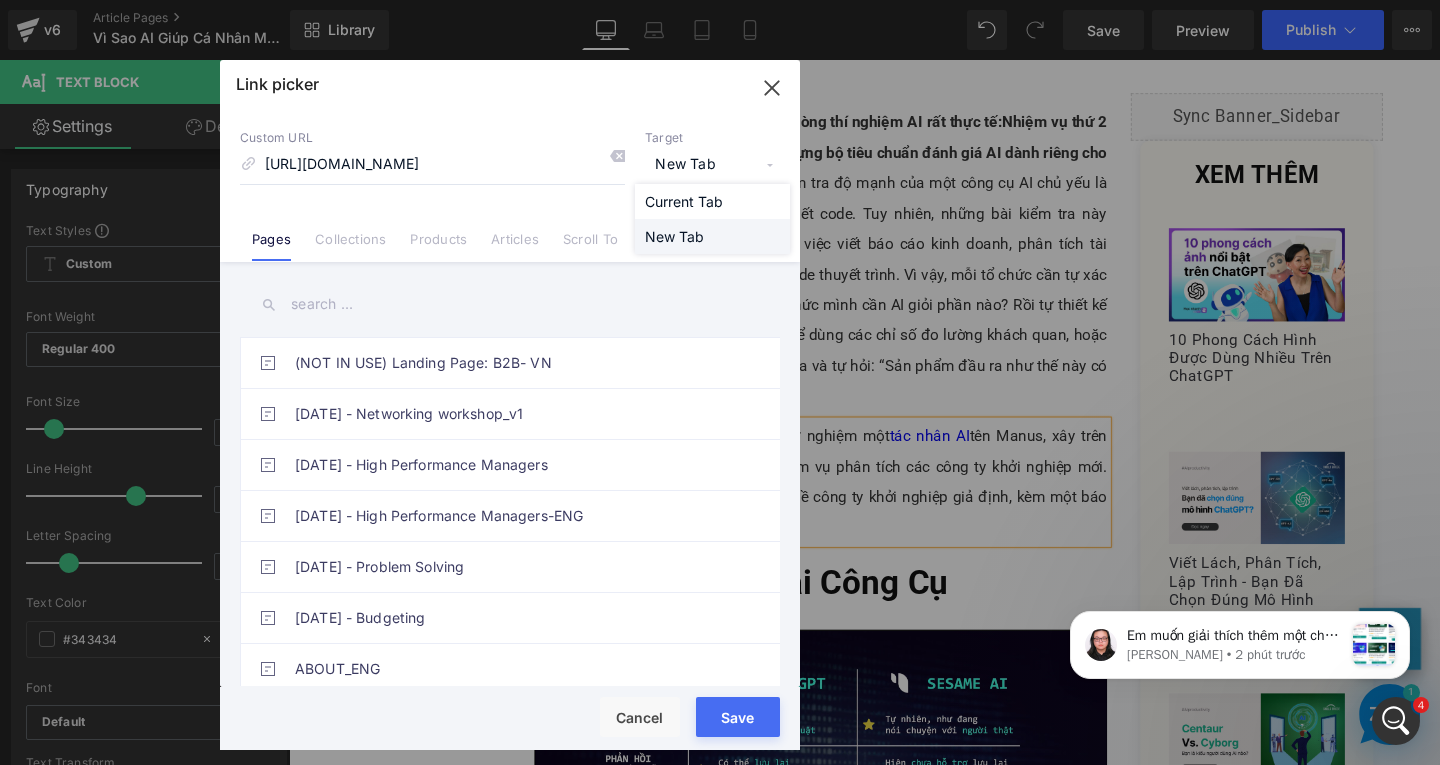 click on "New Tab" at bounding box center [712, 236] 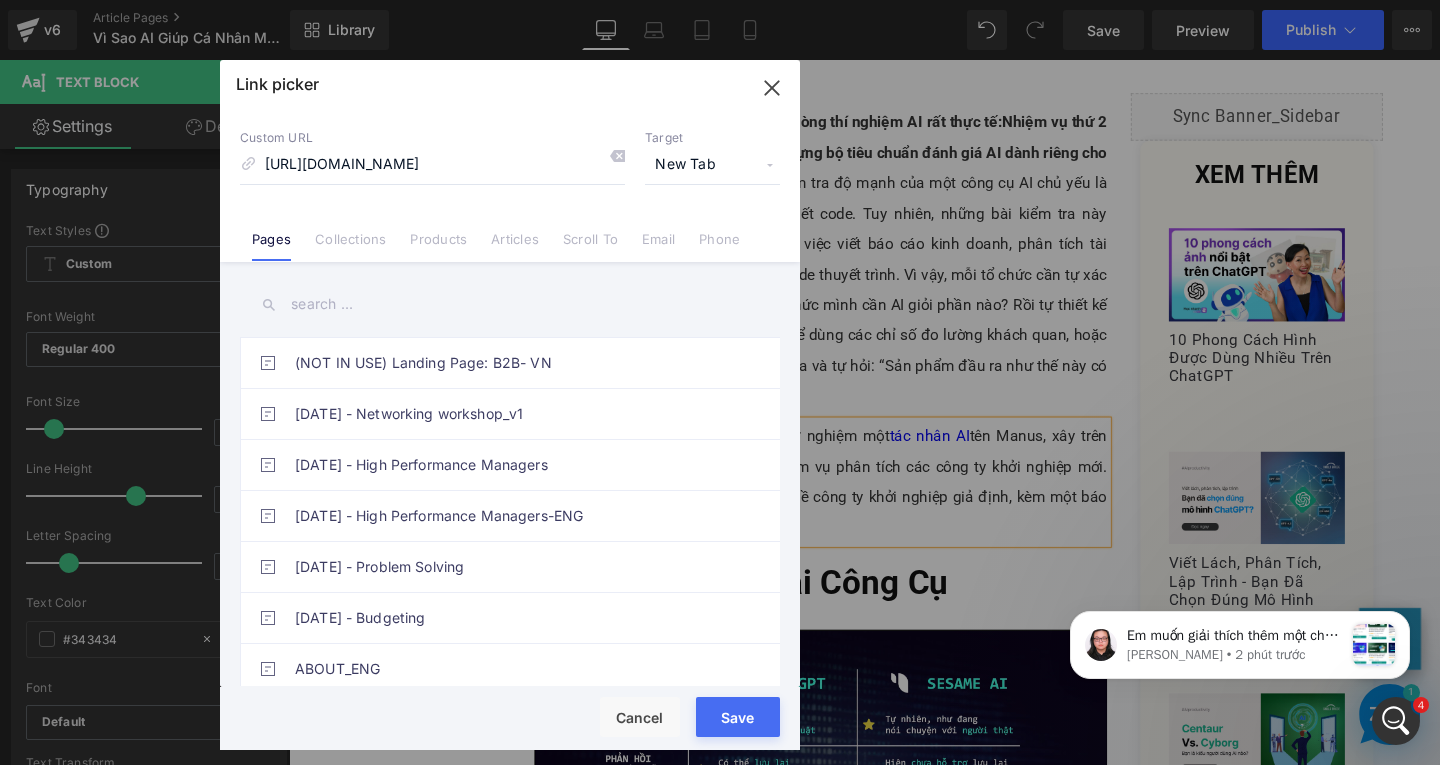 click on "Save" at bounding box center (738, 717) 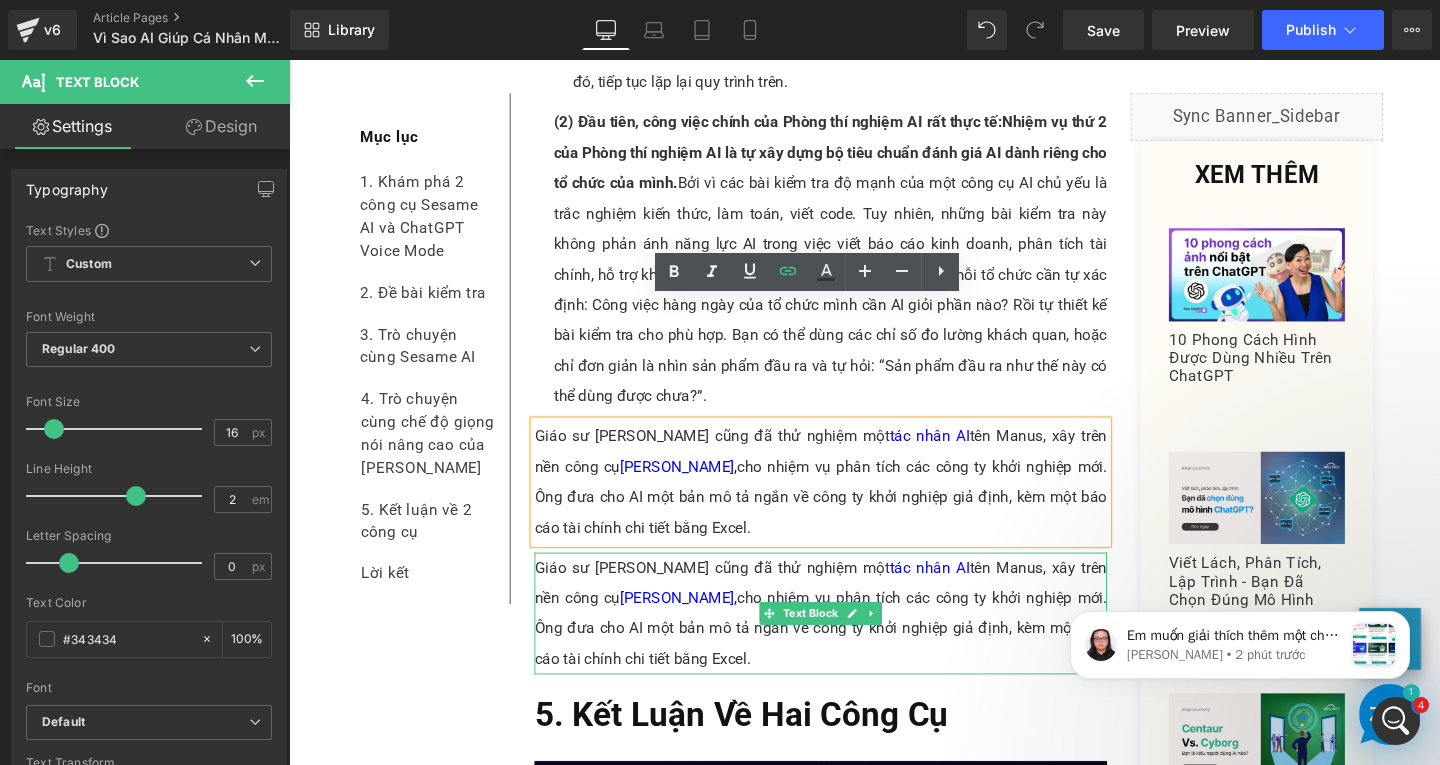 drag, startPoint x: 625, startPoint y: 553, endPoint x: 630, endPoint y: 562, distance: 10.29563 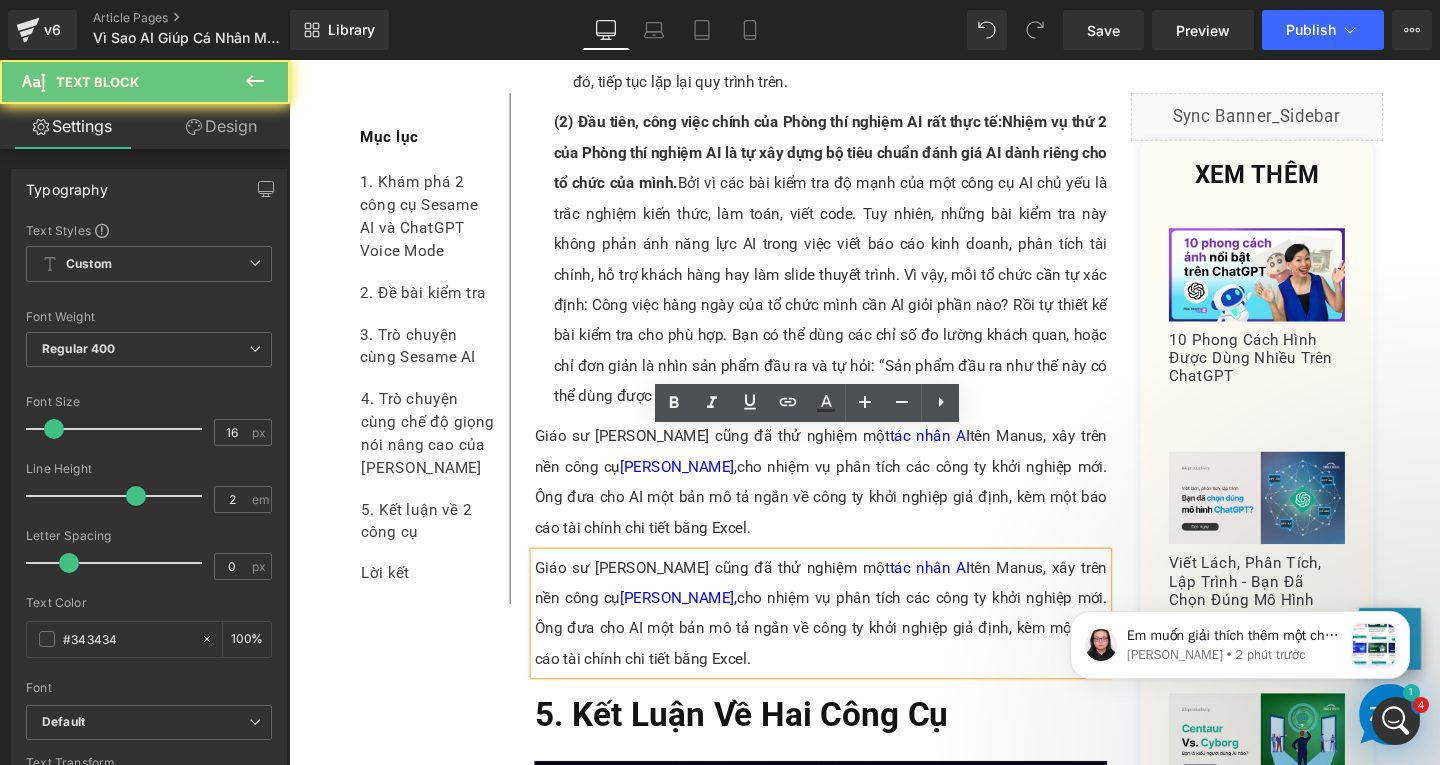 click on "Giáo sư Ethan cũng đã thử nghiệm một  tác nhân AI  tên Manus, xây trên nền công cụ  Claude,  cho nhiệm vụ phân tích các công ty khởi nghiệp mới. Ông đưa cho AI một bản mô tả ngắn về công ty khởi nghiệp giả định, kèm một báo cáo tài chính chi tiết bằng Excel." at bounding box center (848, 642) 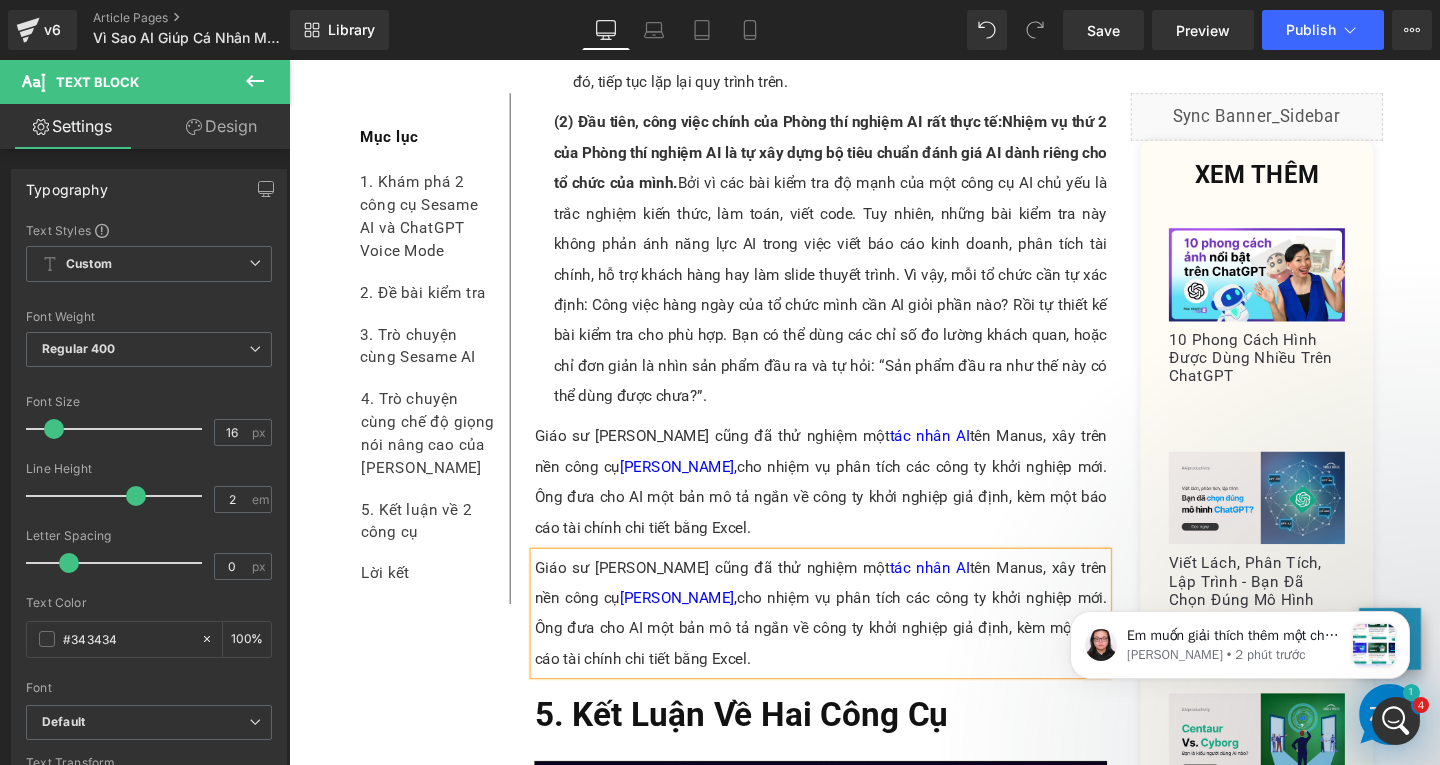 paste 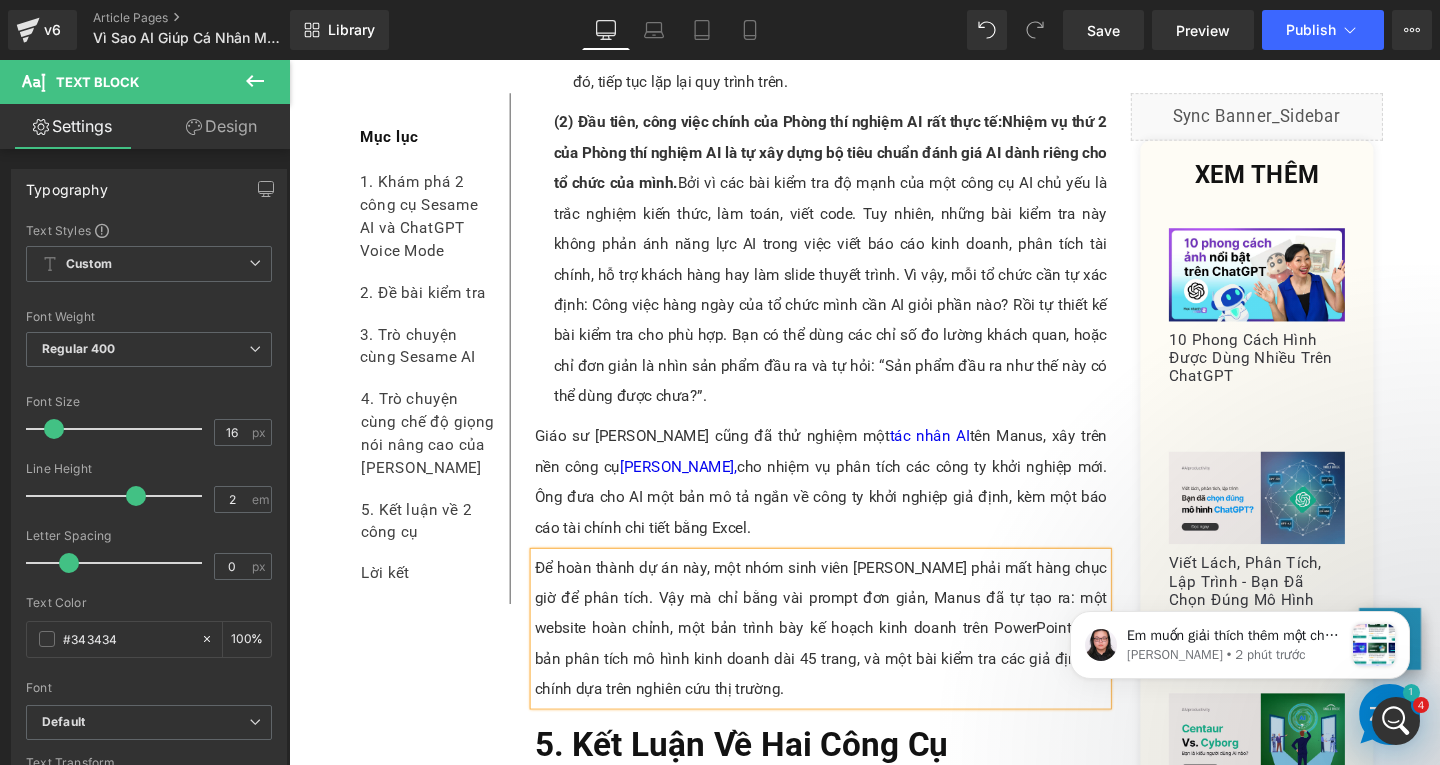 scroll, scrollTop: 10006, scrollLeft: 0, axis: vertical 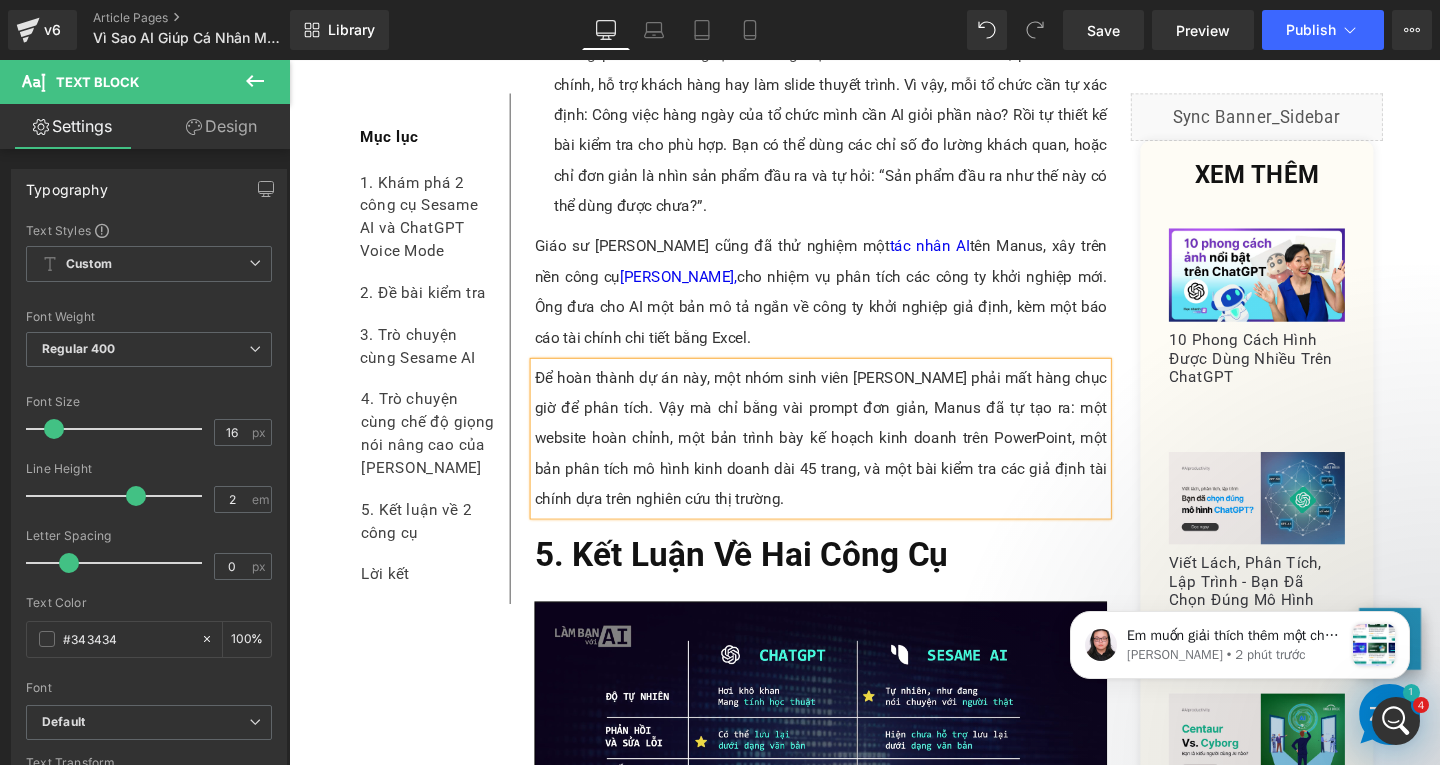 drag, startPoint x: 610, startPoint y: 314, endPoint x: 622, endPoint y: 315, distance: 12.0415945 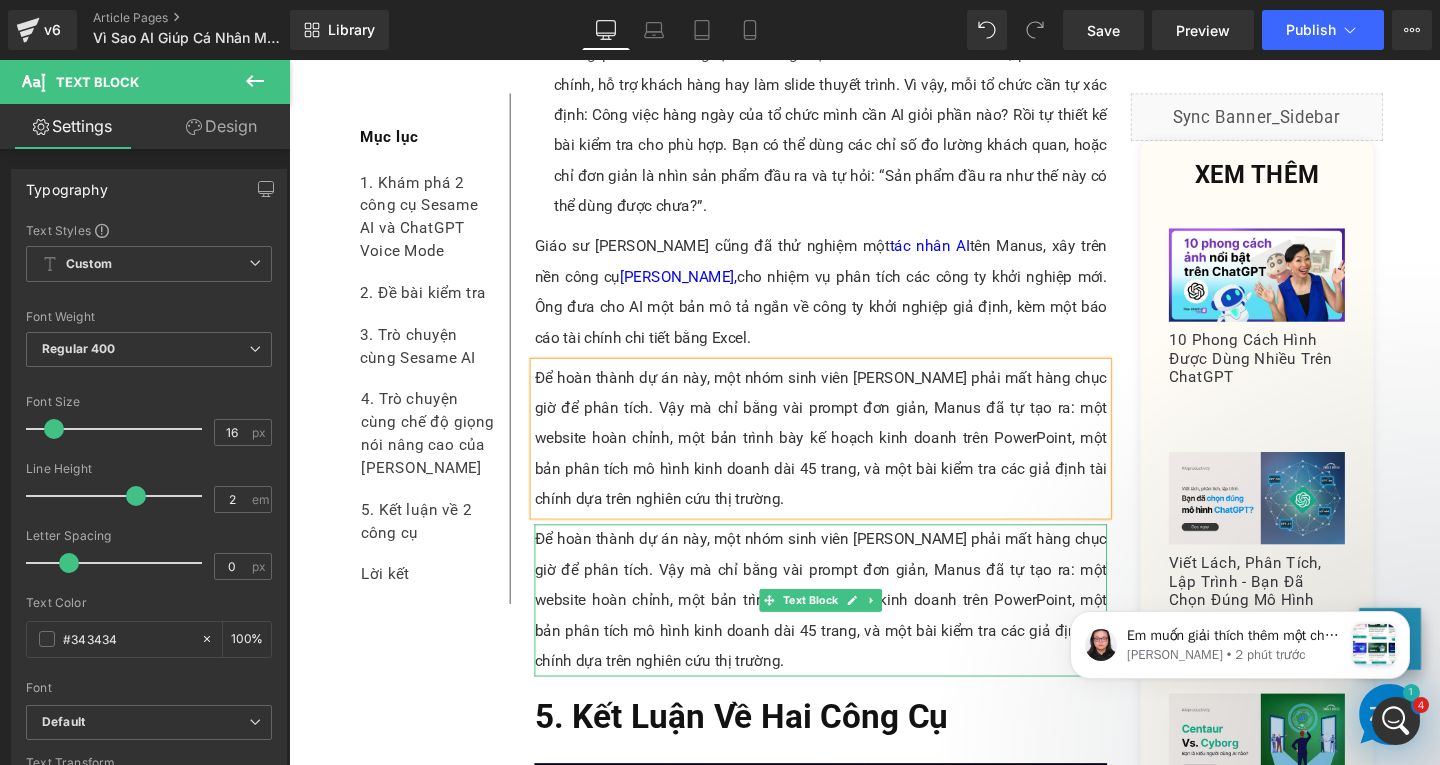 click on "Để hoàn thành dự án này, một nhóm sinh viên [PERSON_NAME] phải mất hàng chục giờ để phân tích. Vậy mà chỉ bằng vài prompt đơn giản, Manus đã tự tạo ra: một website hoàn chỉnh, một bản trình bày kế hoạch kinh doanh trên PowerPoint, một bản phân tích mô hình kinh doanh dài 45 trang, và một bài kiểm tra các giả định tài chính dựa trên nghiên cứu thị trường." at bounding box center [848, 628] 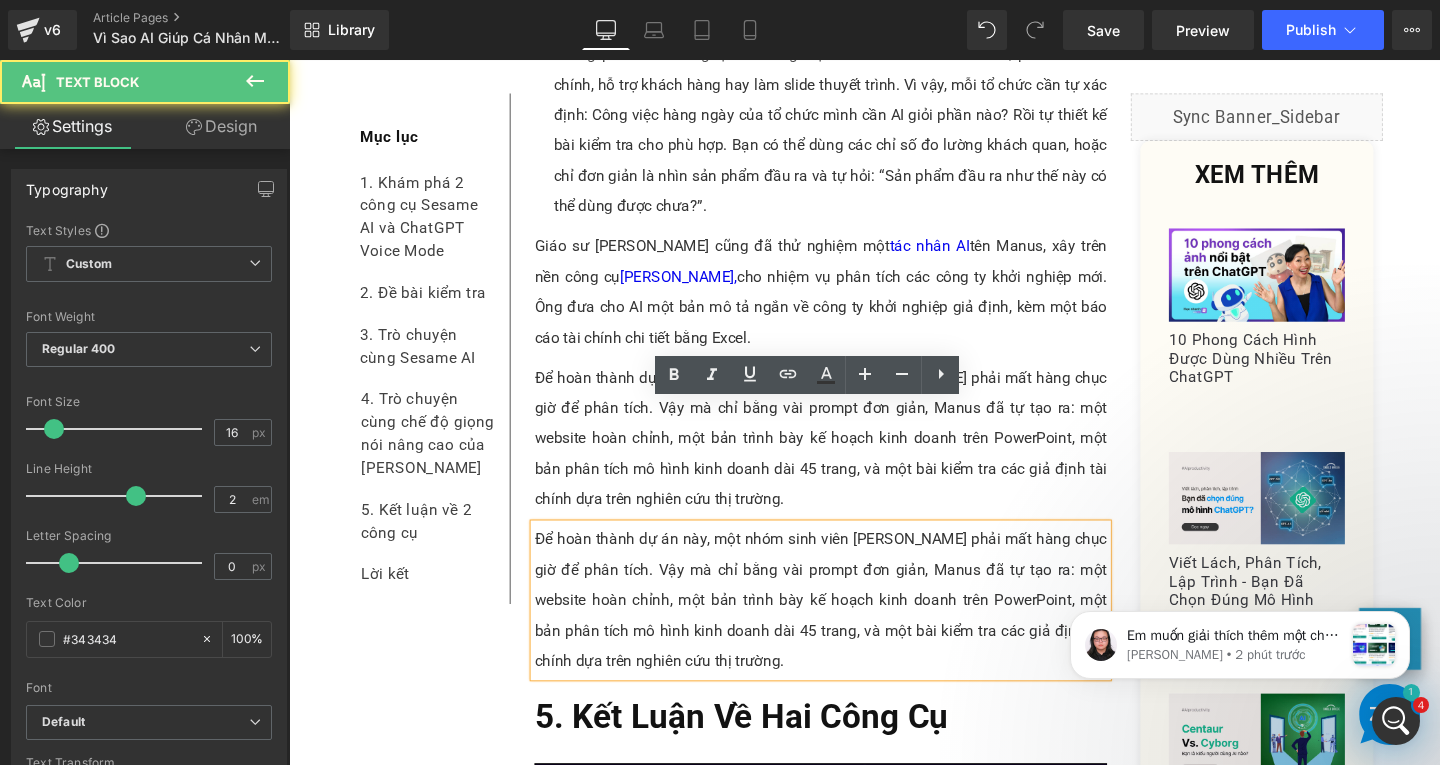click on "Để hoàn thành dự án này, một nhóm sinh viên [PERSON_NAME] phải mất hàng chục giờ để phân tích. Vậy mà chỉ bằng vài prompt đơn giản, Manus đã tự tạo ra: một website hoàn chỉnh, một bản trình bày kế hoạch kinh doanh trên PowerPoint, một bản phân tích mô hình kinh doanh dài 45 trang, và một bài kiểm tra các giả định tài chính dựa trên nghiên cứu thị trường." at bounding box center (848, 628) 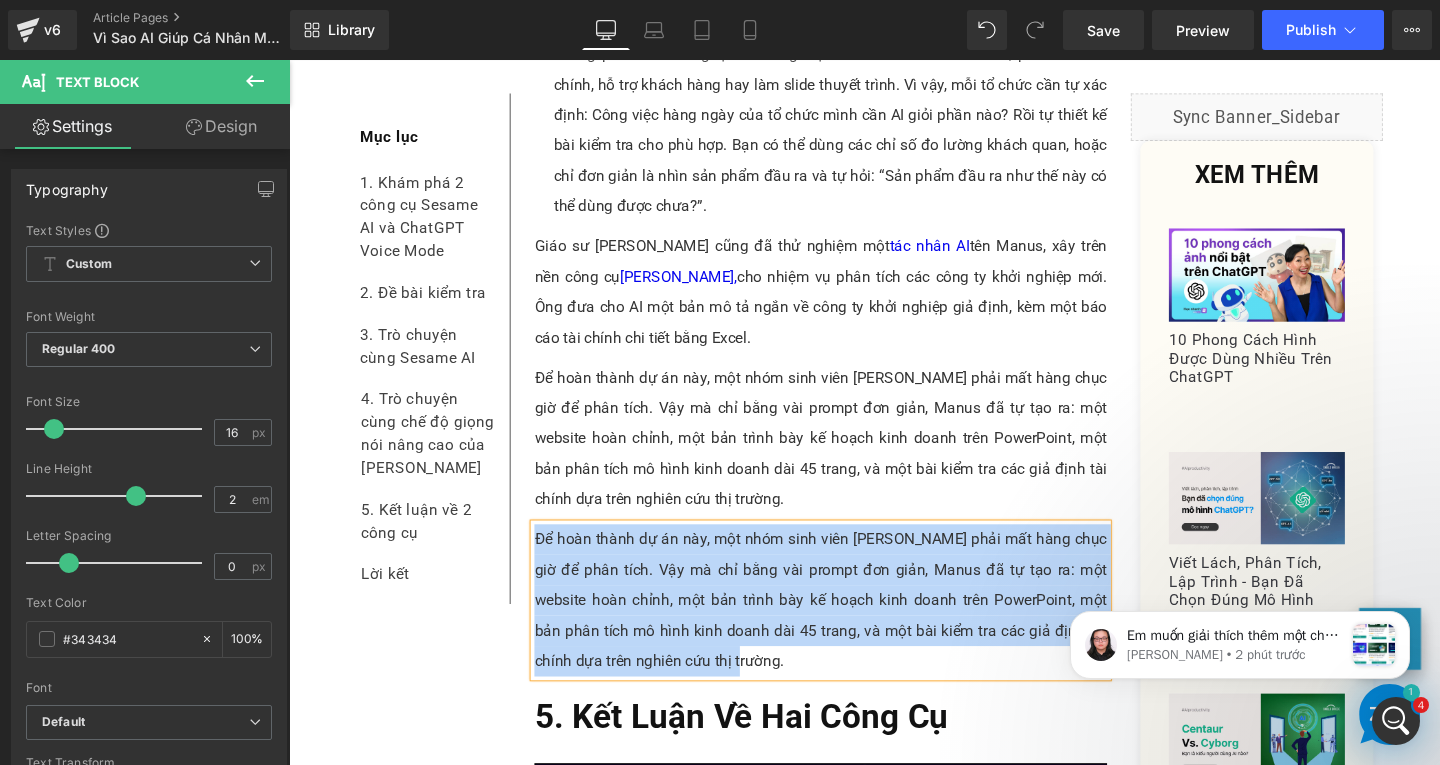 paste 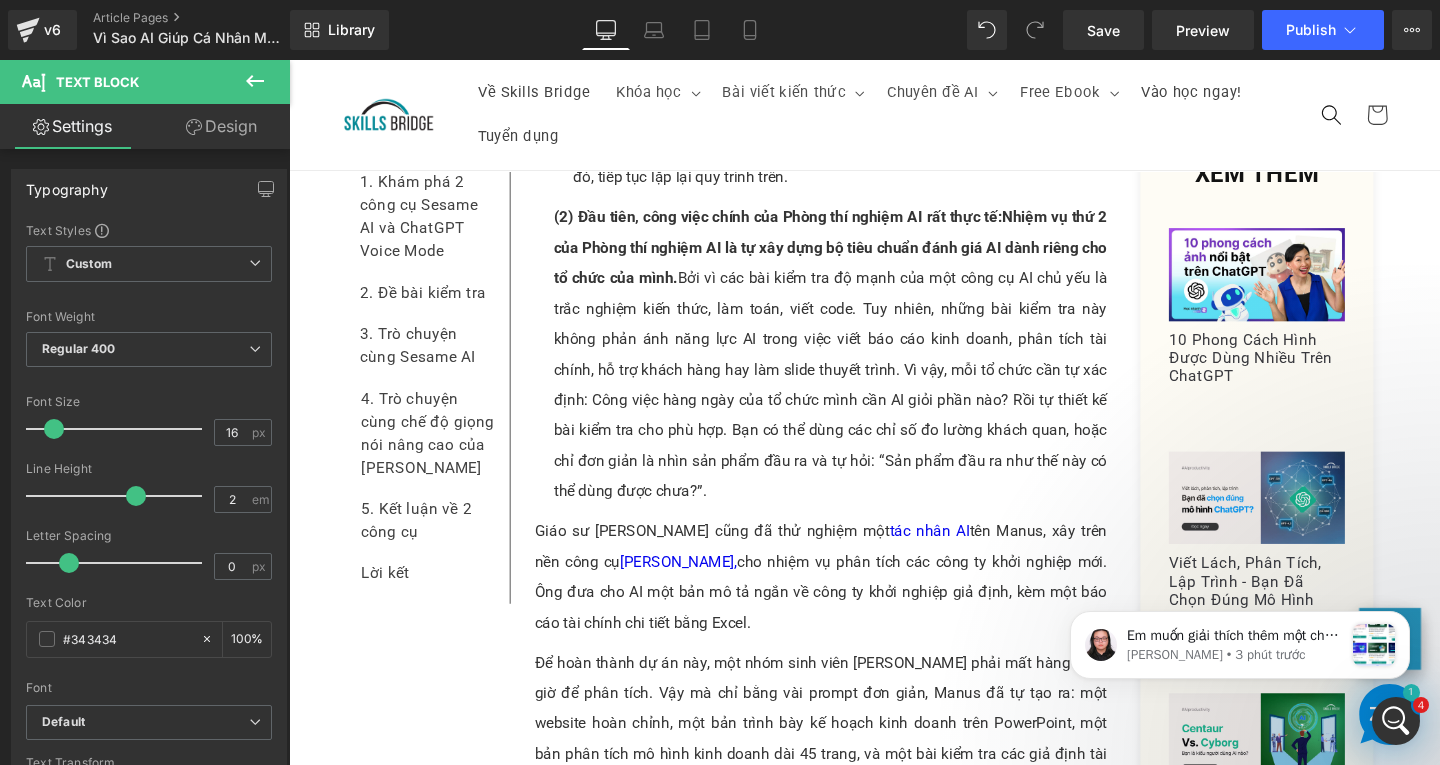 scroll, scrollTop: 9506, scrollLeft: 0, axis: vertical 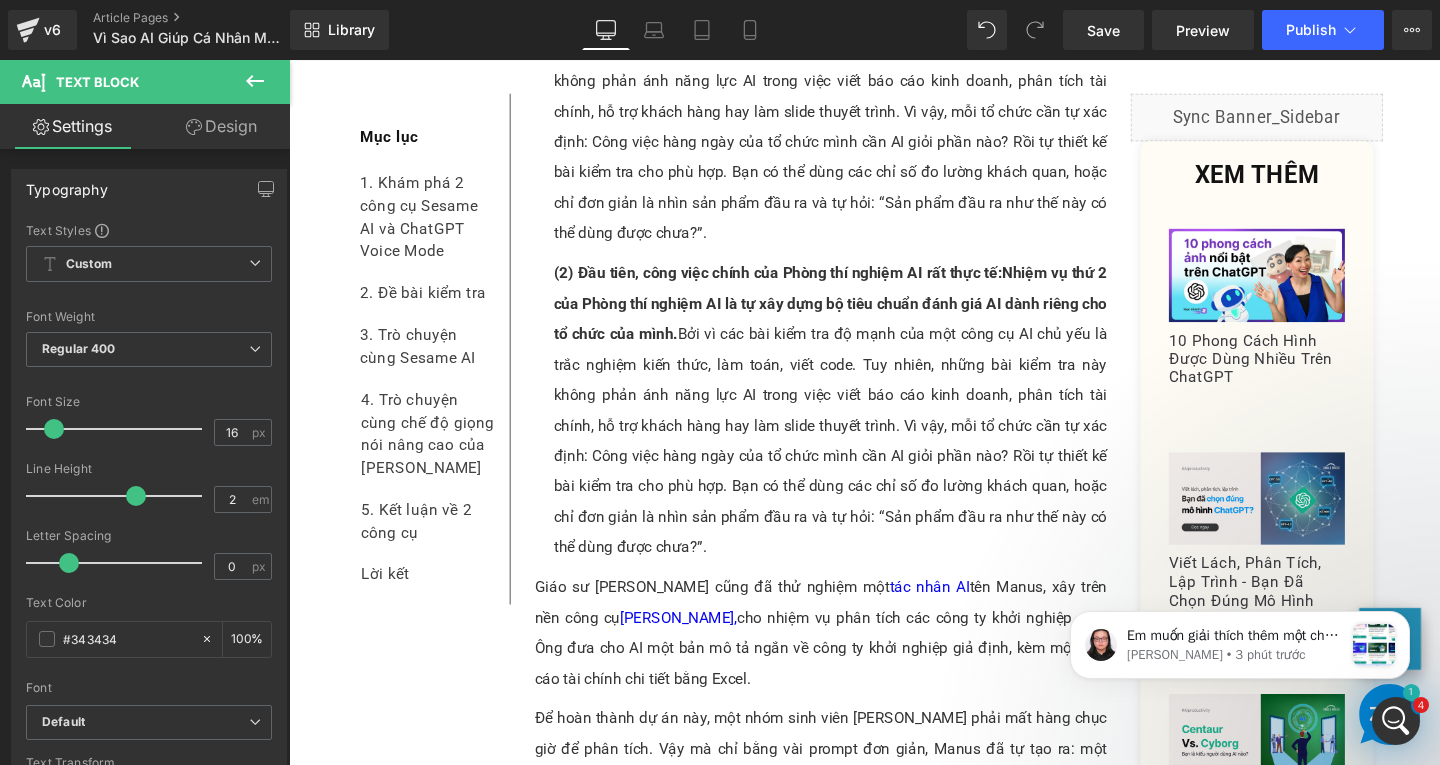 click on "(2) Đầu tiên, công việc chính của Phòng thí nghiệm AI rất thực tế:Nhiệm vụ thứ 2 của Phòng thí nghiệm AI là tự xây dựng bộ tiêu chuẩn đánh giá AI dành riêng cho tổ chức của mình.  Bởi vì các bài kiểm tra độ mạnh của một công cụ AI chủ yếu là trắc nghiệm kiến thức, làm toán, viết code. Tuy nhiên, những bài kiểm tra này không phản ánh năng lực AI trong việc viết báo cáo kinh doanh, phân tích tài chính, hỗ trợ khách hàng hay làm slide thuyết trình. Vì vậy, mỗi tổ chức cần tự xác định: Công việc hàng ngày của tổ chức mình cần AI giỏi phần nào? Rồi tự thiết kế bài kiểm tra cho phù hợp. Bạn có thể dùng các chỉ số đo lường khách quan, hoặc chỉ đơn giản là nhìn sản phẩm đầu ra và tự hỏi: “Sản phẩm đầu ra như thế này có thể dùng được chưa?”. Text Block" at bounding box center [858, 428] 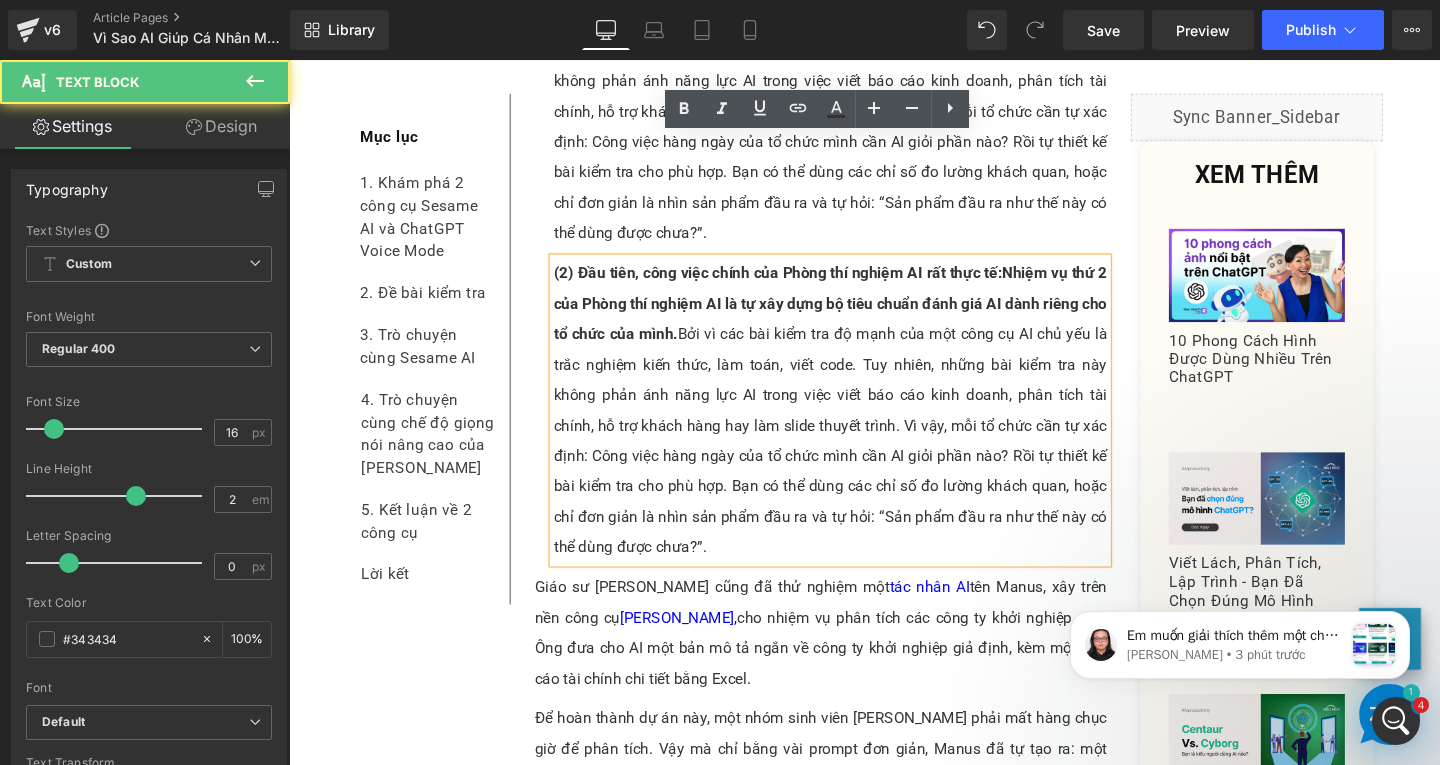 drag, startPoint x: 642, startPoint y: 82, endPoint x: 648, endPoint y: 101, distance: 19.924858 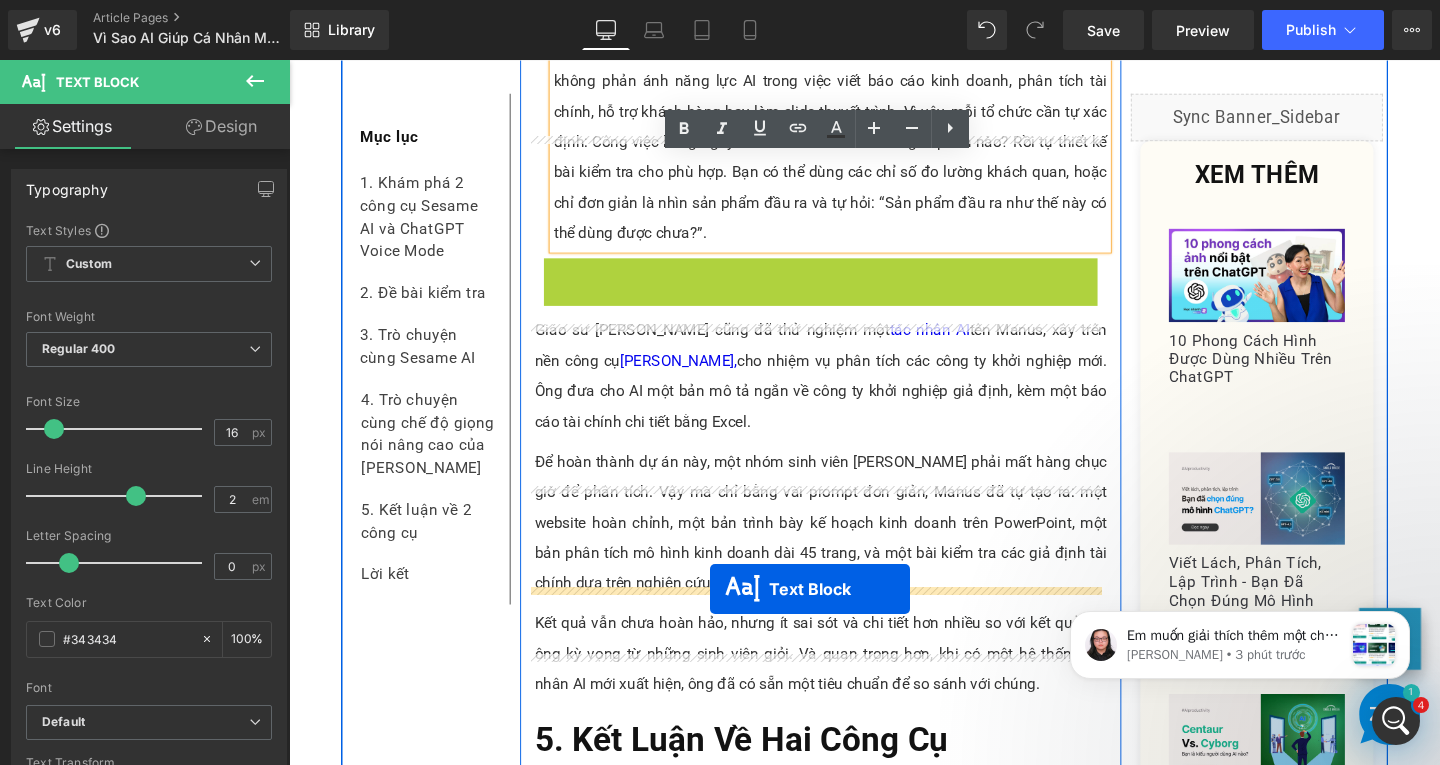 drag, startPoint x: 794, startPoint y: 303, endPoint x: 732, endPoint y: 616, distance: 319.08148 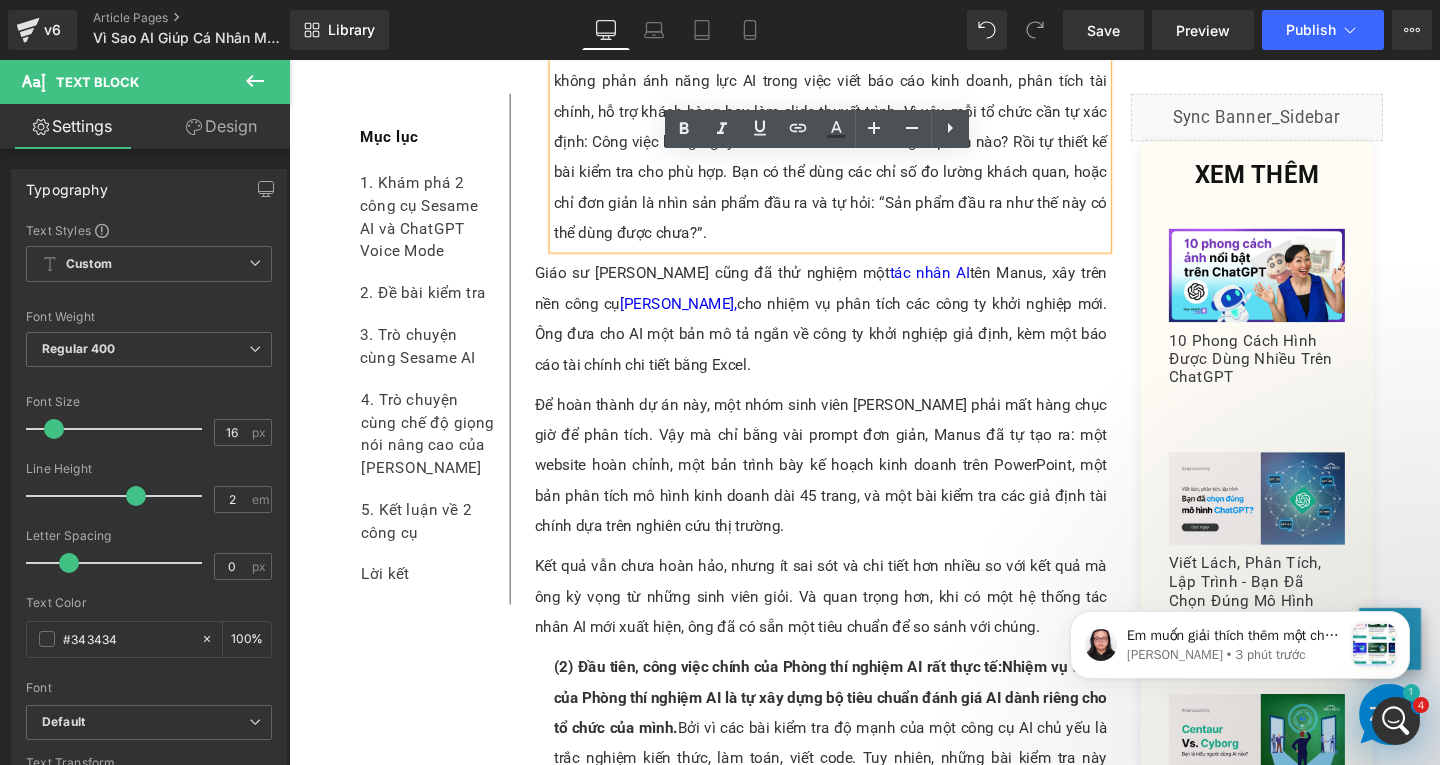 scroll, scrollTop: 10278, scrollLeft: 0, axis: vertical 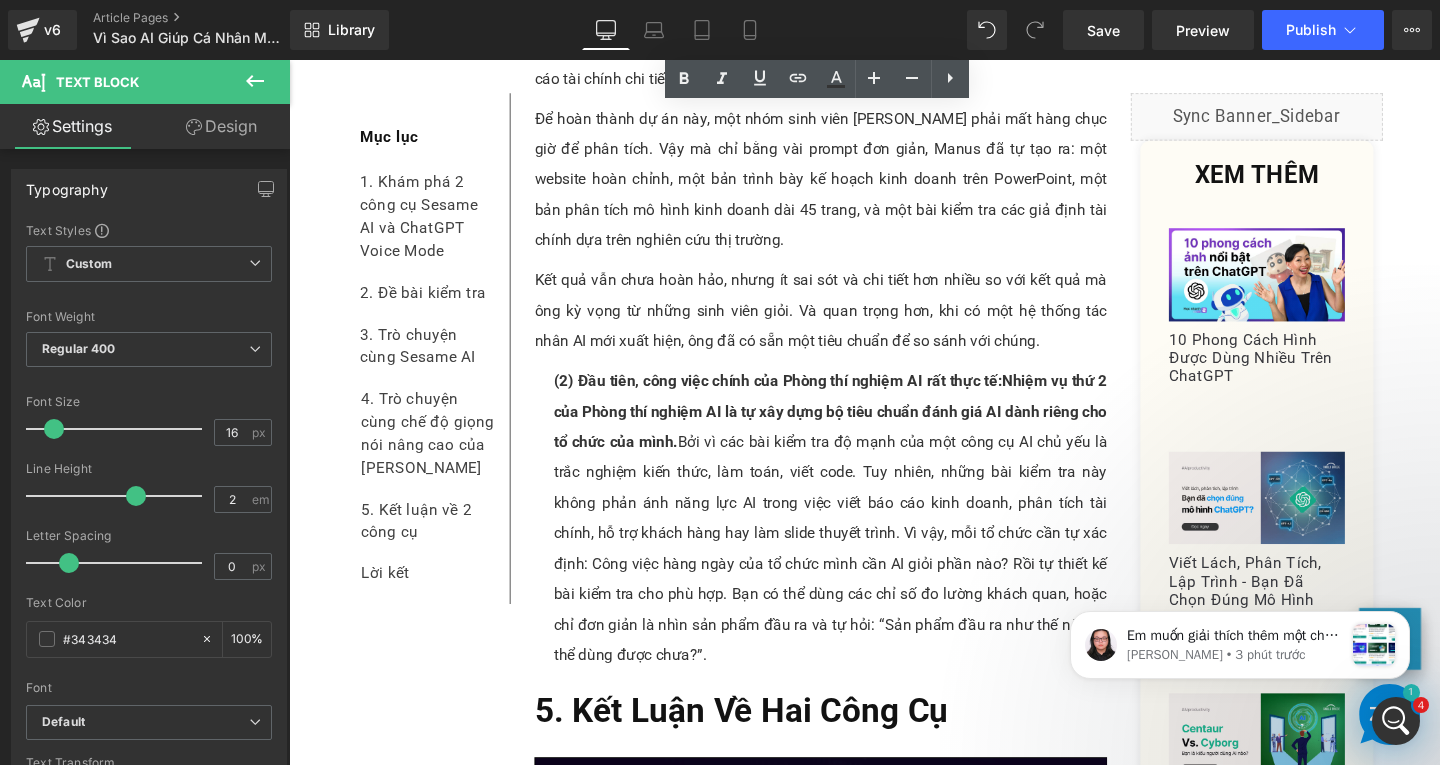 click on "(2) Đầu tiên, công việc chính của Phòng thí nghiệm AI rất thực tế:Nhiệm vụ thứ 2 của Phòng thí nghiệm AI là tự xây dựng bộ tiêu chuẩn đánh giá AI dành riêng cho tổ chức của mình.  Bởi vì các bài kiểm tra độ mạnh của một công cụ AI chủ yếu là trắc nghiệm kiến thức, làm toán, viết code. Tuy nhiên, những bài kiểm tra này không phản ánh năng lực AI trong việc viết báo cáo kinh doanh, phân tích tài chính, hỗ trợ khách hàng hay làm slide thuyết trình. Vì vậy, mỗi tổ chức cần tự xác định: Công việc hàng ngày của tổ chức mình cần AI giỏi phần nào? Rồi tự thiết kế bài kiểm tra cho phù hợp. Bạn có thể dùng các chỉ số đo lường khách quan, hoặc chỉ đơn giản là nhìn sản phẩm đầu ra và tự hỏi: “Sản phẩm đầu ra như thế này có thể dùng được chưa?”." at bounding box center (858, 542) 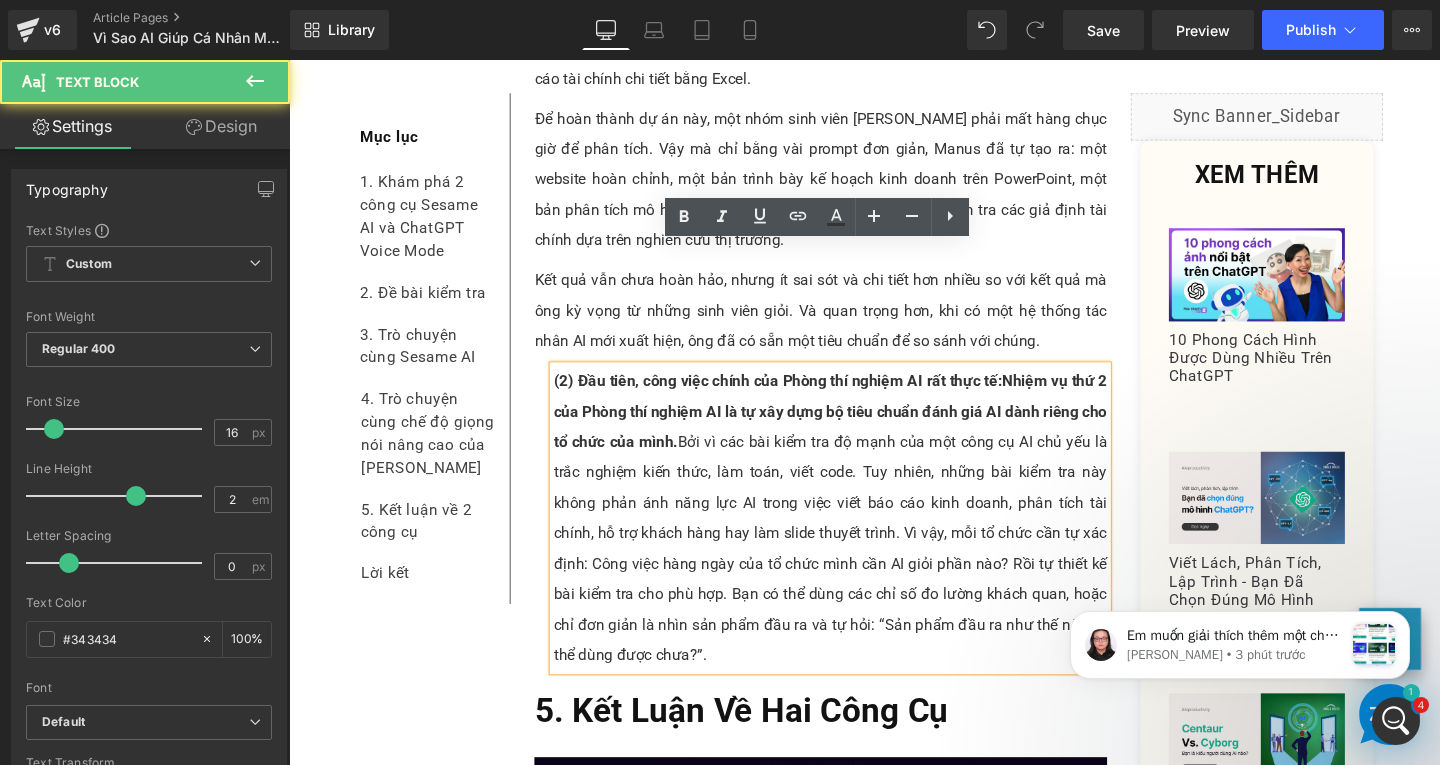 click on "(2) Đầu tiên, công việc chính của Phòng thí nghiệm AI rất thực tế:Nhiệm vụ thứ 2 của Phòng thí nghiệm AI là tự xây dựng bộ tiêu chuẩn đánh giá AI dành riêng cho tổ chức của mình." at bounding box center (858, 429) 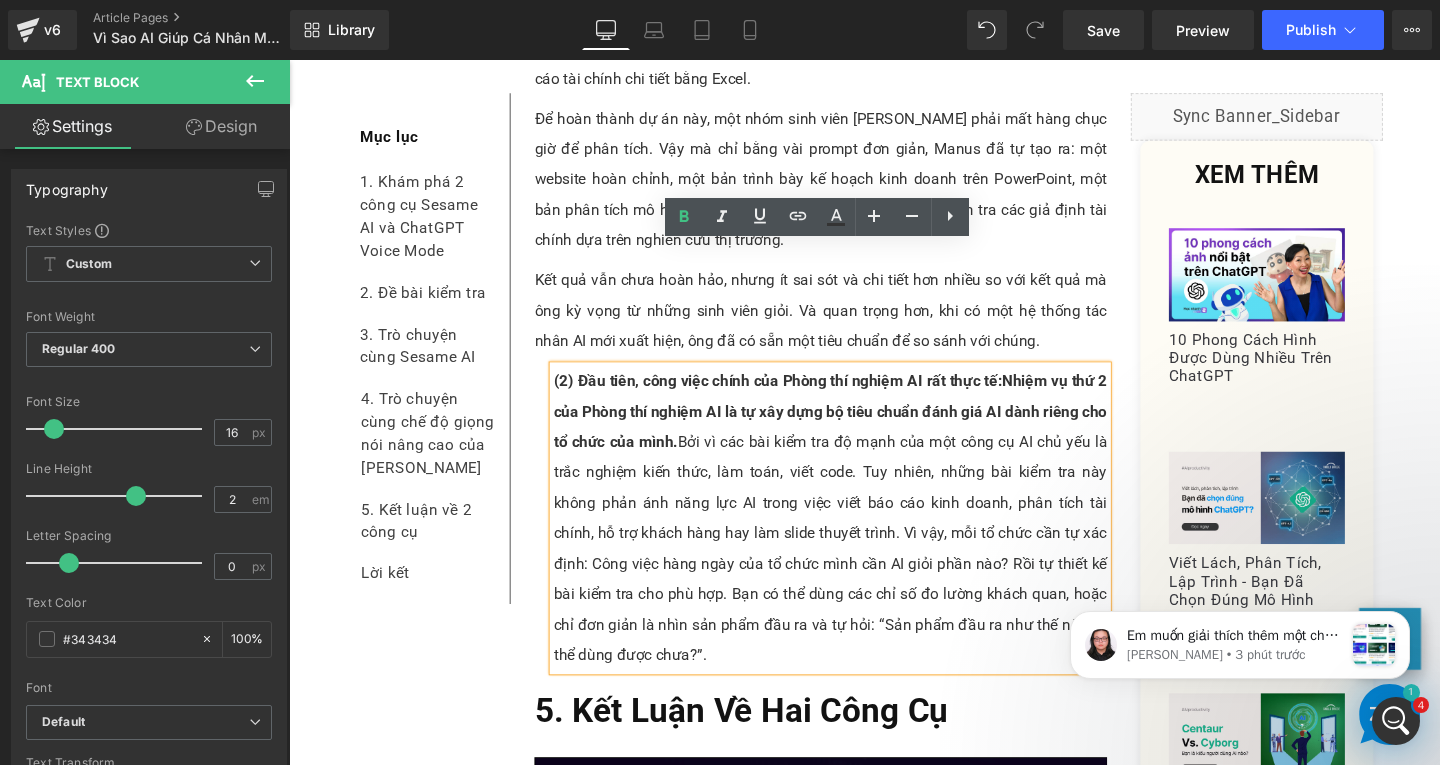type 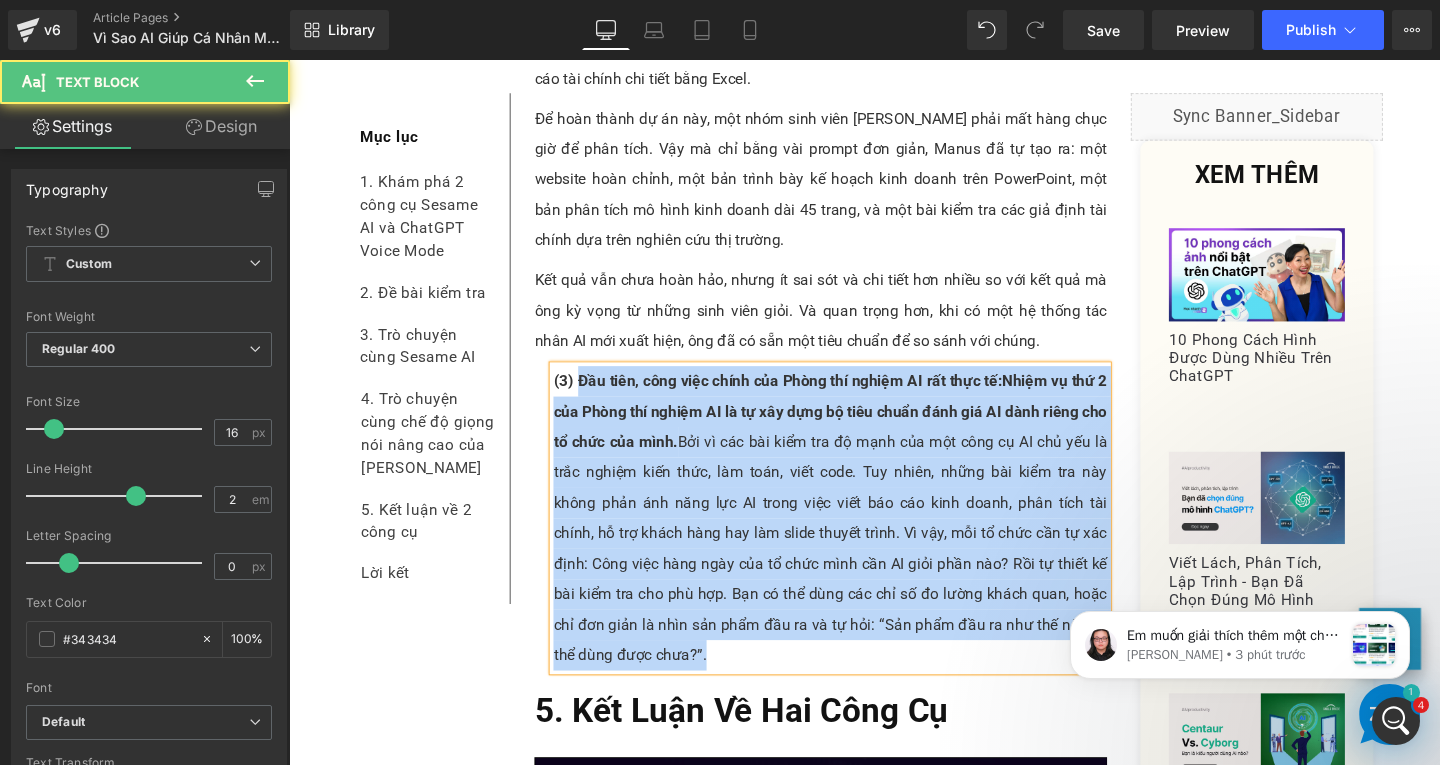 drag, startPoint x: 585, startPoint y: 266, endPoint x: 731, endPoint y: 553, distance: 322.00156 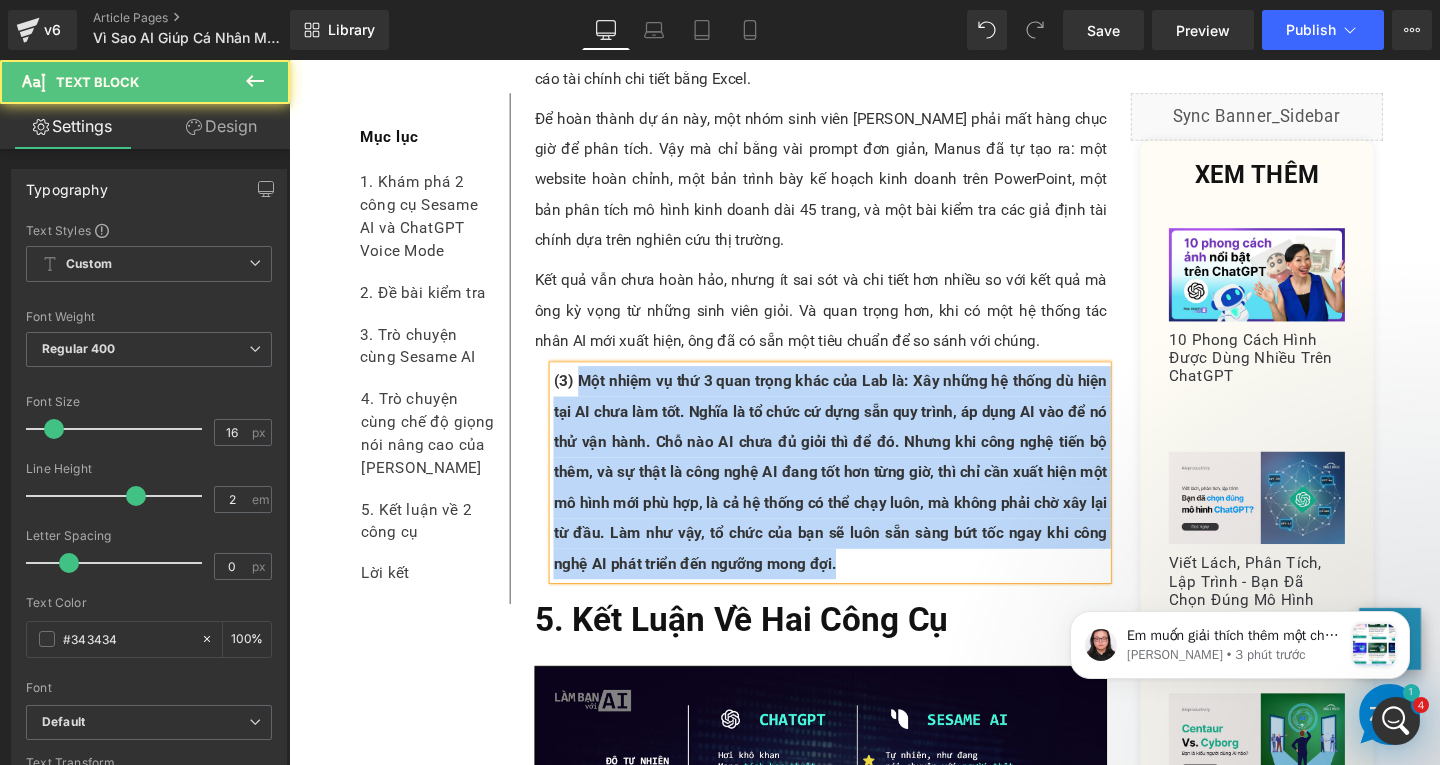 drag, startPoint x: 588, startPoint y: 268, endPoint x: 875, endPoint y: 463, distance: 346.9784 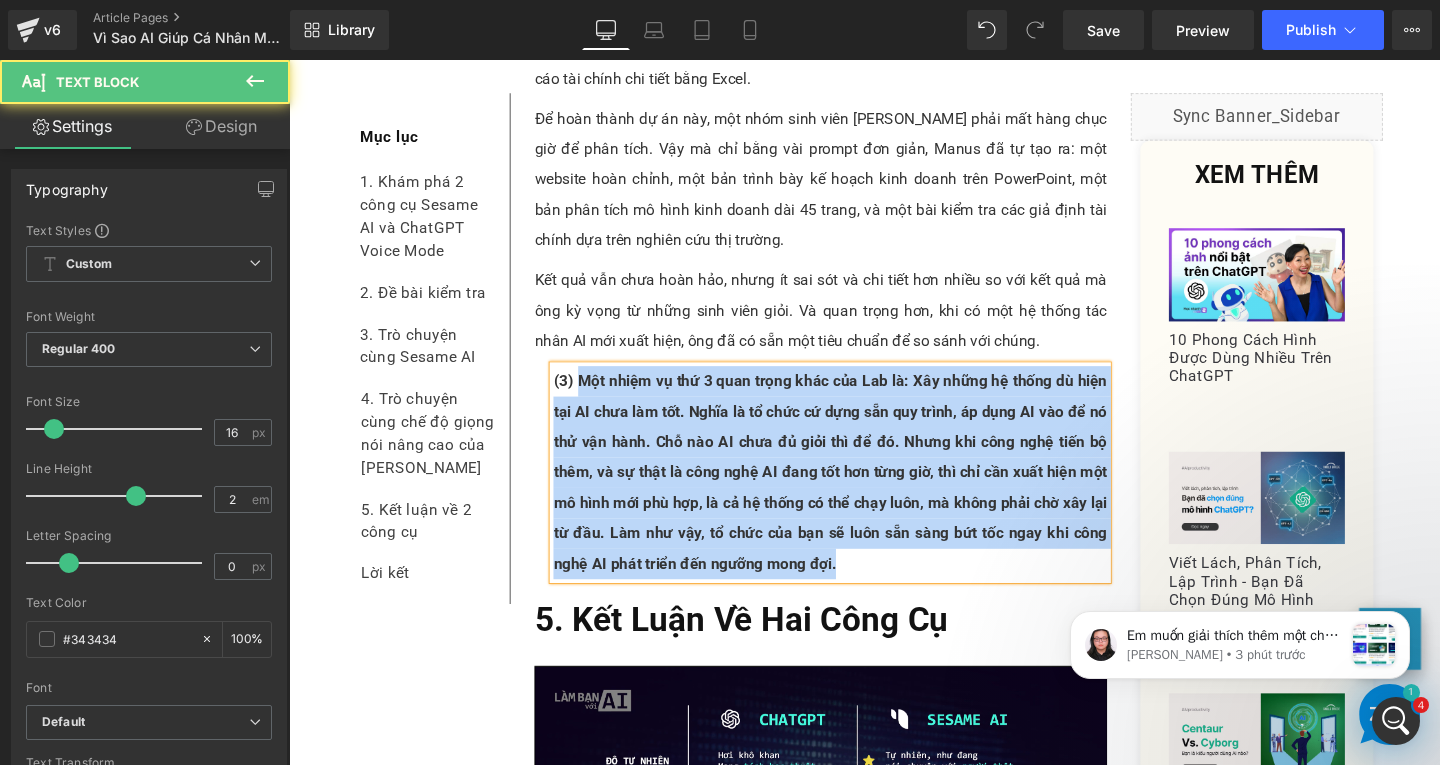 click on "(3) Một nhiệm vụ thứ 3 quan trọng khác của Lab là: Xây những hệ thống dù hiện tại AI chưa làm tốt. Nghĩa là tổ chức cứ dựng sẵn quy trình, áp dụng AI vào để nó thử vận hành. Chỗ nào AI chưa đủ giỏi thì để đó. Nhưng khi công nghệ tiến bộ thêm, và sự thật là công nghệ AI đang tốt hơn từng giờ, thì chỉ cần xuất hiện một mô hình mới phù hợp, là cả hệ thống có thể chạy luôn, mà không phải chờ xây lại từ đầu. Làm như vậy, tổ chức của bạn sẽ luôn sẵn sàng bứt tốc ngay khi công nghệ AI phát triển đến ngưỡng mong đợi." at bounding box center [858, 494] 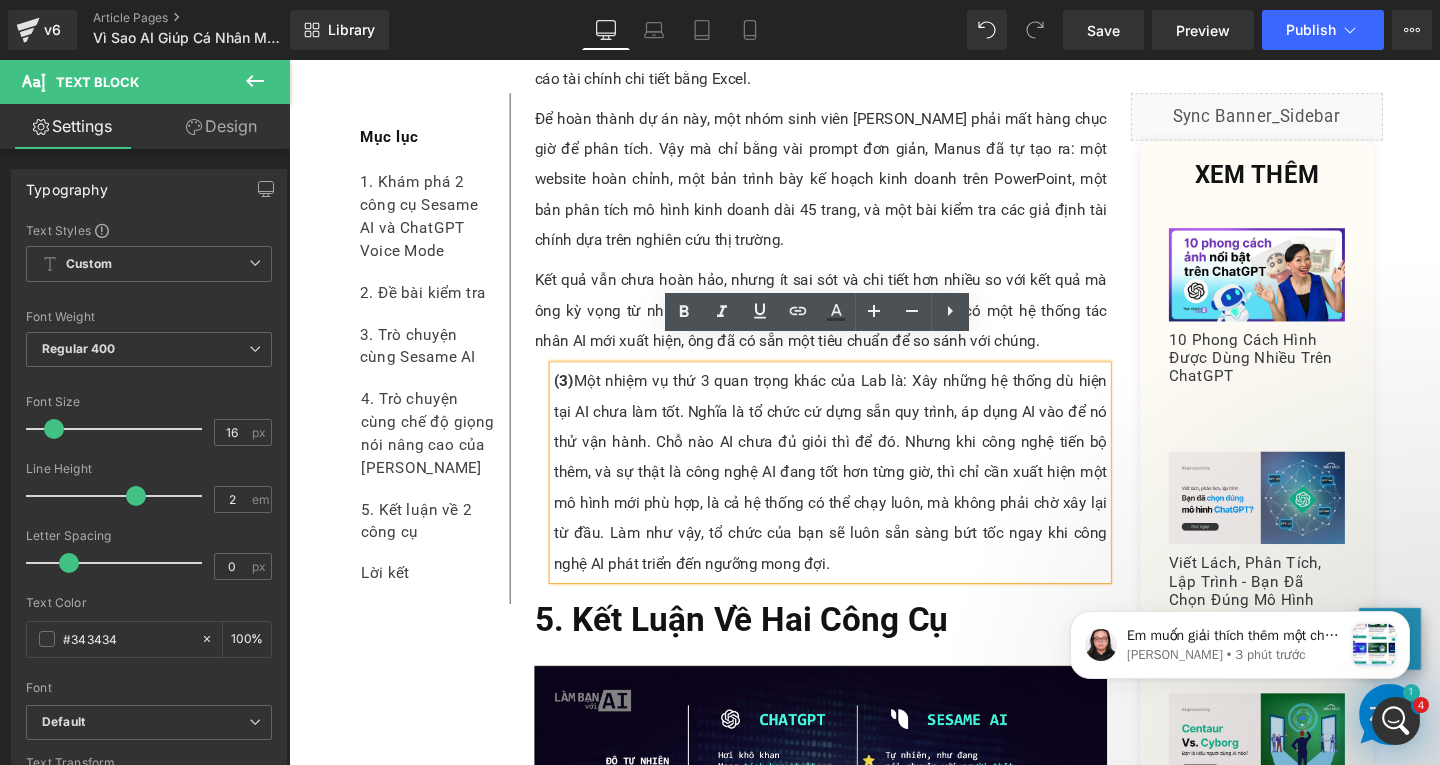 scroll, scrollTop: 10078, scrollLeft: 0, axis: vertical 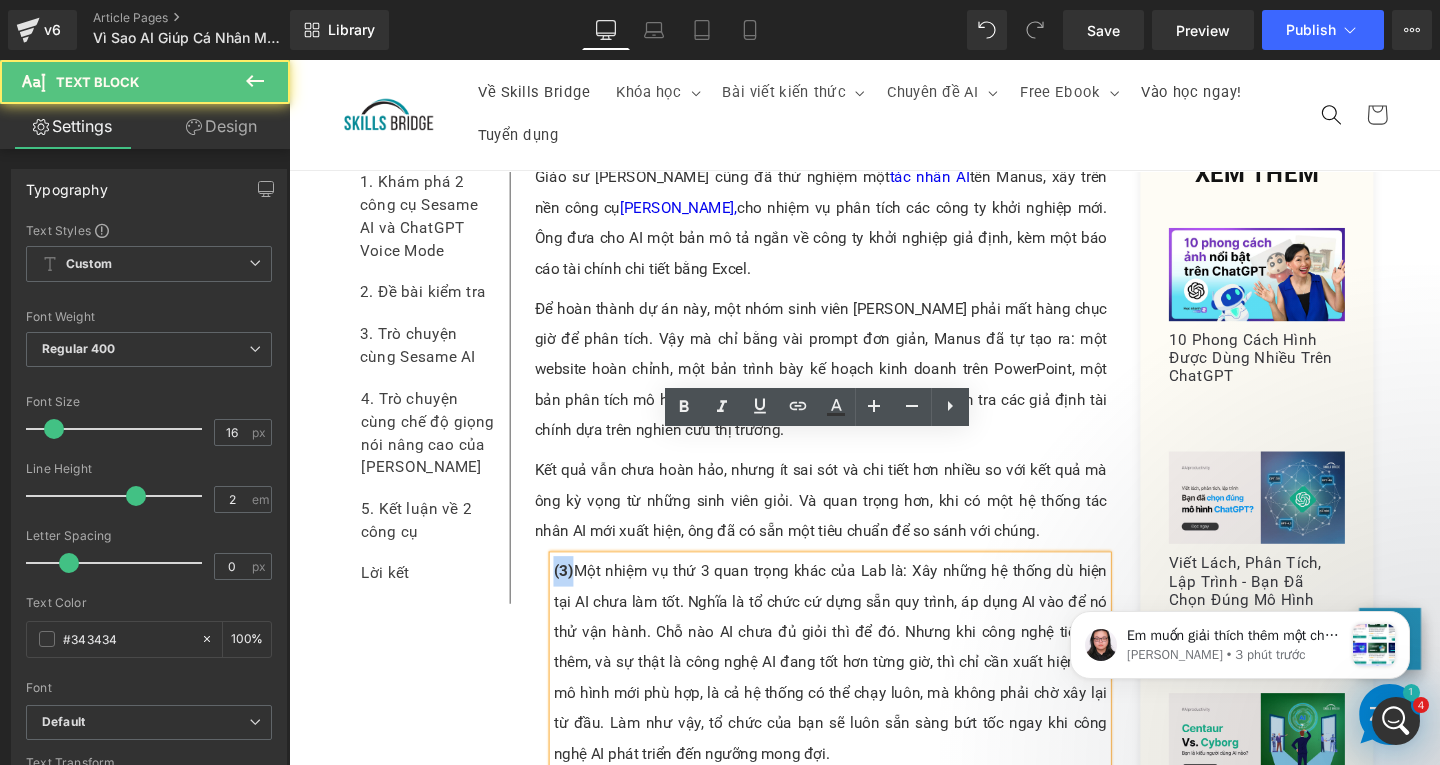 drag, startPoint x: 561, startPoint y: 471, endPoint x: 579, endPoint y: 475, distance: 18.439089 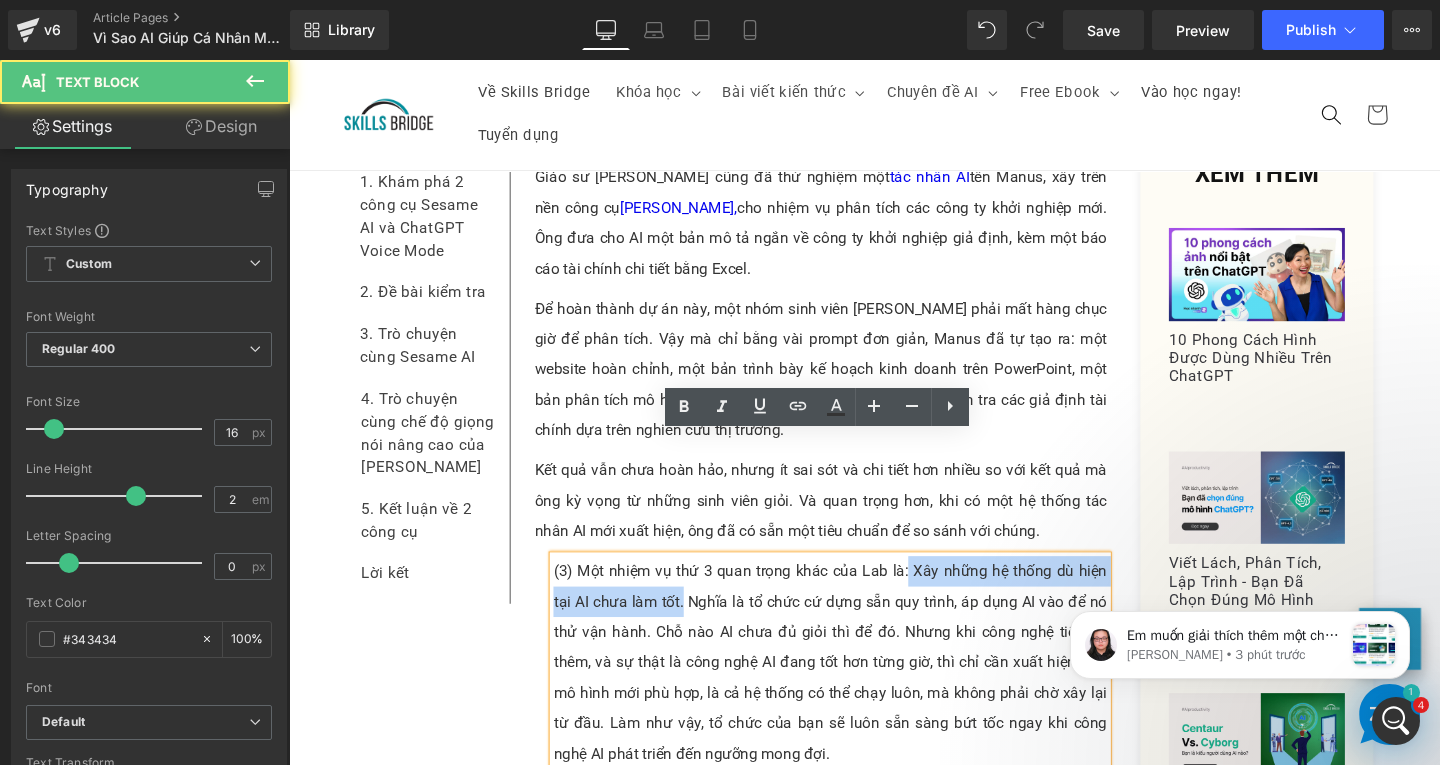 drag, startPoint x: 935, startPoint y: 469, endPoint x: 695, endPoint y: 499, distance: 241.86774 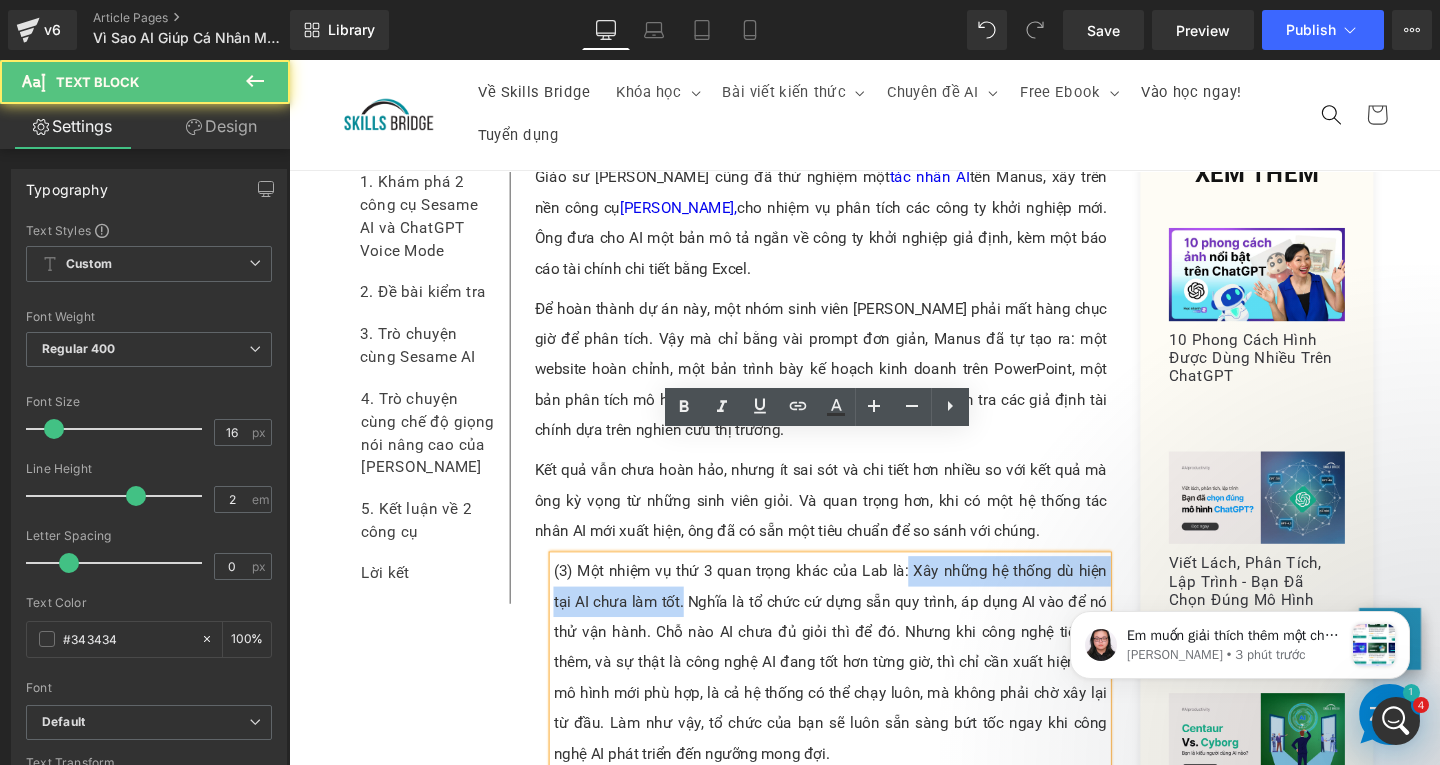 click on "(3)   Một nhiệm vụ thứ 3 quan trọng khác của Lab là: Xây những hệ thống dù hiện tại AI chưa làm tốt. Nghĩa là tổ chức cứ dựng sẵn quy trình, áp dụng AI vào để nó thử vận hành. Chỗ nào AI chưa đủ giỏi thì để đó. Nhưng khi công nghệ tiến bộ thêm, và sự thật là công nghệ AI đang tốt hơn từng giờ, thì chỉ cần xuất hiện một mô hình mới phù hợp, là cả hệ thống có thể chạy luôn, mà không phải chờ xây lại từ đầu. Làm như vậy, tổ chức của bạn sẽ luôn sẵn sàng bứt tốc ngay khi công nghệ AI phát triển đến ngưỡng mong đợi." at bounding box center (858, 694) 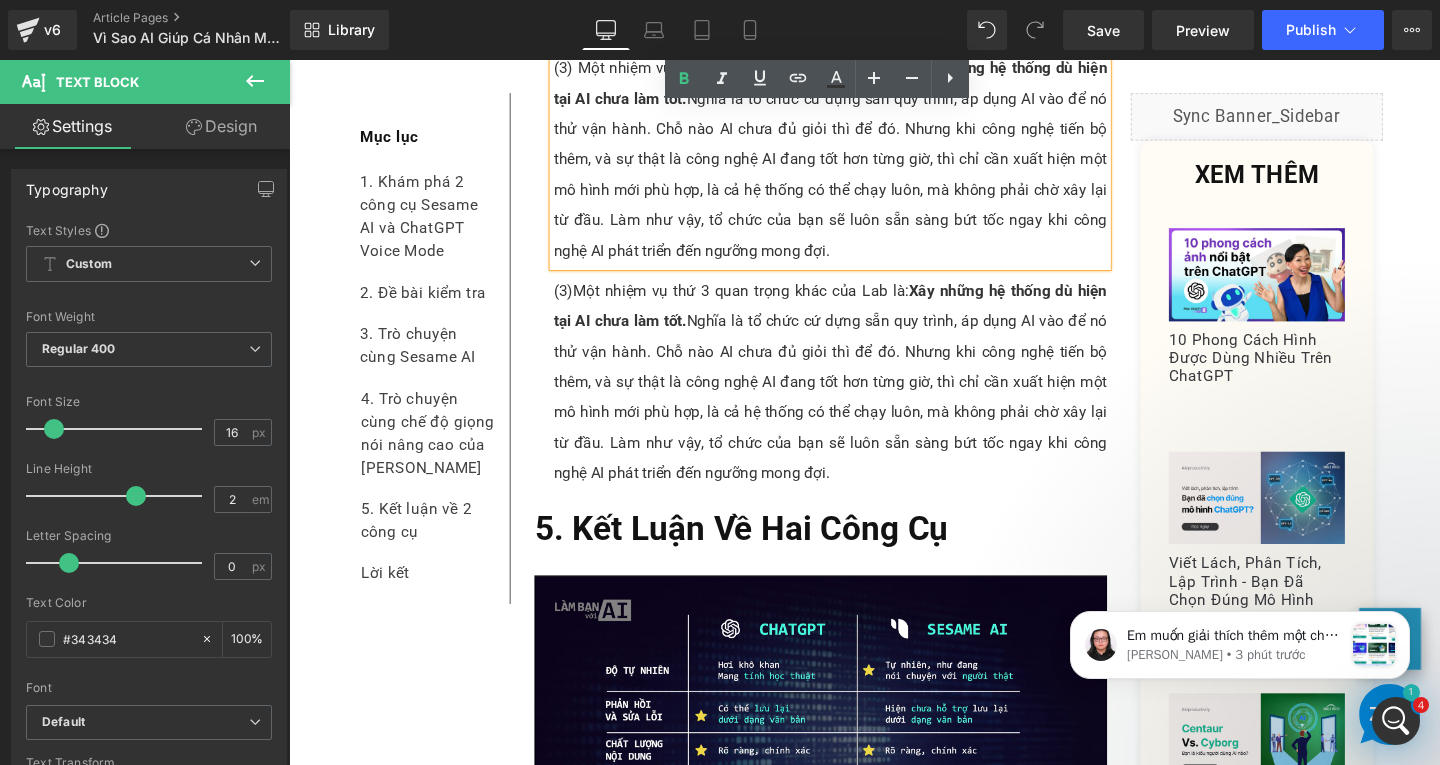 scroll, scrollTop: 10626, scrollLeft: 0, axis: vertical 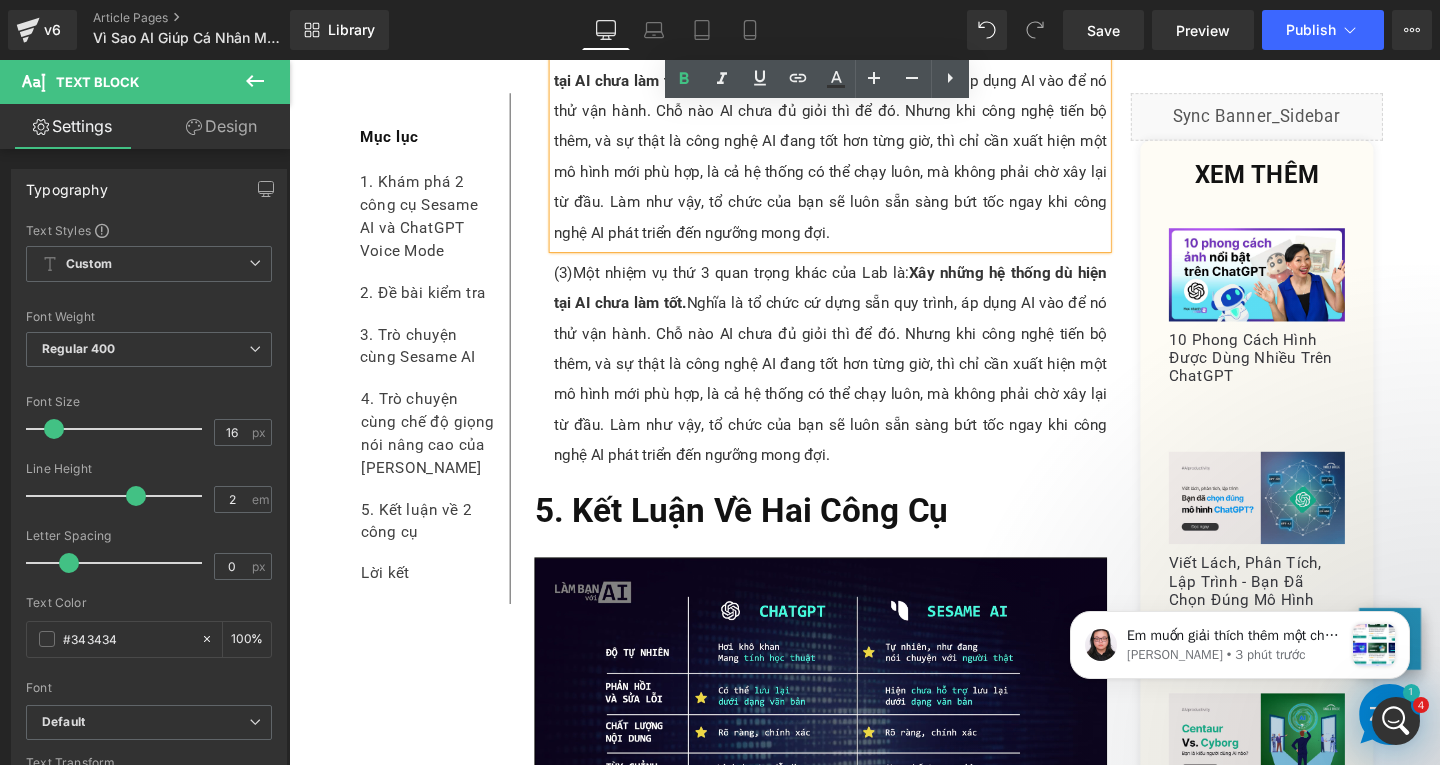 click on "(3) Một nhiệm vụ thứ 3 quan trọng khác của Lab là:  Xây những hệ thống dù hiện tại AI chưa làm tốt.  Nghĩa là tổ chức cứ dựng sẵn quy trình, áp dụng AI vào để nó thử vận hành. Chỗ nào AI chưa đủ giỏi thì để đó. Nhưng khi công nghệ tiến bộ thêm, và sự thật là công nghệ AI đang tốt hơn từng giờ, thì chỉ cần xuất hiện một mô hình mới phù hợp, là cả hệ thống có thể chạy luôn, mà không phải chờ xây lại từ đầu. Làm như vậy, tổ chức của bạn sẽ luôn sẵn sàng bứt tốc ngay khi công nghệ AI phát triển đến ngưỡng mong đợi." at bounding box center [858, 380] 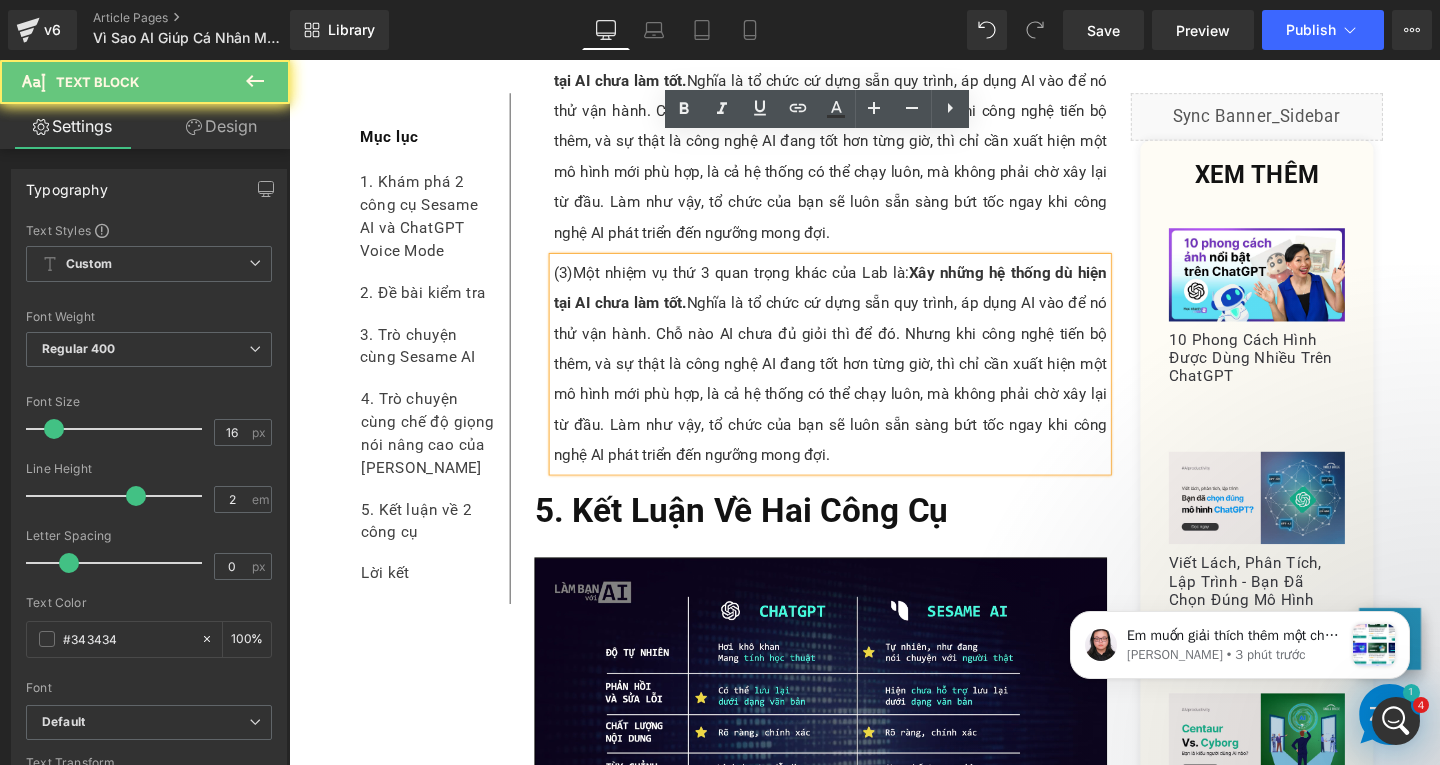 click on "(3) Một nhiệm vụ thứ 3 quan trọng khác của Lab là:  Xây những hệ thống dù hiện tại AI chưa làm tốt.  Nghĩa là tổ chức cứ dựng sẵn quy trình, áp dụng AI vào để nó thử vận hành. Chỗ nào AI chưa đủ giỏi thì để đó. Nhưng khi công nghệ tiến bộ thêm, và sự thật là công nghệ AI đang tốt hơn từng giờ, thì chỉ cần xuất hiện một mô hình mới phù hợp, là cả hệ thống có thể chạy luôn, mà không phải chờ xây lại từ đầu. Làm như vậy, tổ chức của bạn sẽ luôn sẵn sàng bứt tốc ngay khi công nghệ AI phát triển đến ngưỡng mong đợi." at bounding box center [858, 380] 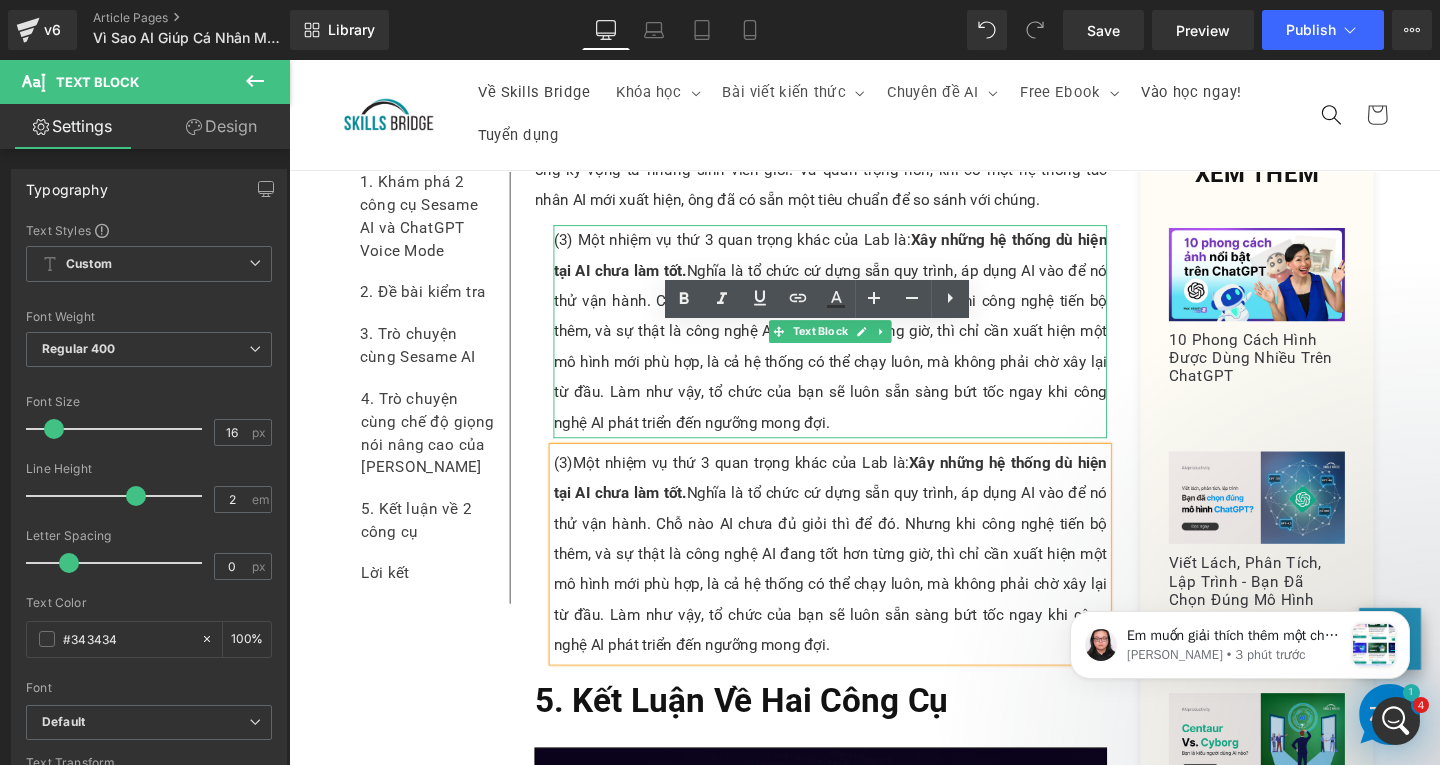 scroll, scrollTop: 10226, scrollLeft: 0, axis: vertical 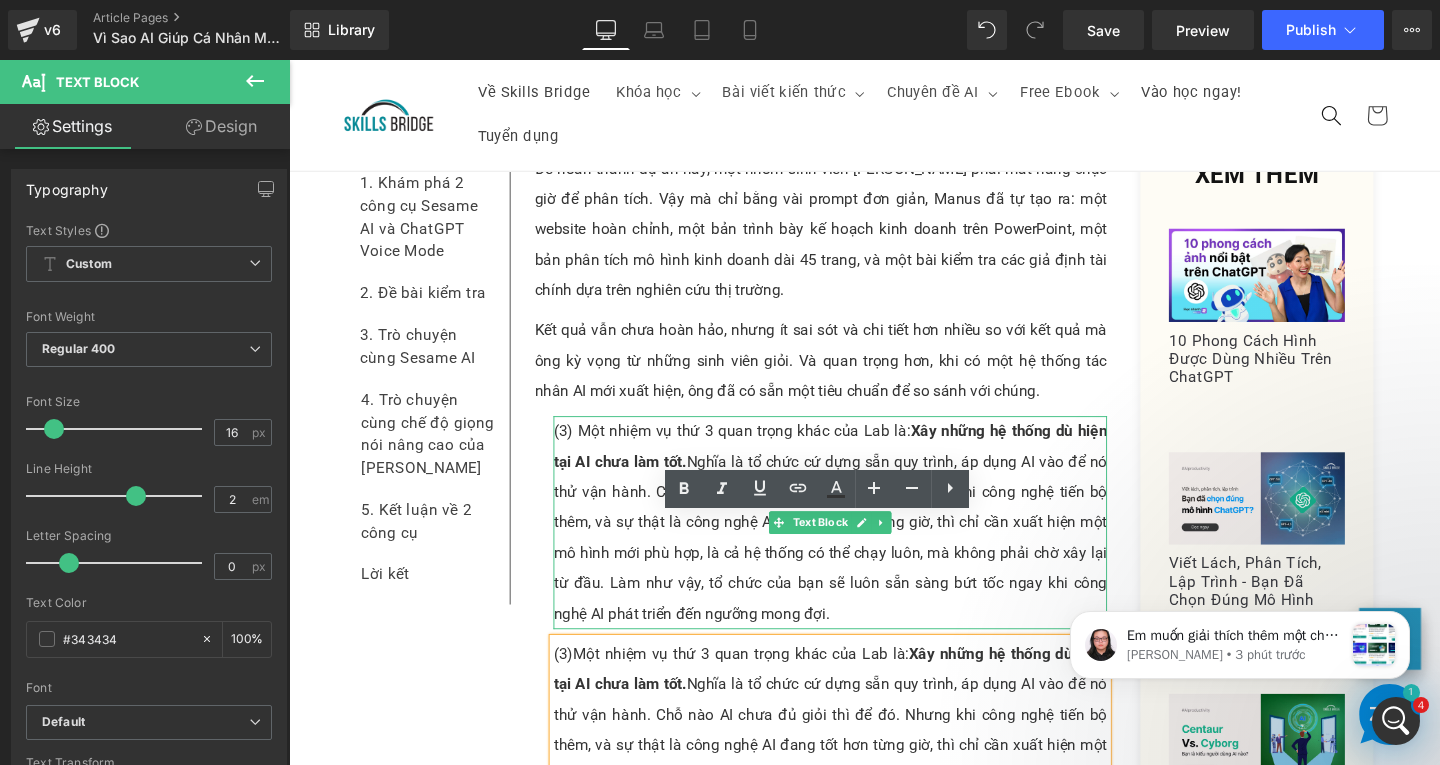click on "(3)   Một nhiệm vụ thứ 3 quan trọng khác của Lab là:  Xây những hệ thống dù hiện tại AI chưa làm tốt.  Nghĩa là tổ chức cứ dựng sẵn quy trình, áp dụng AI vào để nó thử vận hành. Chỗ nào AI chưa đủ giỏi thì để đó. Nhưng khi công nghệ tiến bộ thêm, và sự thật là công nghệ AI đang tốt hơn từng giờ, thì chỉ cần xuất hiện một mô hình mới phù hợp, là cả hệ thống có thể chạy luôn, mà không phải chờ xây lại từ đầu. Làm như vậy, tổ chức của bạn sẽ luôn sẵn sàng bứt tốc ngay khi công nghệ AI phát triển đến ngưỡng mong đợi." at bounding box center (858, 546) 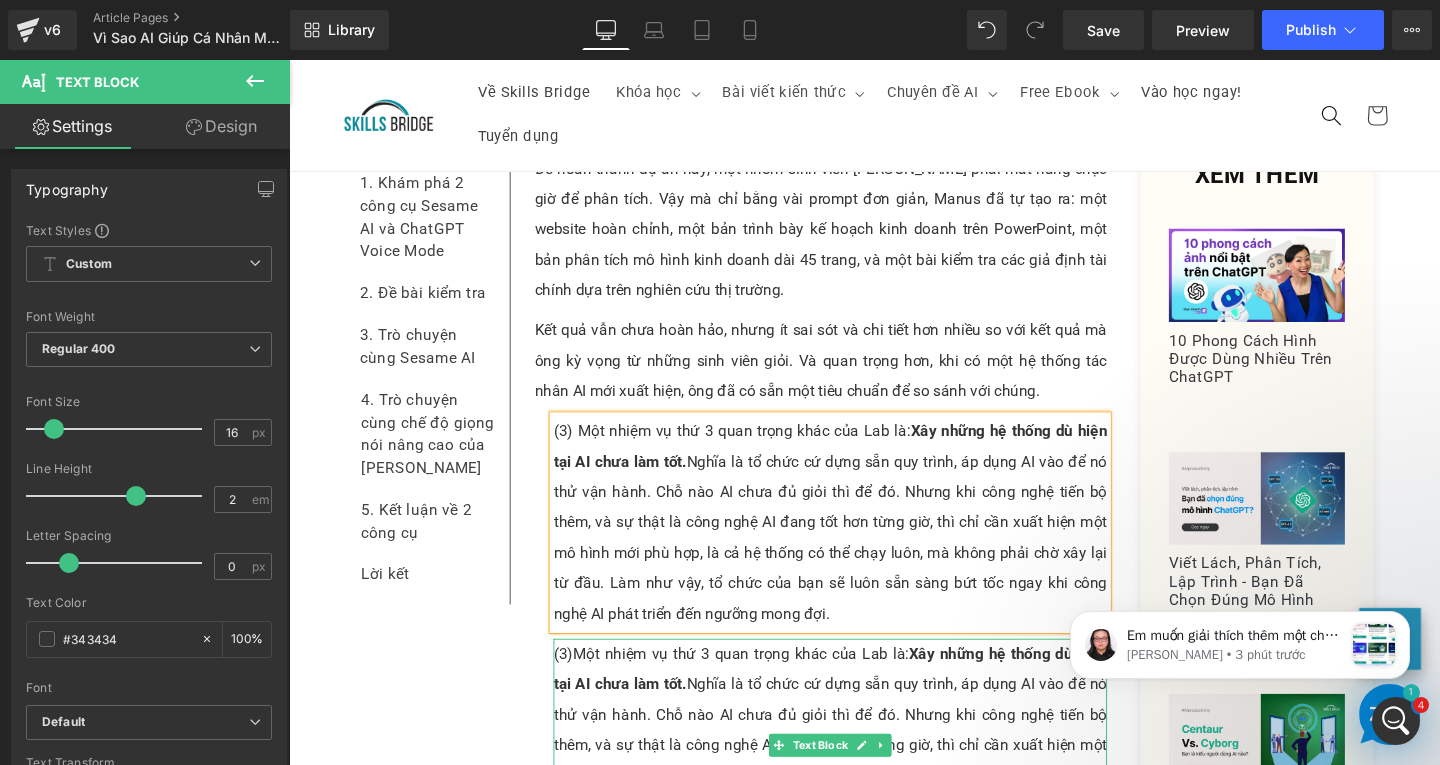 click on "(3) Một nhiệm vụ thứ 3 quan trọng khác của Lab là:  Xây những hệ thống dù hiện tại AI chưa làm tốt.  Nghĩa là tổ chức cứ dựng sẵn quy trình, áp dụng AI vào để nó thử vận hành. Chỗ nào AI chưa đủ giỏi thì để đó. Nhưng khi công nghệ tiến bộ thêm, và sự thật là công nghệ AI đang tốt hơn từng giờ, thì chỉ cần xuất hiện một mô hình mới phù hợp, là cả hệ thống có thể chạy luôn, mà không phải chờ xây lại từ đầu. Làm như vậy, tổ chức của bạn sẽ luôn sẵn sàng bứt tốc ngay khi công nghệ AI phát triển đến ngưỡng mong đợi." at bounding box center (858, 780) 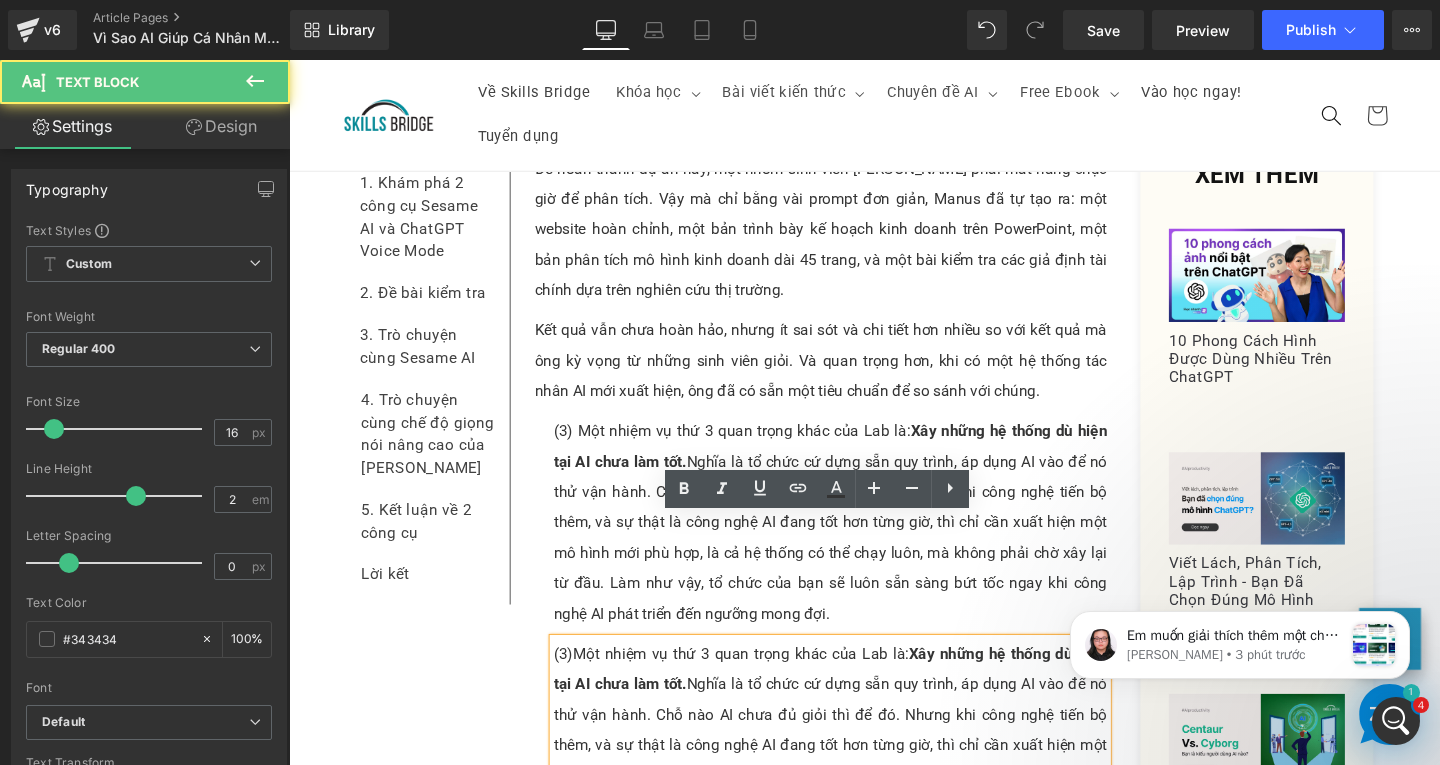click on "(3) Một nhiệm vụ thứ 3 quan trọng khác của Lab là:  Xây những hệ thống dù hiện tại AI chưa làm tốt.  Nghĩa là tổ chức cứ dựng sẵn quy trình, áp dụng AI vào để nó thử vận hành. Chỗ nào AI chưa đủ giỏi thì để đó. Nhưng khi công nghệ tiến bộ thêm, và sự thật là công nghệ AI đang tốt hơn từng giờ, thì chỉ cần xuất hiện một mô hình mới phù hợp, là cả hệ thống có thể chạy luôn, mà không phải chờ xây lại từ đầu. Làm như vậy, tổ chức của bạn sẽ luôn sẵn sàng bứt tốc ngay khi công nghệ AI phát triển đến ngưỡng mong đợi." at bounding box center [858, 780] 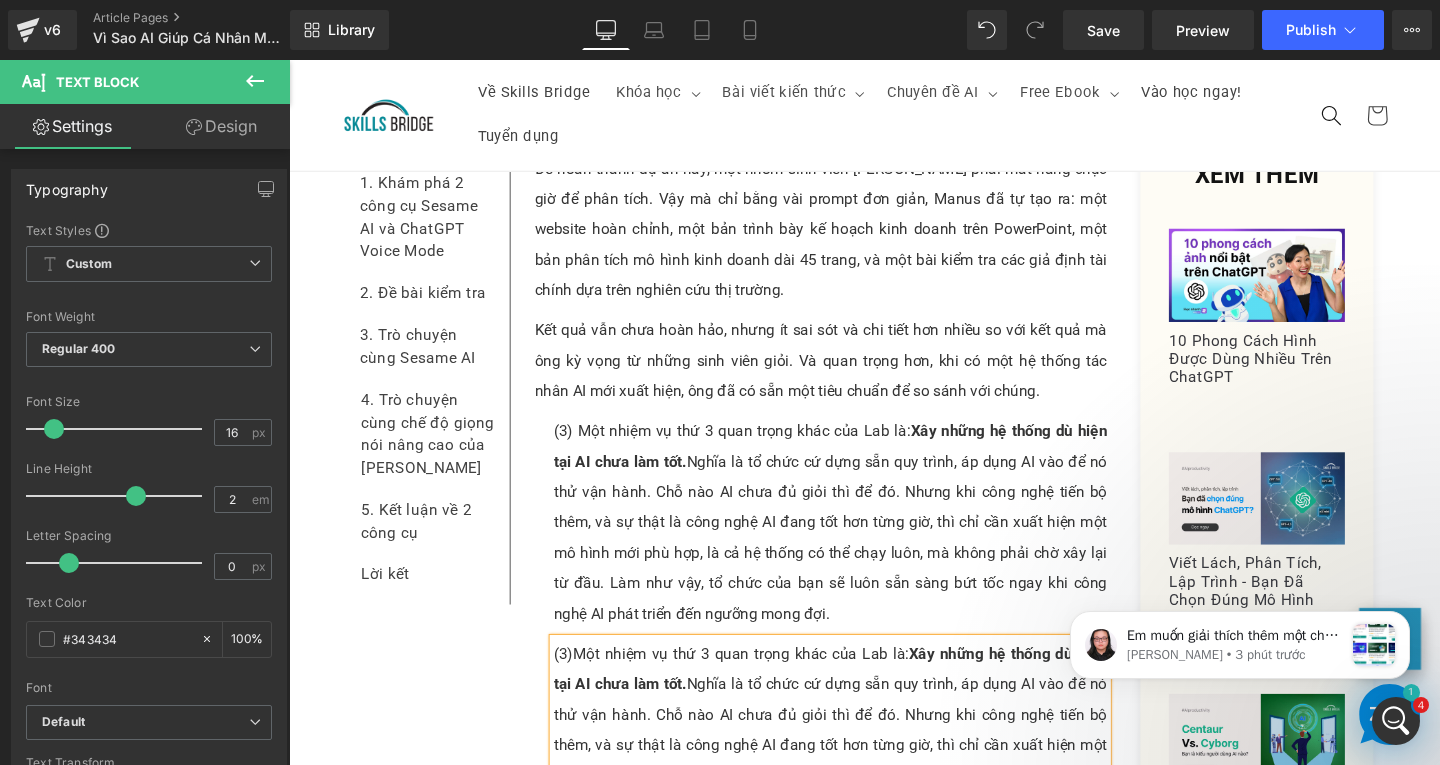 paste 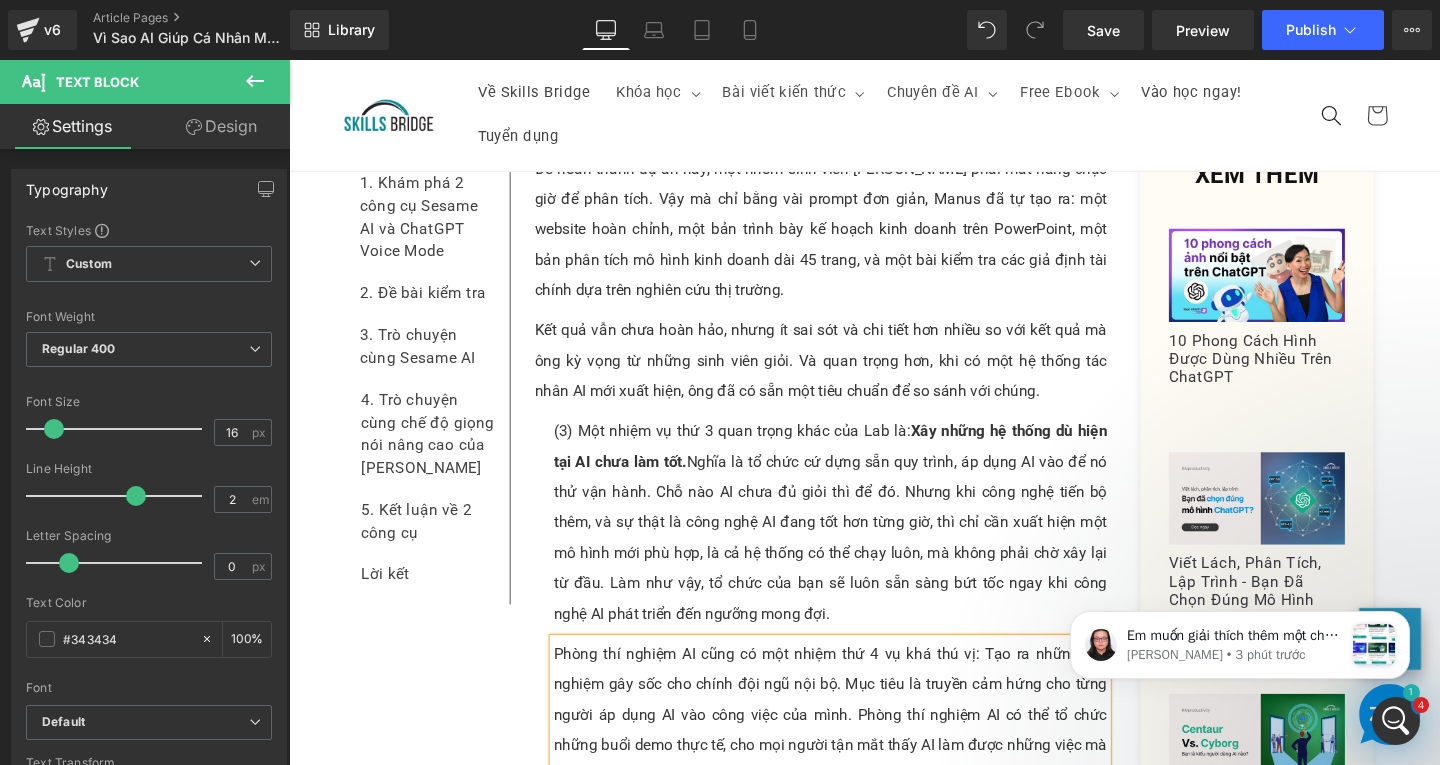 click on "Phòng thí nghiệm AI cũng có một nhiệm thứ 4 vụ khá thú vị: Tạo ra những trải nghiệm gây sốc cho chính đội ngũ nội bộ. Mục tiêu là truyền cảm hứng cho từng người áp dụng AI vào công việc của mình. Phòng thí nghiệm AI có thể tổ chức những buổi demo thực tế, cho mọi người tận mắt thấy AI làm được những việc mà họ tưởng phải mất vài ngày đến vài tháng mới xong. Khi nhìn thấy tận mắt sức mạnh của AI như vậy, phần lớn mọi người sẽ thay đổi thái độ. Sự tò mò sẽ dần đánh bại sự lo lắng và trì hoãn." at bounding box center (858, 780) 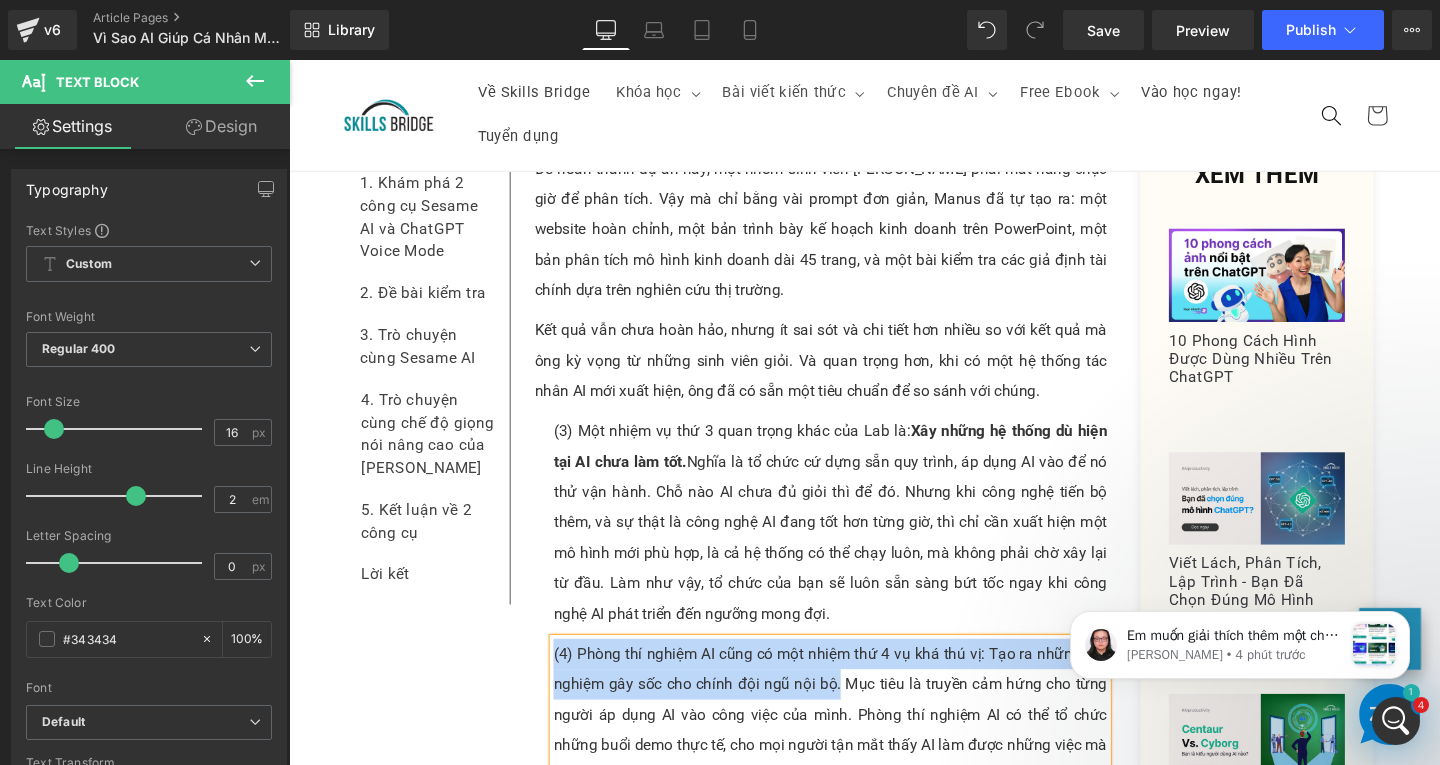 drag, startPoint x: 560, startPoint y: 559, endPoint x: 860, endPoint y: 581, distance: 300.80557 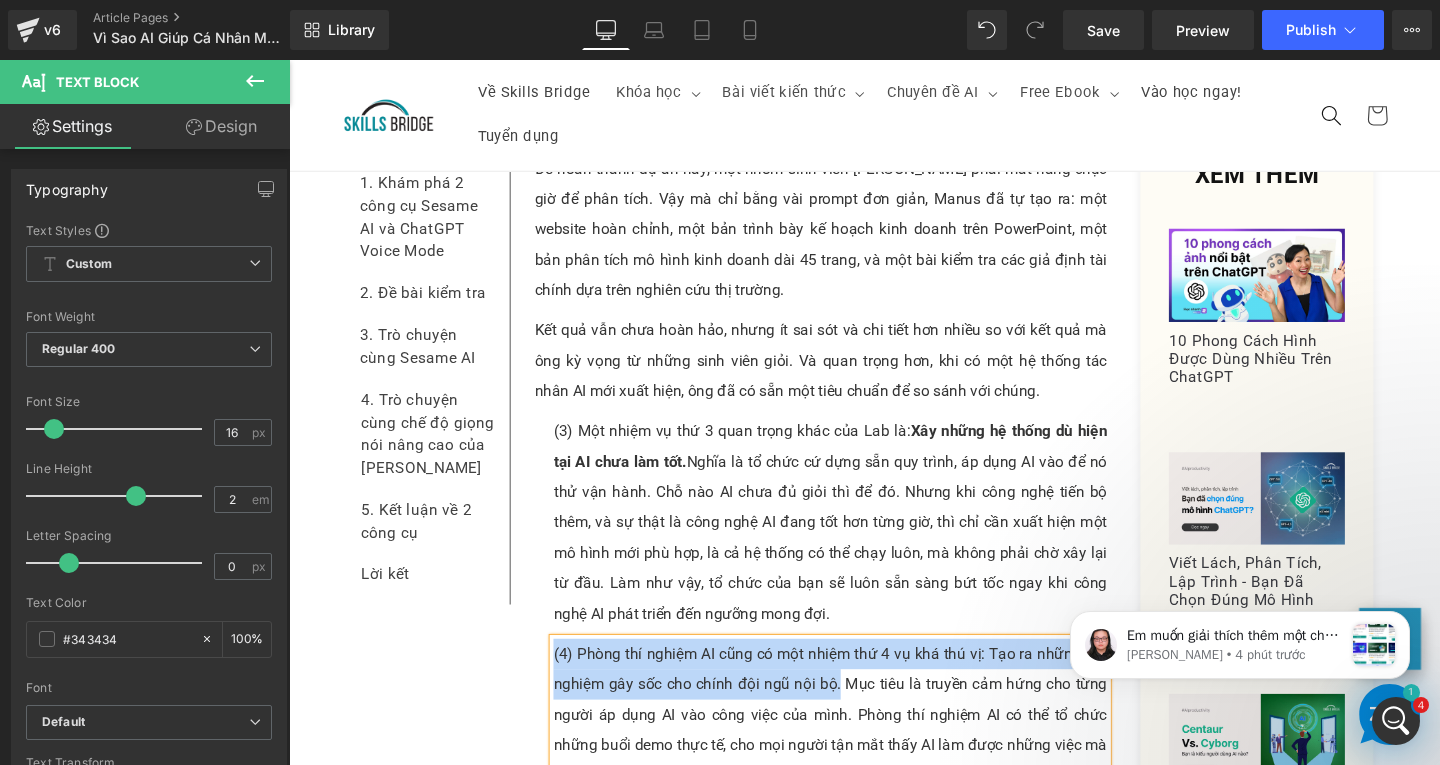 click on "(4) Phòng thí nghiệm AI cũng có một nhiệm thứ 4 vụ khá thú vị: Tạo ra những trải nghiệm gây sốc cho chính đội ngũ nội bộ. Mục tiêu là truyền cảm hứng cho từng người áp dụng AI vào công việc của mình. Phòng thí nghiệm AI có thể tổ chức những buổi demo thực tế, cho mọi người tận mắt thấy AI làm được những việc mà họ tưởng phải mất vài ngày đến vài tháng mới xong. Khi nhìn thấy tận mắt sức mạnh của AI như vậy, phần lớn mọi người sẽ thay đổi thái độ. Sự tò mò sẽ dần đánh bại sự lo lắng và trì hoãn." at bounding box center [858, 780] 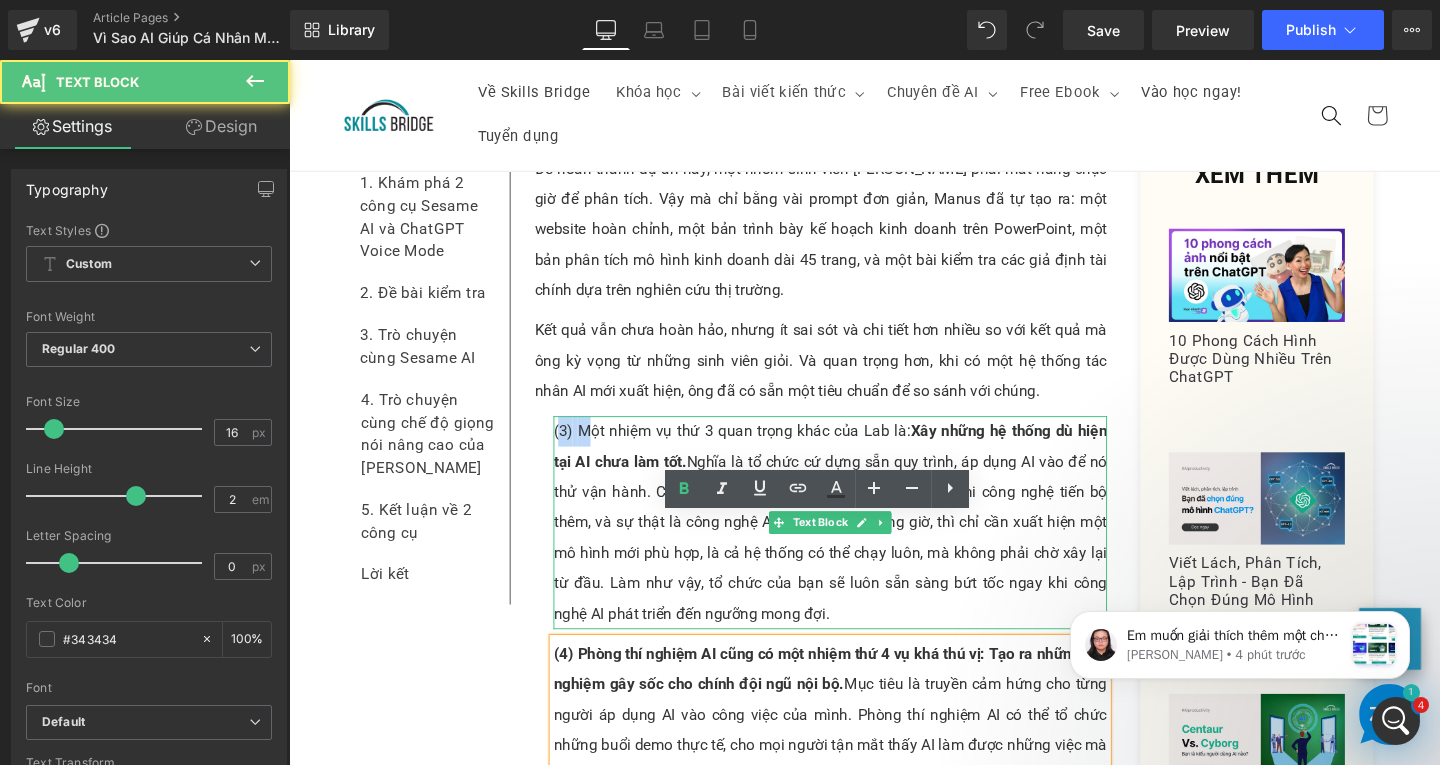drag, startPoint x: 565, startPoint y: 321, endPoint x: 592, endPoint y: 322, distance: 27.018513 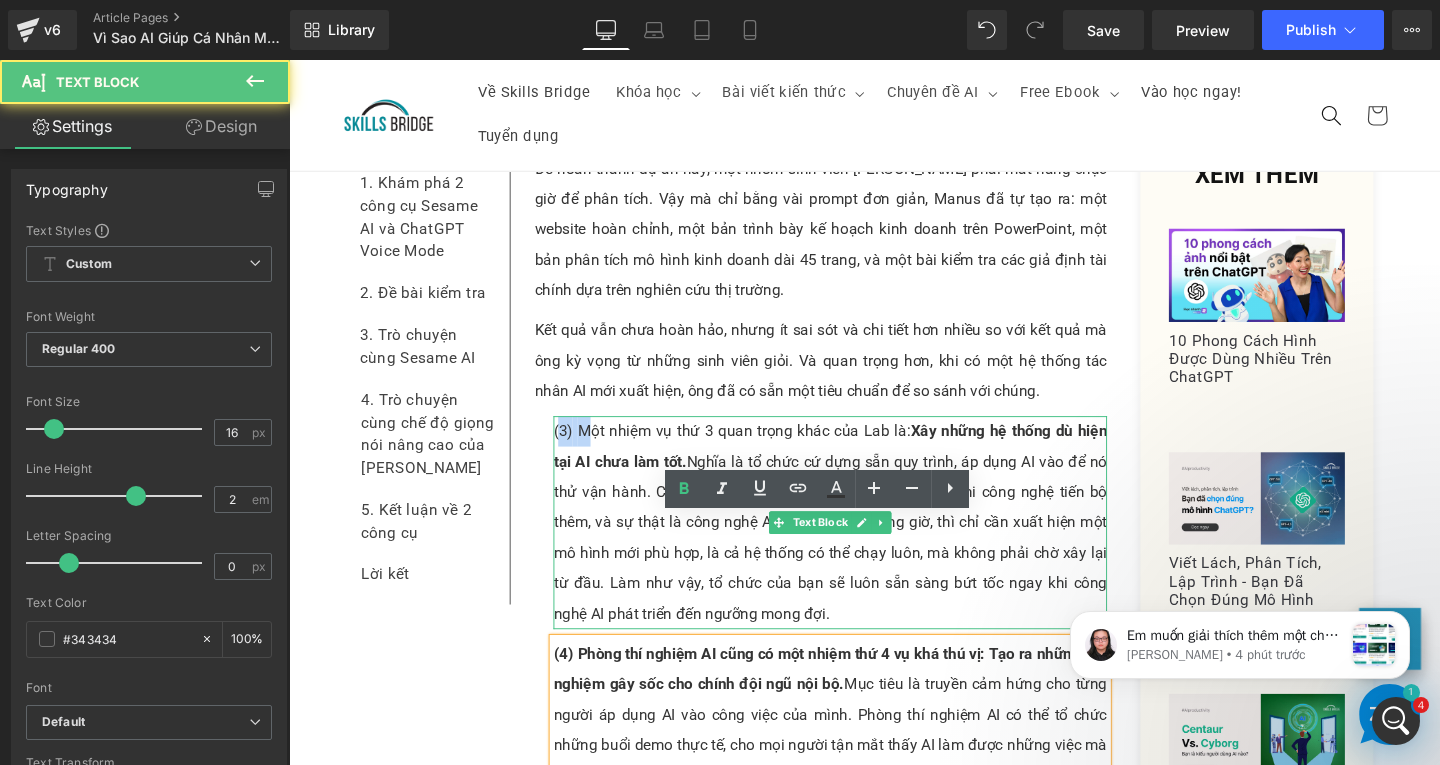 click on "(3)   Một nhiệm vụ thứ 3 quan trọng khác của Lab là:  Xây những hệ thống dù hiện tại AI chưa làm tốt.  Nghĩa là tổ chức cứ dựng sẵn quy trình, áp dụng AI vào để nó thử vận hành. Chỗ nào AI chưa đủ giỏi thì để đó. Nhưng khi công nghệ tiến bộ thêm, và sự thật là công nghệ AI đang tốt hơn từng giờ, thì chỉ cần xuất hiện một mô hình mới phù hợp, là cả hệ thống có thể chạy luôn, mà không phải chờ xây lại từ đầu. Làm như vậy, tổ chức của bạn sẽ luôn sẵn sàng bứt tốc ngay khi công nghệ AI phát triển đến ngưỡng mong đợi." at bounding box center [858, 546] 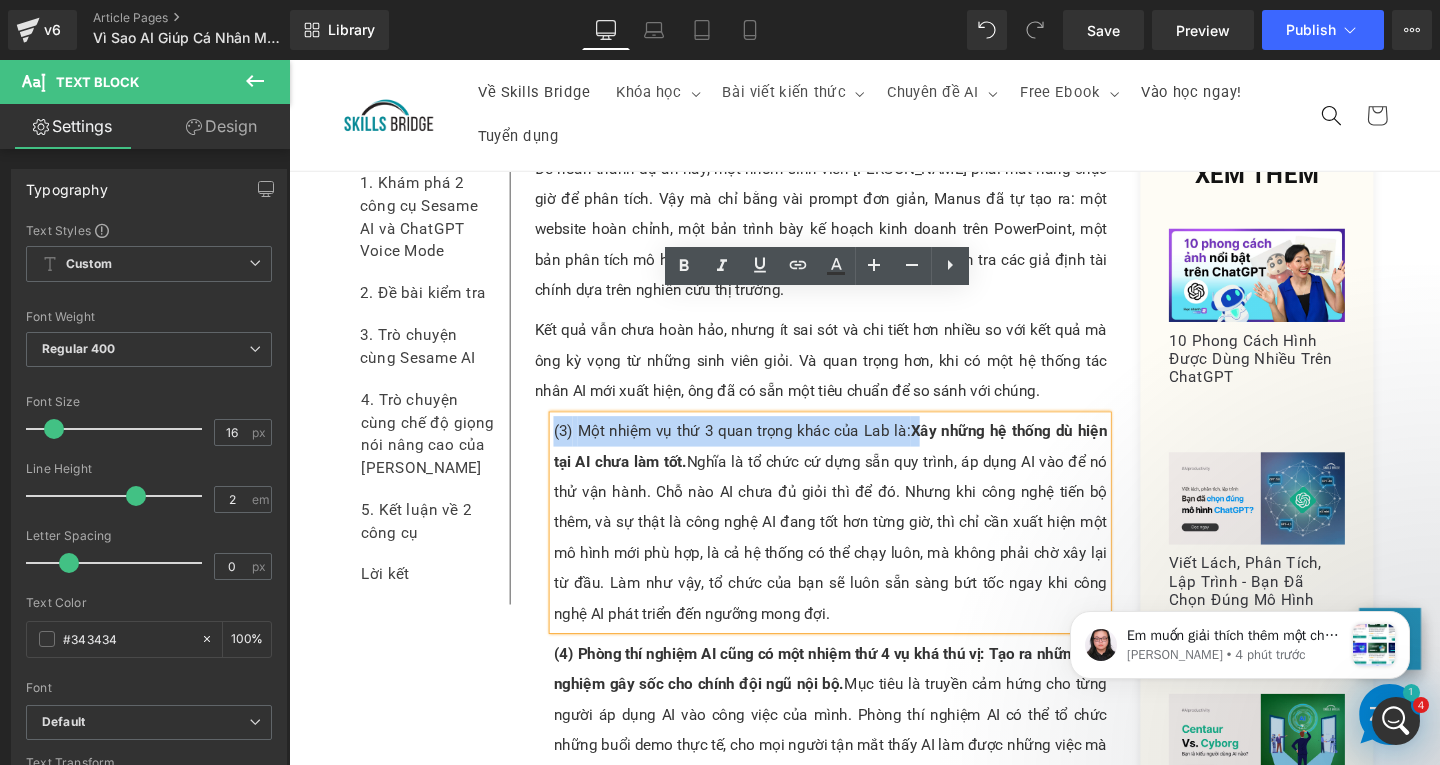 drag, startPoint x: 935, startPoint y: 321, endPoint x: 560, endPoint y: 318, distance: 375.012 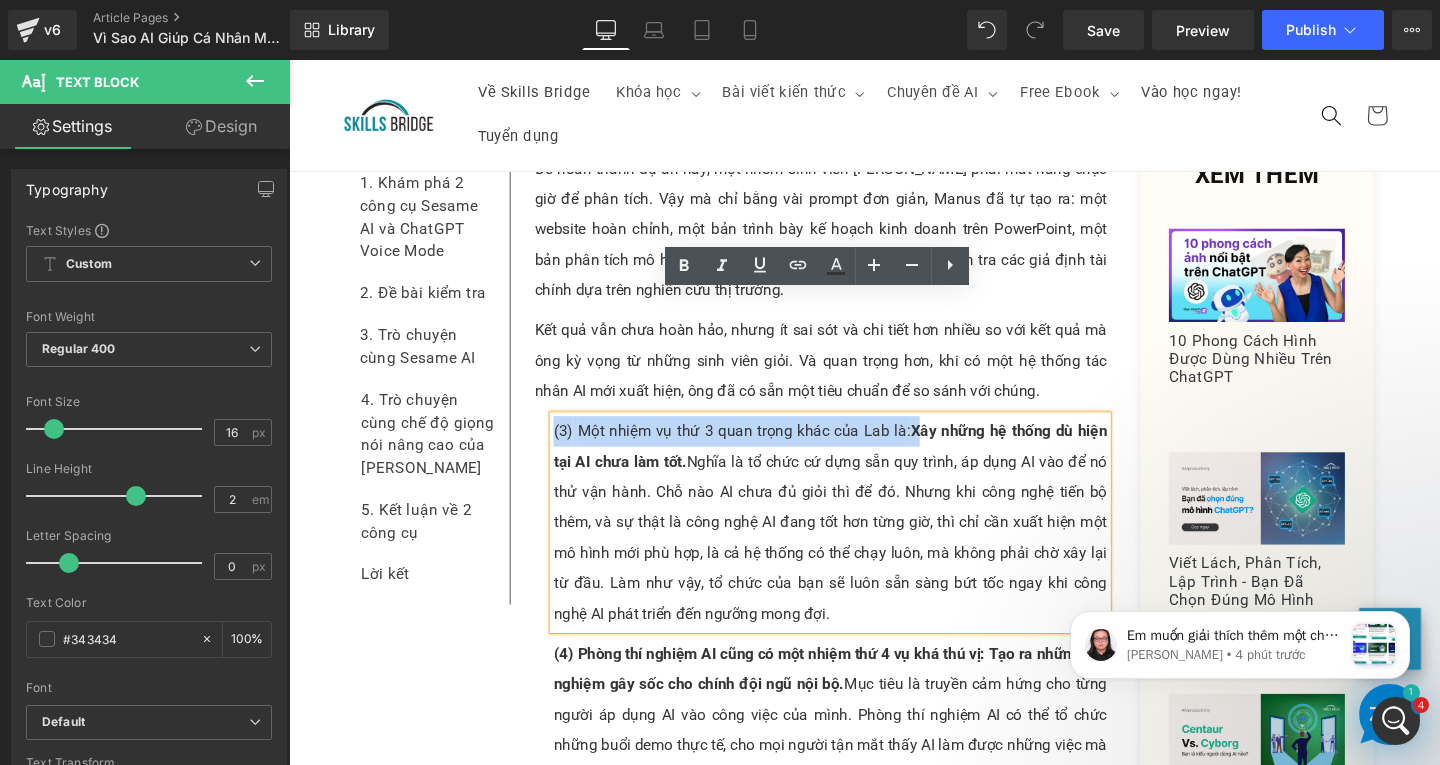 click on "(3)   Một nhiệm vụ thứ 3 quan trọng khác của Lab là:  Xây những hệ thống dù hiện tại AI chưa làm tốt.  Nghĩa là tổ chức cứ dựng sẵn quy trình, áp dụng AI vào để nó thử vận hành. Chỗ nào AI chưa đủ giỏi thì để đó. Nhưng khi công nghệ tiến bộ thêm, và sự thật là công nghệ AI đang tốt hơn từng giờ, thì chỉ cần xuất hiện một mô hình mới phù hợp, là cả hệ thống có thể chạy luôn, mà không phải chờ xây lại từ đầu. Làm như vậy, tổ chức của bạn sẽ luôn sẵn sàng bứt tốc ngay khi công nghệ AI phát triển đến ngưỡng mong đợi." at bounding box center (858, 546) 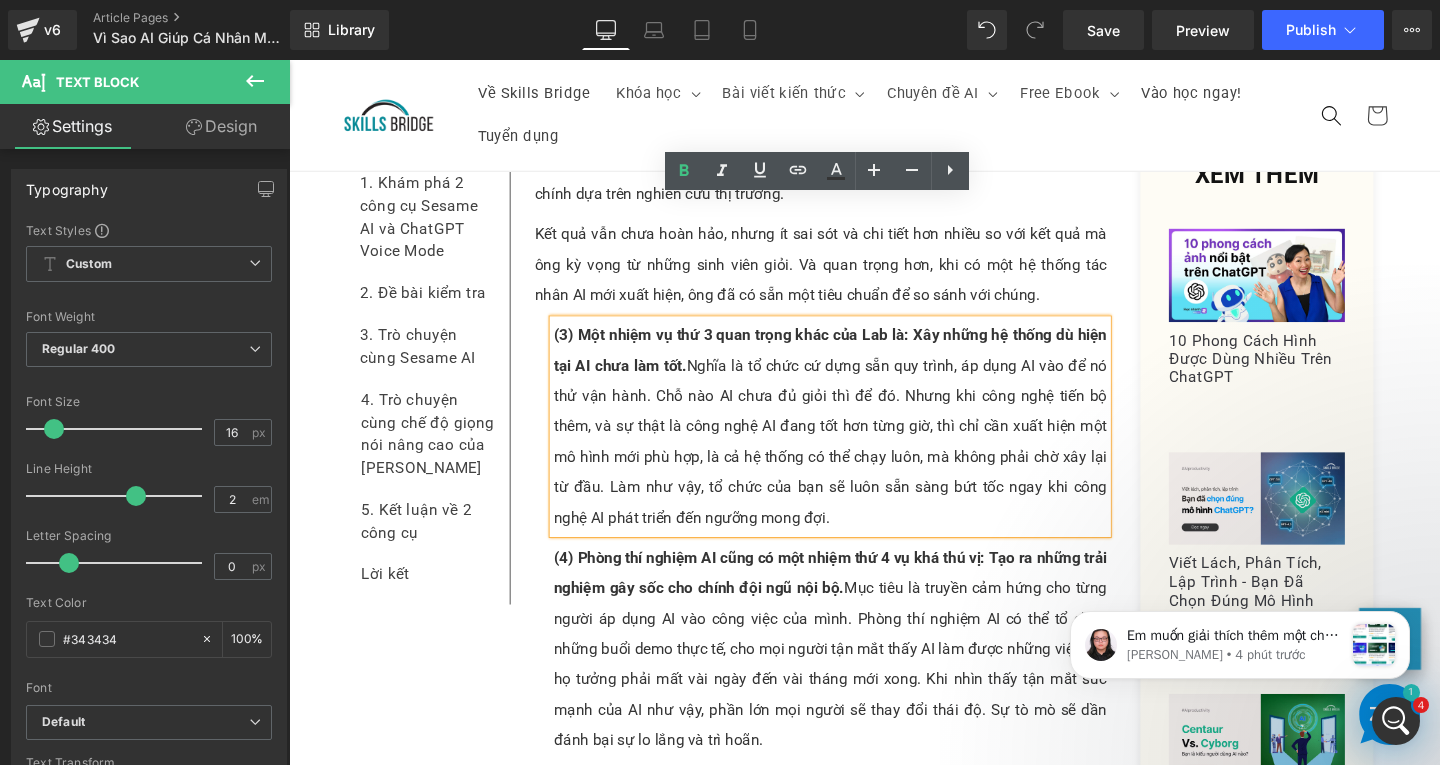 scroll, scrollTop: 10126, scrollLeft: 0, axis: vertical 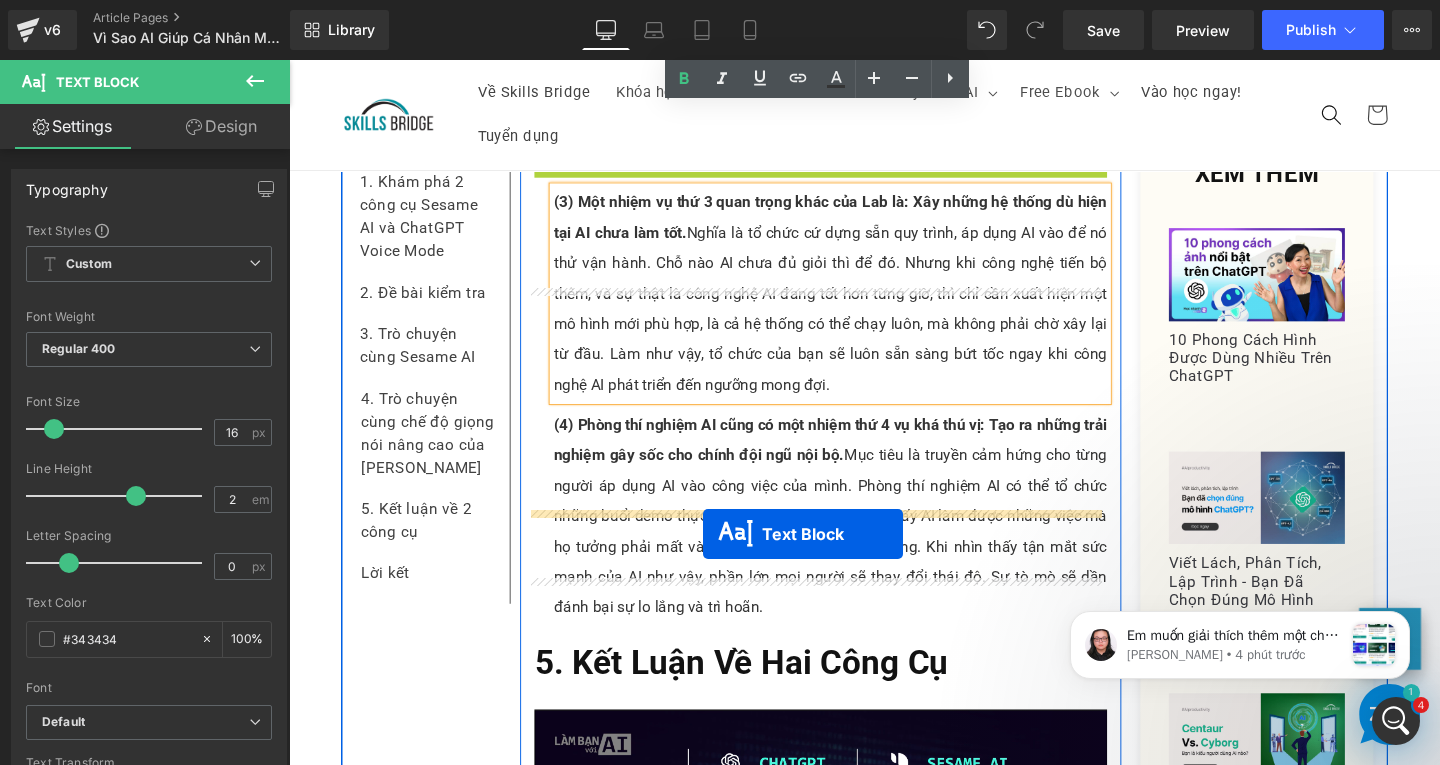 drag, startPoint x: 779, startPoint y: 454, endPoint x: 722, endPoint y: 553, distance: 114.236595 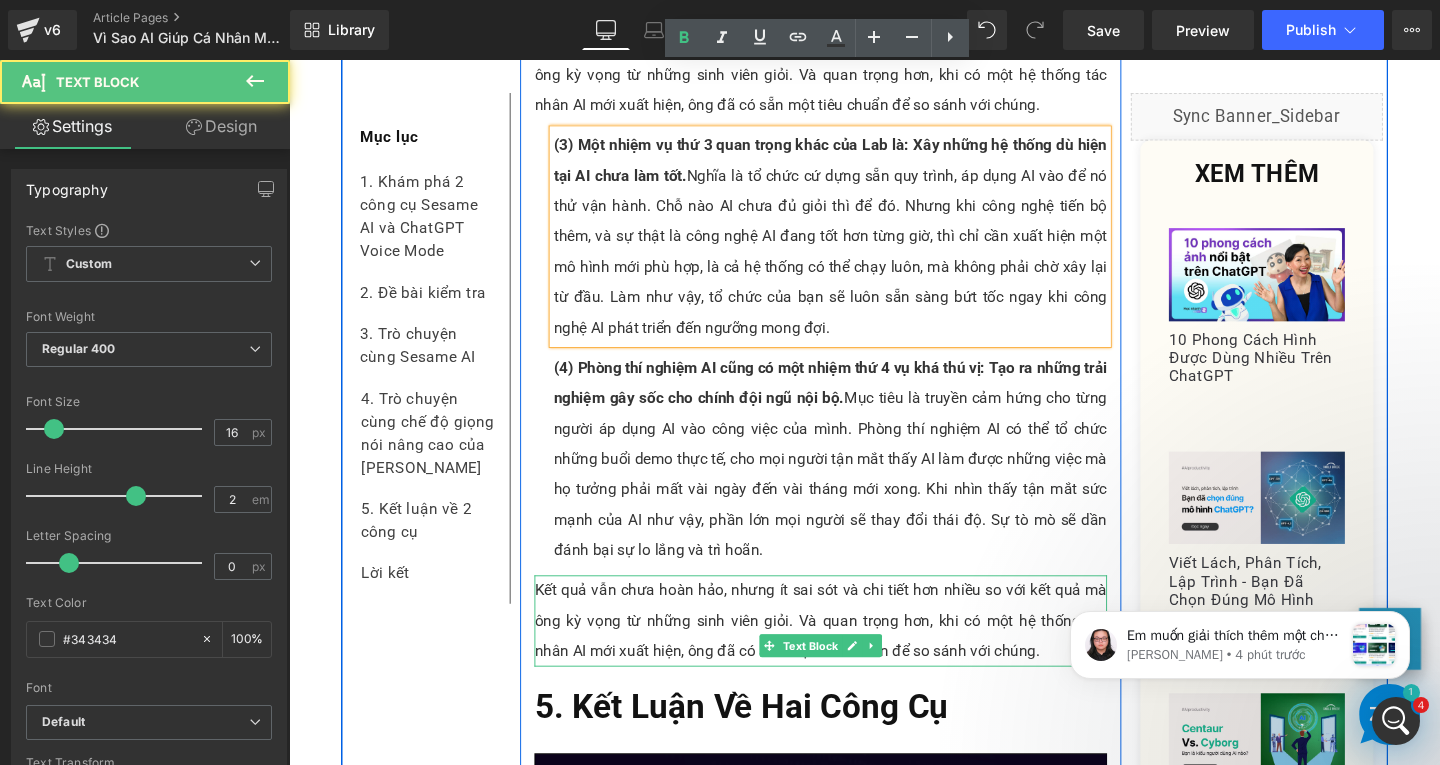 scroll, scrollTop: 10466, scrollLeft: 0, axis: vertical 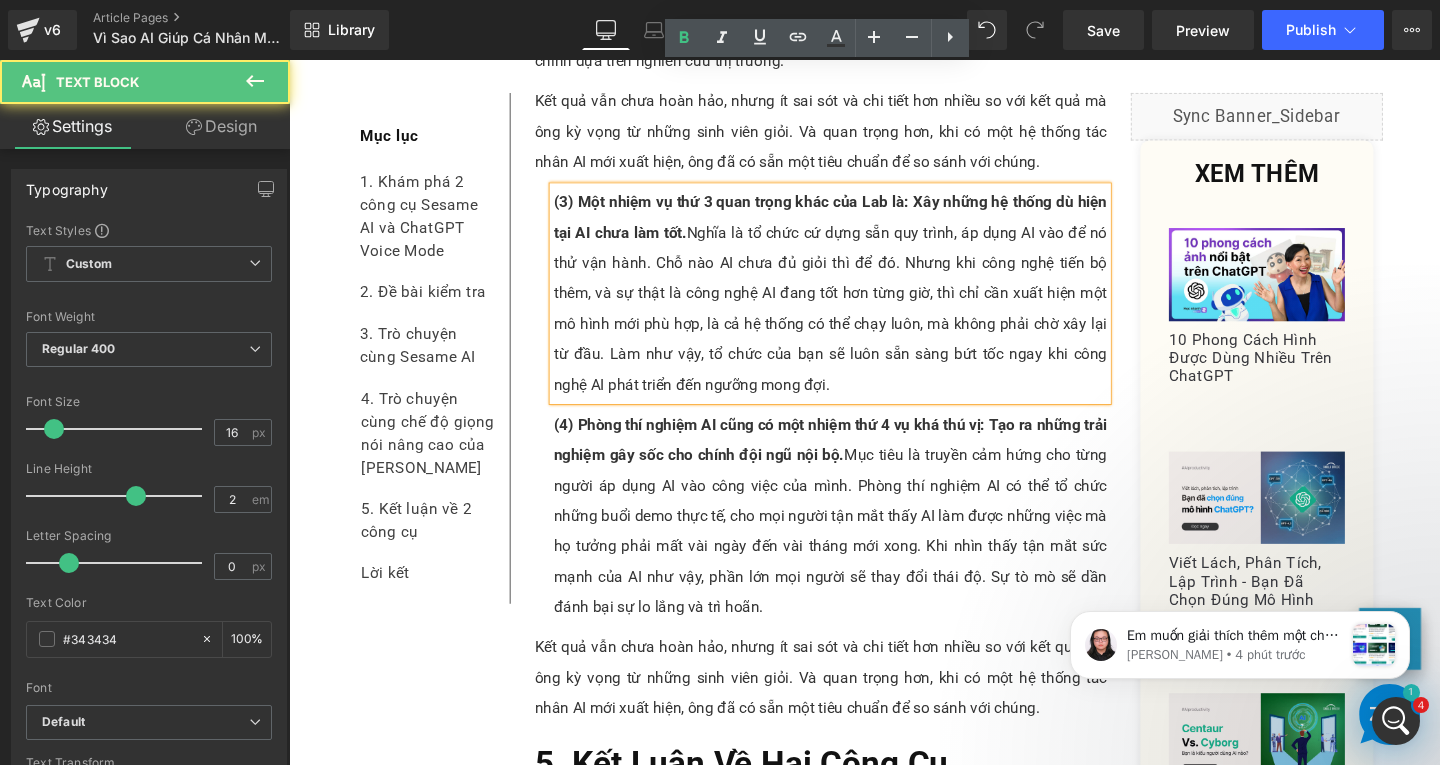 click on "Em muốn giải thích thêm một chút về lỗi chị gửi trước đó Lỗi này xảy ra khi chị cho quá nhiều sản phẩm vào trong Tab element, và không có phương án giải quyết vì chị không thể chia các item trong tab sang các section khác được. Còn nếu chị quyết định sử dụng layout như trang v6 thì chị sẽ không gặp vấn đề này ạ Nathan • 4 phút trước" at bounding box center (1240, 641) 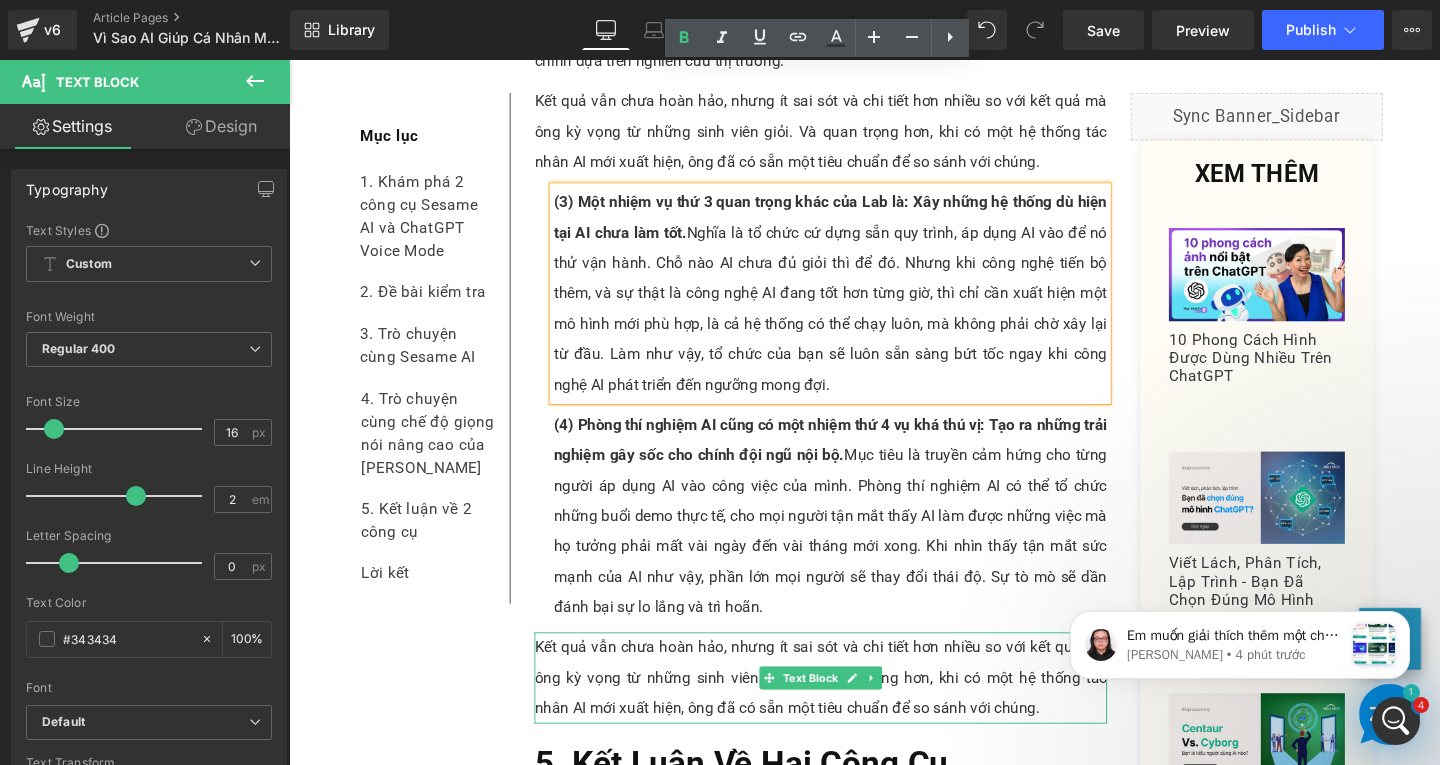 click on "Kết quả vẫn chưa hoàn hảo, nhưng ít sai sót và chi tiết hơn nhiều so với kết quả mà ông kỳ vọng từ những sinh viên giỏi. Và quan trọng hơn, khi có một hệ thống tác nhân AI mới xuất hiện, ông đã có sẵn một tiêu chuẩn để so sánh với chúng." at bounding box center [848, 710] 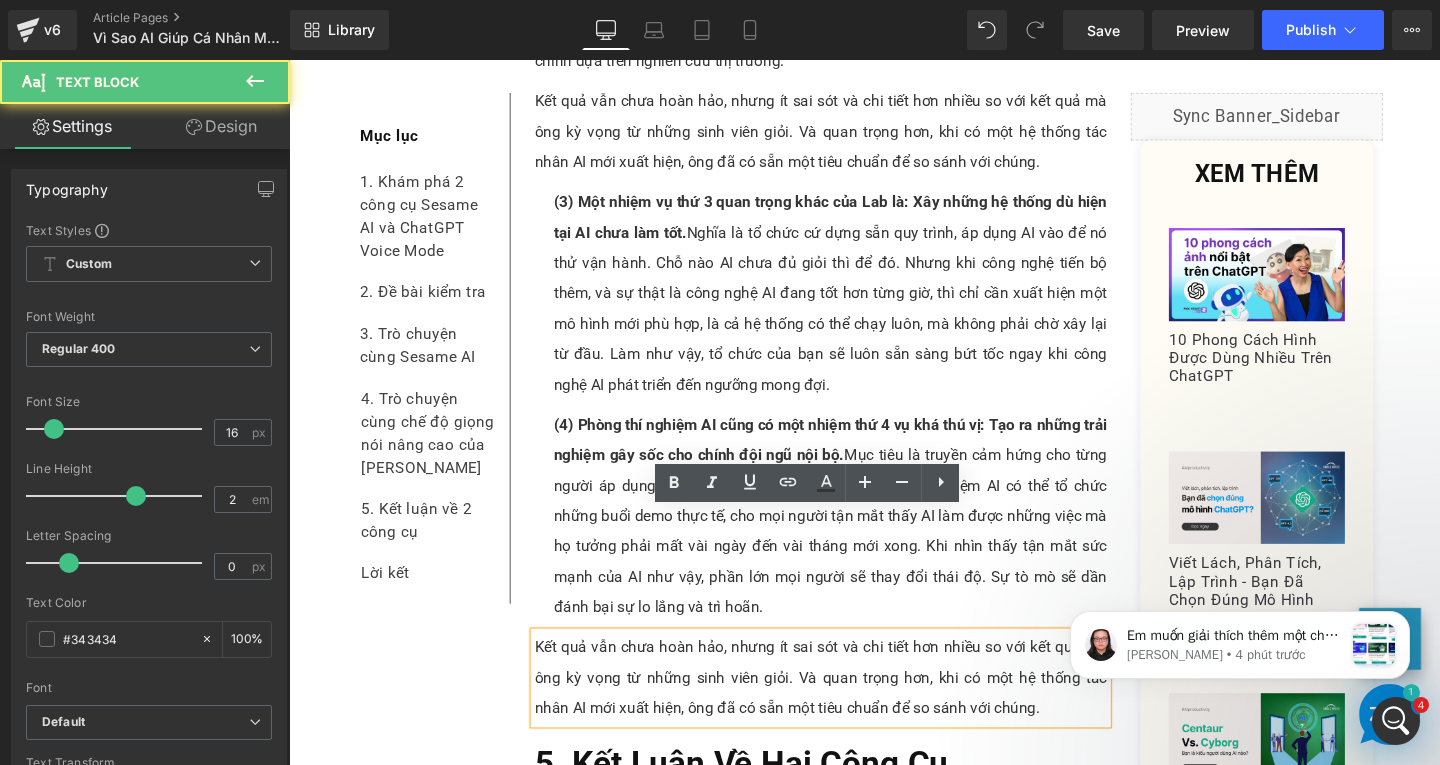 click on "Em muốn giải thích thêm một chút về lỗi chị gửi trước đó Lỗi này xảy ra khi chị cho quá nhiều sản phẩm vào trong Tab element, và không có phương án giải quyết vì chị không thể chia các item trong tab sang các section khác được. Còn nếu chị quyết định sử dụng layout như trang v6 thì chị sẽ không gặp vấn đề này ạ Nathan • 4 phút trước" 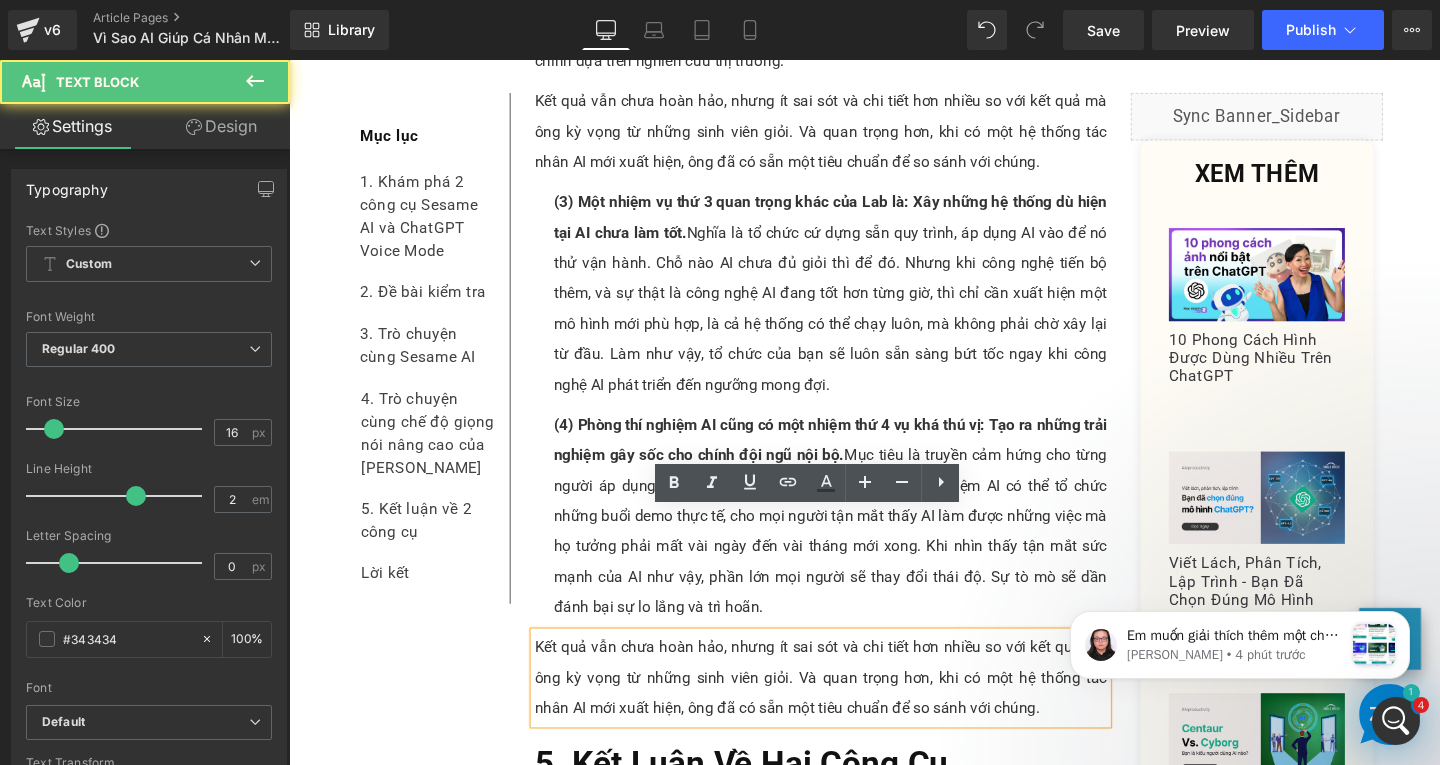 click on "Kết quả vẫn chưa hoàn hảo, nhưng ít sai sót và chi tiết hơn nhiều so với kết quả mà ông kỳ vọng từ những sinh viên giỏi. Và quan trọng hơn, khi có một hệ thống tác nhân AI mới xuất hiện, ông đã có sẵn một tiêu chuẩn để so sánh với chúng." at bounding box center [848, 710] 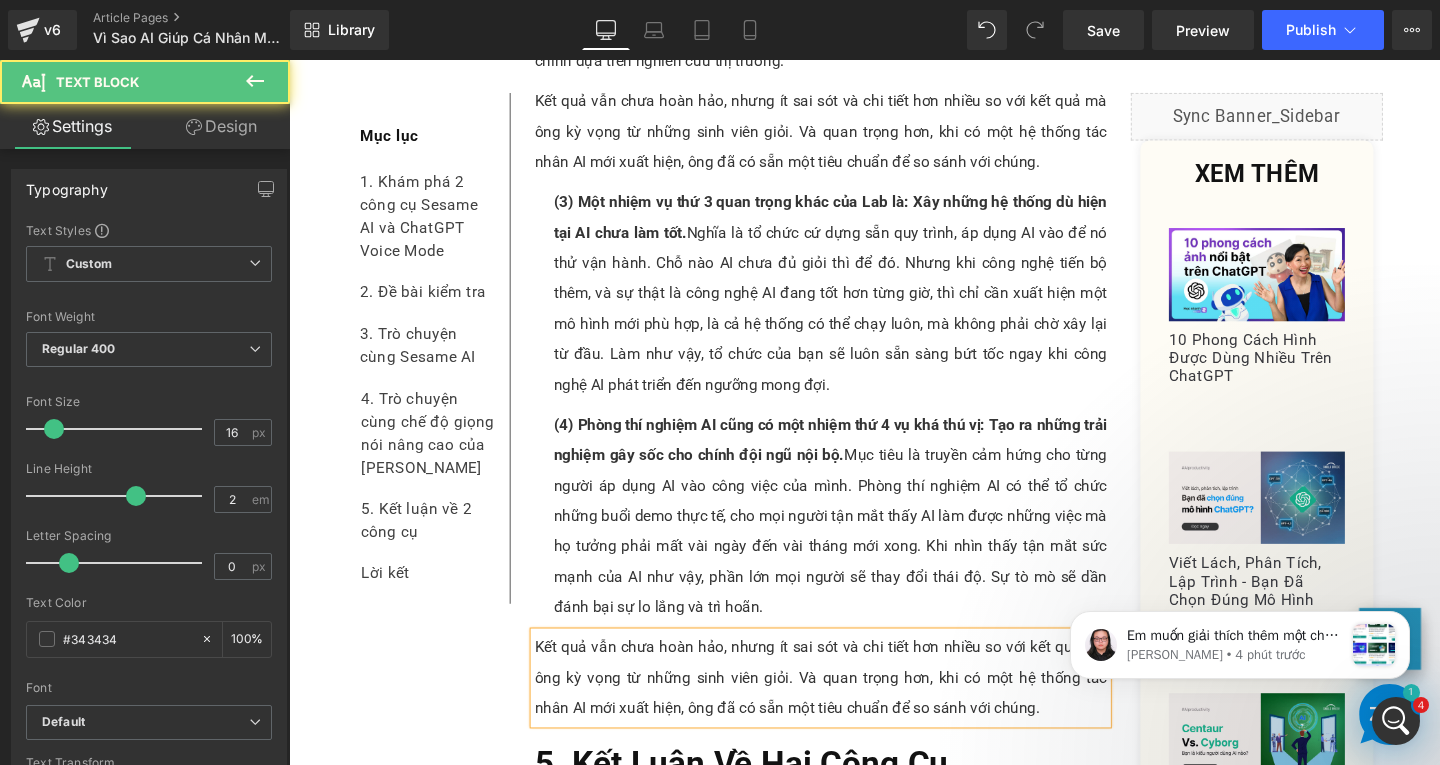 paste 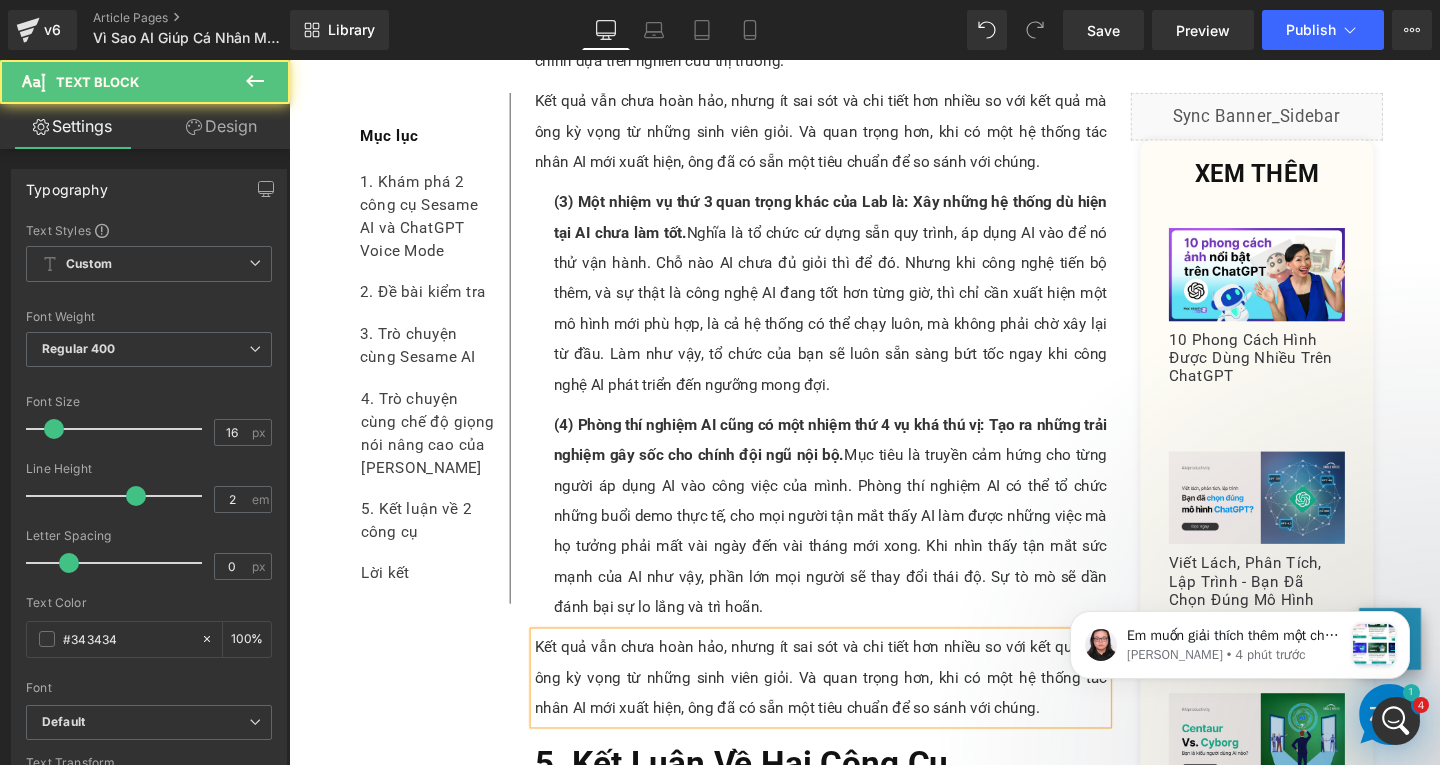 type 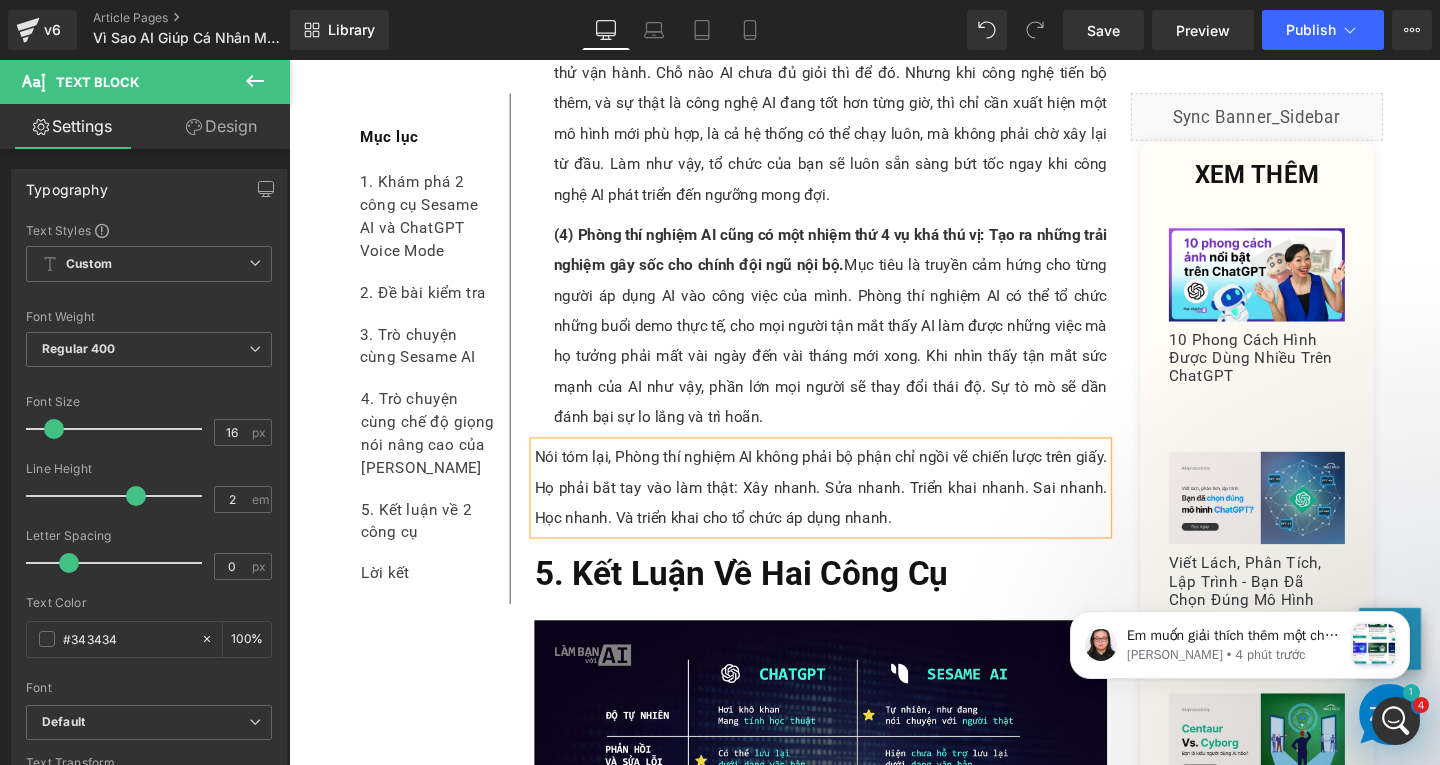 scroll, scrollTop: 10766, scrollLeft: 0, axis: vertical 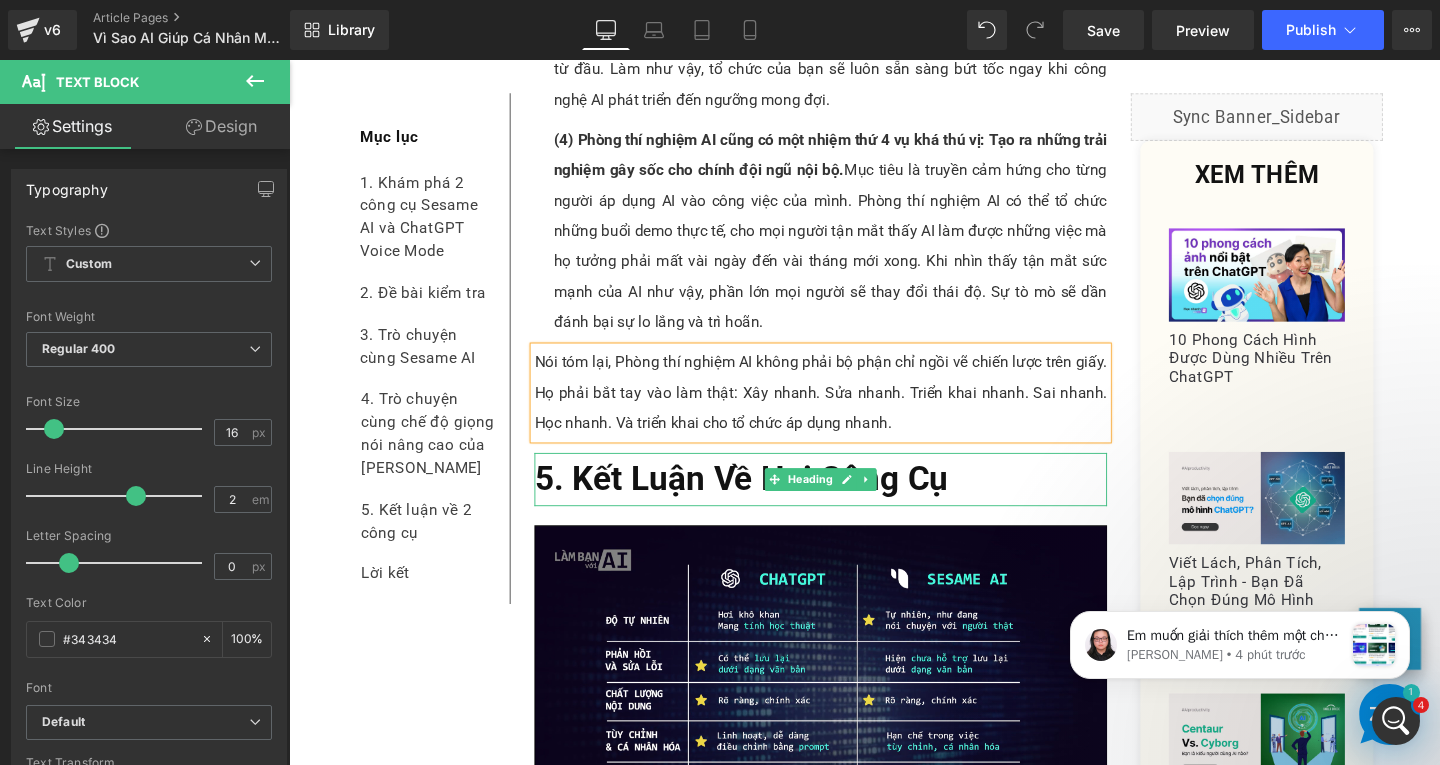 drag, startPoint x: 707, startPoint y: 362, endPoint x: 763, endPoint y: 359, distance: 56.0803 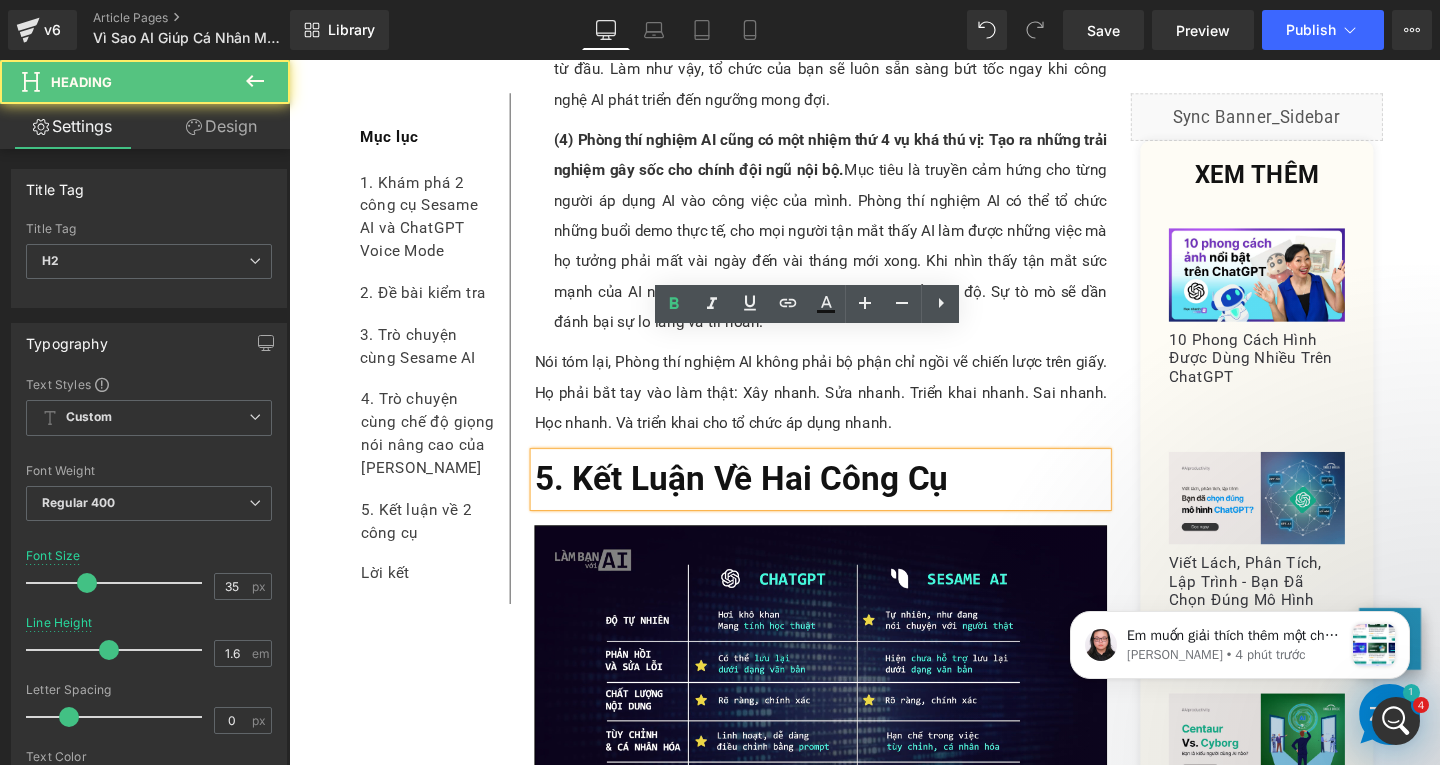 click on "5. Kết Luận Về Hai Công Cụ" at bounding box center [848, 501] 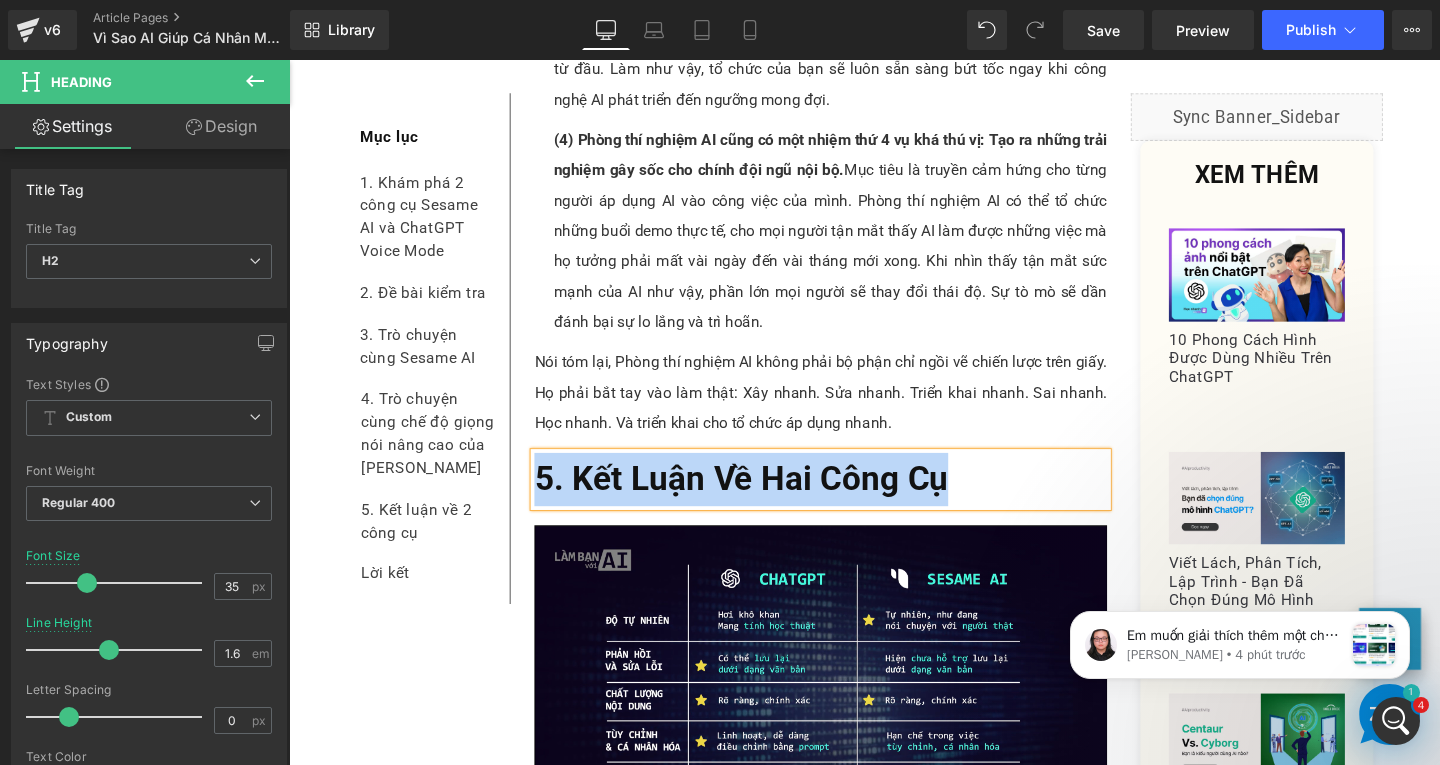 paste 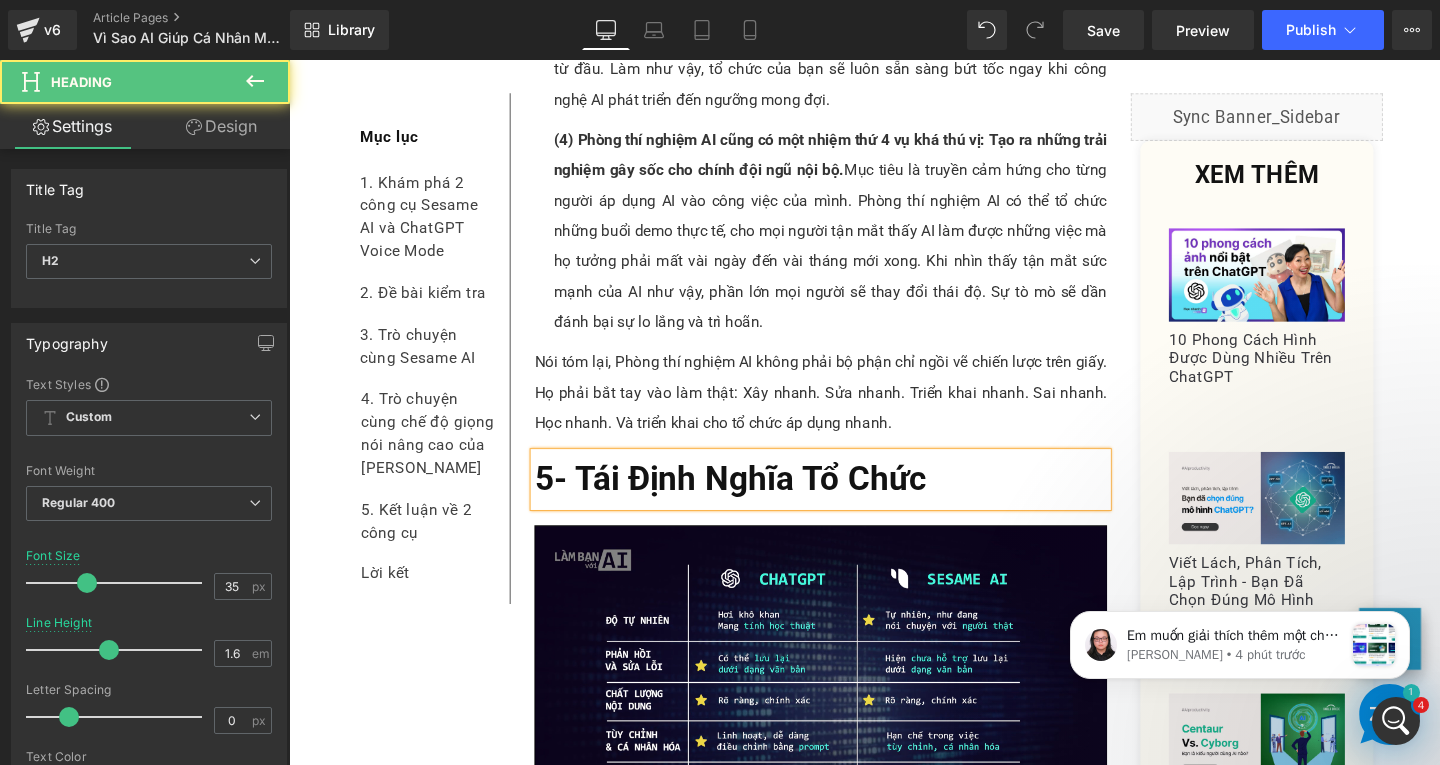click on "5- Tái Định Nghĩa Tổ Chức" at bounding box center (752, 500) 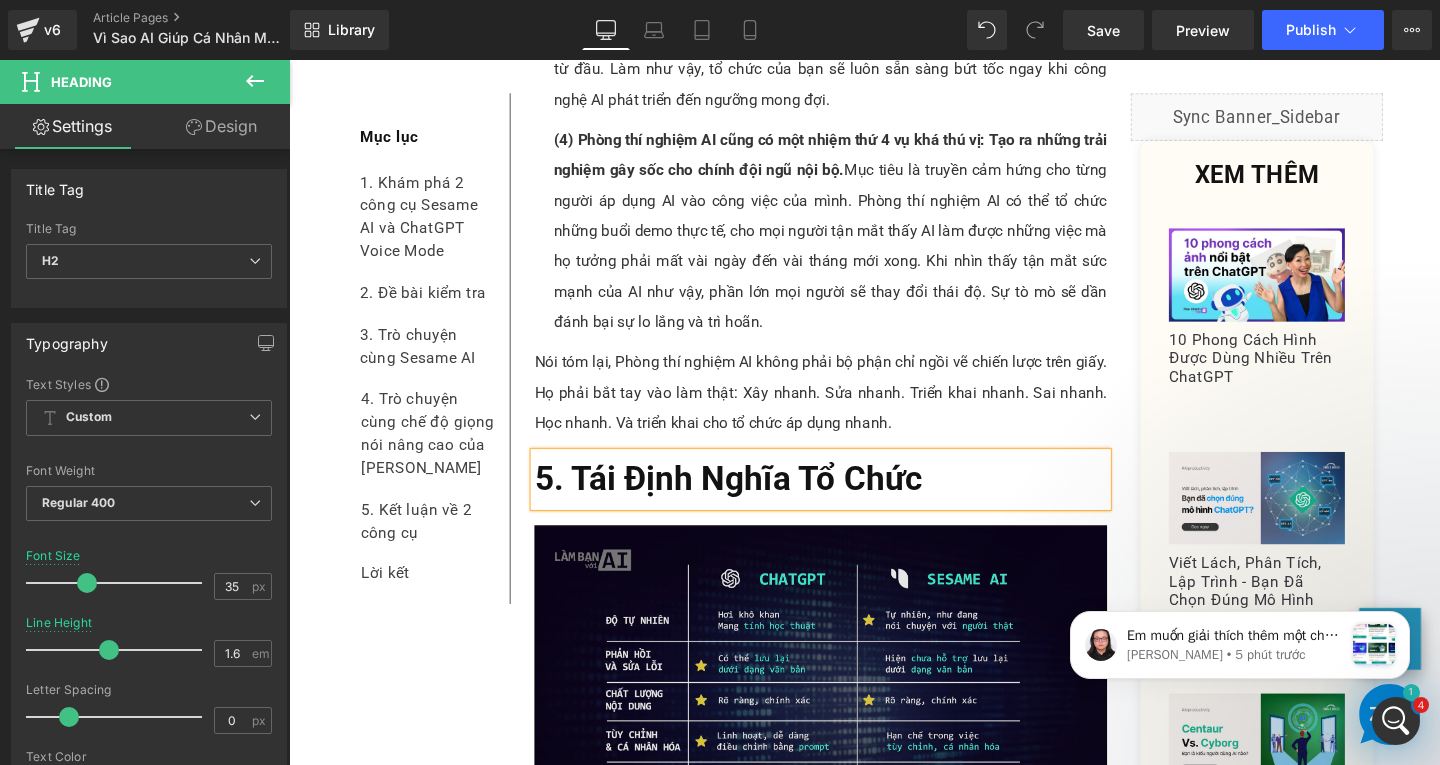 scroll, scrollTop: 11066, scrollLeft: 0, axis: vertical 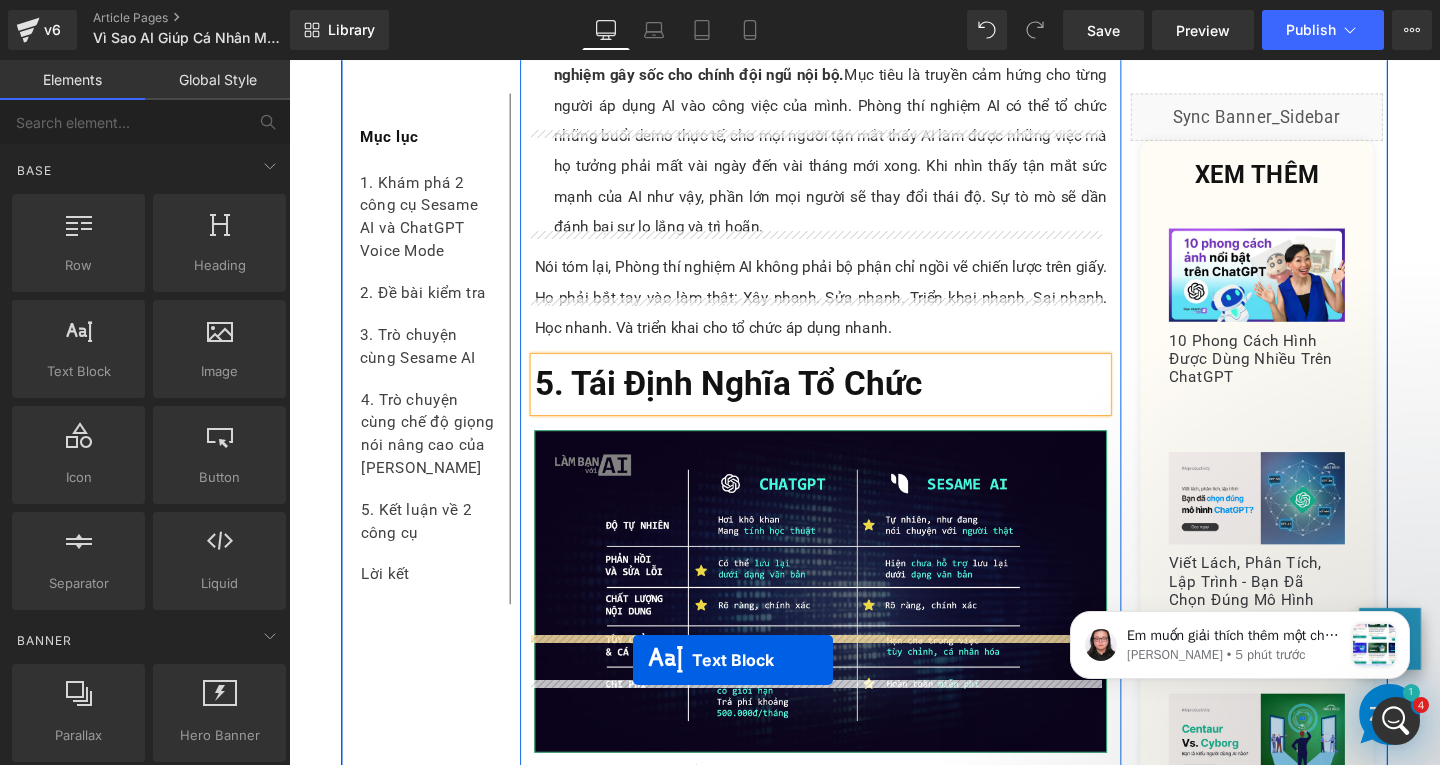 drag, startPoint x: 786, startPoint y: 494, endPoint x: 651, endPoint y: 708, distance: 253.02371 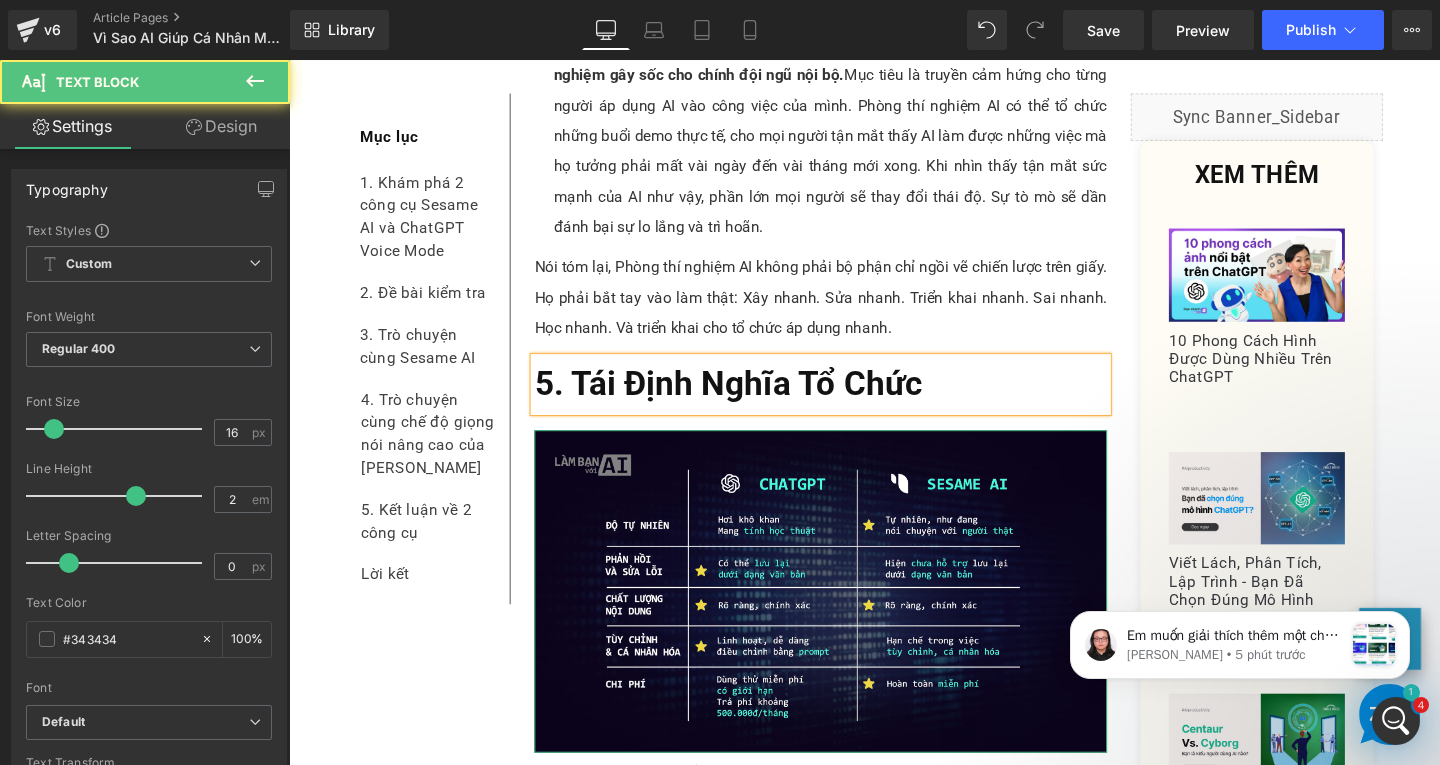click at bounding box center (848, 842) 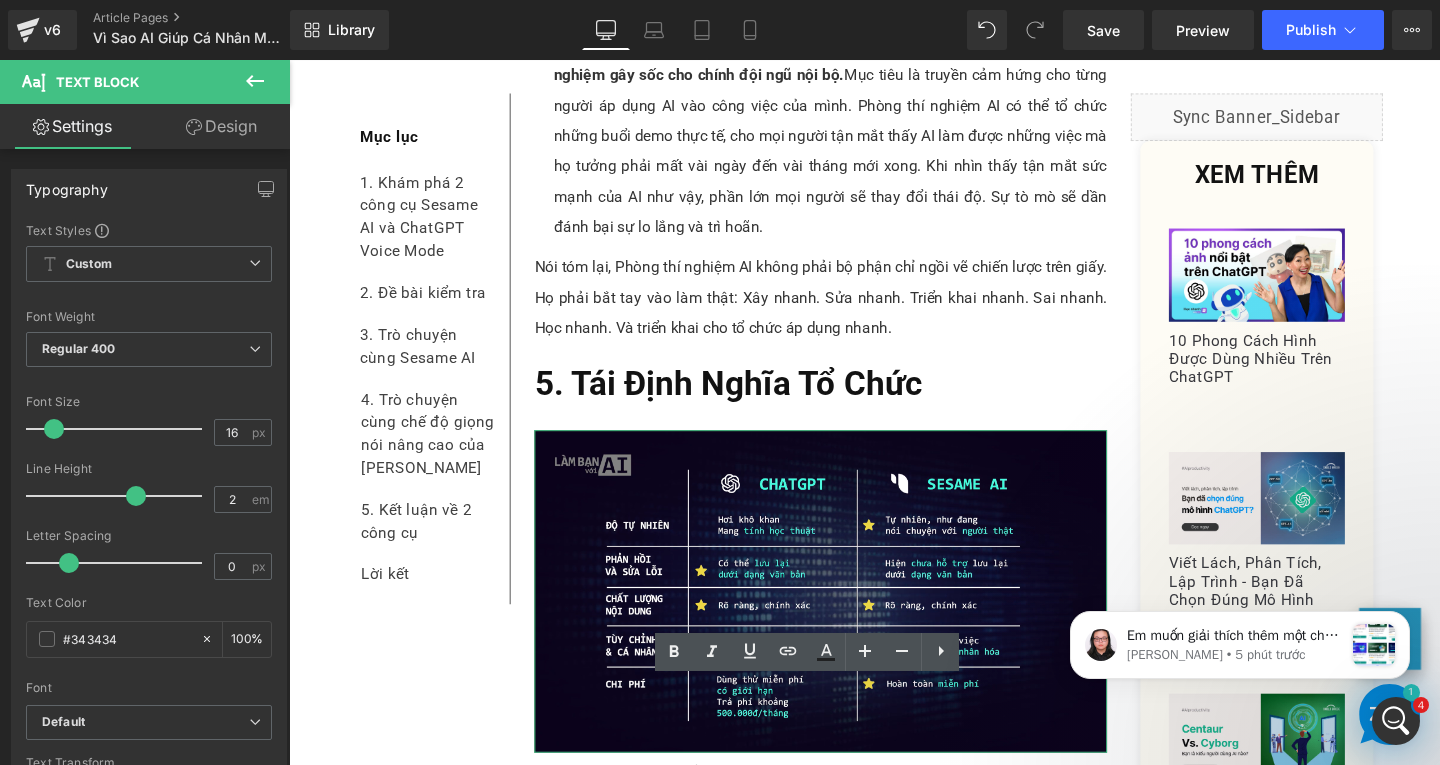 click on "Vậy khi nào bạn nên dùng Sesame AI hoặc ChatGPT?" at bounding box center [848, 856] 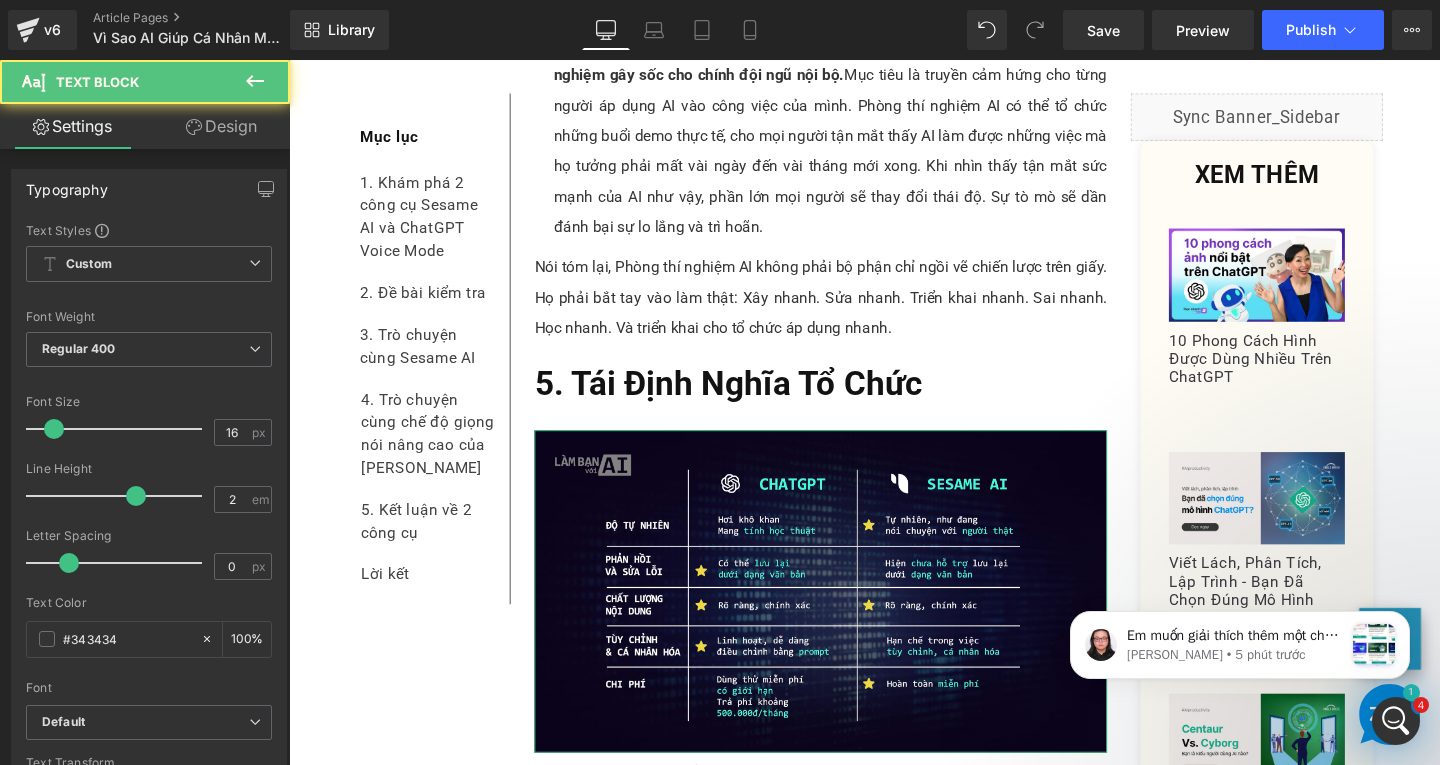 paste 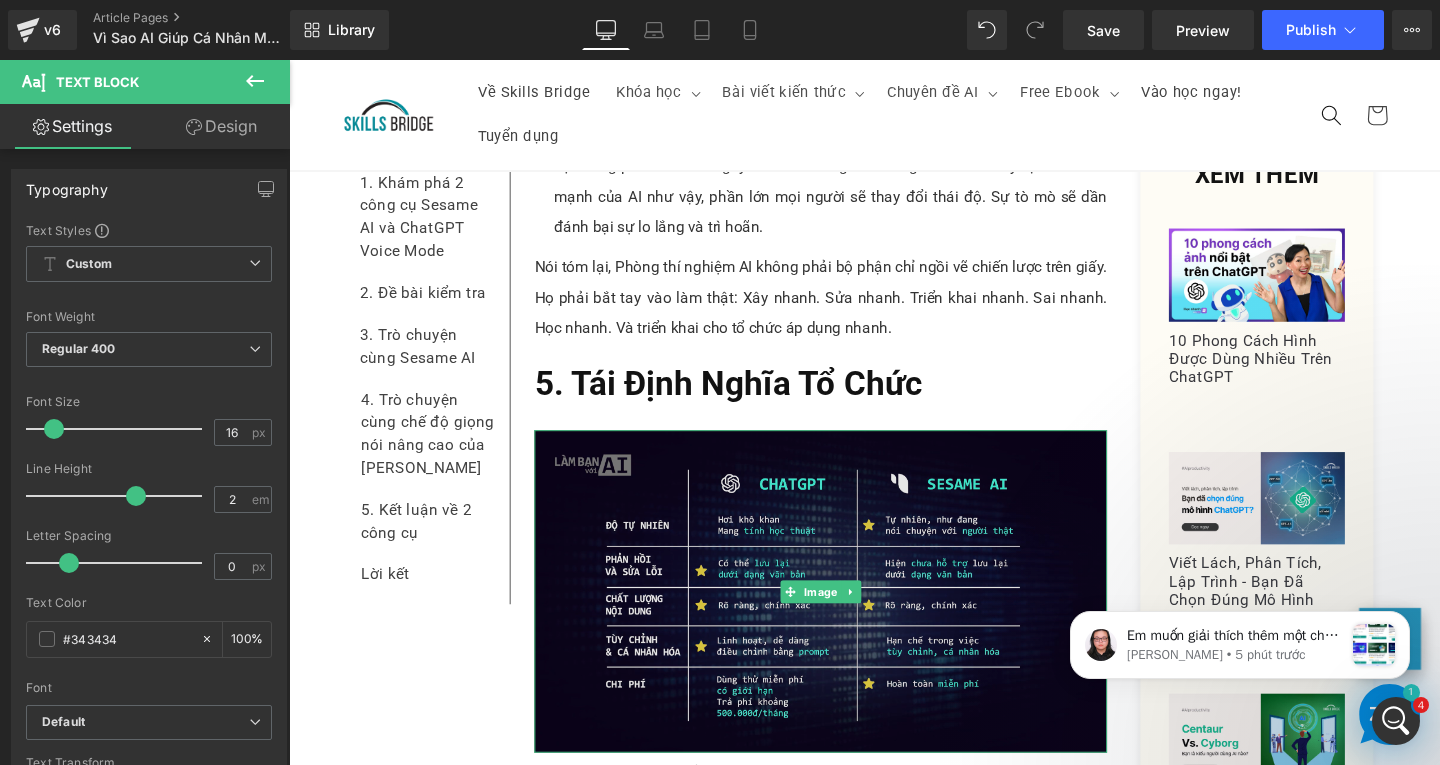 scroll, scrollTop: 11066, scrollLeft: 0, axis: vertical 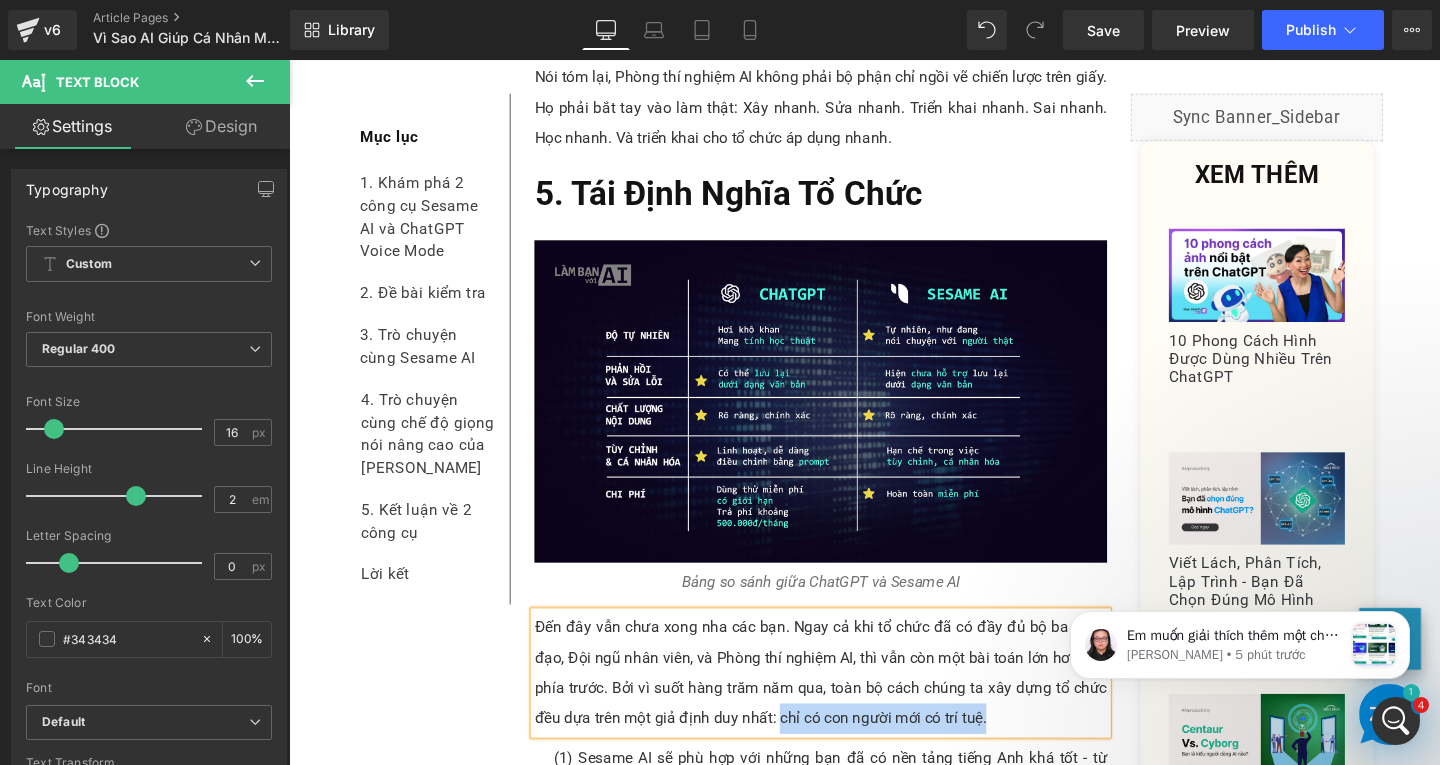 drag, startPoint x: 798, startPoint y: 623, endPoint x: 1023, endPoint y: 620, distance: 225.02 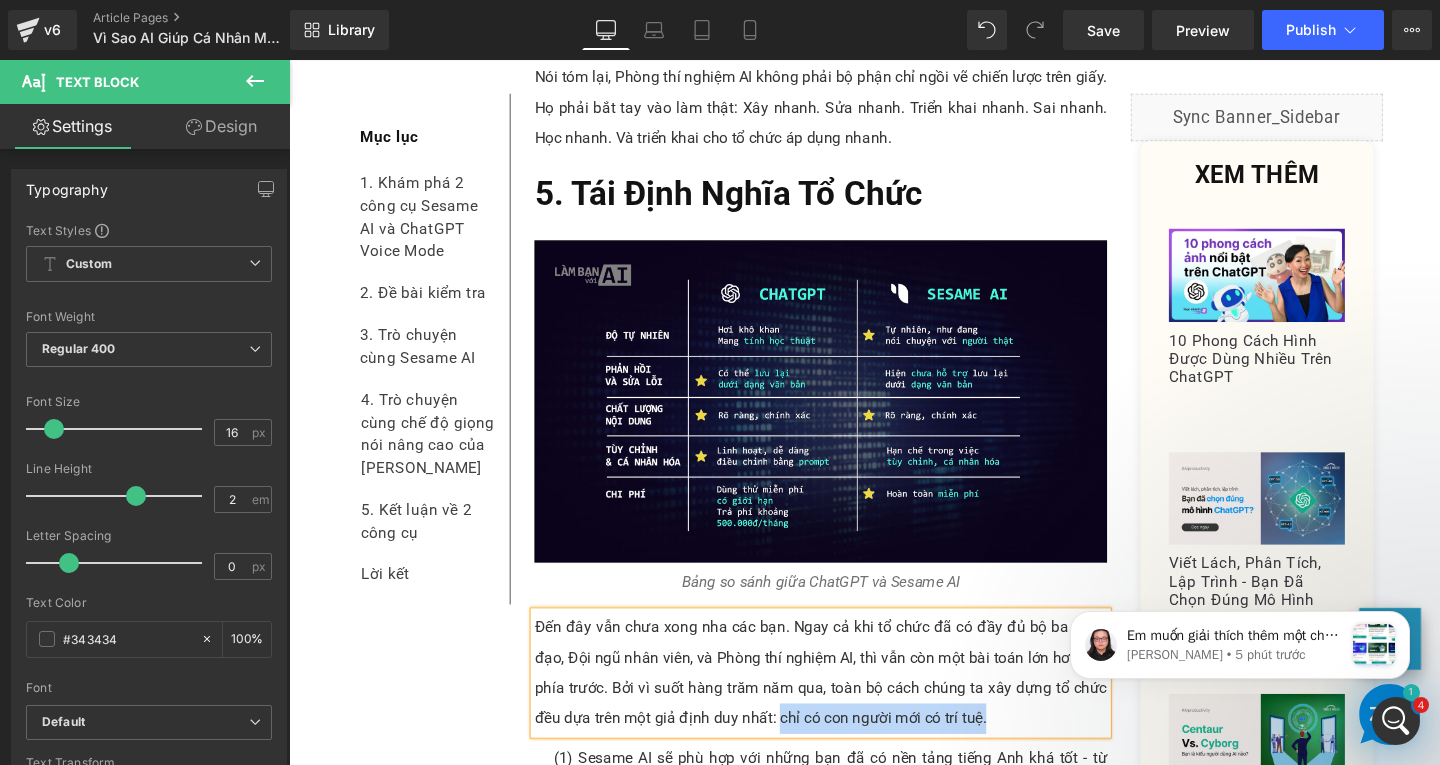 click on "Đến đây vẫn chưa xong nha các bạn. Ngay cả khi tổ chức đã có đầy đủ bộ ba Lãnh đạo, Đội ngũ nhân viên, và Phòng thí nghiệm AI, thì vẫn còn một bài toán lớn hơn chờ phía trước. Bởi vì suốt hàng trăm năm qua, toàn bộ cách chúng ta xây dựng tổ chức đều dựa trên một giả định duy nhất: chỉ có con người mới có trí tuệ." at bounding box center [848, 704] 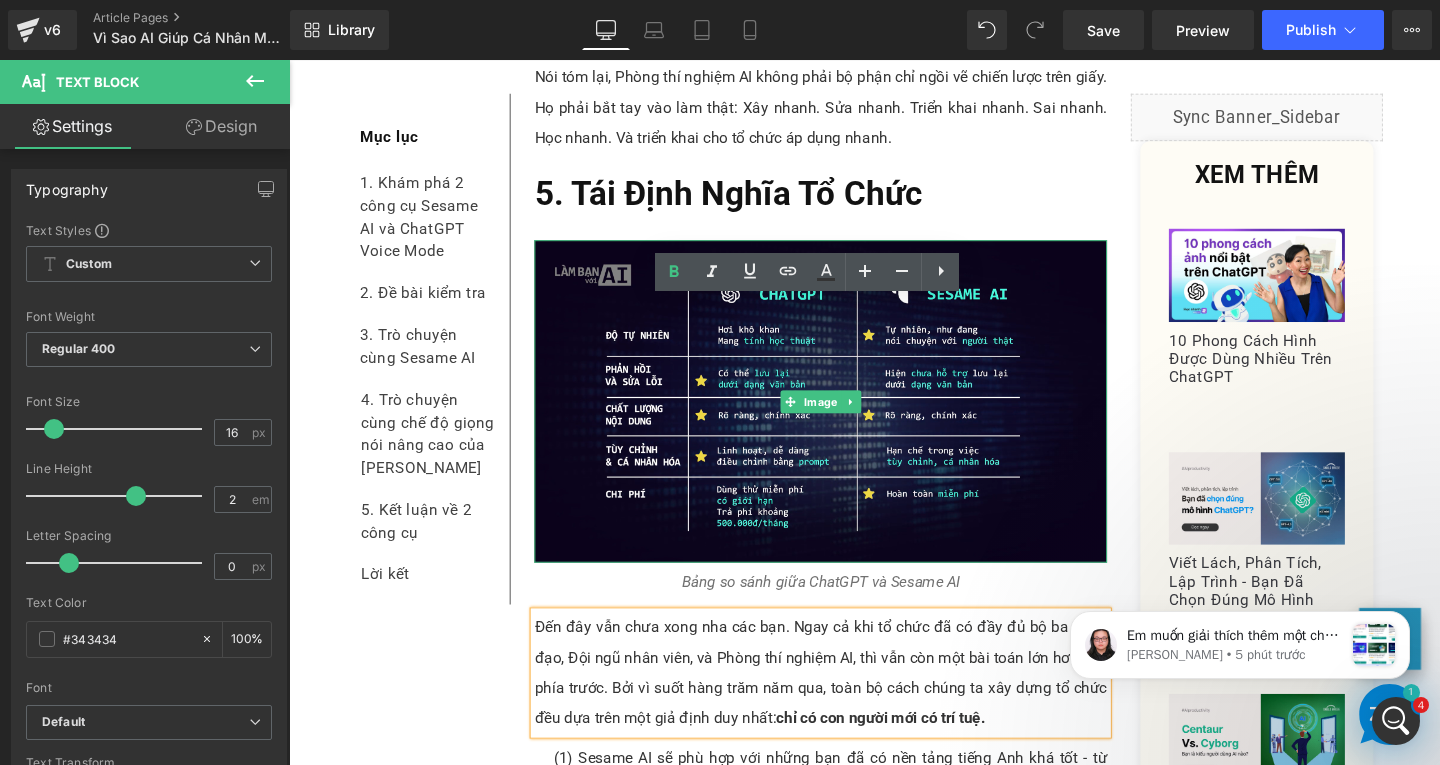 scroll, scrollTop: 11266, scrollLeft: 0, axis: vertical 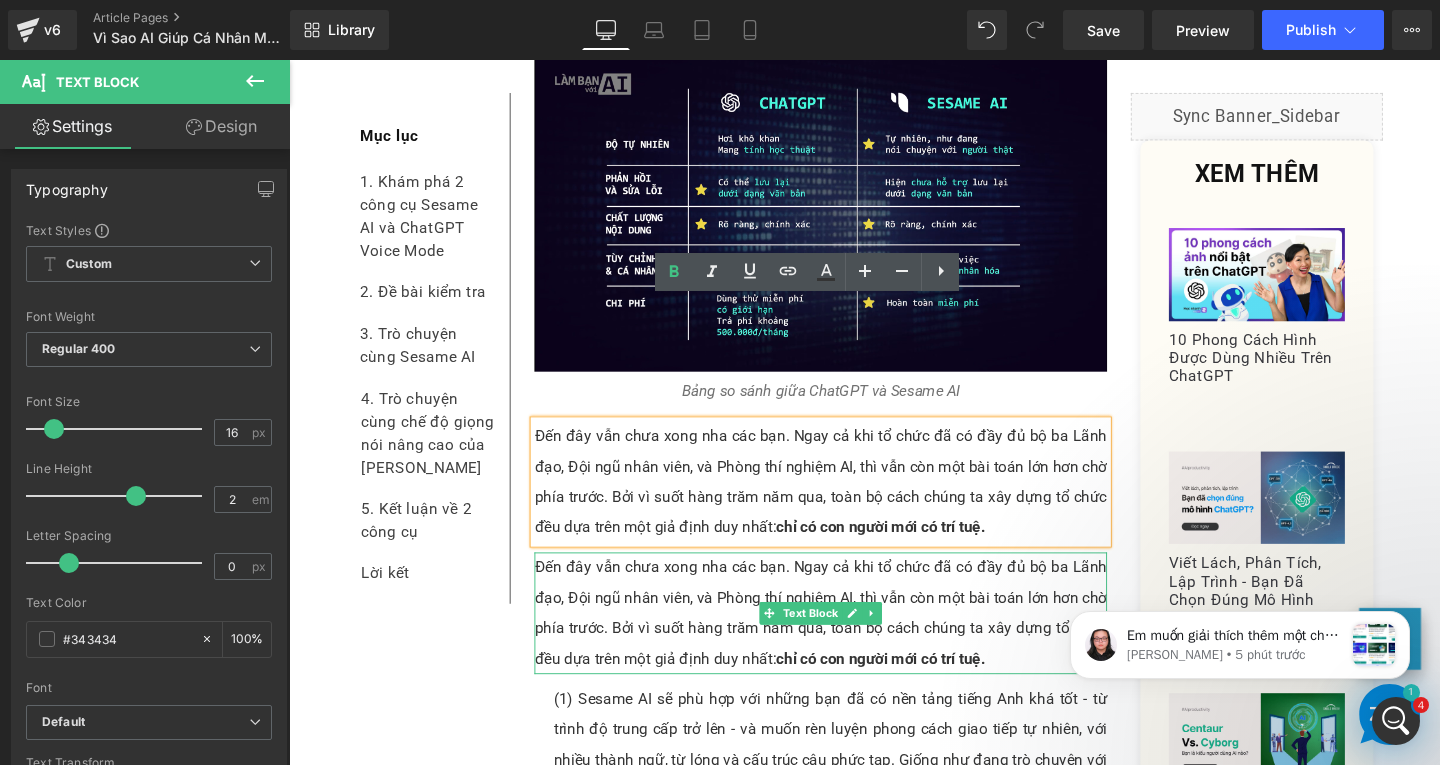 click on "Đến đây vẫn chưa xong nha các bạn. Ngay cả khi tổ chức đã có đầy đủ bộ ba Lãnh đạo, Đội ngũ nhân viên, và Phòng thí nghiệm AI, thì vẫn còn một bài toán lớn hơn chờ phía trước. Bởi vì suốt hàng trăm năm qua, toàn bộ cách chúng ta xây dựng tổ chức đều dựa trên một giả định duy nhất:  chỉ có con người mới có trí tuệ." at bounding box center (848, 642) 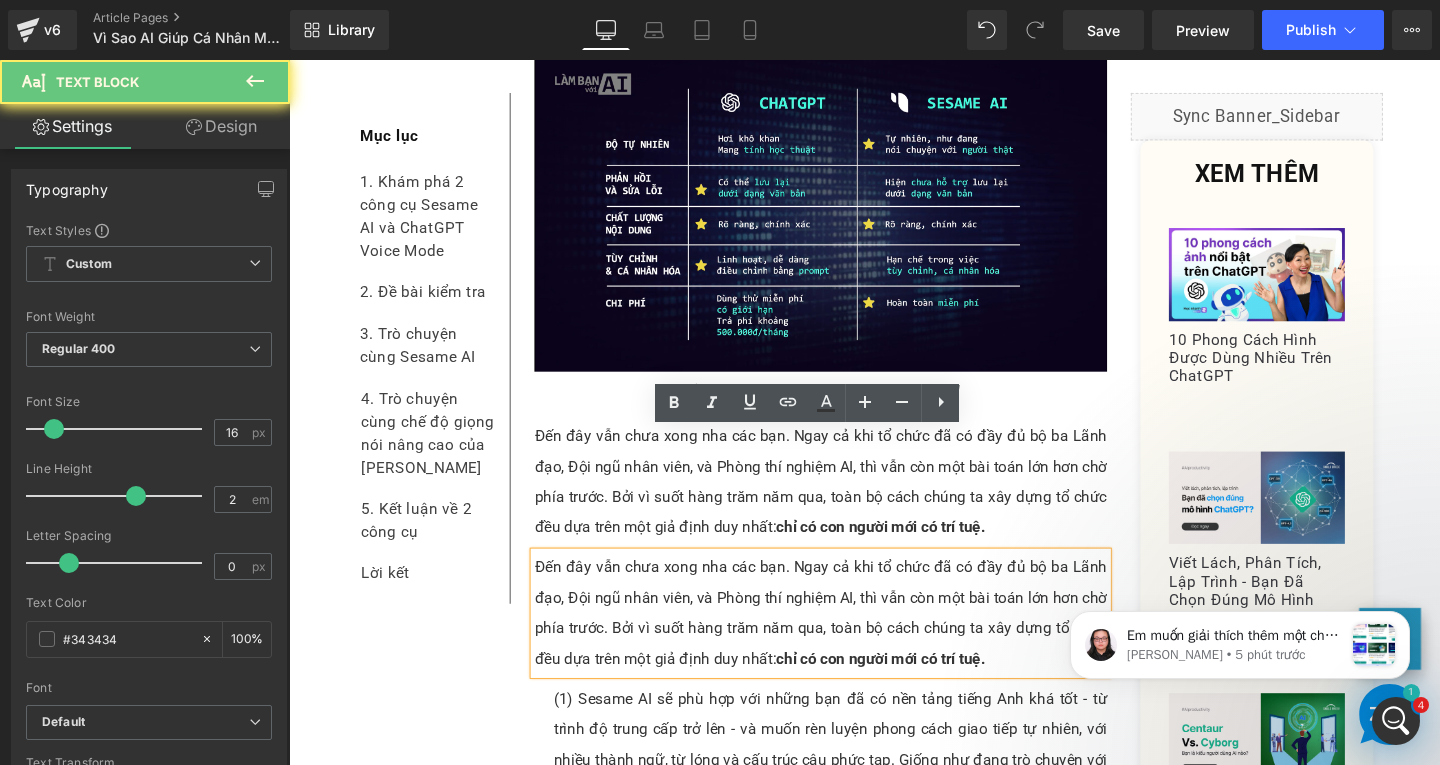 click on "Đến đây vẫn chưa xong nha các bạn. Ngay cả khi tổ chức đã có đầy đủ bộ ba Lãnh đạo, Đội ngũ nhân viên, và Phòng thí nghiệm AI, thì vẫn còn một bài toán lớn hơn chờ phía trước. Bởi vì suốt hàng trăm năm qua, toàn bộ cách chúng ta xây dựng tổ chức đều dựa trên một giả định duy nhất:  chỉ có con người mới có trí tuệ." at bounding box center (848, 642) 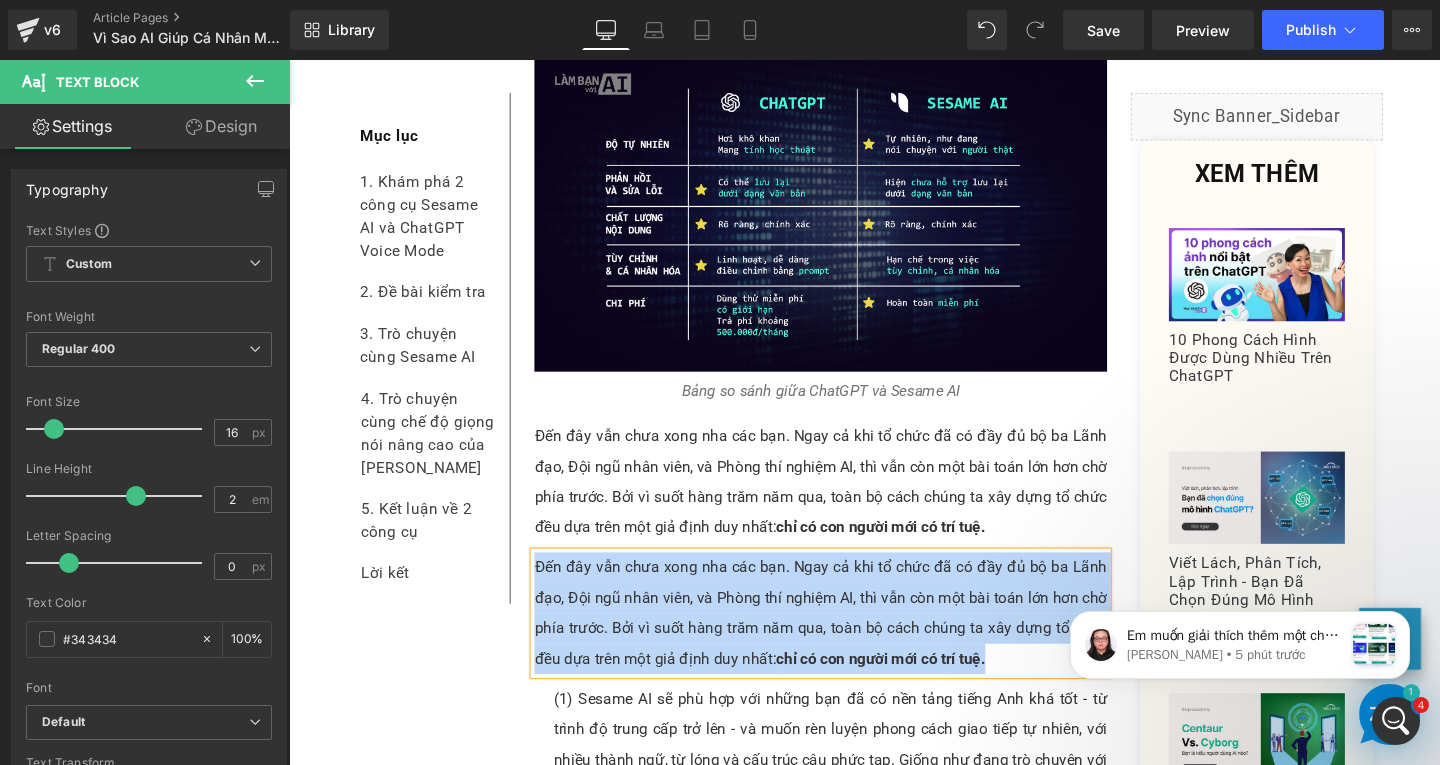 paste 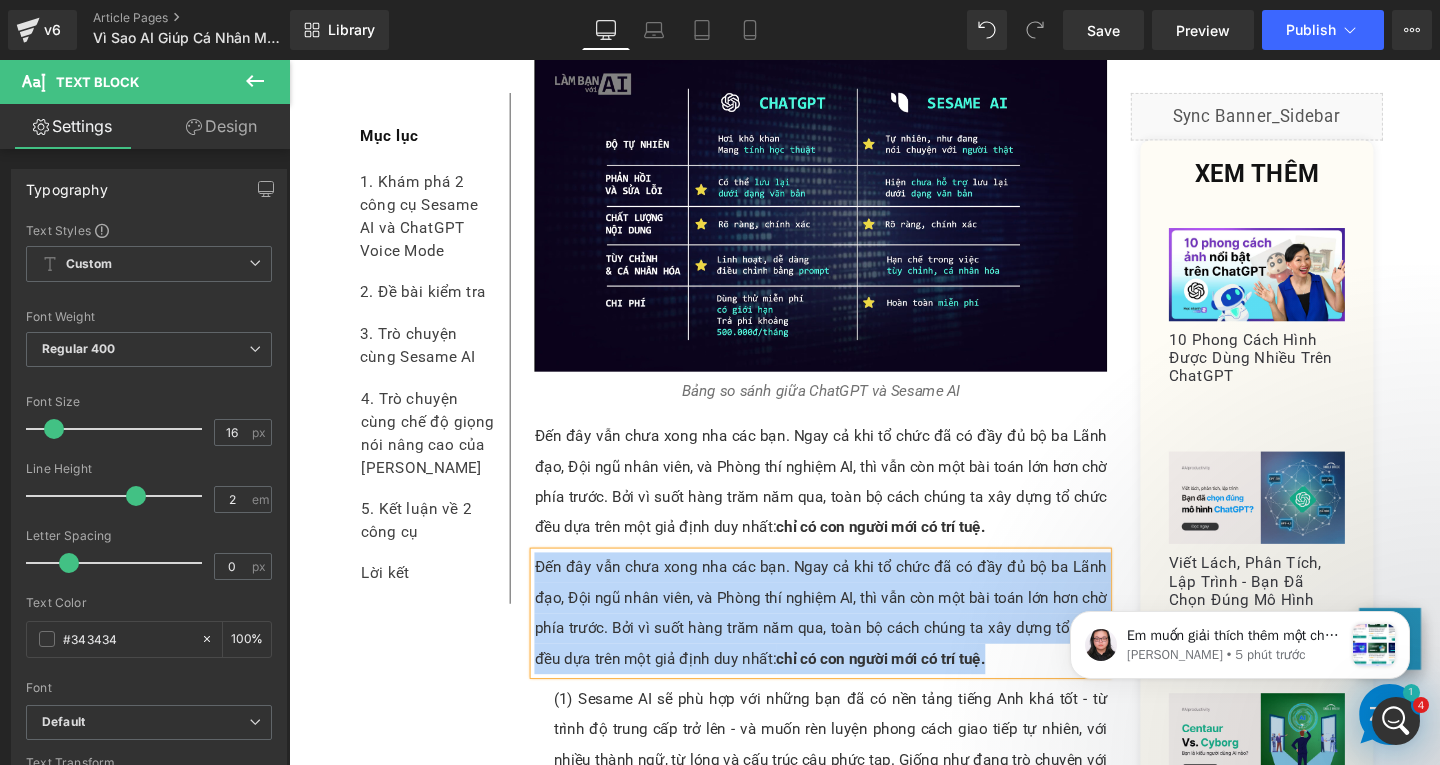 type 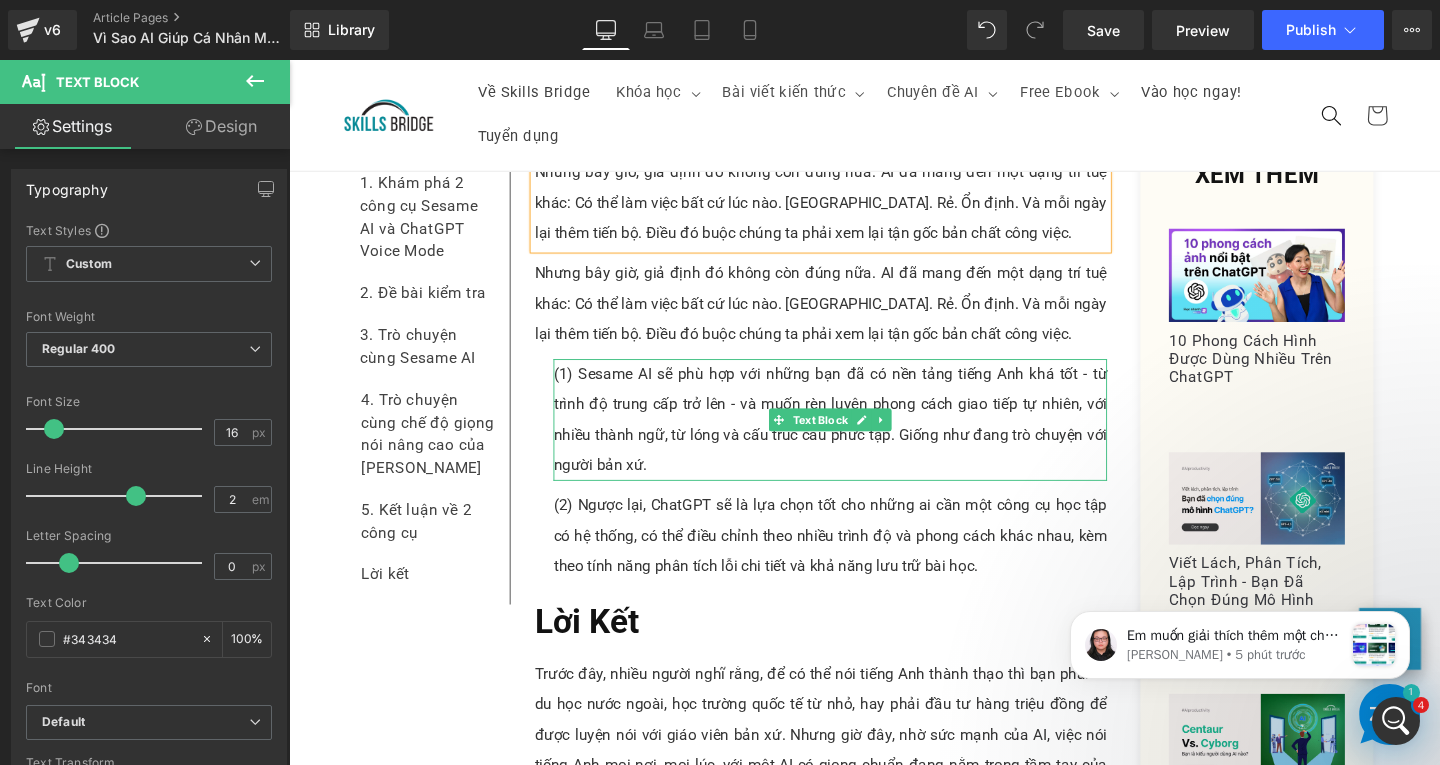 scroll, scrollTop: 11482, scrollLeft: 0, axis: vertical 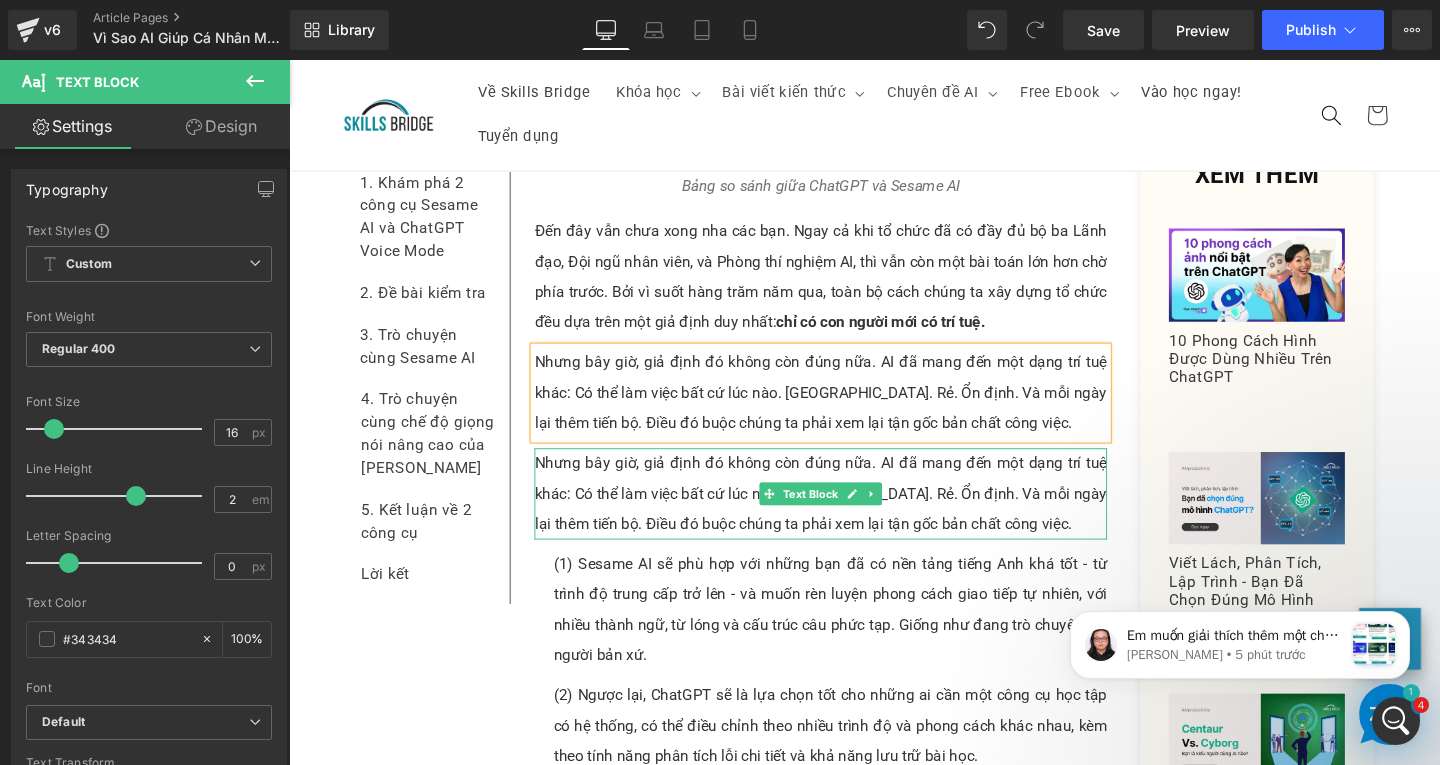 click on "Nhưng bây giờ, giả định đó không còn đúng nữa. AI đã mang đến một dạng trí tuệ khác: Có thể làm việc bất cứ lúc nào. [GEOGRAPHIC_DATA]. Rẻ. Ổn định. Và mỗi ngày lại thêm tiến bộ. Điều đó buộc chúng ta phải xem lại tận gốc bản chất công việc." at bounding box center [848, 516] 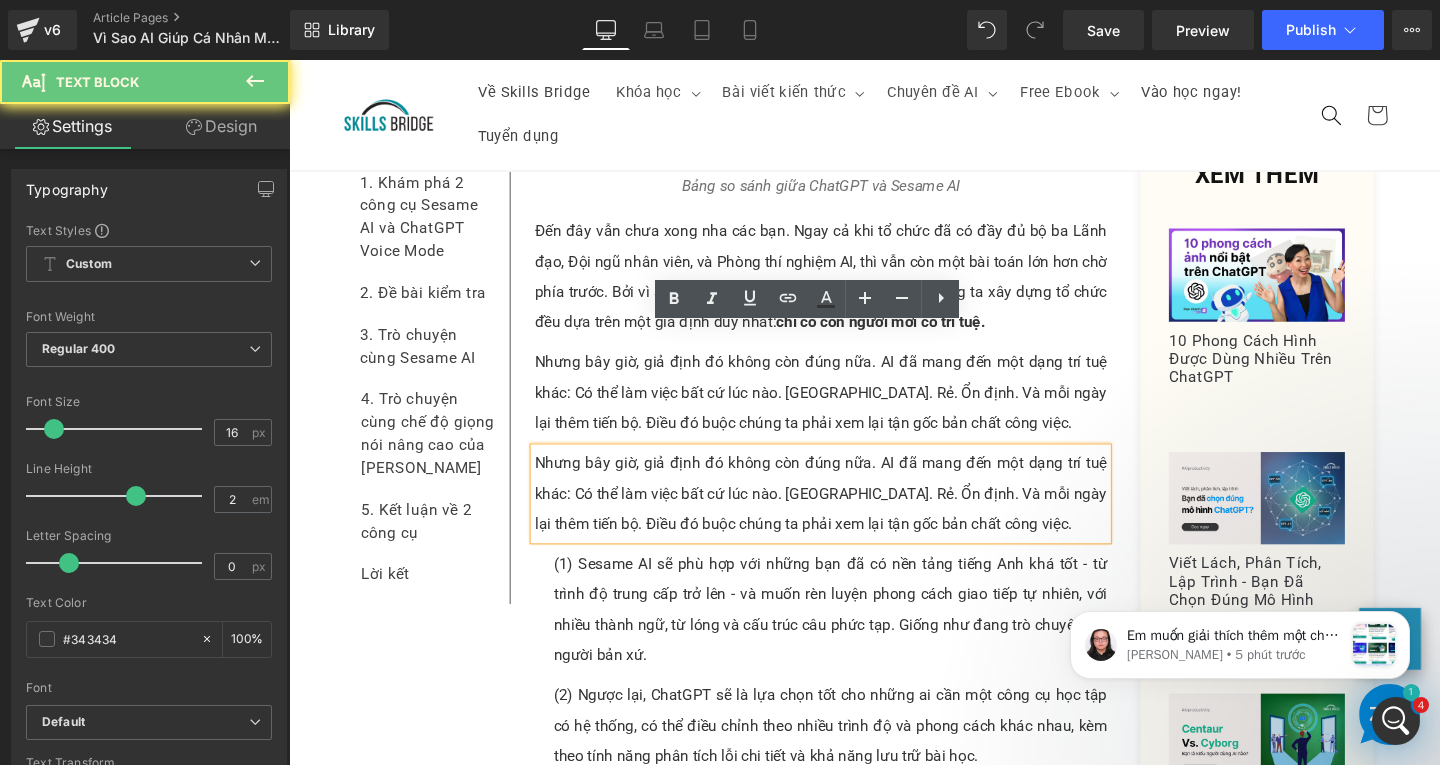click on "Nhưng bây giờ, giả định đó không còn đúng nữa. AI đã mang đến một dạng trí tuệ khác: Có thể làm việc bất cứ lúc nào. [GEOGRAPHIC_DATA]. Rẻ. Ổn định. Và mỗi ngày lại thêm tiến bộ. Điều đó buộc chúng ta phải xem lại tận gốc bản chất công việc." at bounding box center [848, 516] 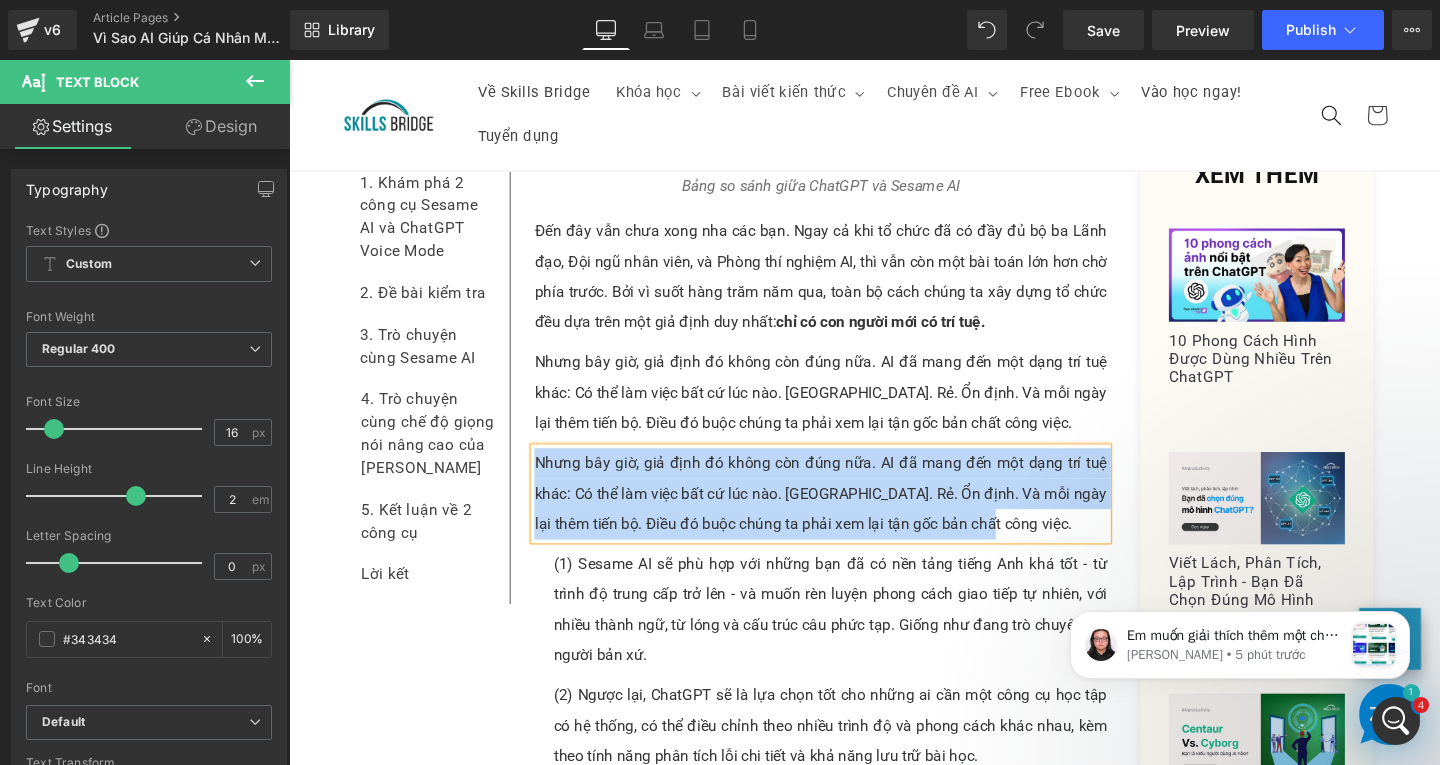 paste 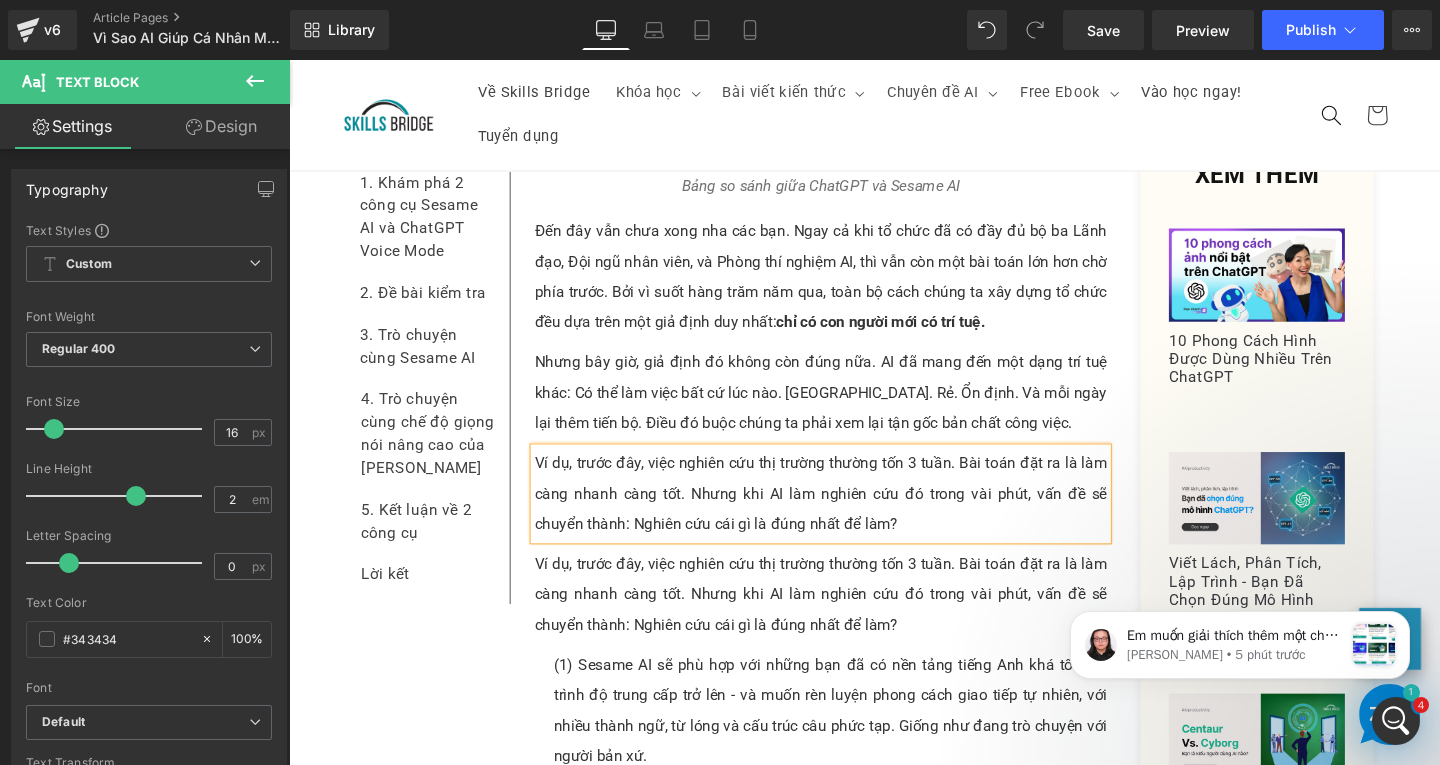 click on "Ví dụ, trước đây, việc nghiên cứu thị trường thường tốn 3 tuần. Bài toán đặt ra là làm càng nhanh càng tốt. Nhưng khi AI làm nghiên cứu đó trong vài phút, vấn đề sẽ chuyển thành: Nghiên cứu cái gì là đúng nhất để làm?" at bounding box center [848, 622] 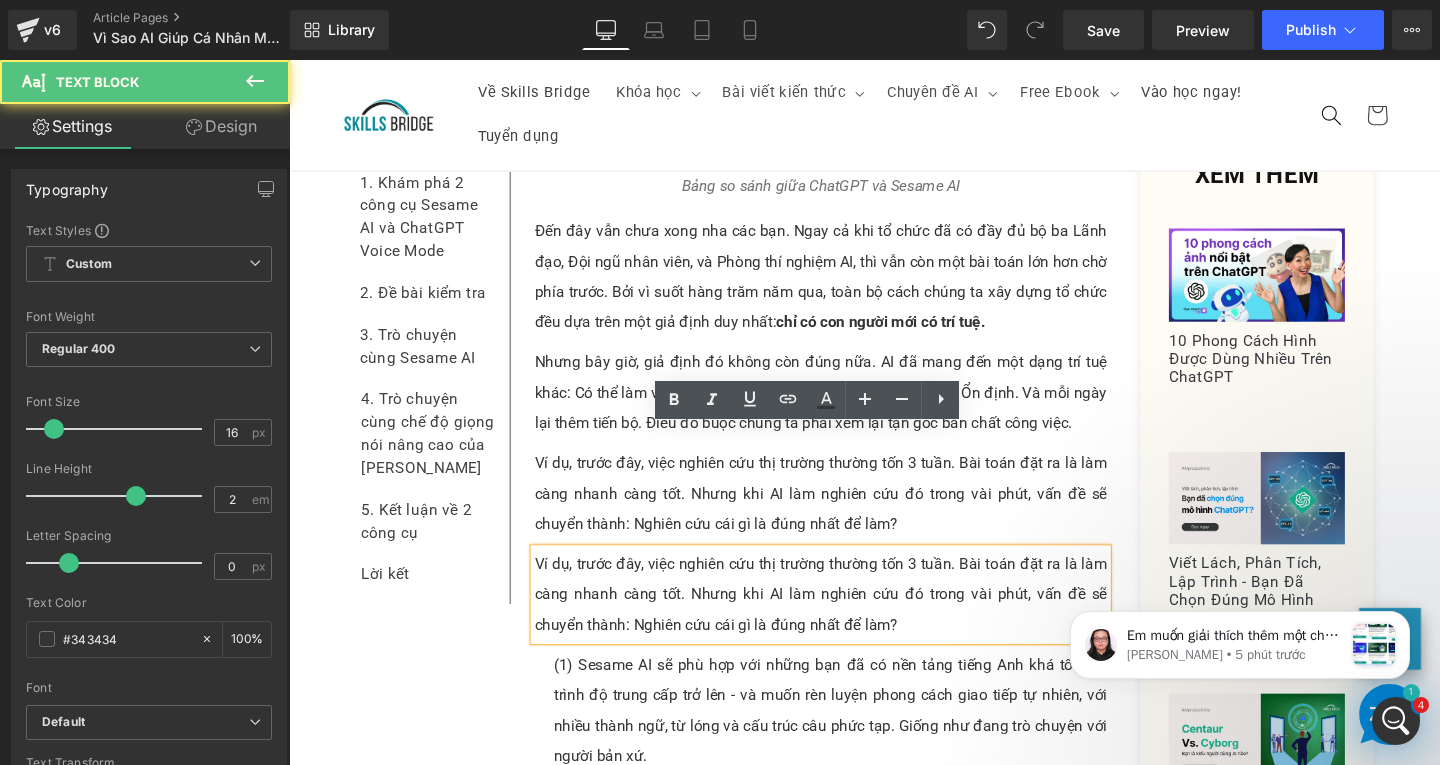 click on "Ví dụ, trước đây, việc nghiên cứu thị trường thường tốn 3 tuần. Bài toán đặt ra là làm càng nhanh càng tốt. Nhưng khi AI làm nghiên cứu đó trong vài phút, vấn đề sẽ chuyển thành: Nghiên cứu cái gì là đúng nhất để làm?" at bounding box center [848, 622] 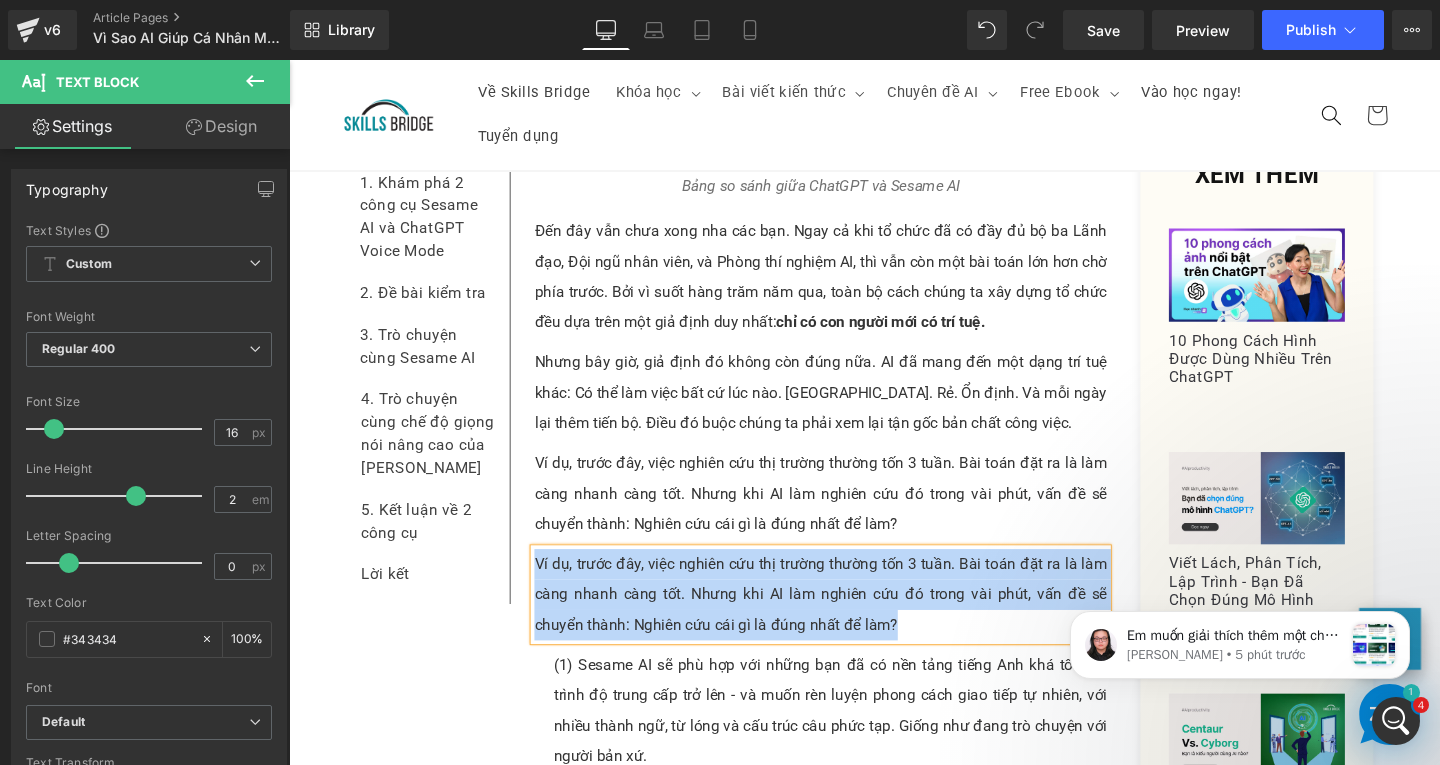paste 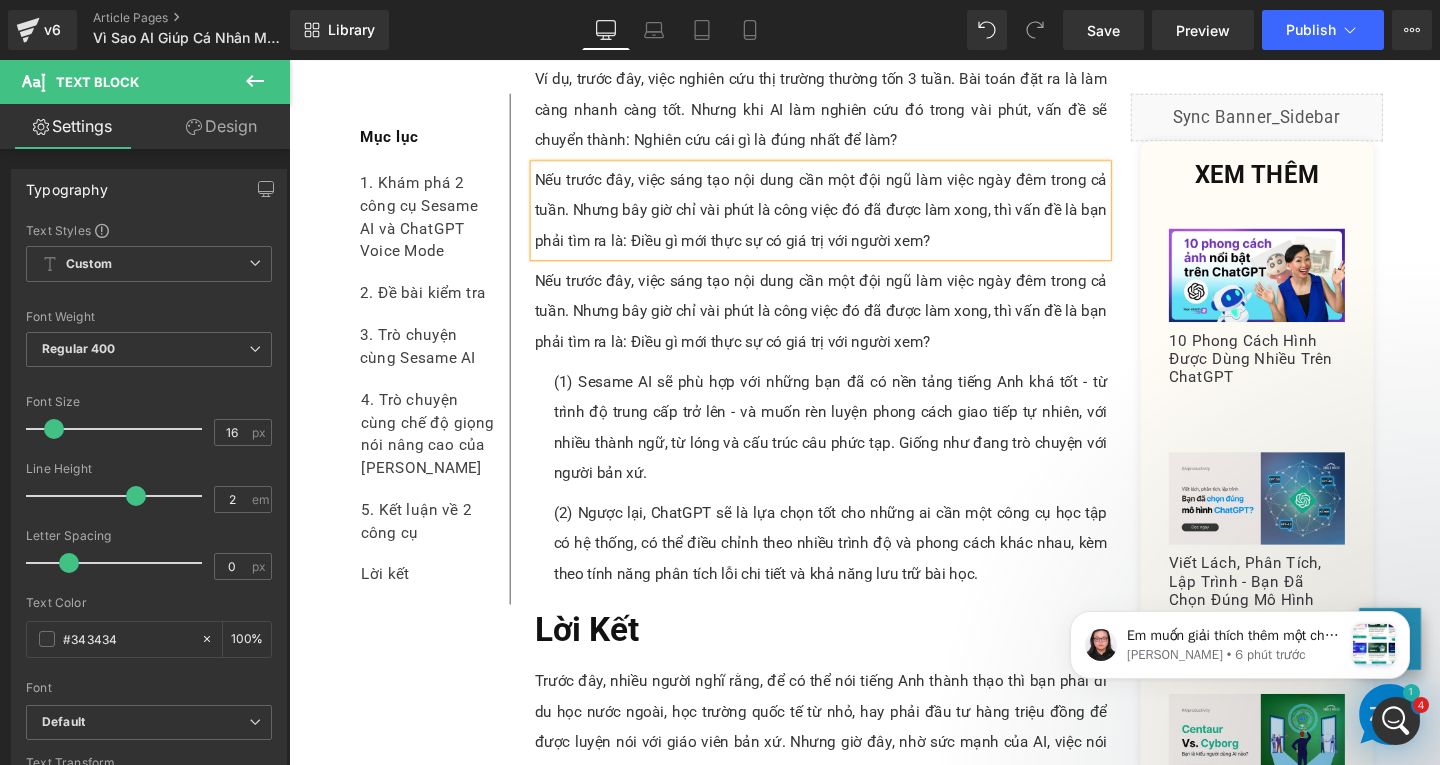 scroll, scrollTop: 11894, scrollLeft: 0, axis: vertical 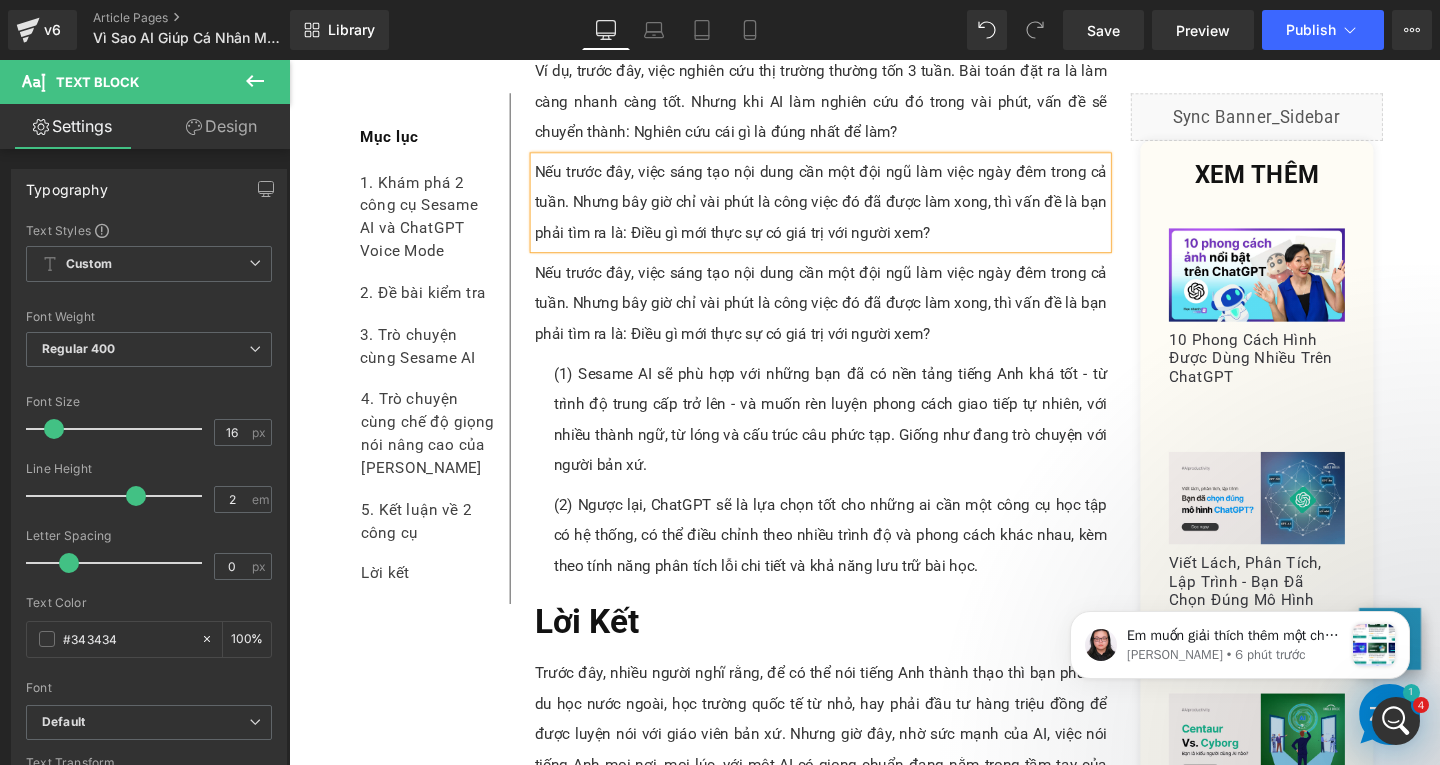 click on "Nếu trước đây, việc sáng tạo nội dung cần một đội ngũ làm việc ngày đêm trong cả tuần. Nhưng bây giờ chỉ vài phút là công việc đó đã được làm xong, thì vấn đề là bạn phải tìm ra là: Điều gì mới thực sự có giá trị với người xem?" at bounding box center (848, 316) 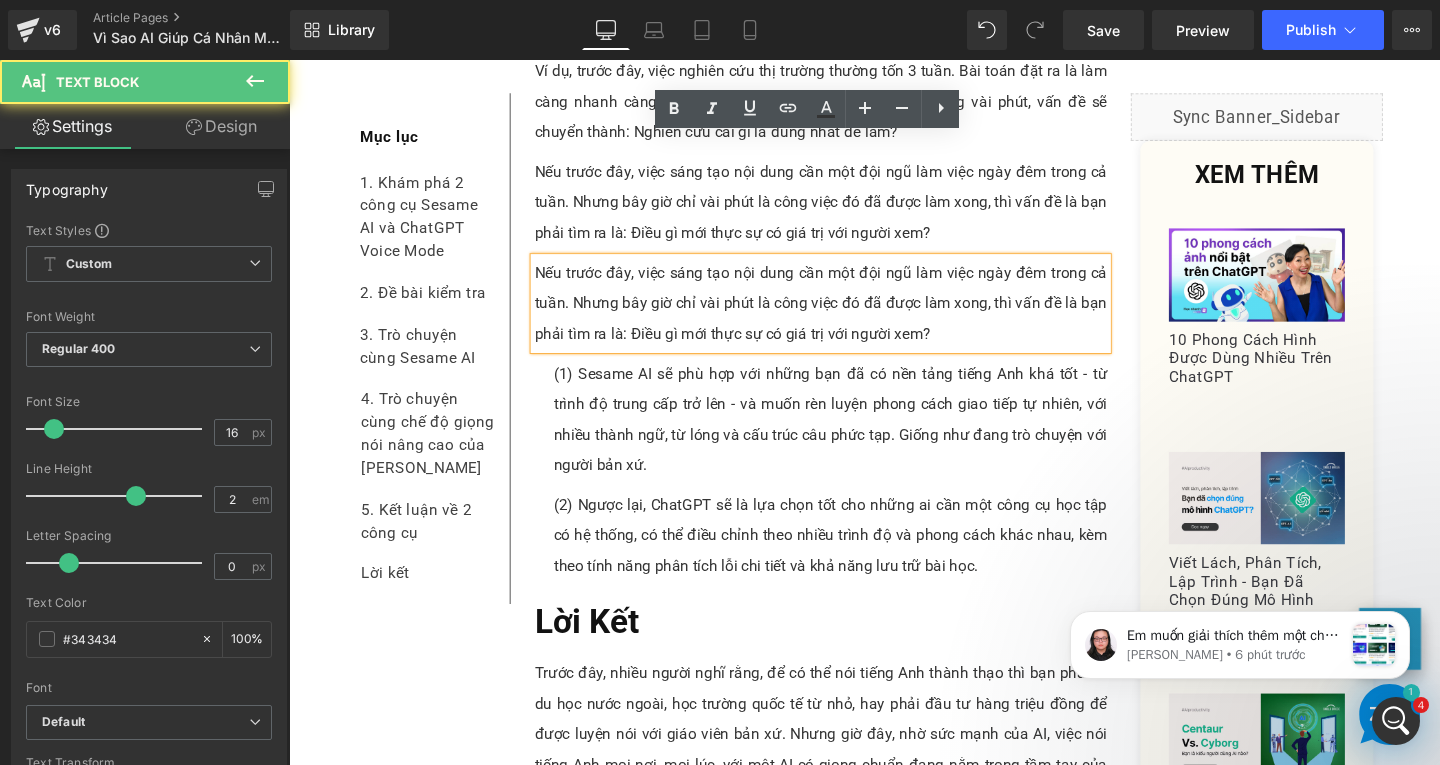 click on "Nếu trước đây, việc sáng tạo nội dung cần một đội ngũ làm việc ngày đêm trong cả tuần. Nhưng bây giờ chỉ vài phút là công việc đó đã được làm xong, thì vấn đề là bạn phải tìm ra là: Điều gì mới thực sự có giá trị với người xem?" at bounding box center (848, 316) 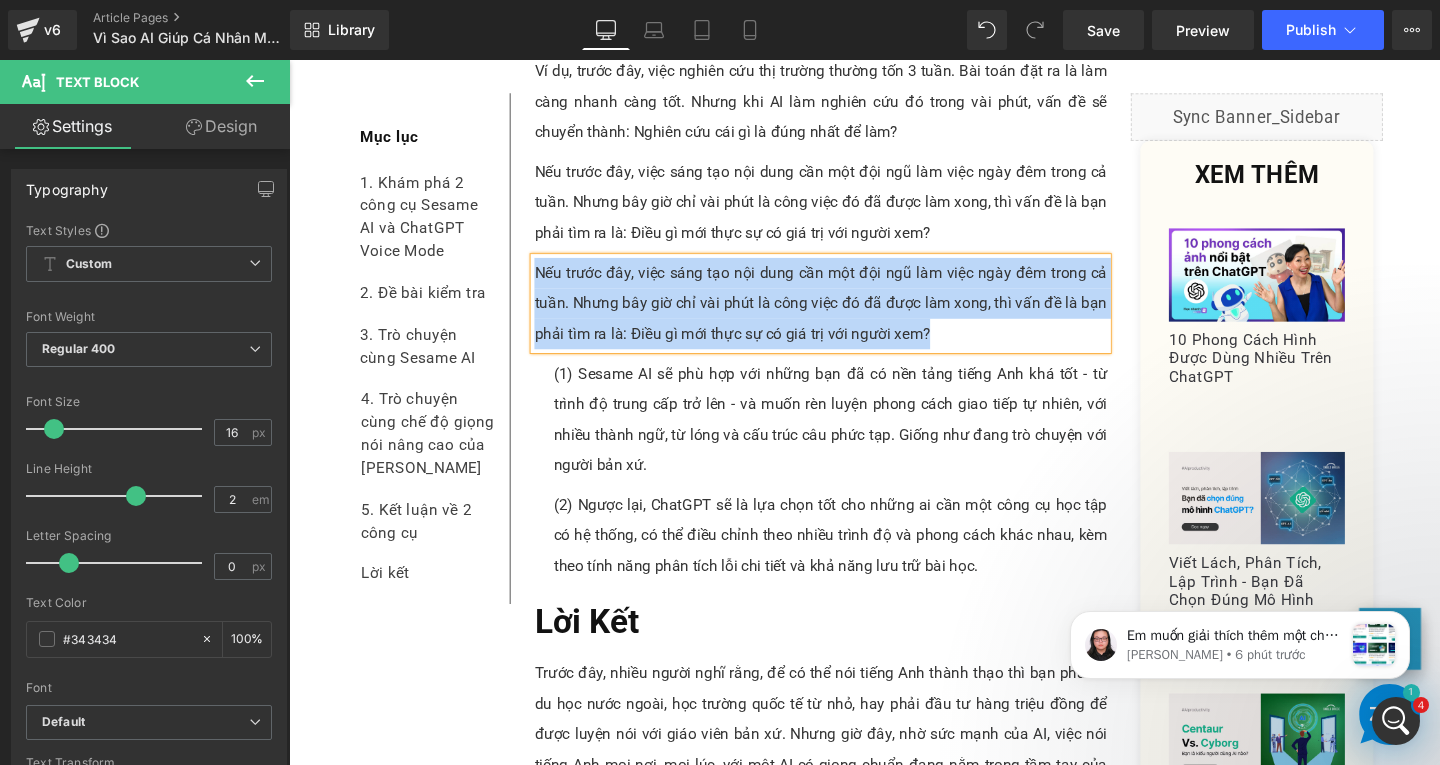 paste 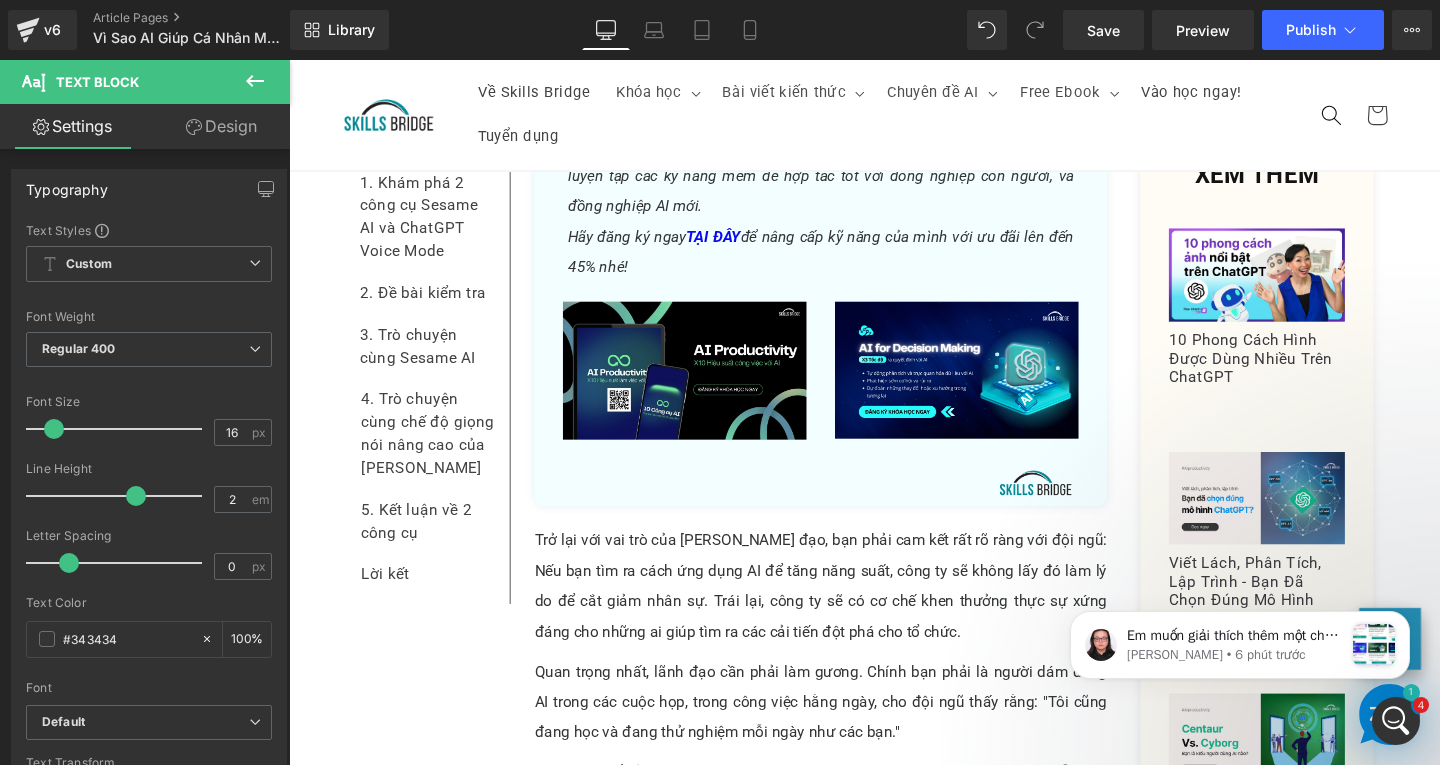 scroll, scrollTop: 6794, scrollLeft: 0, axis: vertical 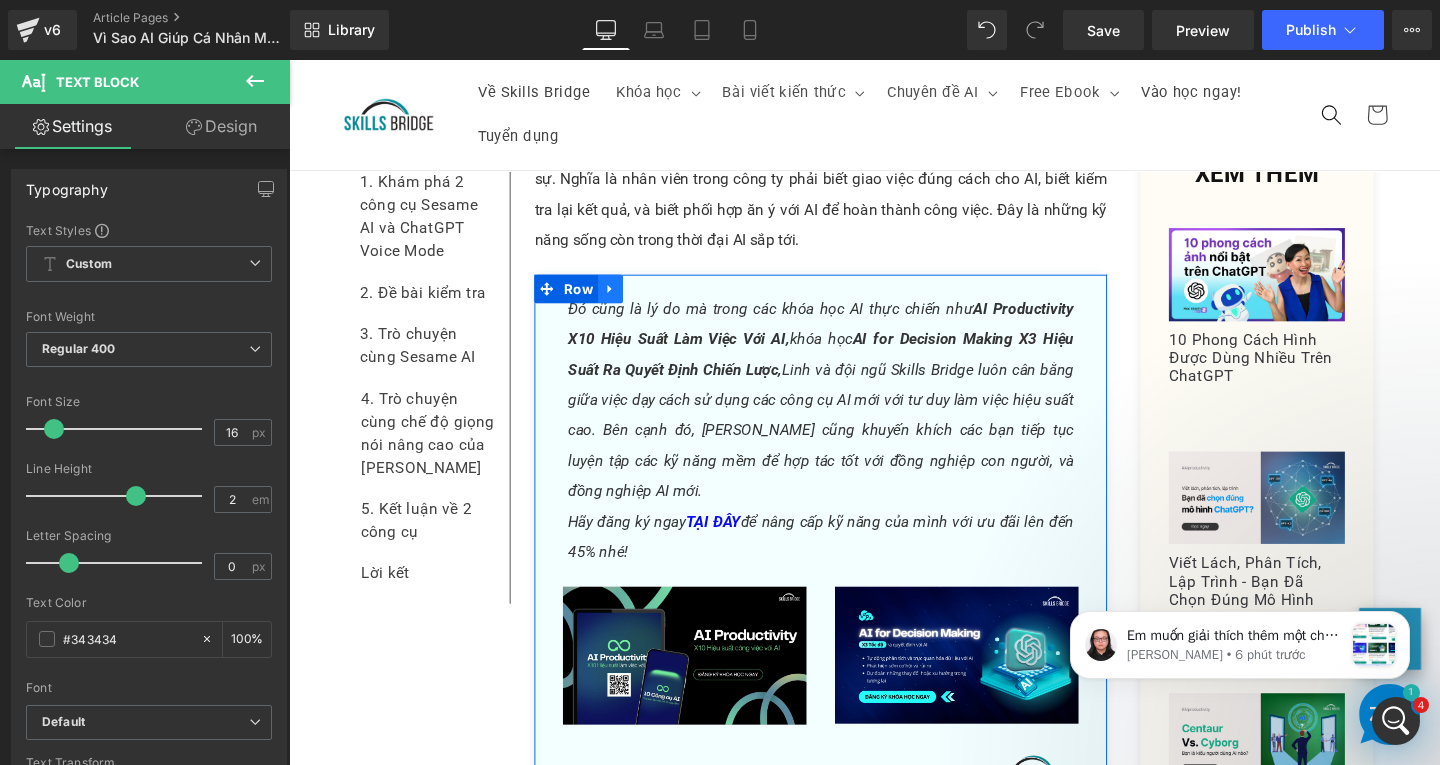 click 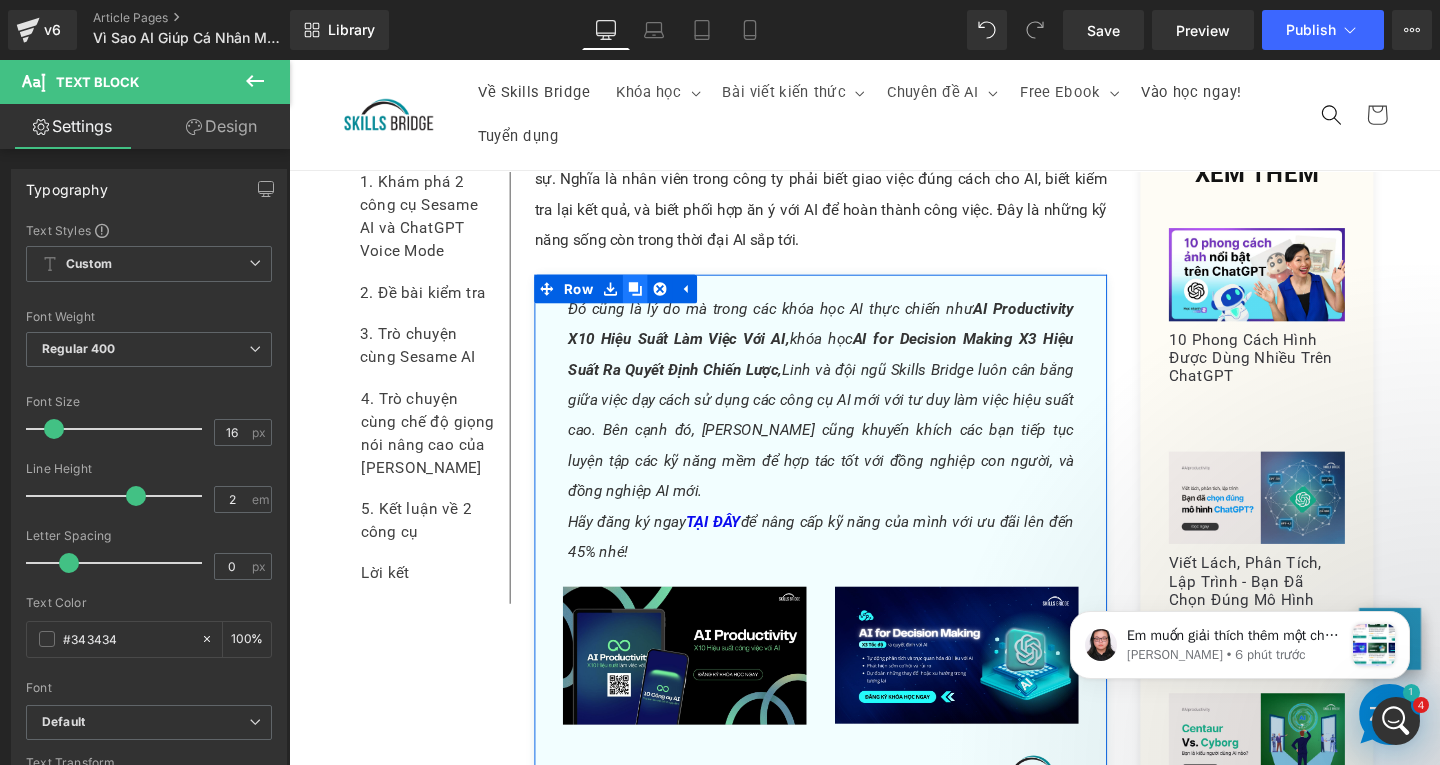 click 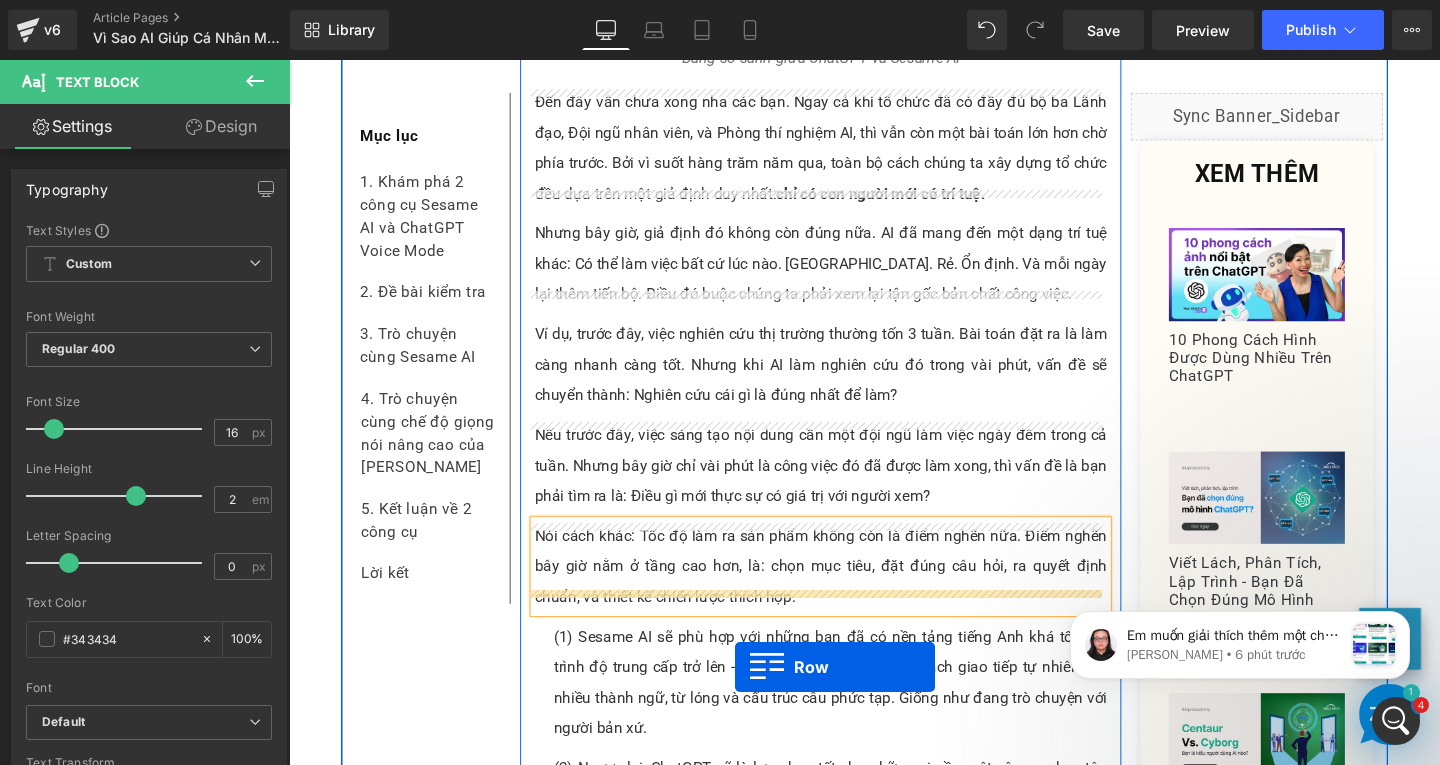 scroll, scrollTop: 11917, scrollLeft: 0, axis: vertical 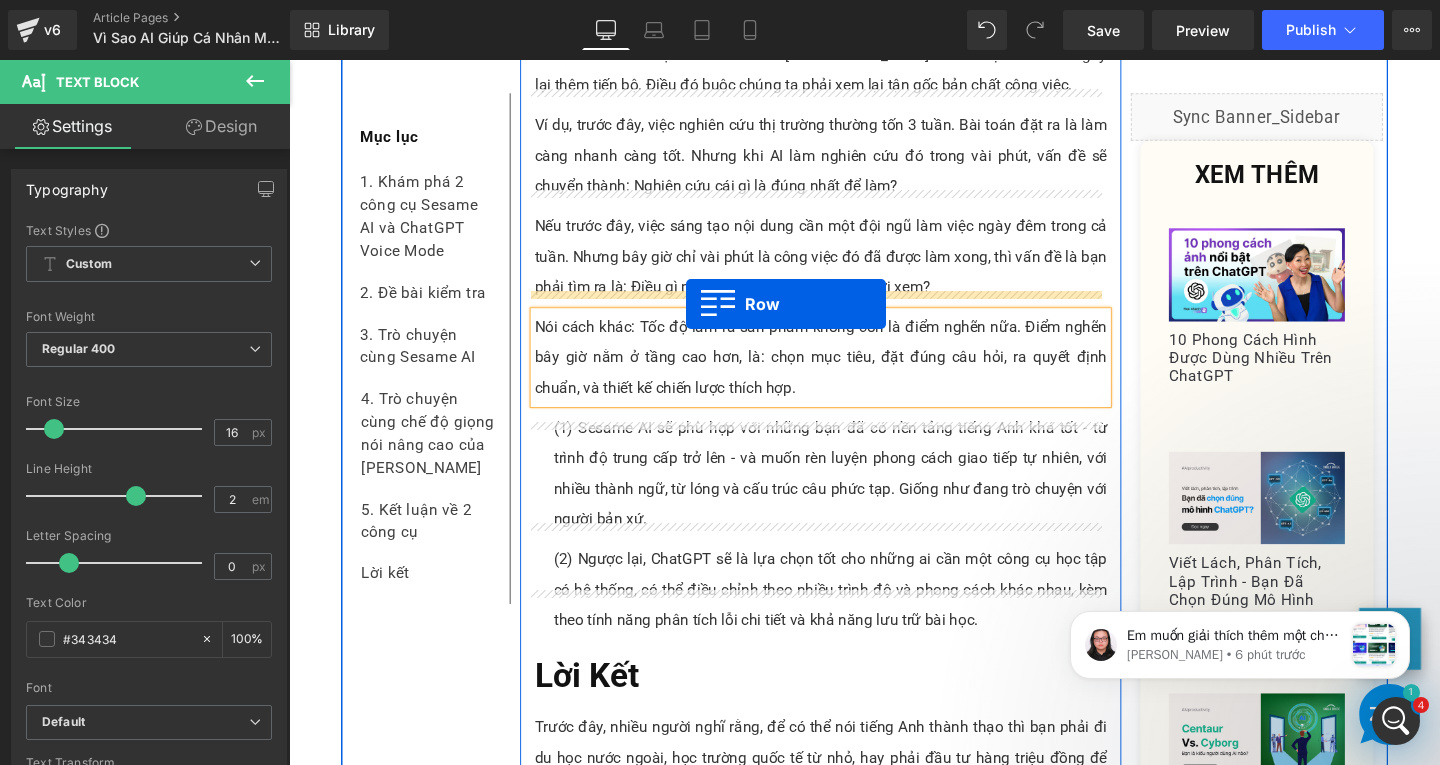 drag, startPoint x: 551, startPoint y: 150, endPoint x: 706, endPoint y: 317, distance: 227.84644 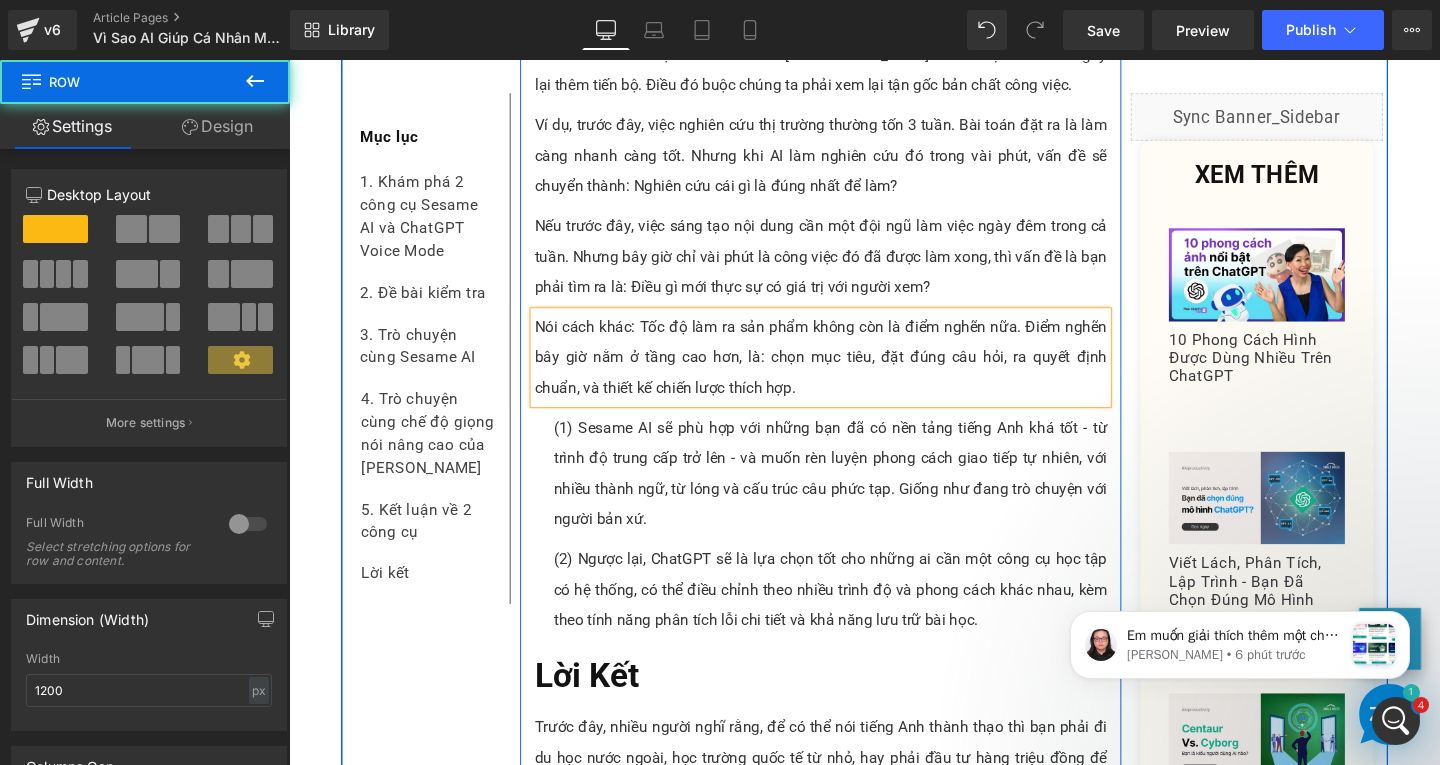 scroll, scrollTop: 11837, scrollLeft: 0, axis: vertical 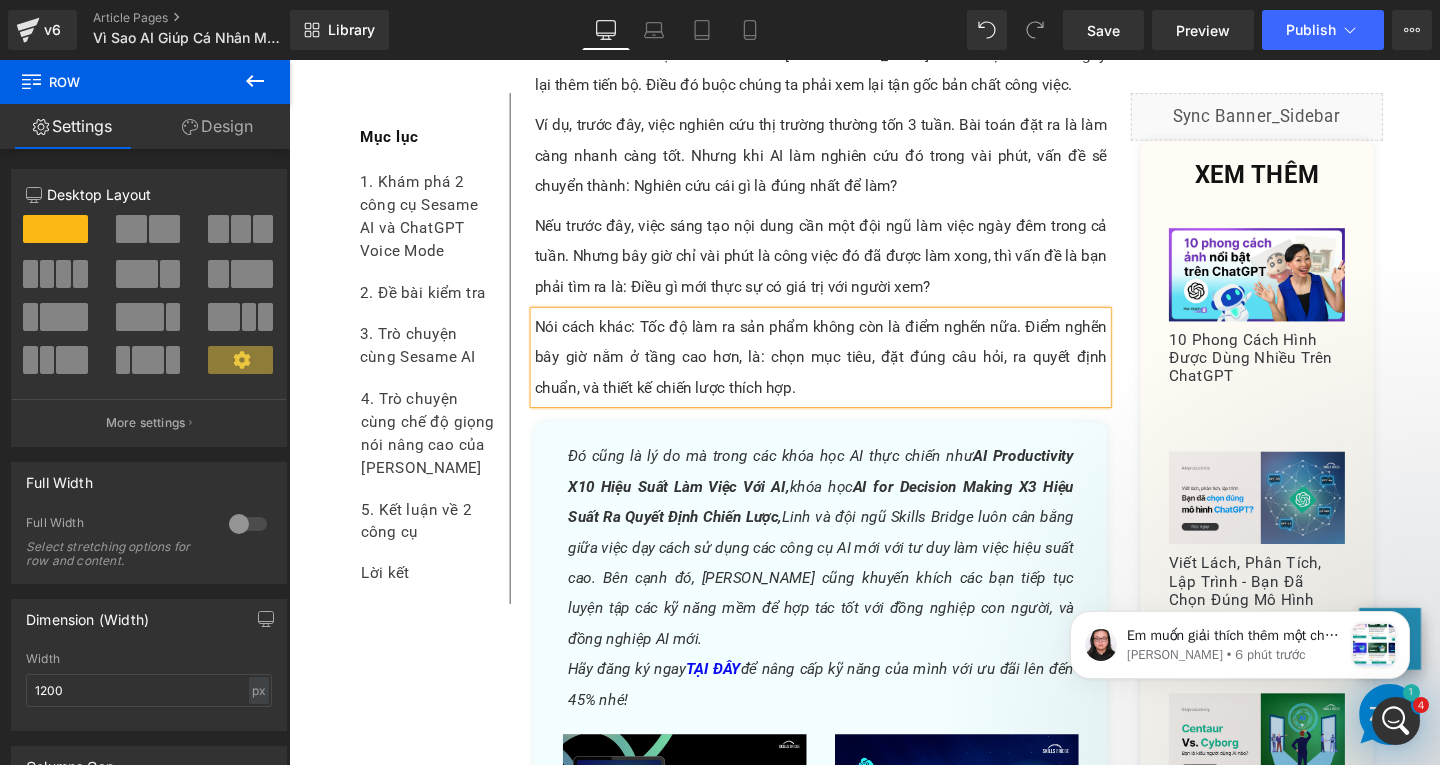 click on "1. Vì Sao AI Không Tự Động Làm Tổ Chức Mạnh Hơn? Heading         Image         Hai lựa chọn giọng nói của Sesame AI Text Block         Rõ ràng, AI bây giờ không còn là chuyện tương lai xa vời. Nó đã len lỏi vào đủ mọi loại công việc hàng ngày: lập trình, pháp lý, tư vấn, bán hàng, nghiên cứu thị trường, chăm sóc khách hàng. Với sự hỗ trợ của các công cụ AI, bạn chỉ mất vài phút để tạo ra báo cáo, phân tích, các bài thuyết trình, viết mã lập trình, hay lập kế hoạch kinh doanh mà trước đây phải tốn hàng giờ, thậm chí đến hàng tuần để làm cho xong. Text Block         Text Block         Text Block         Text Block         Image         Giao diện chế độ giọng nói nâng cao (Advanced Voice Mode) của ChatGPT Text Block         Text Block         Trước khi phân tích từng phần, chúng ta hãy làm một bài tập nhỏ, mang tên  Text Block" at bounding box center (848, -4288) 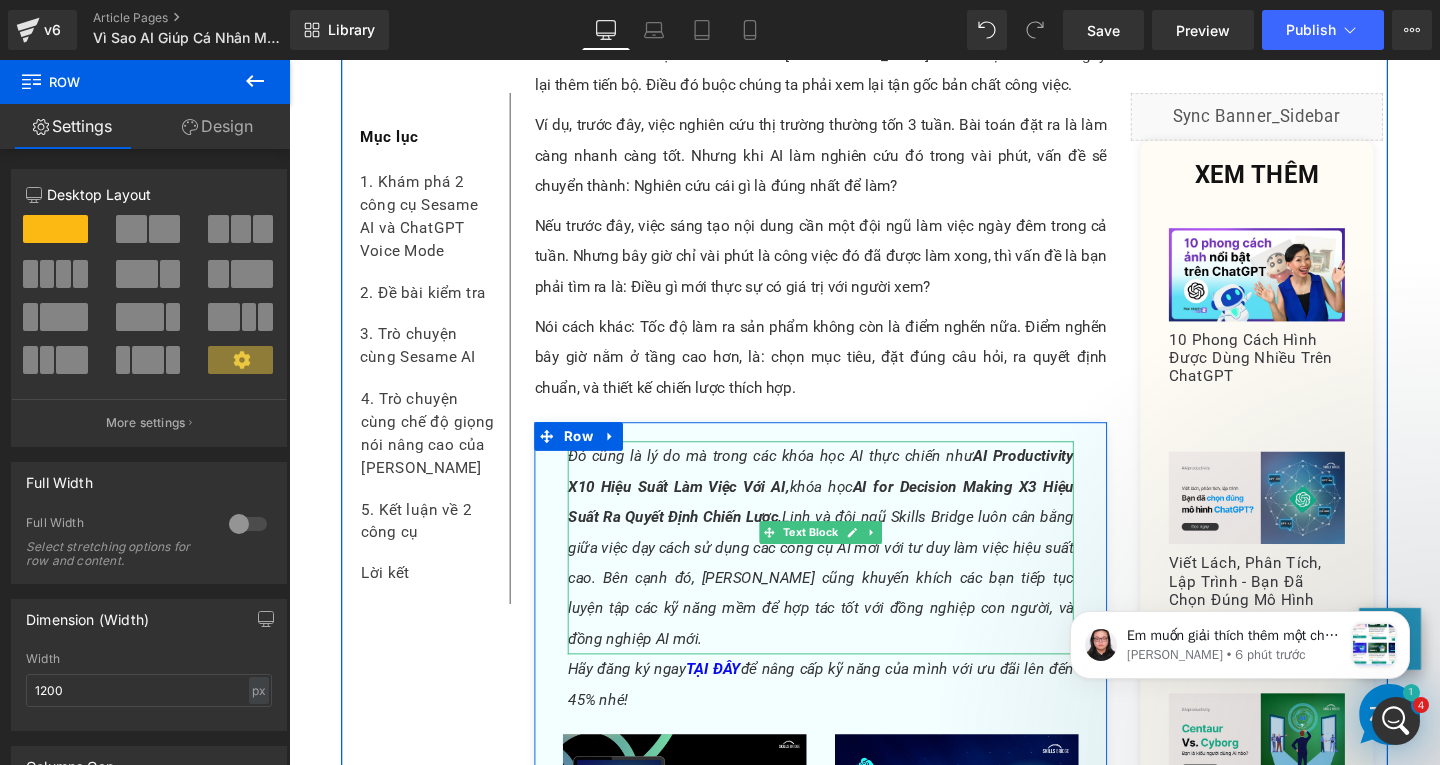 click on "Đó cũng là lý do mà trong các khóa học AI thực chiến như  AI Productivity X10 Hiệu Suất Làm Việc Với AI,  khóa học  AI for Decision Making X3 Hiệu Suất Ra Quyết Định Chiến Lược,  Linh và đội ngũ Skills Bridge luôn cân bằng giữa việc dạy cách sử dụng các công cụ AI mới với tư duy làm việc hiệu suất cao. Bên cạnh đó, Linh cũng khuyến khích các bạn tiếp tục luyện tập các kỹ năng mềm để hợp tác tốt với đồng nghiệp con người, và đồng nghiệp AI mới." at bounding box center (848, 573) 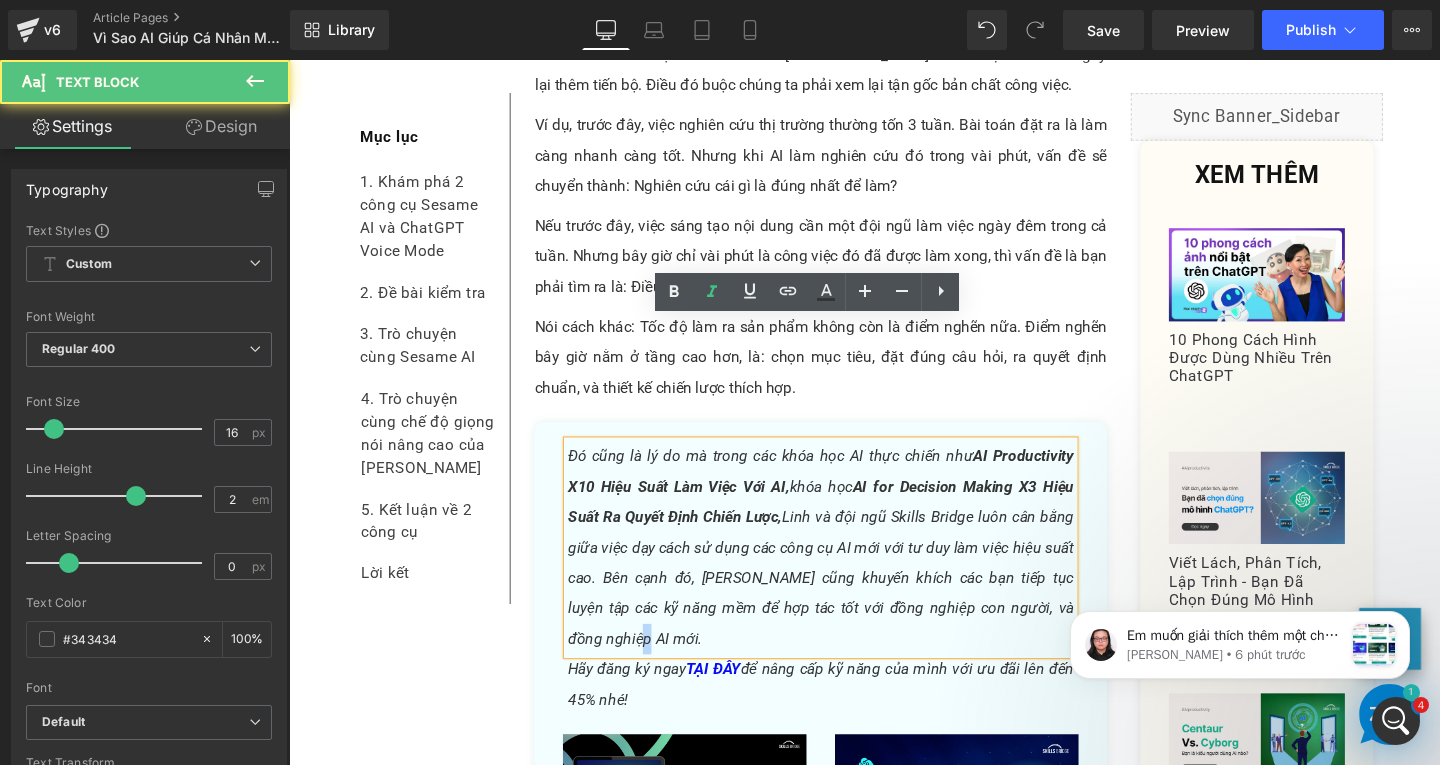 click on "Đó cũng là lý do mà trong các khóa học AI thực chiến như  AI Productivity X10 Hiệu Suất Làm Việc Với AI,  khóa học  AI for Decision Making X3 Hiệu Suất Ra Quyết Định Chiến Lược,  Linh và đội ngũ Skills Bridge luôn cân bằng giữa việc dạy cách sử dụng các công cụ AI mới với tư duy làm việc hiệu suất cao. Bên cạnh đó, Linh cũng khuyến khích các bạn tiếp tục luyện tập các kỹ năng mềm để hợp tác tốt với đồng nghiệp con người, và đồng nghiệp AI mới." at bounding box center [848, 573] 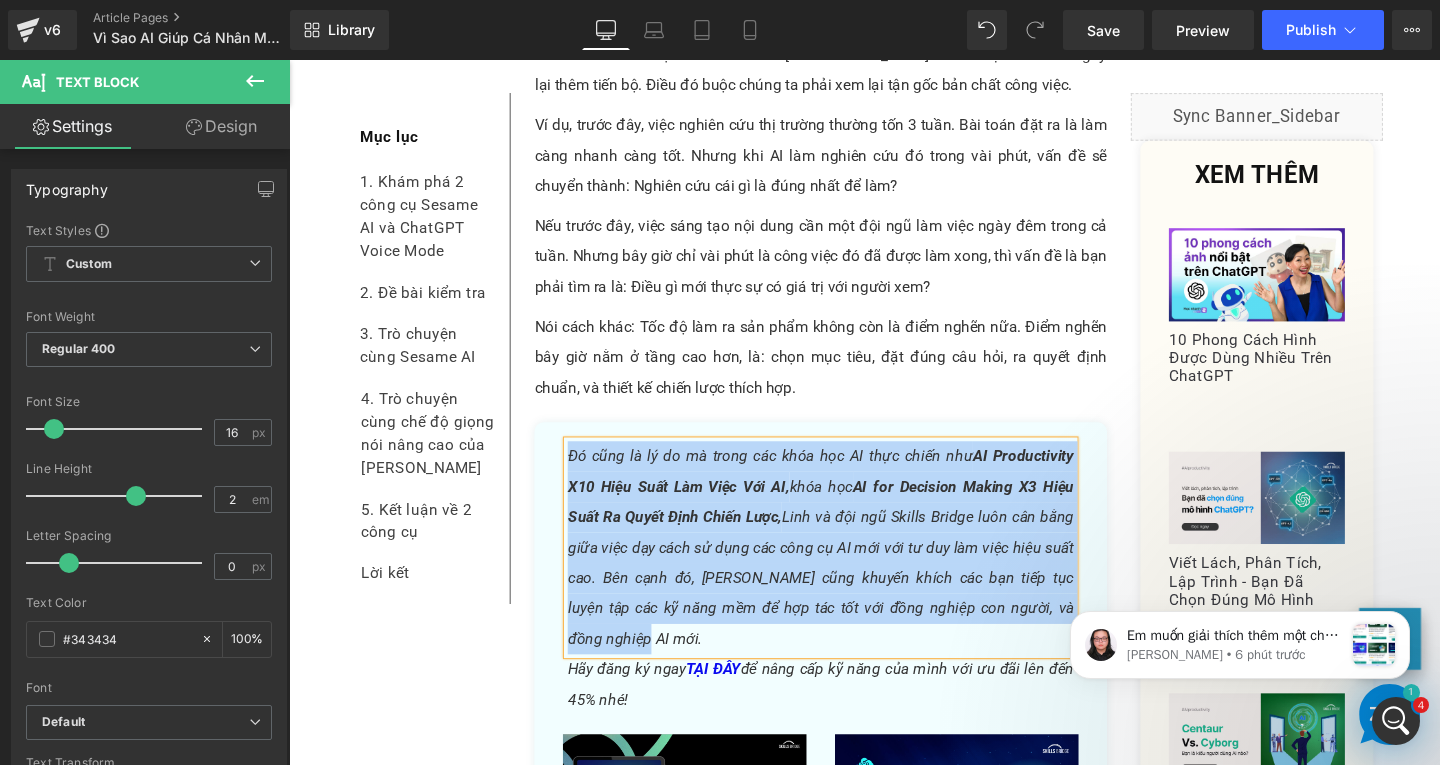 paste 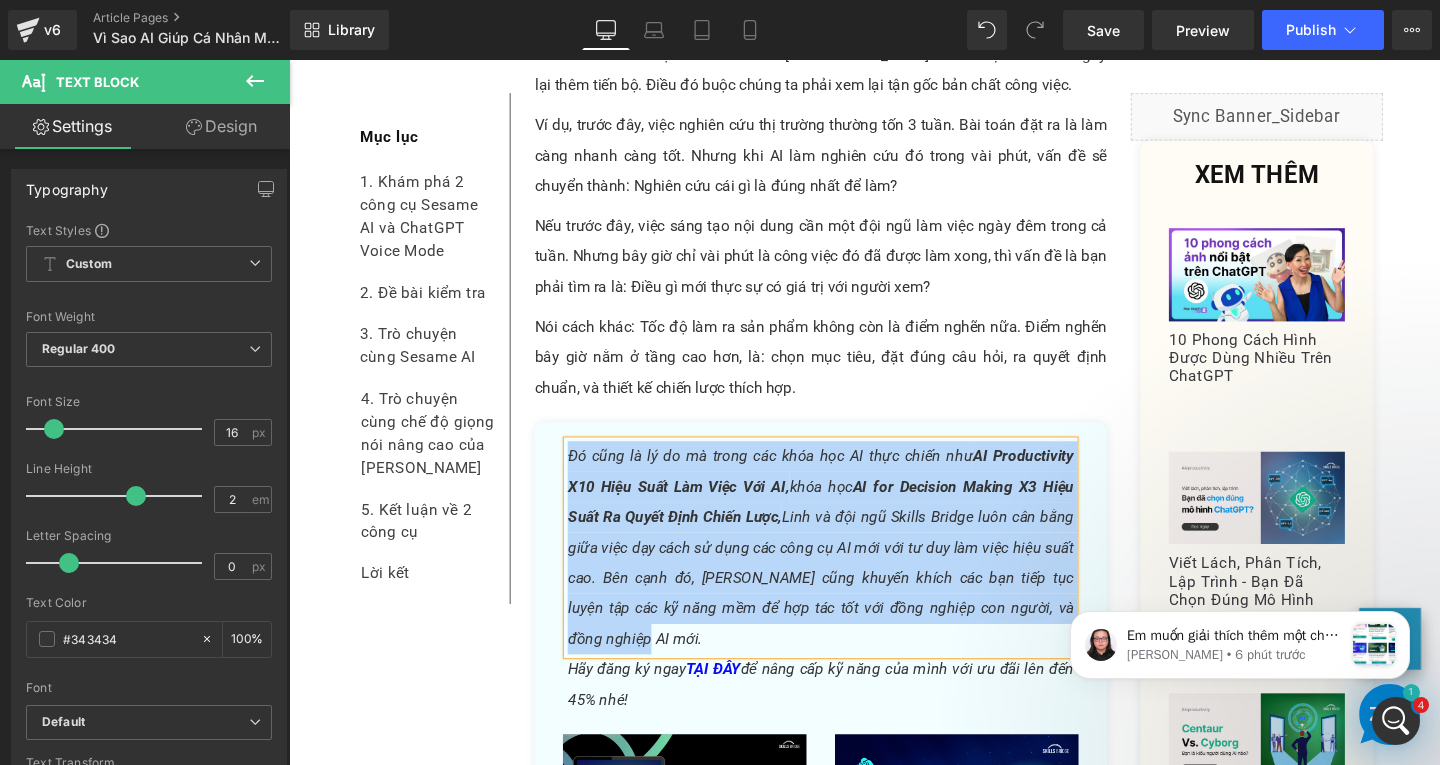 type 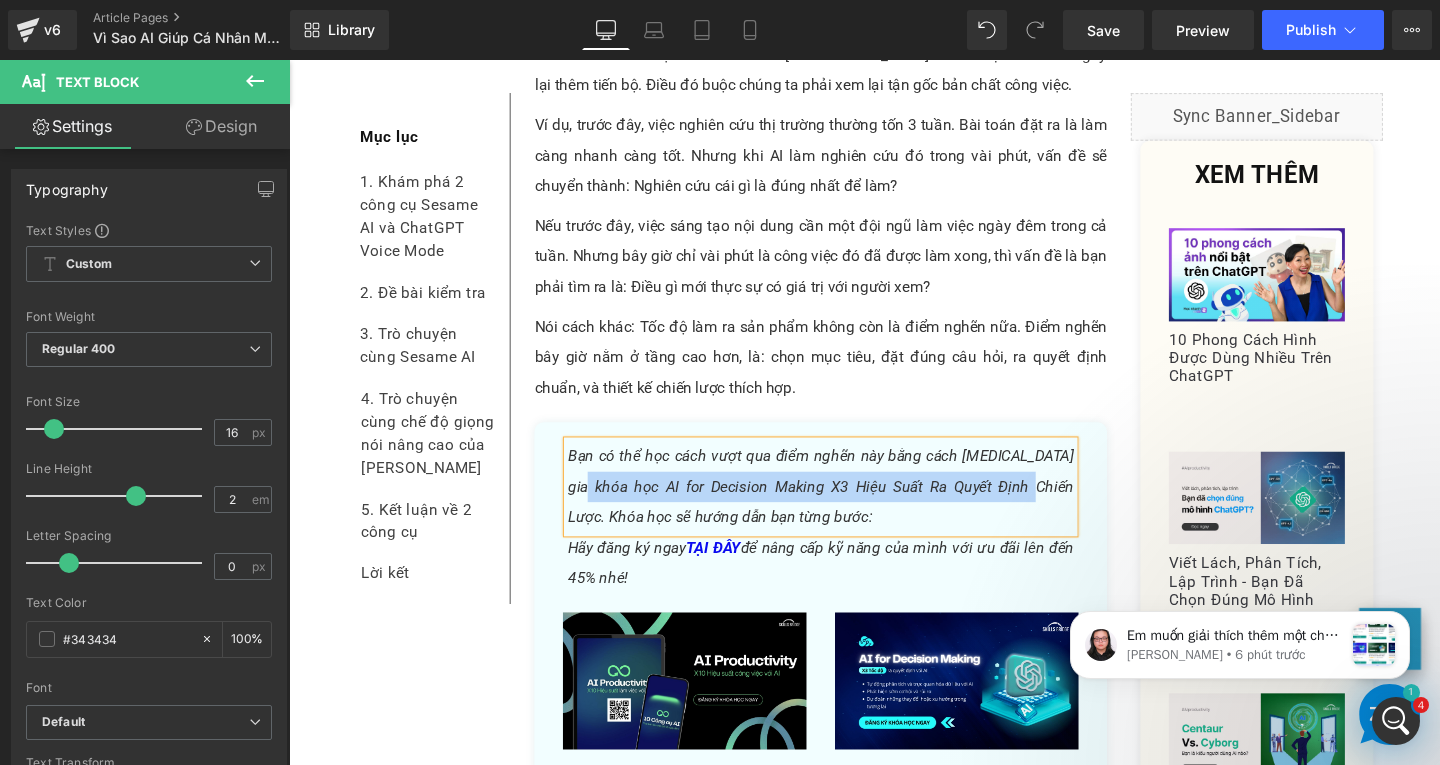 drag, startPoint x: 575, startPoint y: 381, endPoint x: 1011, endPoint y: 378, distance: 436.0103 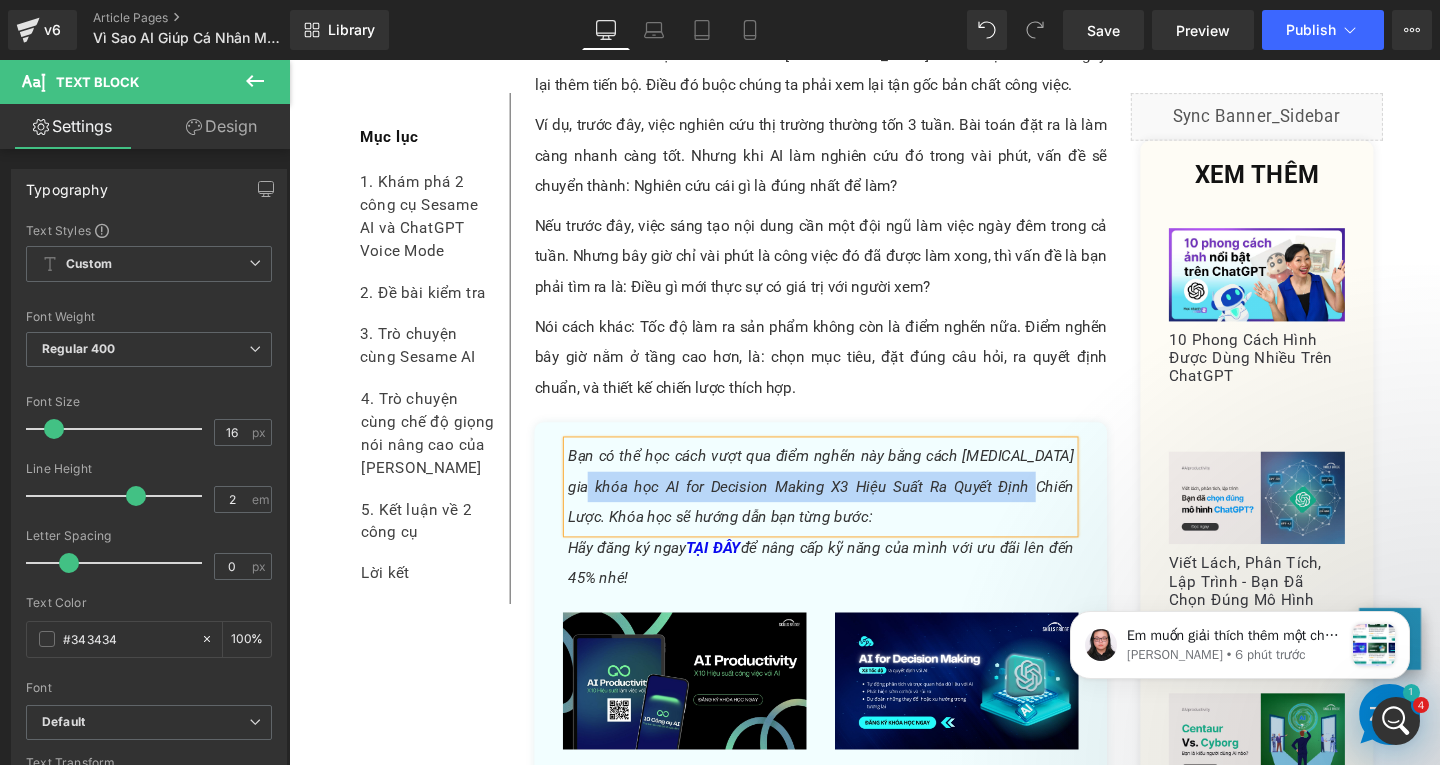 click on "Bạn có thể học cách vượt qua điểm nghẽn này bằng cách tham gia khóa học AI for Decision Making X3 Hiệu Suất Ra Quyết Định Chiến Lược. Khóa học sẽ hướng dẫn bạn từng bước:" at bounding box center (848, 508) 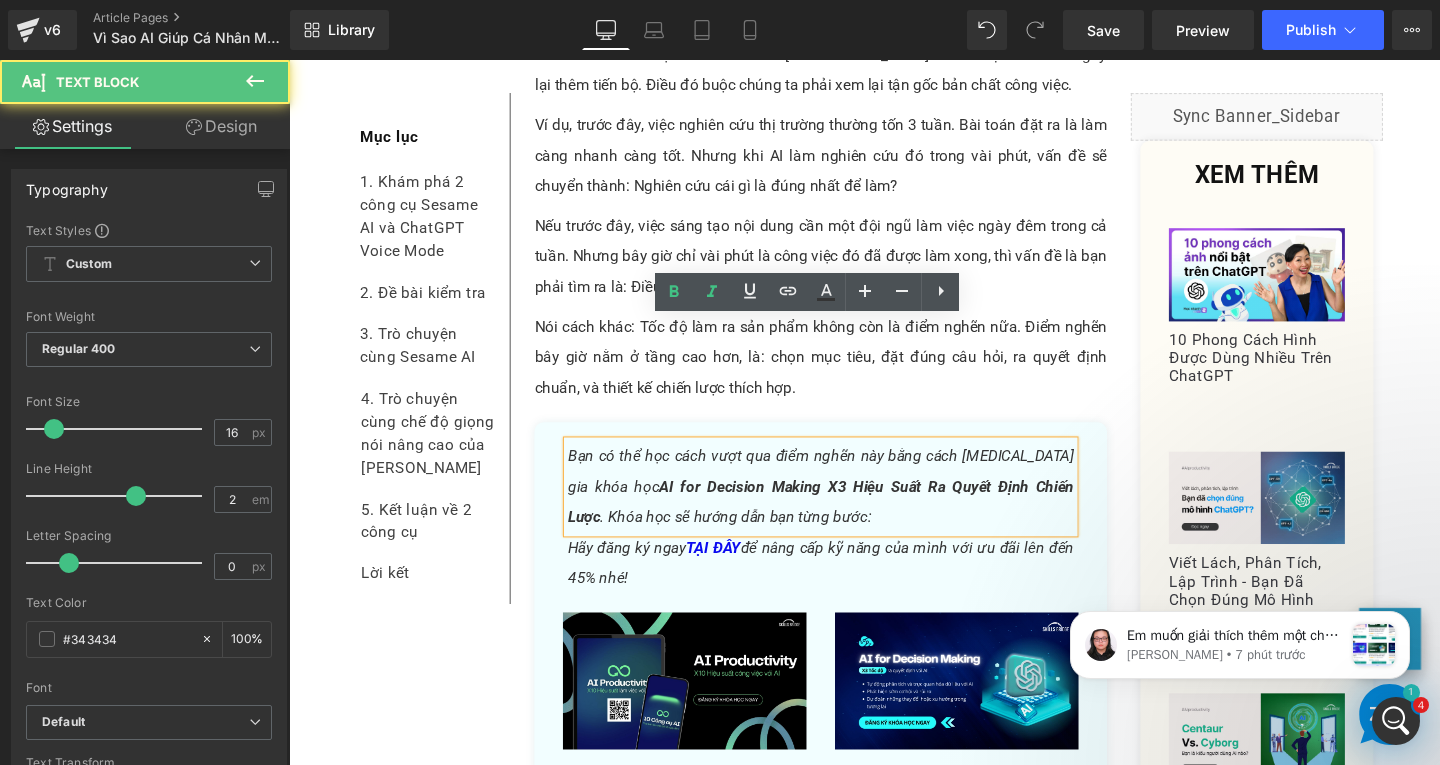 click on "Bạn có thể học cách vượt qua điểm nghẽn này bằng cách tham gia khóa học  AI for Decision Making X3 Hiệu Suất Ra Quyết Định Chiến Lược . Khóa học sẽ hướng dẫn bạn từng bước:" at bounding box center (848, 509) 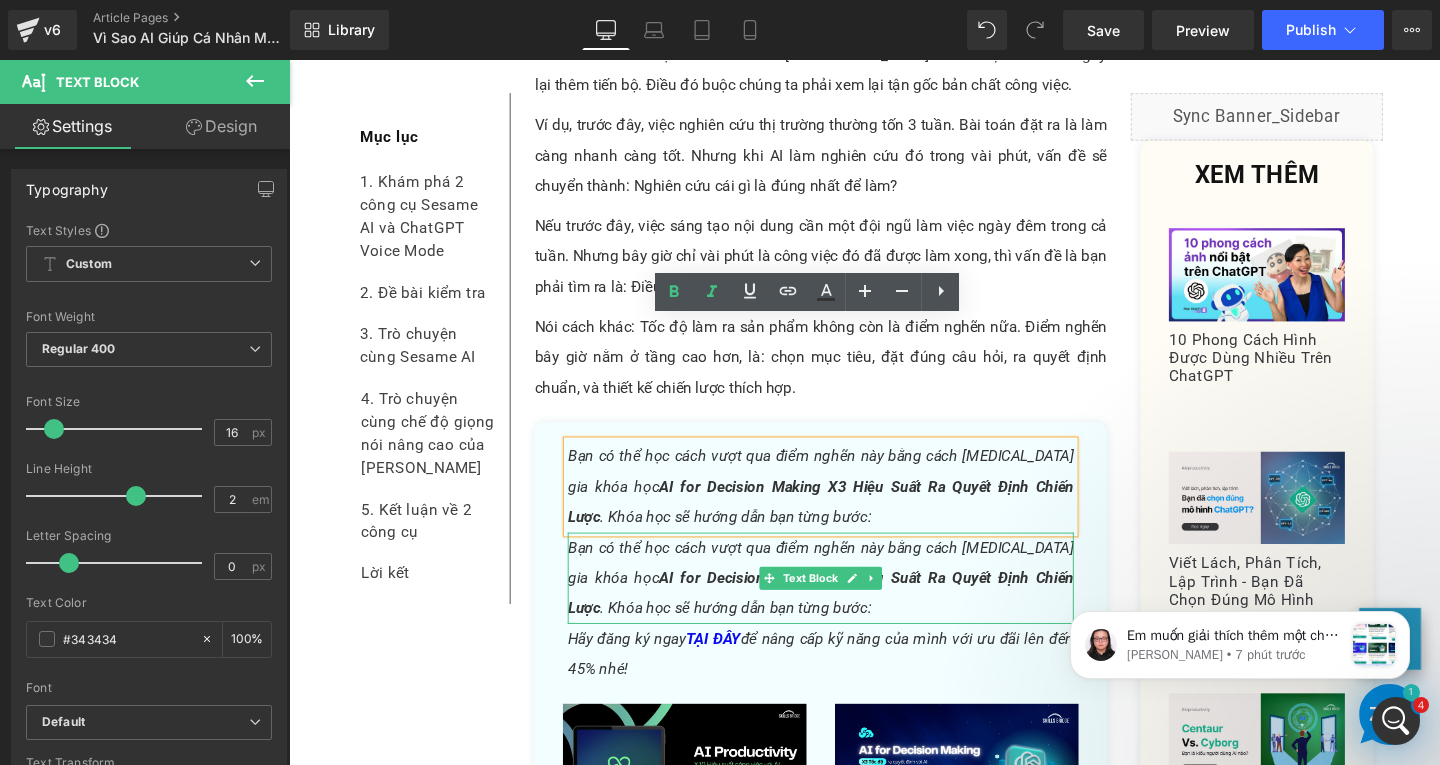 click on "AI for Decision Making X3 Hiệu Suất Ra Quyết Định Chiến Lược" at bounding box center [848, 620] 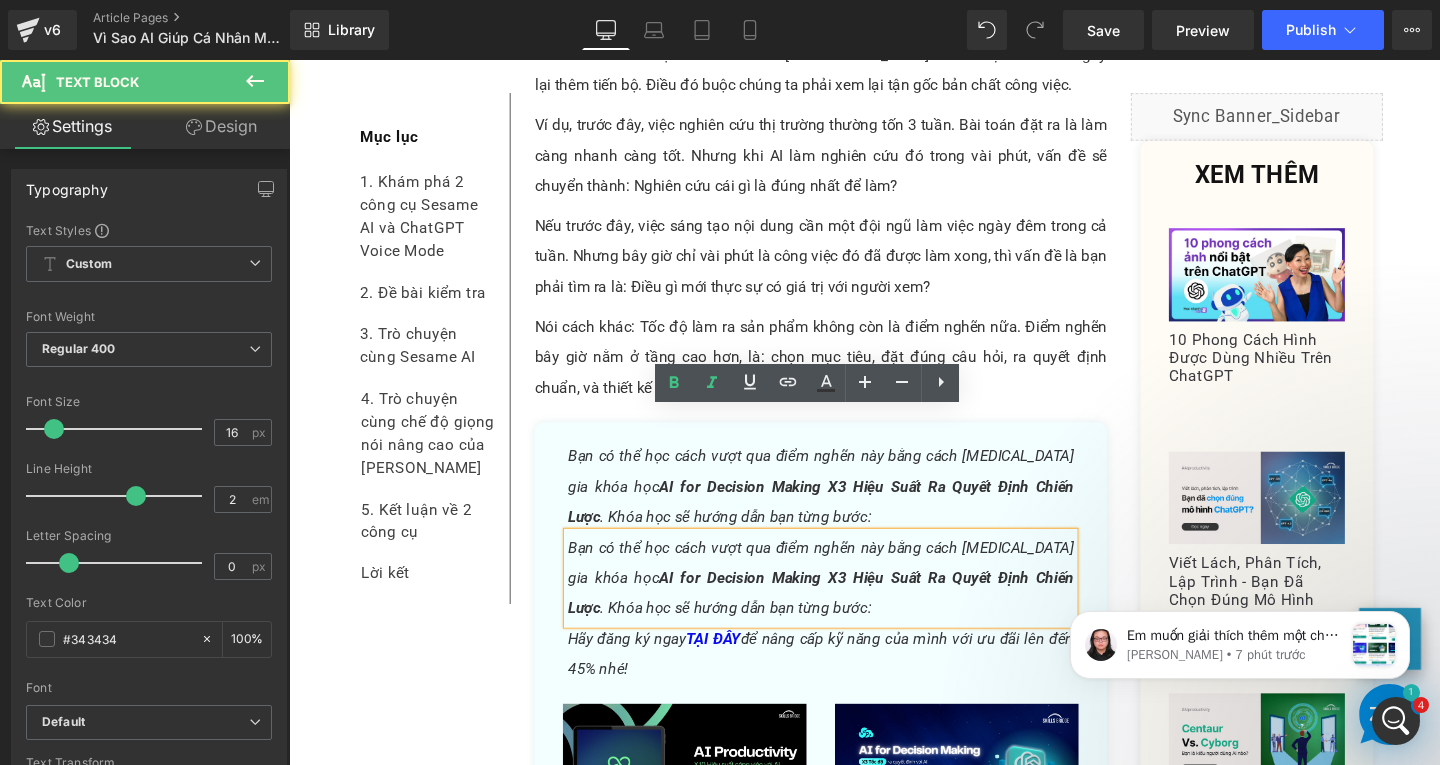 click on "Bạn có thể học cách vượt qua điểm nghẽn này bằng cách tham gia khóa học  AI for Decision Making X3 Hiệu Suất Ra Quyết Định Chiến Lược . Khóa học sẽ hướng dẫn bạn từng bước:" at bounding box center (848, 605) 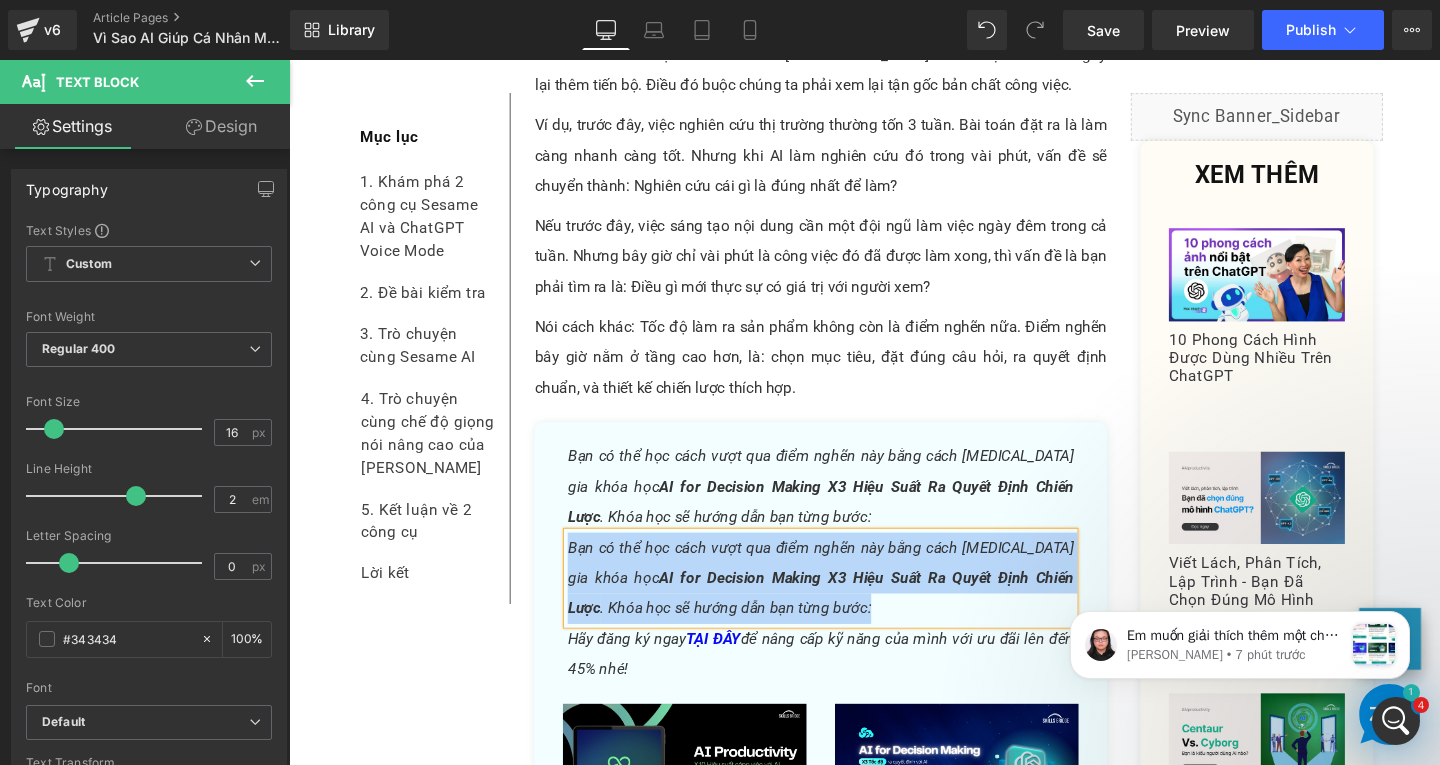 type 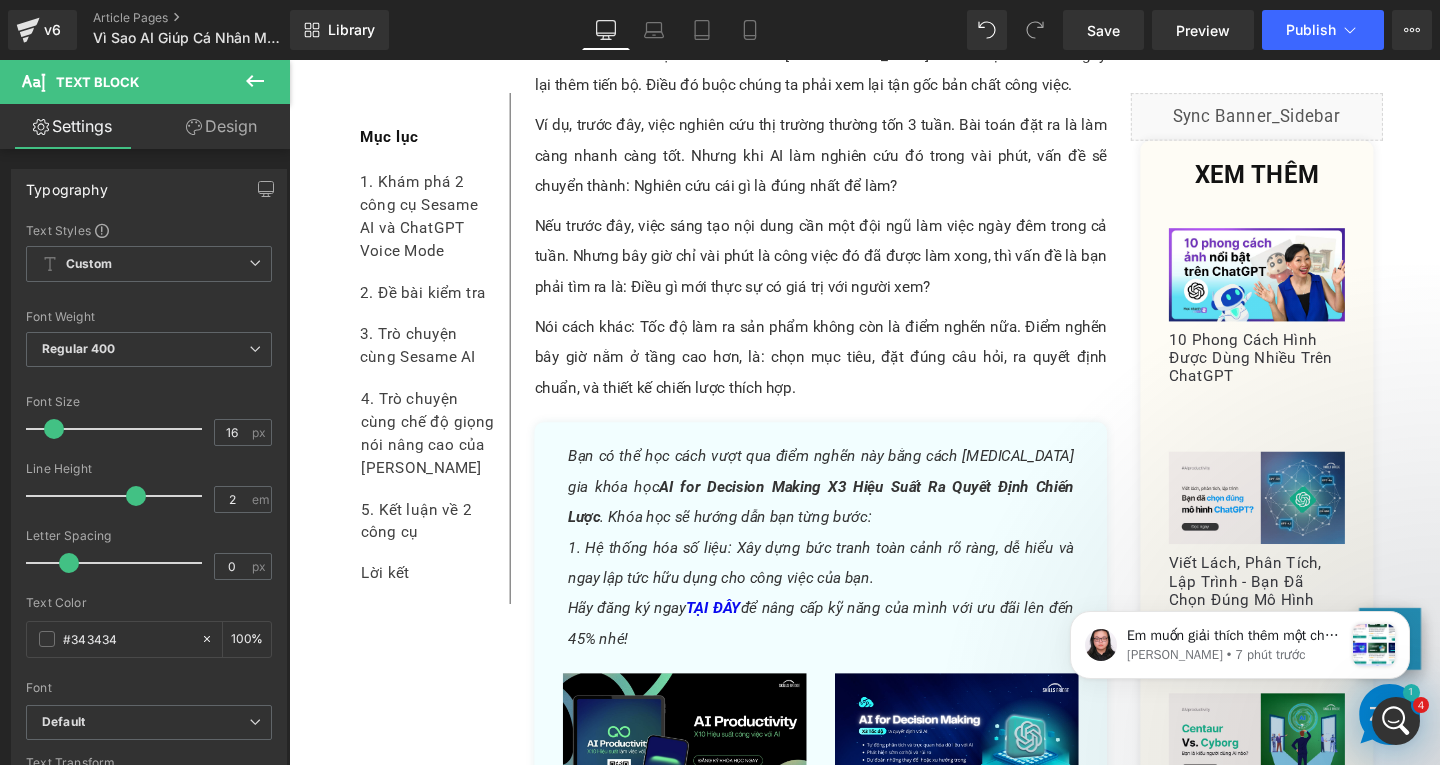 click on "Design" at bounding box center [221, 126] 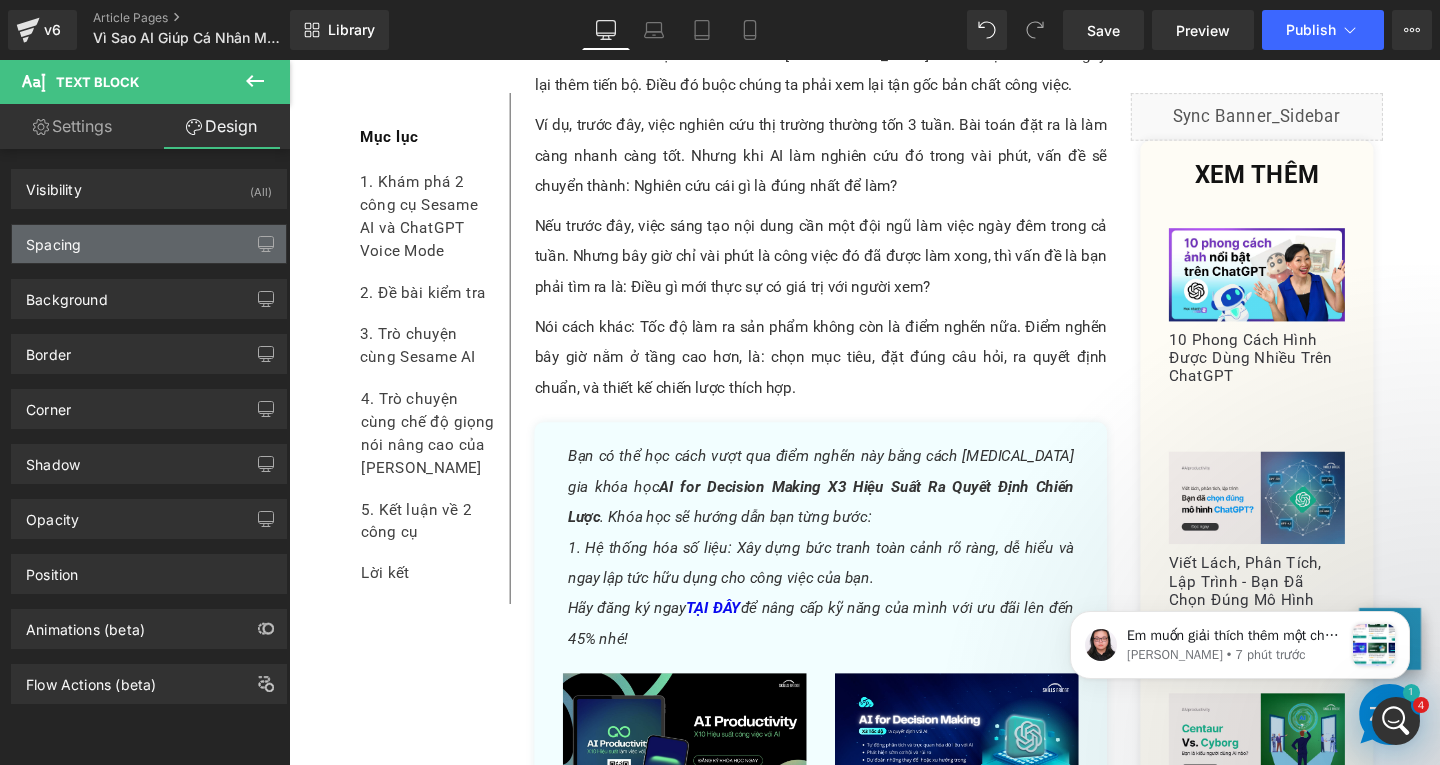 click on "Spacing" at bounding box center (149, 244) 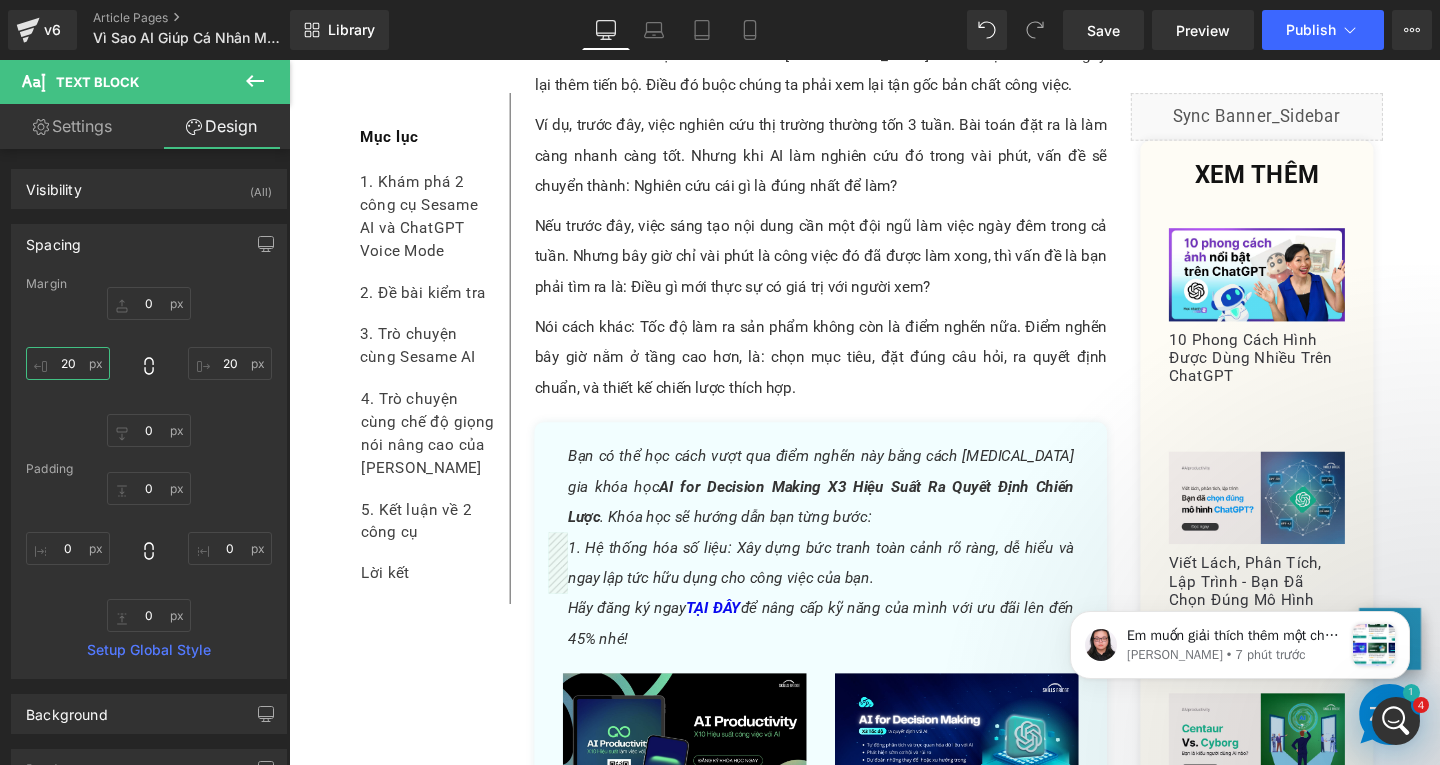 click at bounding box center [68, 363] 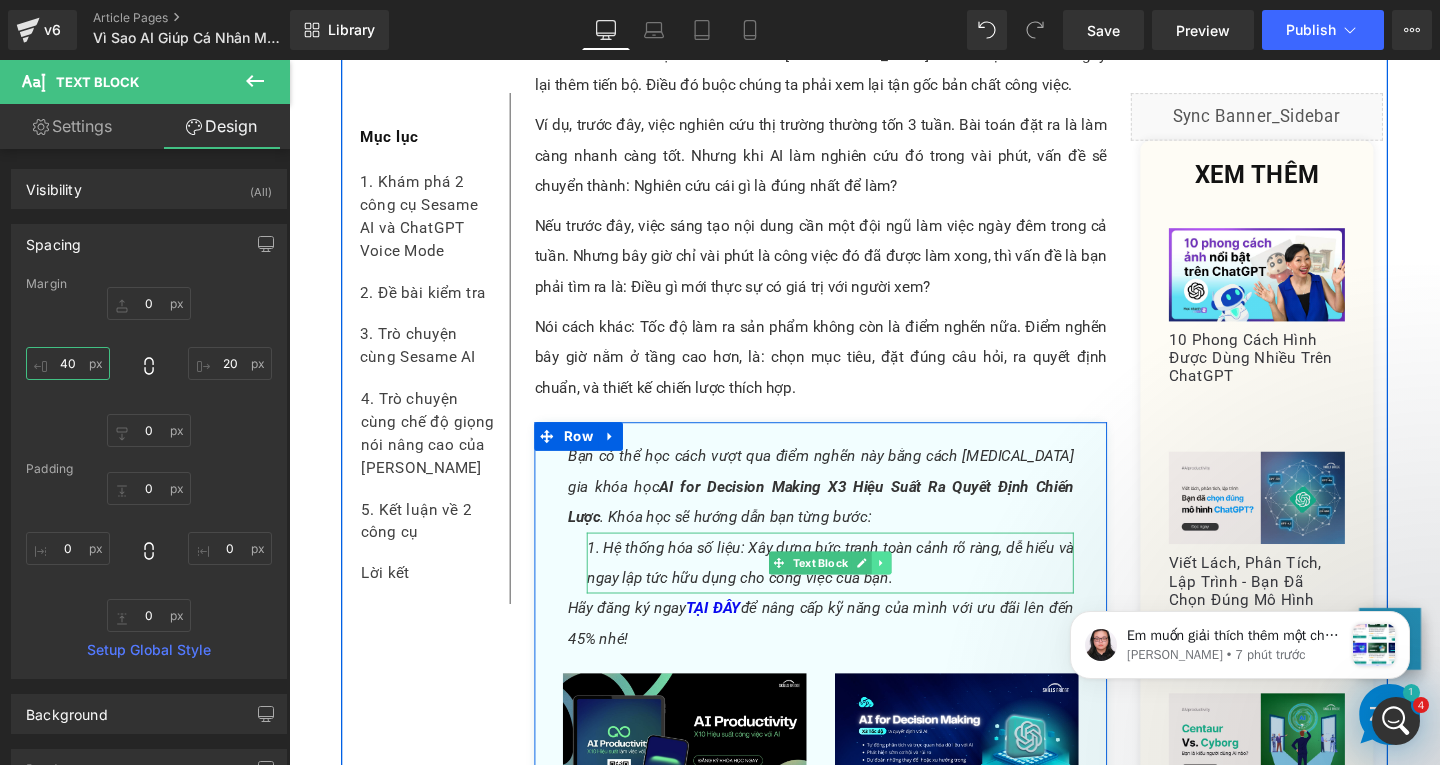 type on "40" 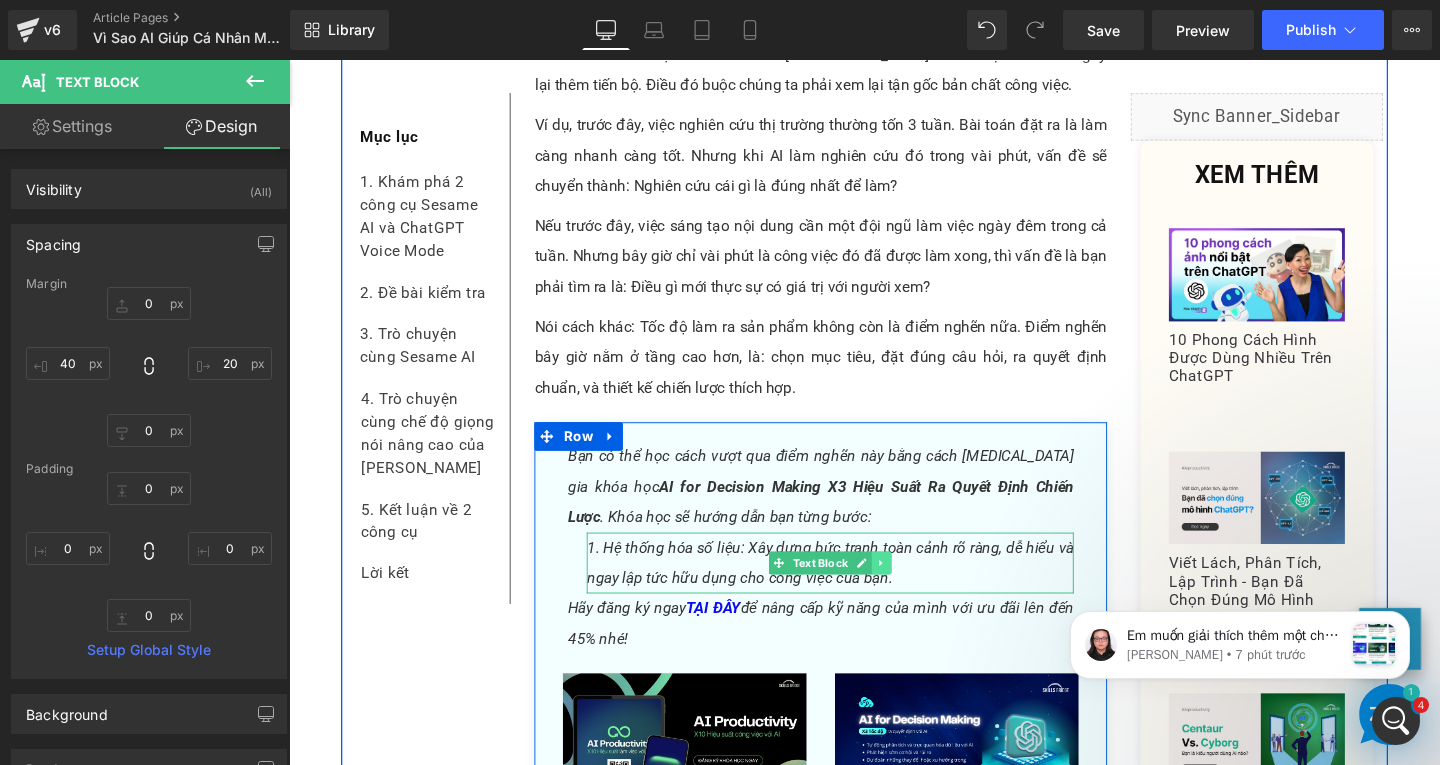 click 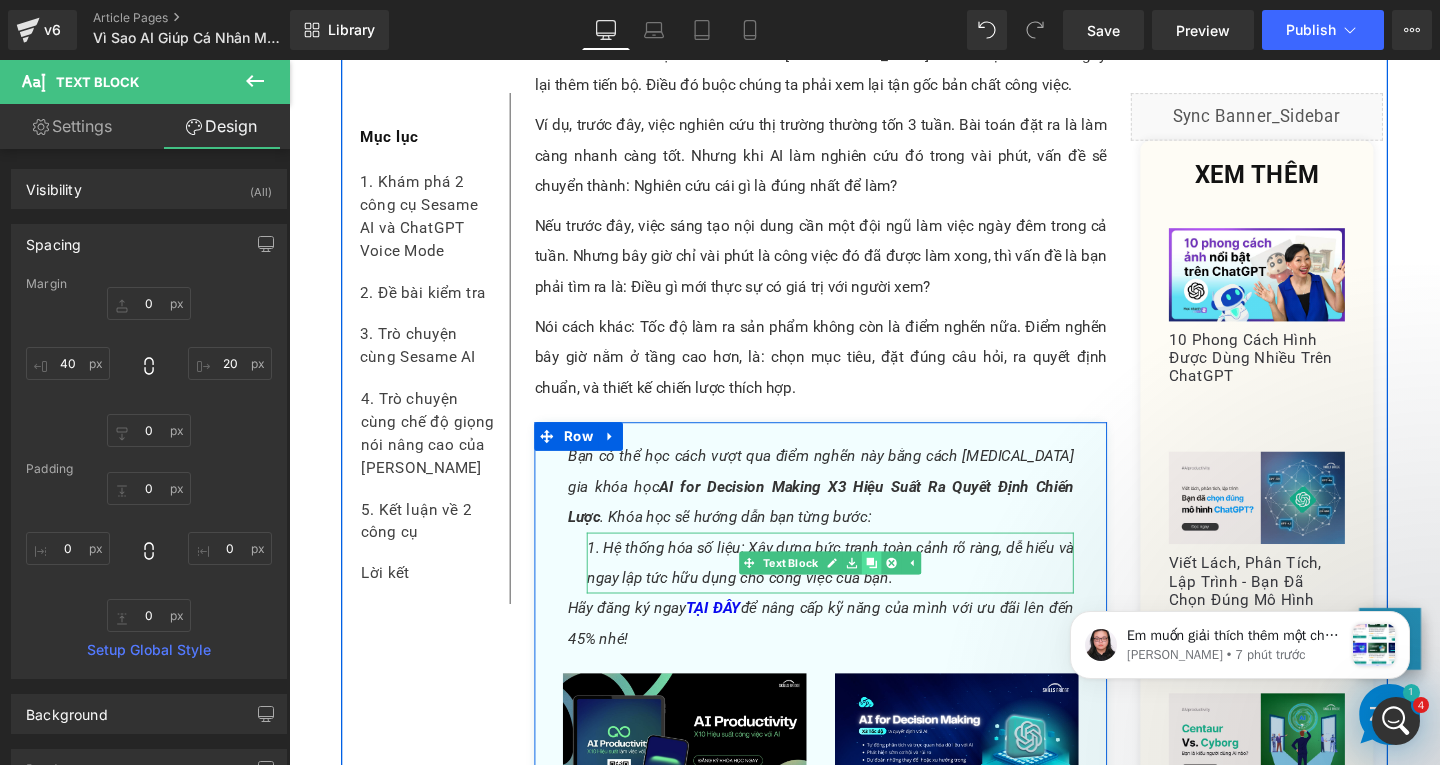 click 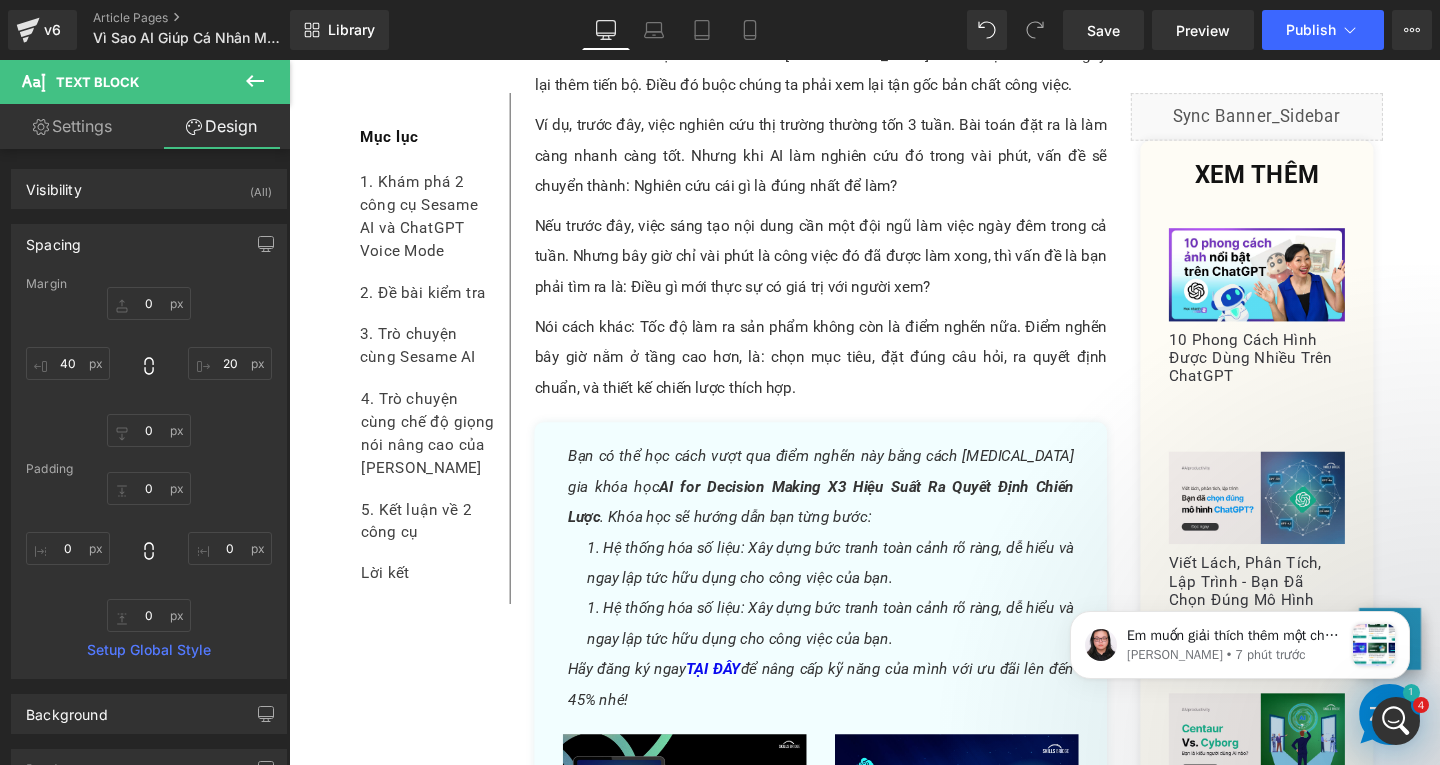 click on "1. Hệ thống hóa số liệu: Xây dựng bức tranh toàn cảnh rõ ràng, dễ hiểu và ngay lập tức hữu dụng cho công việc của bạn." at bounding box center (858, 653) 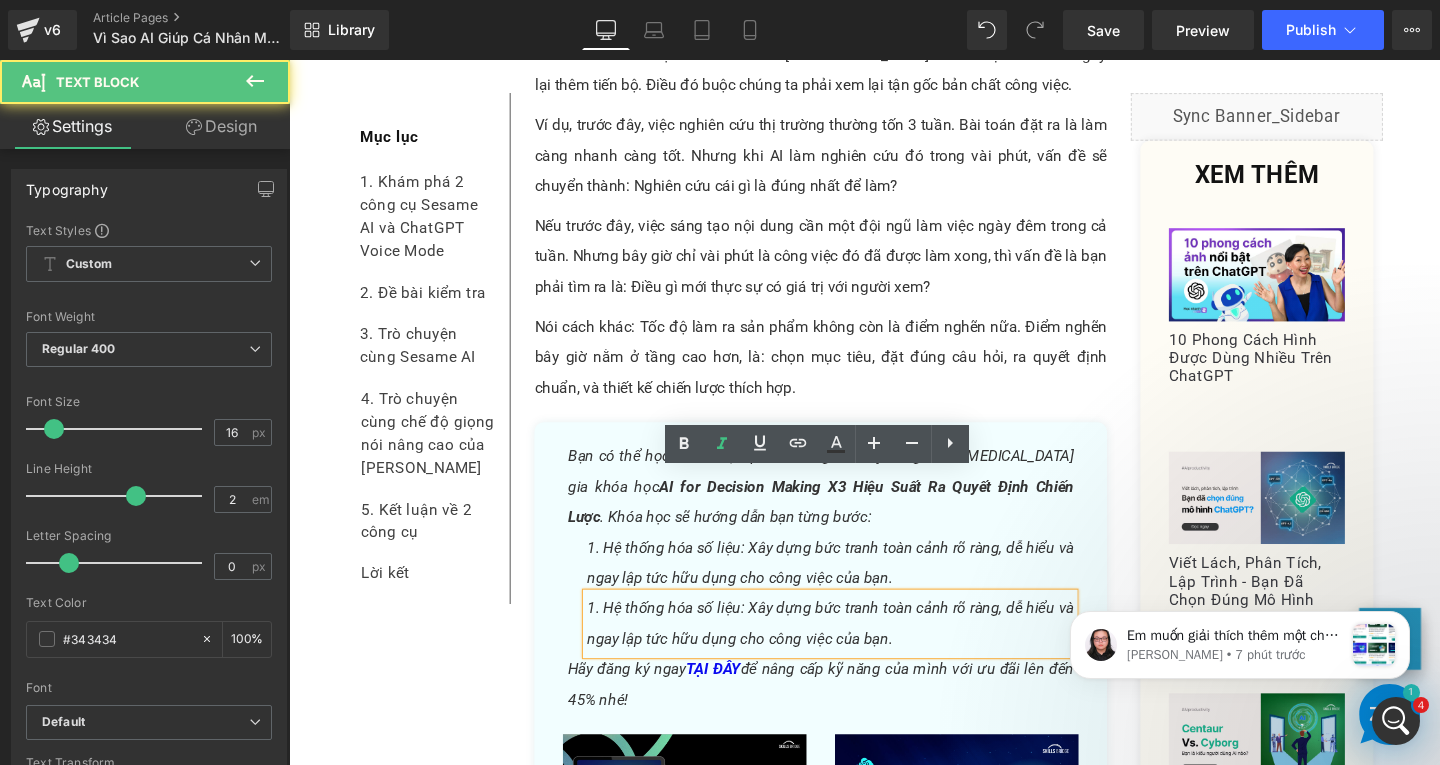 click on "1. Hệ thống hóa số liệu: Xây dựng bức tranh toàn cảnh rõ ràng, dễ hiểu và ngay lập tức hữu dụng cho công việc của bạn." at bounding box center (858, 652) 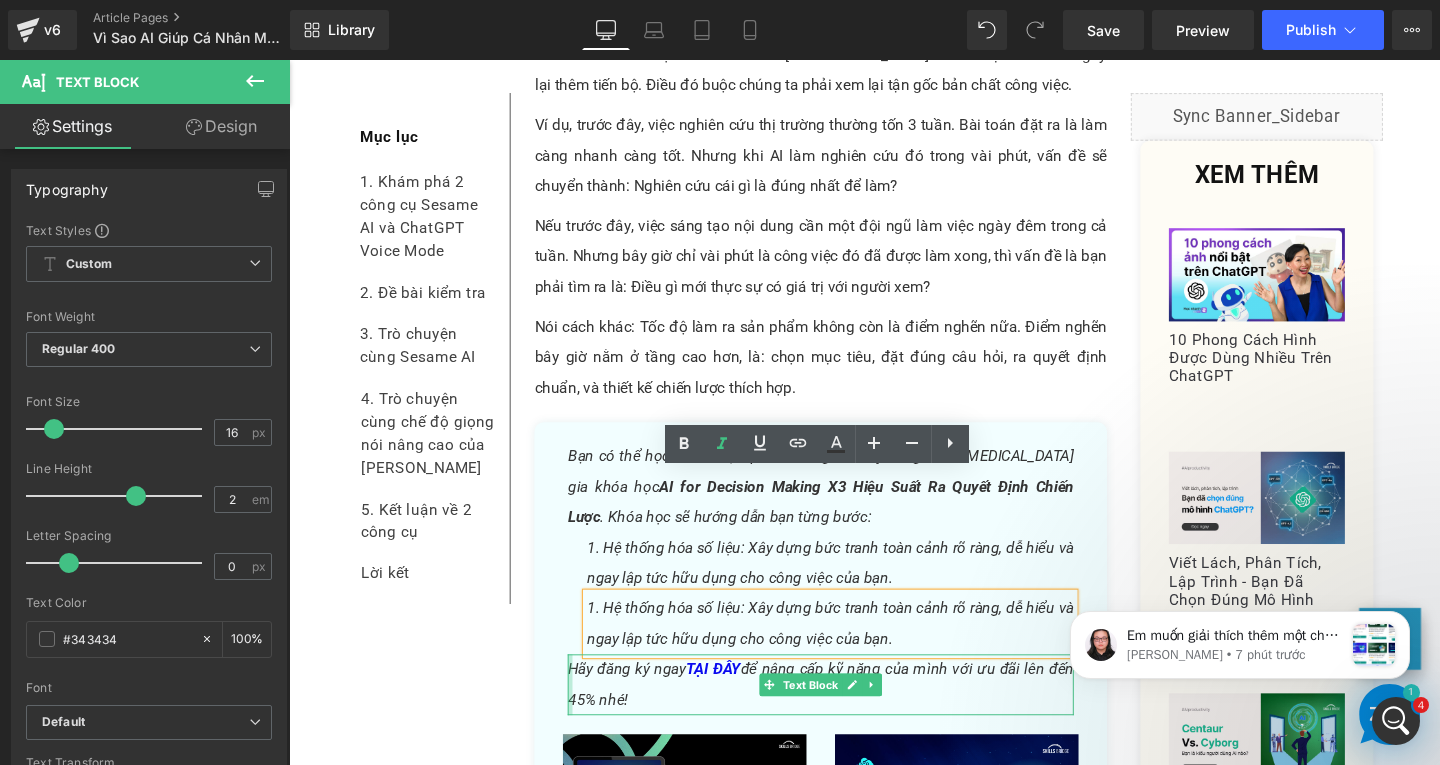 type 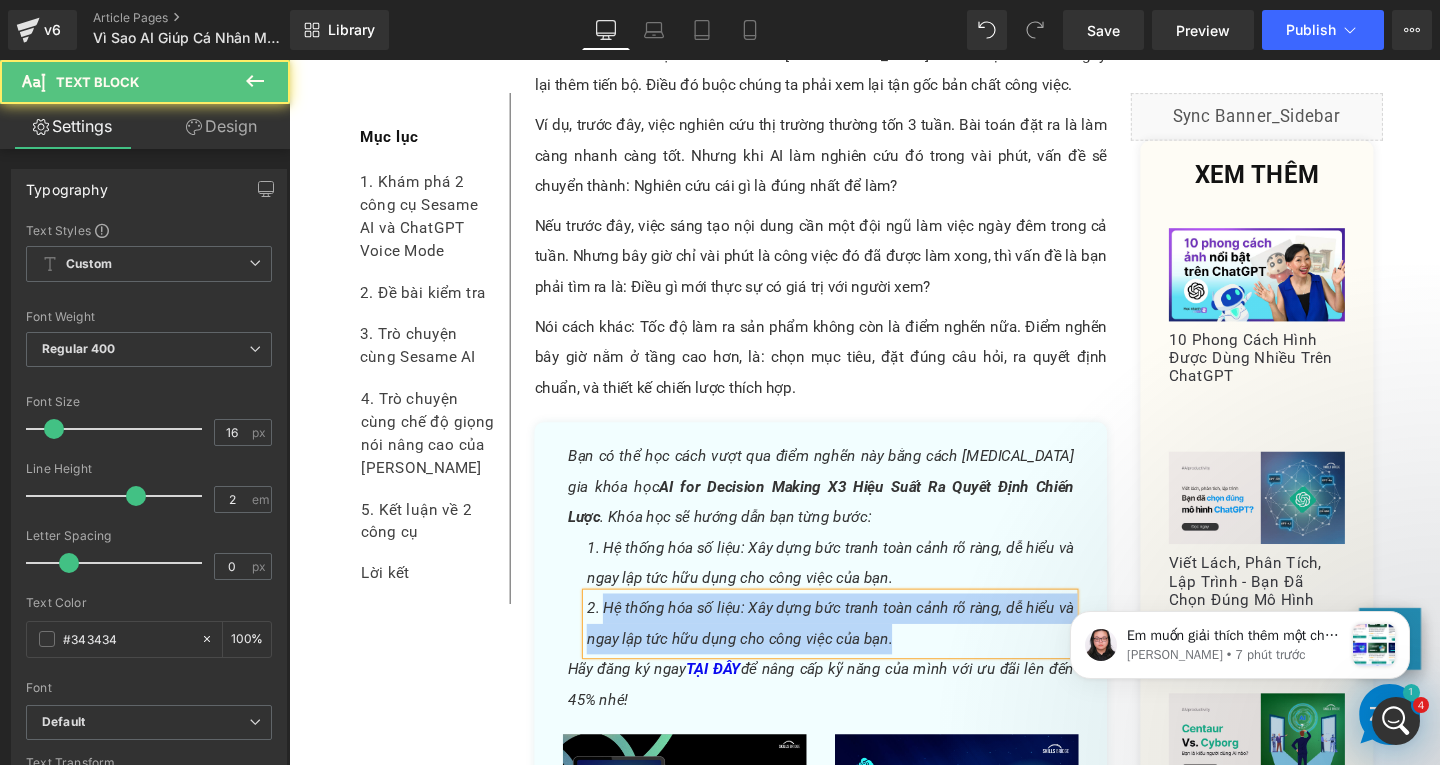 drag, startPoint x: 614, startPoint y: 505, endPoint x: 931, endPoint y: 549, distance: 320.03906 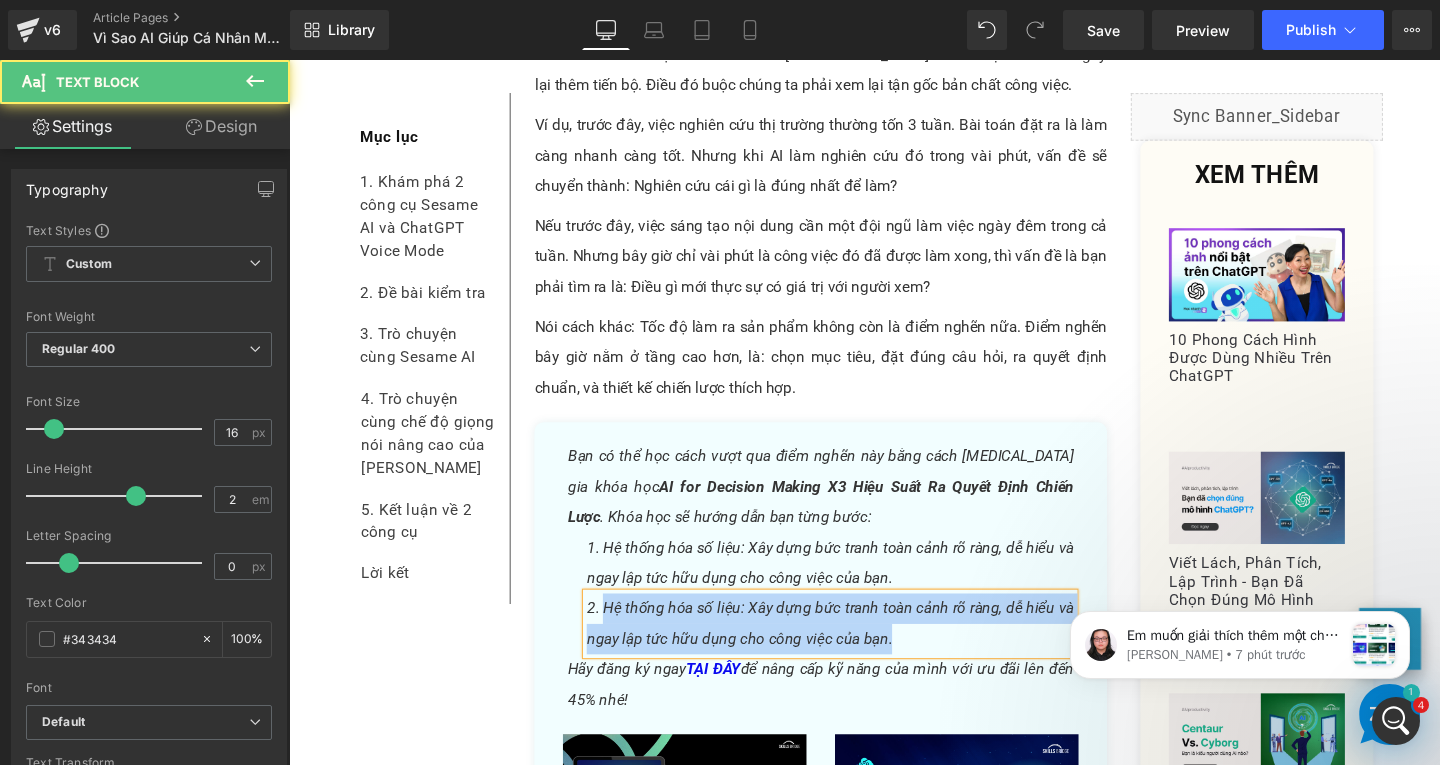 click on "2. Hệ thống hóa số liệu: Xây dựng bức tranh toàn cảnh rõ ràng, dễ hiểu và ngay lập tức hữu dụng cho công việc của bạn." at bounding box center [858, 653] 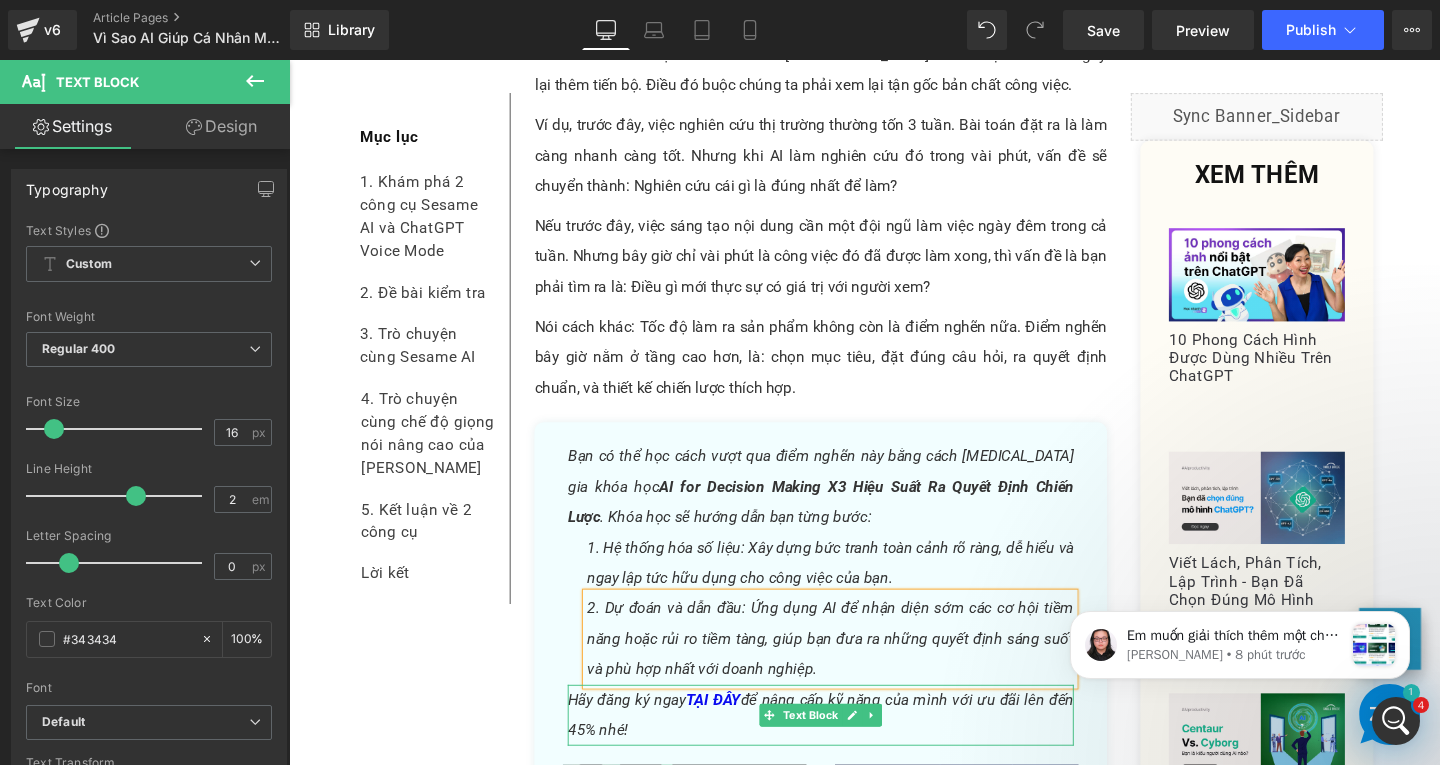 click on "Hãy đăng ký ngay  TẠI ĐÂY  để nâng cấp kỹ năng của mình với ưu đãi lên đến 45% nhé!" at bounding box center (848, 749) 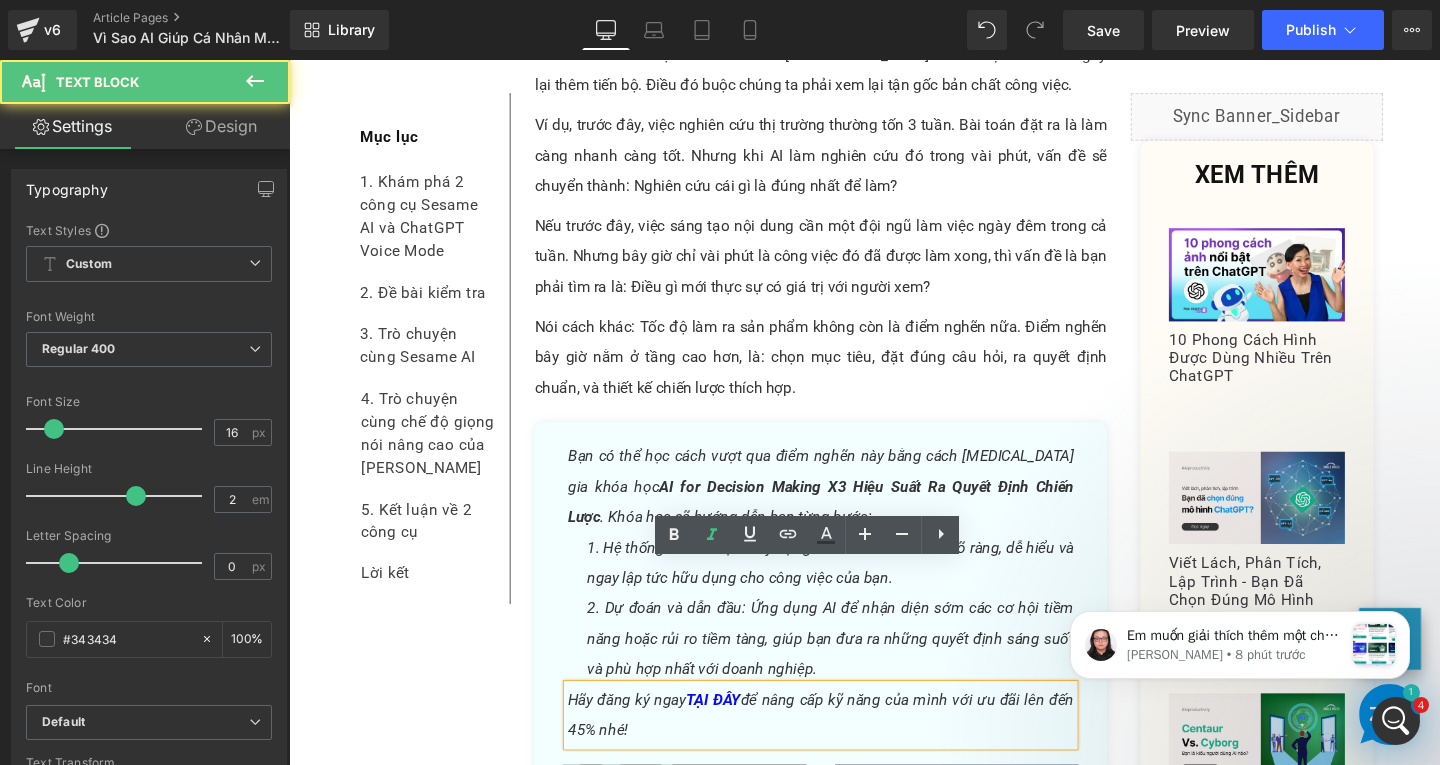 drag, startPoint x: 789, startPoint y: 606, endPoint x: 831, endPoint y: 637, distance: 52.201534 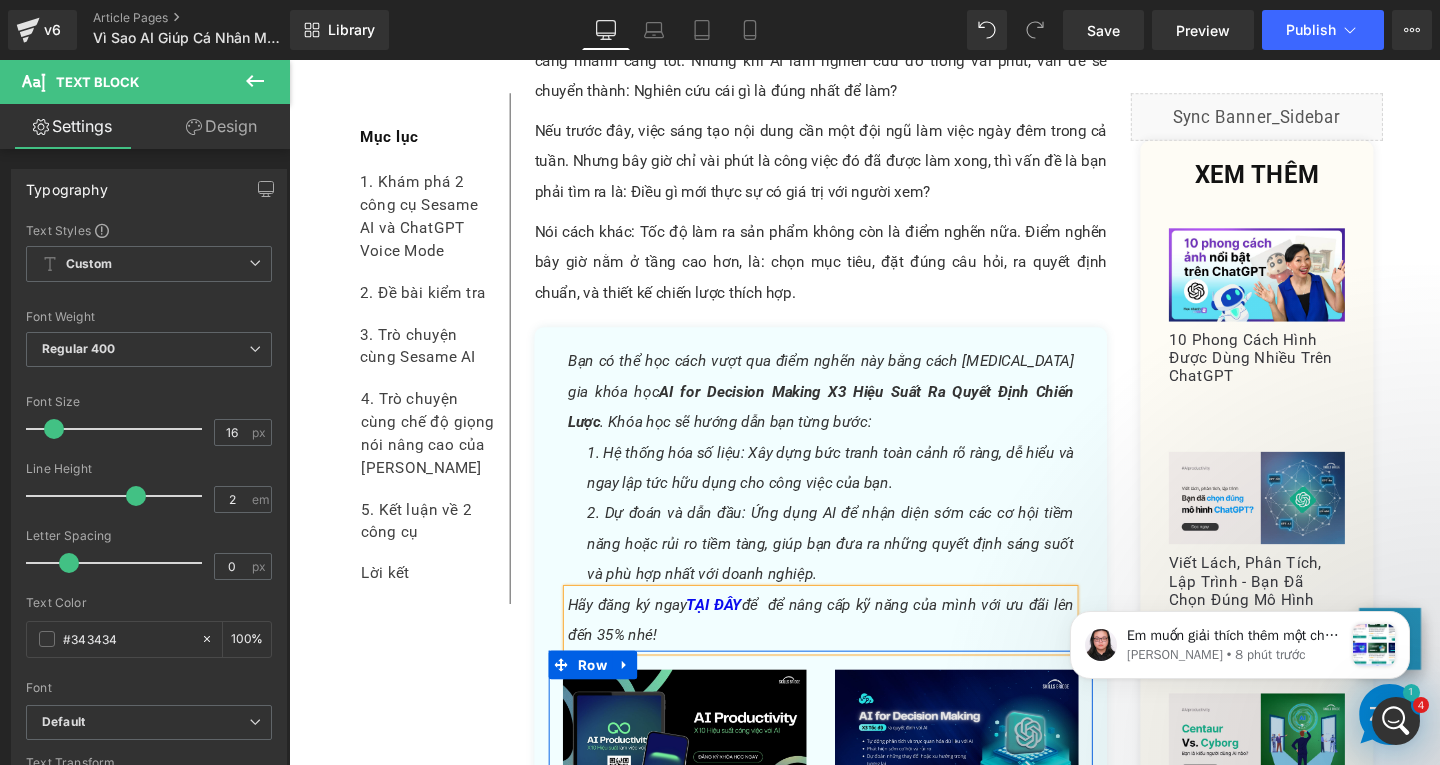 scroll, scrollTop: 12037, scrollLeft: 0, axis: vertical 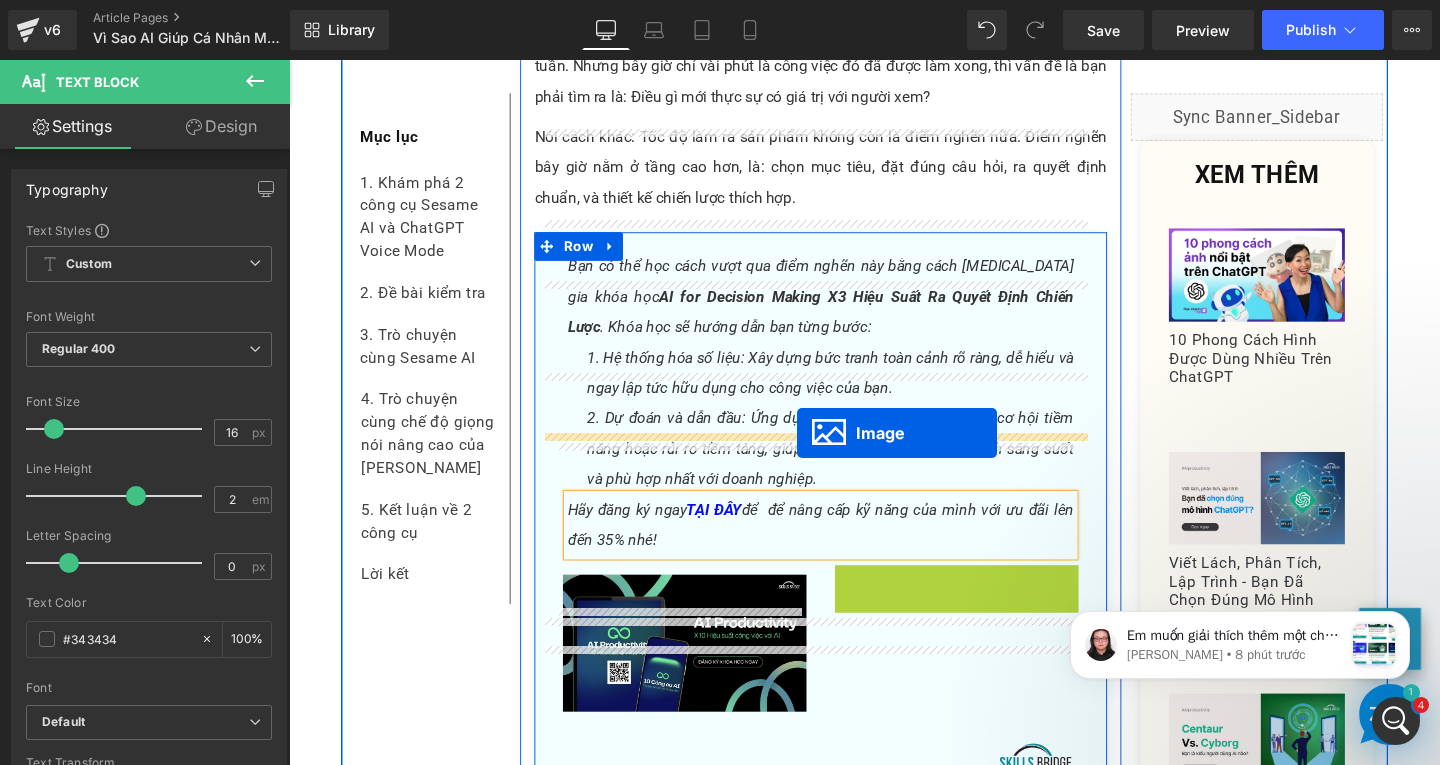 drag, startPoint x: 951, startPoint y: 548, endPoint x: 823, endPoint y: 452, distance: 160 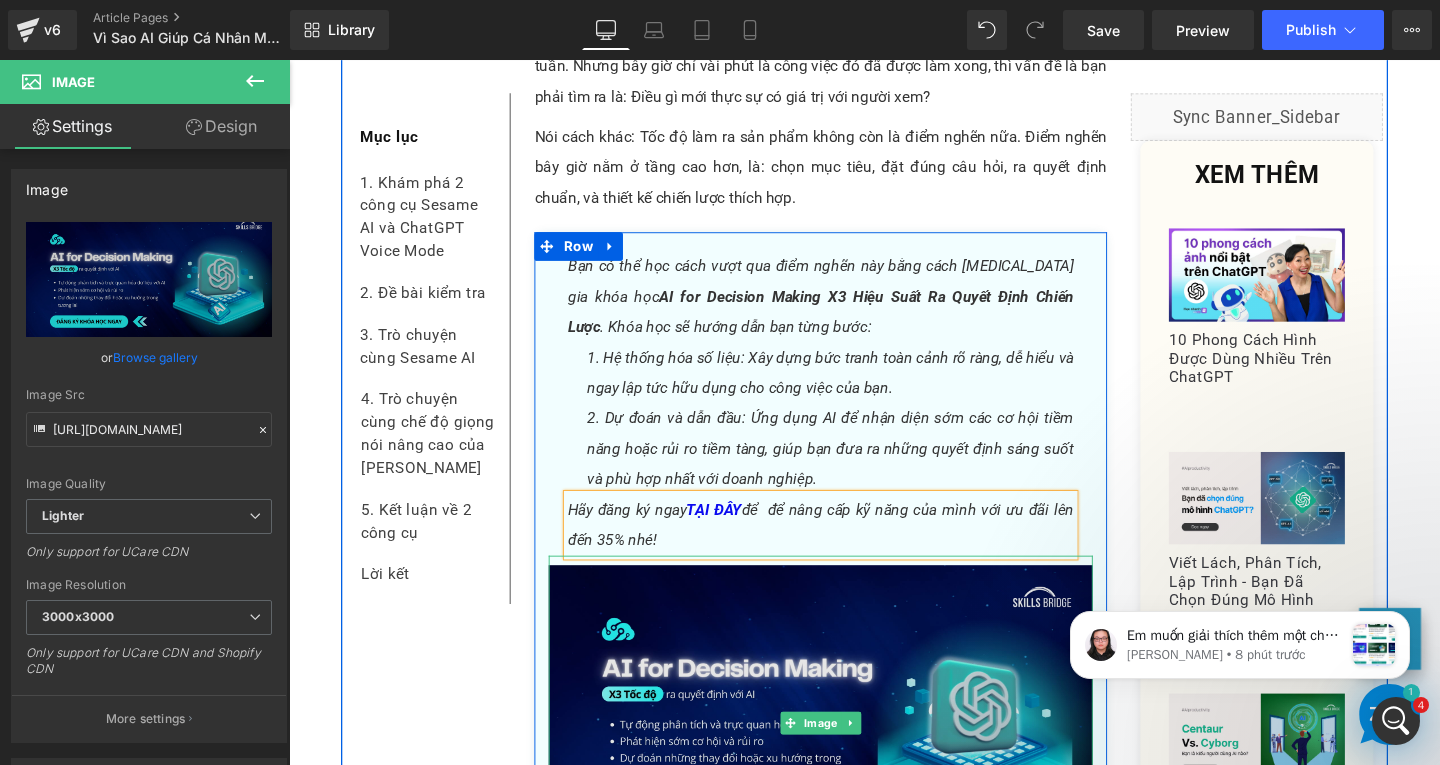scroll, scrollTop: 12237, scrollLeft: 0, axis: vertical 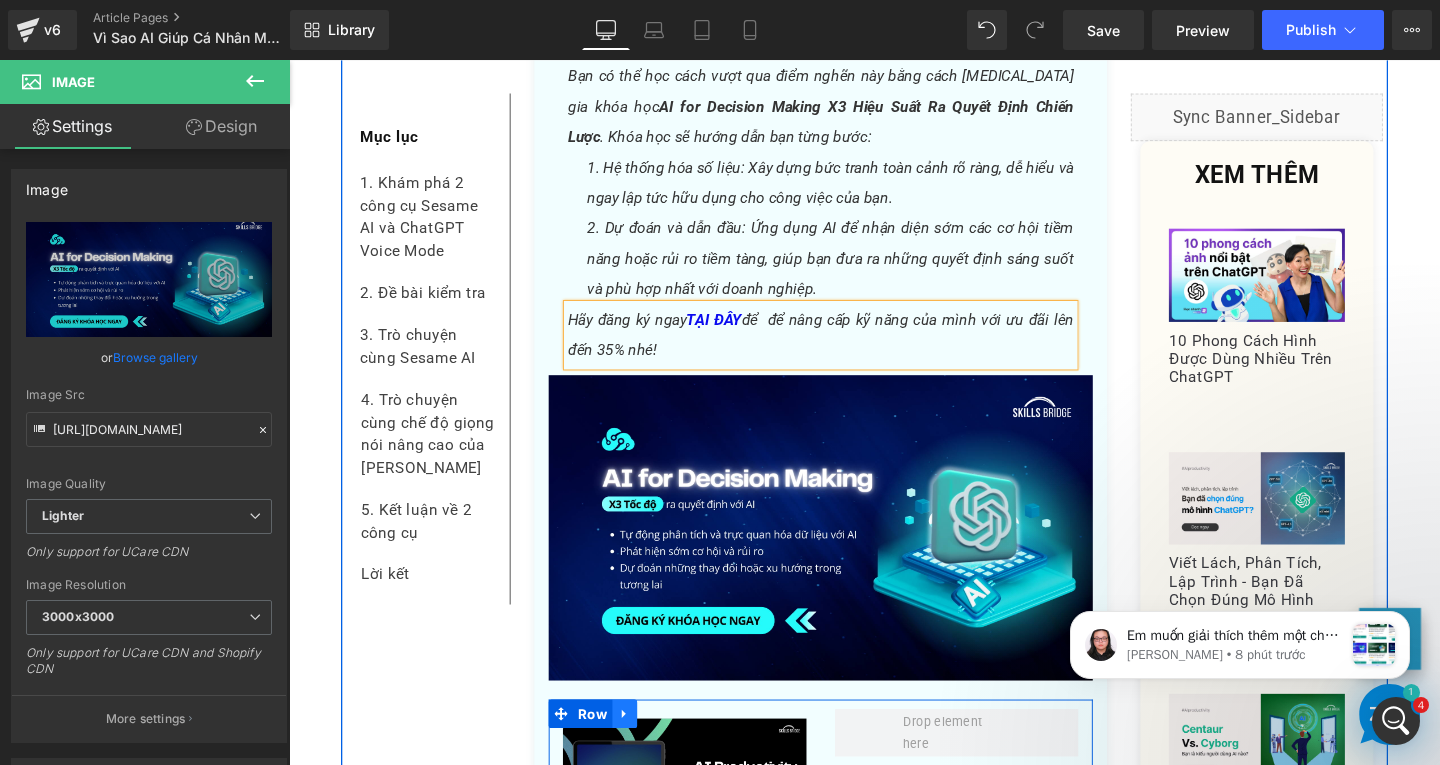 click 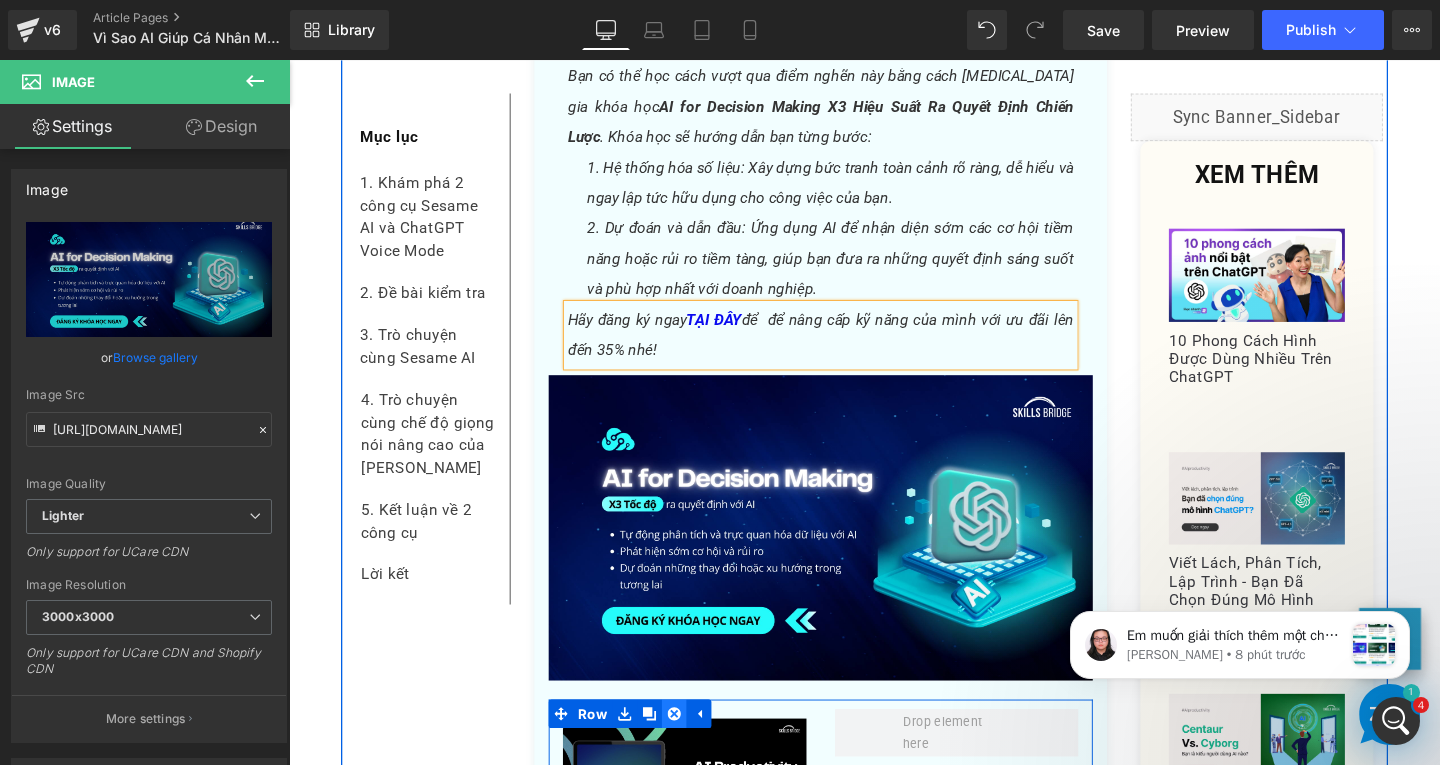 click 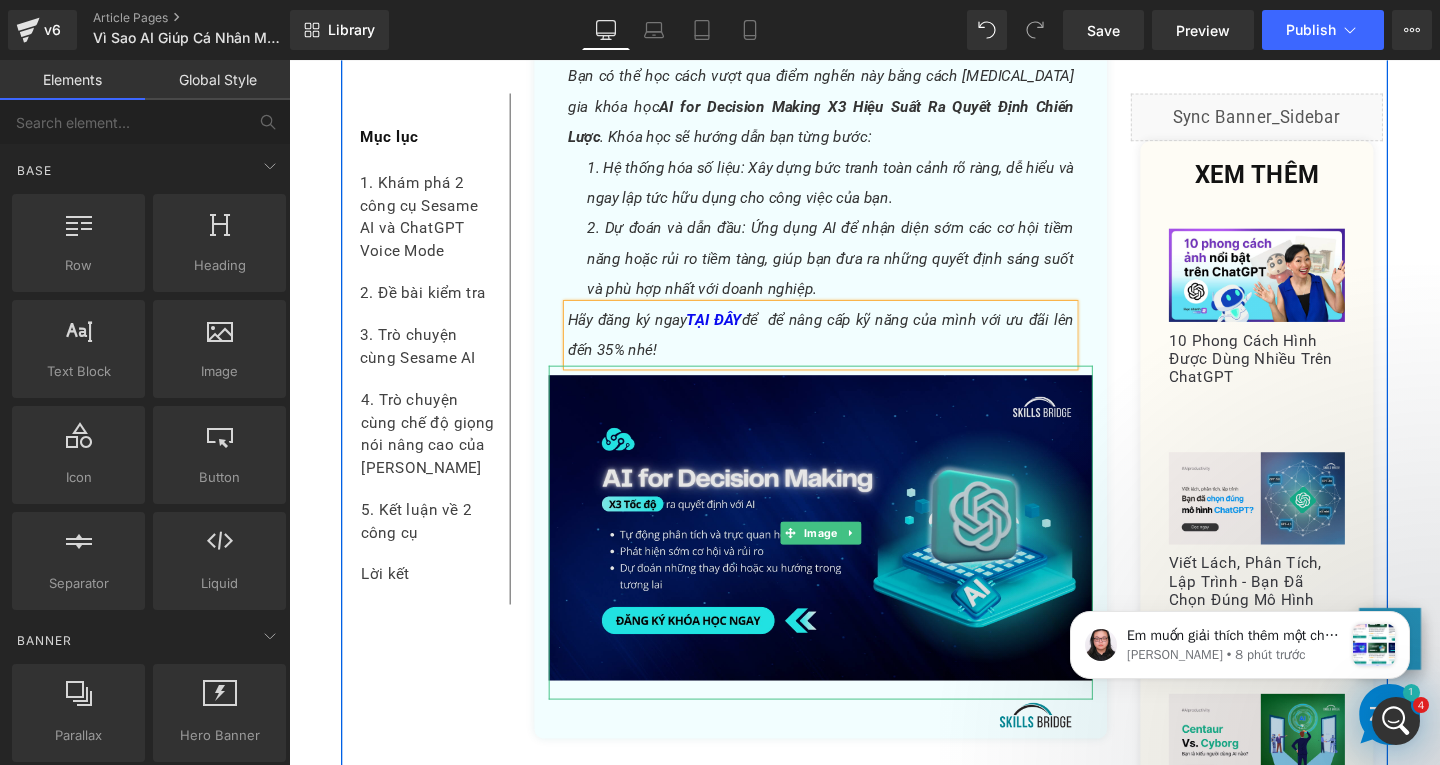 click at bounding box center (848, 557) 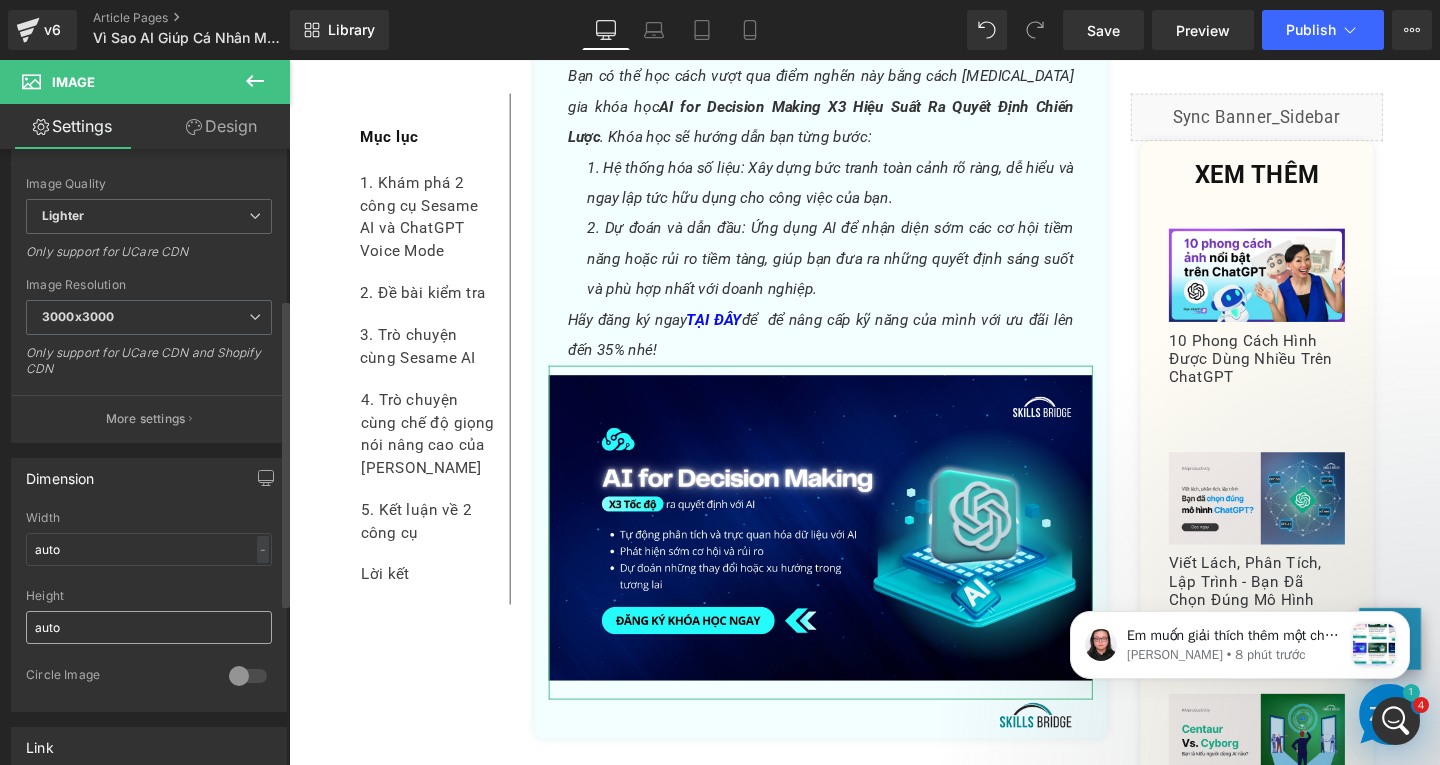 scroll, scrollTop: 500, scrollLeft: 0, axis: vertical 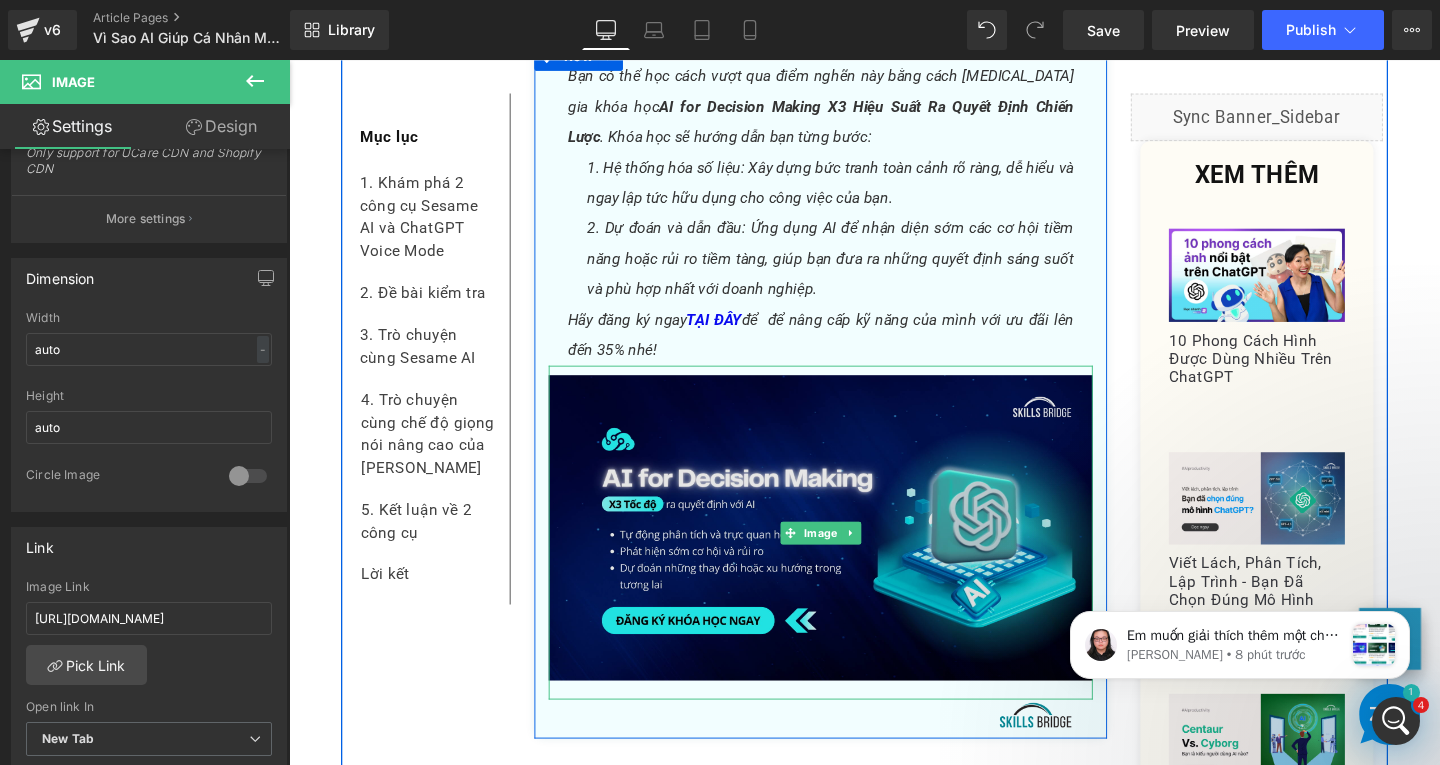 click at bounding box center [848, 557] 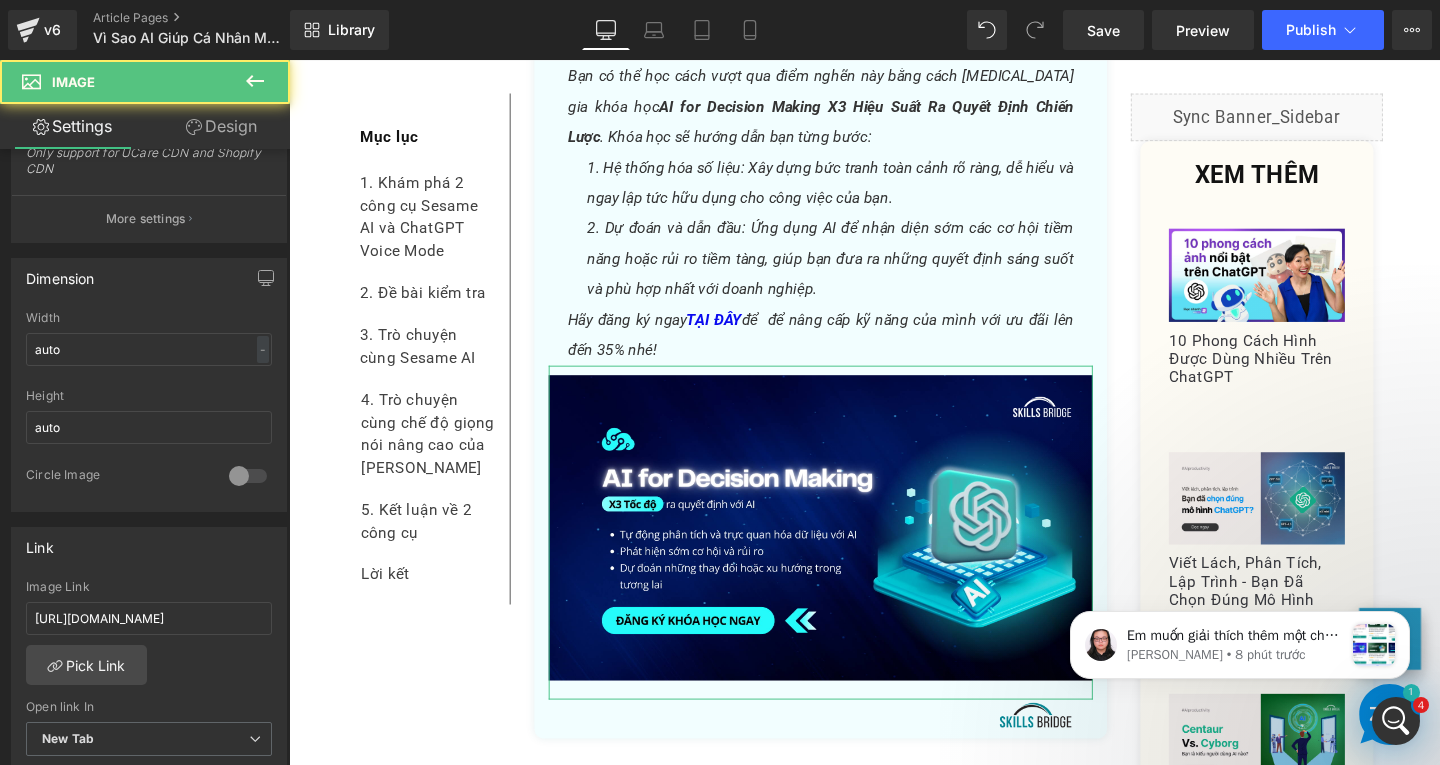 click on "Design" at bounding box center [221, 126] 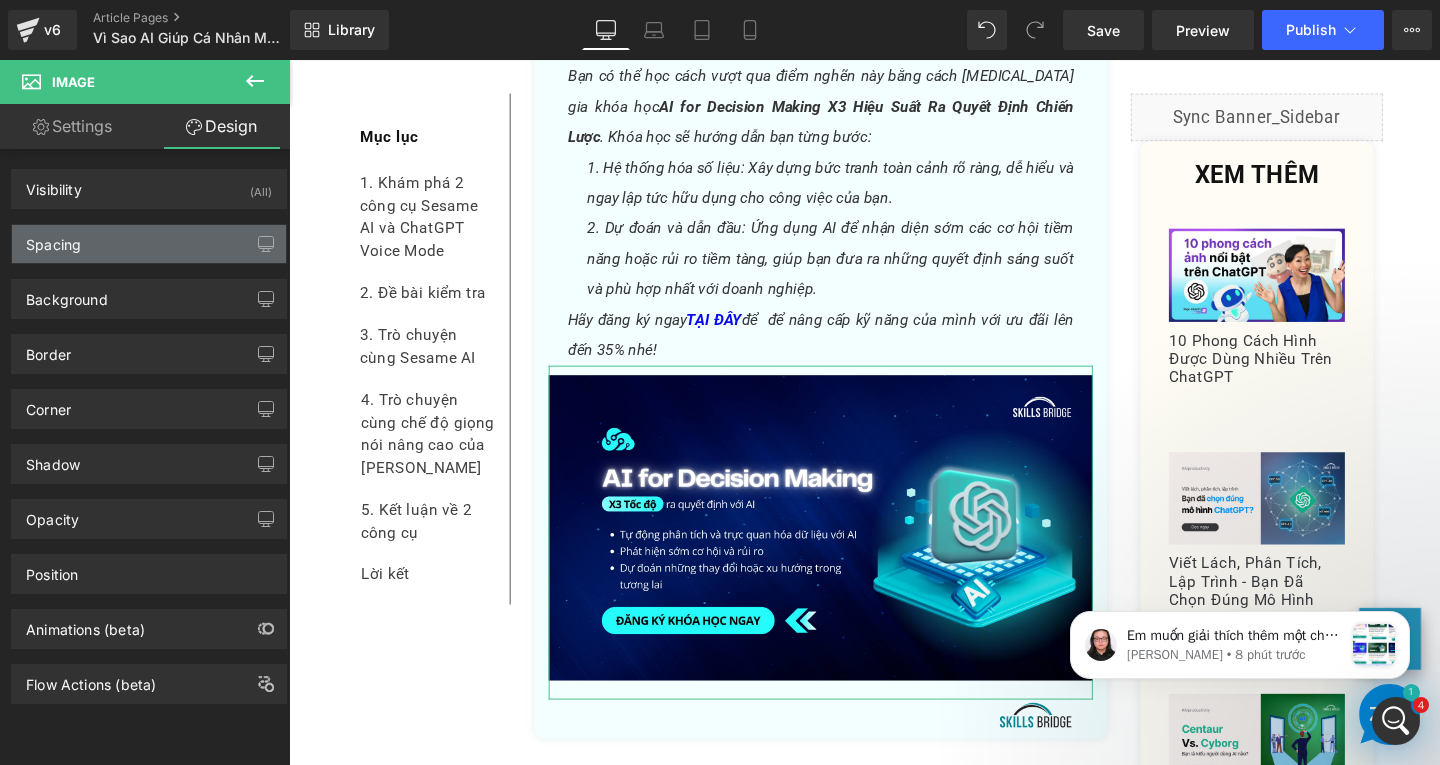 click on "Spacing" at bounding box center (149, 244) 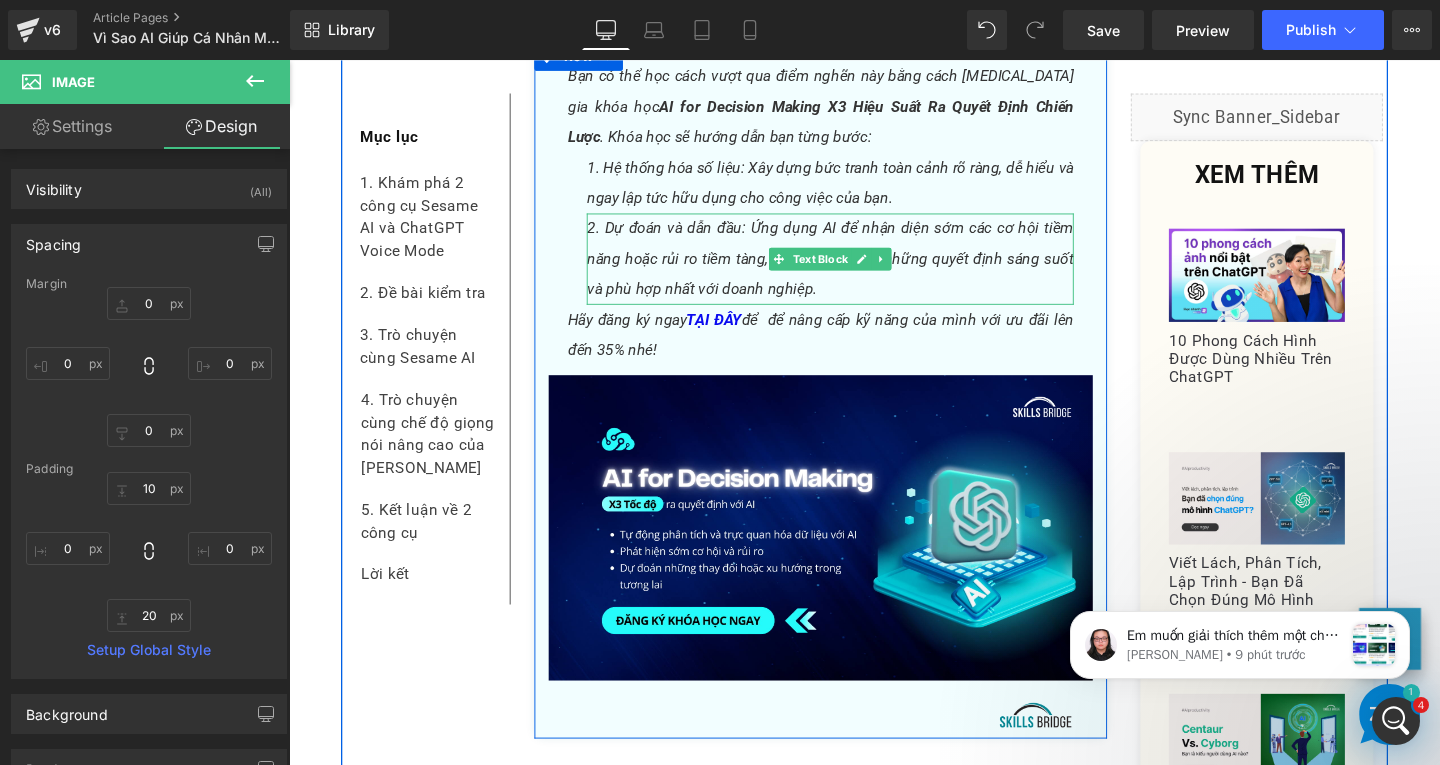 click on "2. Dự đoán và dẫn đầu: Ứng dụng AI để nhận diện sớm các cơ hội tiềm năng hoặc rủi ro tiềm tàng, giúp bạn đưa ra những quyết định sáng suốt và phù hợp nhất với doanh nghiệp." at bounding box center [858, 269] 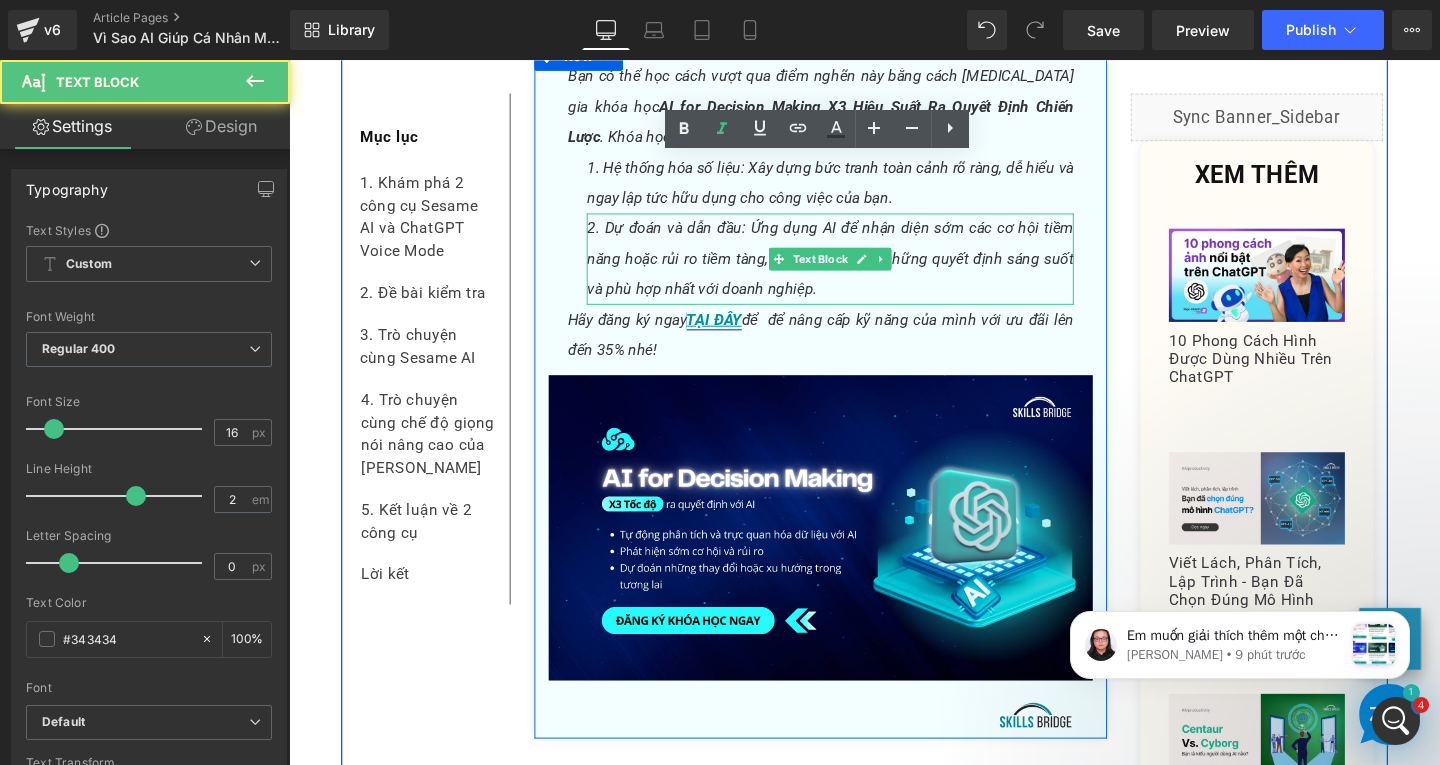 click on "TẠI ĐÂY" at bounding box center (736, 332) 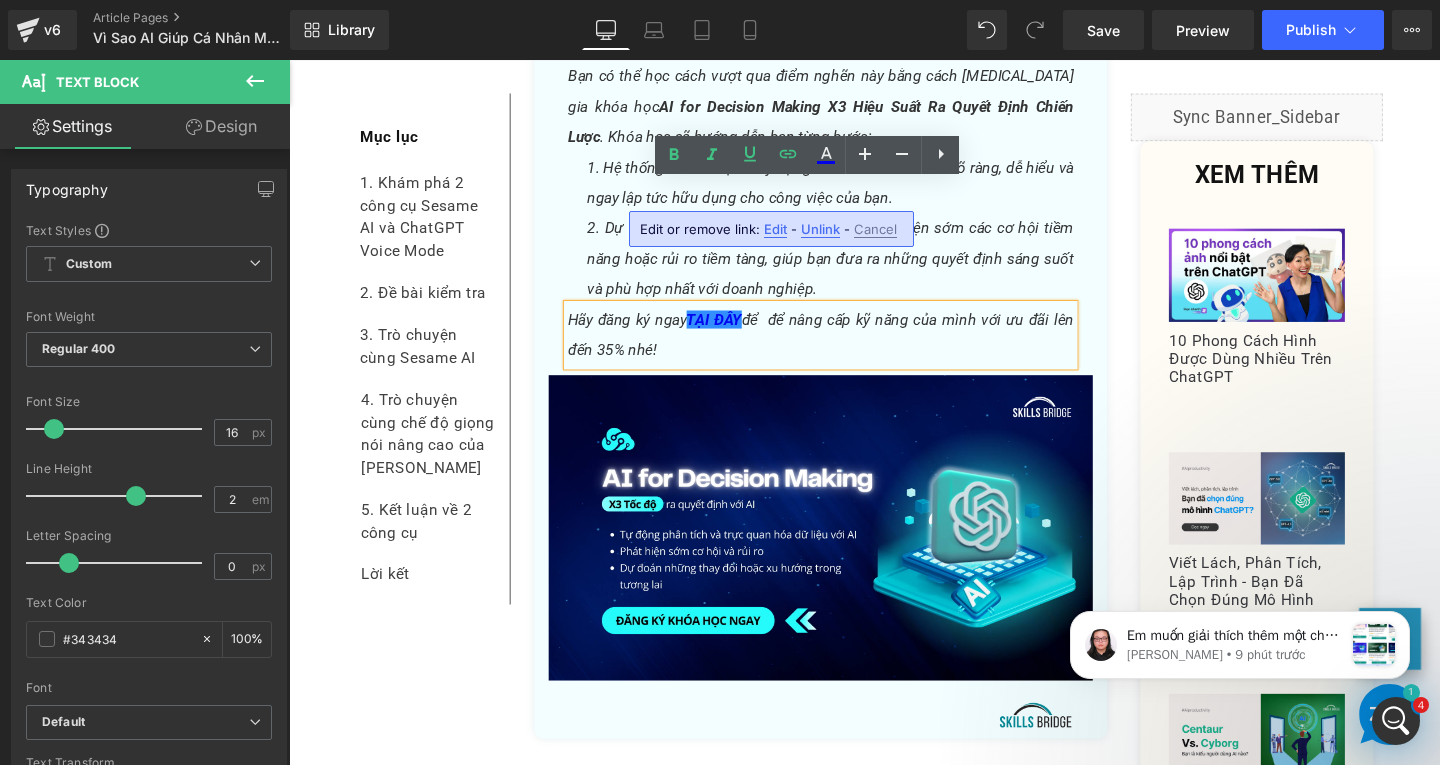 click on "Edit" at bounding box center (775, 229) 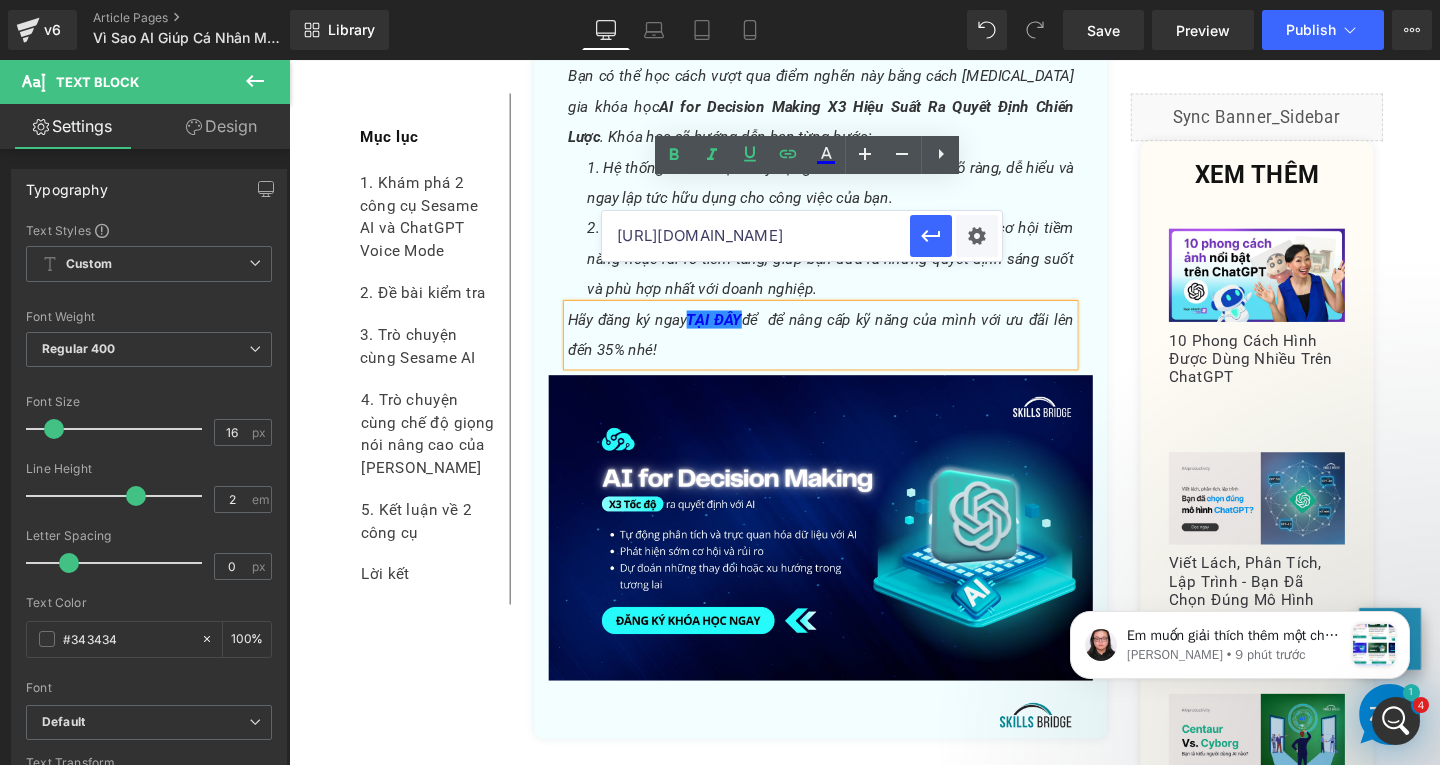 click on "https://www.skillsbridge.vn/en/blogs/ai-nang-cao-hieu-suat/claude-37-sonnet-ra-mat" at bounding box center (756, 236) 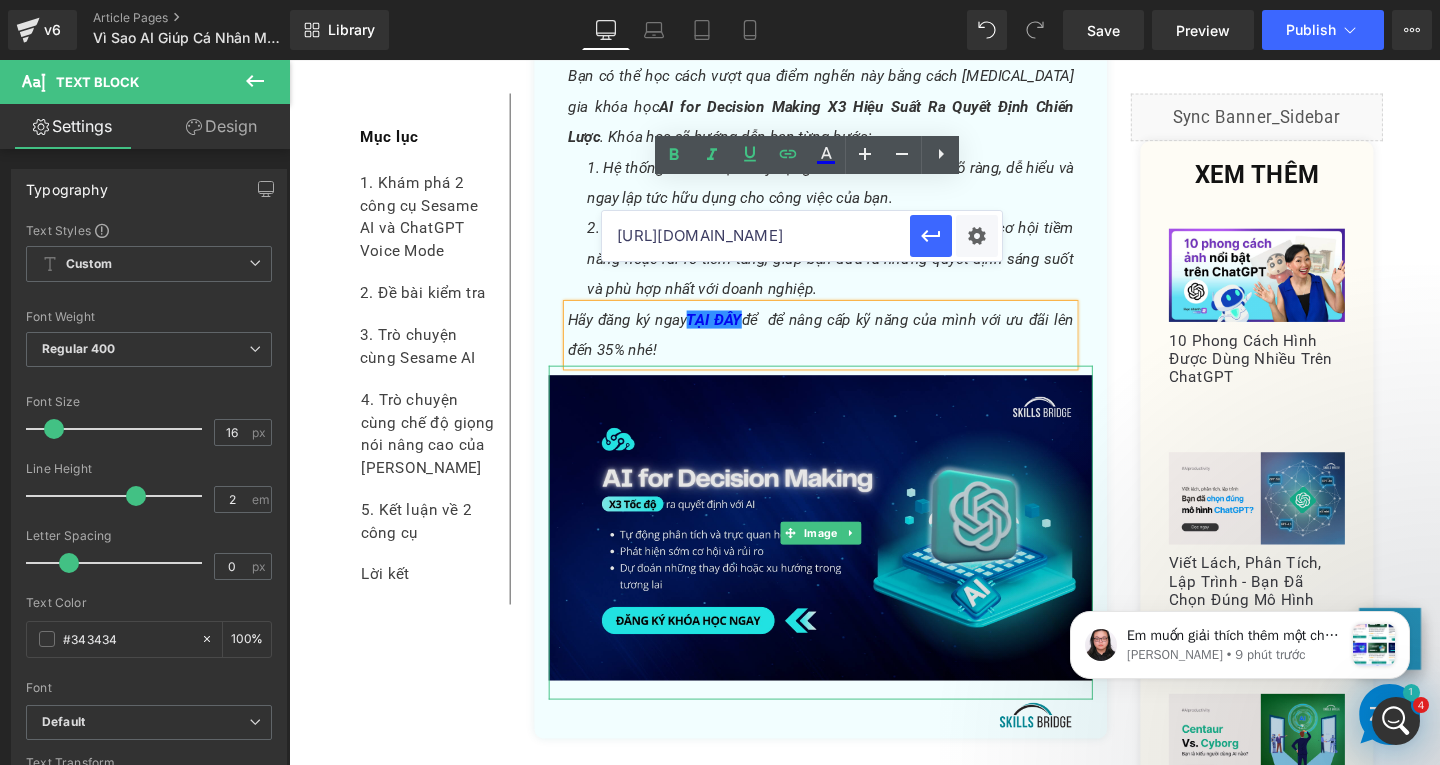 paste on "products/ai-for-decision-making" 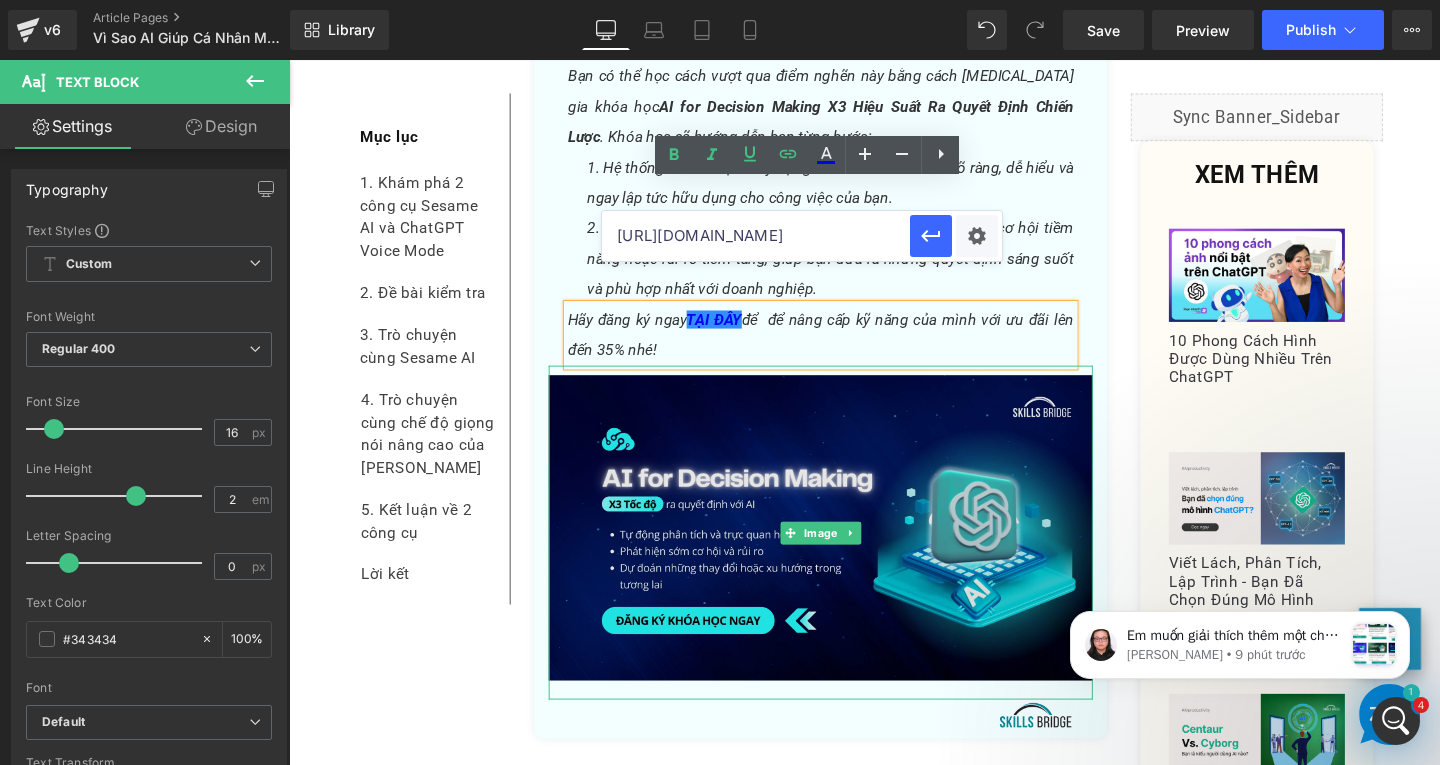 scroll, scrollTop: 0, scrollLeft: 171, axis: horizontal 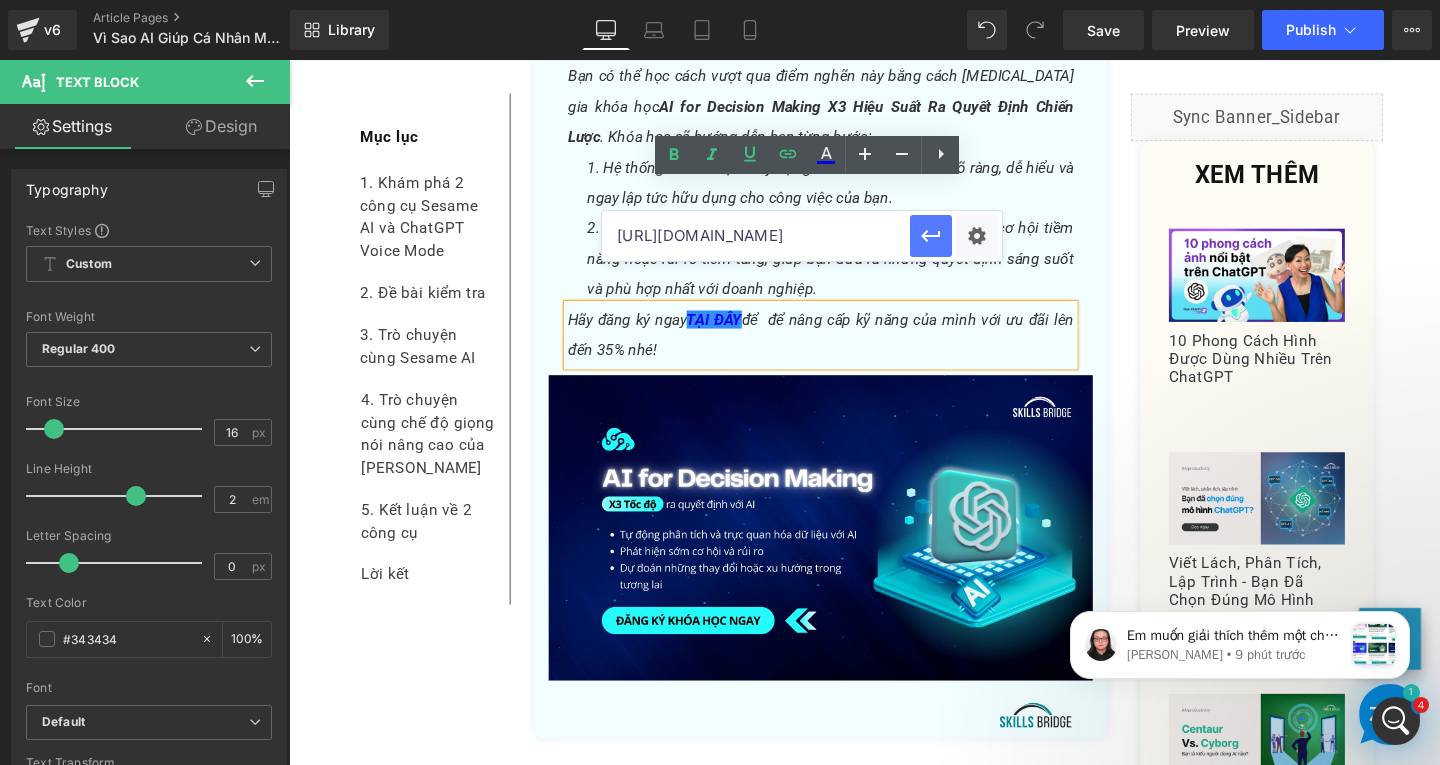 type on "[URL][DOMAIN_NAME]" 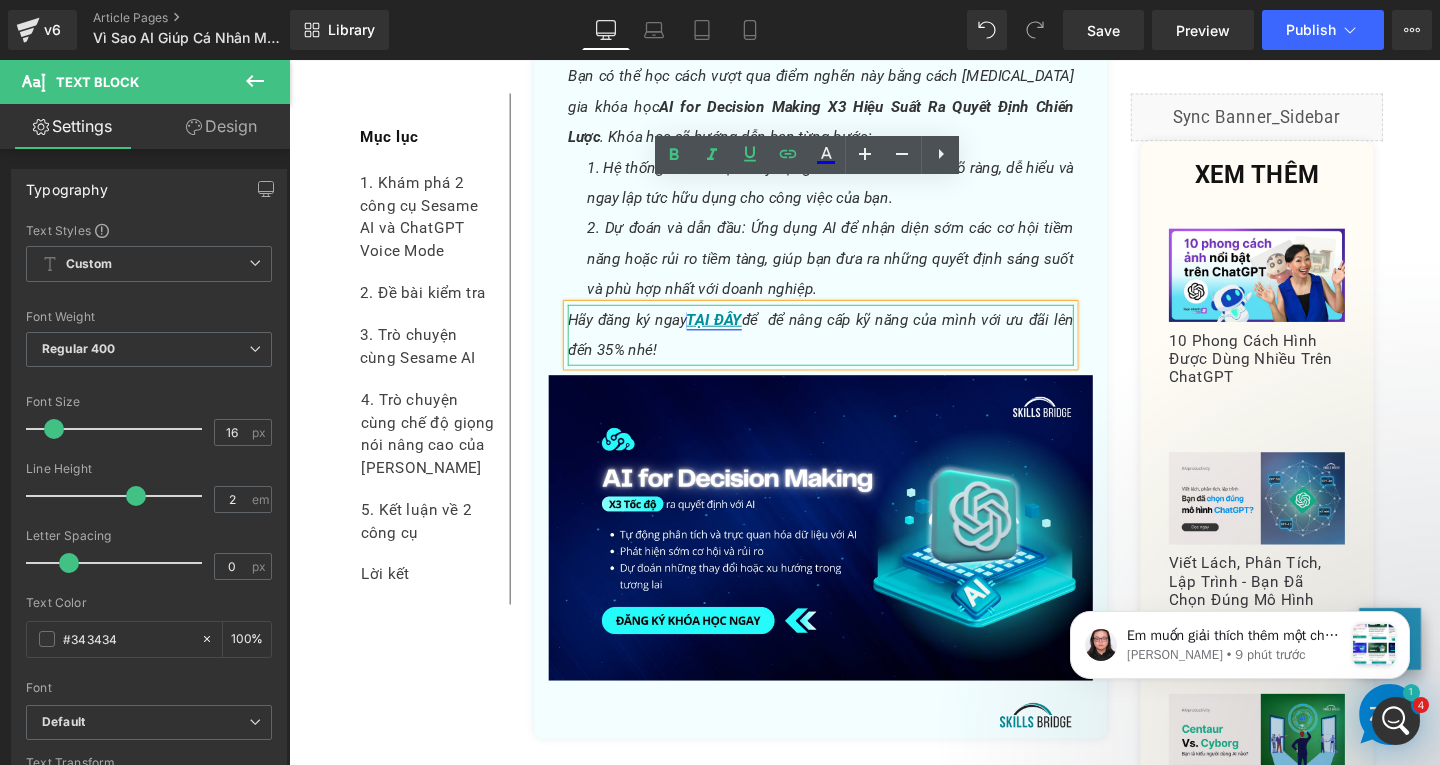click on "TẠI ĐÂY" at bounding box center (736, 332) 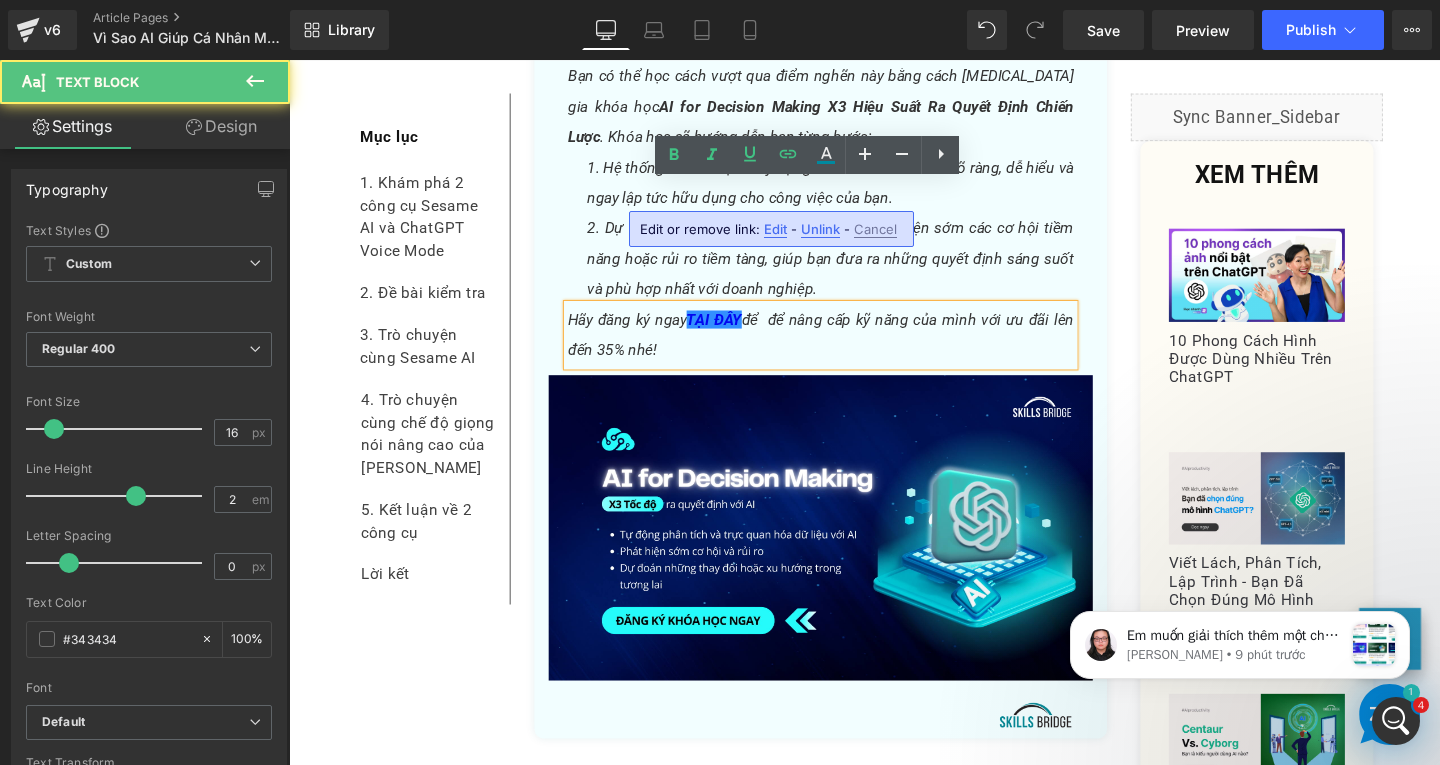 click on "Edit" at bounding box center (775, 229) 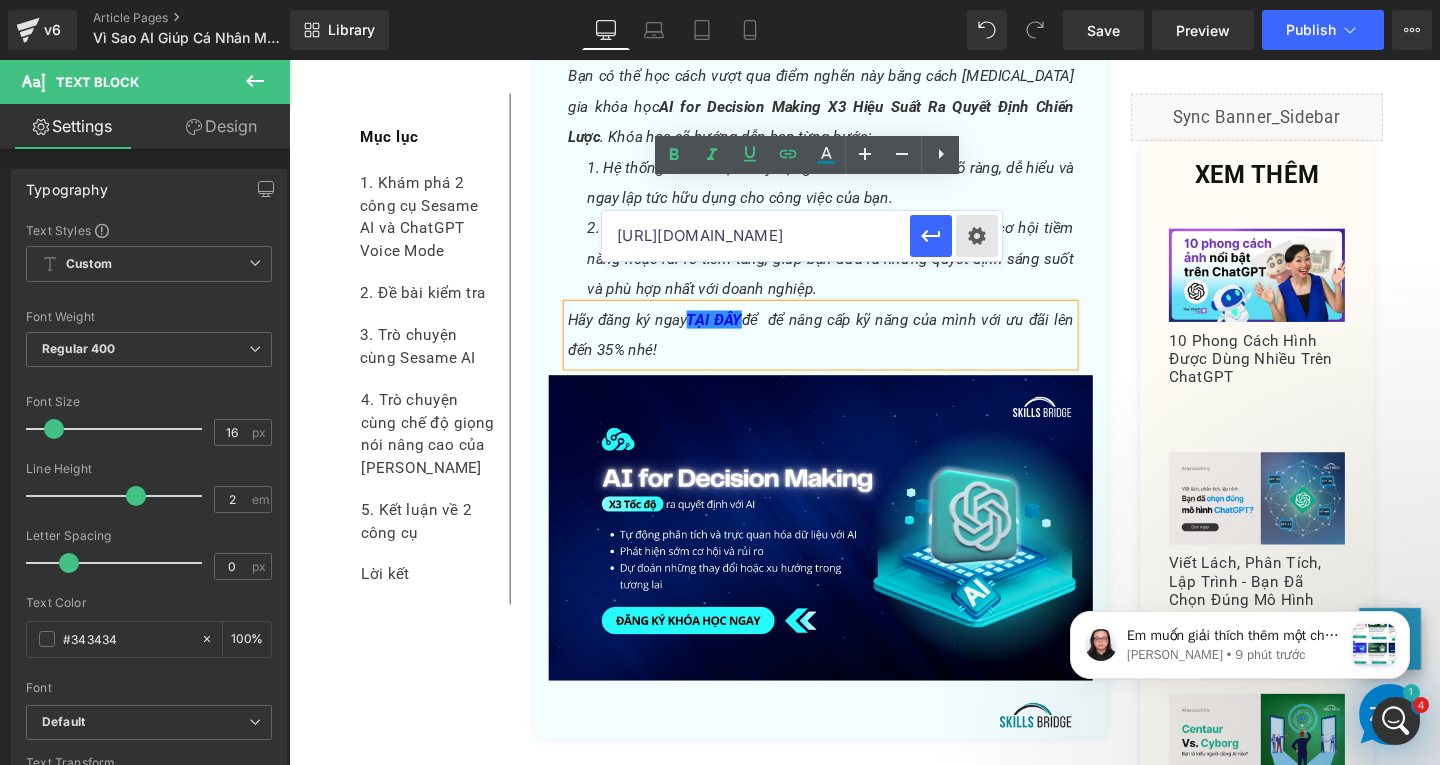 click on "Text Color Highlight Color #333333 0000ee 100 % transparent 0 %   Edit or remove link:   Edit   -   Unlink   -   Cancel             https://www.skillsbridge.vn/products/ai-for-decision-making" at bounding box center [720, 0] 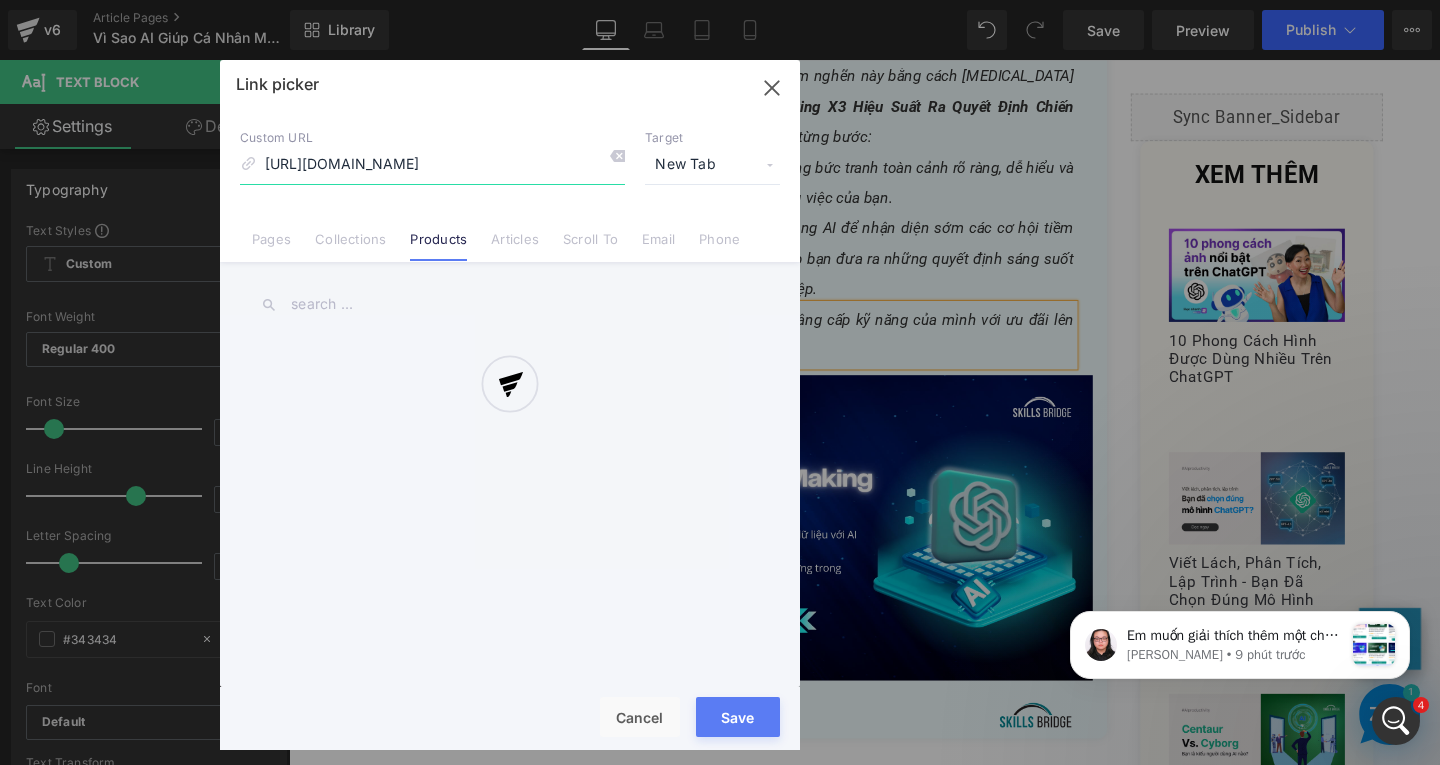 scroll, scrollTop: 0, scrollLeft: 53, axis: horizontal 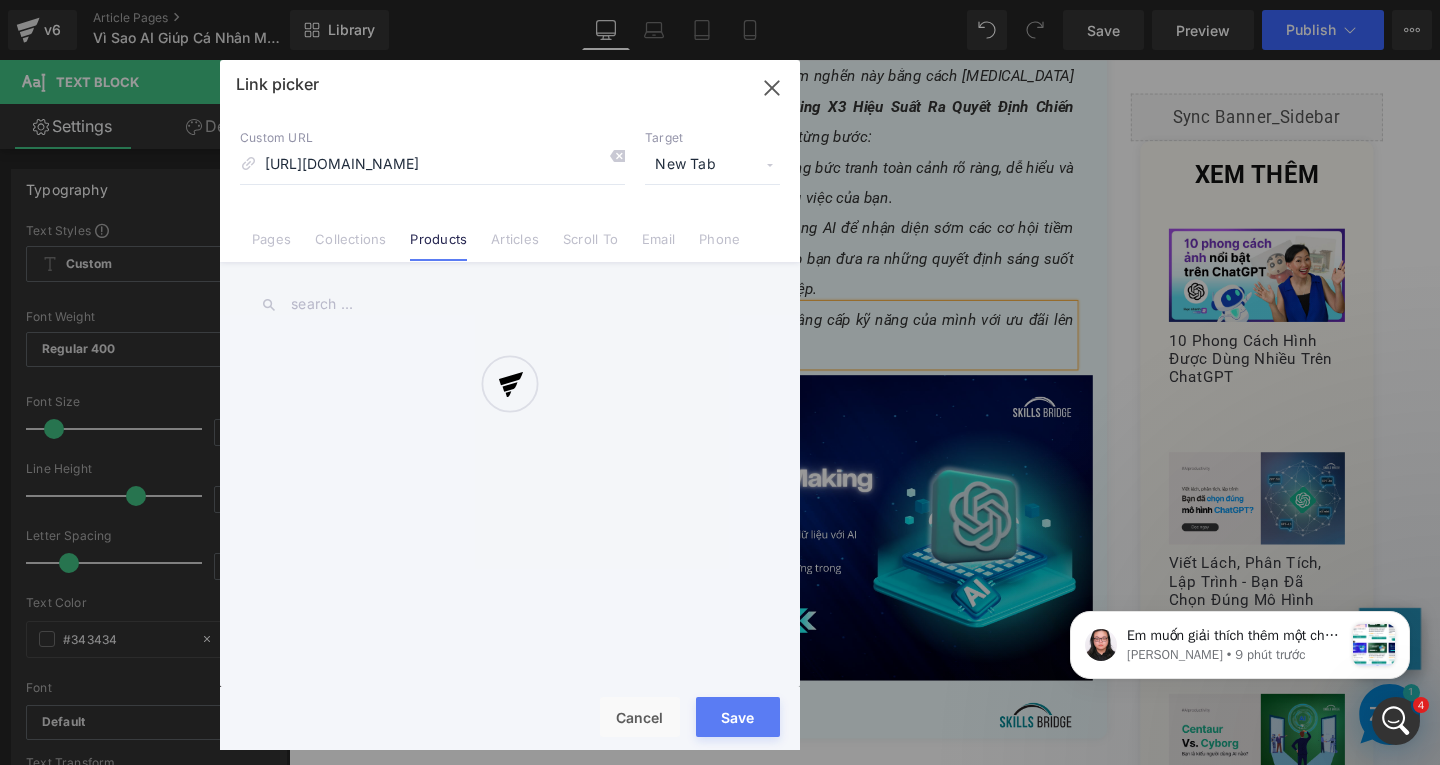 click at bounding box center [510, 405] 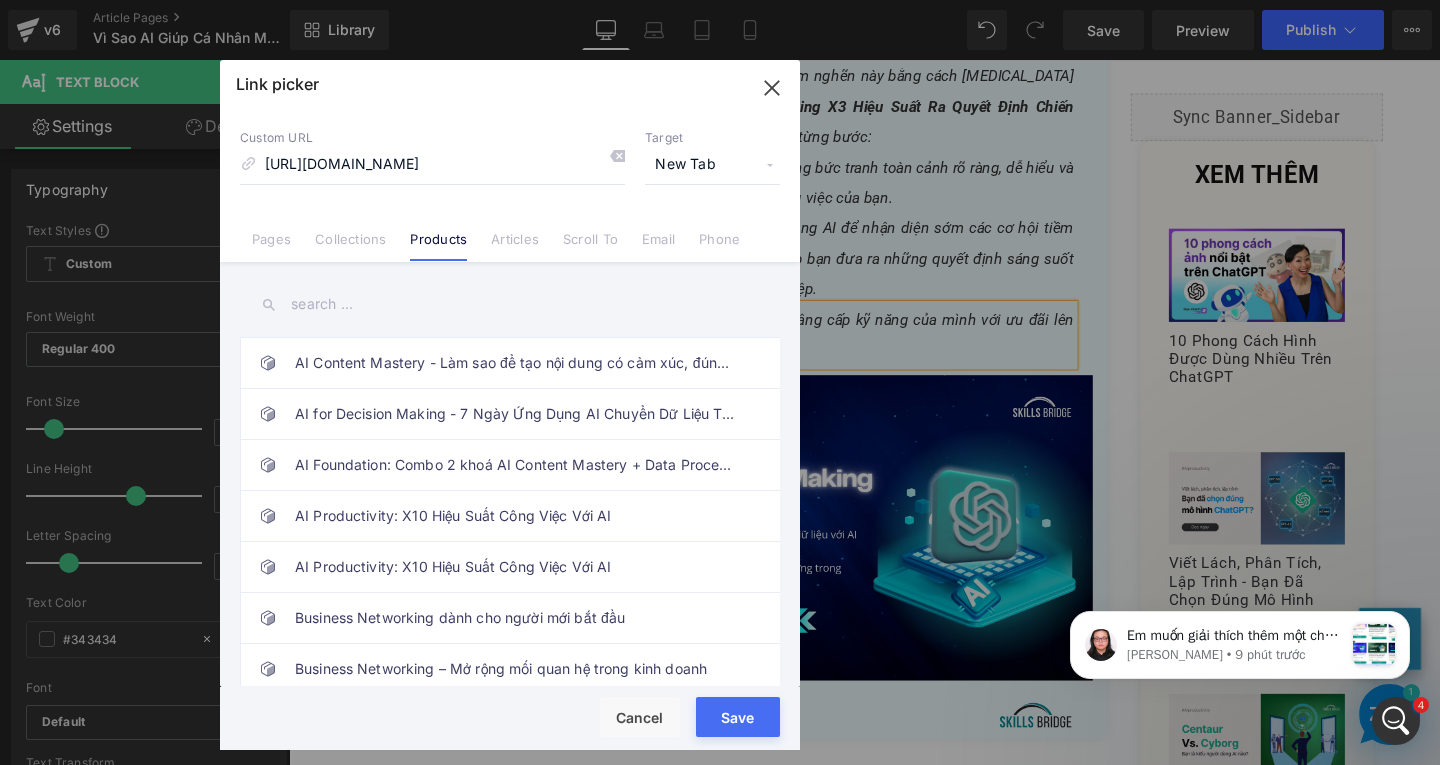 click on "New Tab" at bounding box center (712, 165) 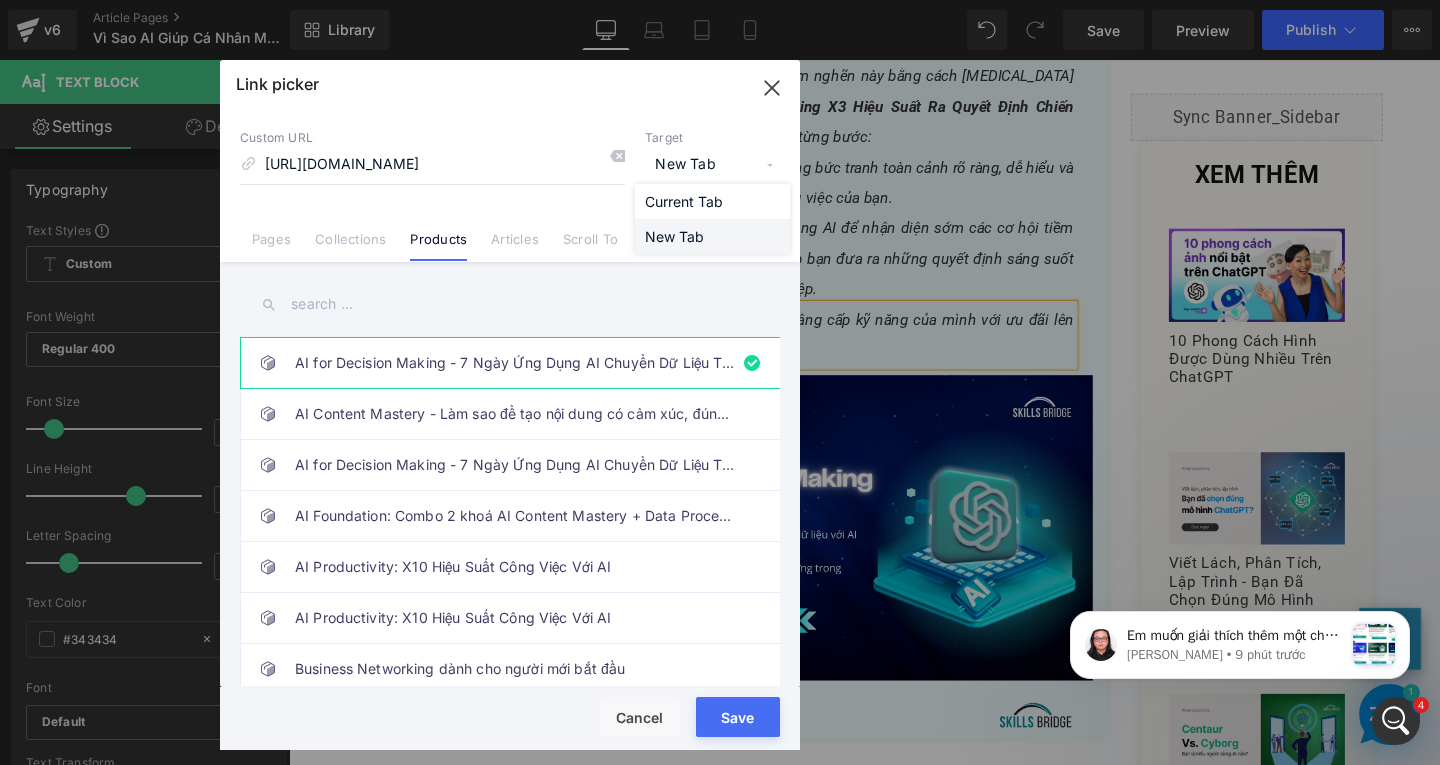click on "New Tab" at bounding box center (712, 236) 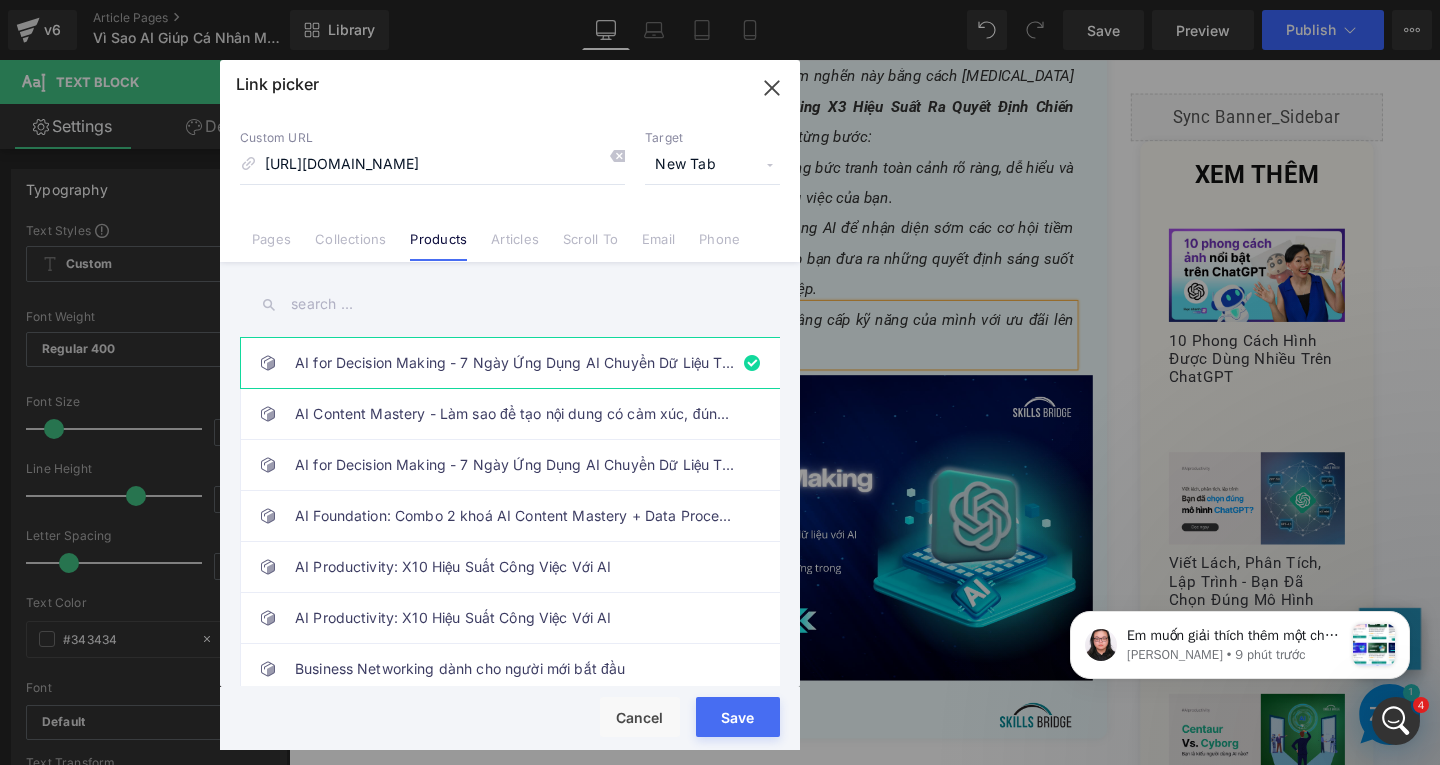 click on "Save" at bounding box center (738, 717) 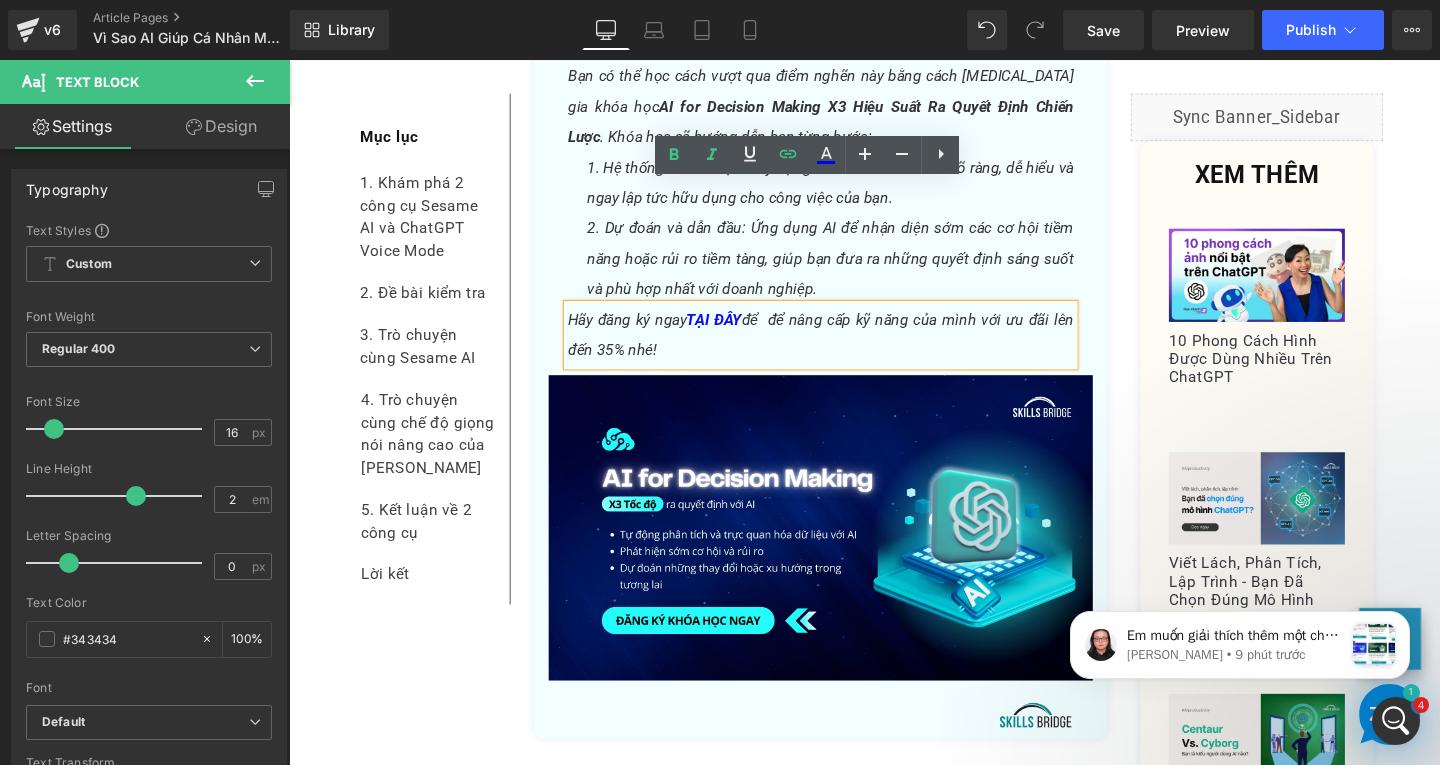 scroll, scrollTop: 12537, scrollLeft: 0, axis: vertical 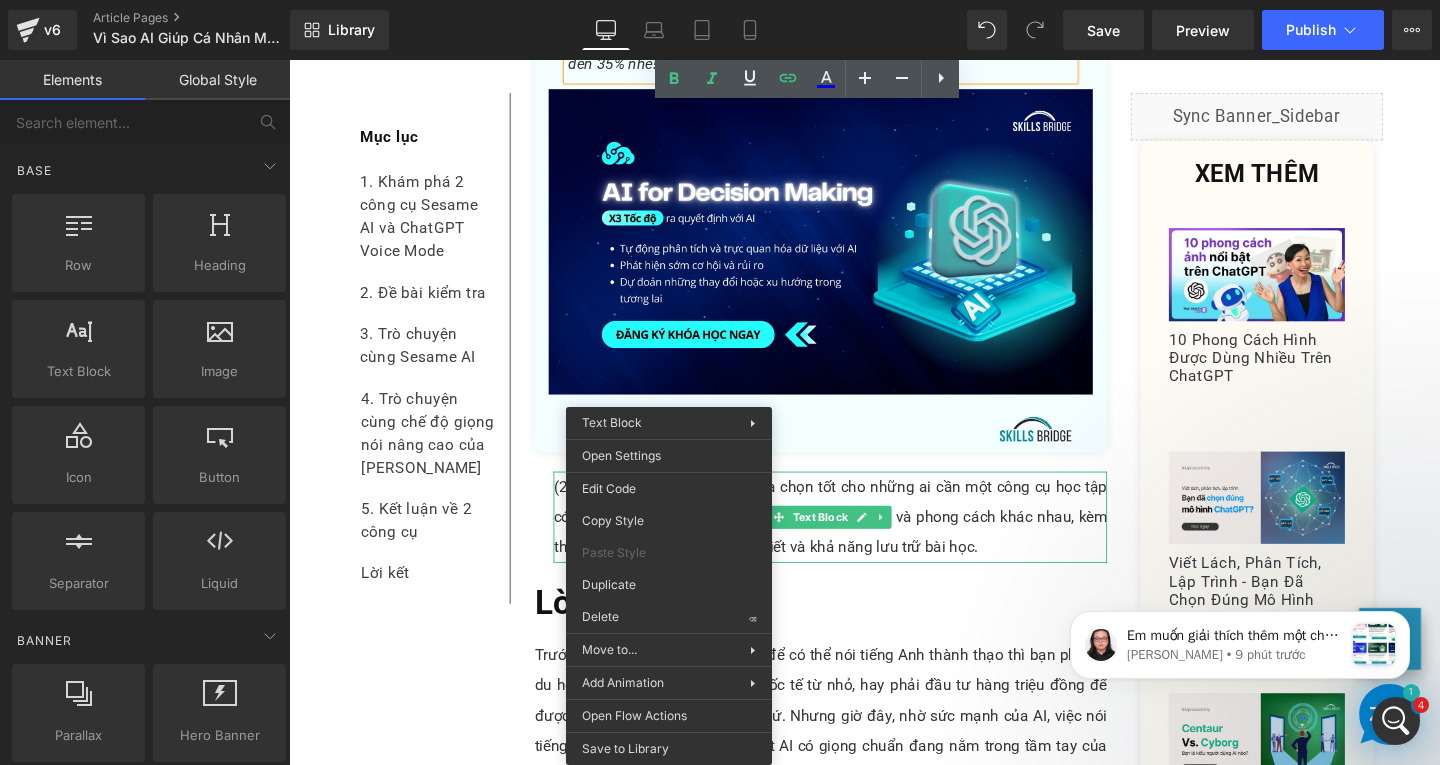 drag, startPoint x: 903, startPoint y: 674, endPoint x: 668, endPoint y: 584, distance: 251.64459 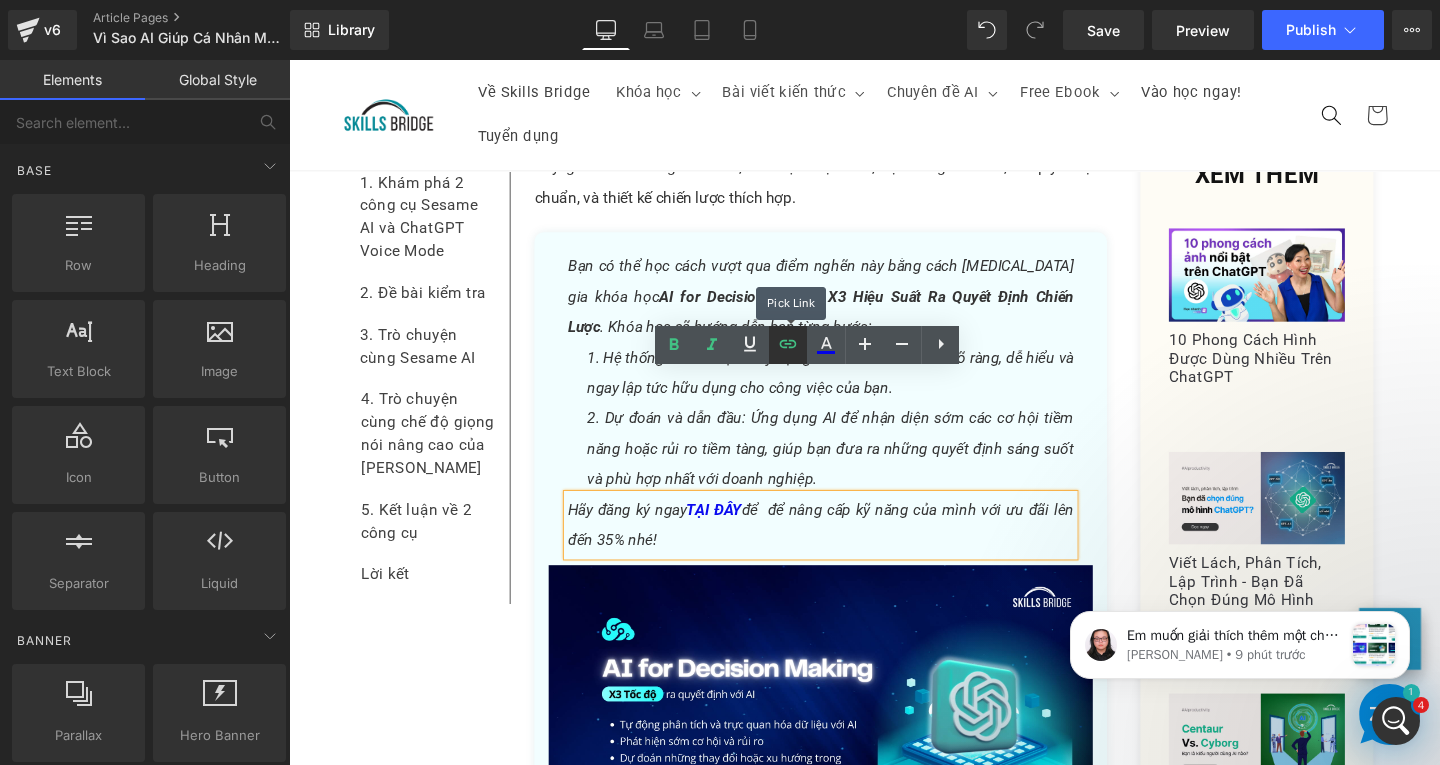 scroll, scrollTop: 11737, scrollLeft: 0, axis: vertical 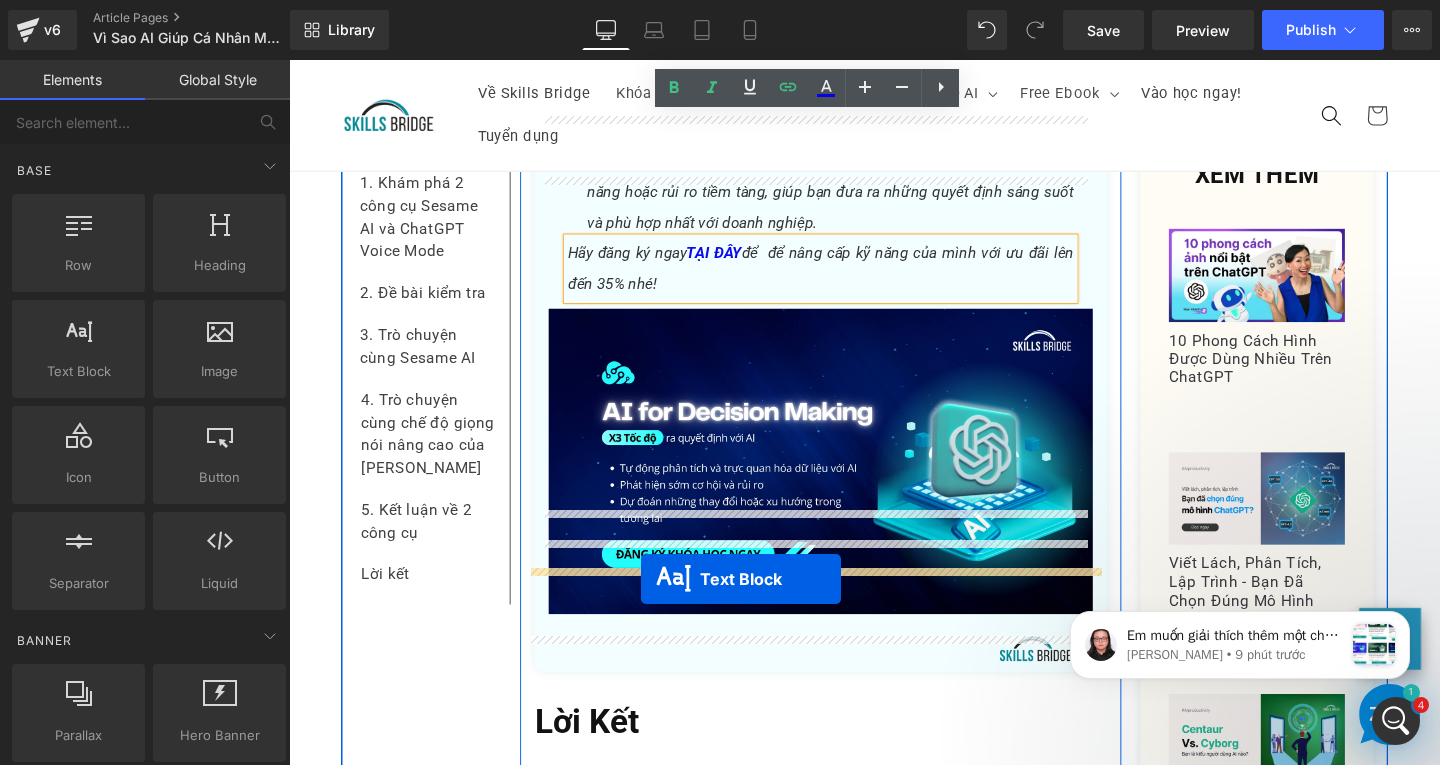 drag, startPoint x: 792, startPoint y: 454, endPoint x: 659, endPoint y: 605, distance: 201.22127 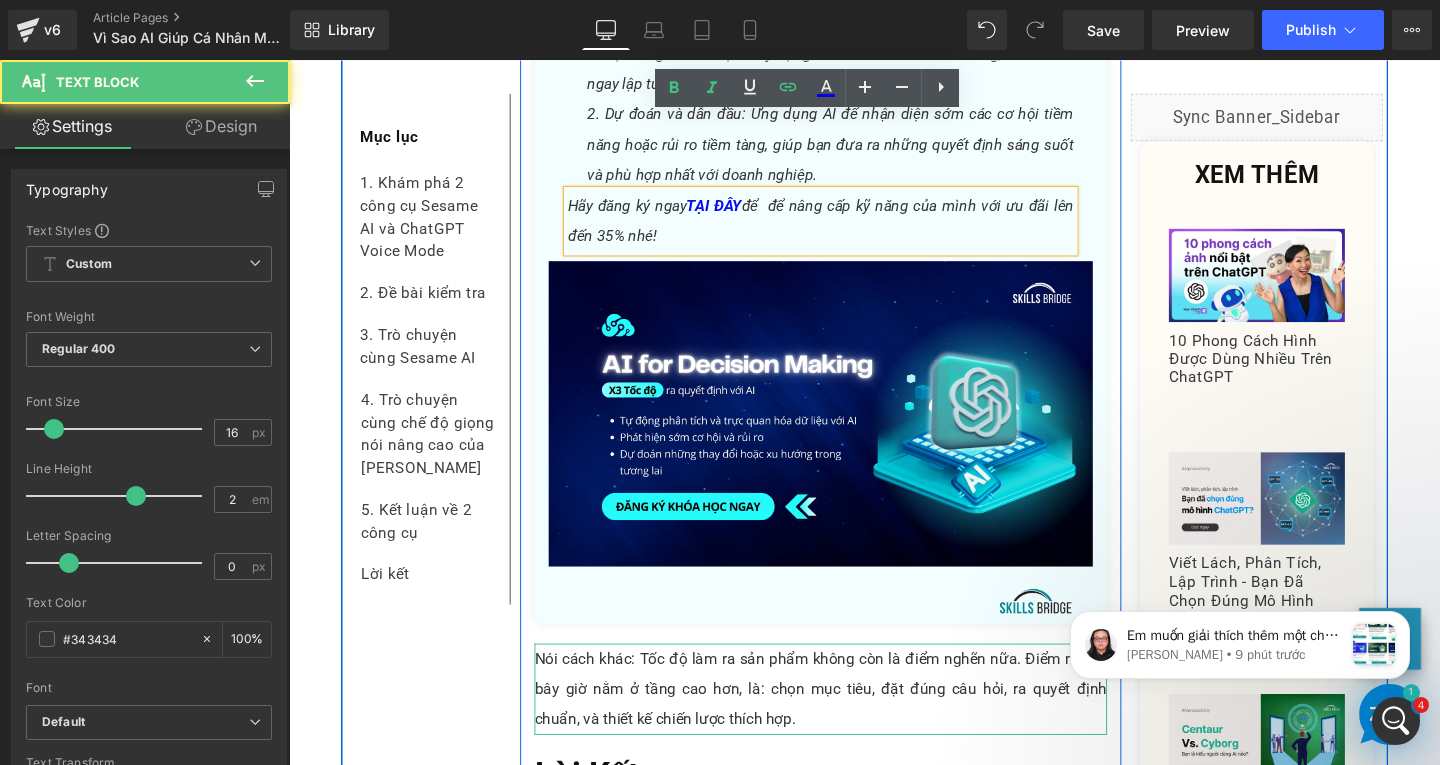 scroll, scrollTop: 12307, scrollLeft: 0, axis: vertical 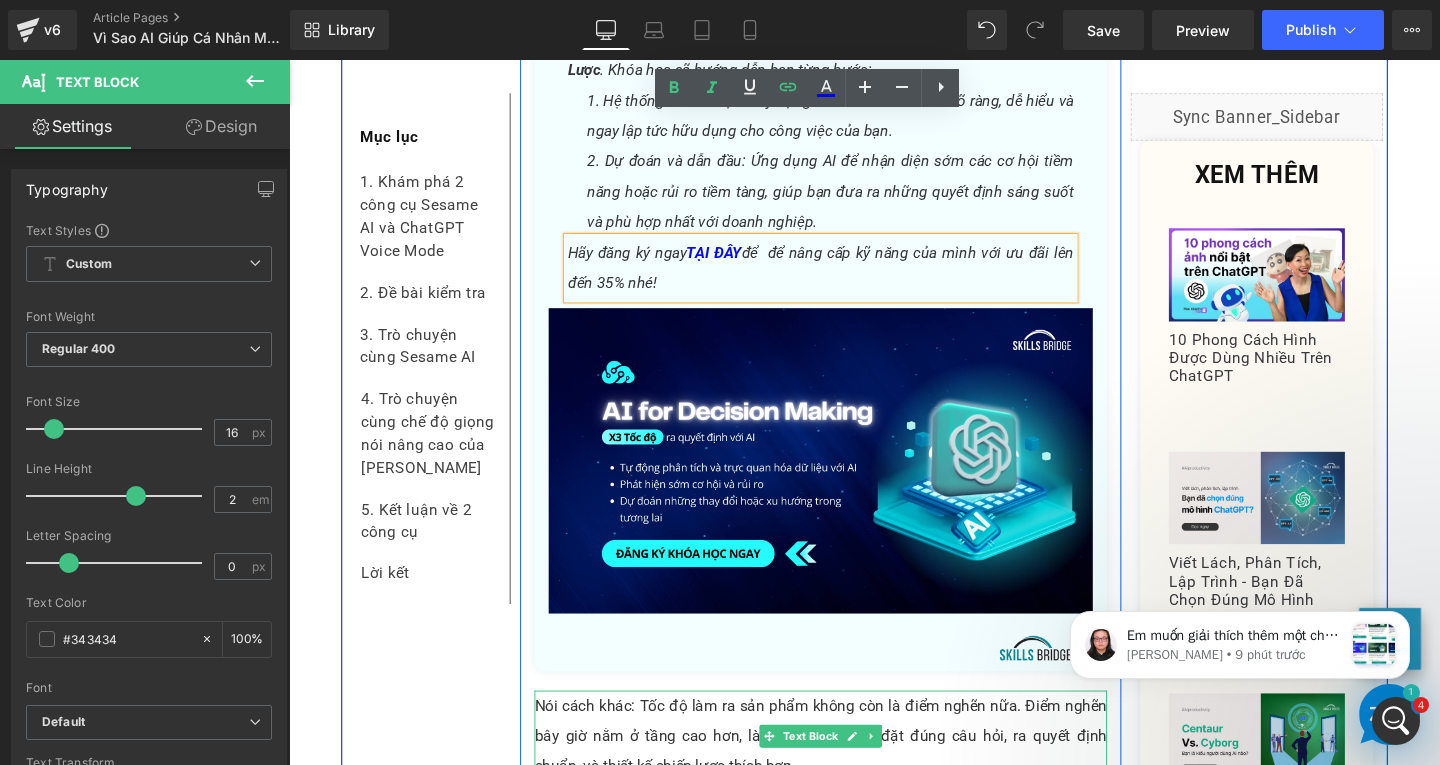 click on "Nói cách khác: Tốc độ làm ra sản phẩm không còn là điểm nghẽn nữa. Điểm nghẽn bây giờ nằm ở tầng cao hơn, là: chọn mục tiêu, đặt đúng câu hỏi, ra quyết định chuẩn, và thiết kế chiến lược thích hợp." at bounding box center [848, 771] 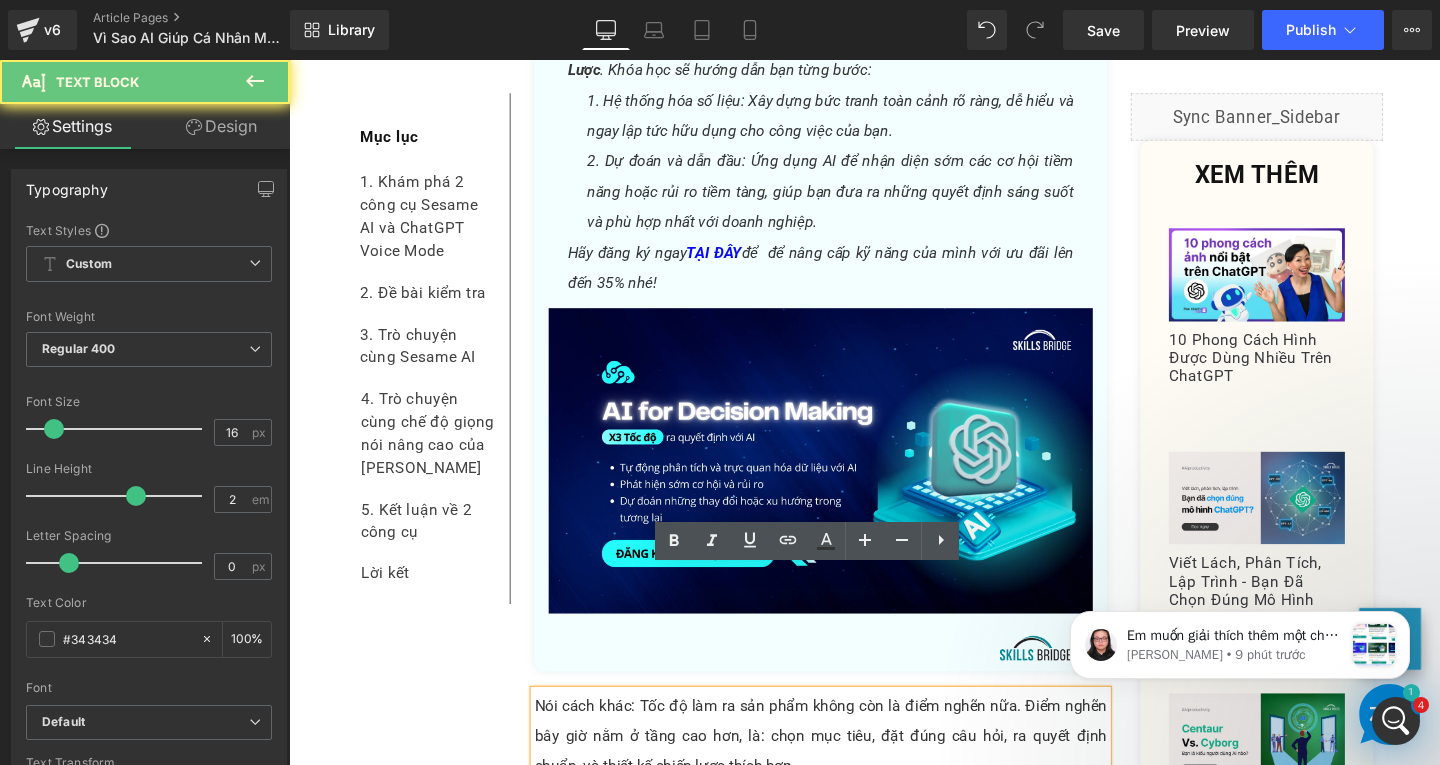 click on "Nói cách khác: Tốc độ làm ra sản phẩm không còn là điểm nghẽn nữa. Điểm nghẽn bây giờ nằm ở tầng cao hơn, là: chọn mục tiêu, đặt đúng câu hỏi, ra quyết định chuẩn, và thiết kế chiến lược thích hợp." at bounding box center [848, 771] 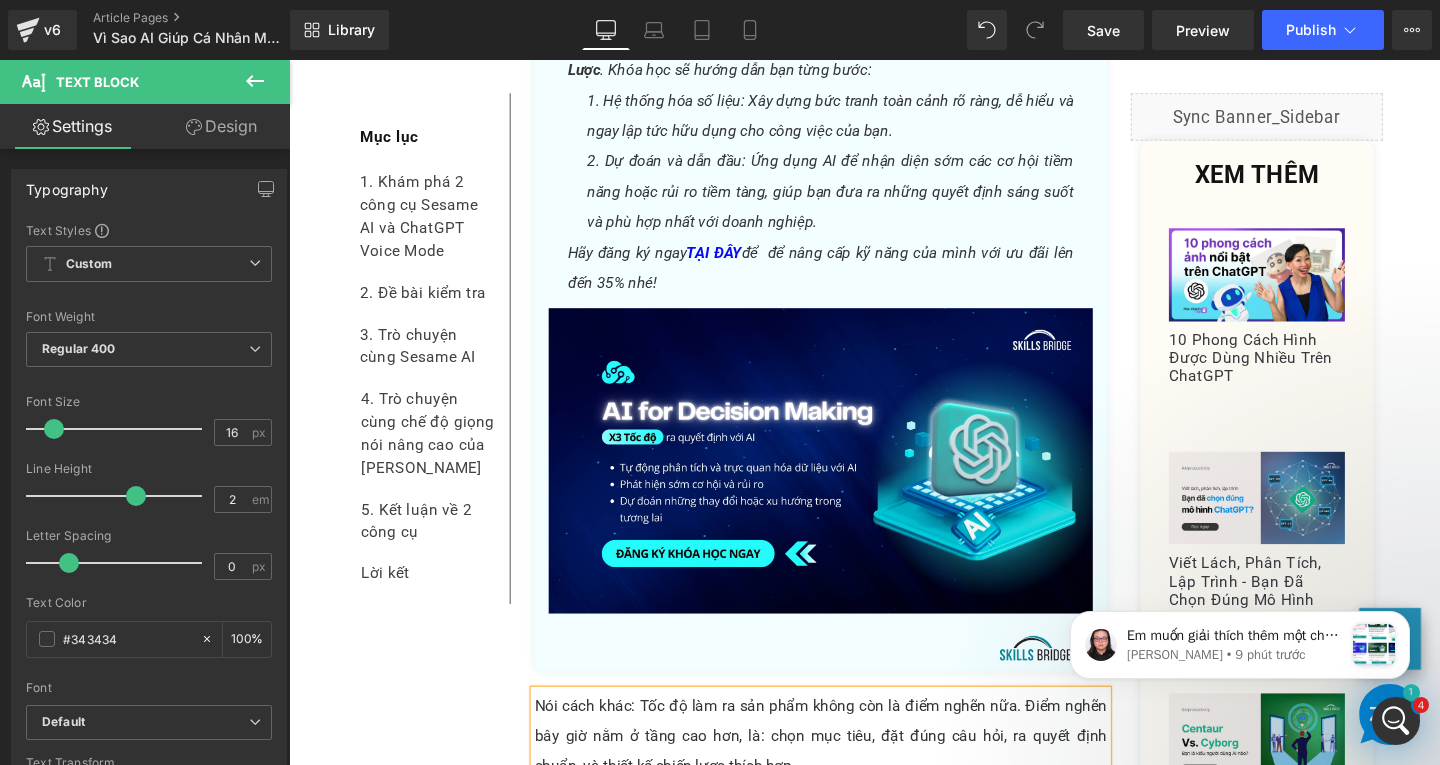 paste 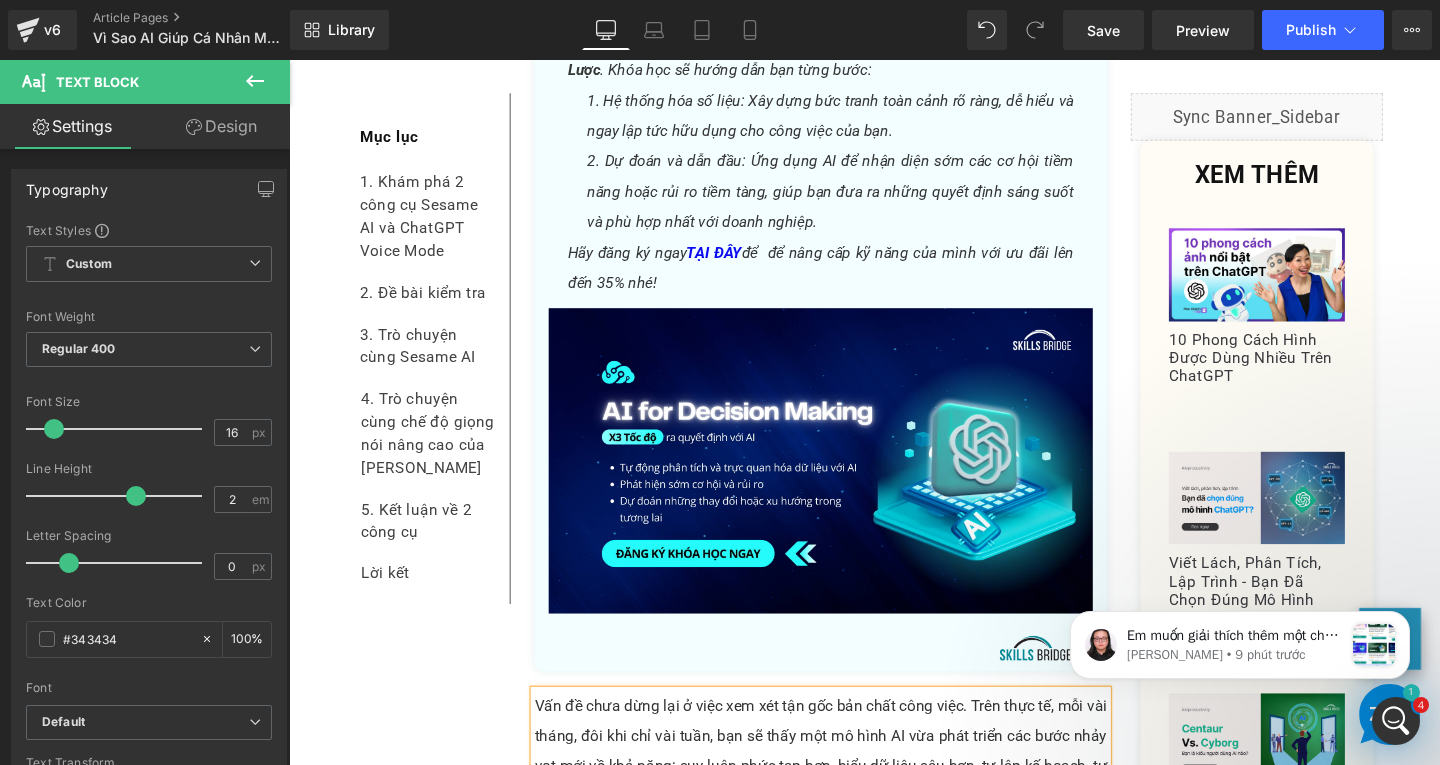 type 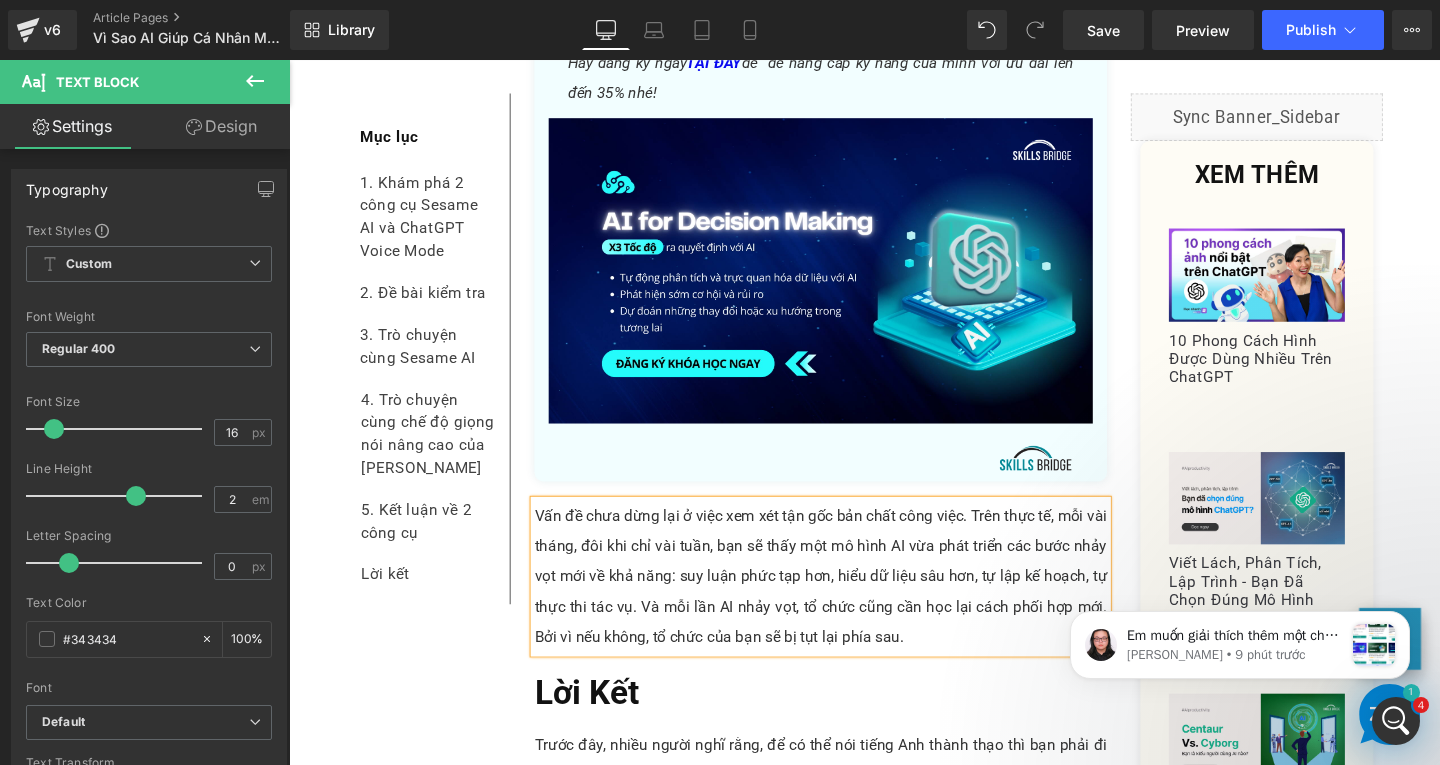 scroll, scrollTop: 12907, scrollLeft: 0, axis: vertical 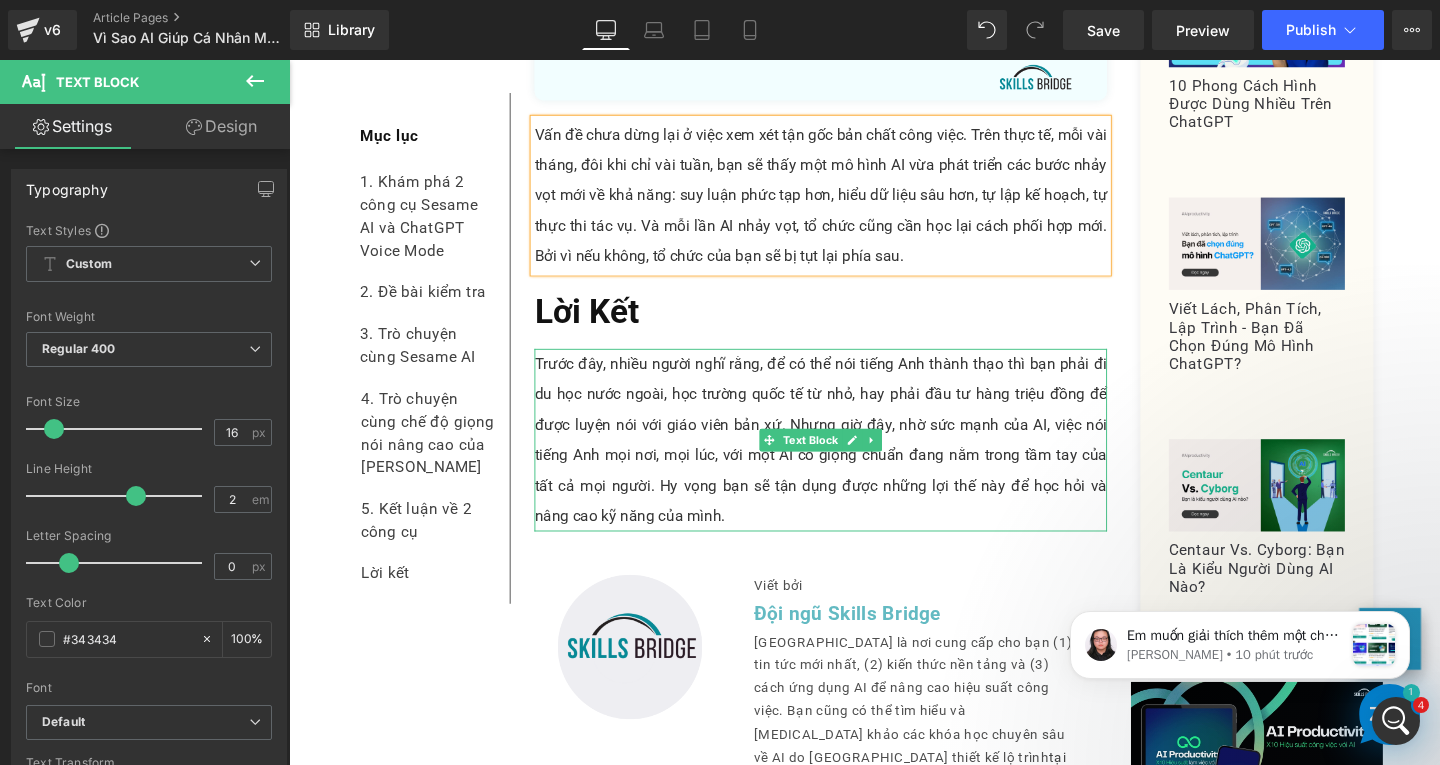 click on "Trước đây, nhiều người nghĩ rằng, để có thể nói tiếng Anh thành thạo thì bạn phải đi du học nước ngoài, học trường quốc tế từ nhỏ, hay phải đầu tư hàng triệu đồng để được luyện nói với giáo viên bản xứ. Nhưng giờ đây, nhờ sức mạnh của AI, việc nói tiếng Anh mọi nơi, mọi lúc, với một AI có giọng chuẩn đang nằm trong tầm tay của tất cả mọi người. Hy vọng bạn sẽ tận dụng được những lợi thế này để học hỏi và nâng cao kỹ năng của mình." at bounding box center (848, 460) 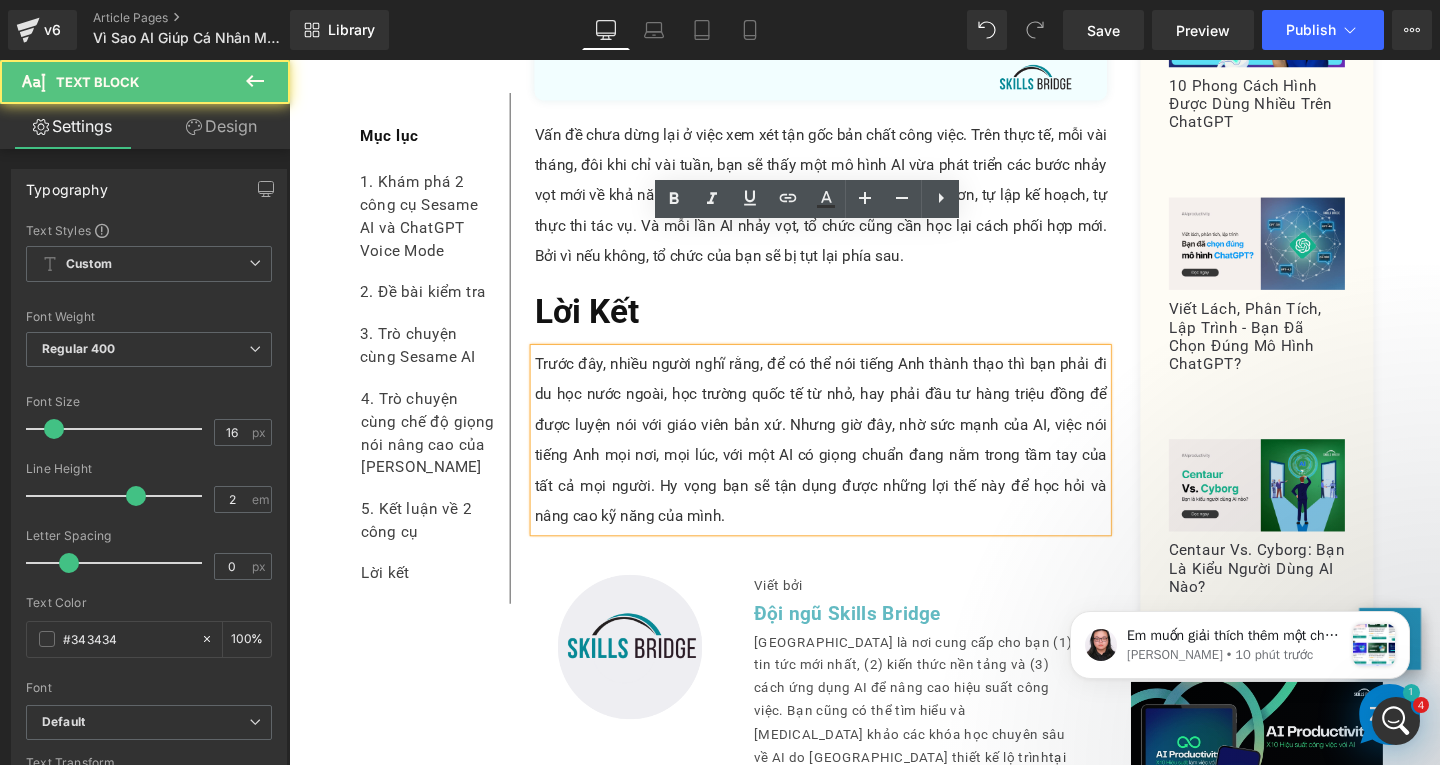 click on "Trước đây, nhiều người nghĩ rằng, để có thể nói tiếng Anh thành thạo thì bạn phải đi du học nước ngoài, học trường quốc tế từ nhỏ, hay phải đầu tư hàng triệu đồng để được luyện nói với giáo viên bản xứ. Nhưng giờ đây, nhờ sức mạnh của AI, việc nói tiếng Anh mọi nơi, mọi lúc, với một AI có giọng chuẩn đang nằm trong tầm tay của tất cả mọi người. Hy vọng bạn sẽ tận dụng được những lợi thế này để học hỏi và nâng cao kỹ năng của mình." at bounding box center [848, 460] 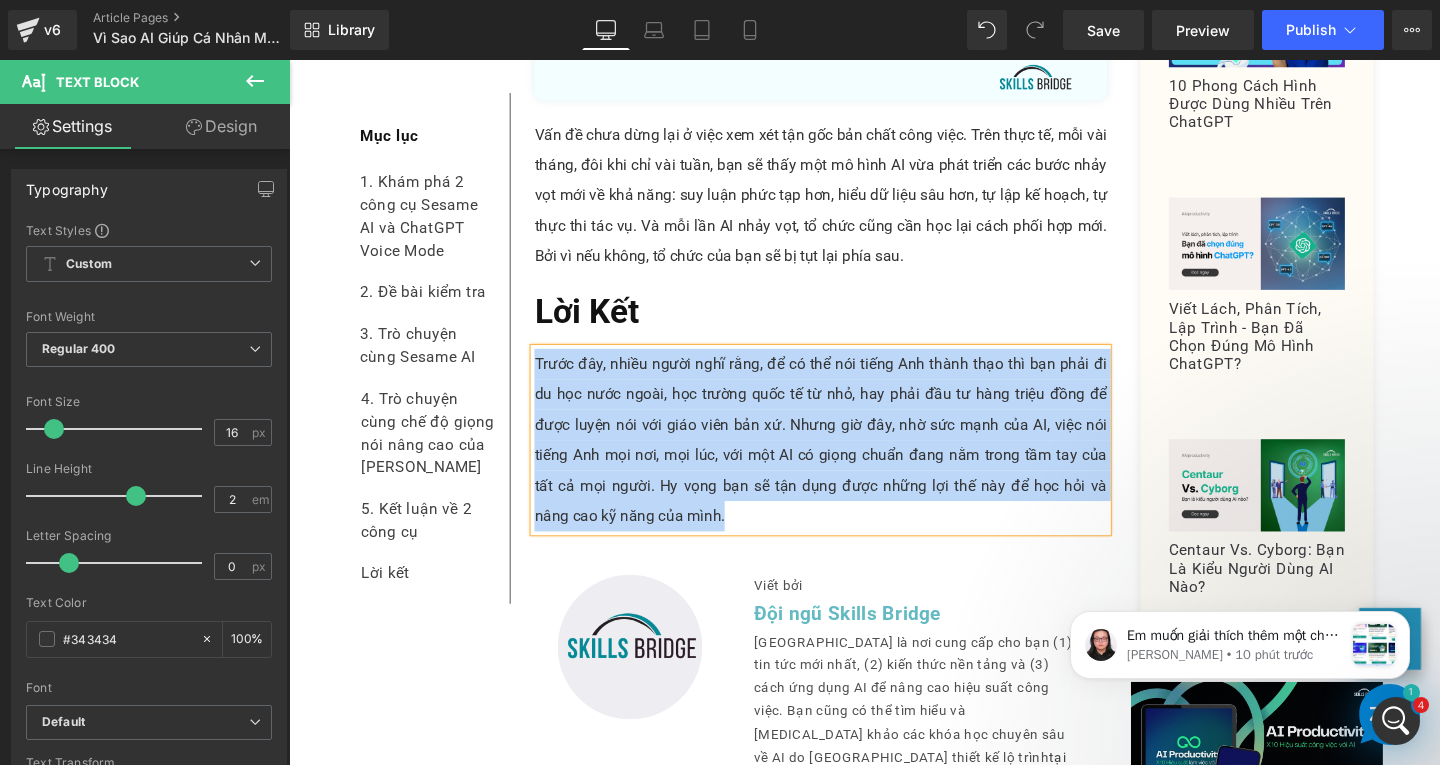 paste 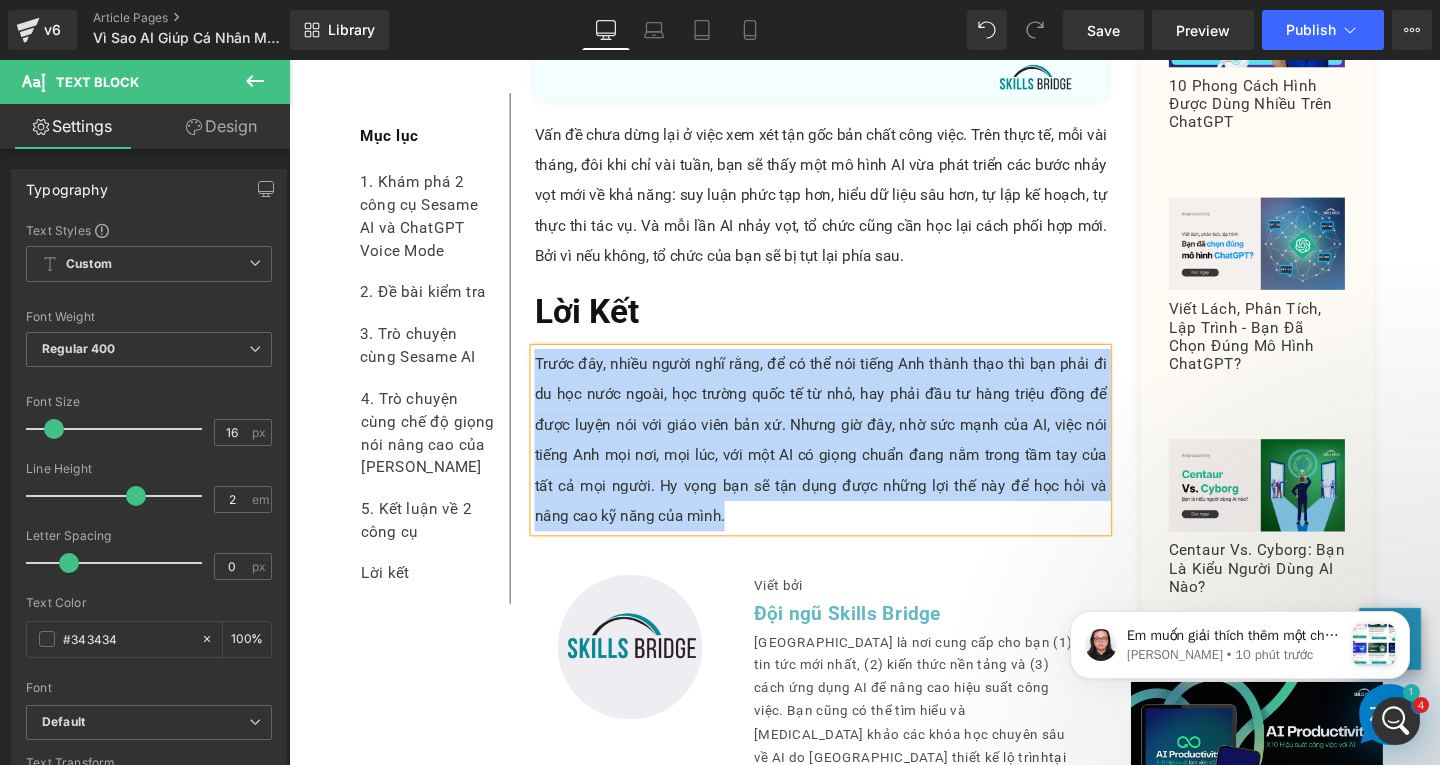 type 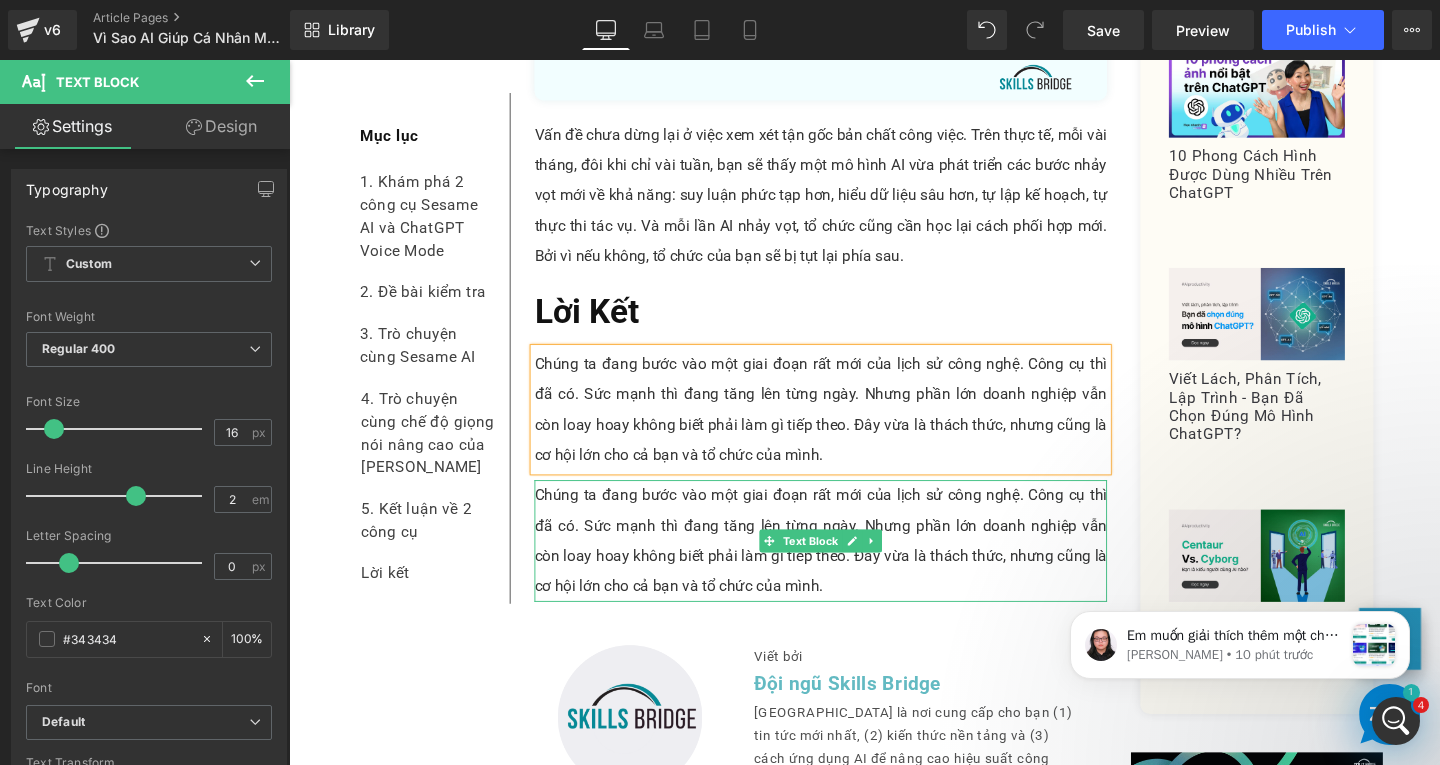 click on "Chúng ta đang bước vào một giai đoạn rất mới của lịch sử công nghệ. Công cụ thì đã có. Sức mạnh thì đang tăng lên từng ngày. Nhưng phần lớn doanh nghiệp vẫn còn loay hoay không biết phải làm gì tiếp theo. Đây vừa là thách thức, nhưng cũng là cơ hội lớn cho cả bạn và tổ chức của mình." at bounding box center [848, 566] 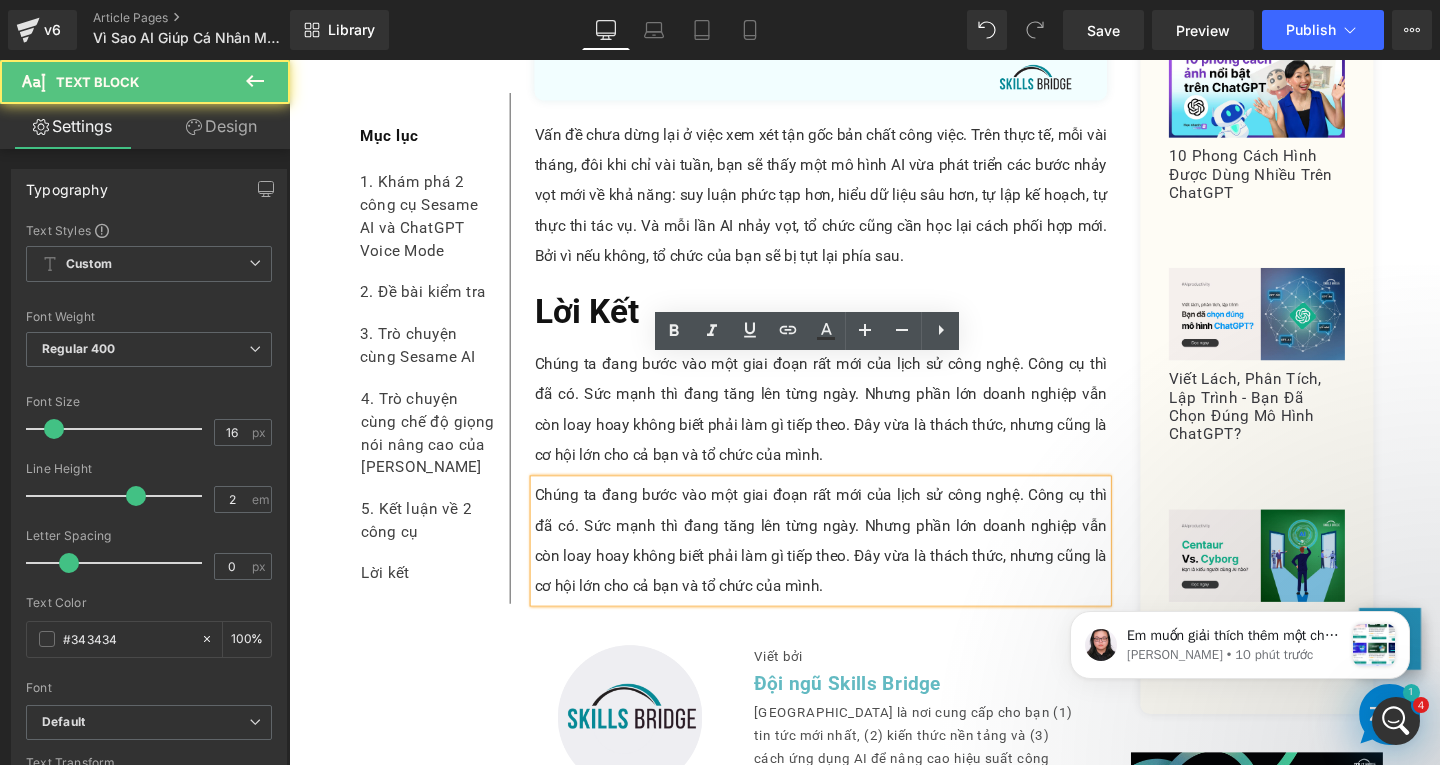 click on "Chúng ta đang bước vào một giai đoạn rất mới của lịch sử công nghệ. Công cụ thì đã có. Sức mạnh thì đang tăng lên từng ngày. Nhưng phần lớn doanh nghiệp vẫn còn loay hoay không biết phải làm gì tiếp theo. Đây vừa là thách thức, nhưng cũng là cơ hội lớn cho cả bạn và tổ chức của mình." at bounding box center [848, 566] 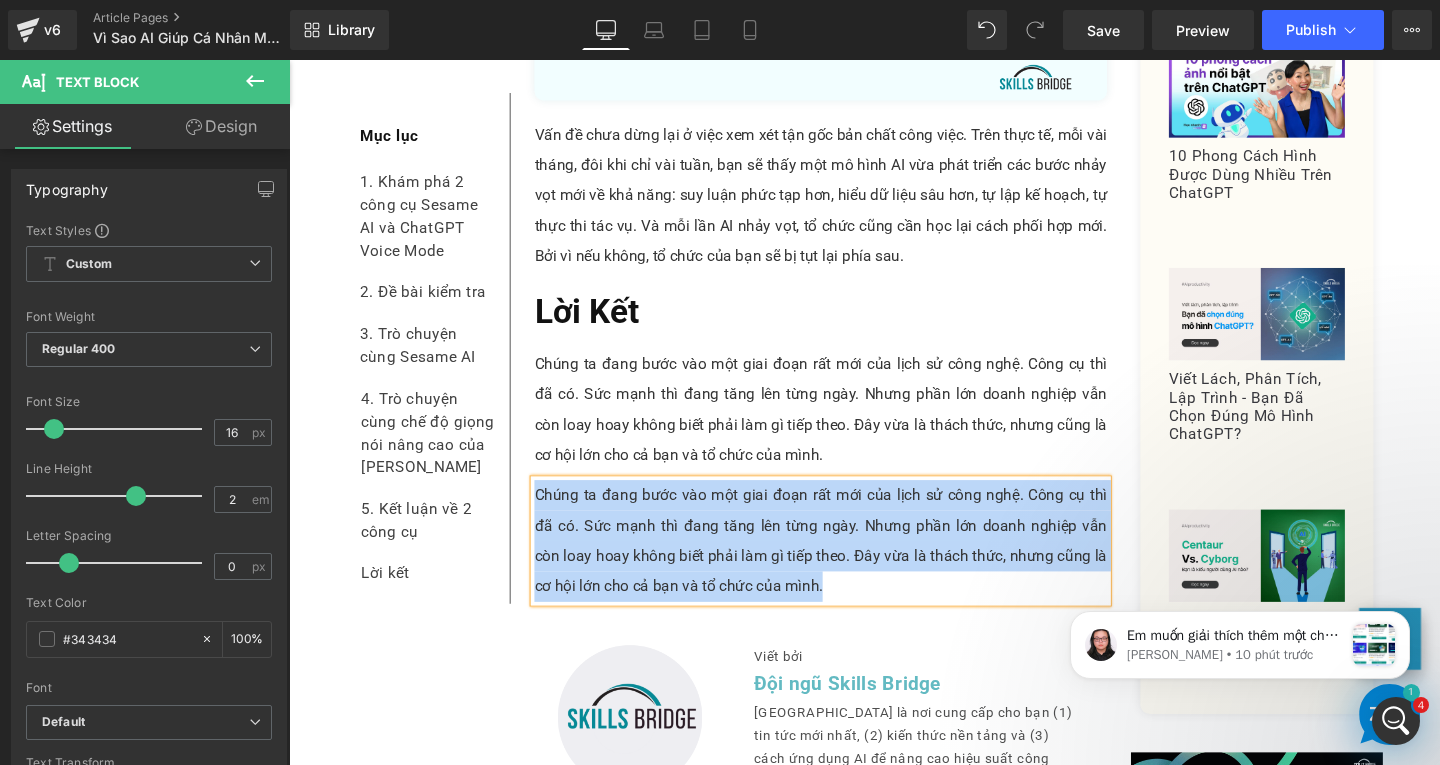 paste 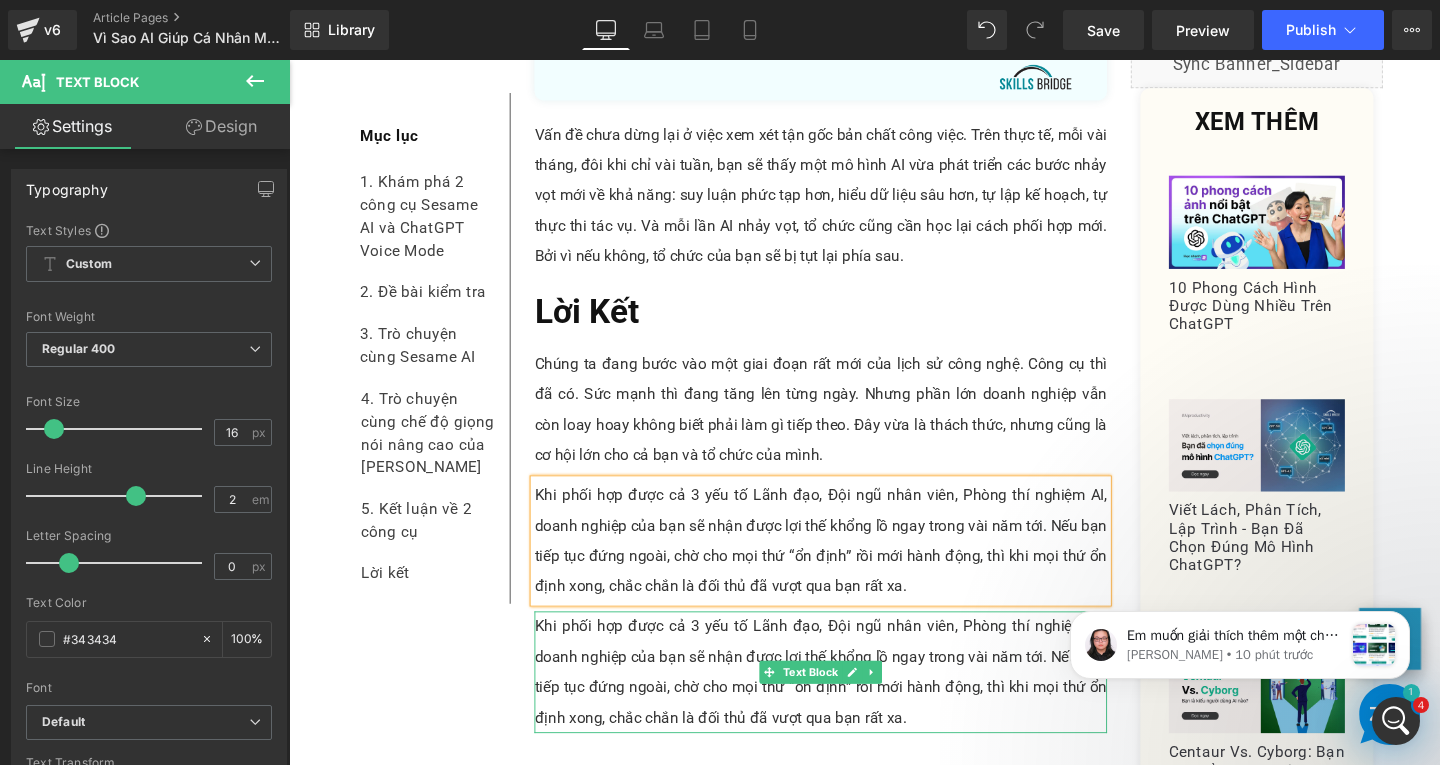 click on "Khi phối hợp được cả 3 yếu tố Lãnh đạo, Đội ngũ nhân viên, Phòng thí nghiệm AI, doanh nghiệp của bạn sẽ nhận được lợi thế khổng lồ ngay trong vài năm tới. Nếu bạn tiếp tục đứng ngoài, chờ cho mọi thứ “ổn định” rồi mới hành động, thì khi mọi thứ ổn định xong, chắc chắn là đối thủ đã vượt qua bạn rất xa." at bounding box center (848, 704) 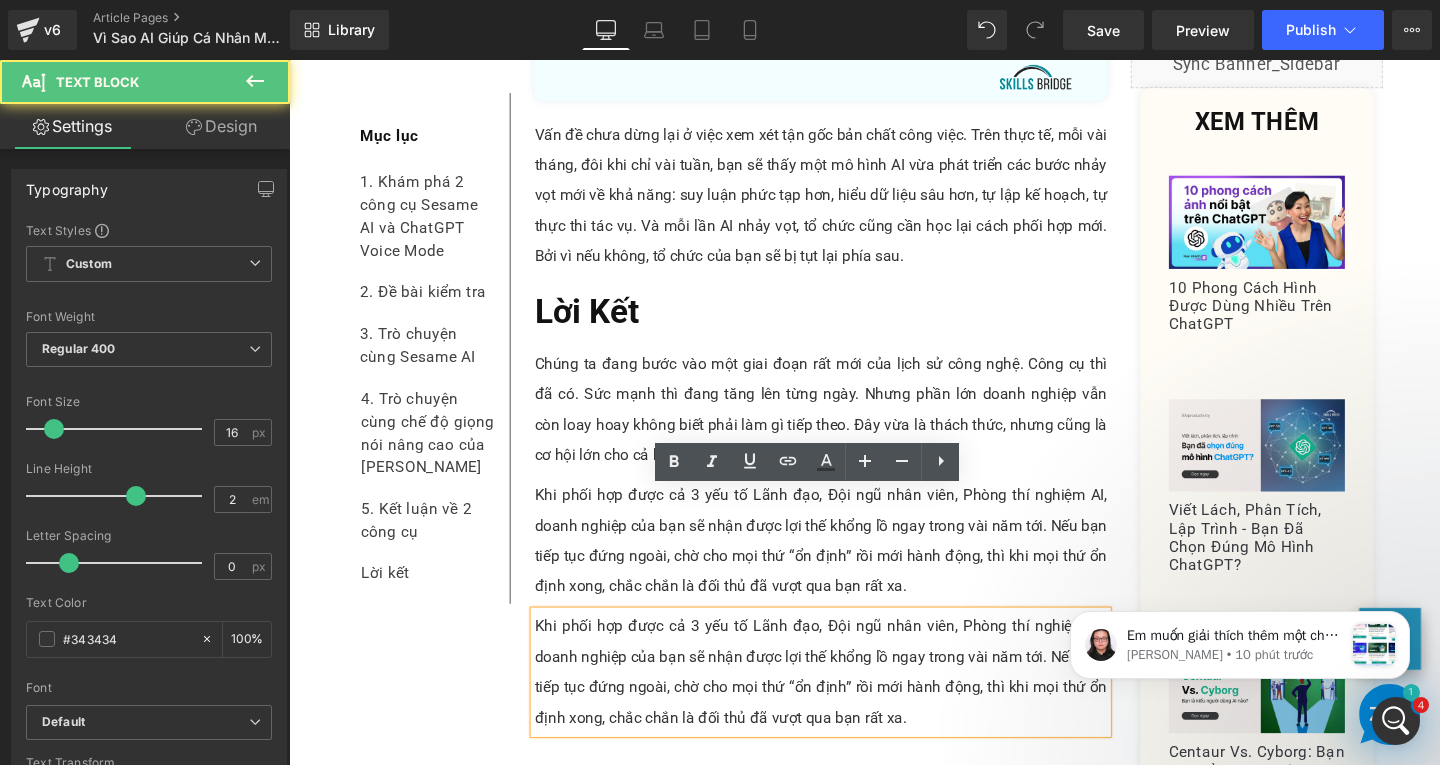 click on "Khi phối hợp được cả 3 yếu tố Lãnh đạo, Đội ngũ nhân viên, Phòng thí nghiệm AI, doanh nghiệp của bạn sẽ nhận được lợi thế khổng lồ ngay trong vài năm tới. Nếu bạn tiếp tục đứng ngoài, chờ cho mọi thứ “ổn định” rồi mới hành động, thì khi mọi thứ ổn định xong, chắc chắn là đối thủ đã vượt qua bạn rất xa." at bounding box center [848, 704] 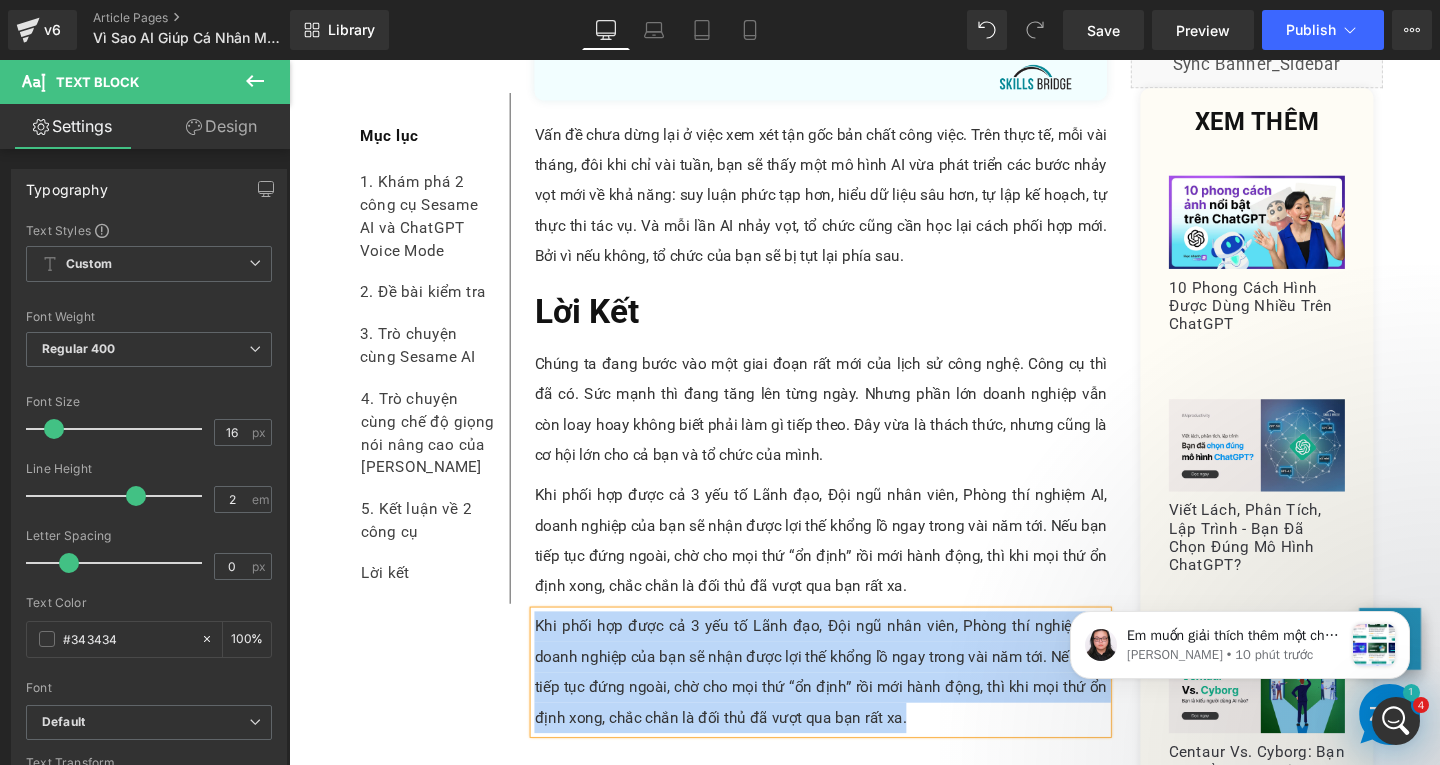 paste 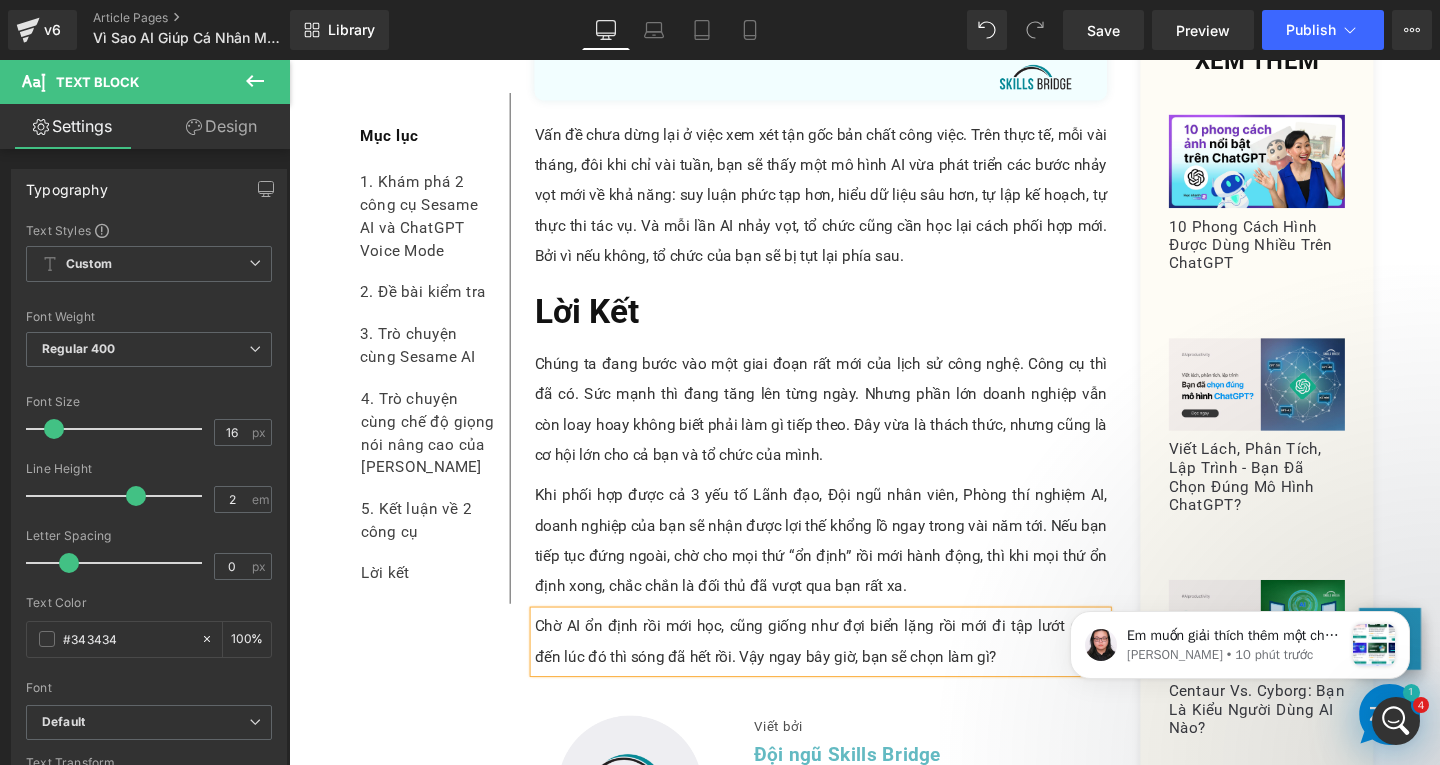 type 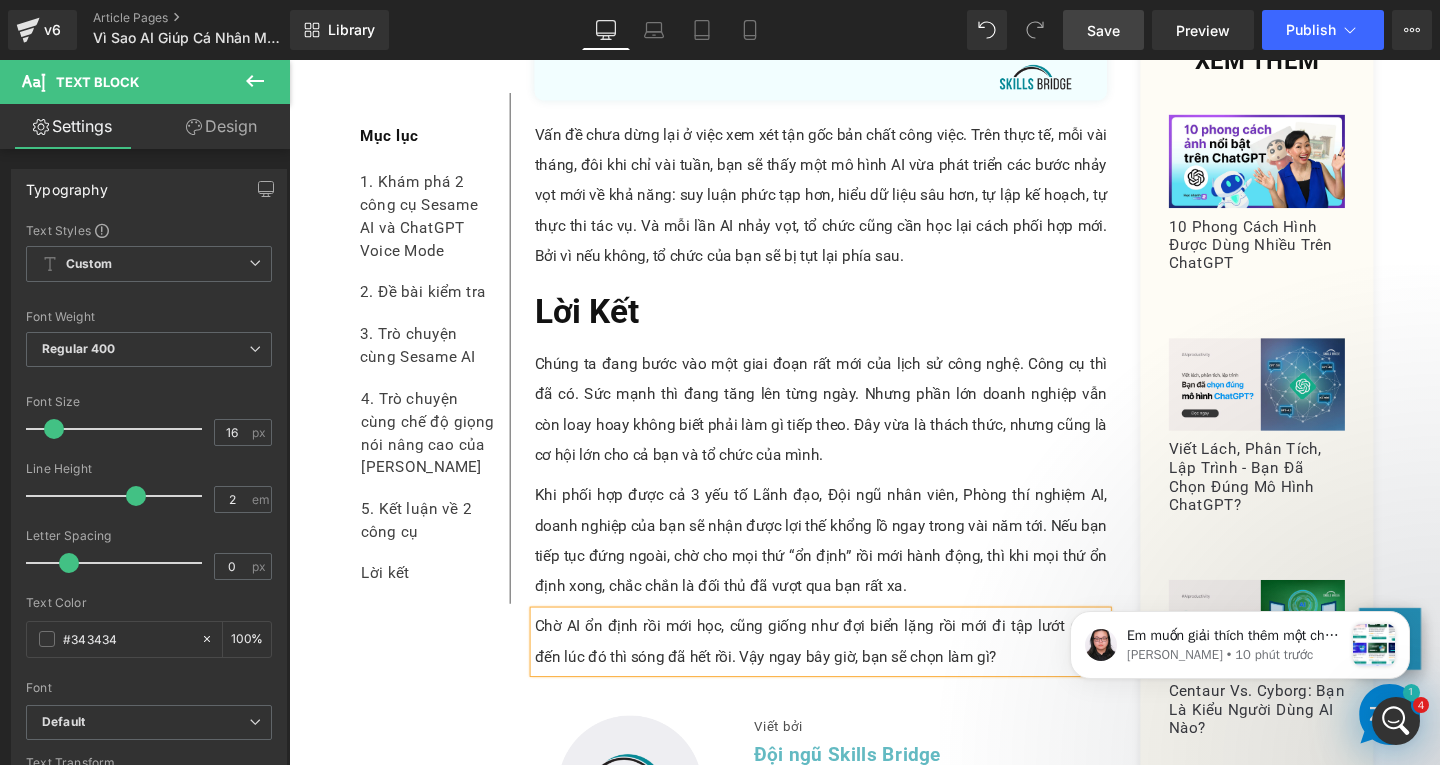 click on "Save" at bounding box center [1103, 30] 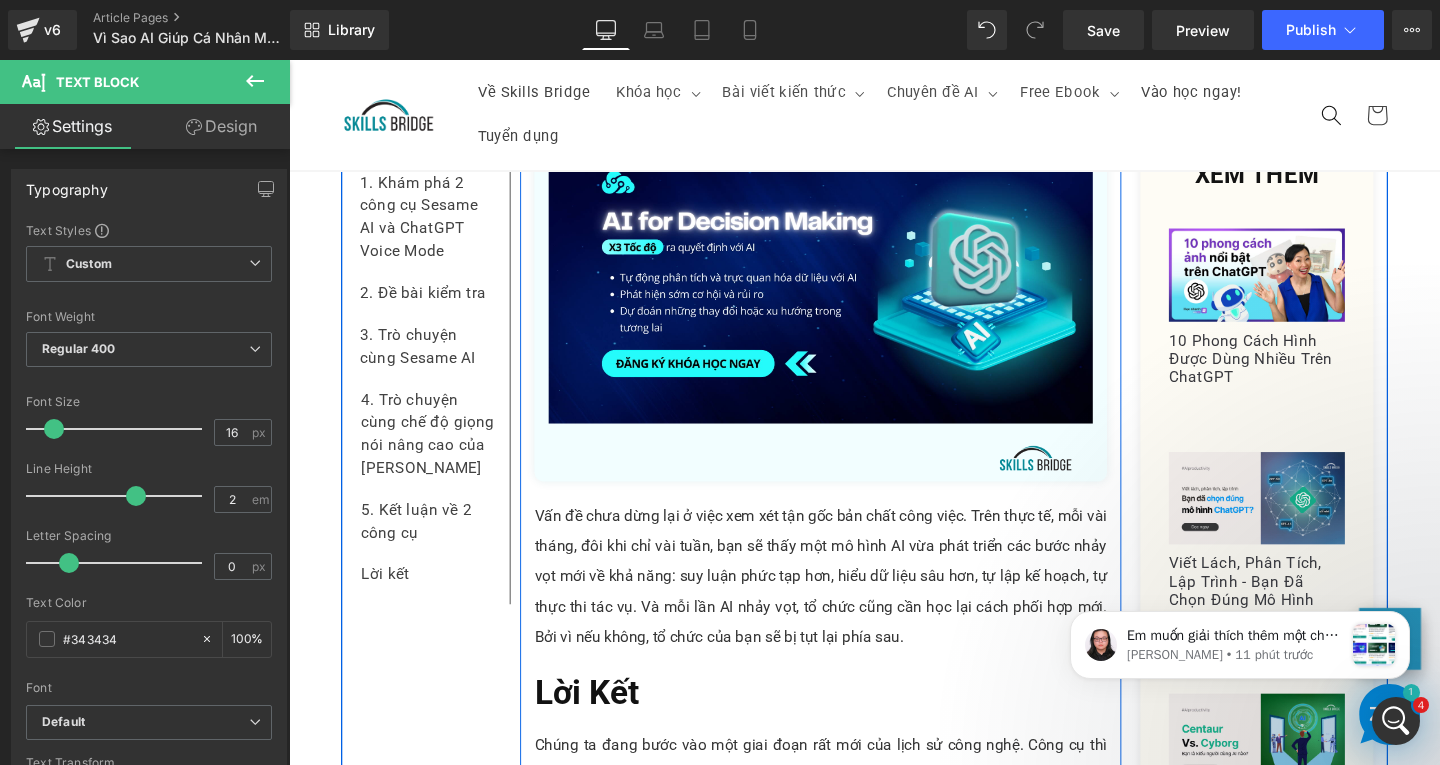 scroll, scrollTop: 12407, scrollLeft: 0, axis: vertical 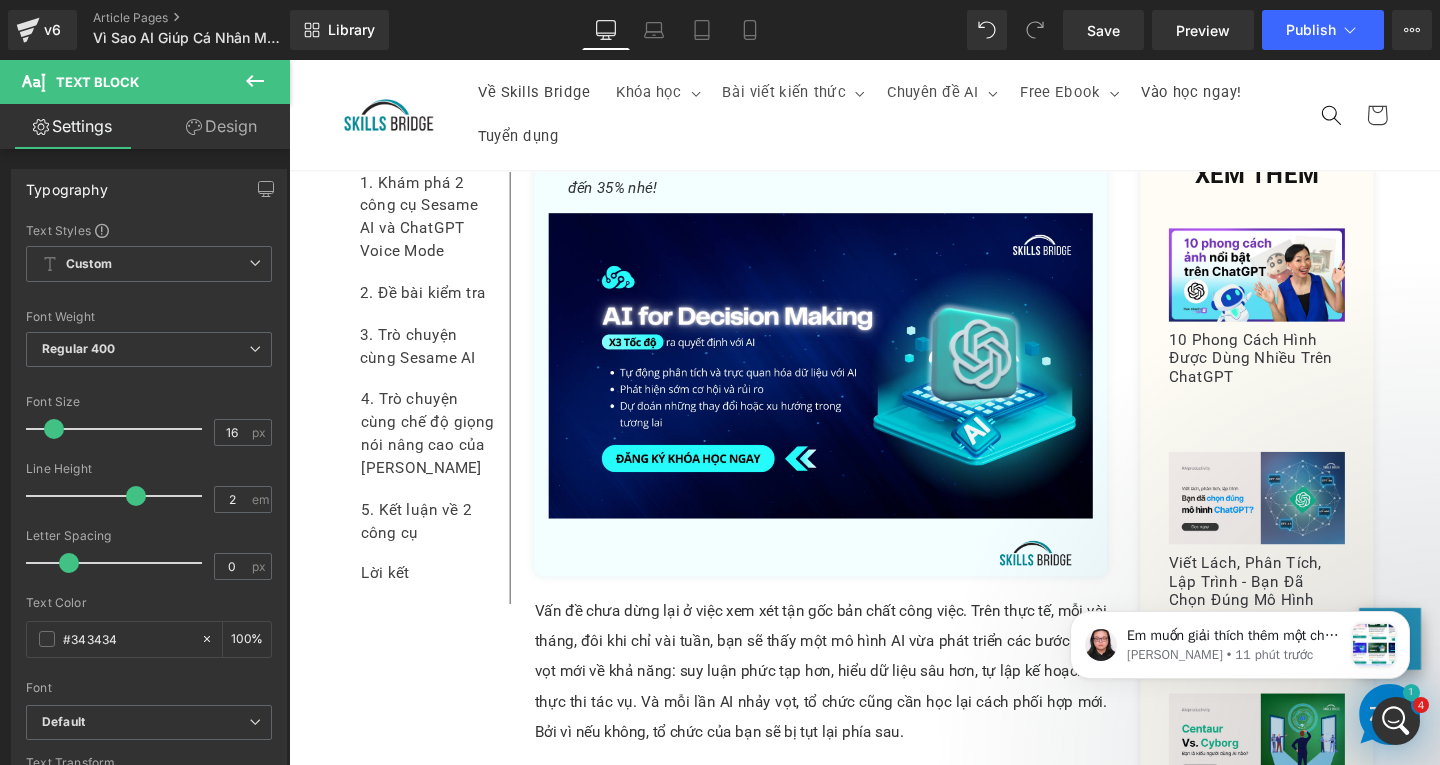drag, startPoint x: 1424, startPoint y: 743, endPoint x: 1429, endPoint y: 247, distance: 496.0252 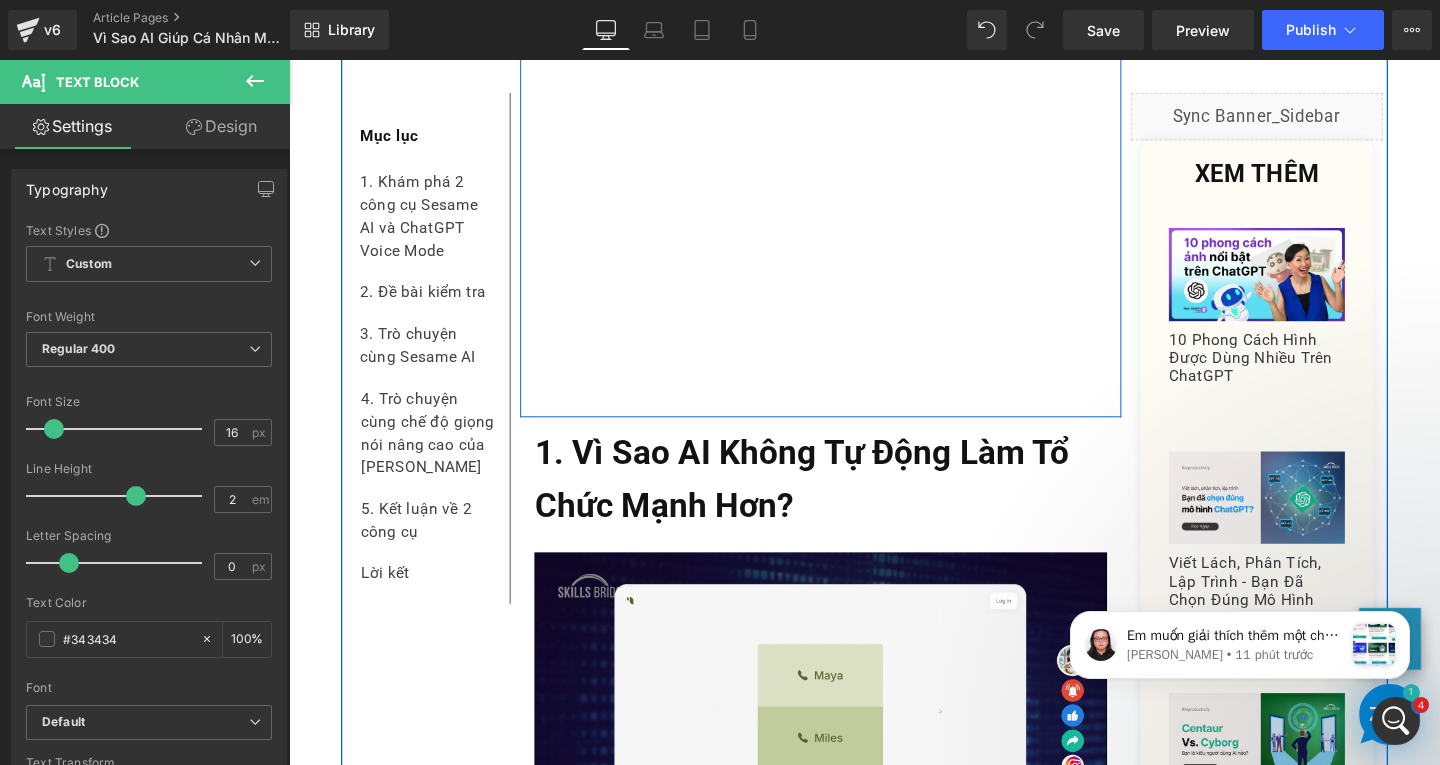 scroll, scrollTop: 1400, scrollLeft: 0, axis: vertical 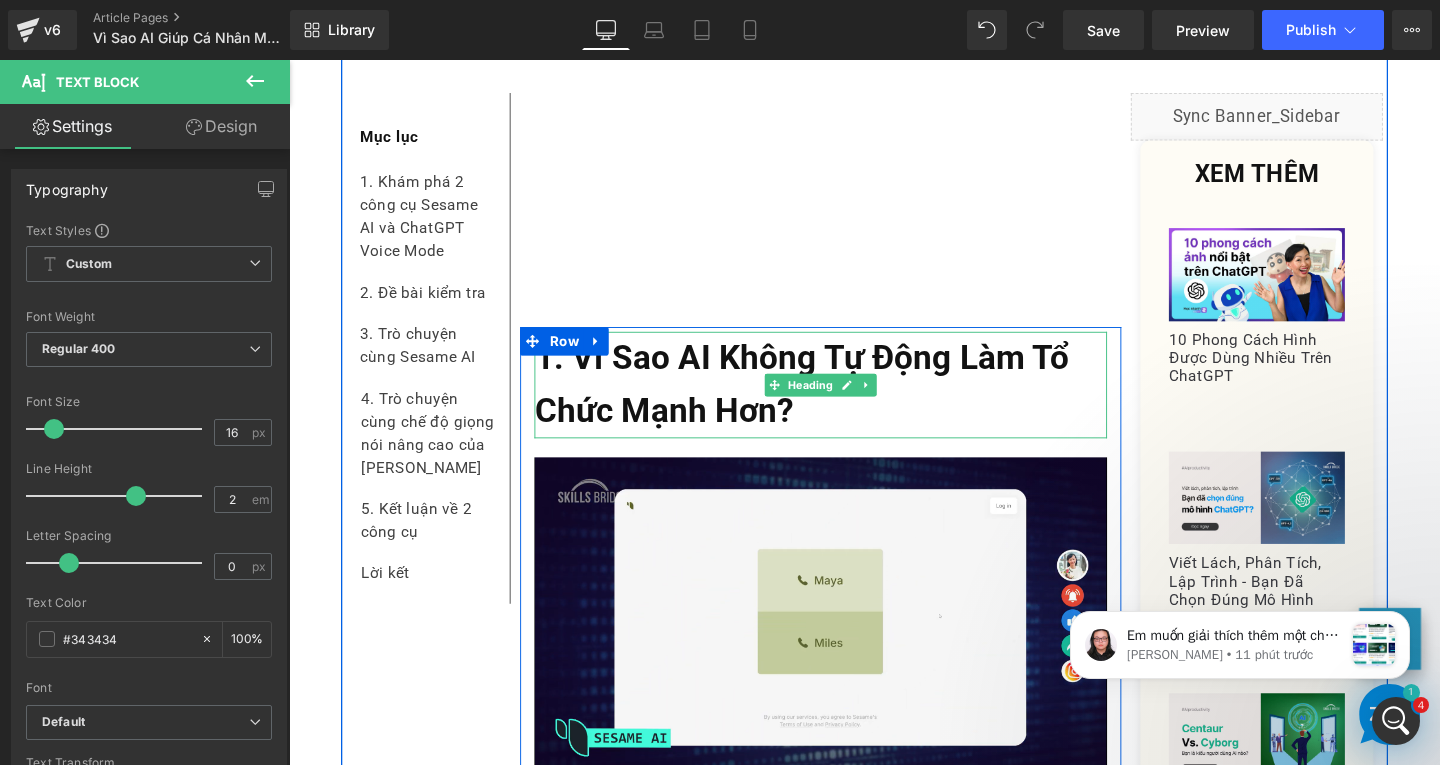click on "1. Vì Sao AI Không Tự Động Làm Tổ Chức Mạnh Hơn?" at bounding box center (848, 402) 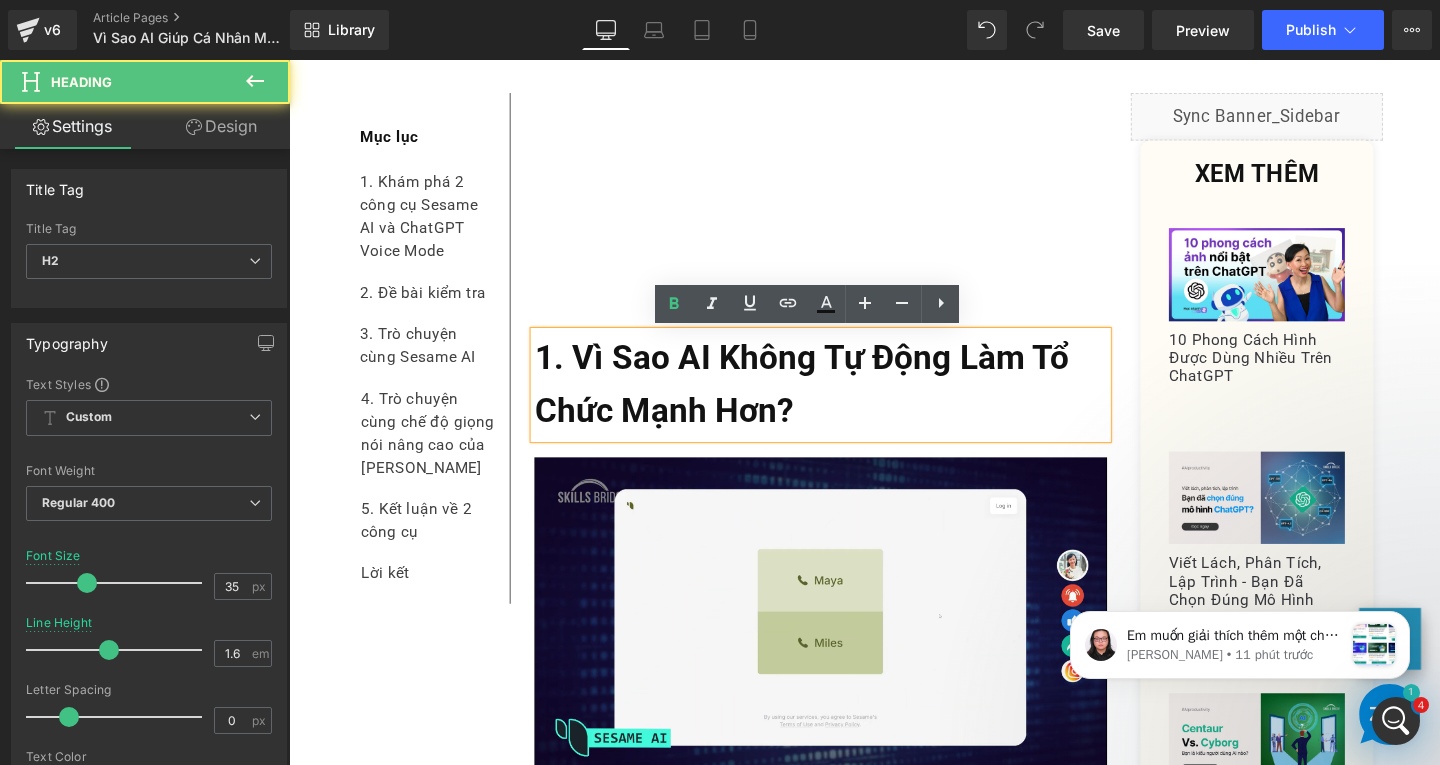 click on "1. Vì Sao AI Không Tự Động Làm Tổ Chức Mạnh Hơn?" at bounding box center [848, 402] 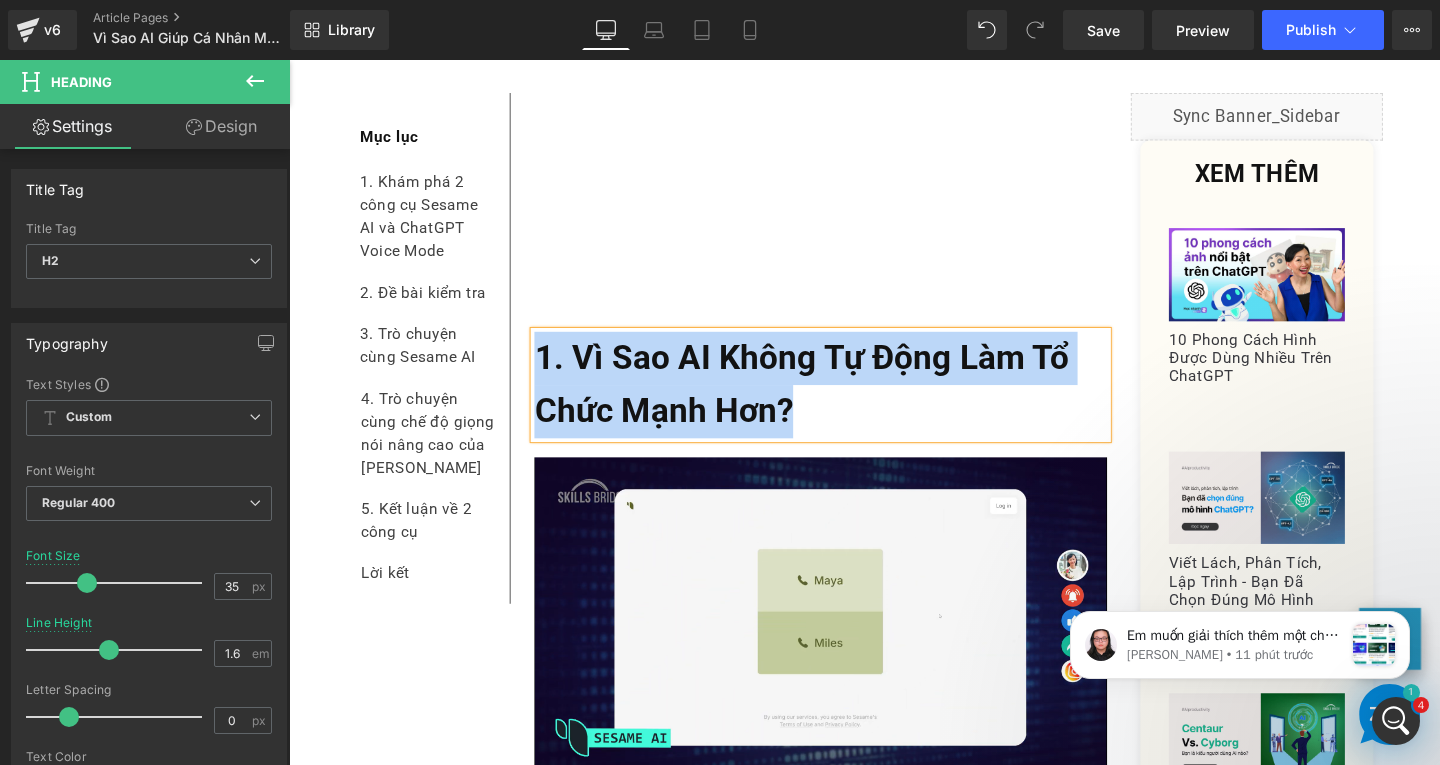 copy on "1. Vì Sao AI Không Tự Động Làm Tổ Chức Mạnh Hơn?" 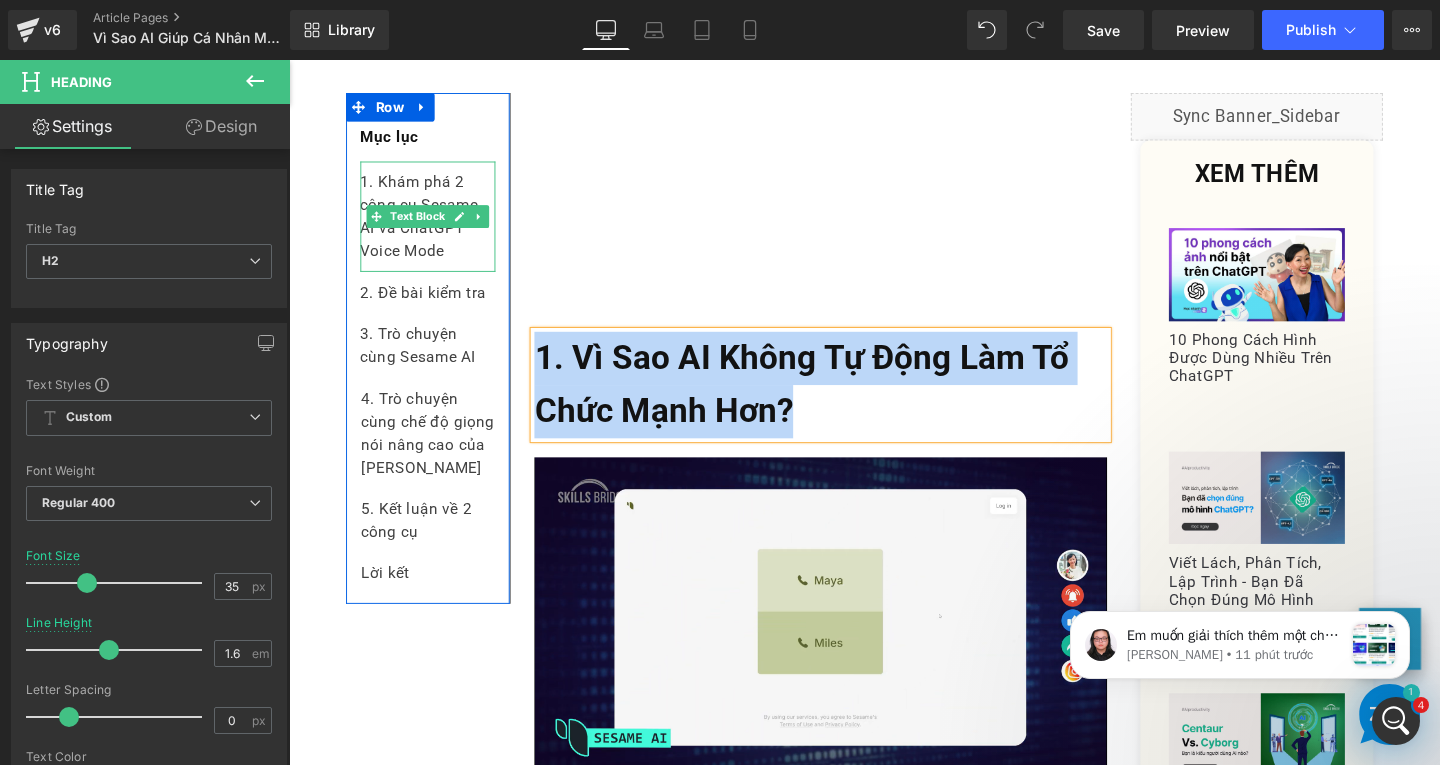 click on "1. Khám phá 2 công cụ Sesame AI và ChatGPT Voice Mode" at bounding box center (435, 225) 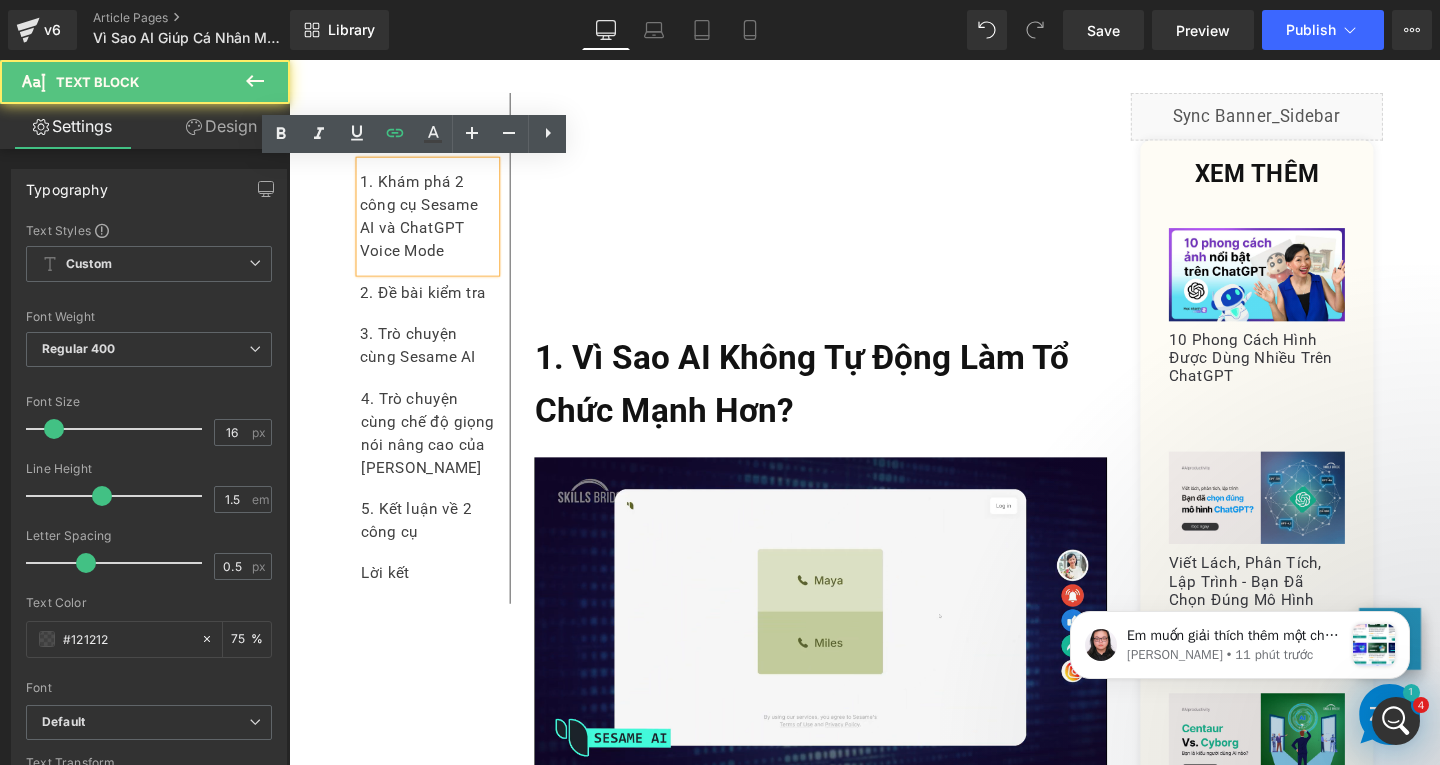 click on "1. Khám phá 2 công cụ Sesame AI và ChatGPT Voice Mode" at bounding box center (435, 225) 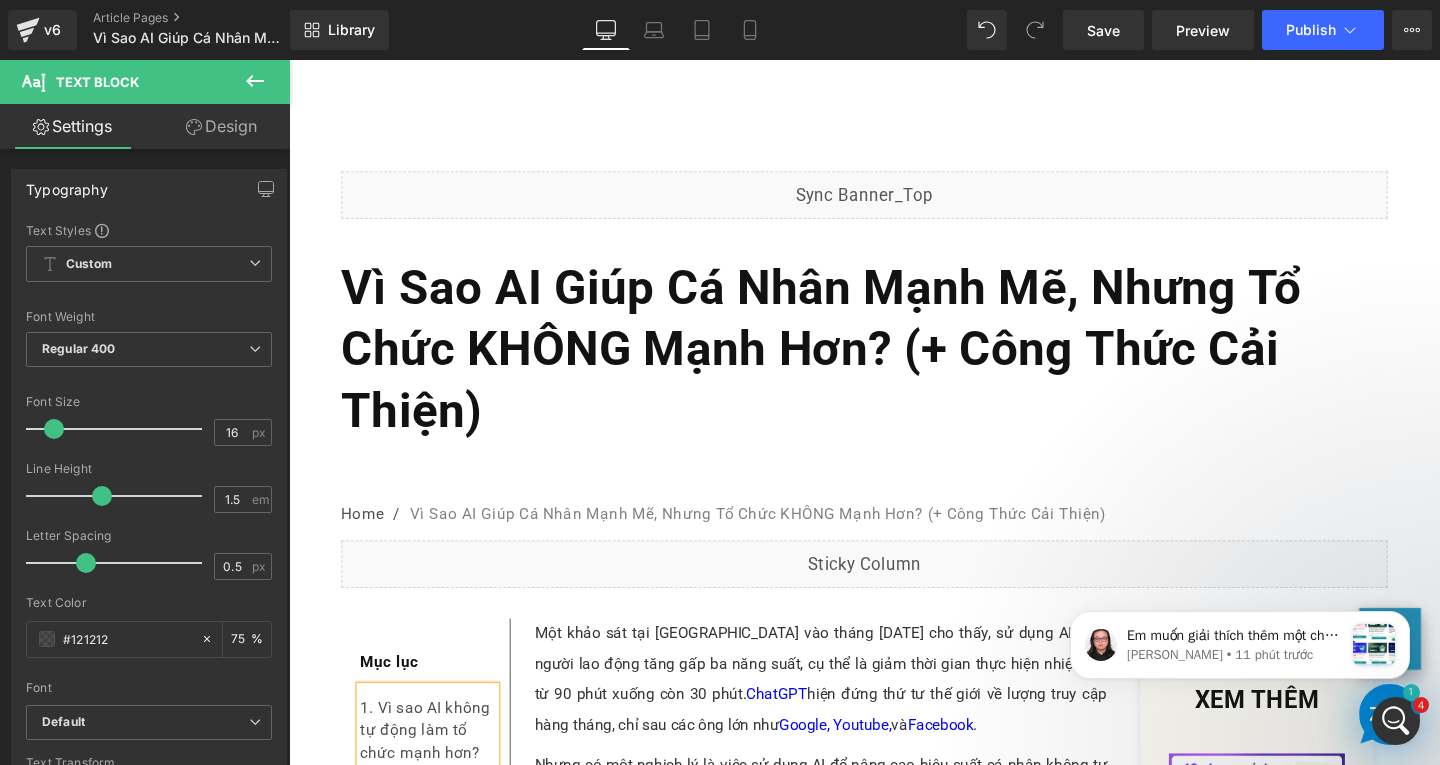 scroll, scrollTop: 1400, scrollLeft: 0, axis: vertical 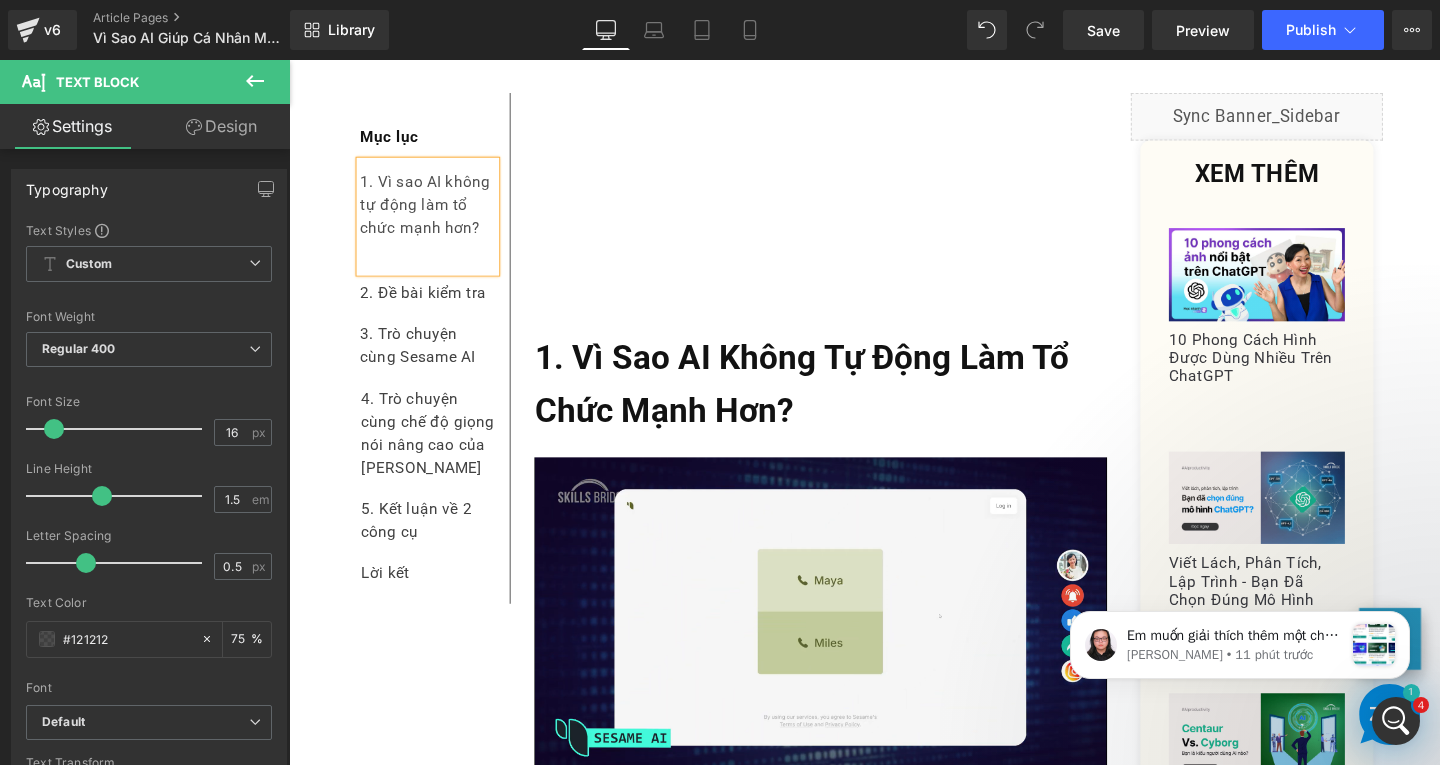 type 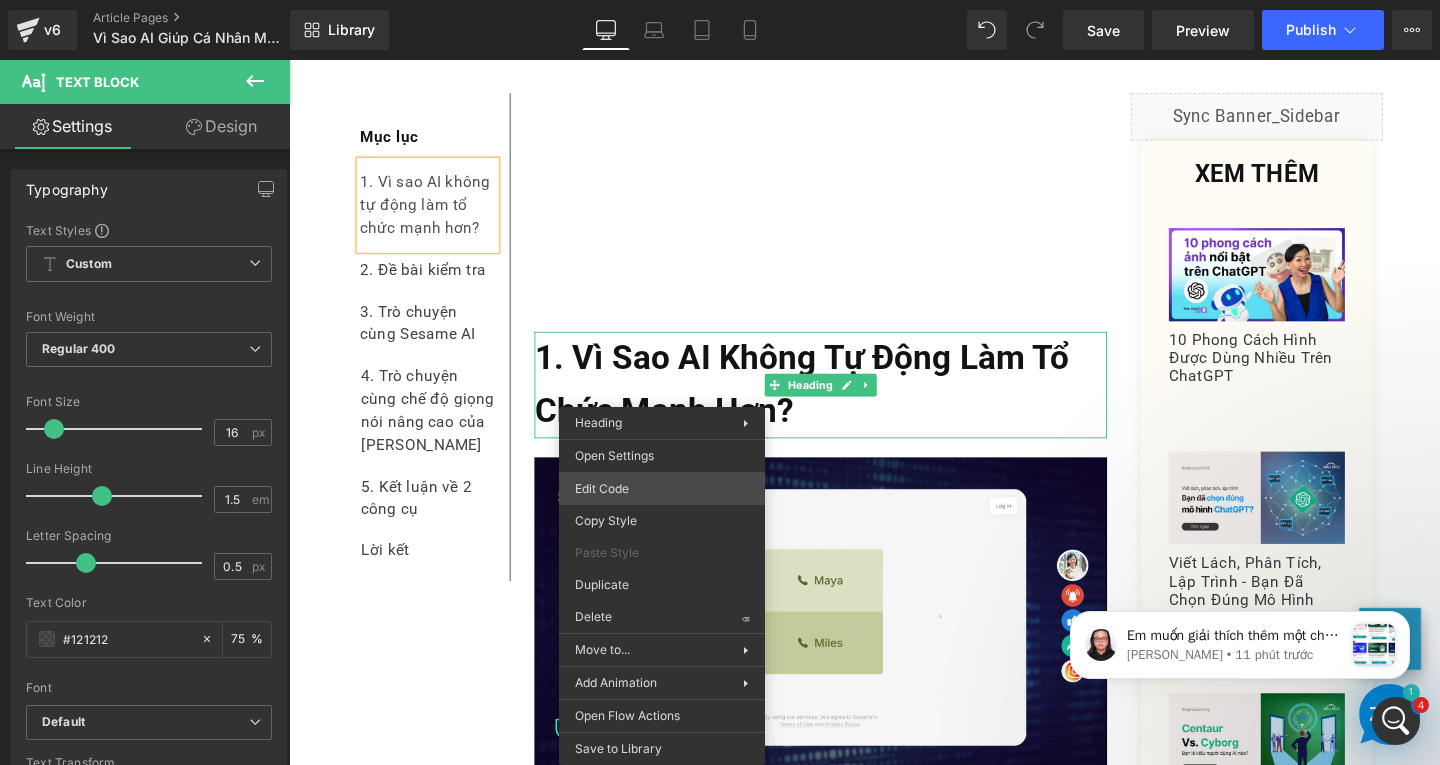 click on "Text Block  You are previewing how the   will restyle your page. You can not edit Elements in Preset Preview Mode.  v6 Article Pages Vì Sao AI Giúp Cá Nhân Mạnh Mẽ, Nhưng Tổ Chức KHÔNG Mạnh Hơn? (+ Công Thức Cải Thiện) Library Desktop Desktop Laptop Tablet Mobile Save Preview Publish Scheduled View Live Page View with current Template Save Template to Library Schedule Publish Publish Settings Shortcuts  Your page can’t be published   You've reached the maximum number of published pages on your plan  (176/999999).  You need to upgrade your plan or unpublish all your pages to get 1 publish slot.   Unpublish pages   Upgrade plan  Elements Global Style Base Row  rows, columns, layouts, div Heading  headings, titles, h1,h2,h3,h4,h5,h6 Text Block  texts, paragraphs, contents, blocks Image  images, photos, alts, uploads Icon  icons, symbols Button  button, call to action, cta Separator  separators, dividers, horizontal lines Liquid  Banner Parallax  Hero Banner  Stack Tabs  Carousel  List" at bounding box center [720, 0] 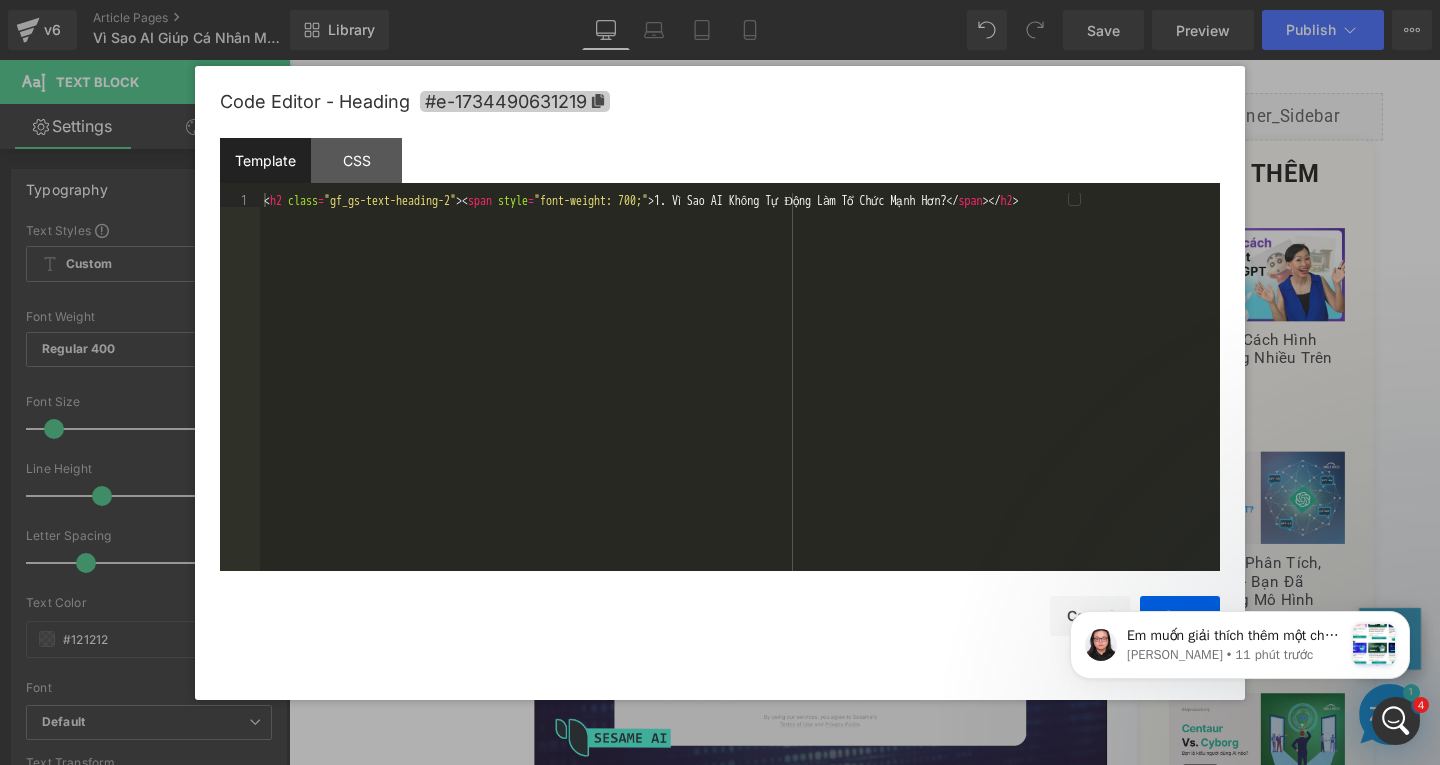 click 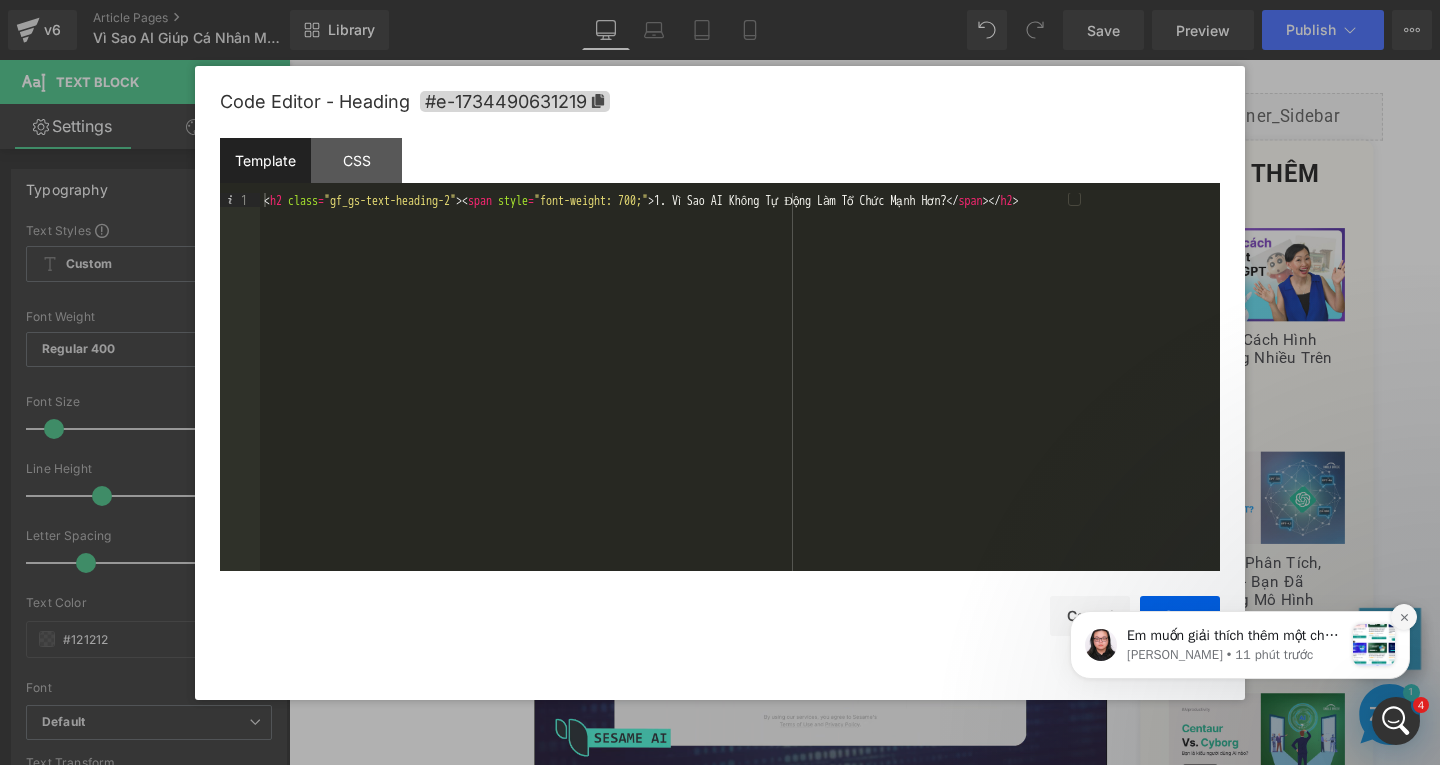 click 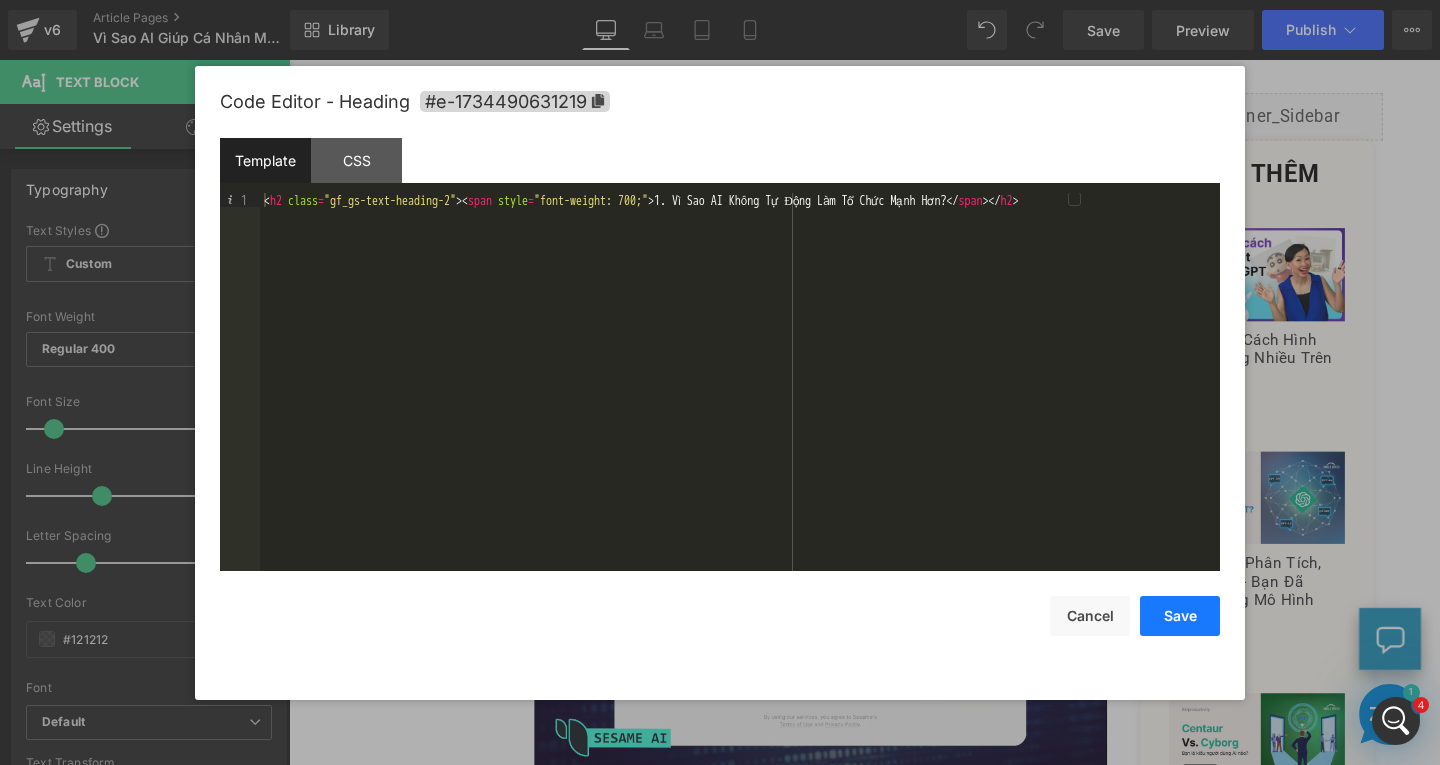 click on "Save" at bounding box center [1180, 616] 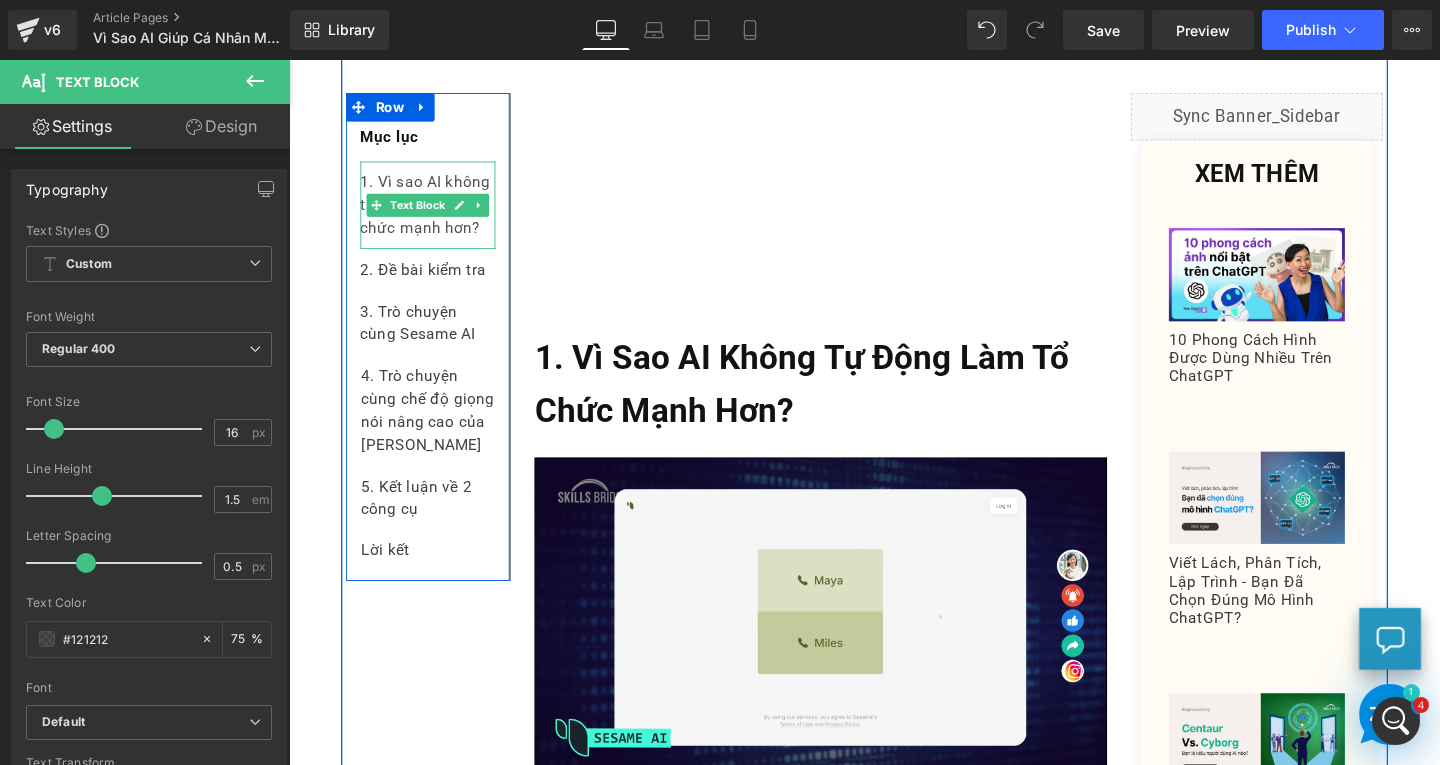 click on "1. Vì sao AI không tự động làm tổ chức mạnh hơn?" at bounding box center [435, 213] 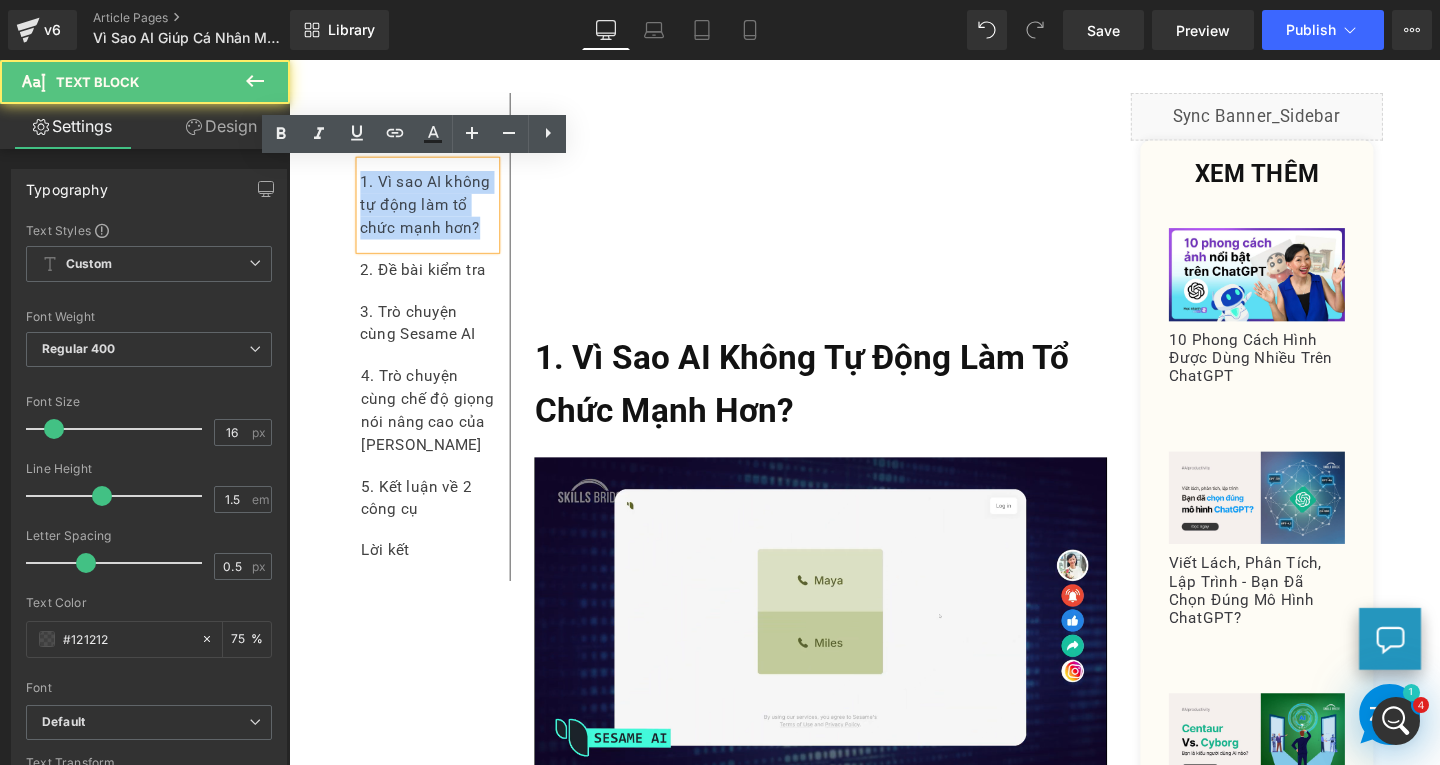 drag, startPoint x: 479, startPoint y: 238, endPoint x: 356, endPoint y: 185, distance: 133.93282 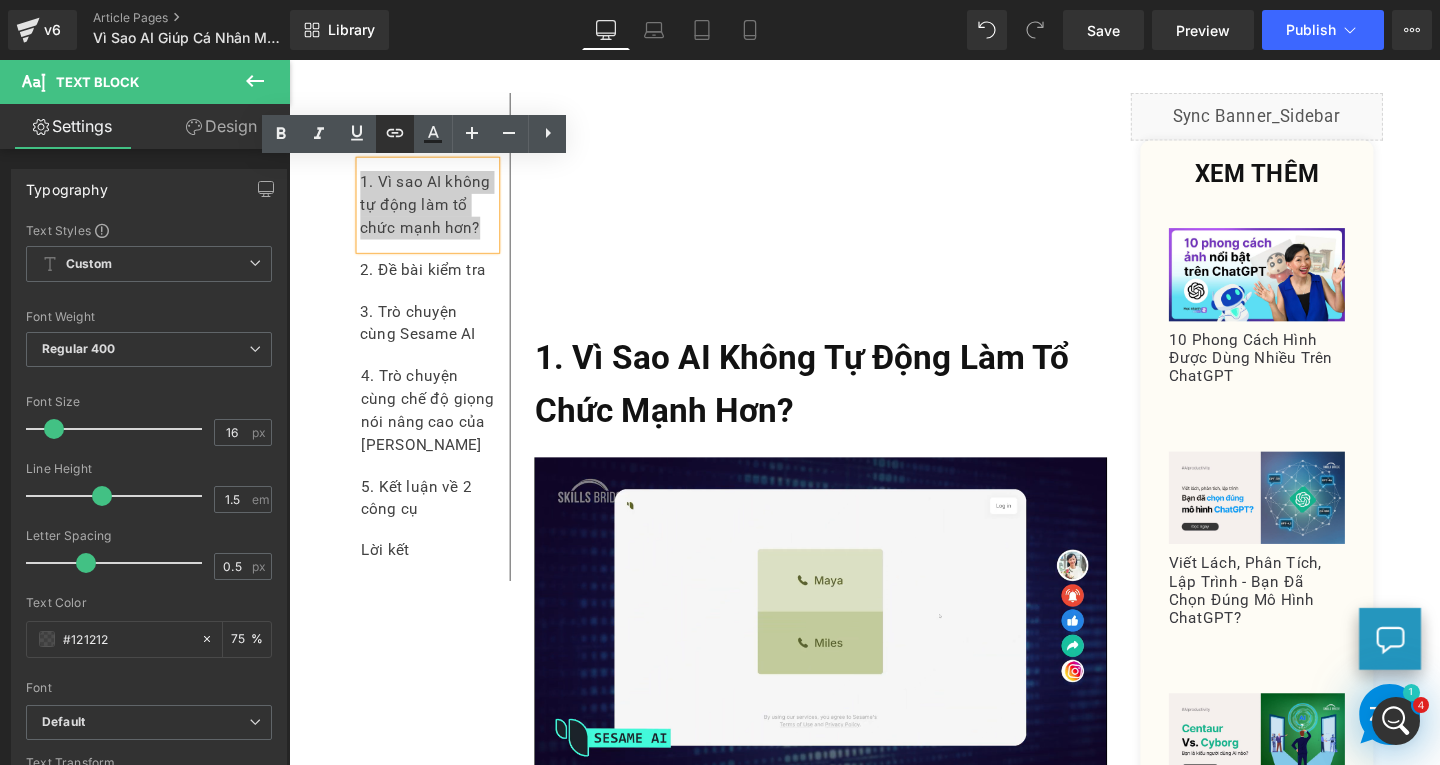 click 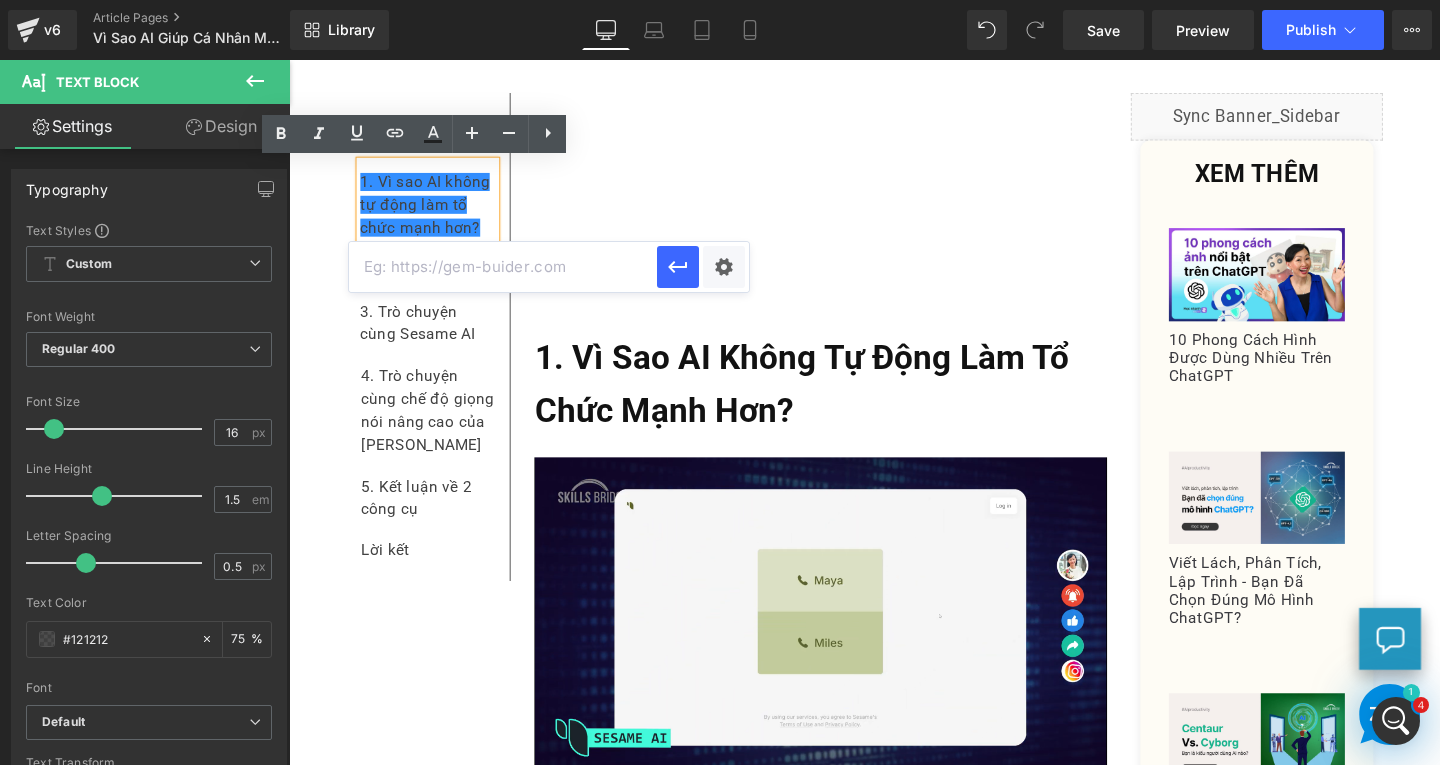 click at bounding box center (503, 267) 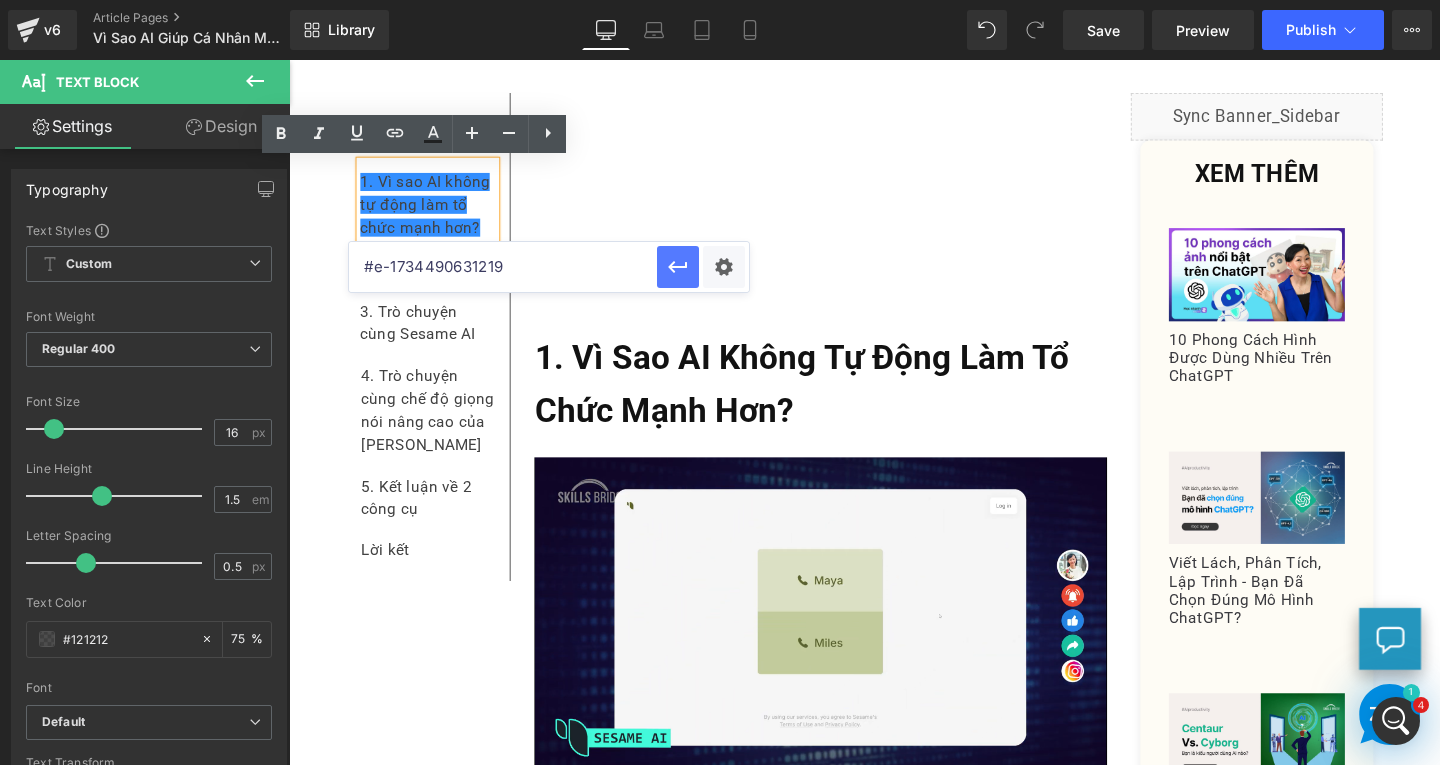 type on "#e-1734490631219" 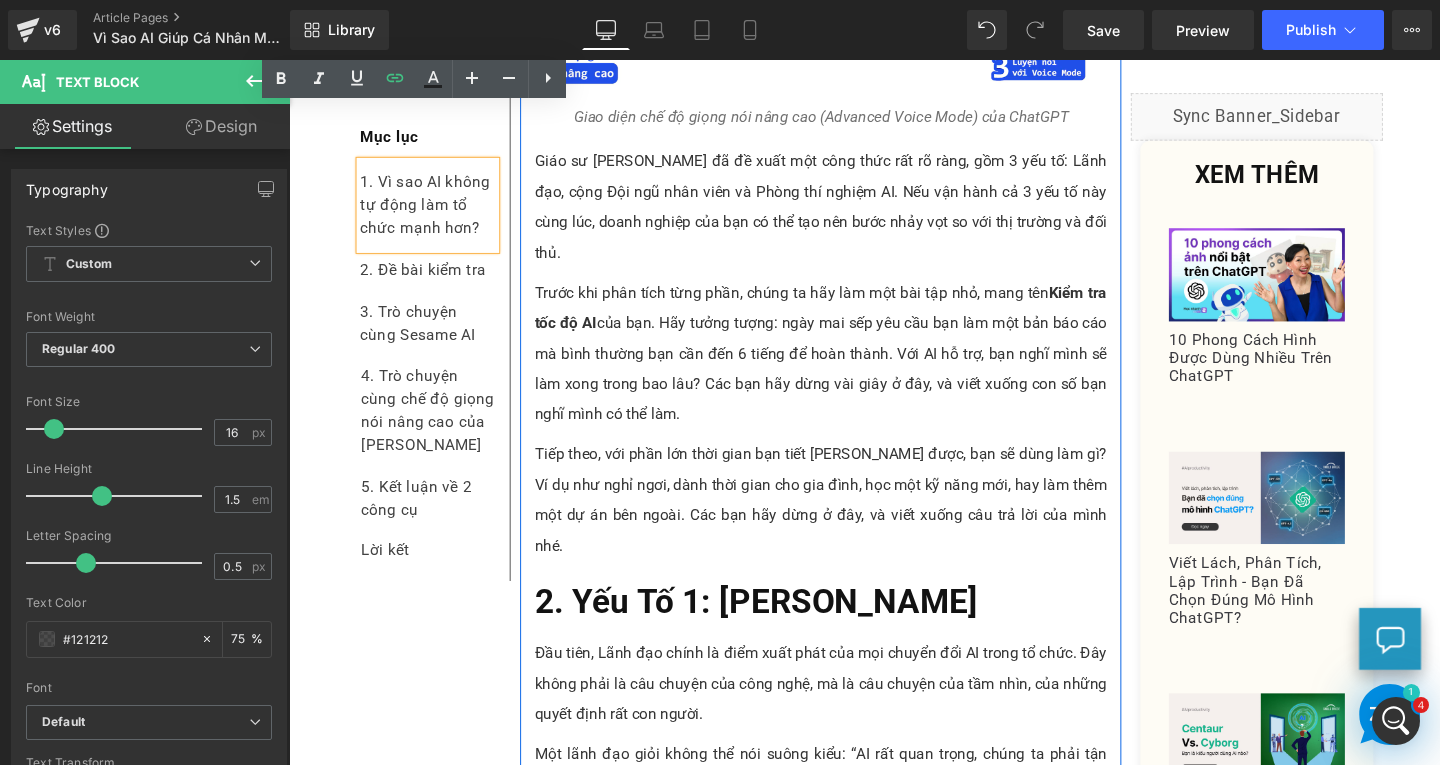 scroll, scrollTop: 3200, scrollLeft: 0, axis: vertical 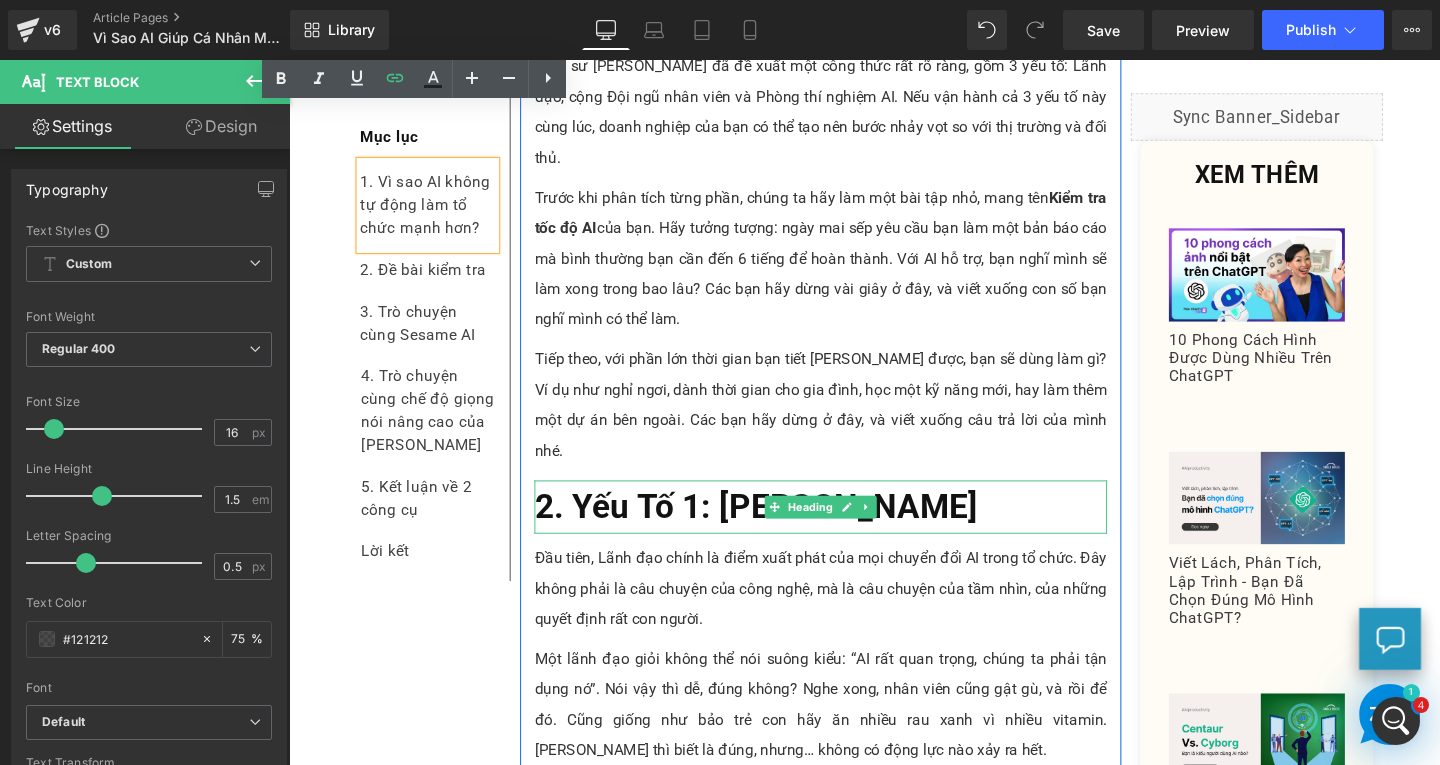 click on "2. Yếu Tố 1: [PERSON_NAME]" at bounding box center [780, 529] 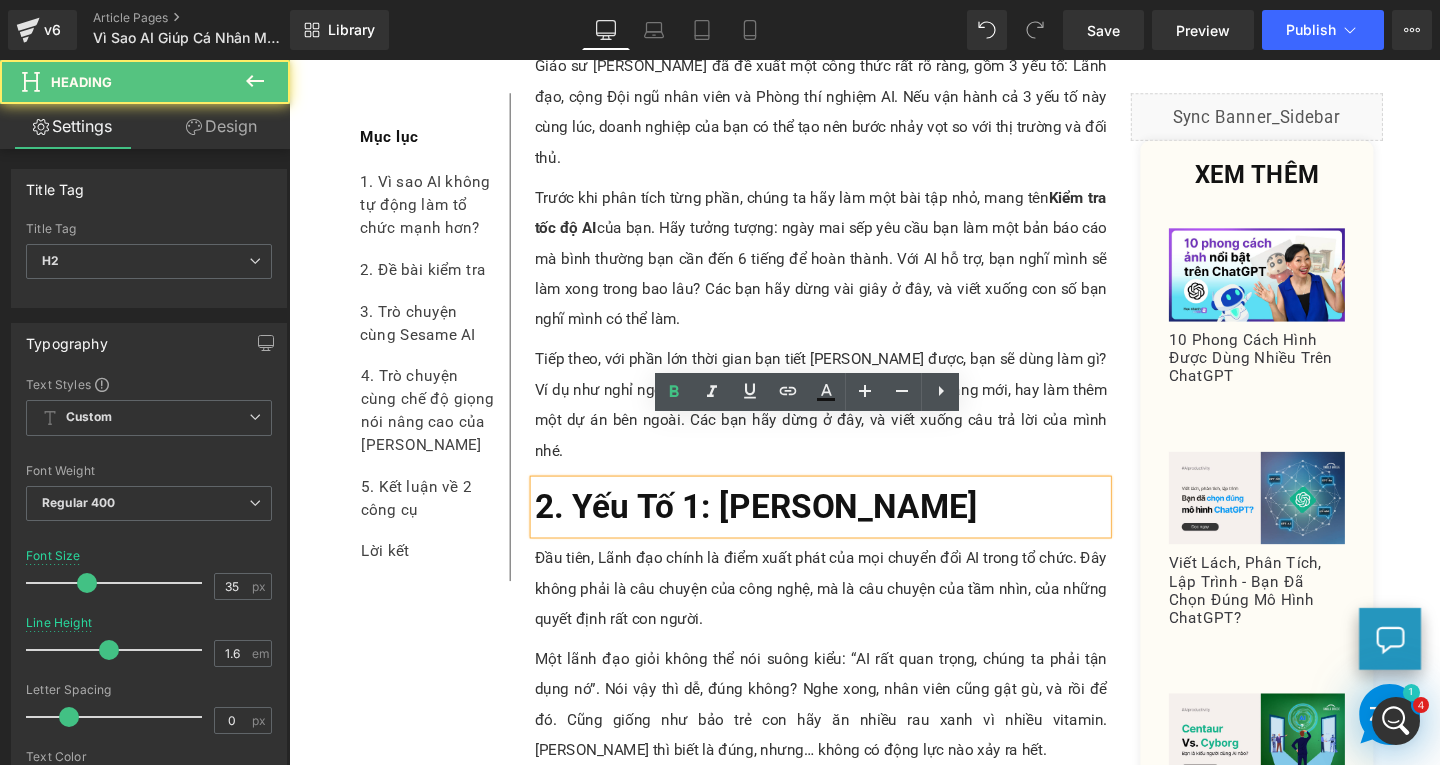 click on "2. Yếu Tố 1: [PERSON_NAME]" at bounding box center [848, 530] 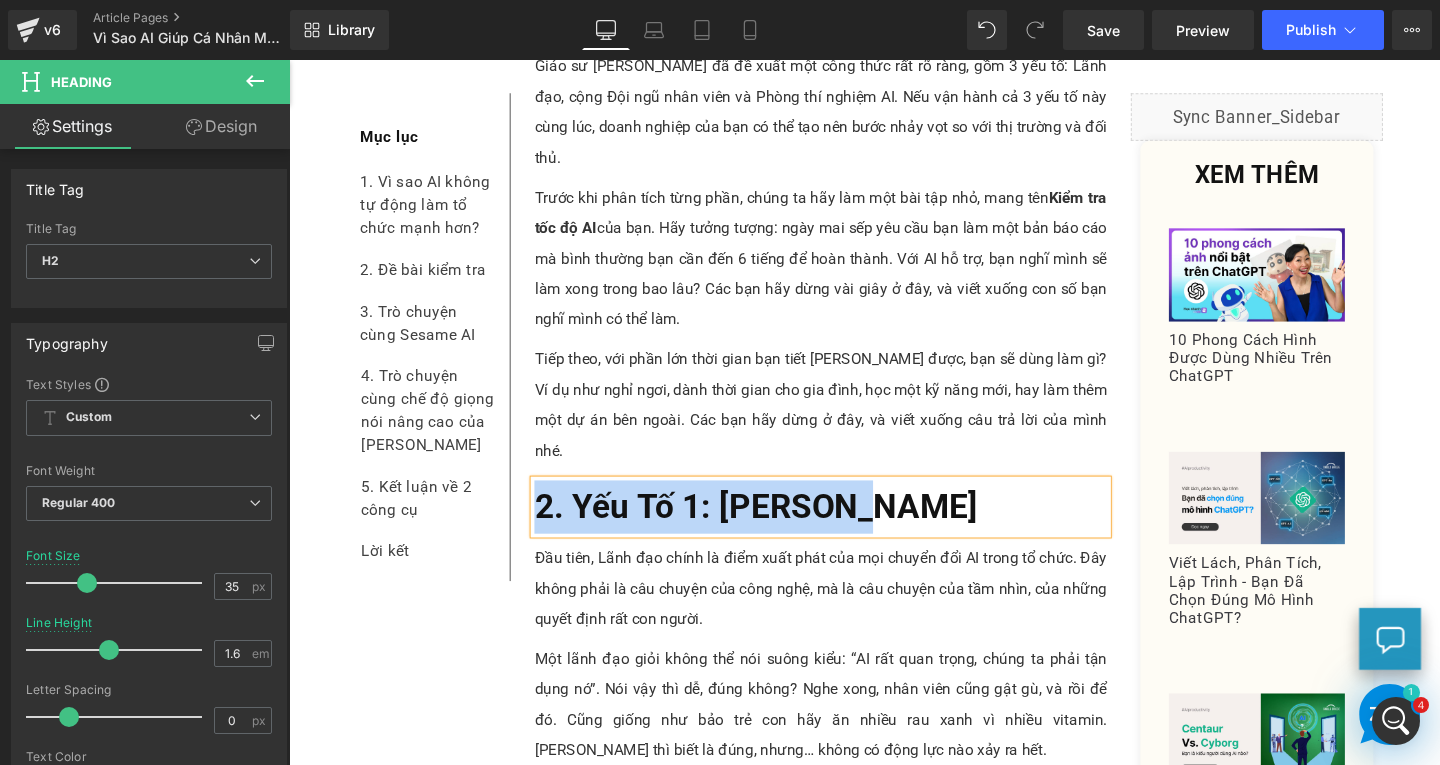 copy on "2. Yếu Tố 1: [PERSON_NAME]" 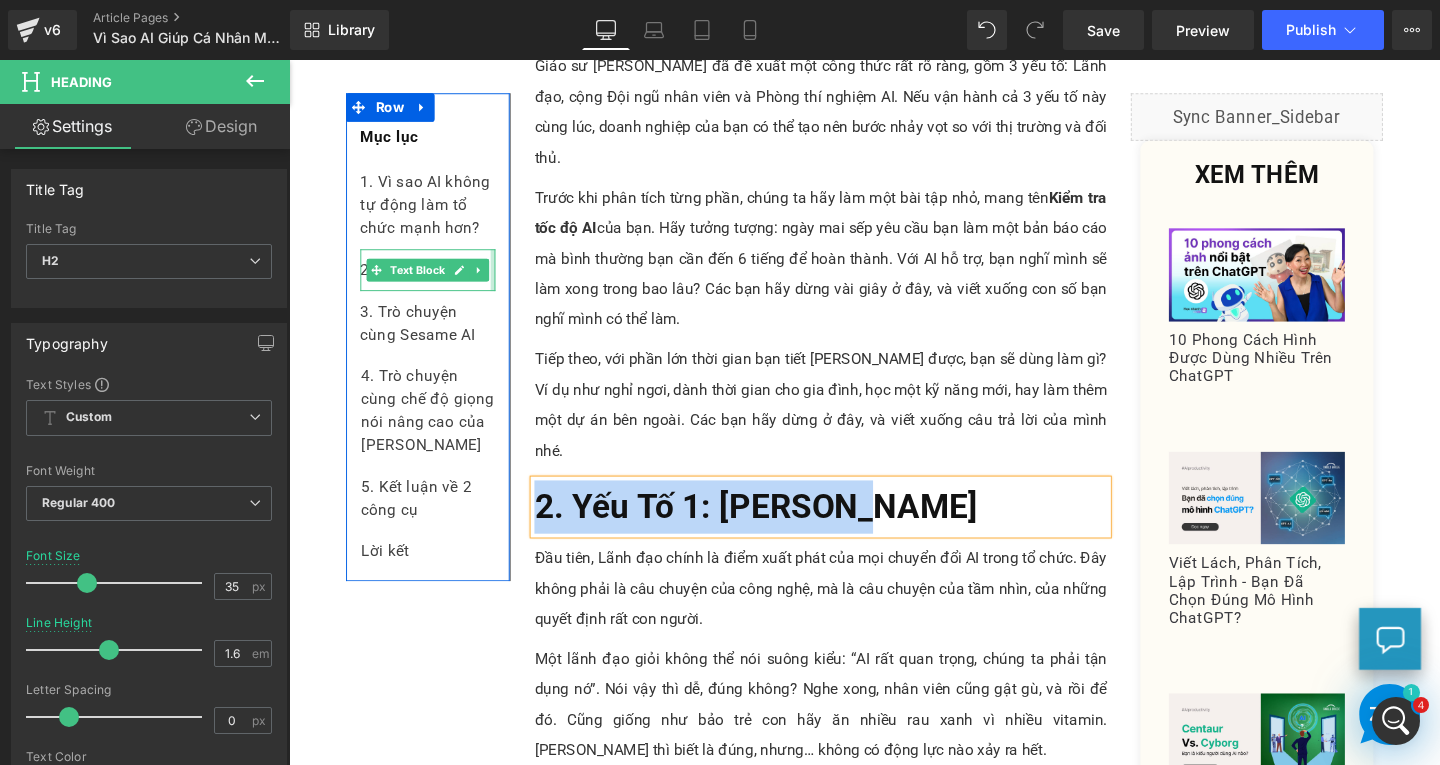 click at bounding box center (435, 261) 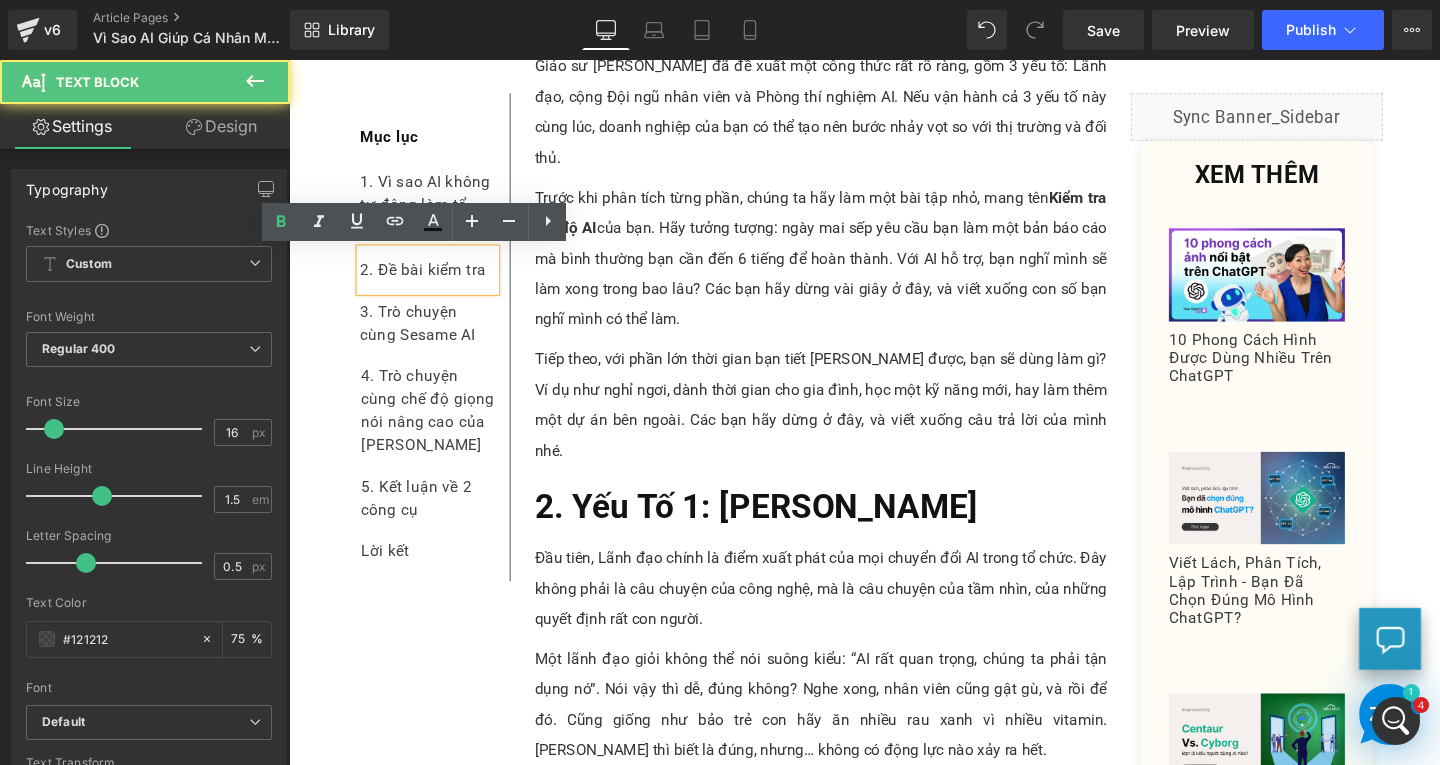 click on "2. Đề bài kiểm tra" at bounding box center (435, 281) 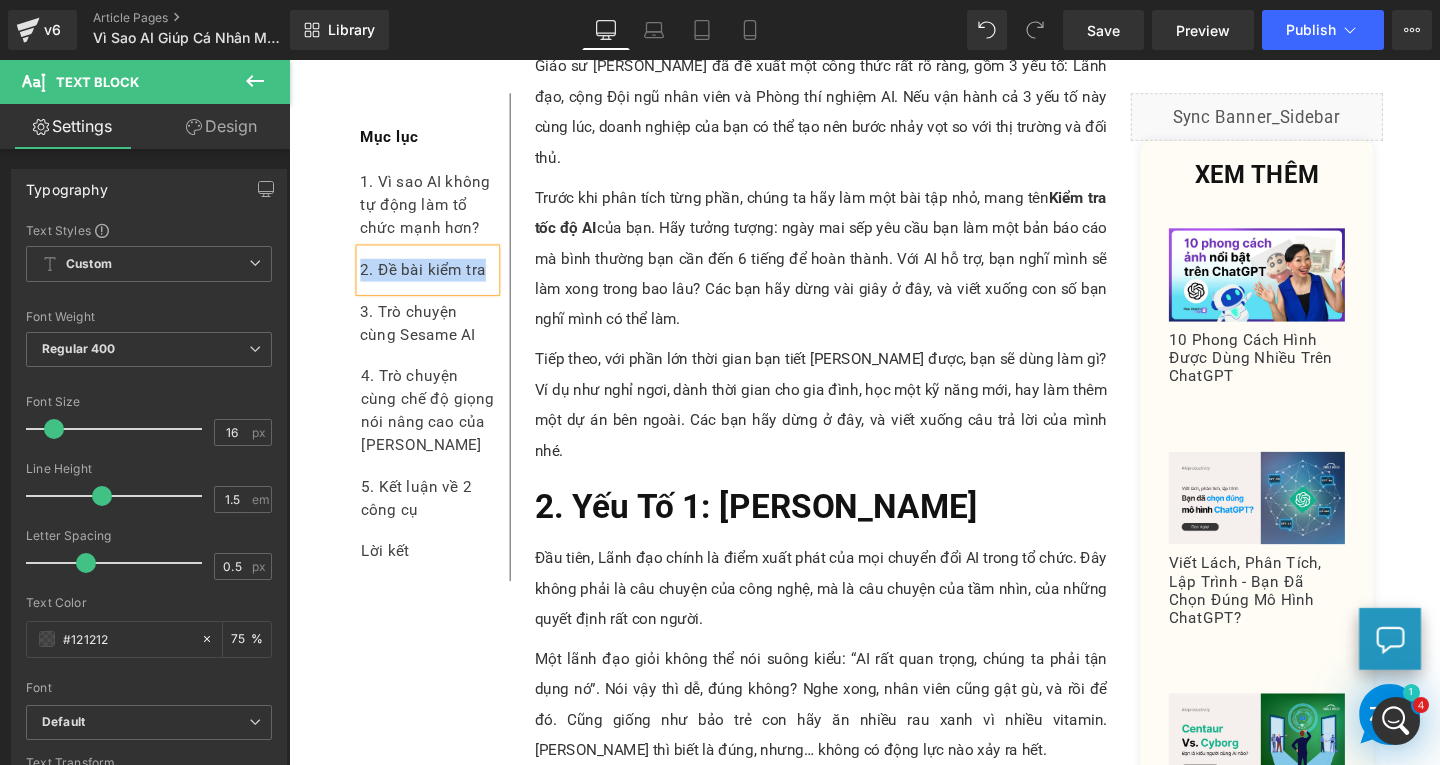 paste 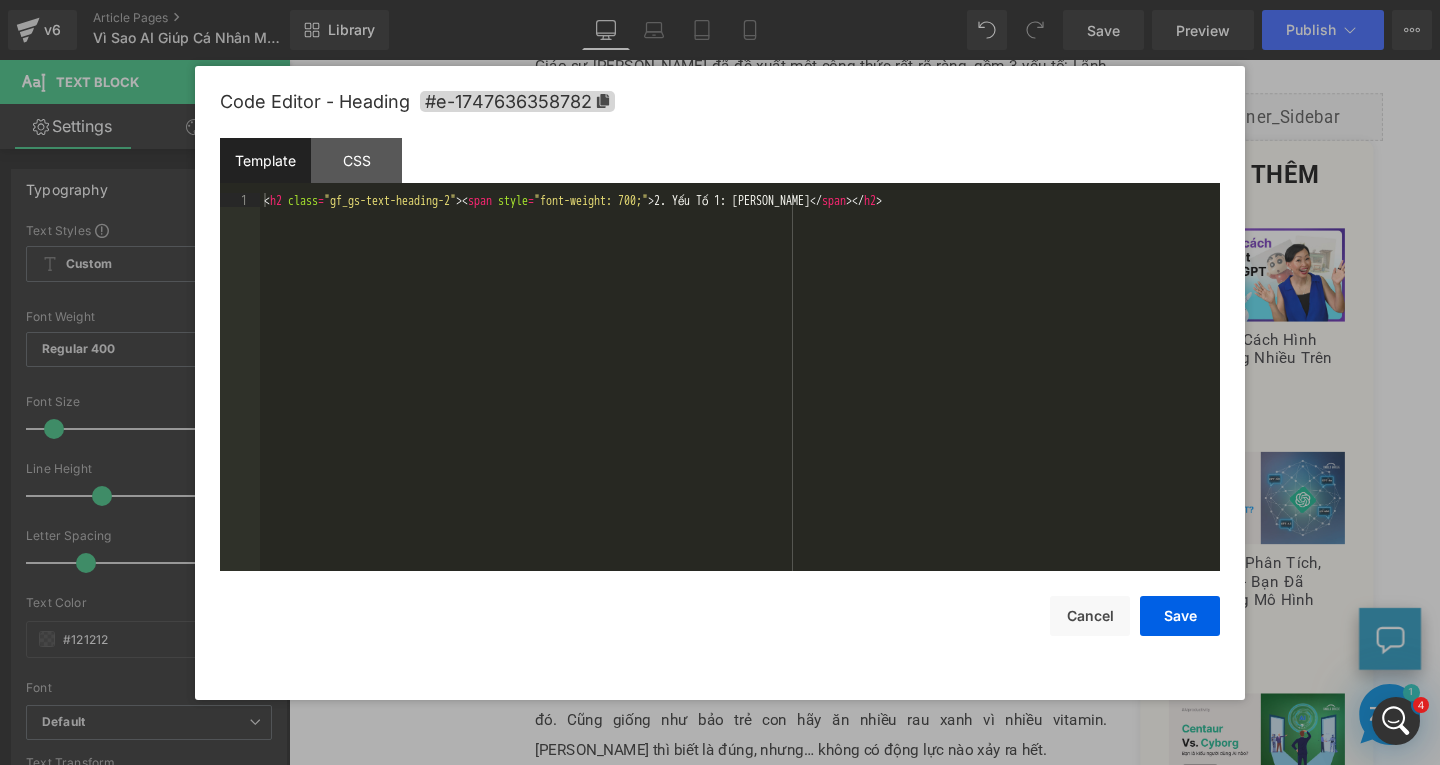 click on "Text Block  You are previewing how the   will restyle your page. You can not edit Elements in Preset Preview Mode.  v6 Article Pages Vì Sao AI Giúp Cá Nhân Mạnh Mẽ, Nhưng Tổ Chức KHÔNG Mạnh Hơn? (+ Công Thức Cải Thiện) Library Desktop Desktop Laptop Tablet Mobile Save Preview Publish Scheduled View Live Page View with current Template Save Template to Library Schedule Publish Publish Settings Shortcuts  Your page can’t be published   You've reached the maximum number of published pages on your plan  (176/999999).  You need to upgrade your plan or unpublish all your pages to get 1 publish slot.   Unpublish pages   Upgrade plan  Elements Global Style Base Row  rows, columns, layouts, div Heading  headings, titles, h1,h2,h3,h4,h5,h6 Text Block  texts, paragraphs, contents, blocks Image  images, photos, alts, uploads Icon  icons, symbols Button  button, call to action, cta Separator  separators, dividers, horizontal lines Liquid  Banner Parallax  Hero Banner  Stack Tabs  Carousel  List" at bounding box center [720, 0] 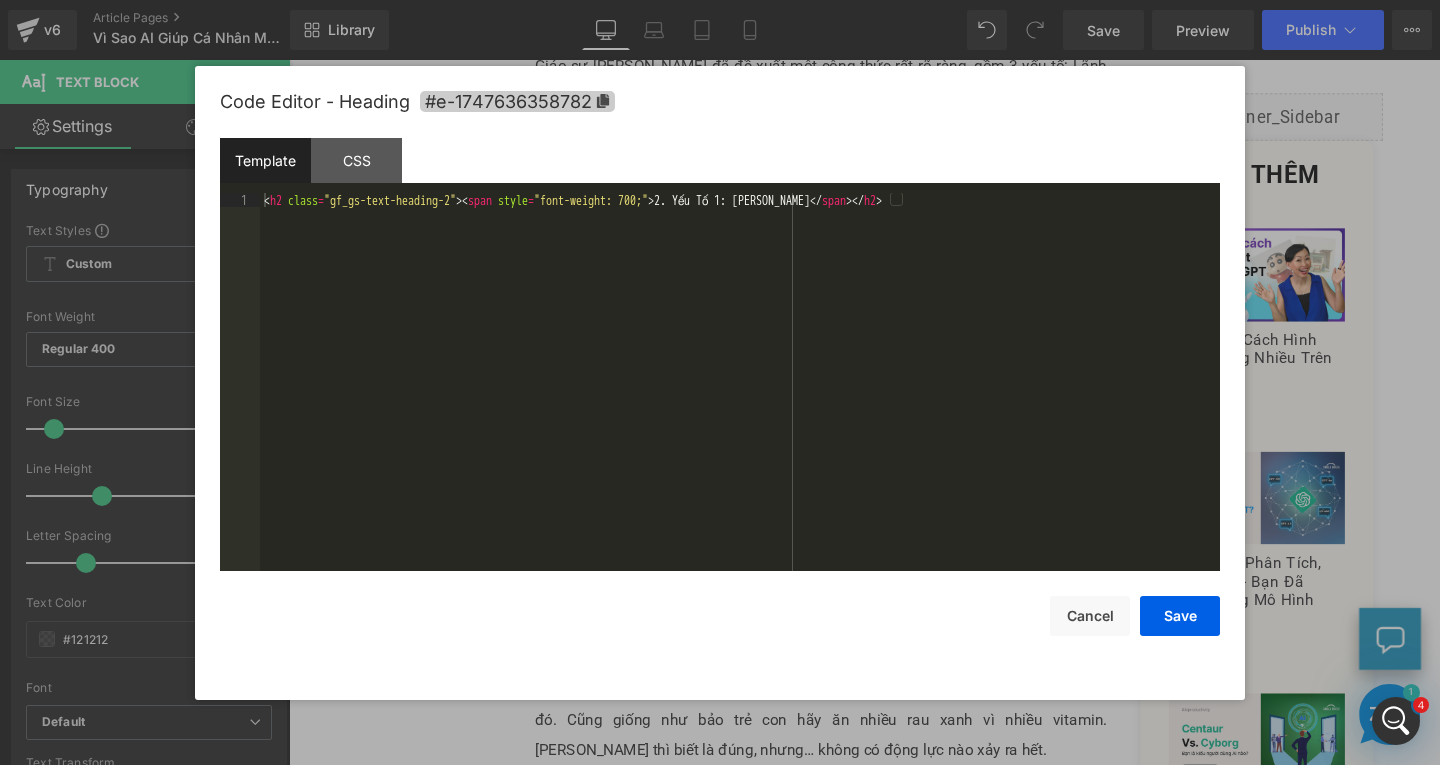 click 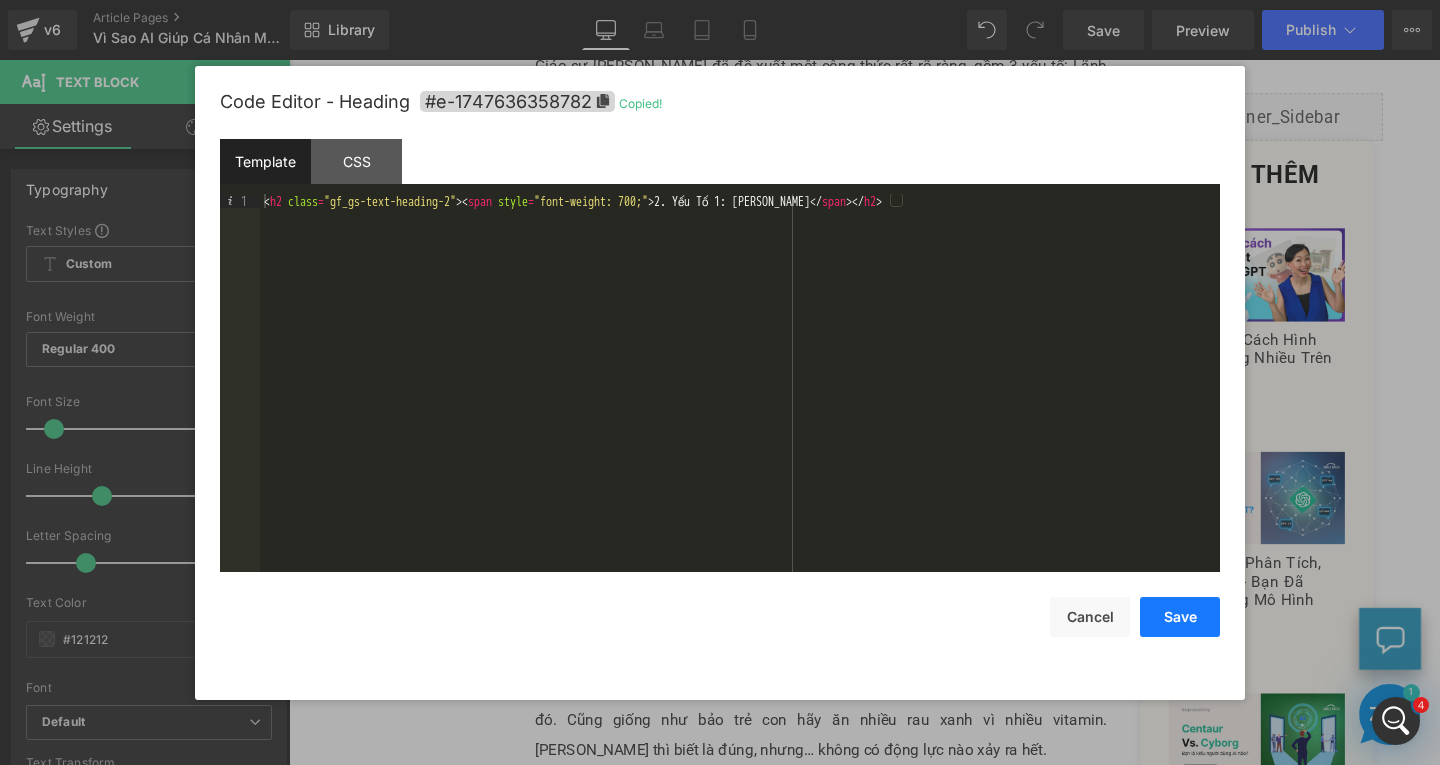 click on "Save" at bounding box center [1180, 617] 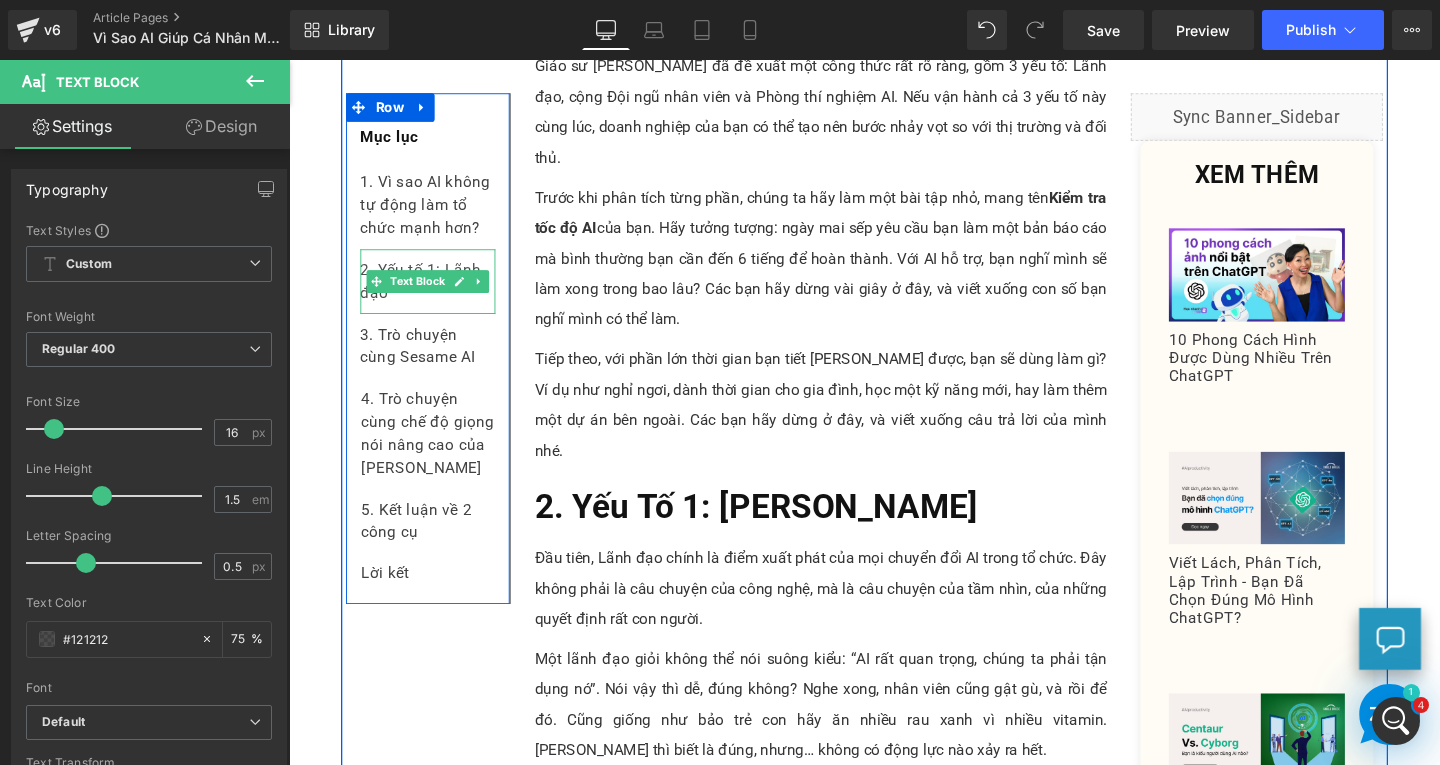 click on "2. Yếu tố 1: Lãnh đạo" at bounding box center (435, 293) 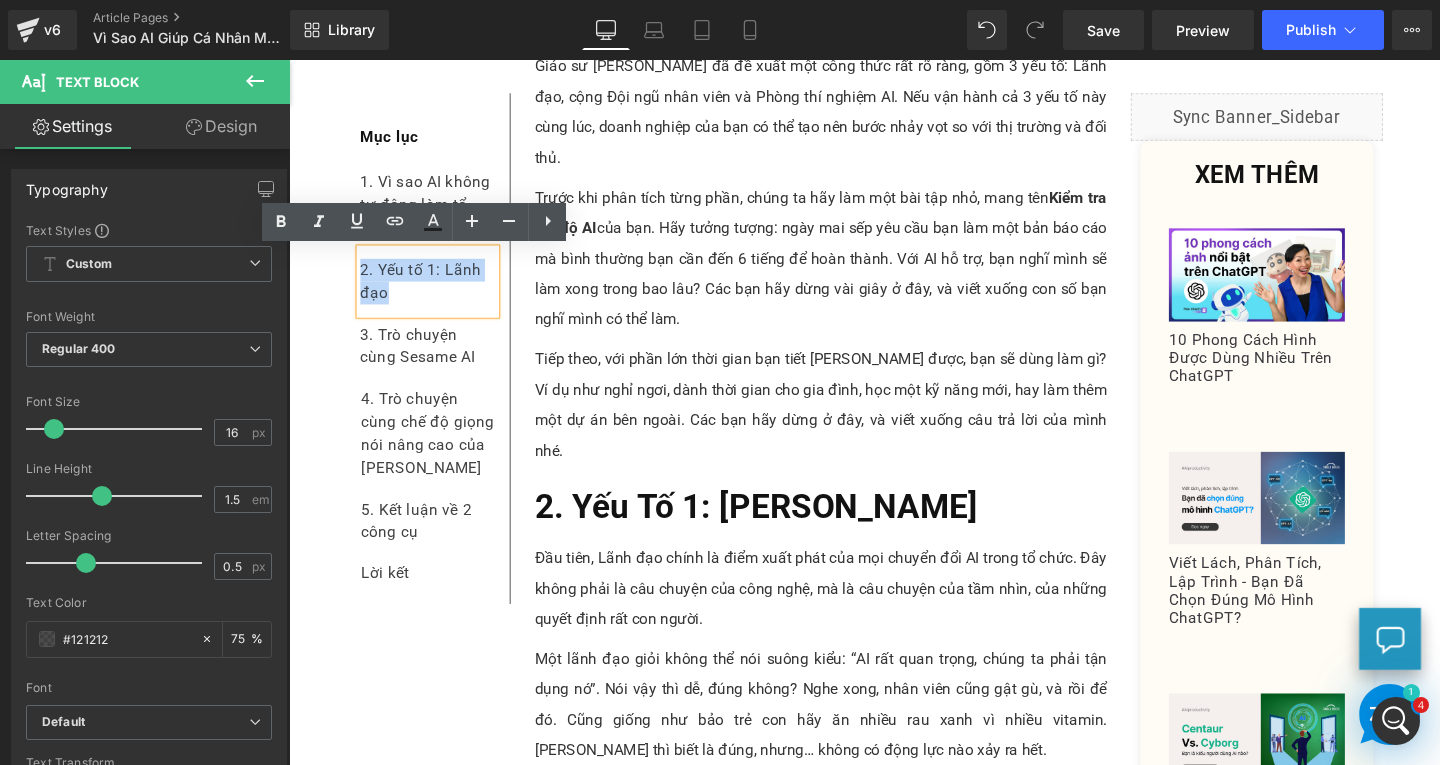 drag, startPoint x: 402, startPoint y: 314, endPoint x: 356, endPoint y: 277, distance: 59.03389 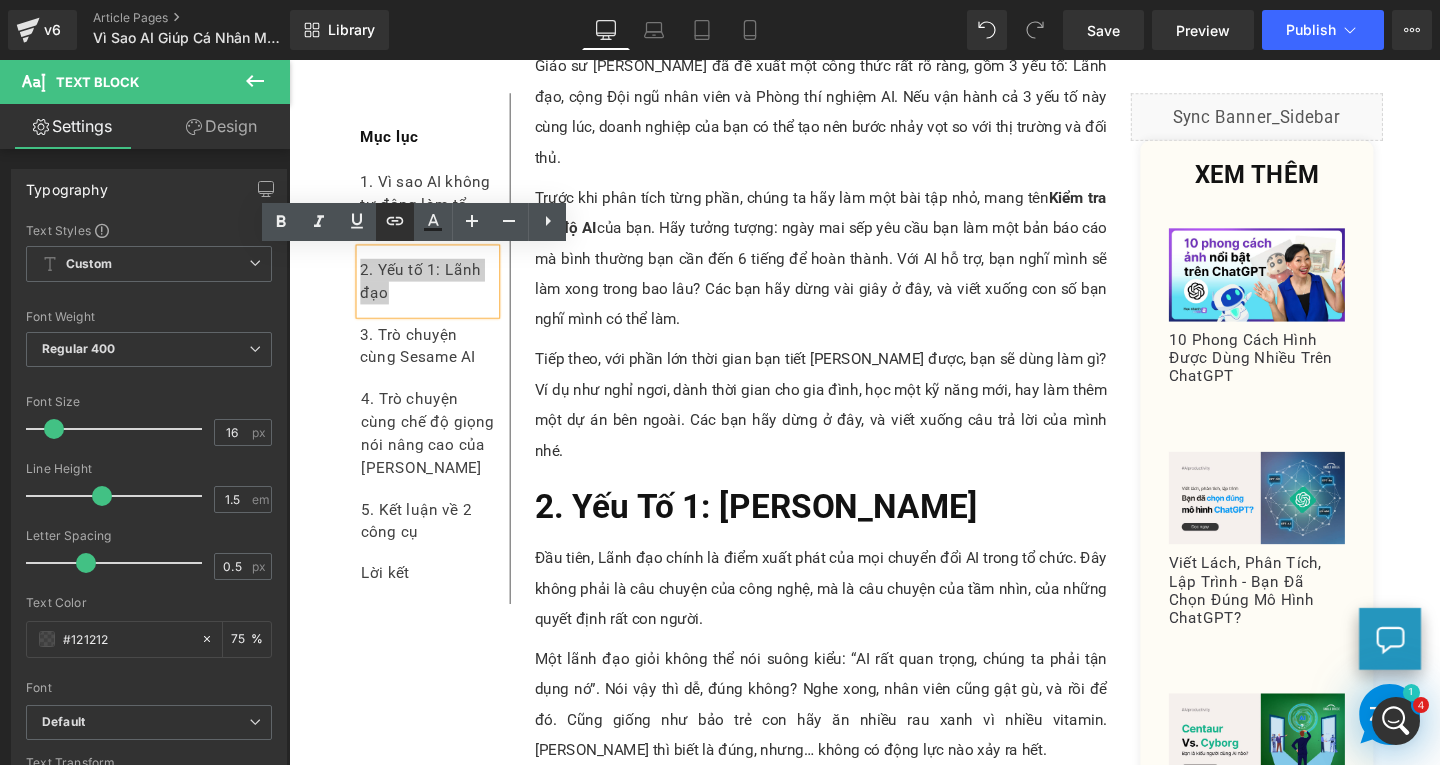 click 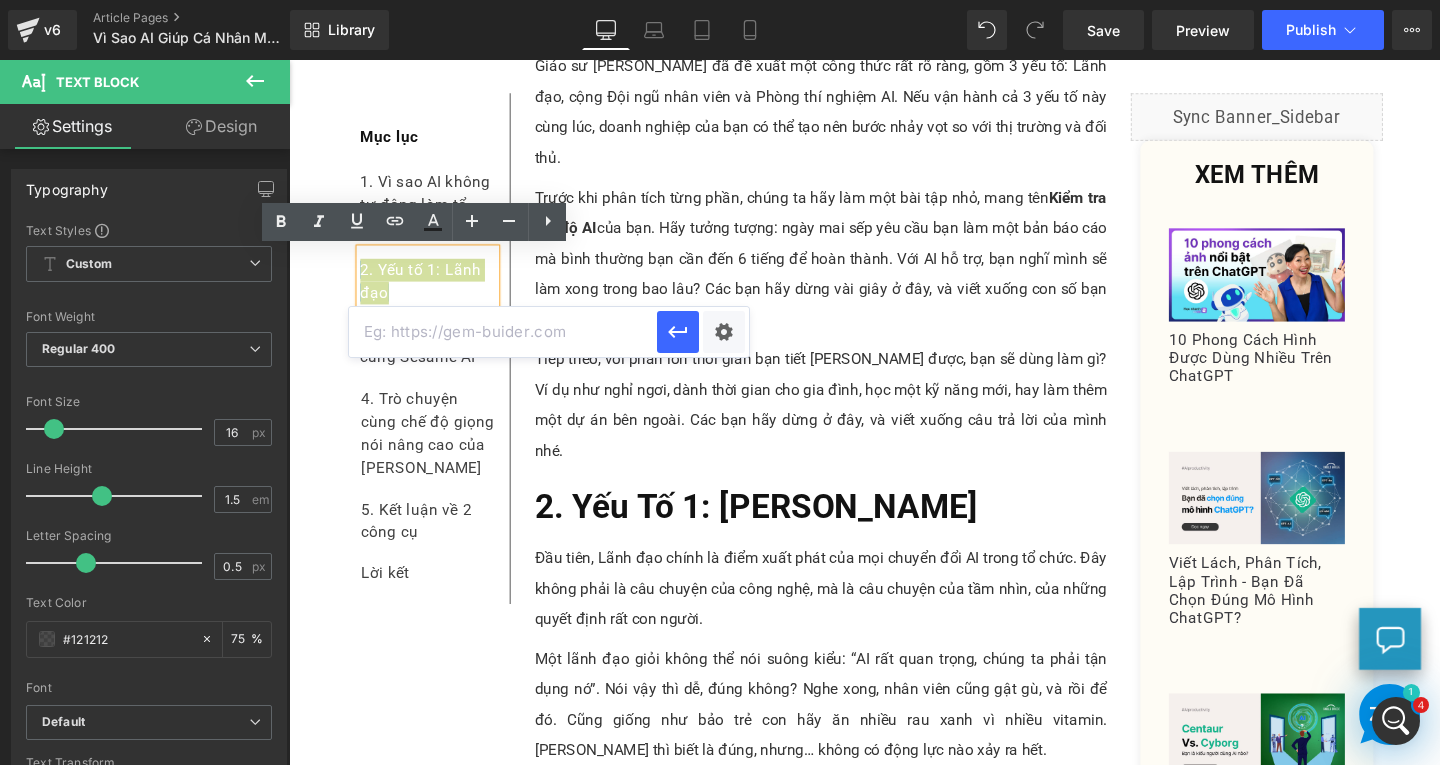 click at bounding box center [503, 332] 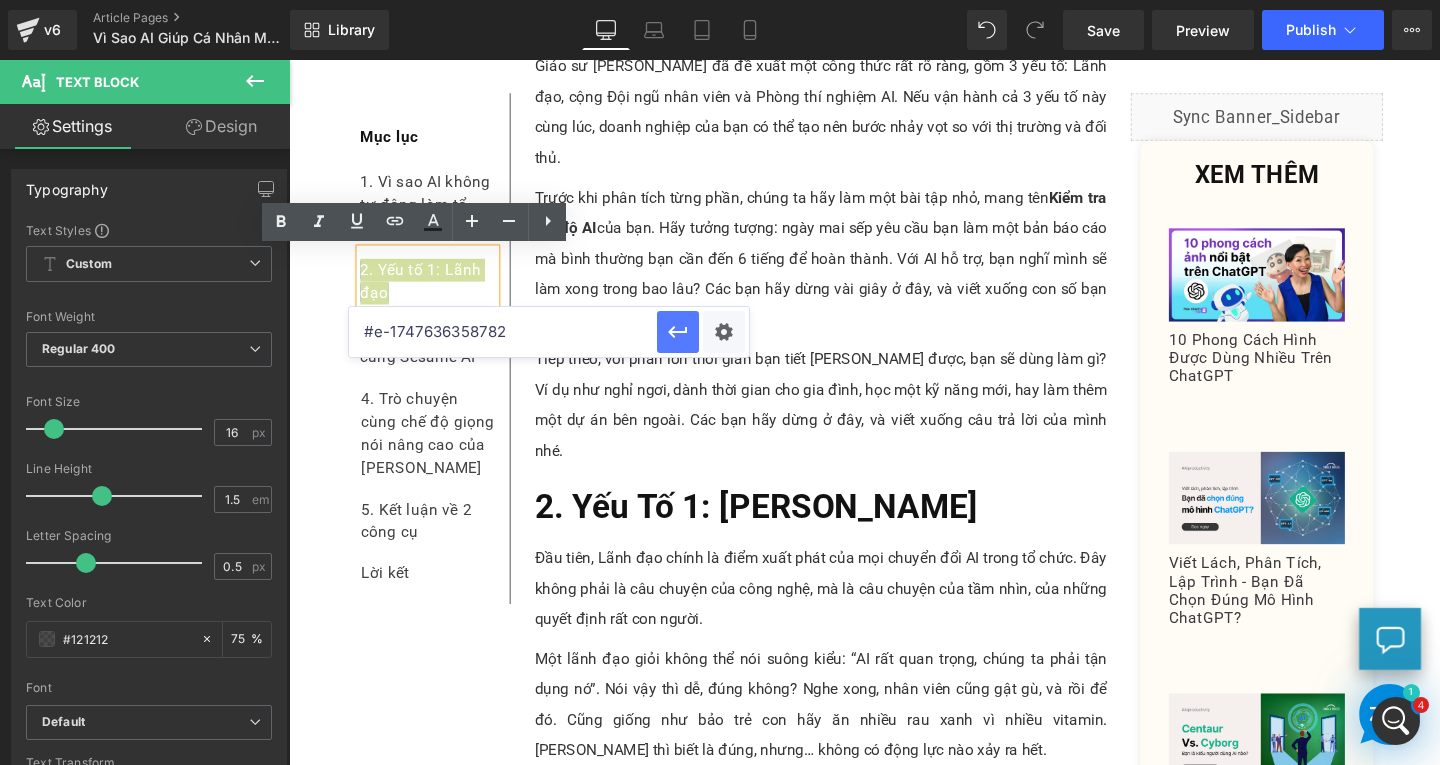 type on "#e-1747636358782" 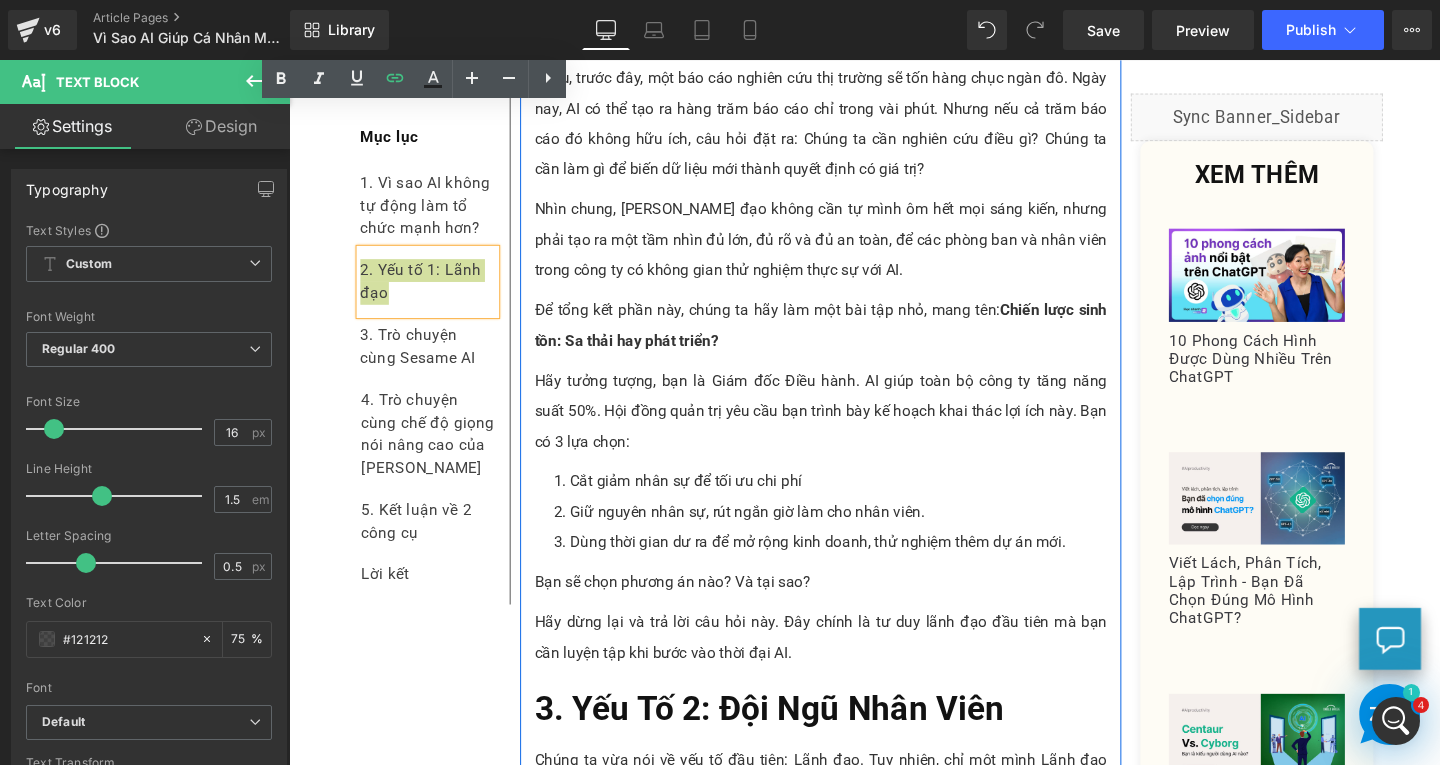 scroll, scrollTop: 5400, scrollLeft: 0, axis: vertical 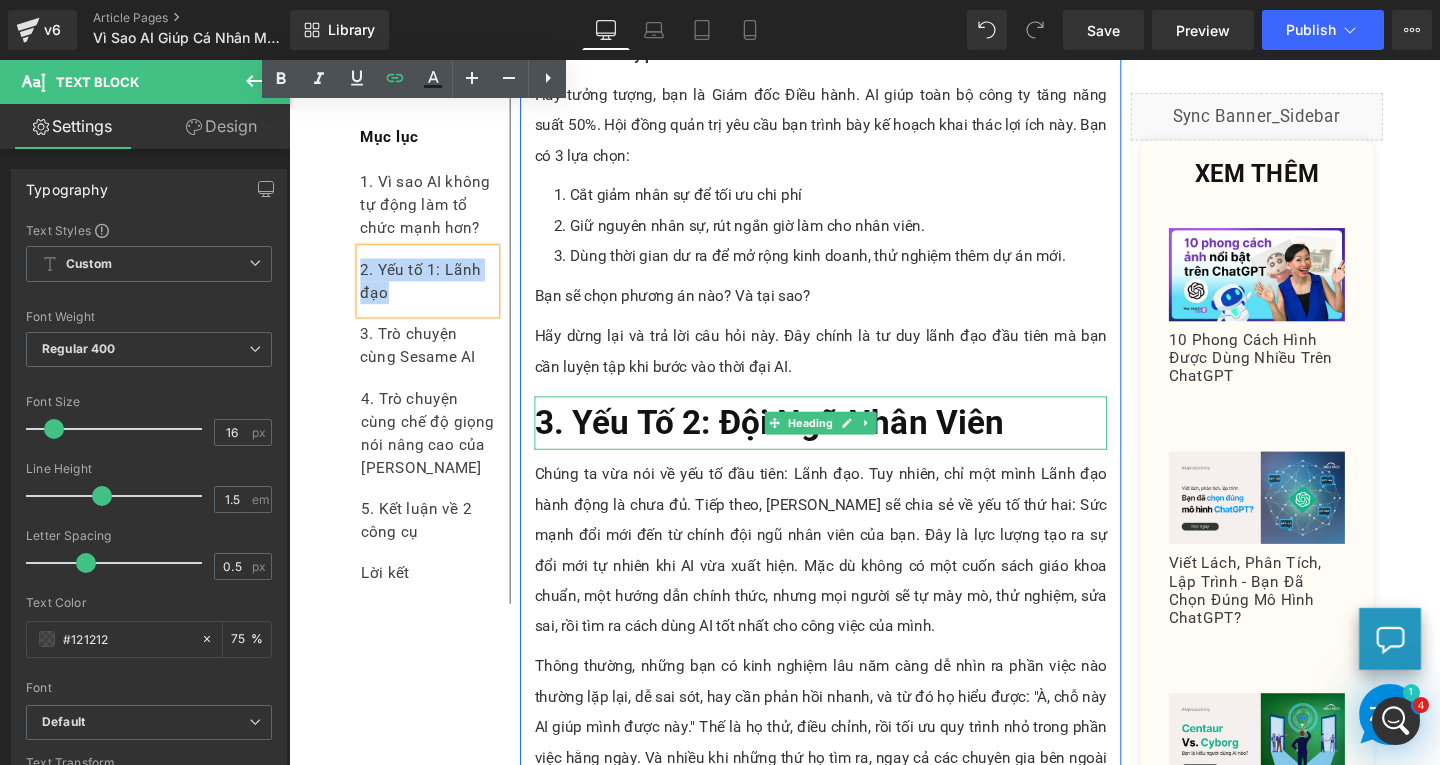 click on "3. Yếu Tố 2: Đội Ngũ Nhân Viên" at bounding box center (793, 441) 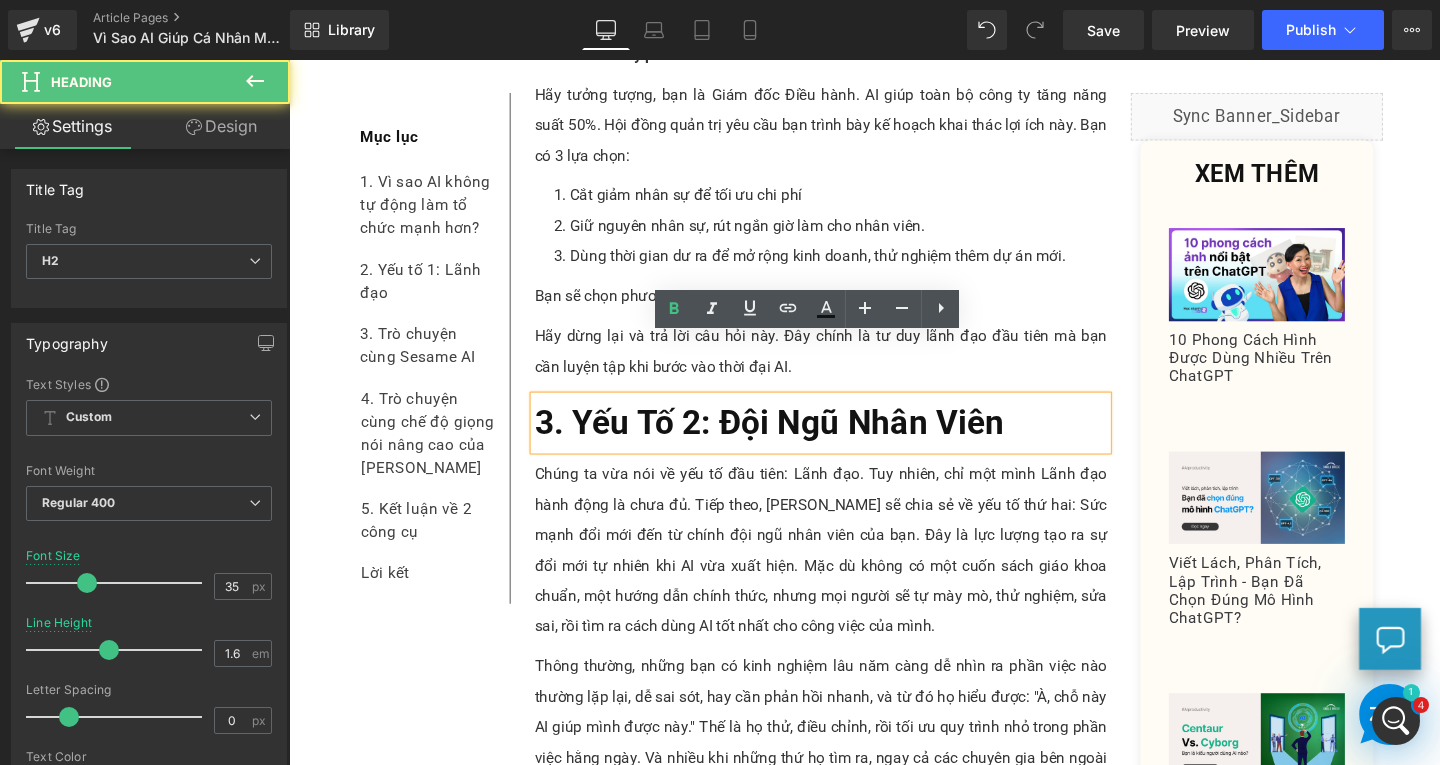 click on "3. Yếu Tố 2: Đội Ngũ Nhân Viên" at bounding box center [848, 442] 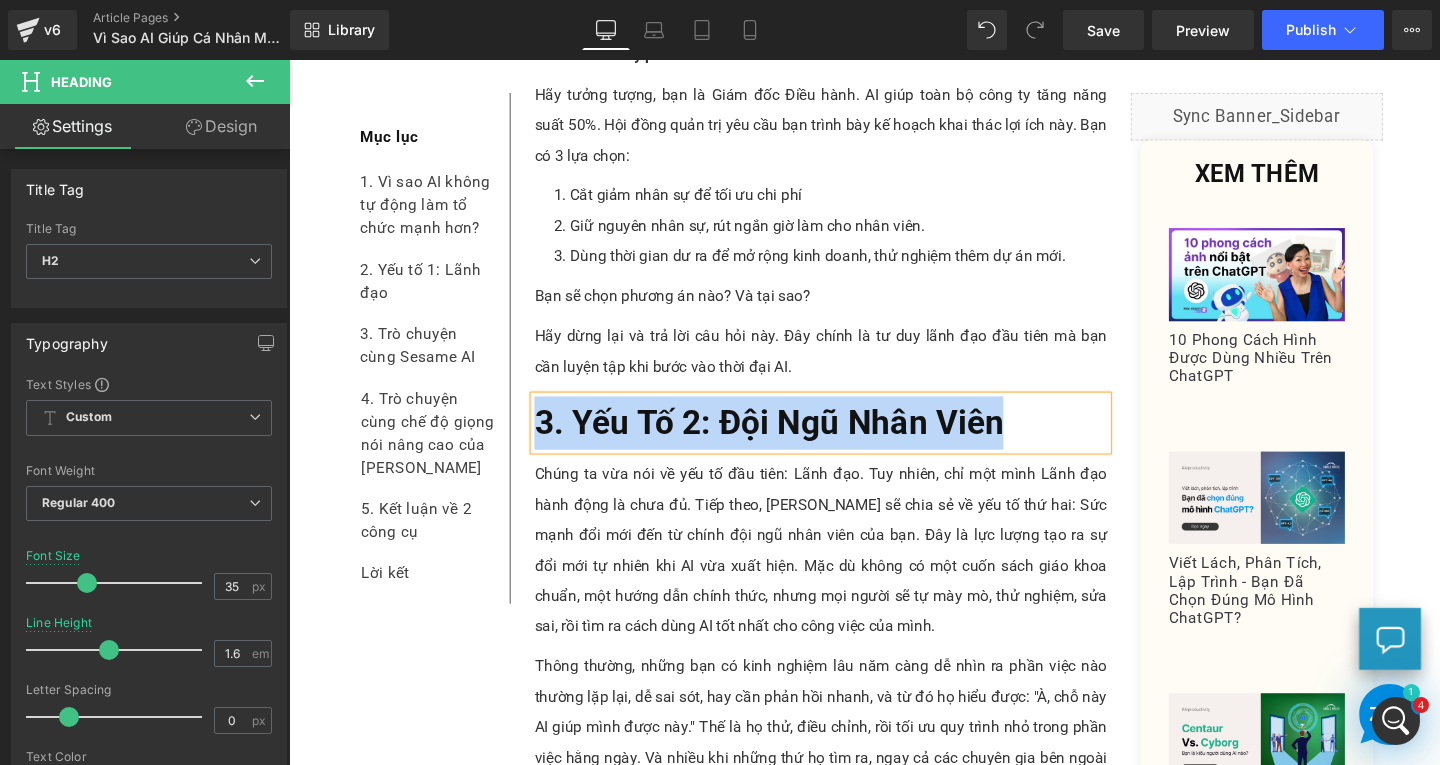 copy on "3. Yếu Tố 2: Đội Ngũ Nhân Viên" 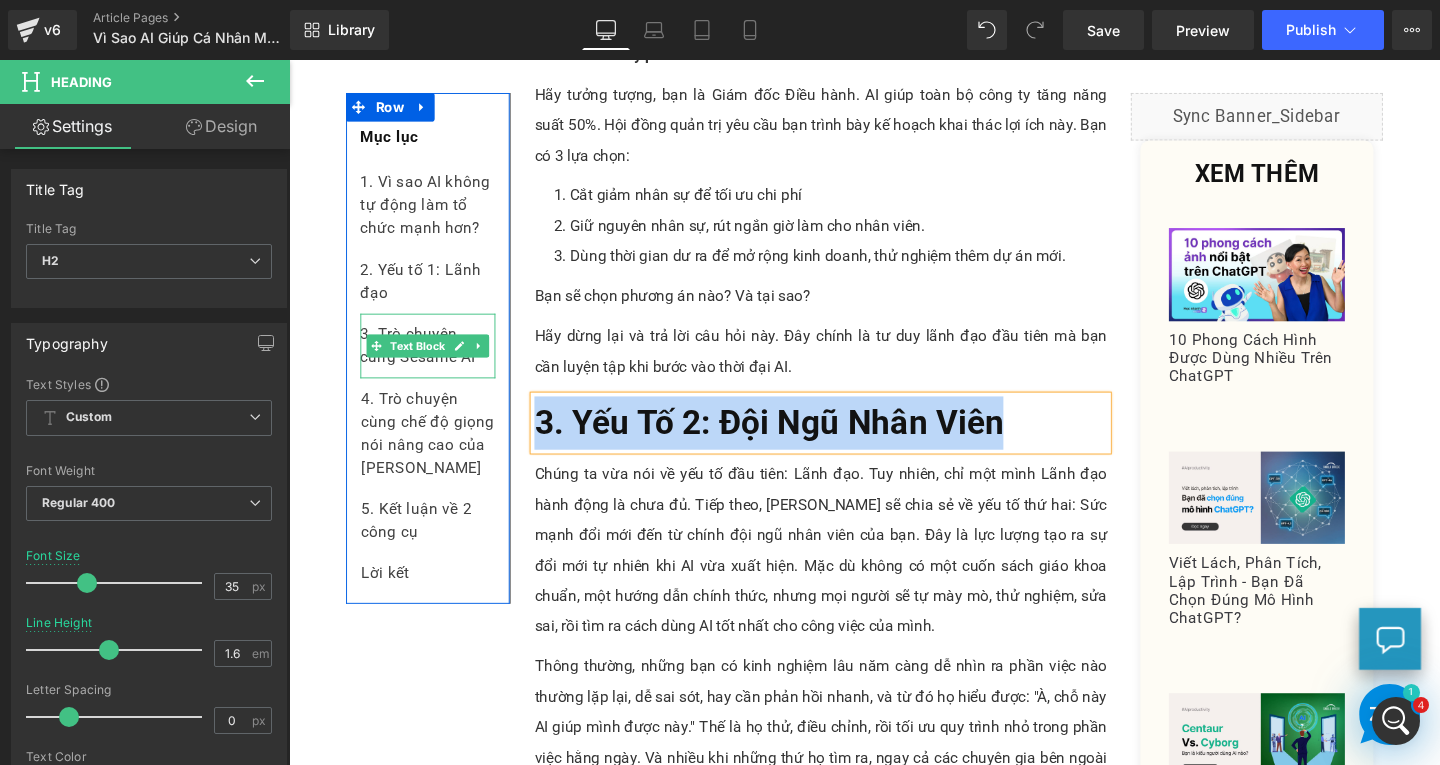click on "3. Trò chuyện cùng Sesame AI" at bounding box center (435, 361) 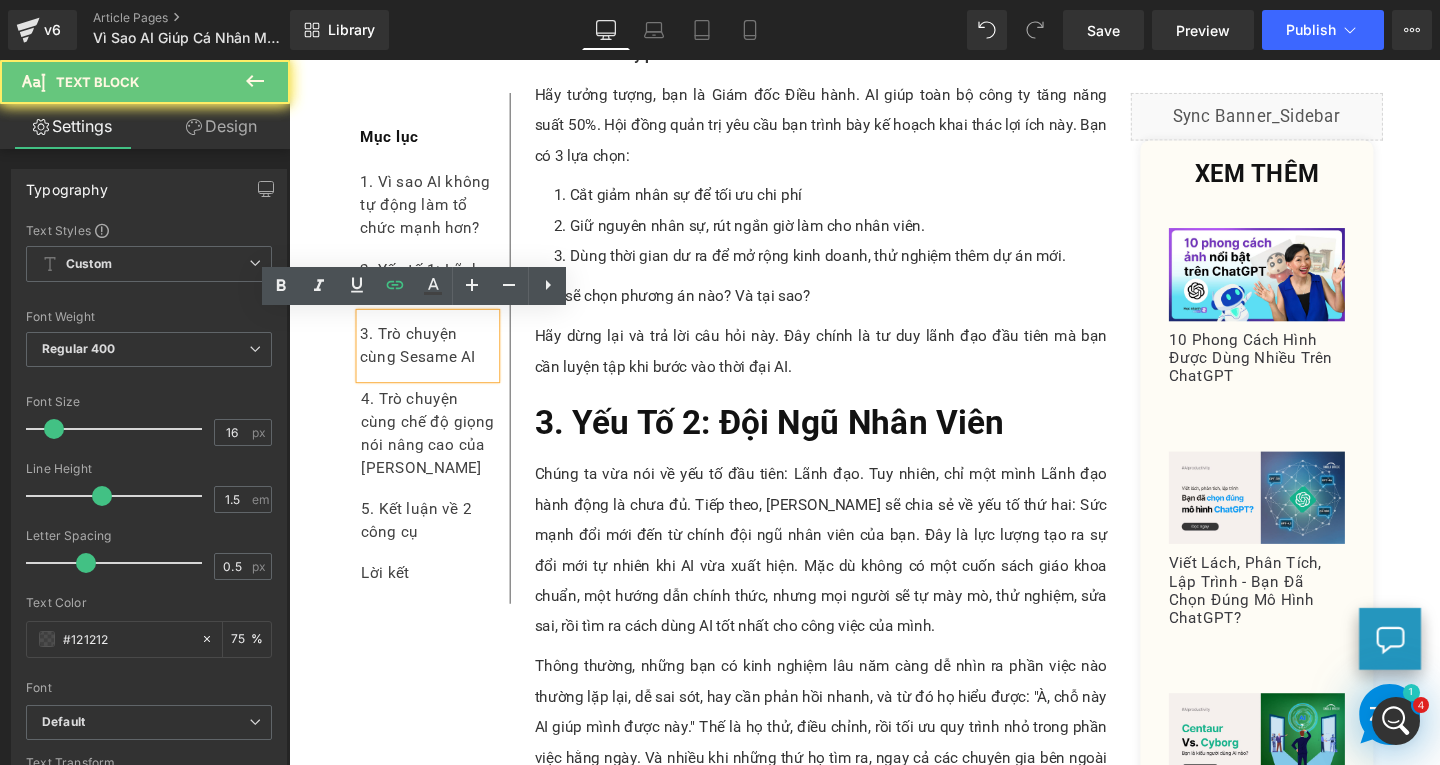 click on "3. Trò chuyện cùng Sesame AI" at bounding box center (435, 361) 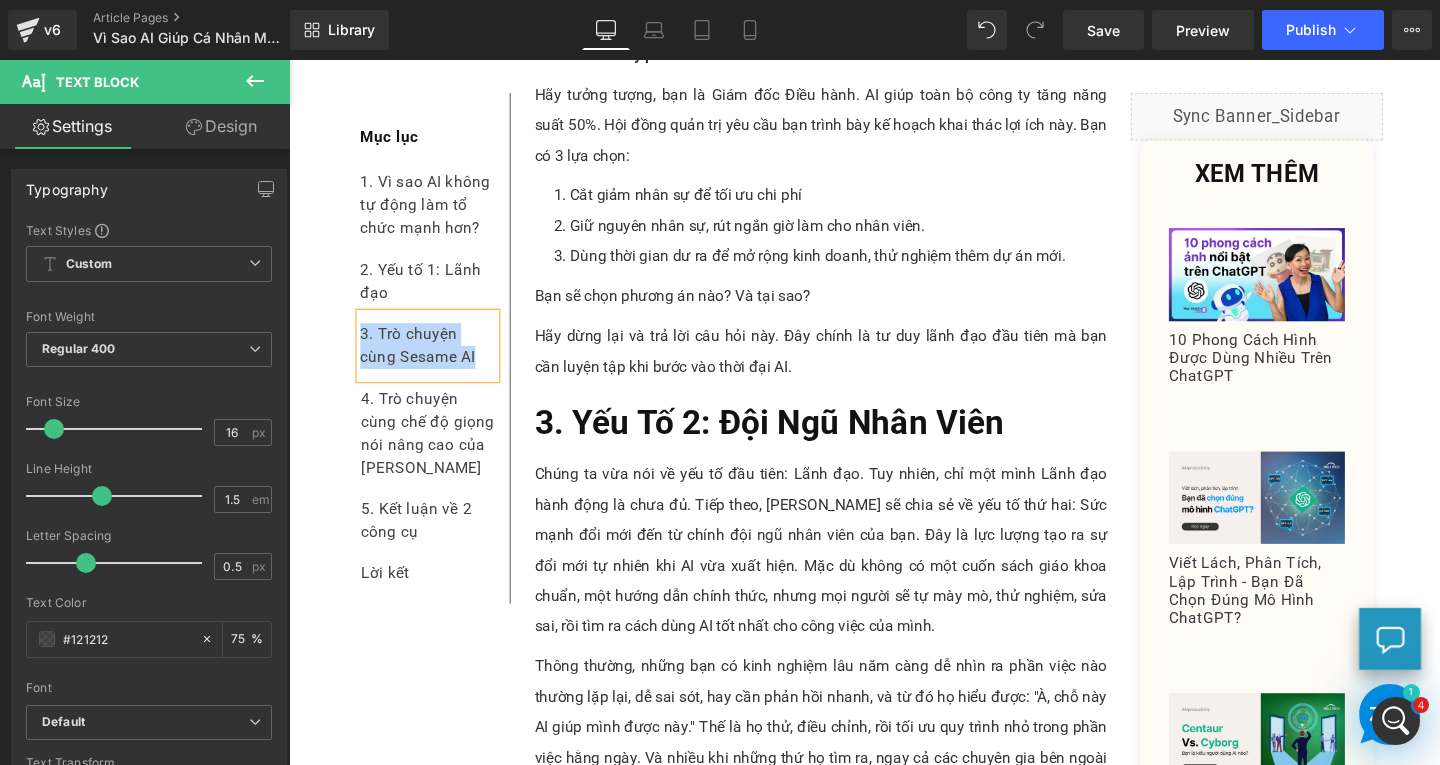paste 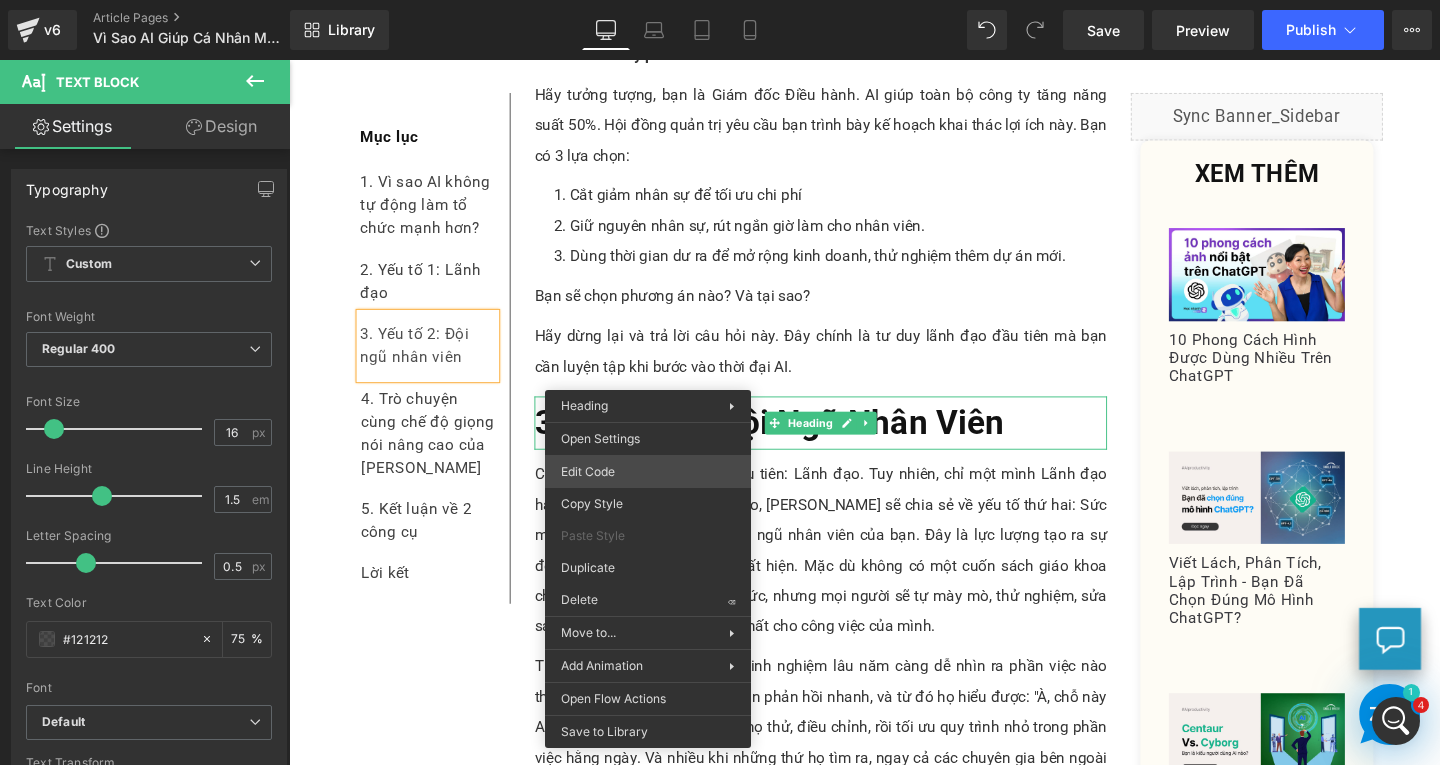 click on "Text Block  You are previewing how the   will restyle your page. You can not edit Elements in Preset Preview Mode.  v6 Article Pages Vì Sao AI Giúp Cá Nhân Mạnh Mẽ, Nhưng Tổ Chức KHÔNG Mạnh Hơn? (+ Công Thức Cải Thiện) Library Desktop Desktop Laptop Tablet Mobile Save Preview Publish Scheduled View Live Page View with current Template Save Template to Library Schedule Publish Publish Settings Shortcuts  Your page can’t be published   You've reached the maximum number of published pages on your plan  (176/999999).  You need to upgrade your plan or unpublish all your pages to get 1 publish slot.   Unpublish pages   Upgrade plan  Elements Global Style Base Row  rows, columns, layouts, div Heading  headings, titles, h1,h2,h3,h4,h5,h6 Text Block  texts, paragraphs, contents, blocks Image  images, photos, alts, uploads Icon  icons, symbols Button  button, call to action, cta Separator  separators, dividers, horizontal lines Liquid  Banner Parallax  Hero Banner  Stack Tabs  Carousel  List" at bounding box center (720, 0) 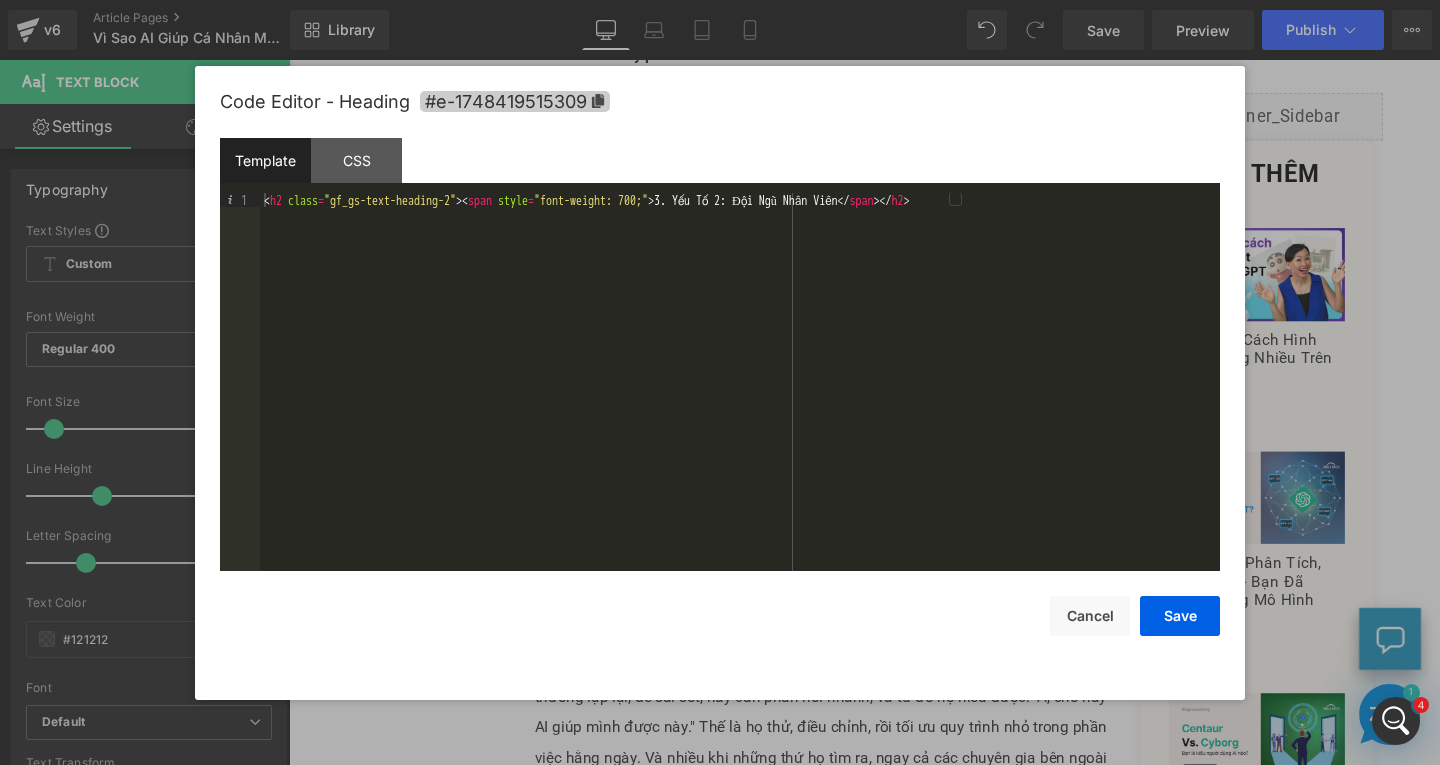 click on "#e-1748419515309" at bounding box center [515, 101] 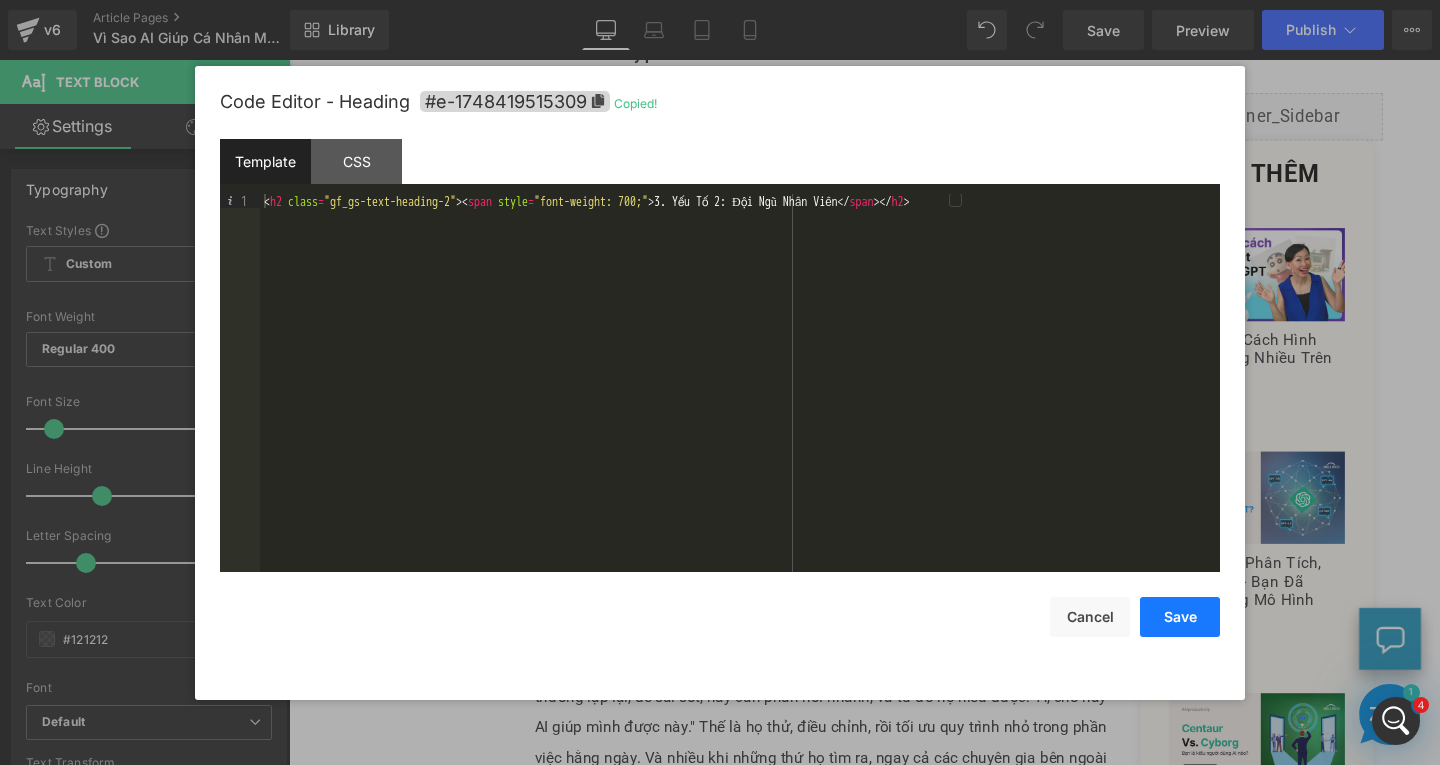 click on "Save" at bounding box center (1180, 617) 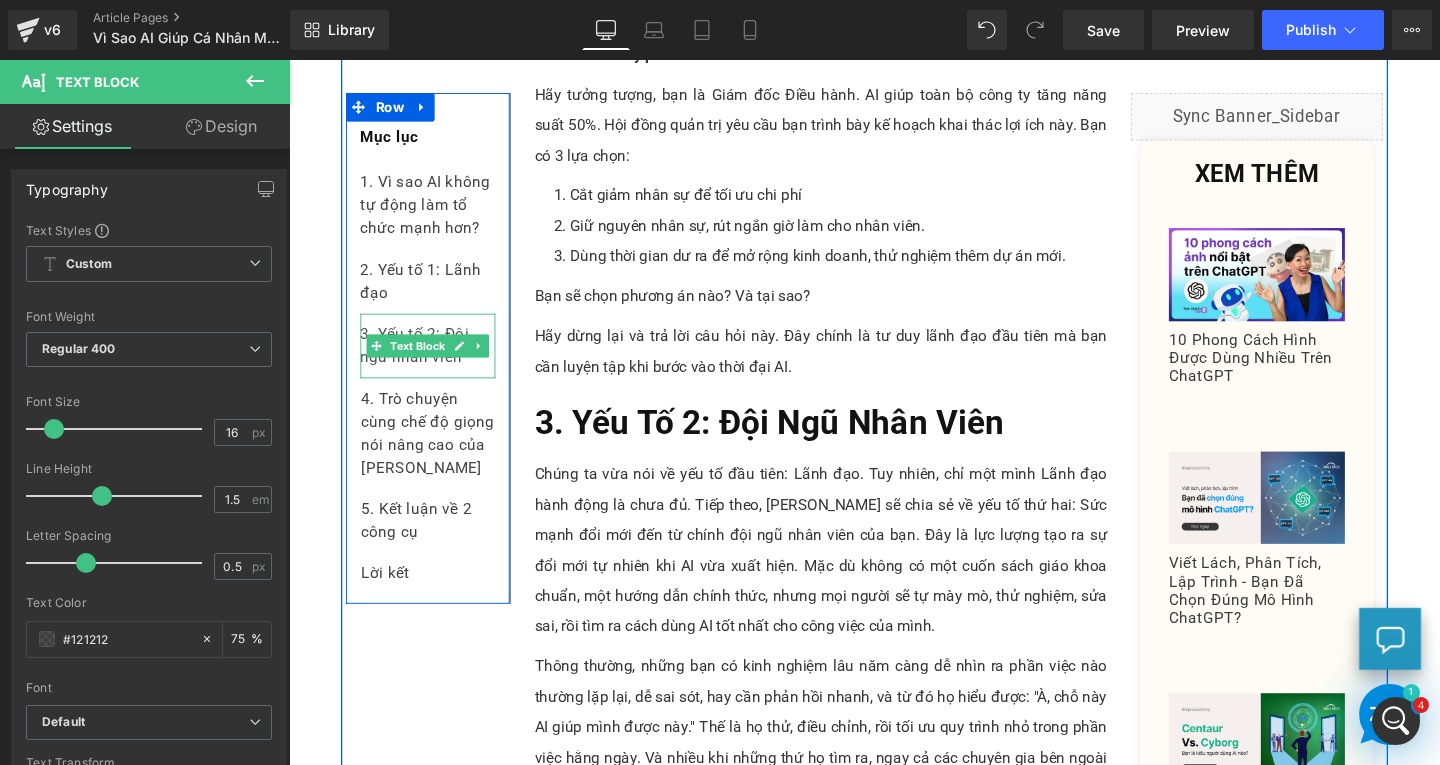 click on "3. Yếu tố 2: Đội ngũ nhân viên" at bounding box center (435, 361) 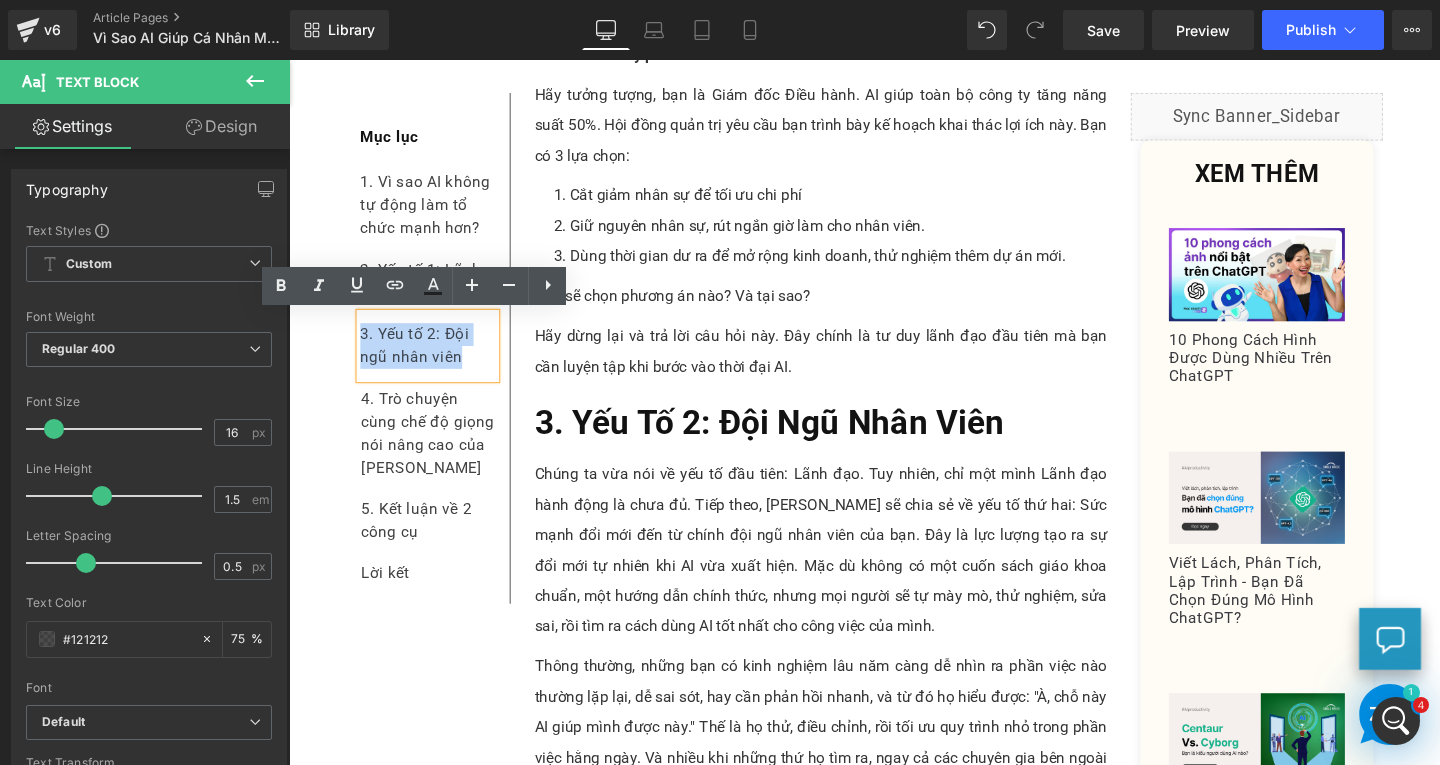 drag, startPoint x: 474, startPoint y: 381, endPoint x: 357, endPoint y: 349, distance: 121.29716 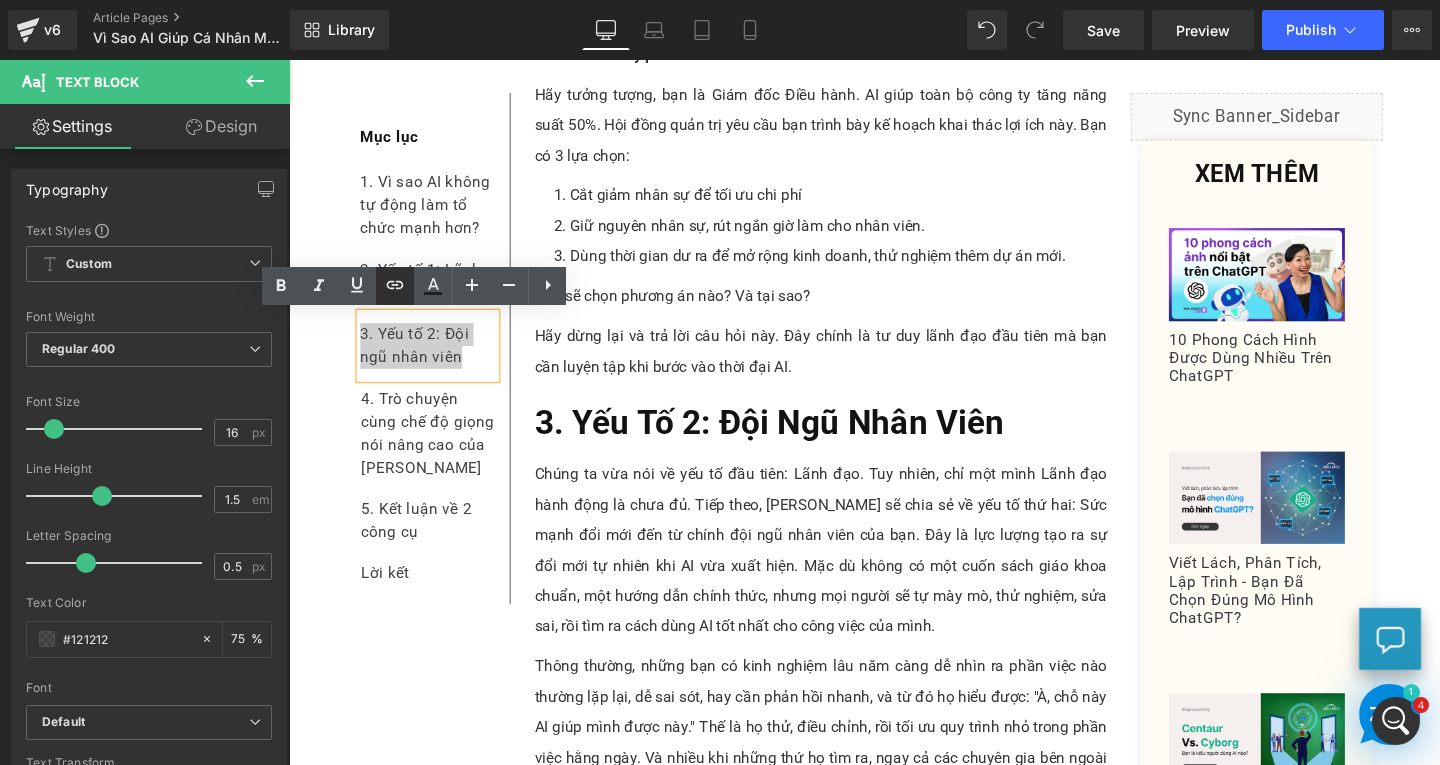 click at bounding box center [395, 286] 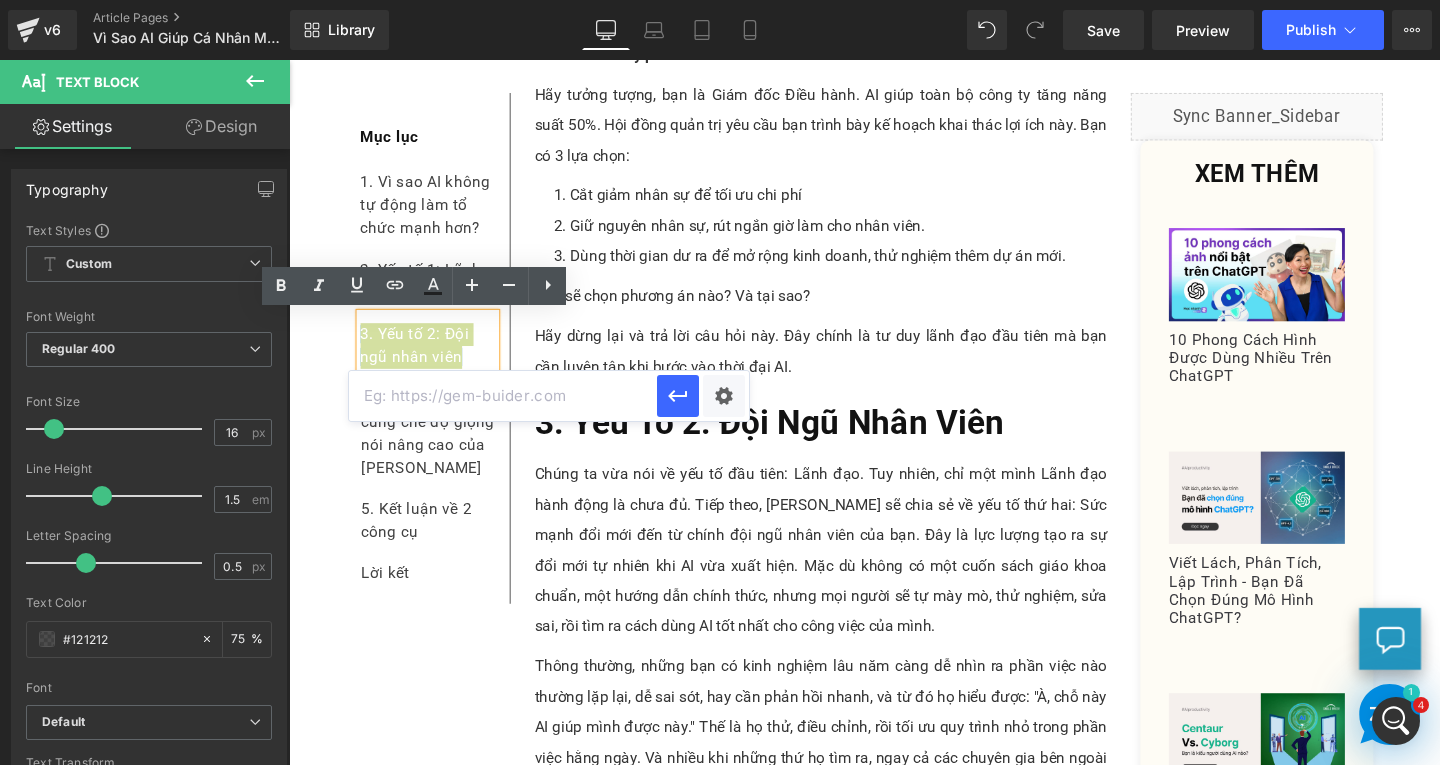 click at bounding box center [503, 396] 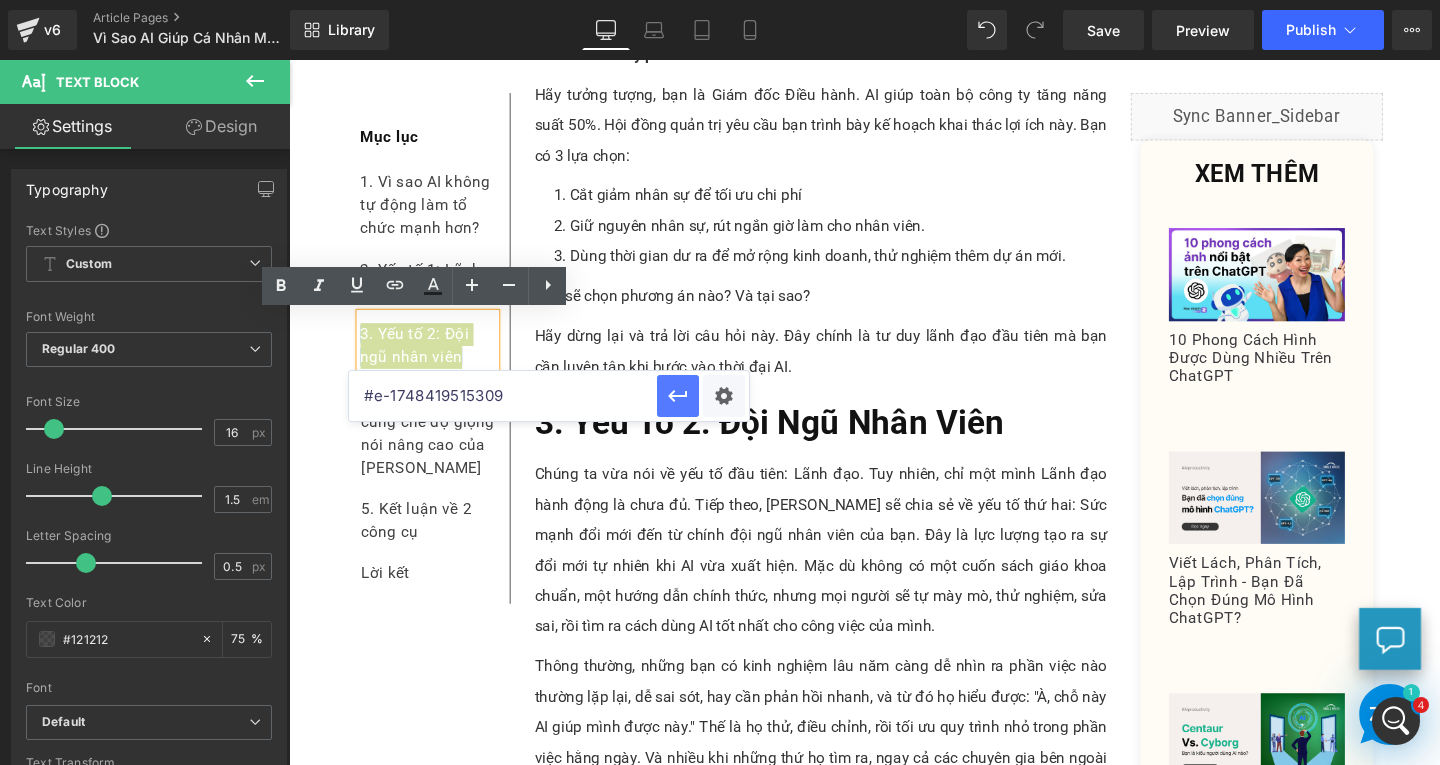 type on "#e-1748419515309" 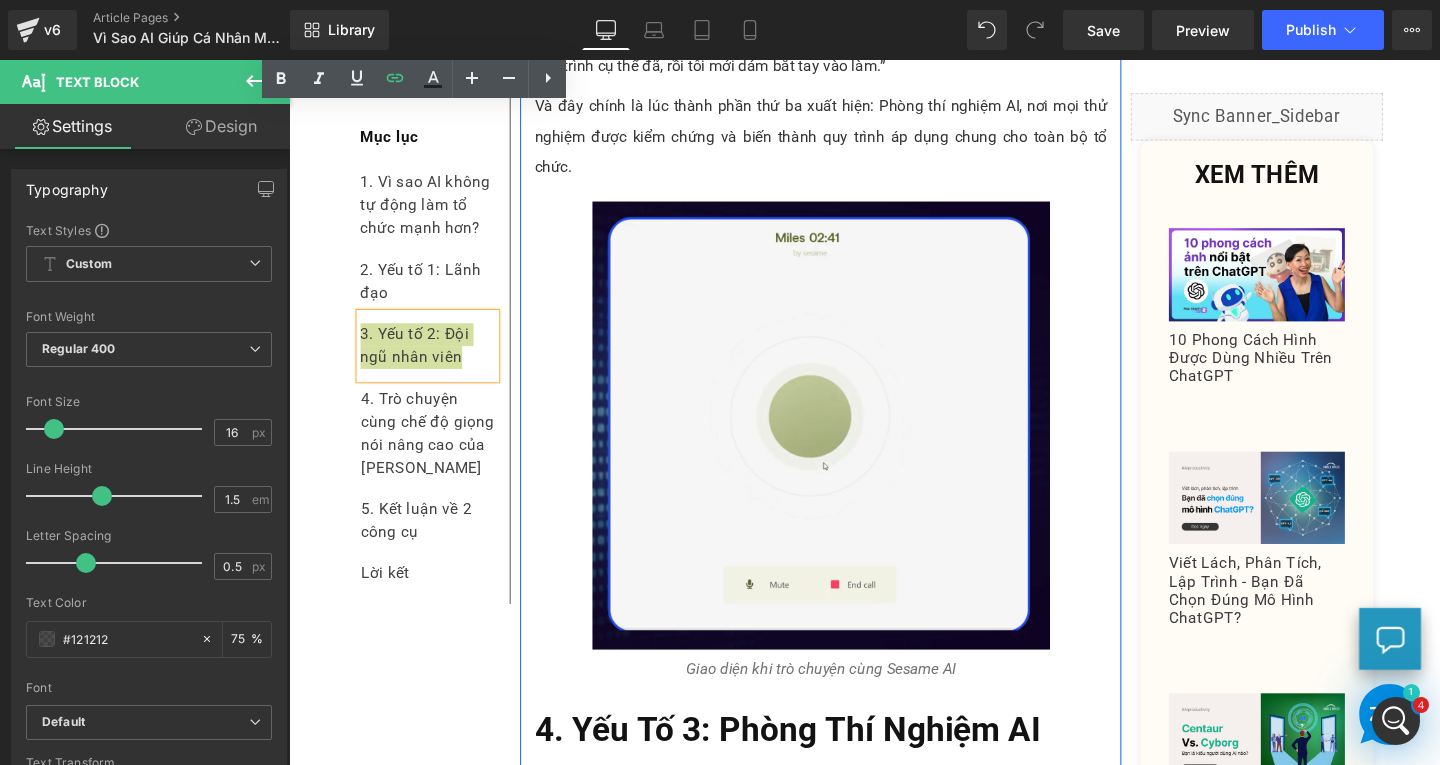scroll, scrollTop: 8200, scrollLeft: 0, axis: vertical 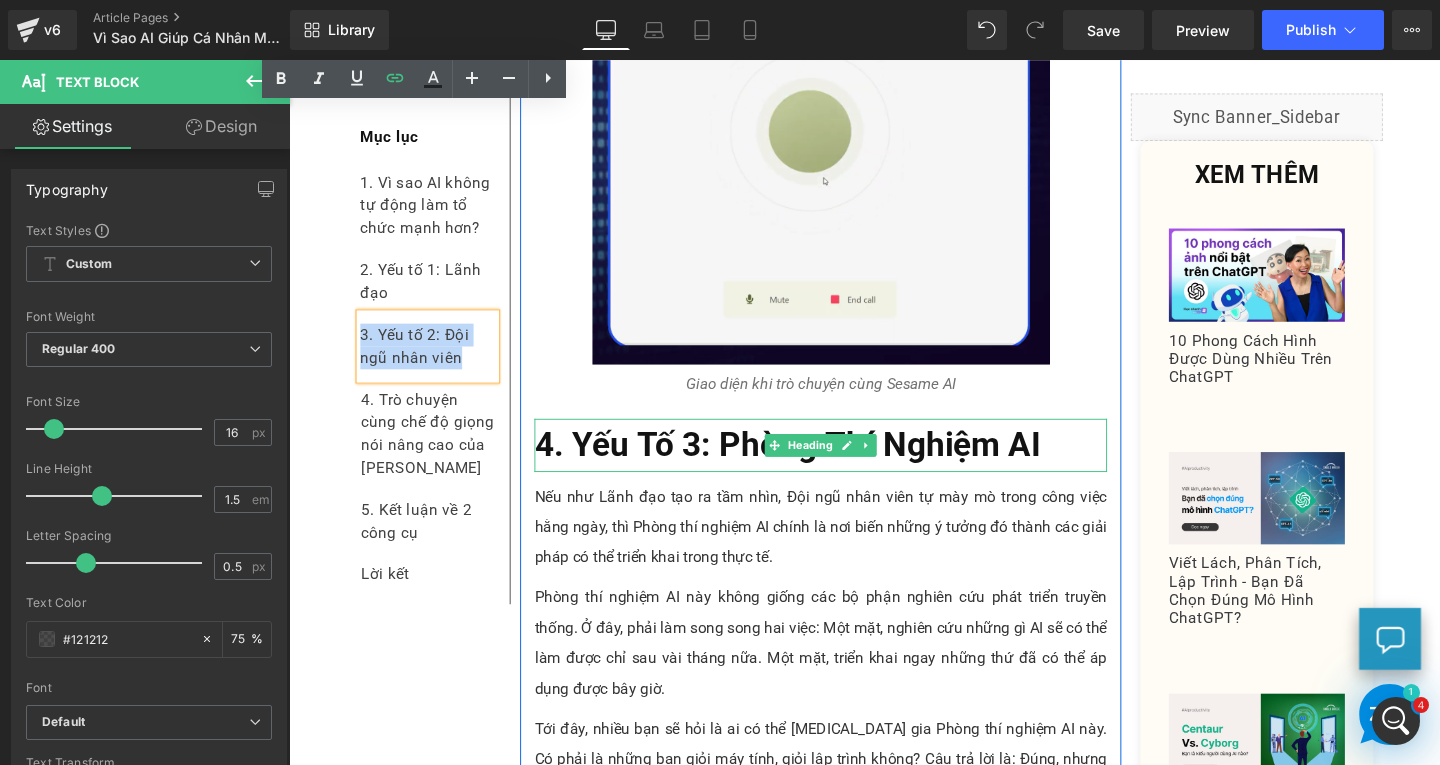 click on "4. Yếu Tố 3: Phòng Thí Nghiệm AI" at bounding box center (813, 464) 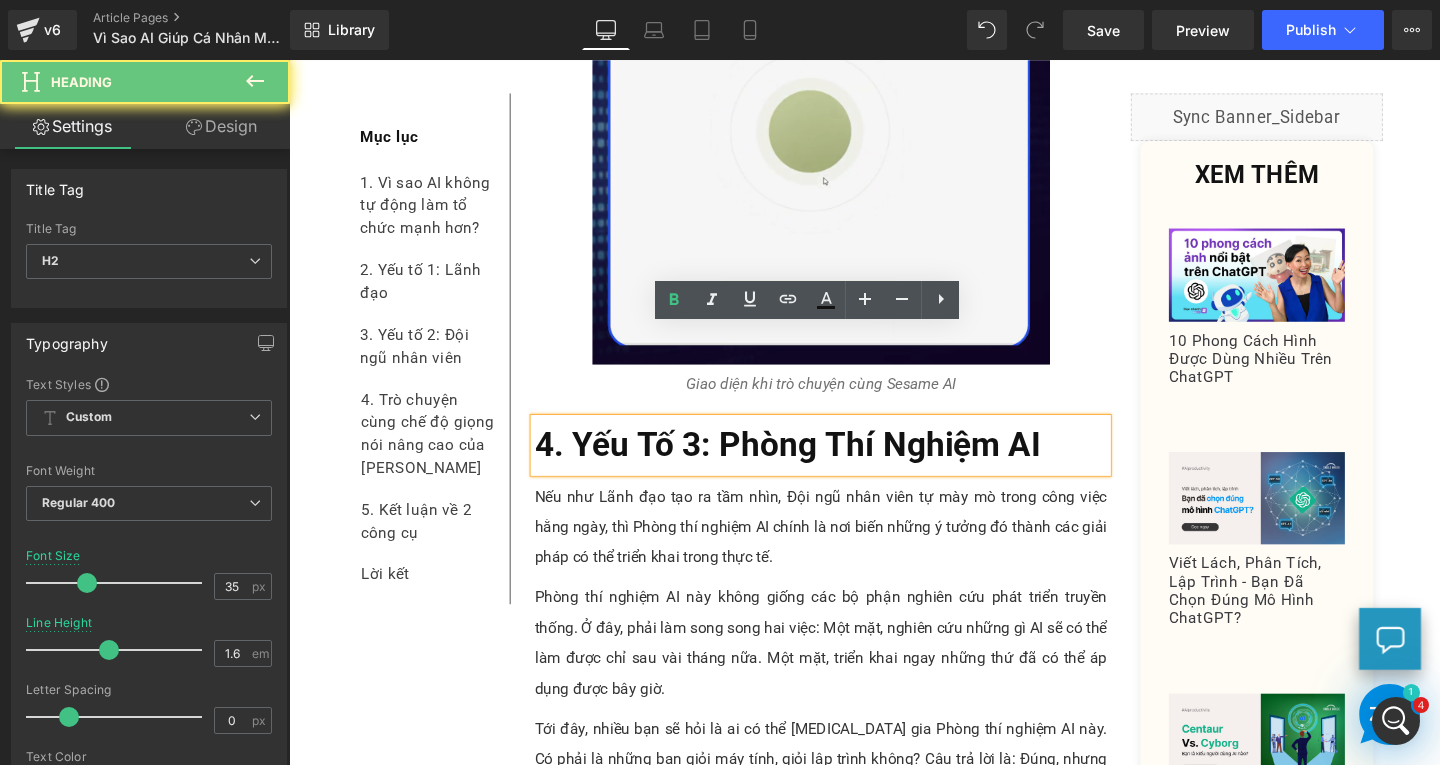 click on "4. Yếu Tố 3: Phòng Thí Nghiệm AI" at bounding box center [848, 465] 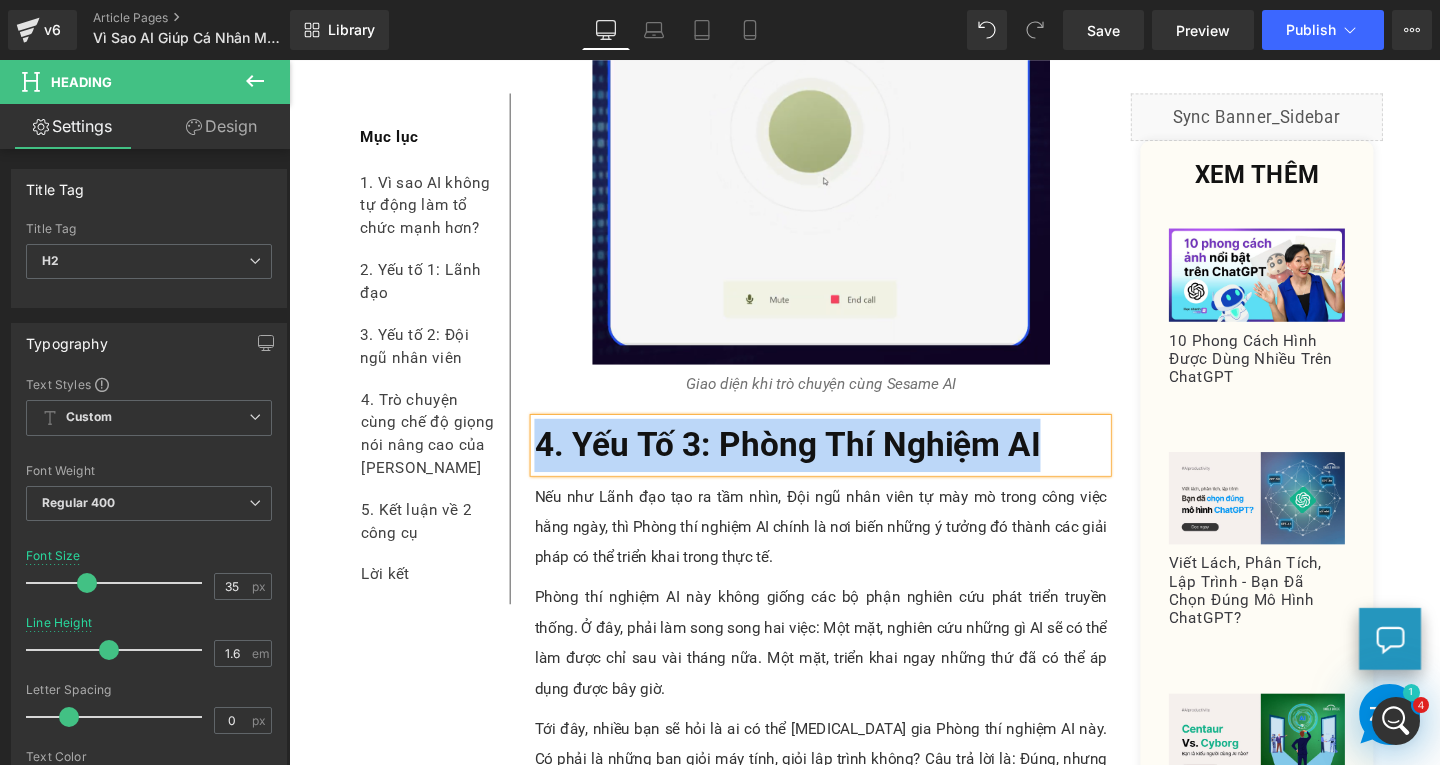 copy on "4. Yếu Tố 3: Phòng Thí Nghiệm AI" 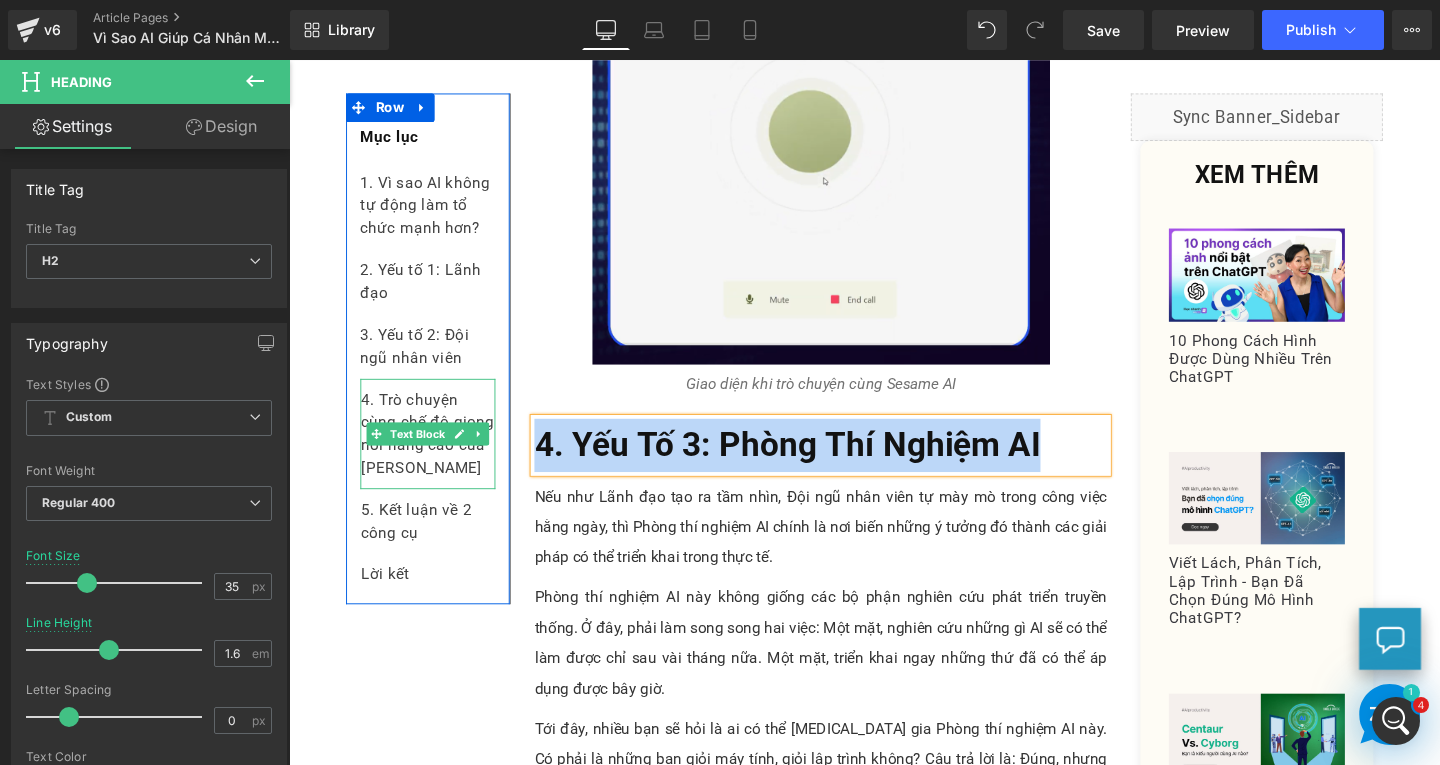 click on "4. Trò chuyện cùng chế độ giọng nói nâng cao của [PERSON_NAME]" at bounding box center [435, 453] 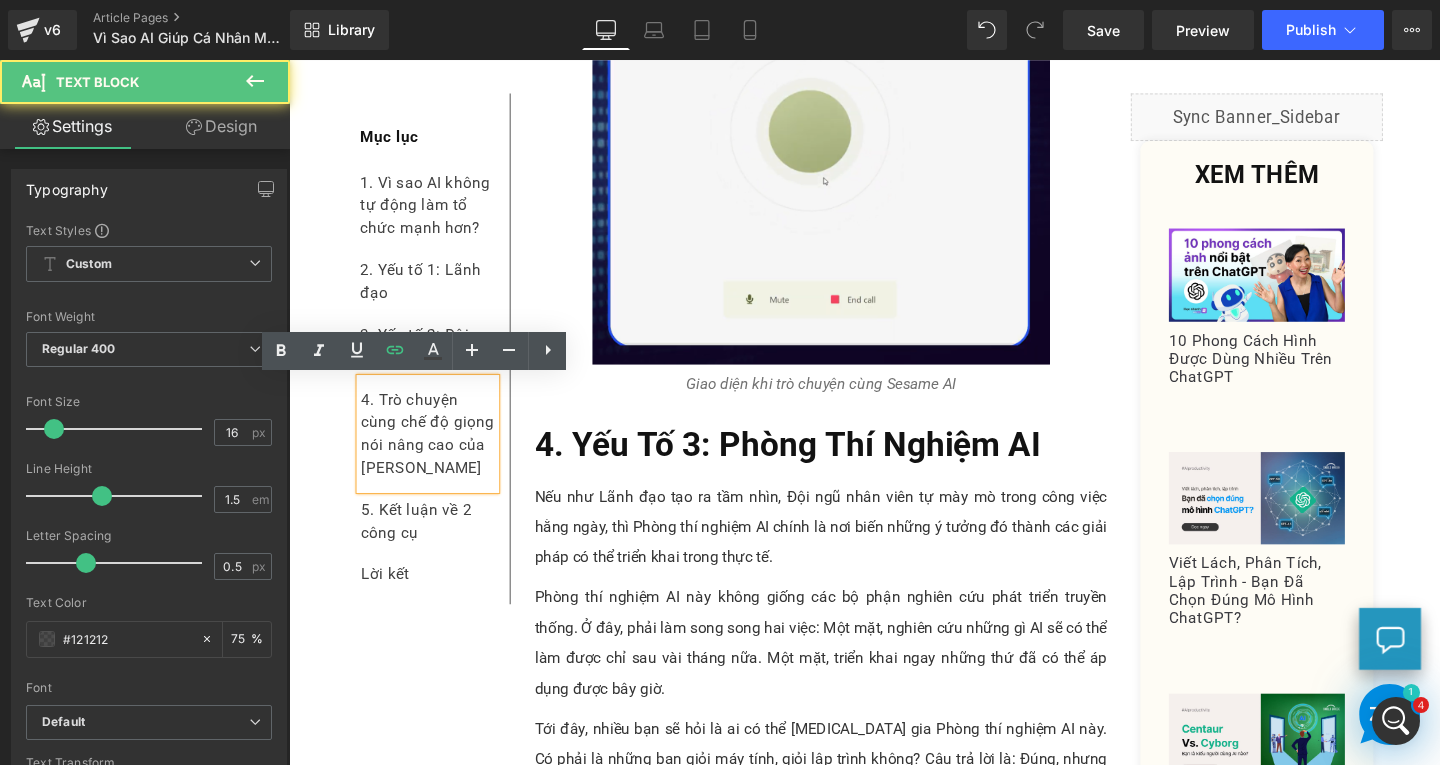 click on "4. Trò chuyện cùng chế độ giọng nói nâng cao của [PERSON_NAME]" at bounding box center [435, 453] 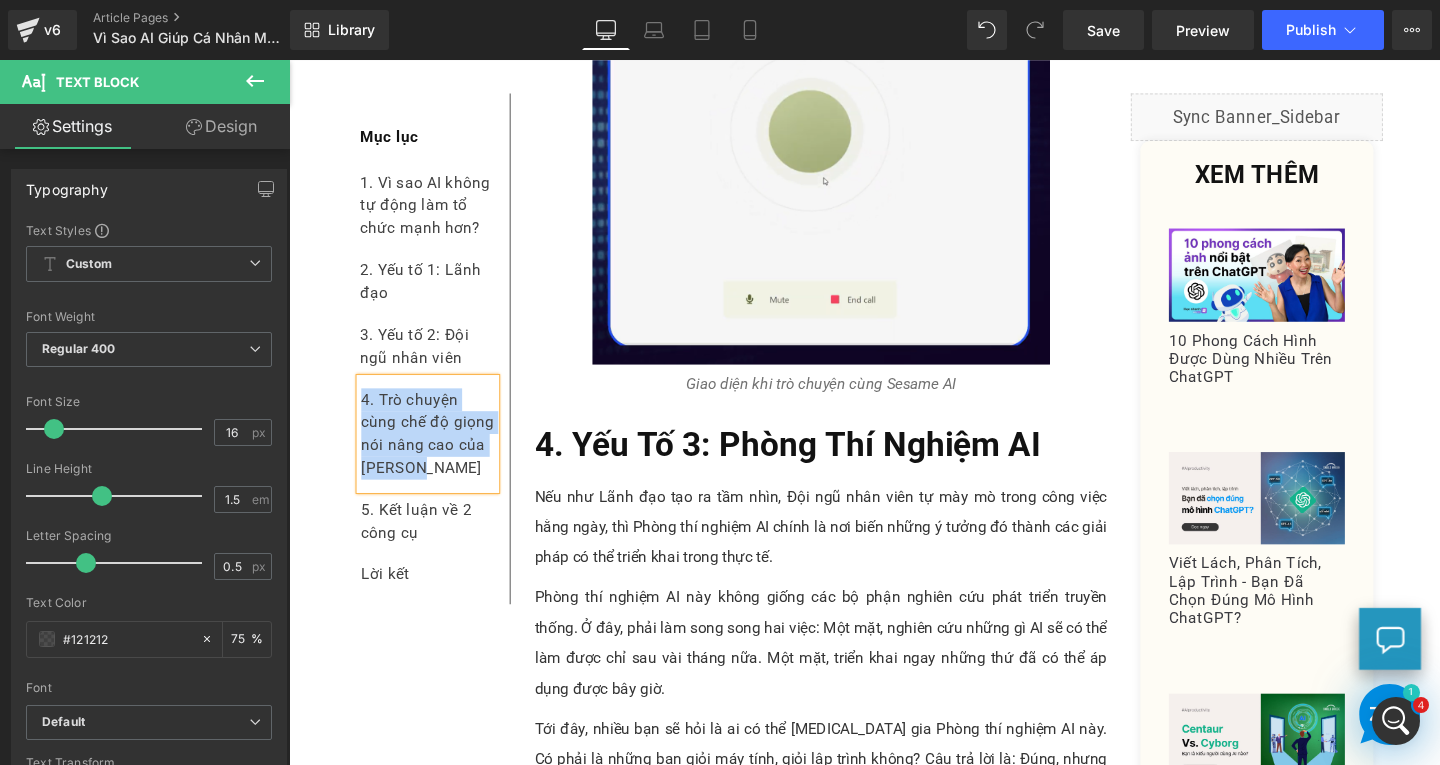 paste 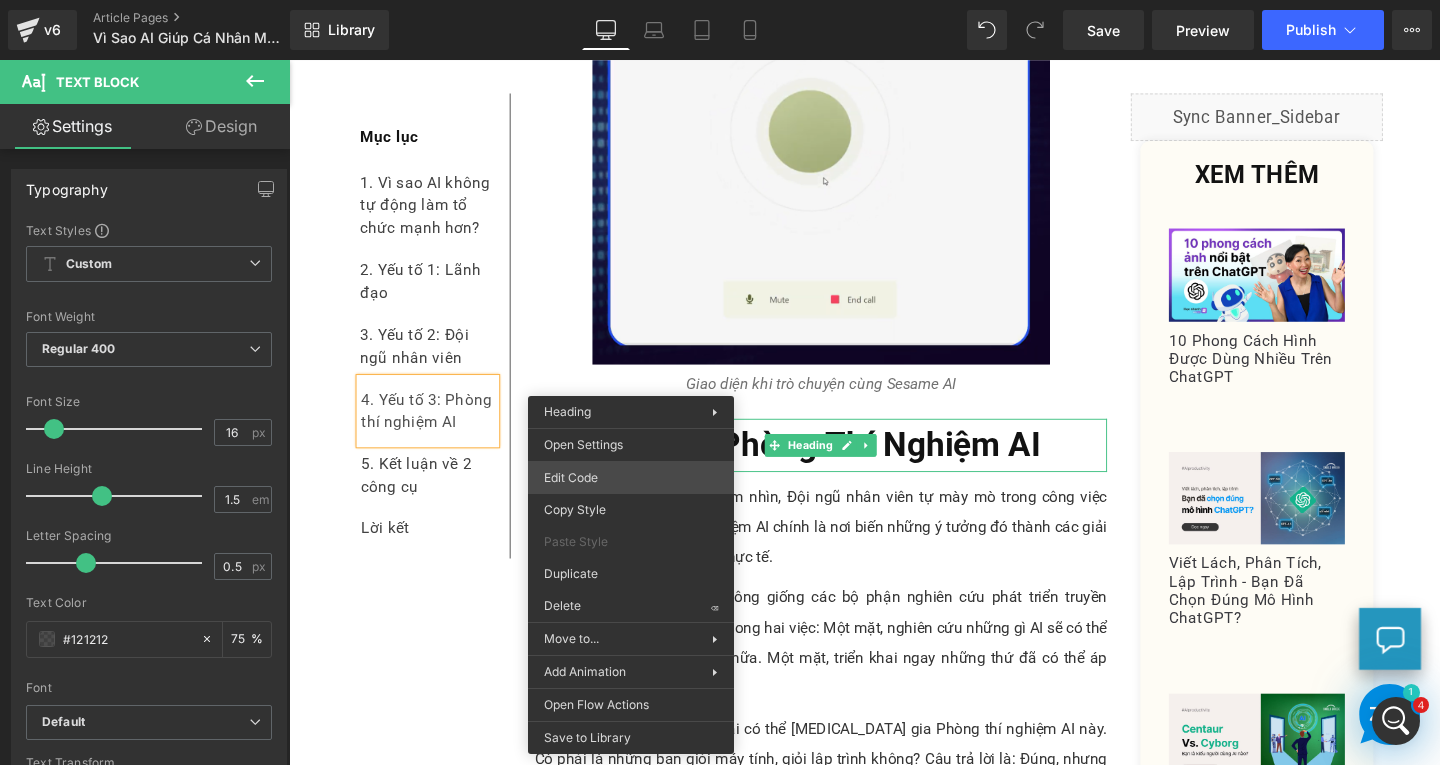click on "Text Block  You are previewing how the   will restyle your page. You can not edit Elements in Preset Preview Mode.  v6 Article Pages Vì Sao AI Giúp Cá Nhân Mạnh Mẽ, Nhưng Tổ Chức KHÔNG Mạnh Hơn? (+ Công Thức Cải Thiện) Library Desktop Desktop Laptop Tablet Mobile Save Preview Publish Scheduled View Live Page View with current Template Save Template to Library Schedule Publish Publish Settings Shortcuts  Your page can’t be published   You've reached the maximum number of published pages on your plan  (176/999999).  You need to upgrade your plan or unpublish all your pages to get 1 publish slot.   Unpublish pages   Upgrade plan  Elements Global Style Base Row  rows, columns, layouts, div Heading  headings, titles, h1,h2,h3,h4,h5,h6 Text Block  texts, paragraphs, contents, blocks Image  images, photos, alts, uploads Icon  icons, symbols Button  button, call to action, cta Separator  separators, dividers, horizontal lines Liquid  Banner Parallax  Hero Banner  Stack Tabs  Carousel  List" at bounding box center (720, 0) 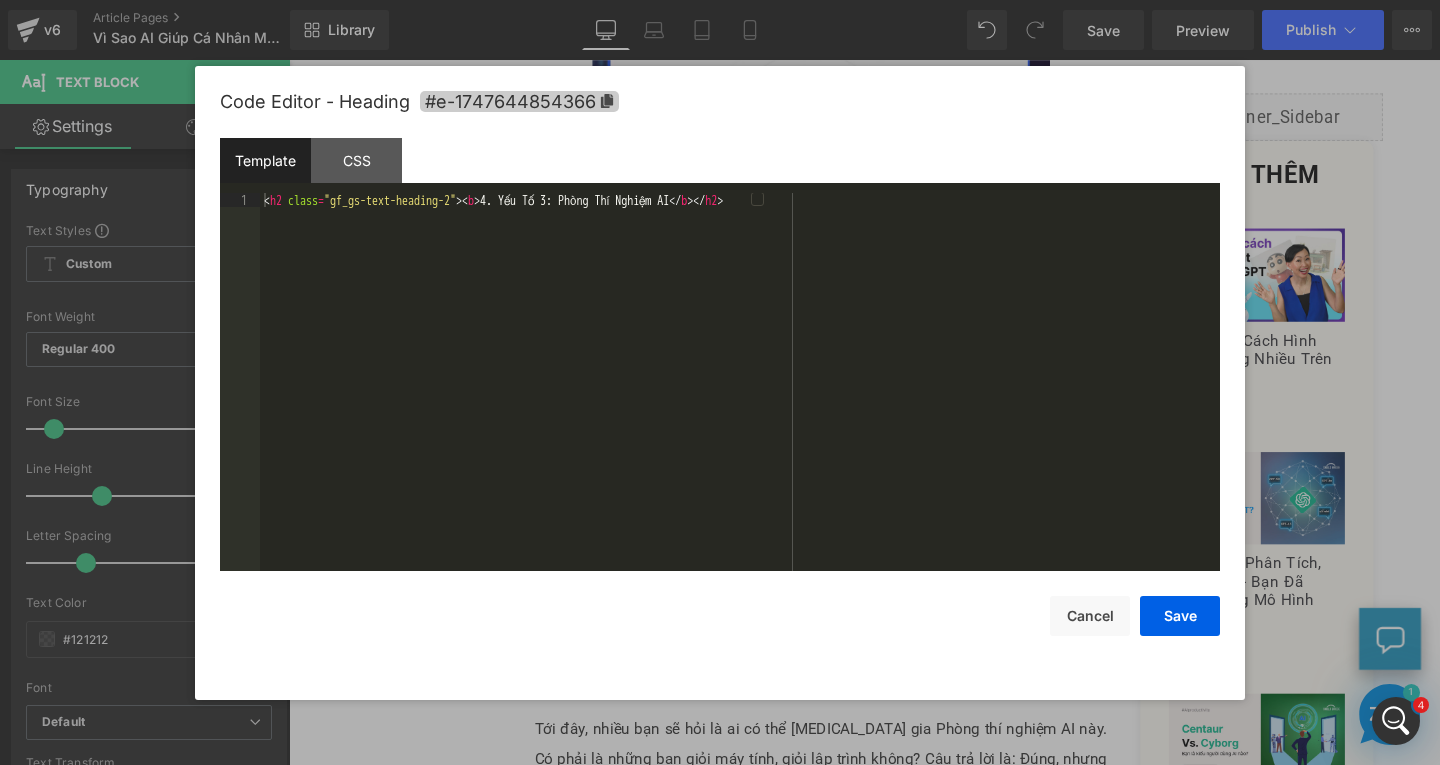 click 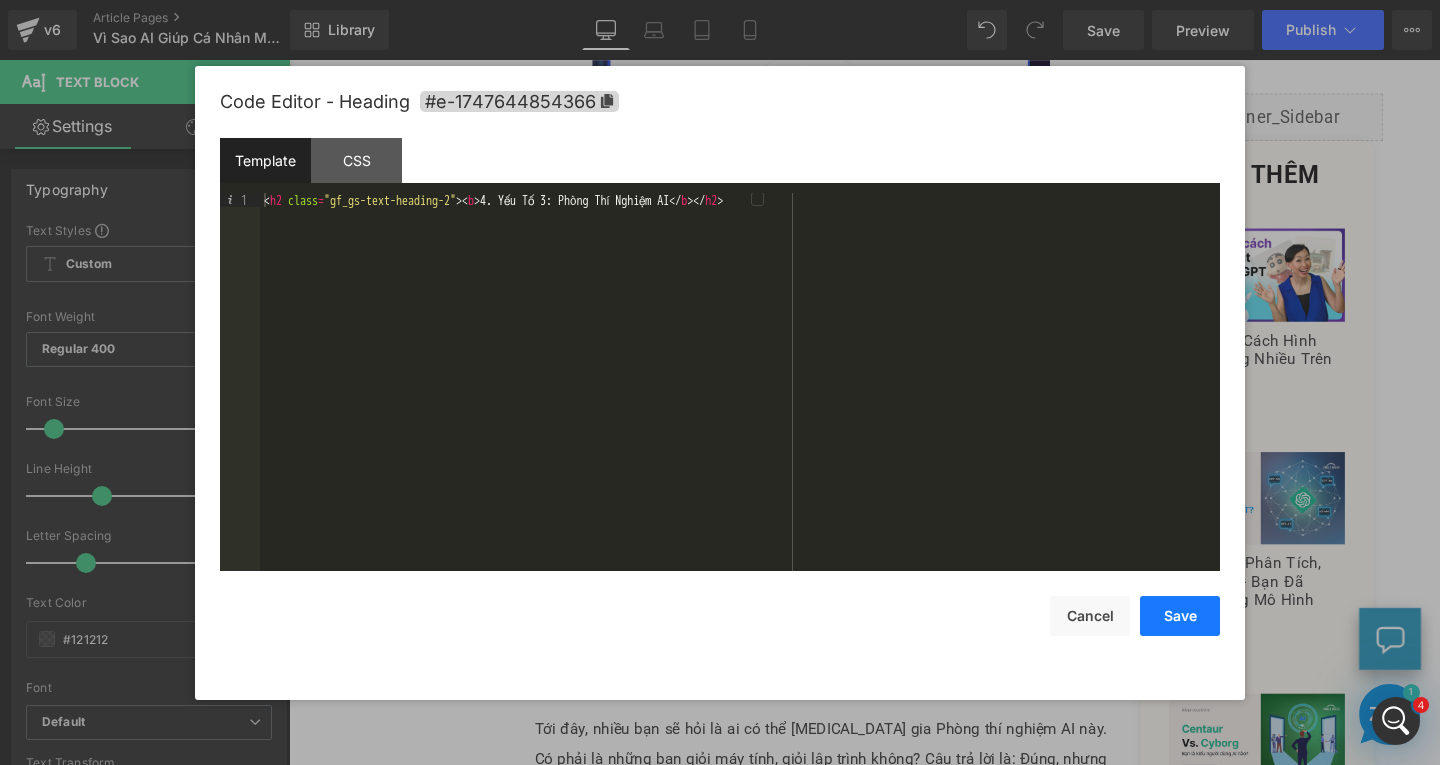 click on "Save" at bounding box center (1180, 616) 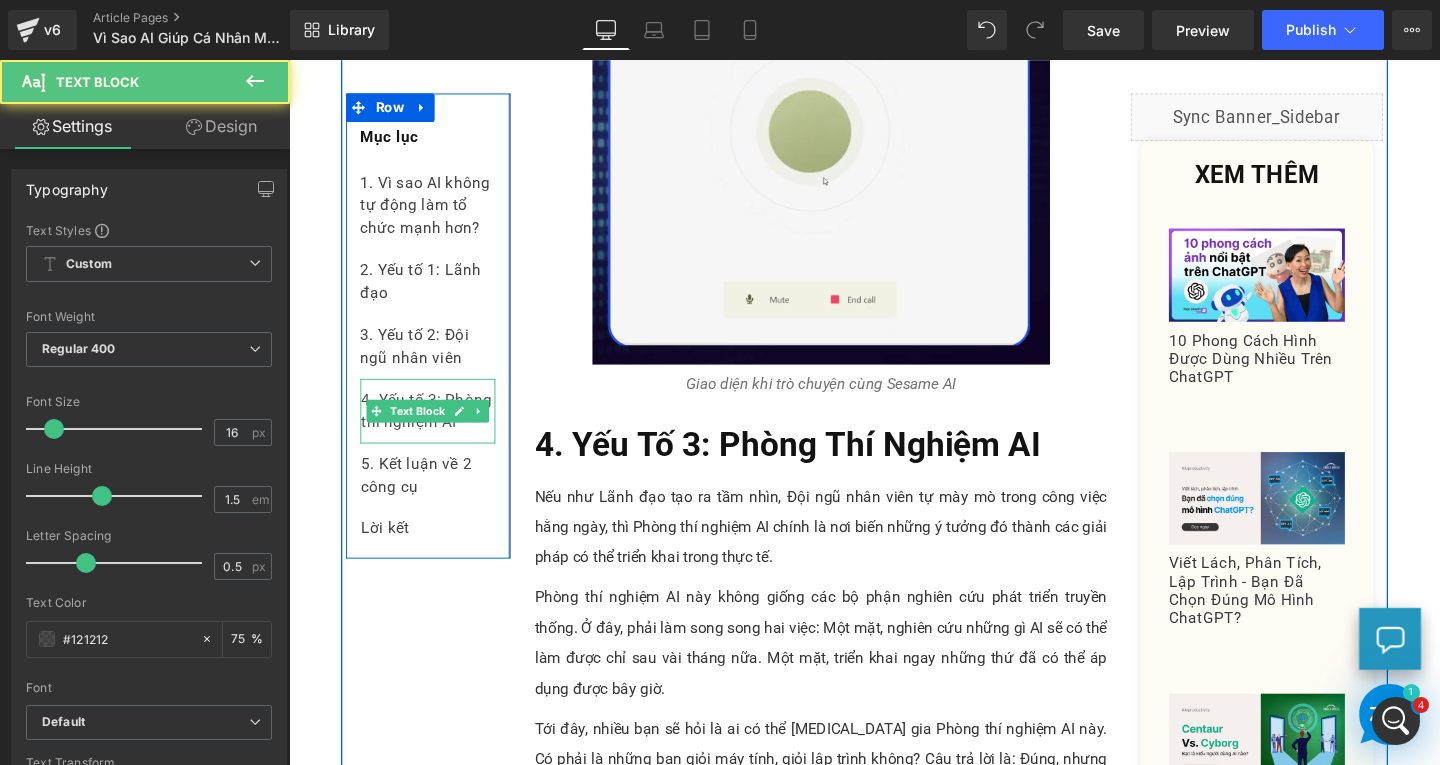 click on "4. Yếu tố 3: Phòng thí nghiệm AI" at bounding box center [435, 429] 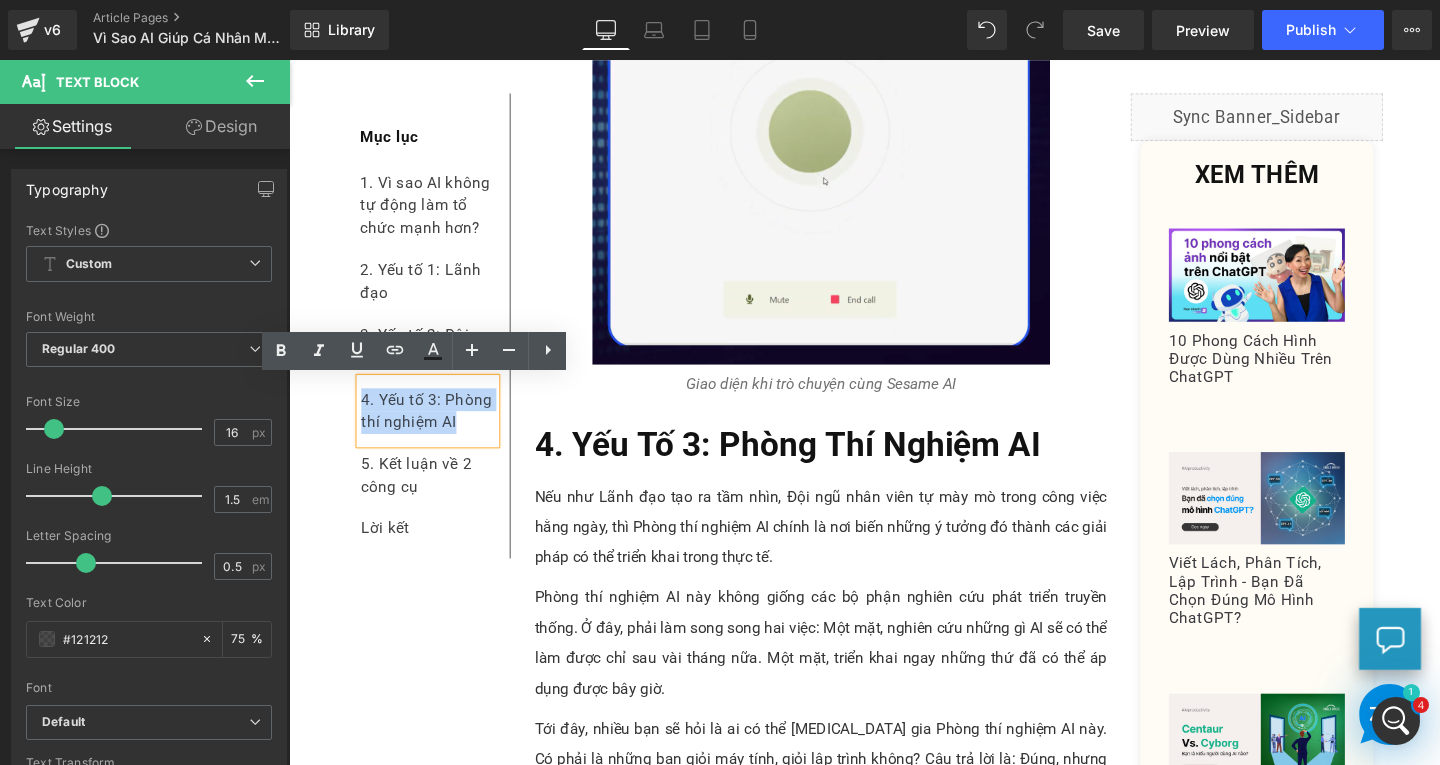 drag, startPoint x: 456, startPoint y: 449, endPoint x: 357, endPoint y: 418, distance: 103.74006 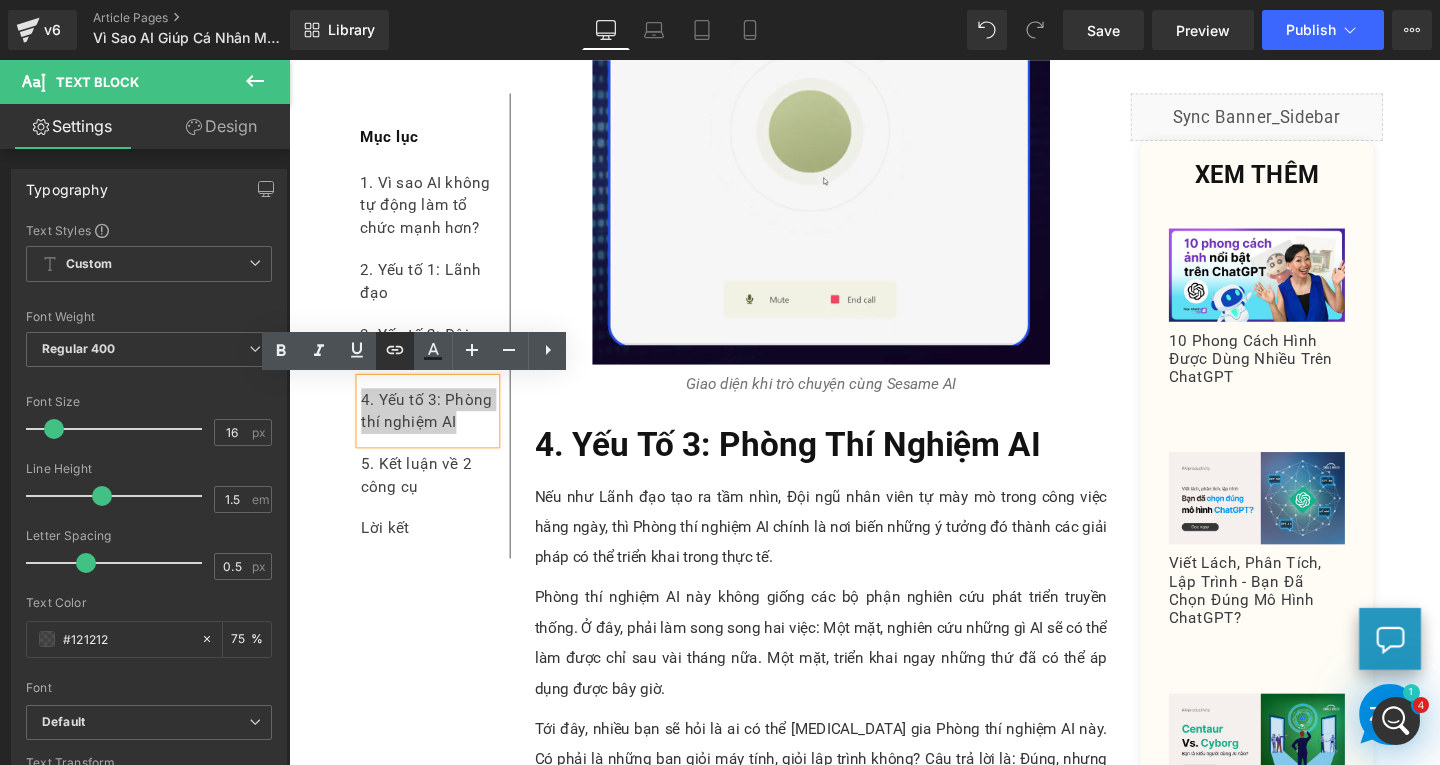 drag, startPoint x: 400, startPoint y: 354, endPoint x: 184, endPoint y: 383, distance: 217.93806 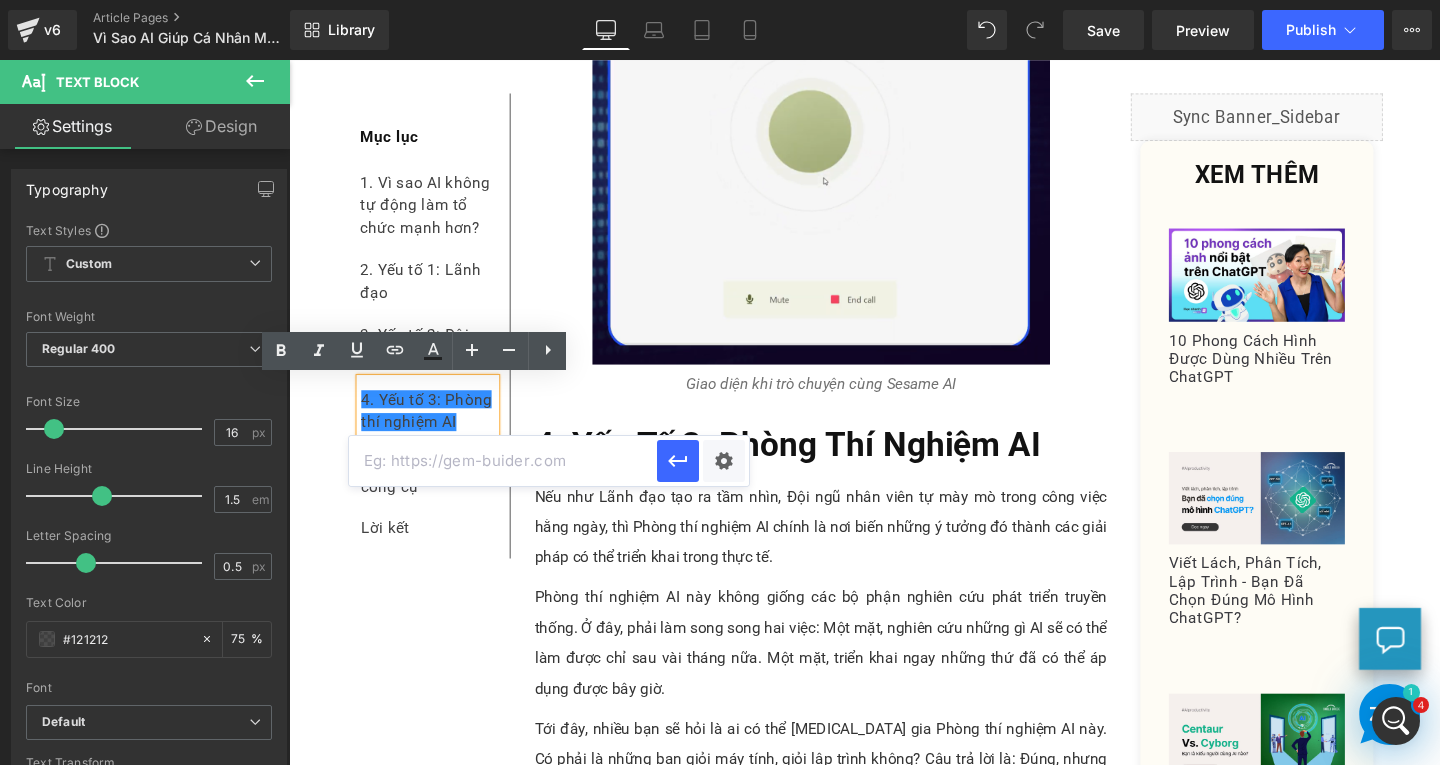 click at bounding box center (503, 461) 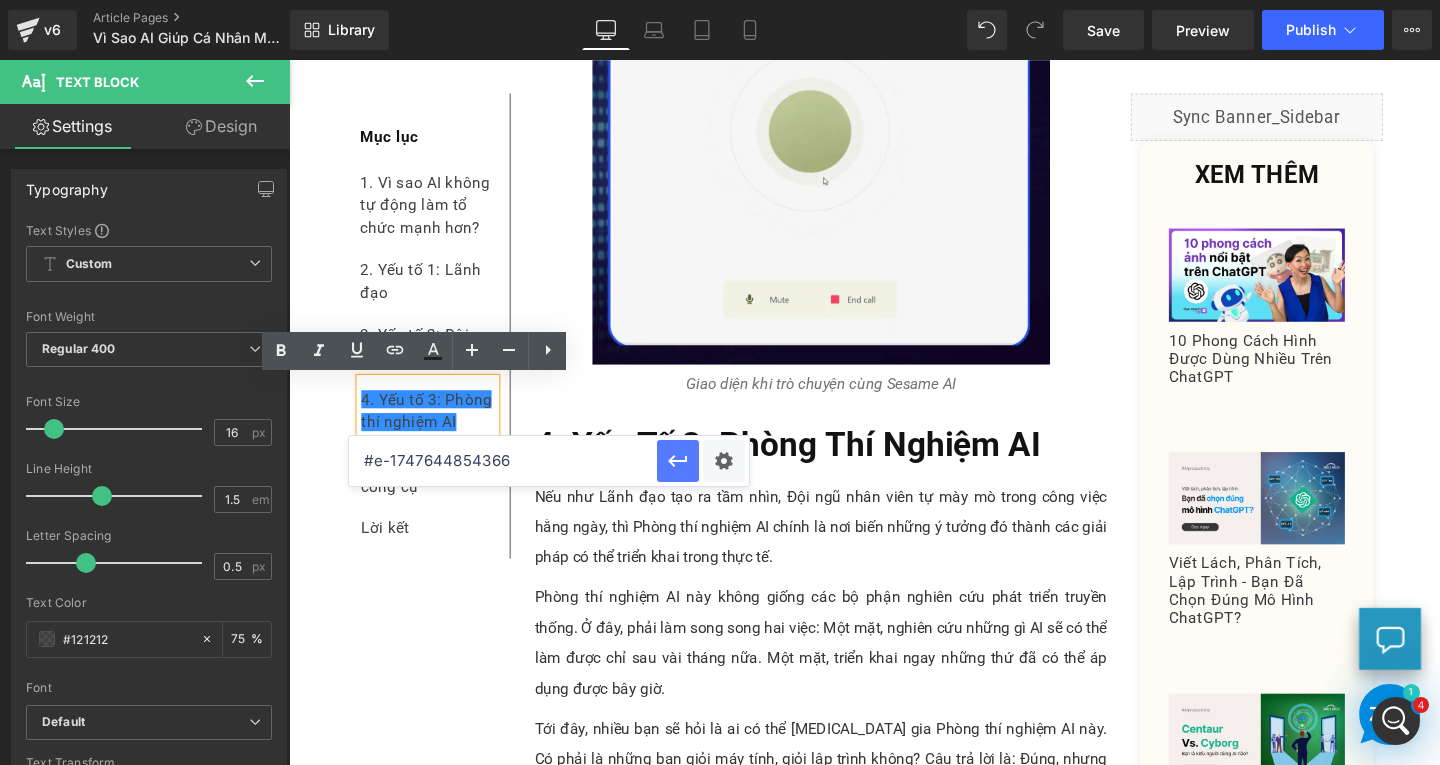type on "#e-1747644854366" 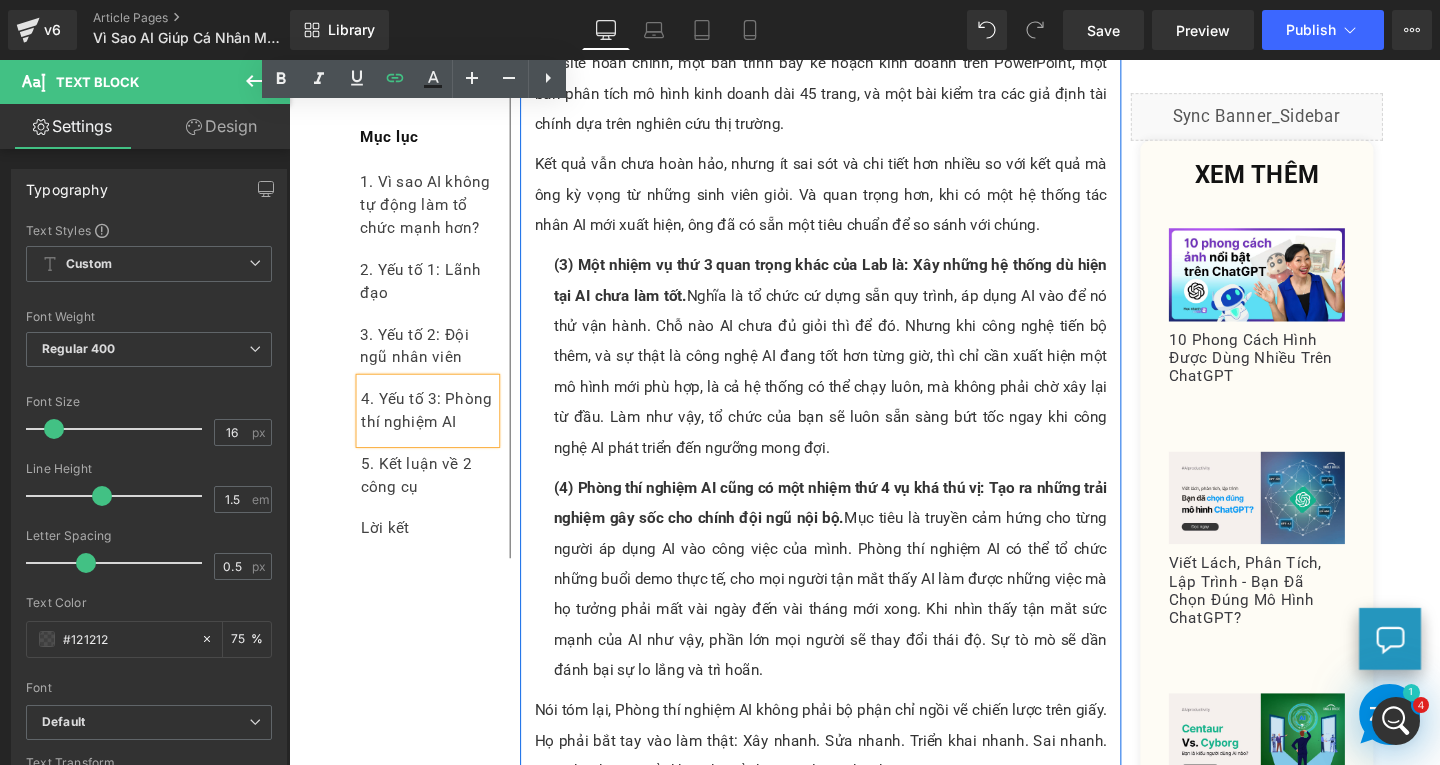 scroll, scrollTop: 10600, scrollLeft: 0, axis: vertical 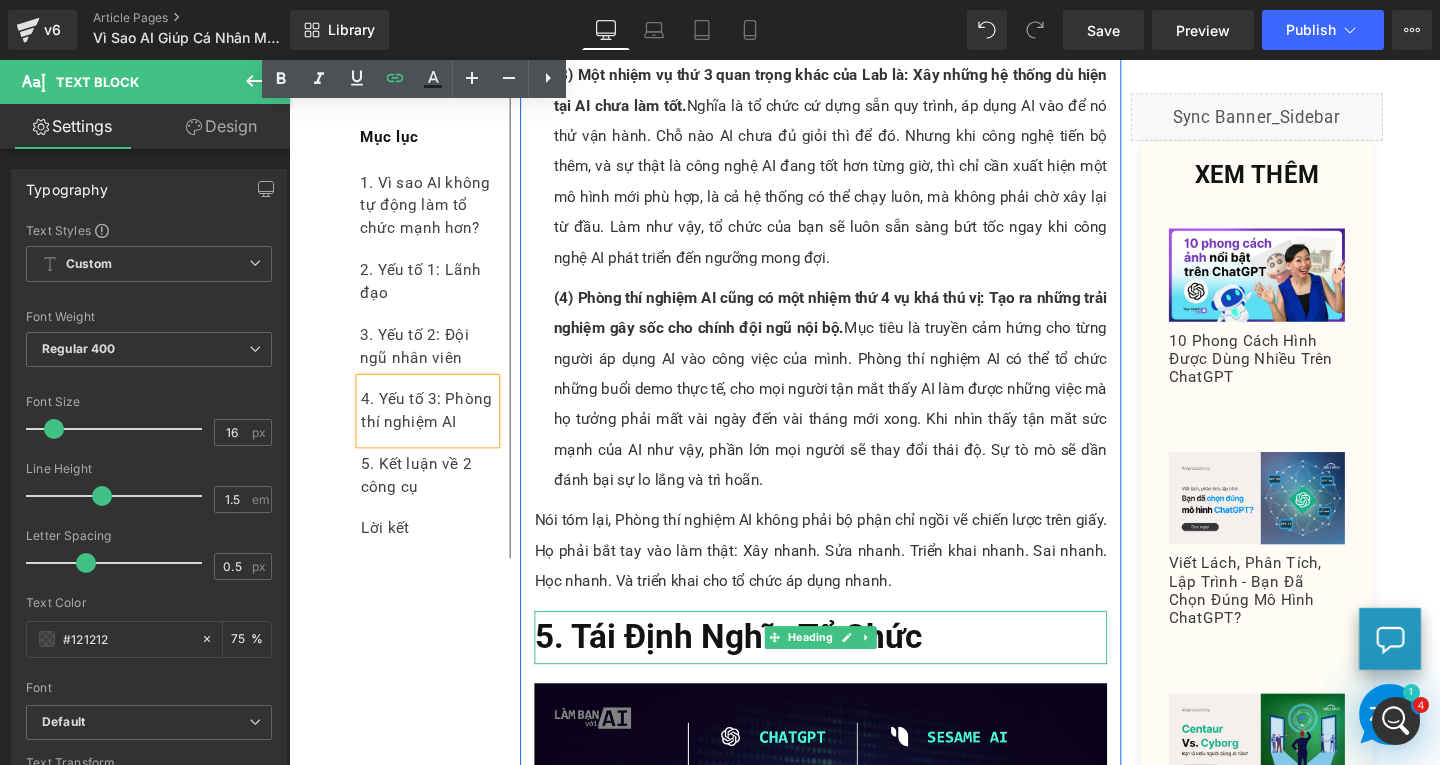 click on "5. Tái Định Nghĩa Tổ Chức" at bounding box center (750, 666) 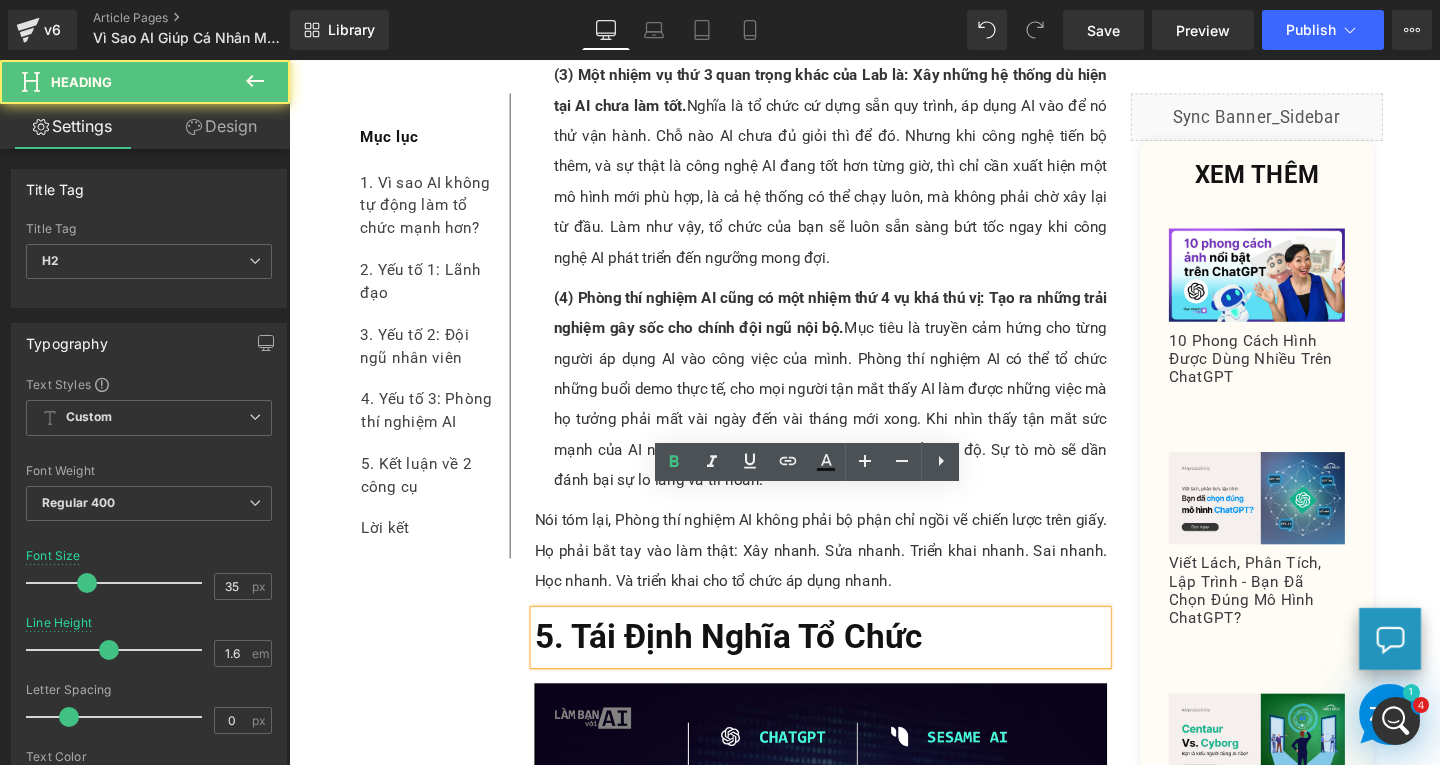 click on "5. Tái Định Nghĩa Tổ Chức" at bounding box center (848, 667) 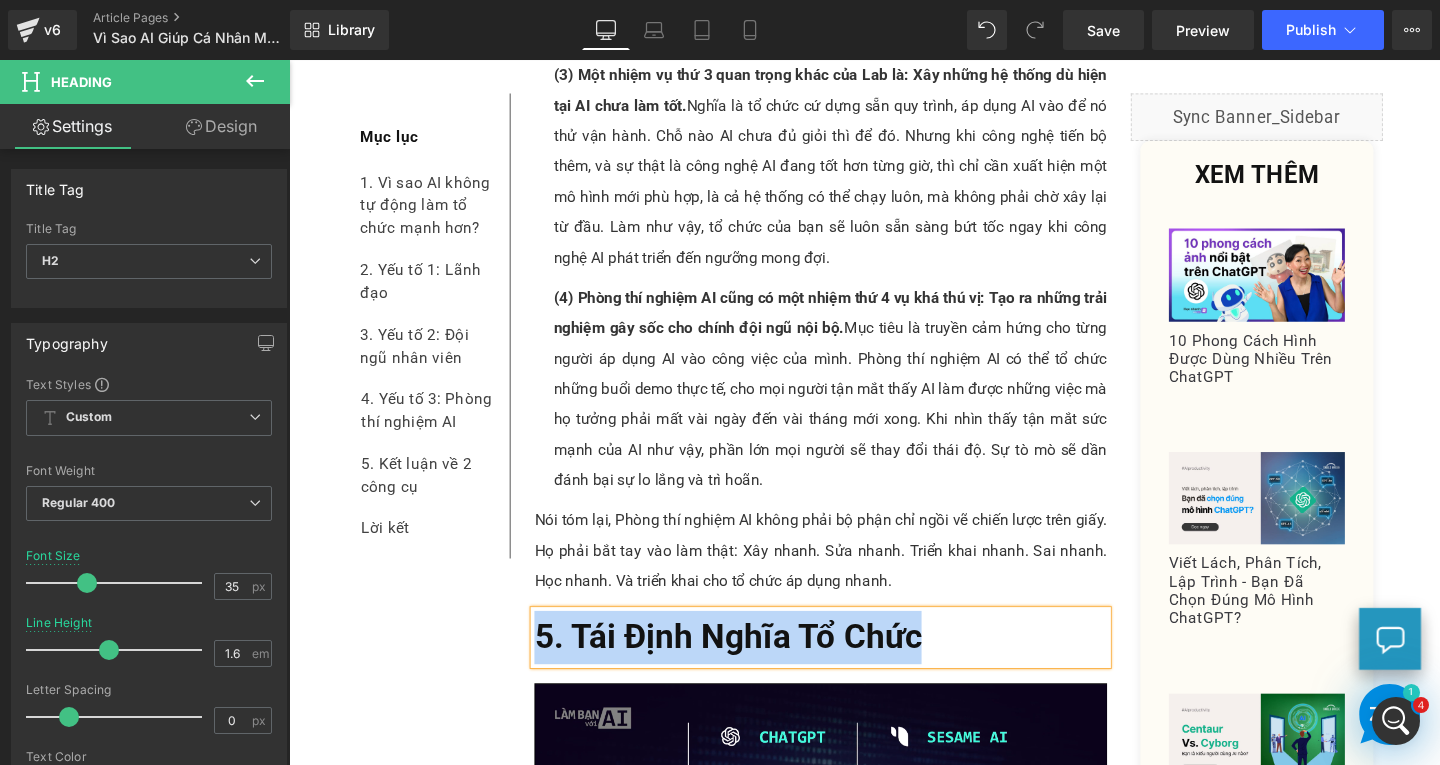 copy on "5. Tái Định Nghĩa Tổ Chức" 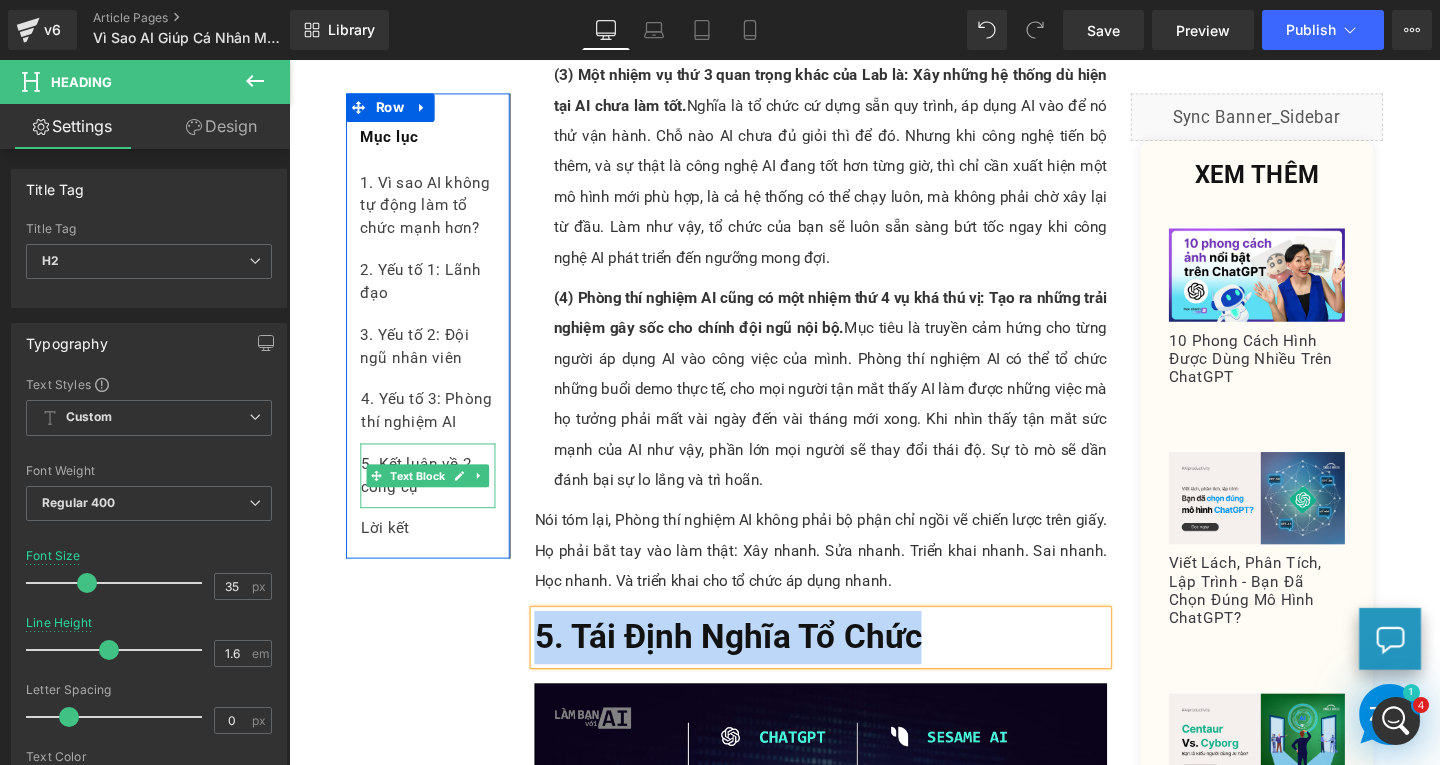click on "5. Kết luận về 2 công cụ" at bounding box center (435, 497) 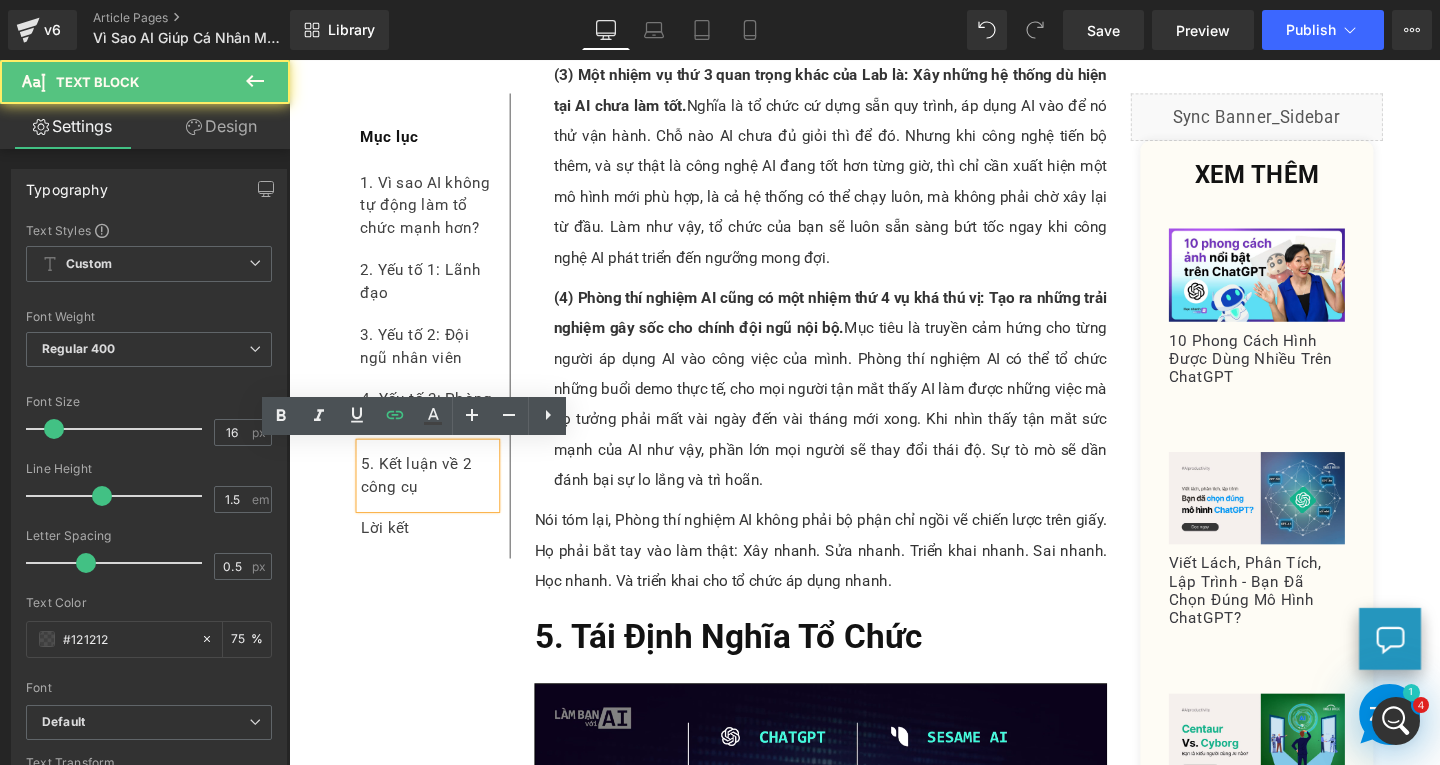 click on "5. Kết luận về 2 công cụ" at bounding box center [435, 497] 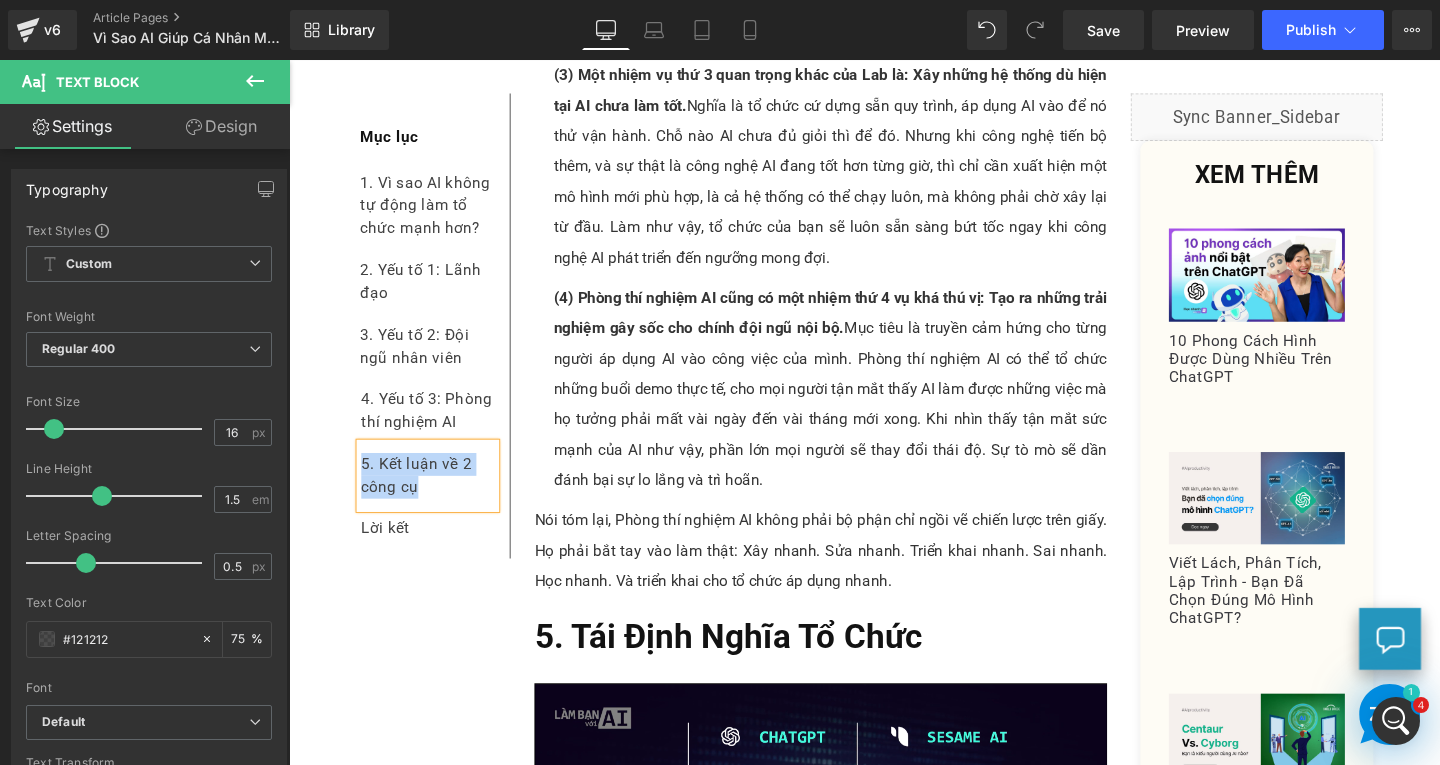 paste 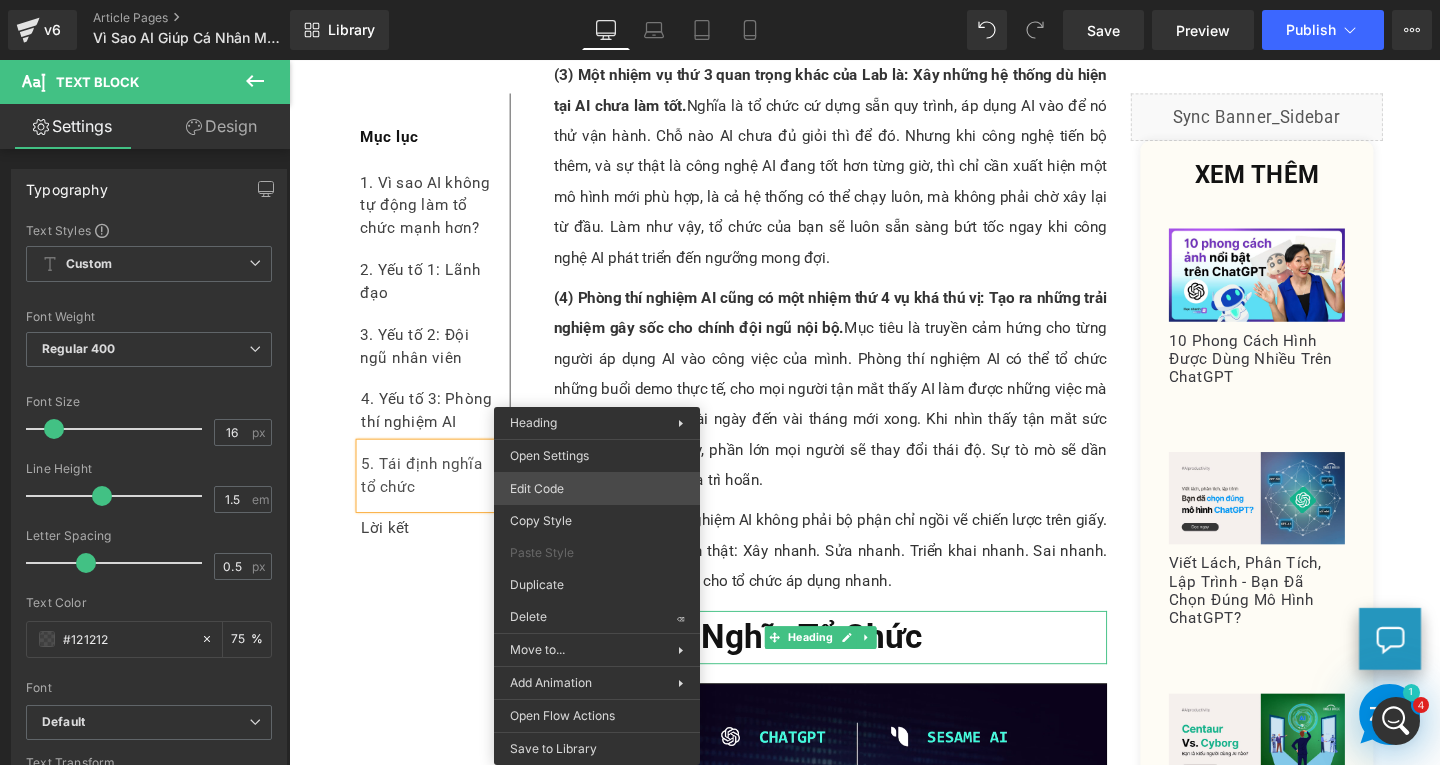 click on "Text Block  You are previewing how the   will restyle your page. You can not edit Elements in Preset Preview Mode.  v6 Article Pages Vì Sao AI Giúp Cá Nhân Mạnh Mẽ, Nhưng Tổ Chức KHÔNG Mạnh Hơn? (+ Công Thức Cải Thiện) Library Desktop Desktop Laptop Tablet Mobile Save Preview Publish Scheduled View Live Page View with current Template Save Template to Library Schedule Publish Publish Settings Shortcuts  Your page can’t be published   You've reached the maximum number of published pages on your plan  (176/999999).  You need to upgrade your plan or unpublish all your pages to get 1 publish slot.   Unpublish pages   Upgrade plan  Elements Global Style Base Row  rows, columns, layouts, div Heading  headings, titles, h1,h2,h3,h4,h5,h6 Text Block  texts, paragraphs, contents, blocks Image  images, photos, alts, uploads Icon  icons, symbols Button  button, call to action, cta Separator  separators, dividers, horizontal lines Liquid  Banner Parallax  Hero Banner  Stack Tabs  Carousel  List" at bounding box center [720, 0] 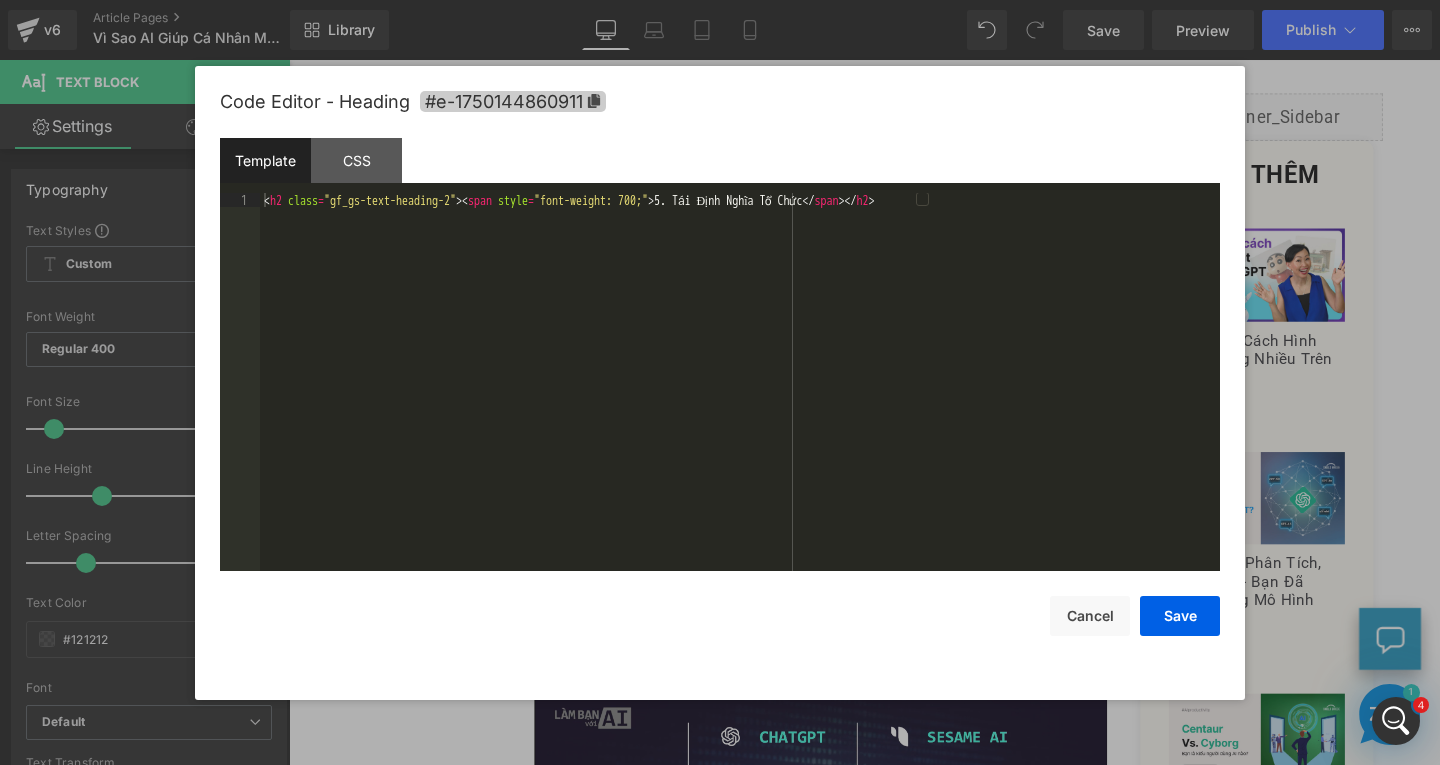 drag, startPoint x: 593, startPoint y: 96, endPoint x: 604, endPoint y: 97, distance: 11.045361 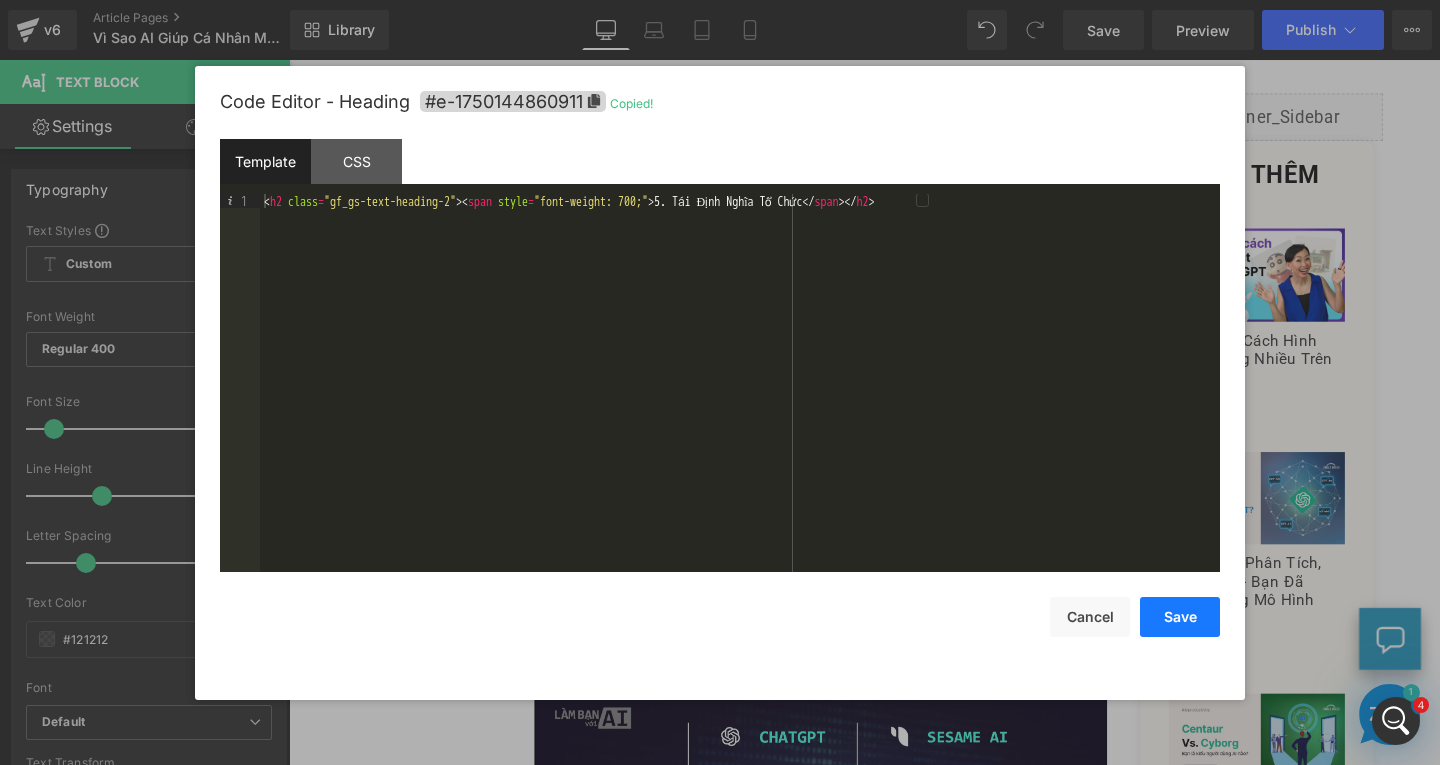 click on "Save" at bounding box center (1180, 617) 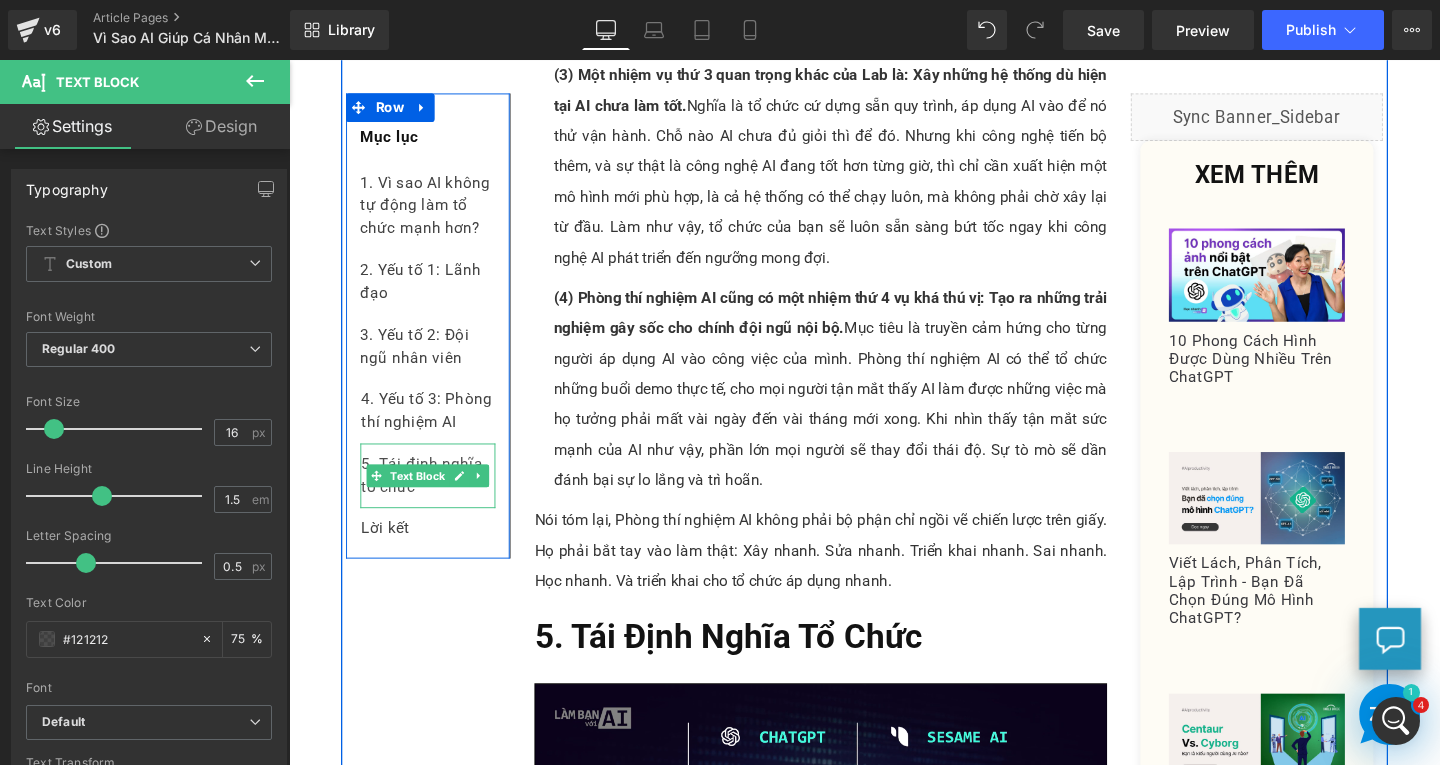 click on "5. Tái định nghĩa tổ chức" at bounding box center (435, 497) 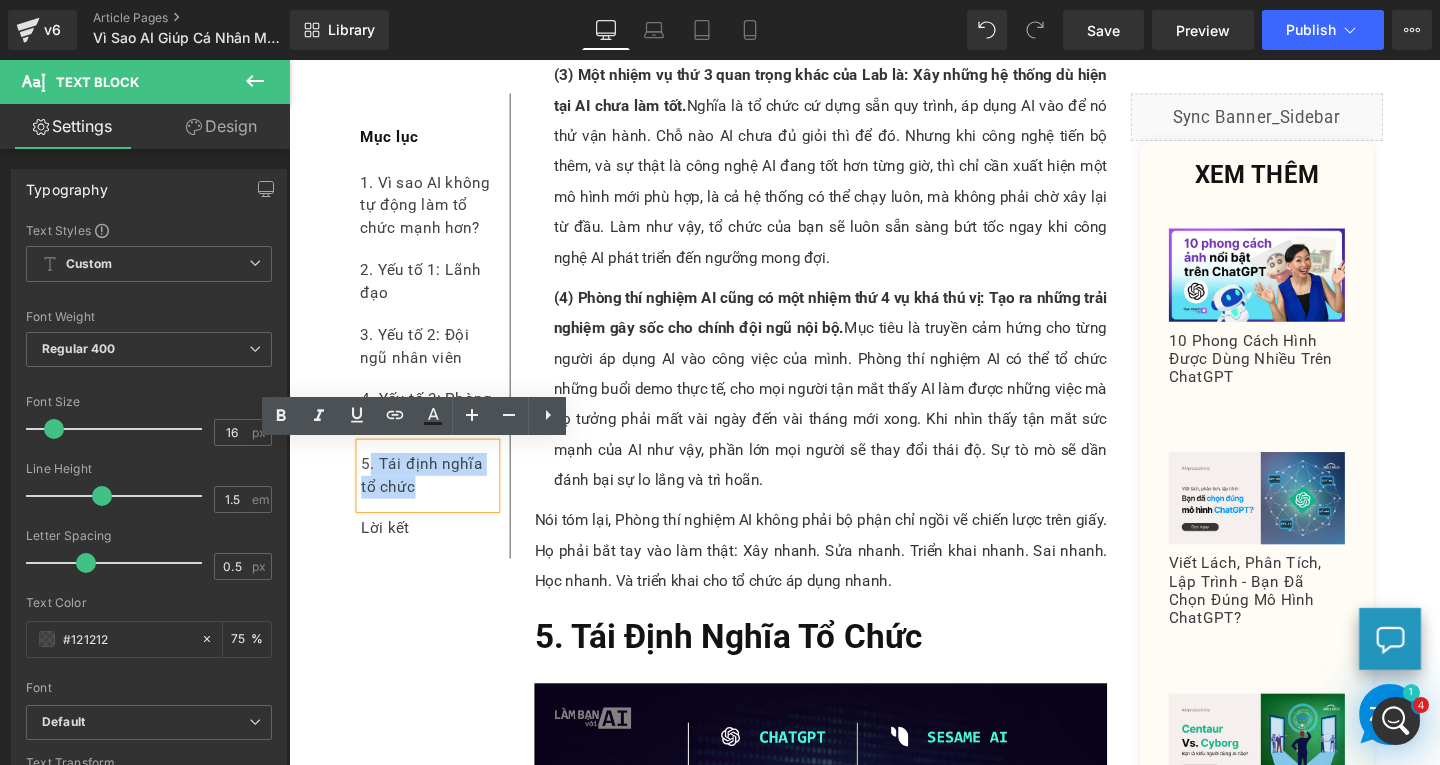 drag, startPoint x: 424, startPoint y: 512, endPoint x: 356, endPoint y: 478, distance: 76.02631 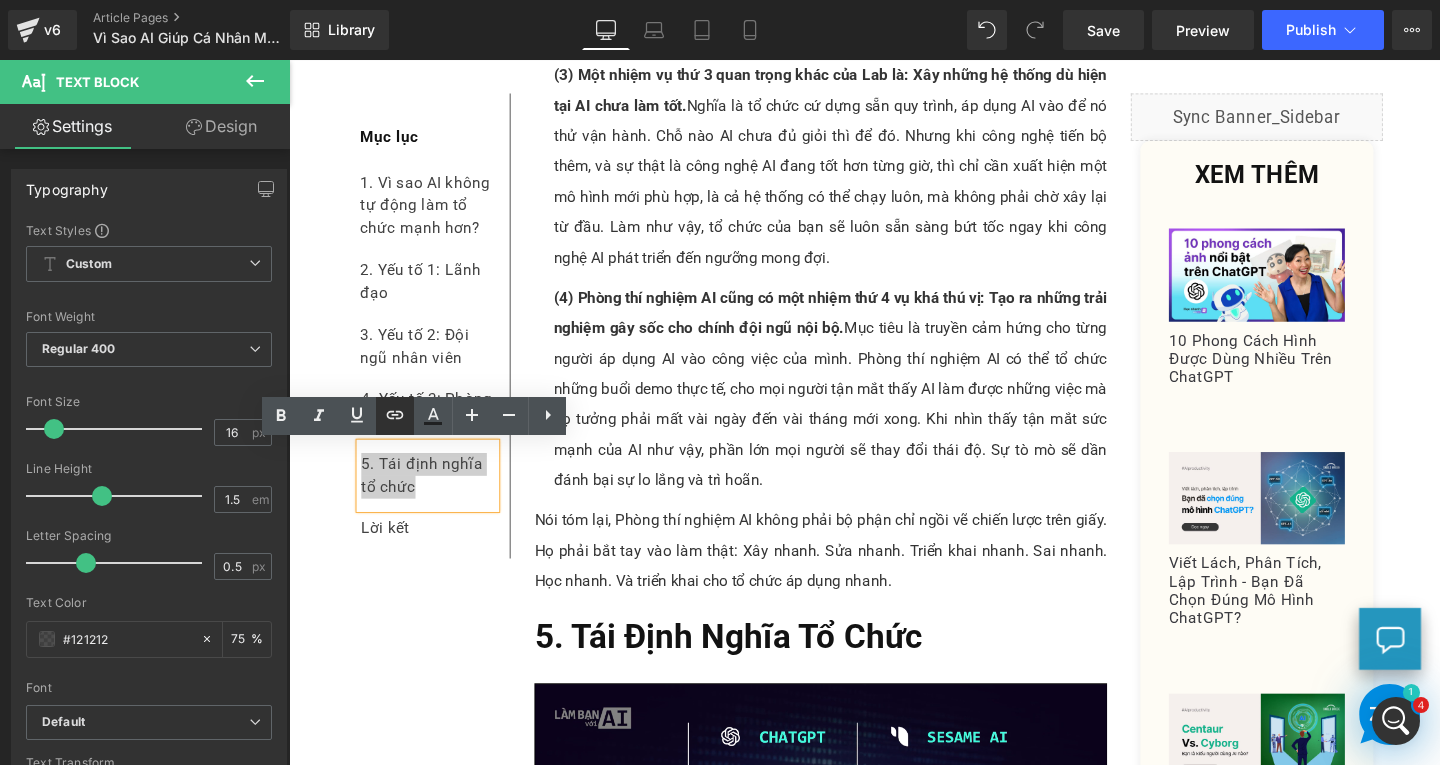 click 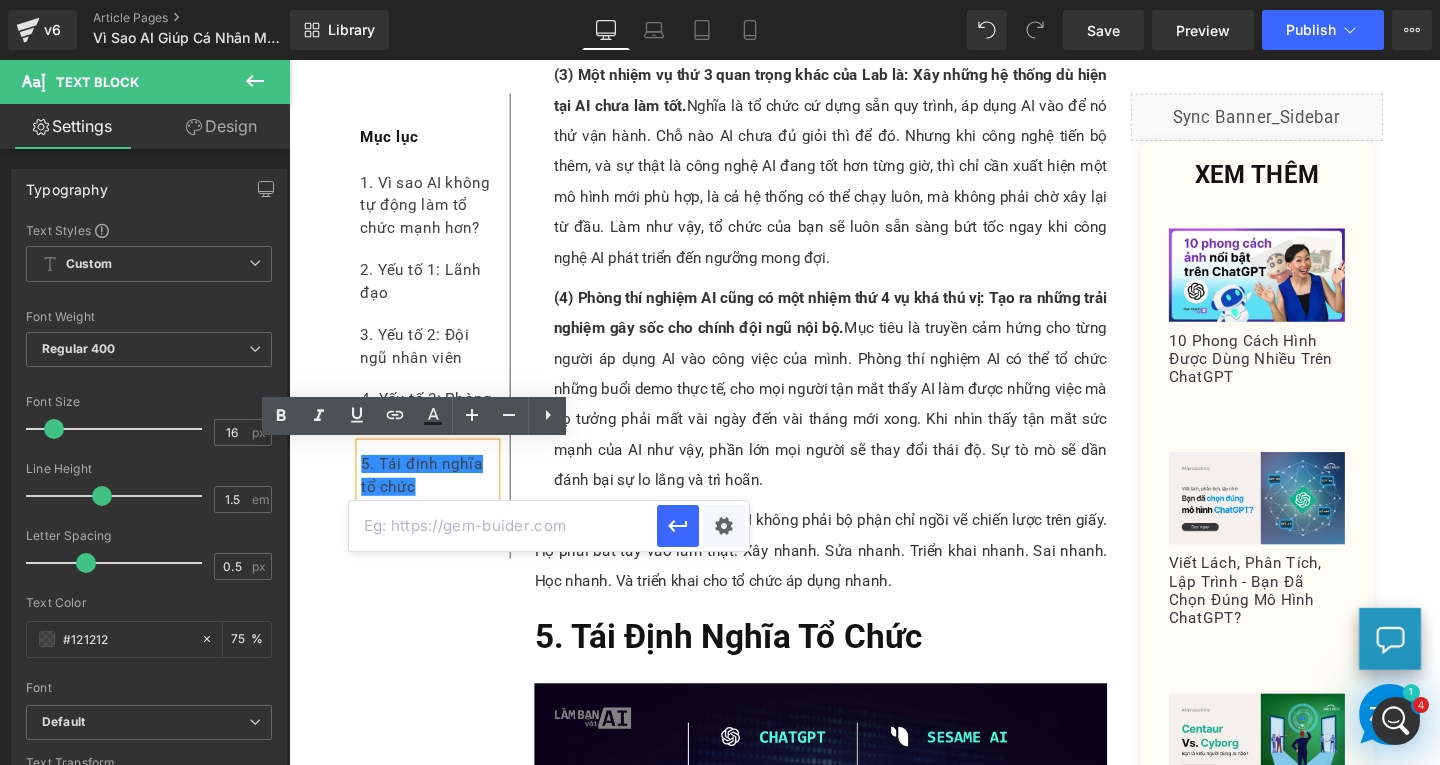 click at bounding box center (503, 526) 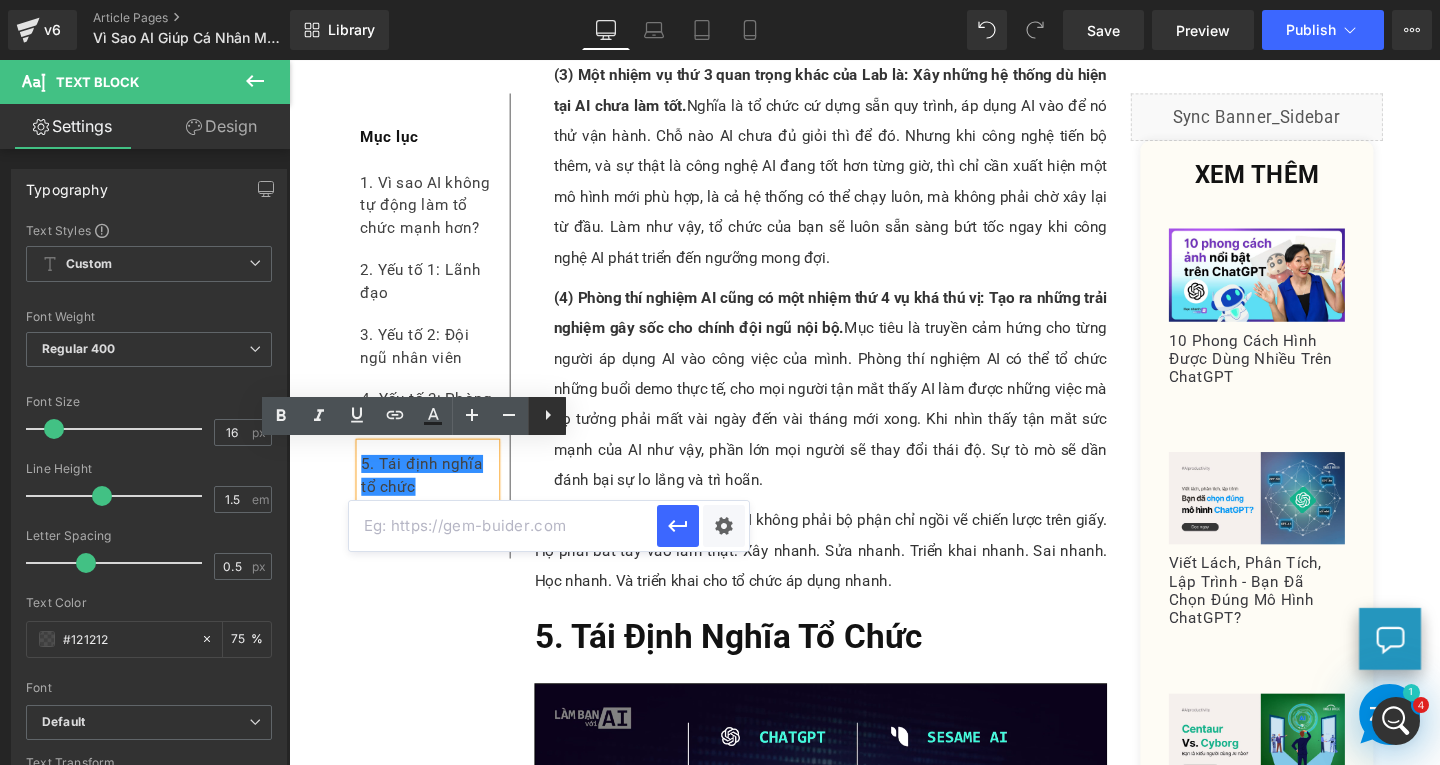 paste on "#e-1750144860911" 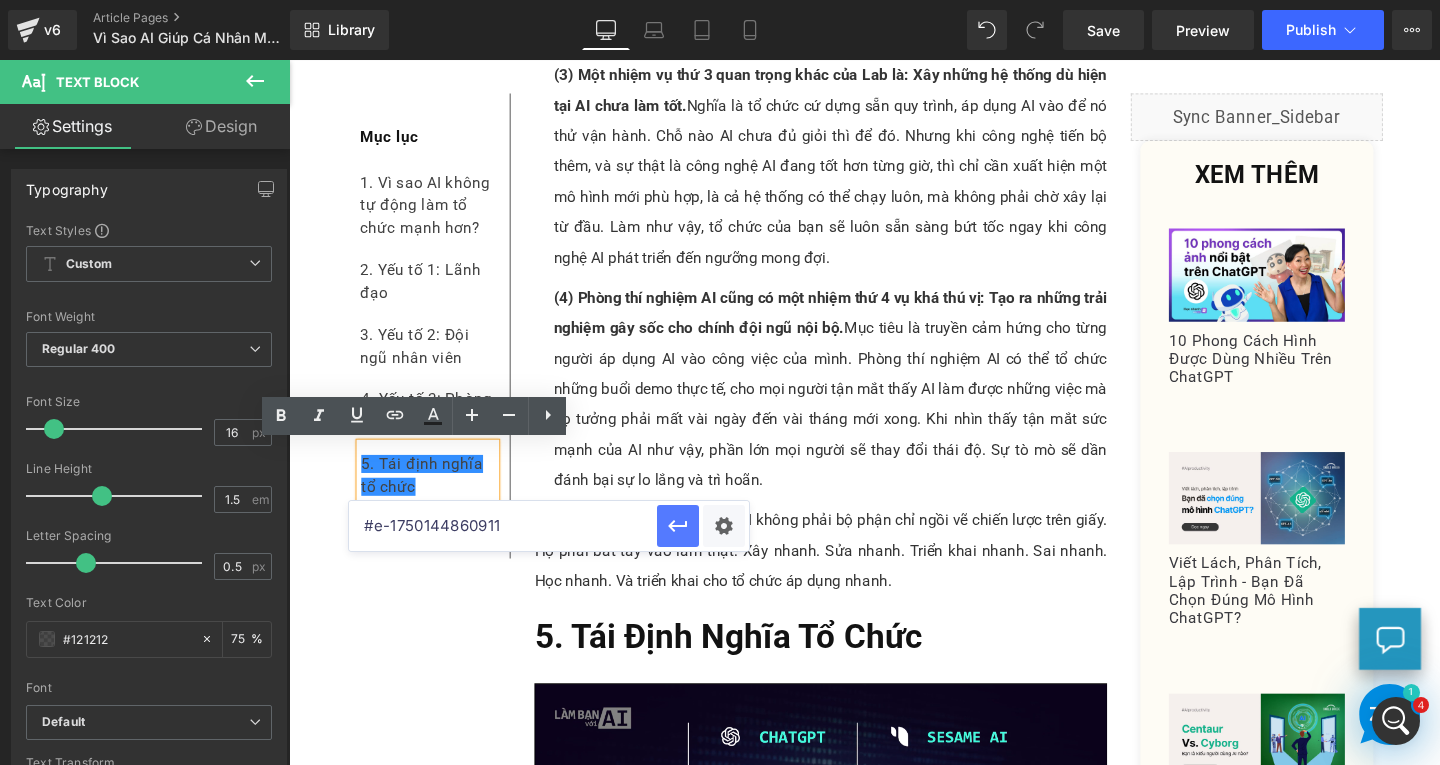 click 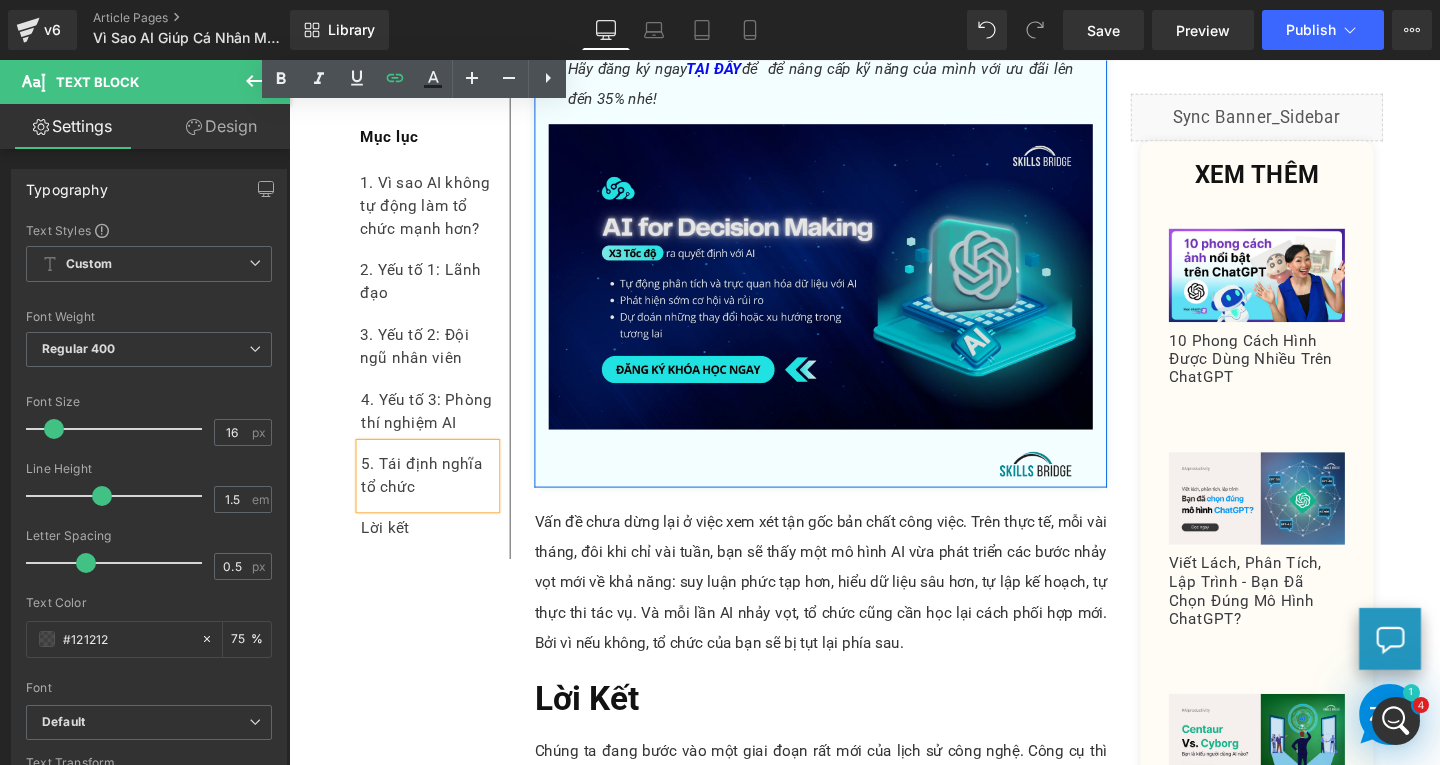 scroll, scrollTop: 12600, scrollLeft: 0, axis: vertical 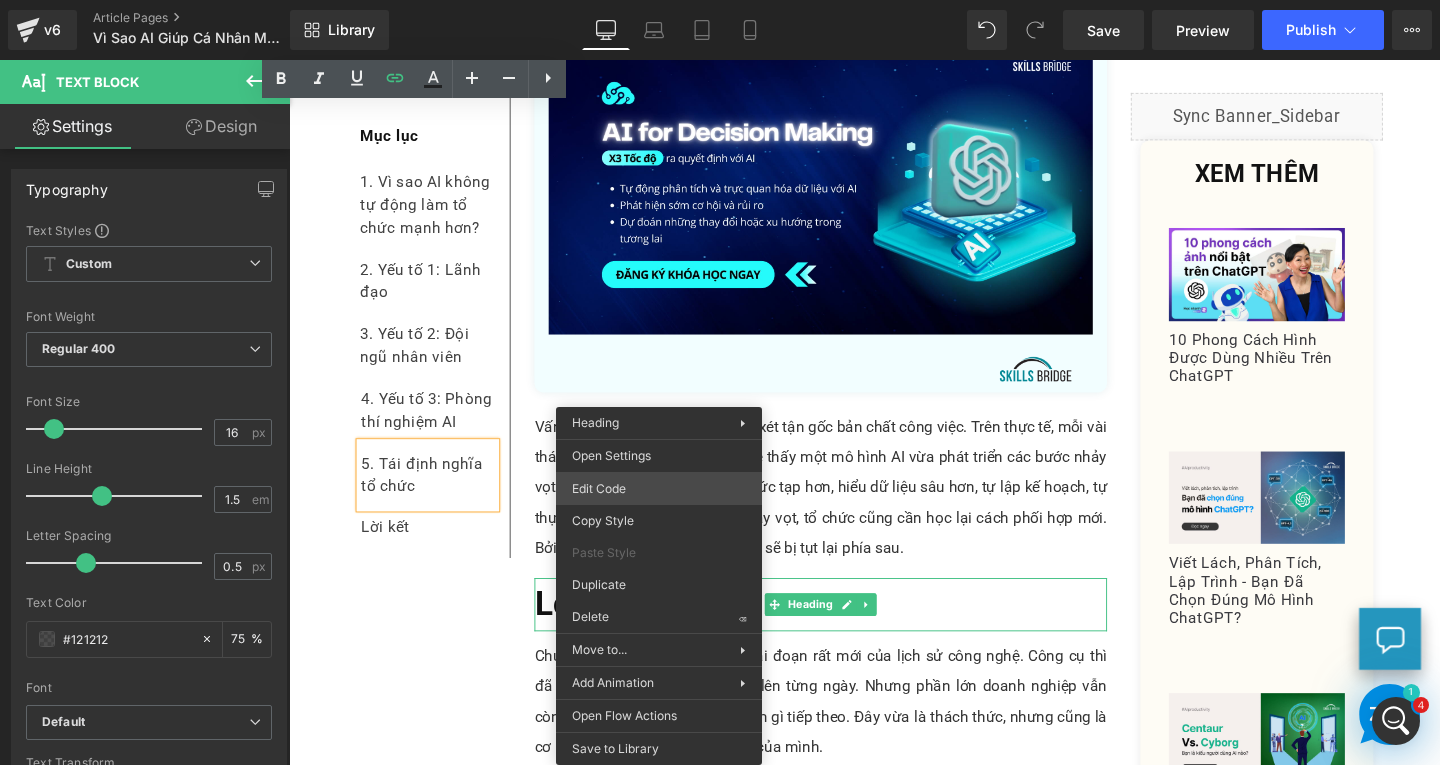 click on "Text Block  You are previewing how the   will restyle your page. You can not edit Elements in Preset Preview Mode.  v6 Article Pages Vì Sao AI Giúp Cá Nhân Mạnh Mẽ, Nhưng Tổ Chức KHÔNG Mạnh Hơn? (+ Công Thức Cải Thiện) Library Desktop Desktop Laptop Tablet Mobile Save Preview Publish Scheduled View Live Page View with current Template Save Template to Library Schedule Publish Publish Settings Shortcuts  Your page can’t be published   You've reached the maximum number of published pages on your plan  (176/999999).  You need to upgrade your plan or unpublish all your pages to get 1 publish slot.   Unpublish pages   Upgrade plan  Elements Global Style Base Row  rows, columns, layouts, div Heading  headings, titles, h1,h2,h3,h4,h5,h6 Text Block  texts, paragraphs, contents, blocks Image  images, photos, alts, uploads Icon  icons, symbols Button  button, call to action, cta Separator  separators, dividers, horizontal lines Liquid  Banner Parallax  Hero Banner  Stack Tabs  Carousel  List" at bounding box center [720, 0] 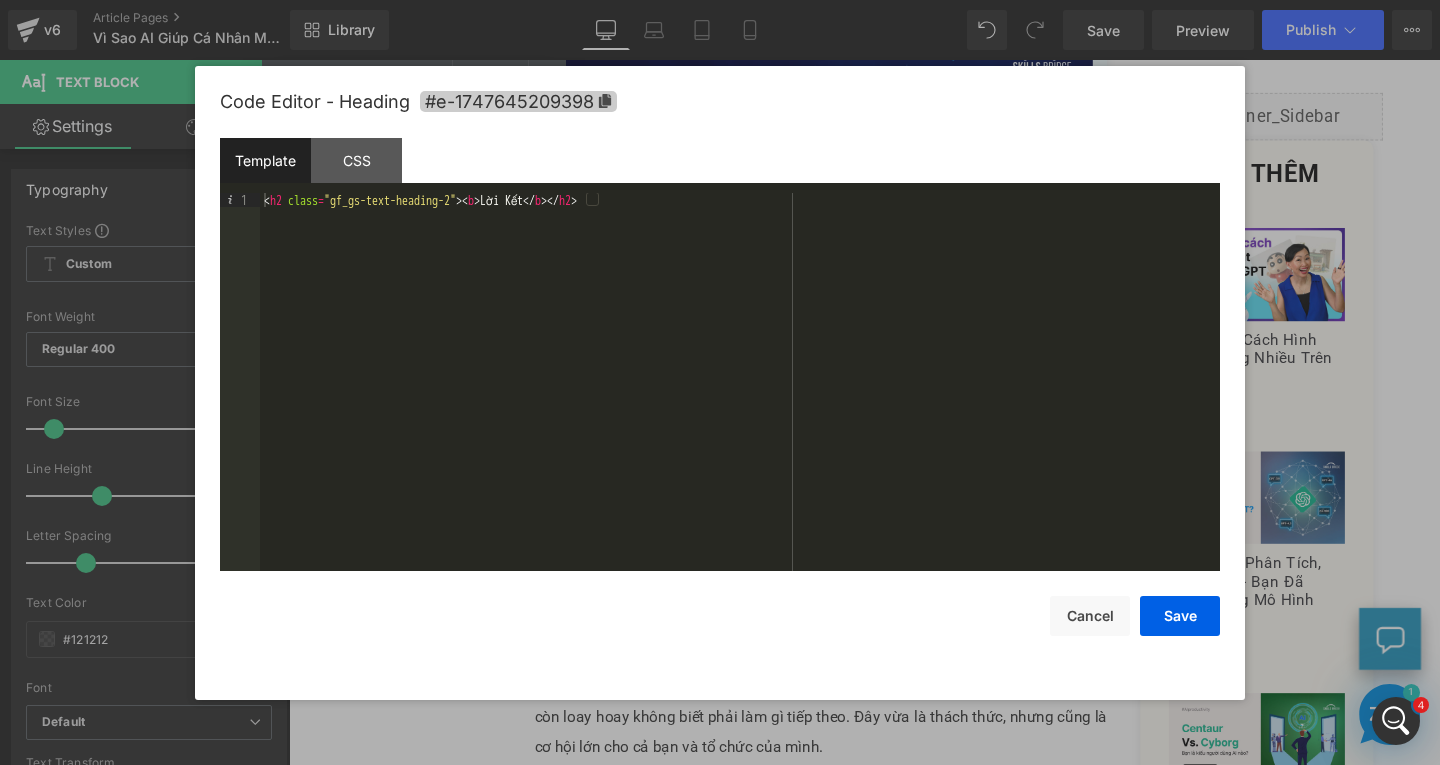 click 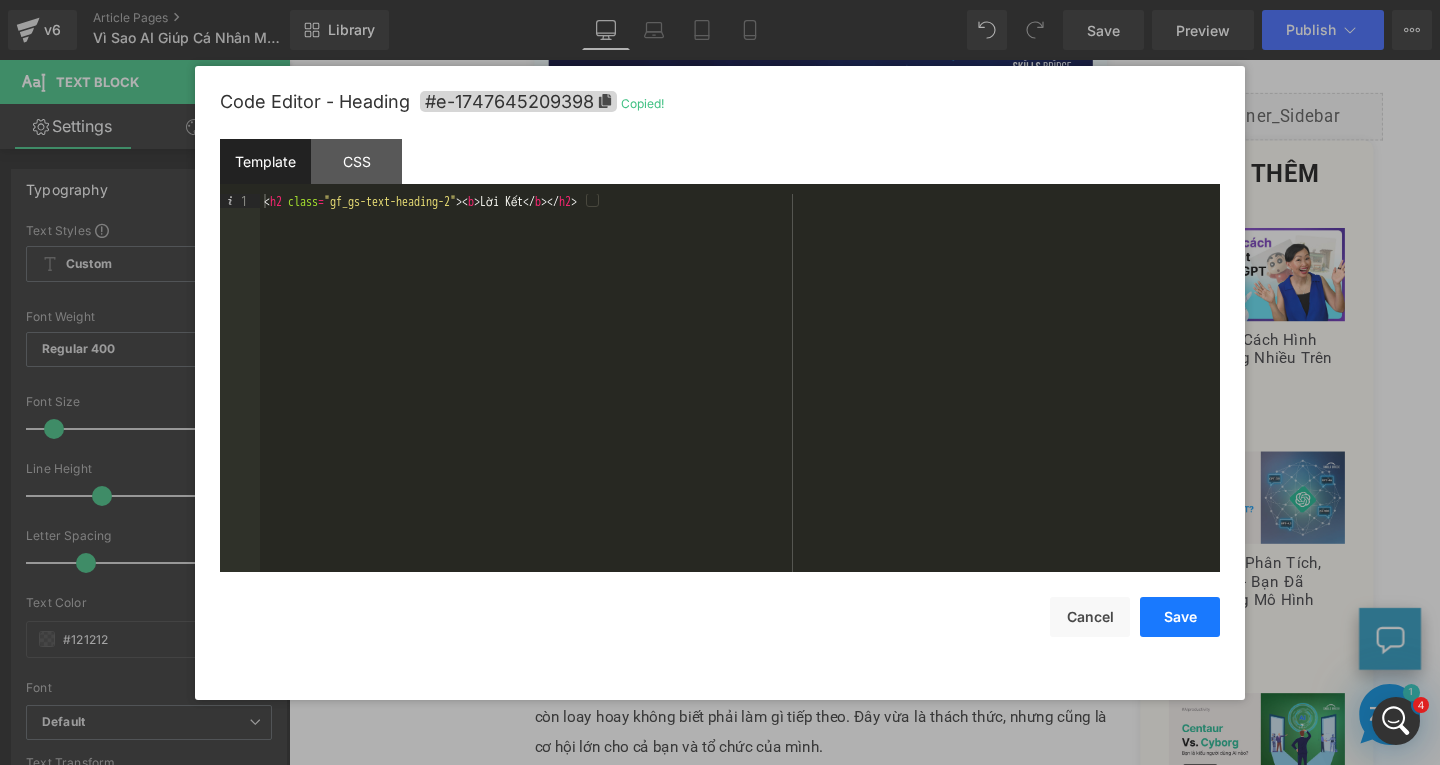 click on "Save" at bounding box center (1180, 617) 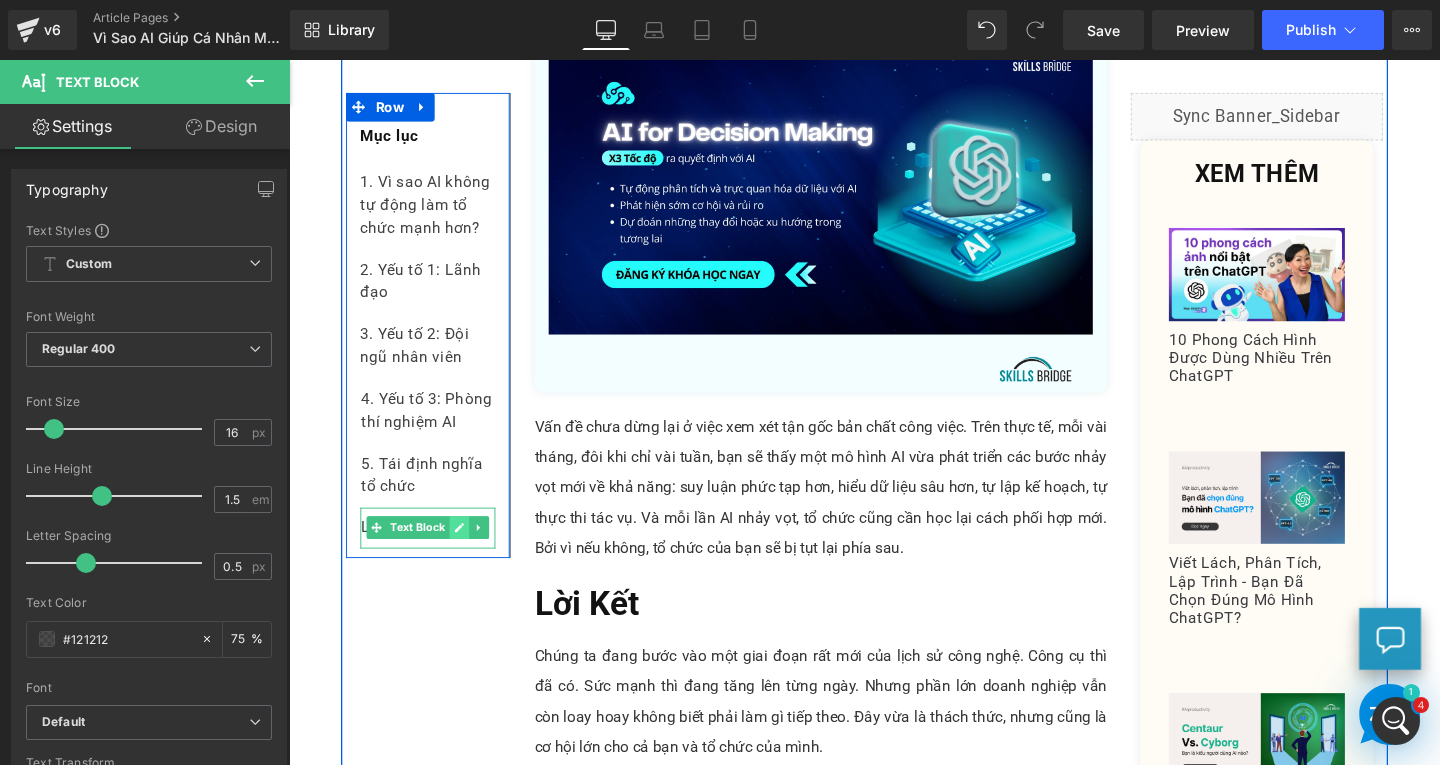 click at bounding box center (468, 553) 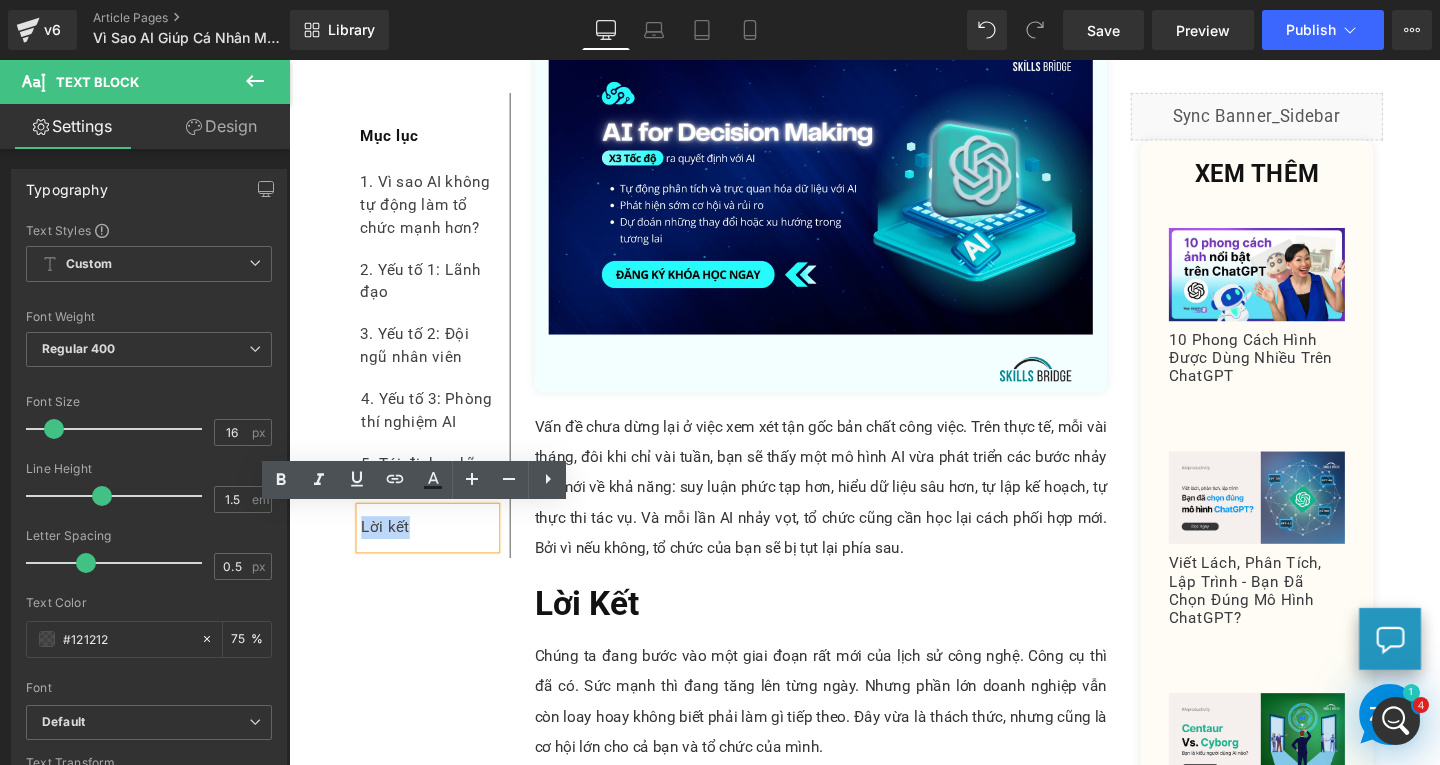 drag, startPoint x: 426, startPoint y: 555, endPoint x: 356, endPoint y: 548, distance: 70.34913 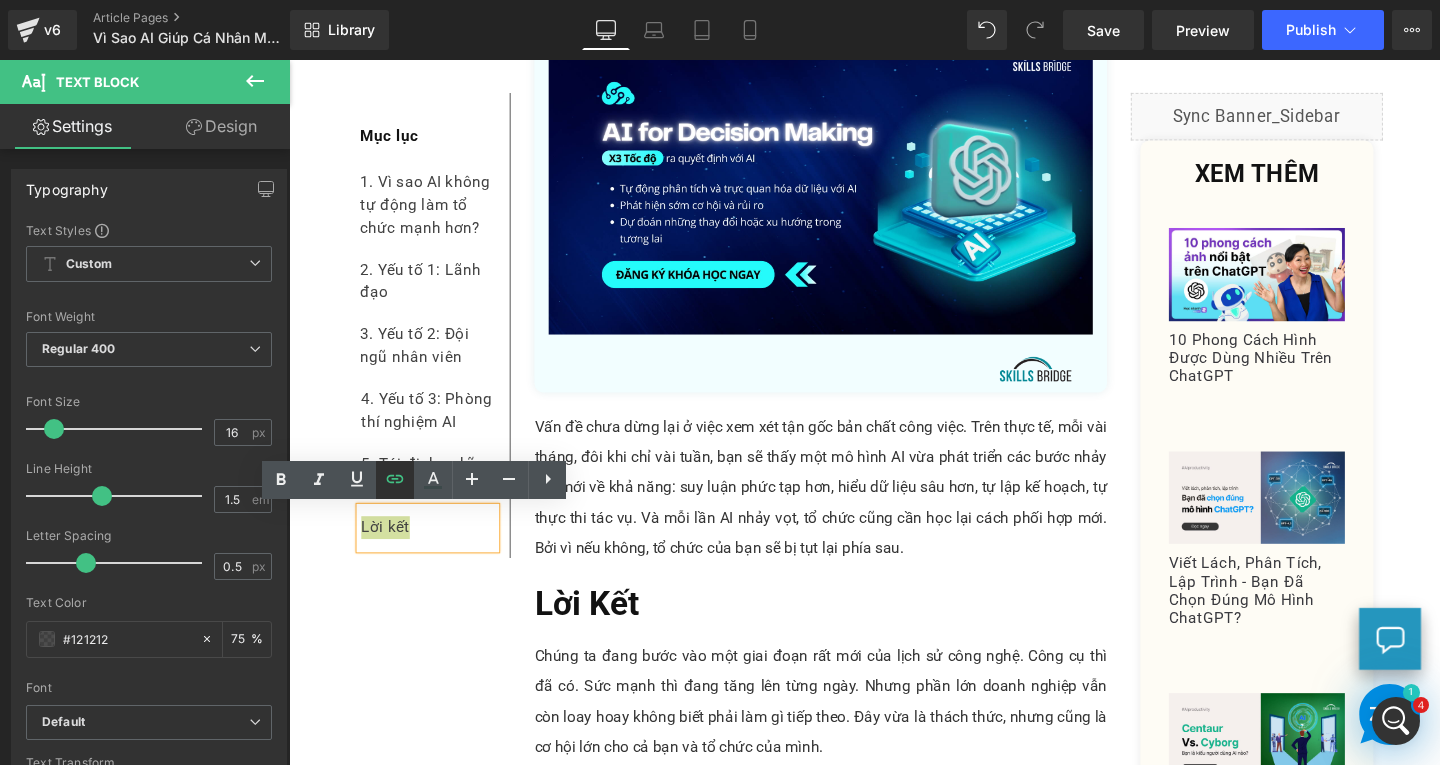 click 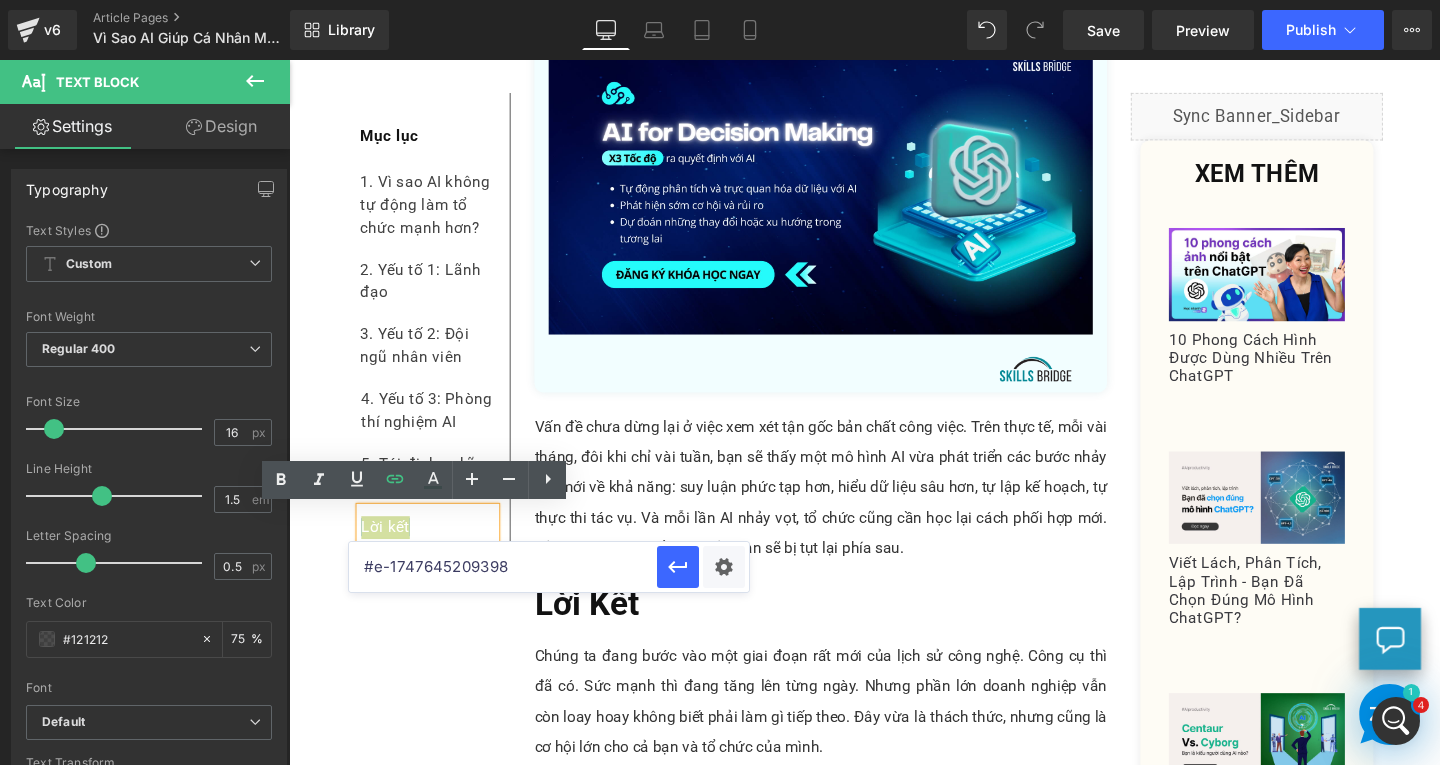 drag, startPoint x: 829, startPoint y: 625, endPoint x: 317, endPoint y: 581, distance: 513.88715 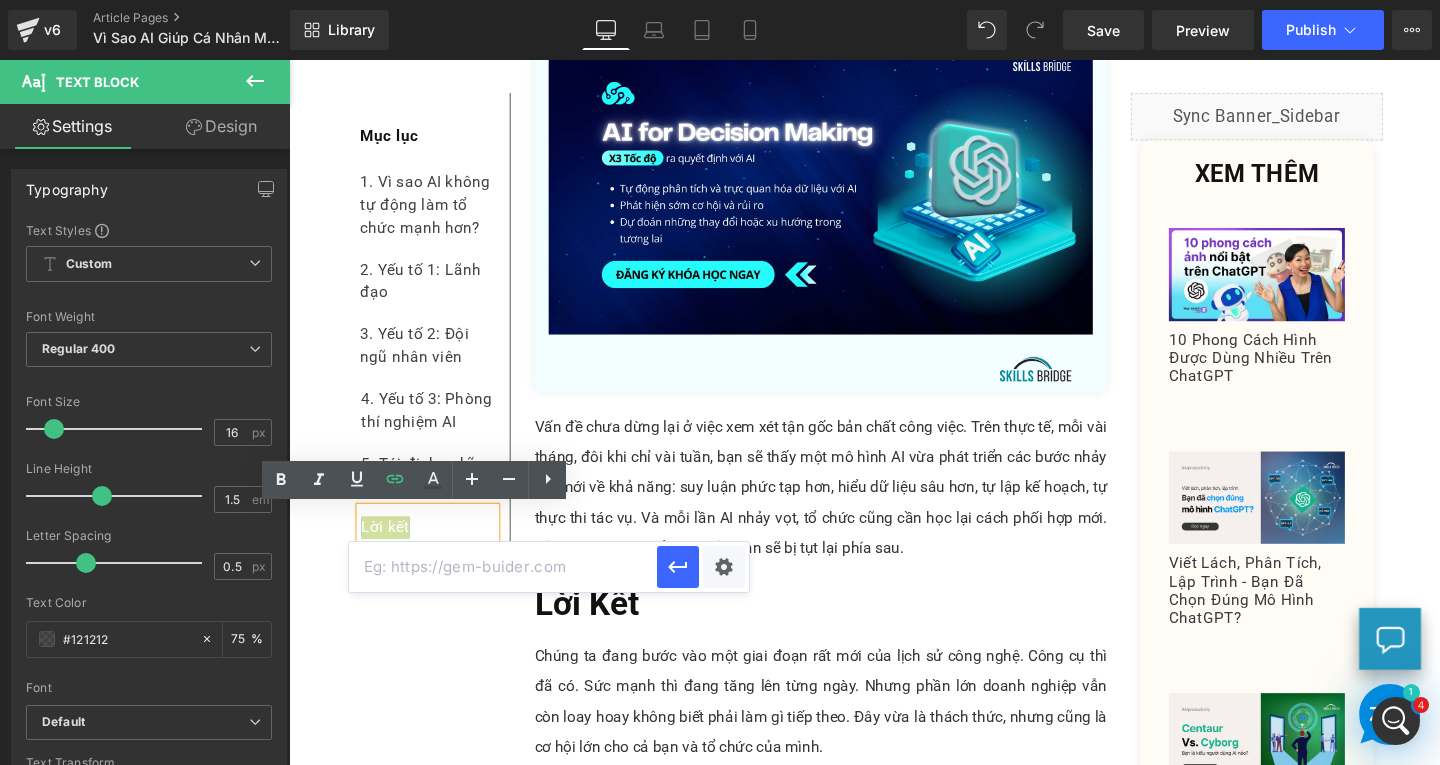 paste on "#e-1747645209398" 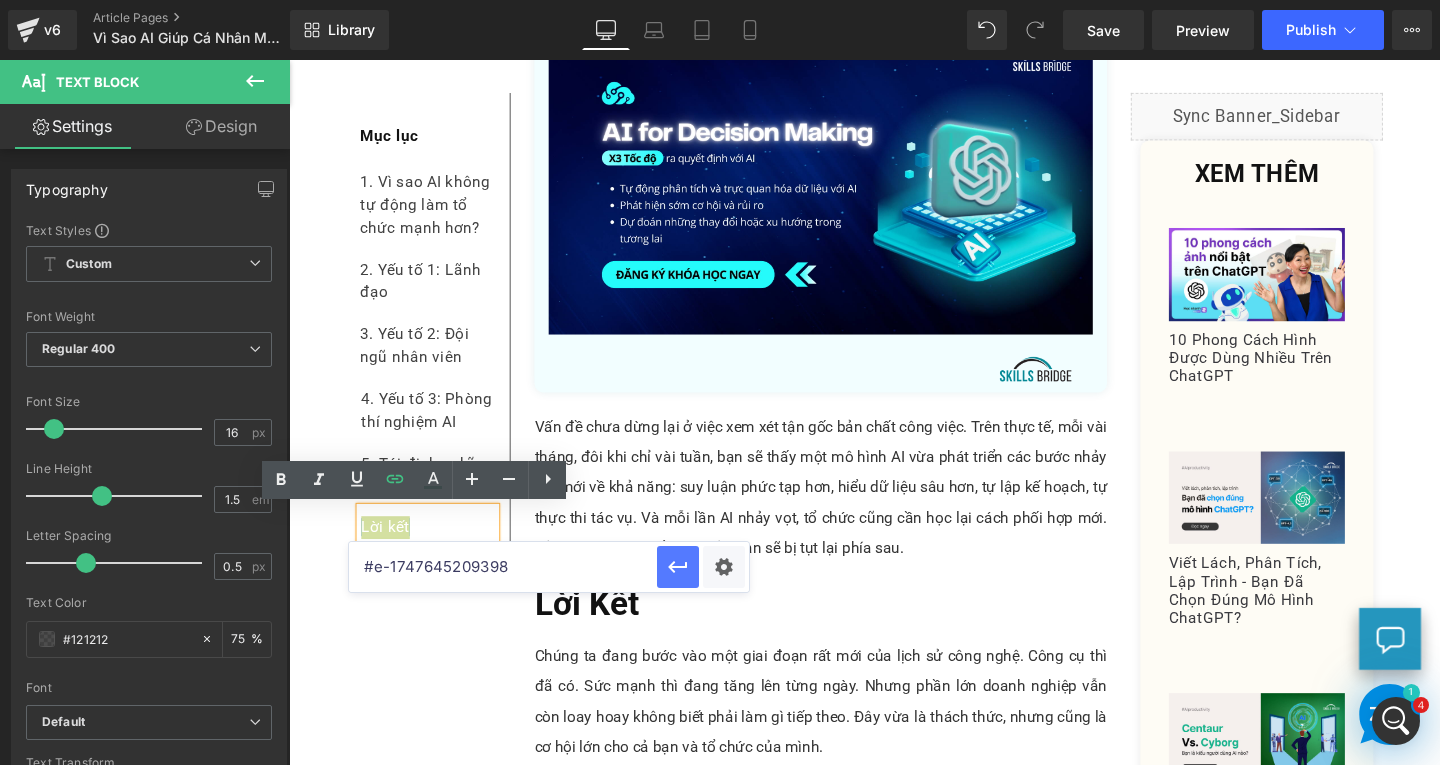 click at bounding box center [678, 567] 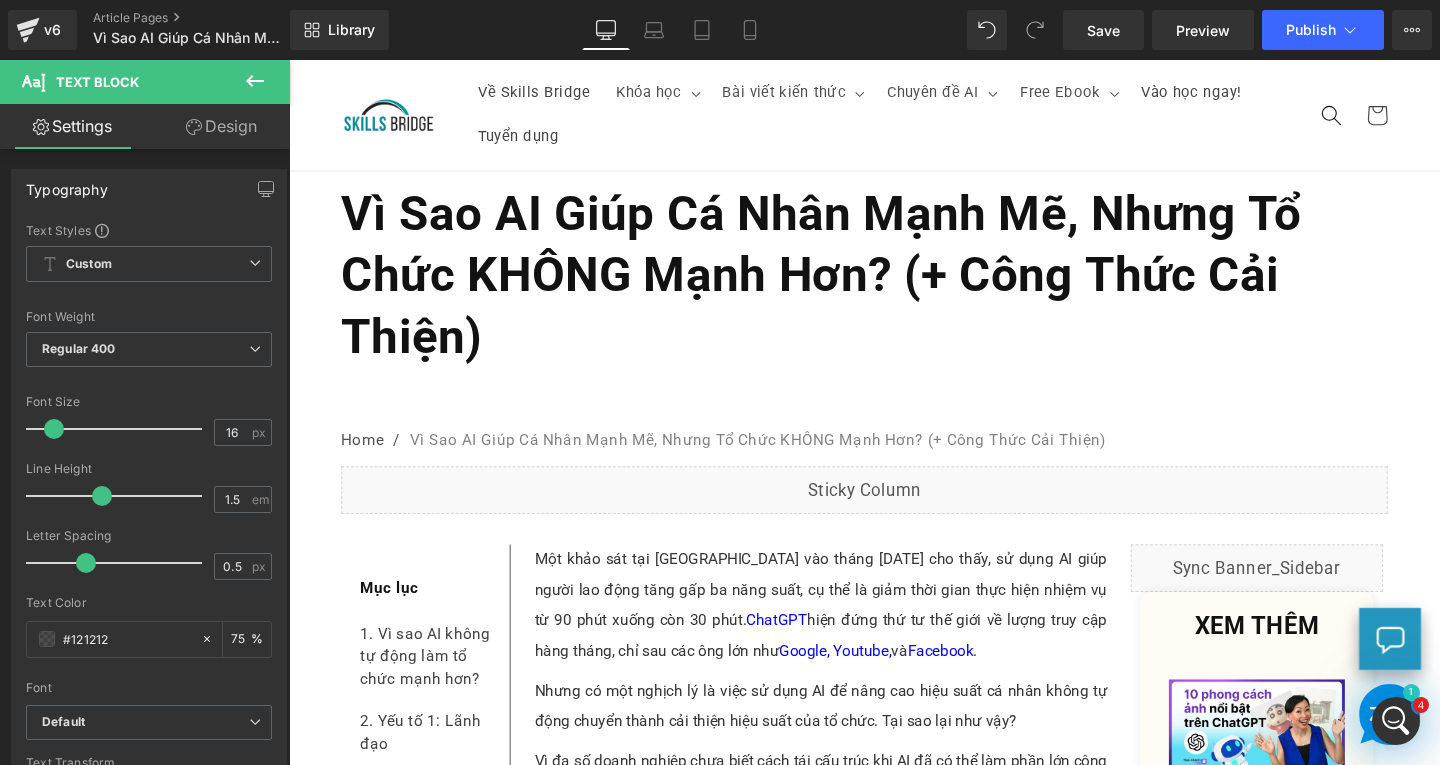 scroll, scrollTop: 0, scrollLeft: 0, axis: both 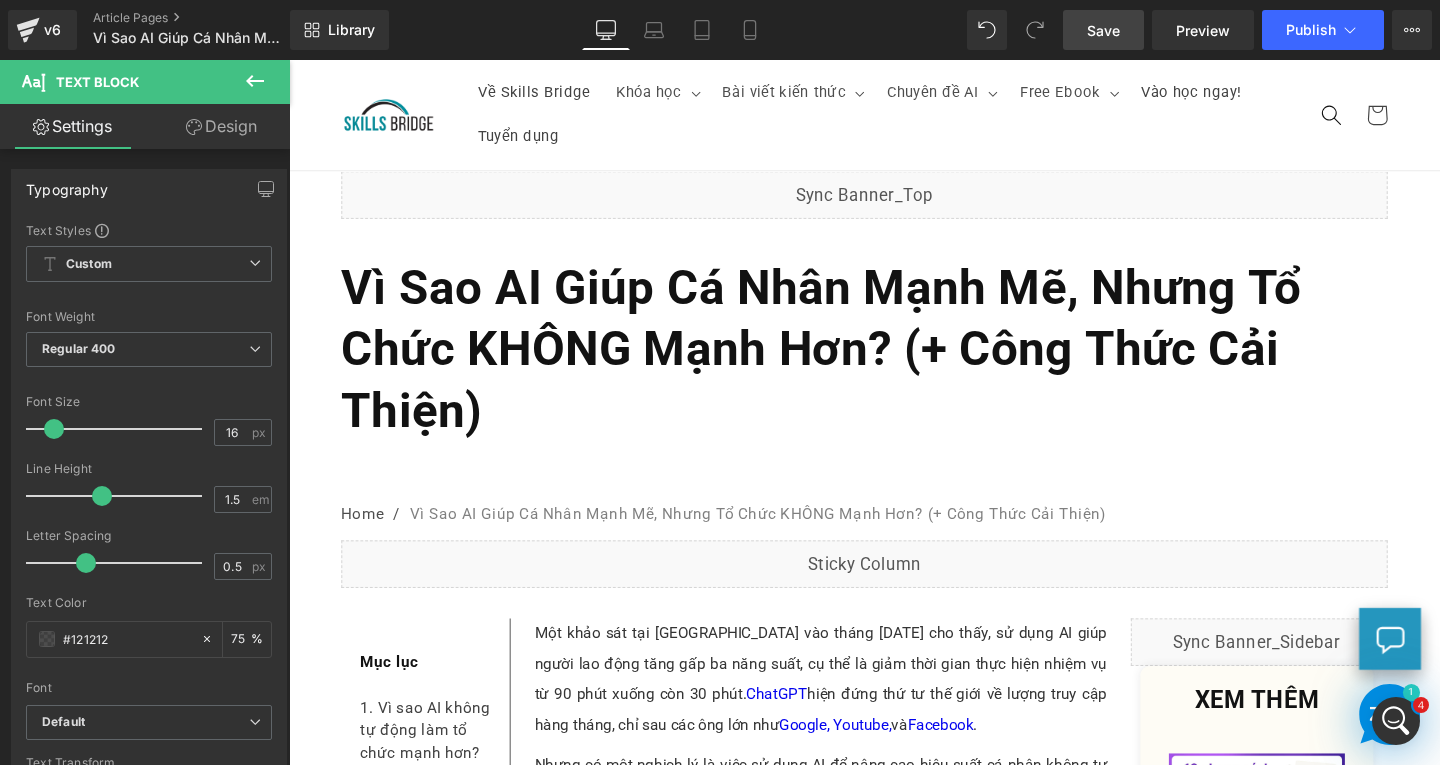 click on "Save" at bounding box center (1103, 30) 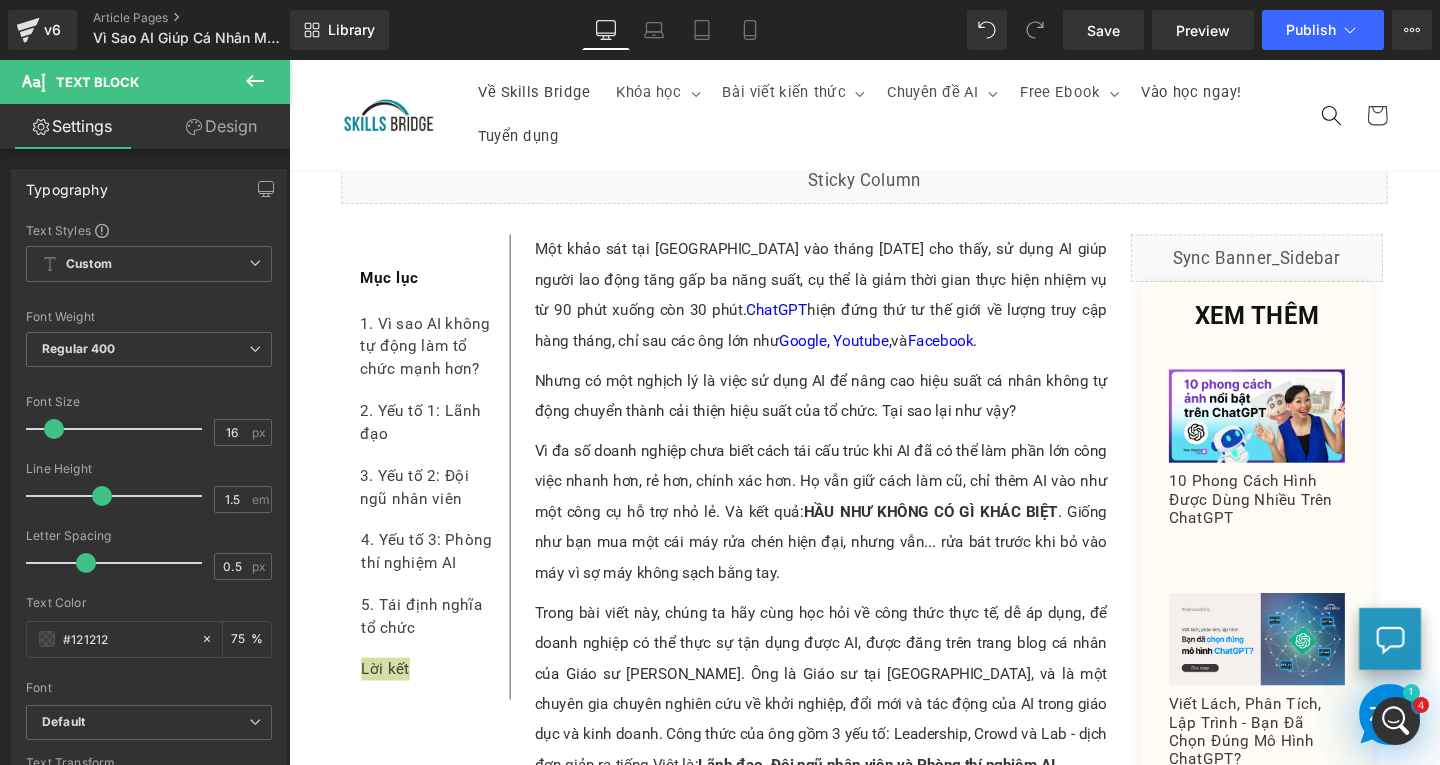 scroll, scrollTop: 0, scrollLeft: 0, axis: both 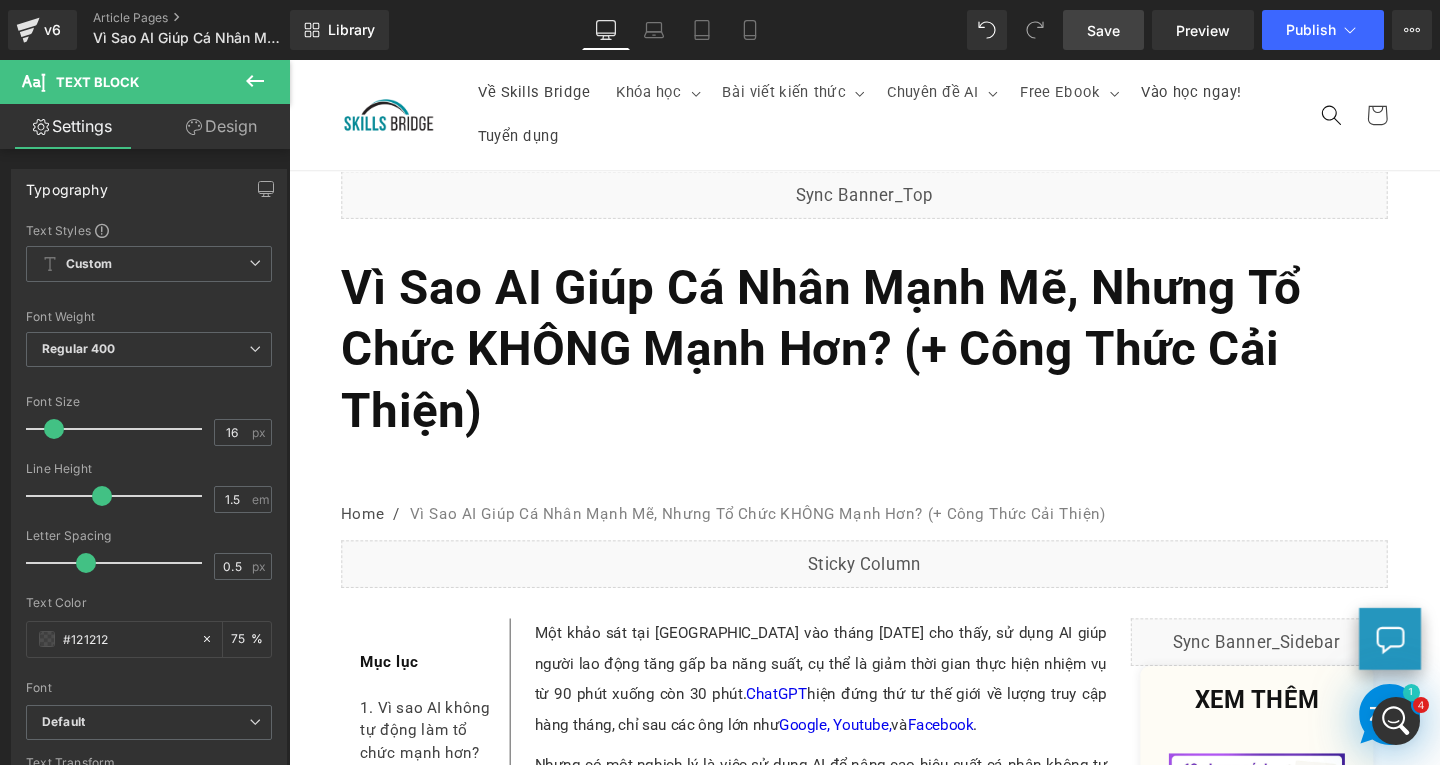 drag, startPoint x: 1080, startPoint y: 39, endPoint x: 763, endPoint y: 173, distance: 344.1584 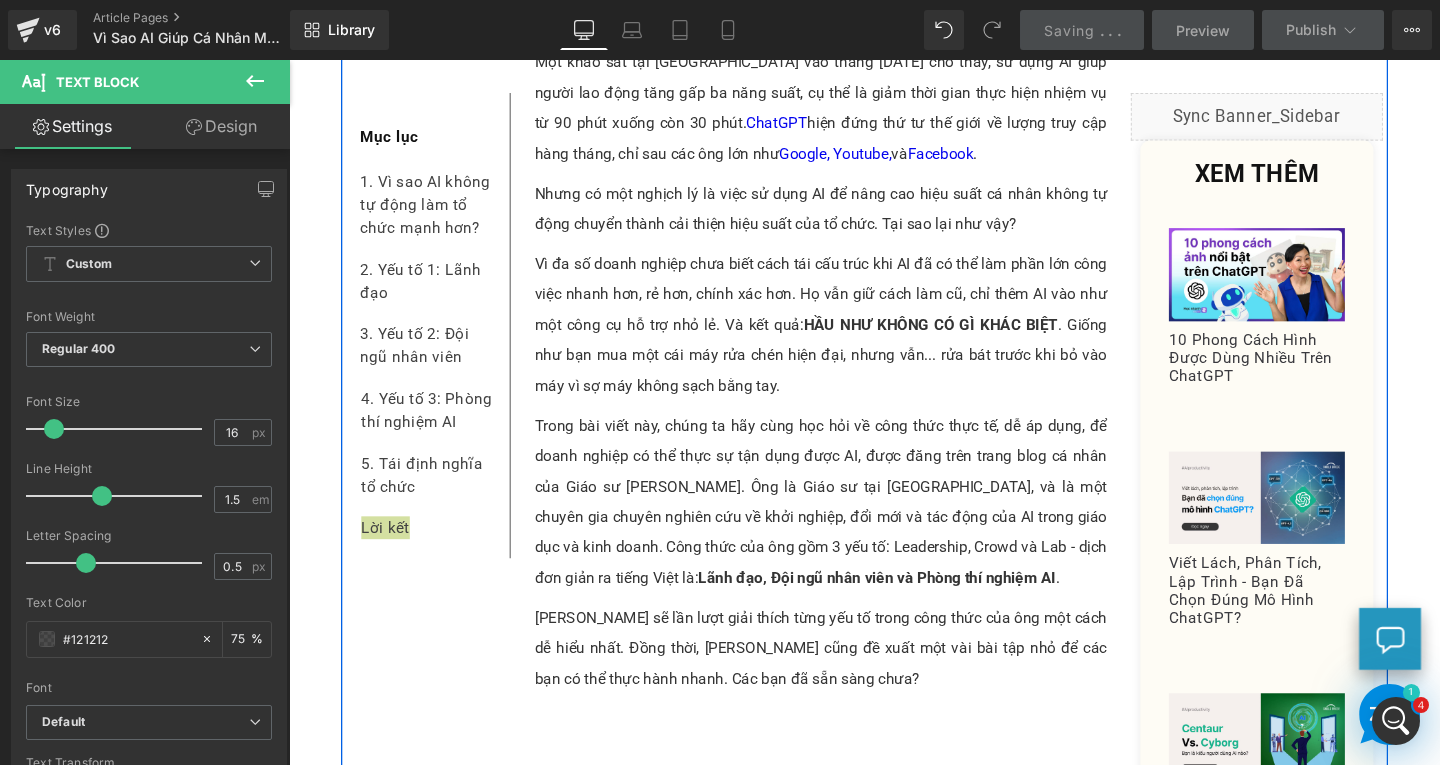 scroll, scrollTop: 1000, scrollLeft: 0, axis: vertical 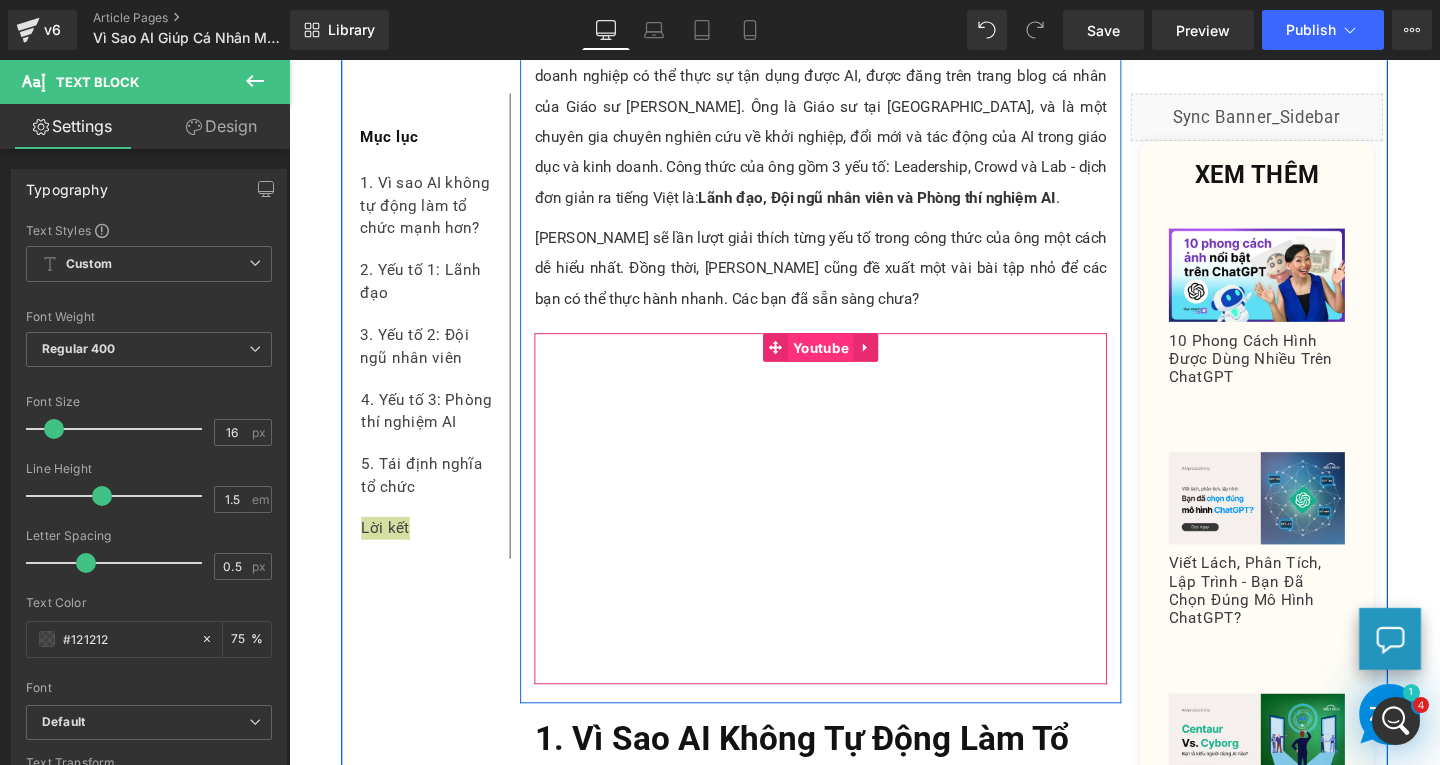 click on "Youtube" at bounding box center [848, 363] 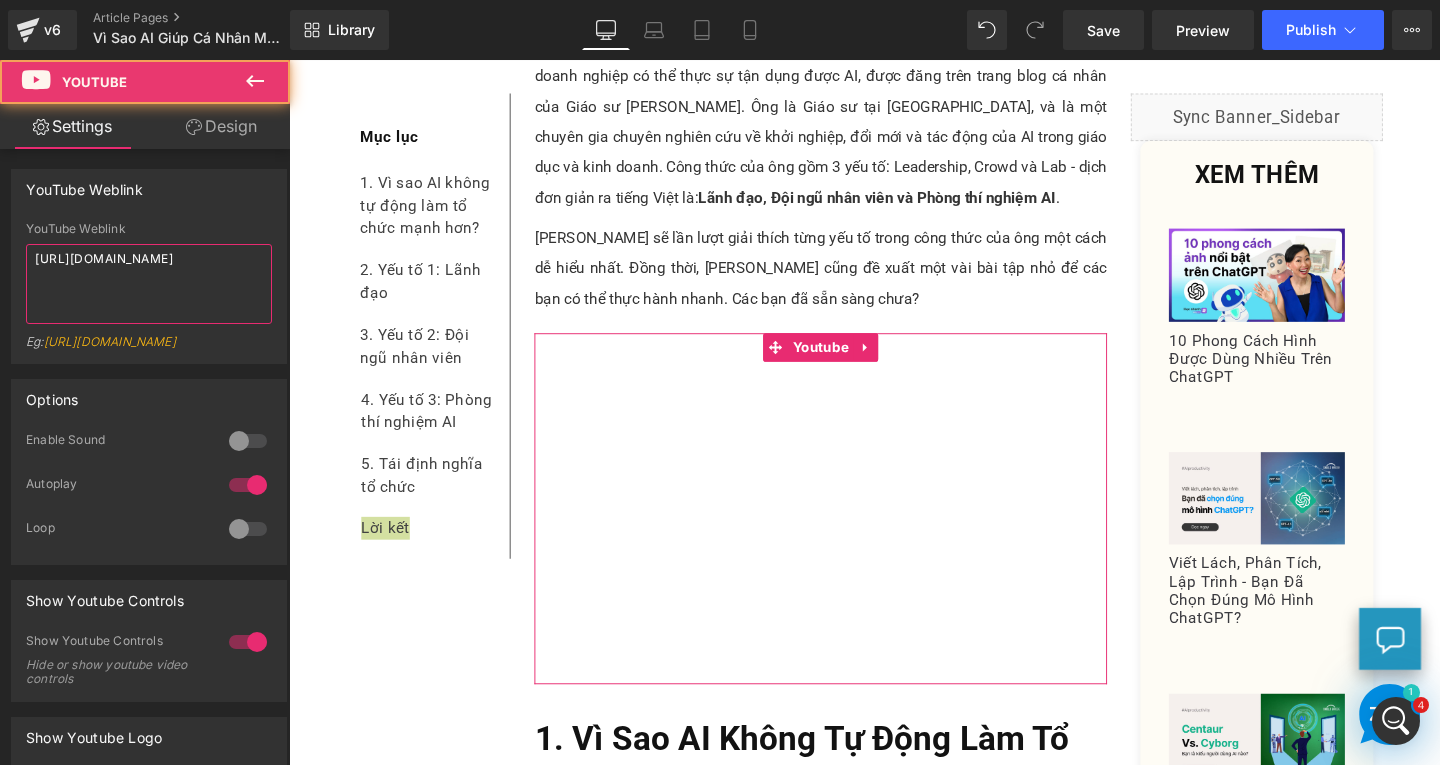 click on "[URL][DOMAIN_NAME]" at bounding box center (149, 284) 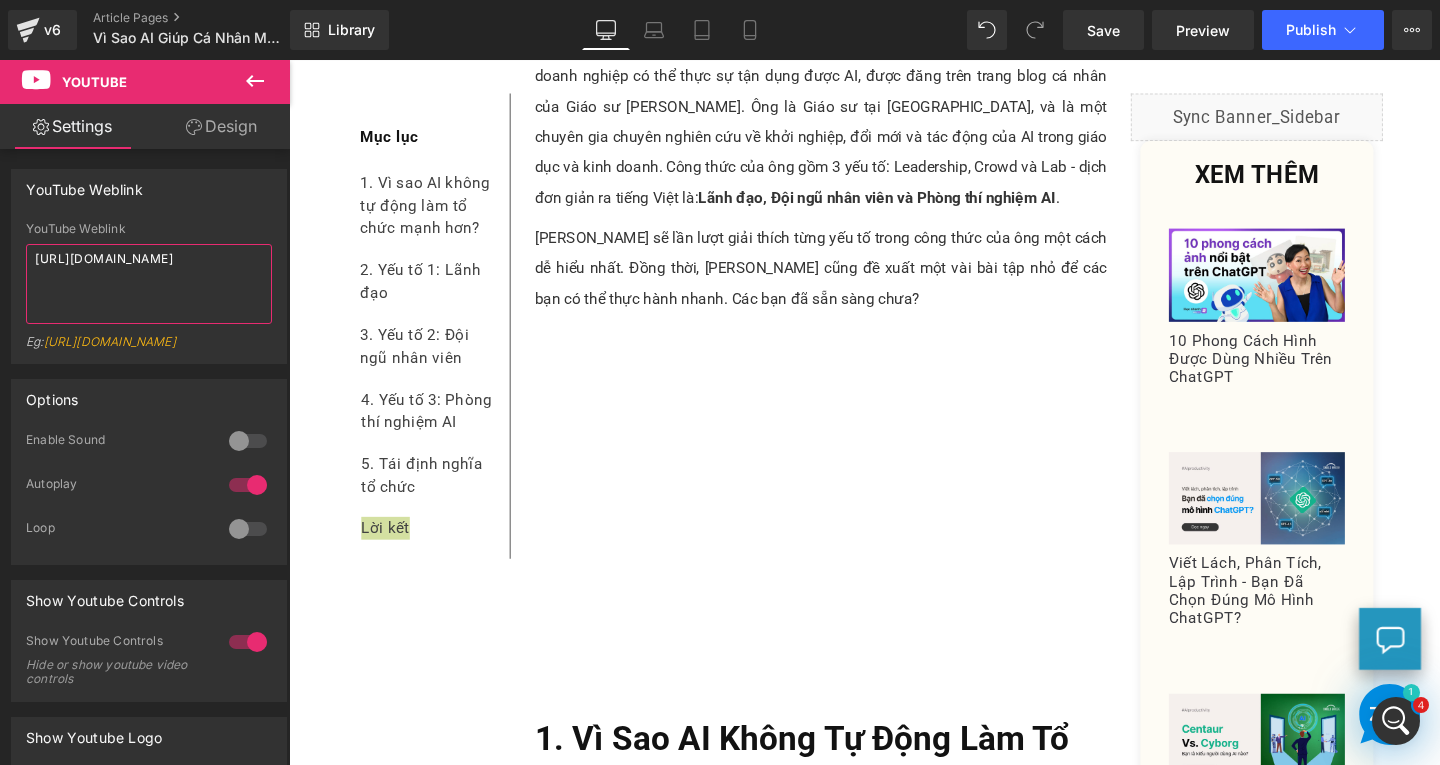 paste on "[DOMAIN_NAME][URL]" 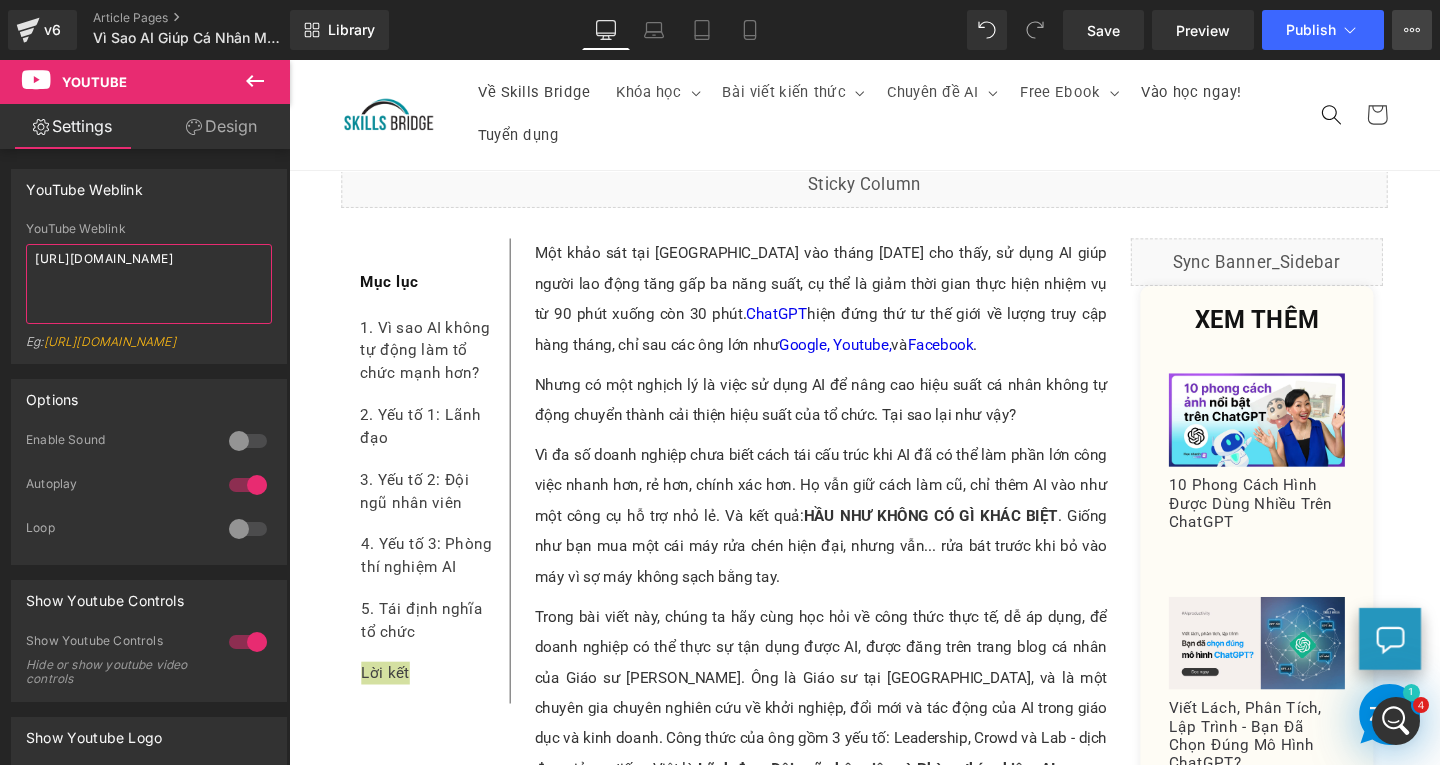 scroll, scrollTop: 100, scrollLeft: 0, axis: vertical 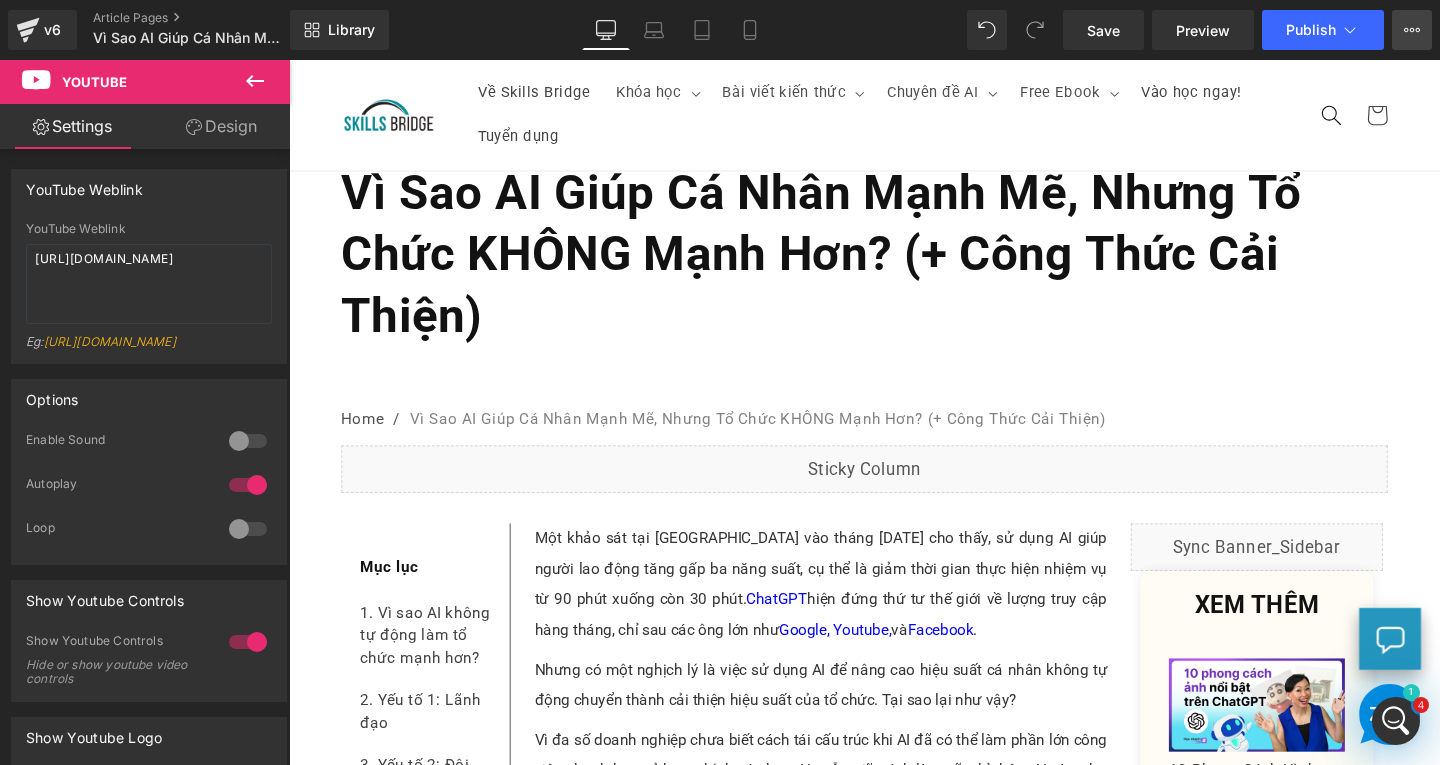 click on "View Live Page View with current Template Save Template to Library Schedule Publish Publish Settings Shortcuts" at bounding box center (1412, 30) 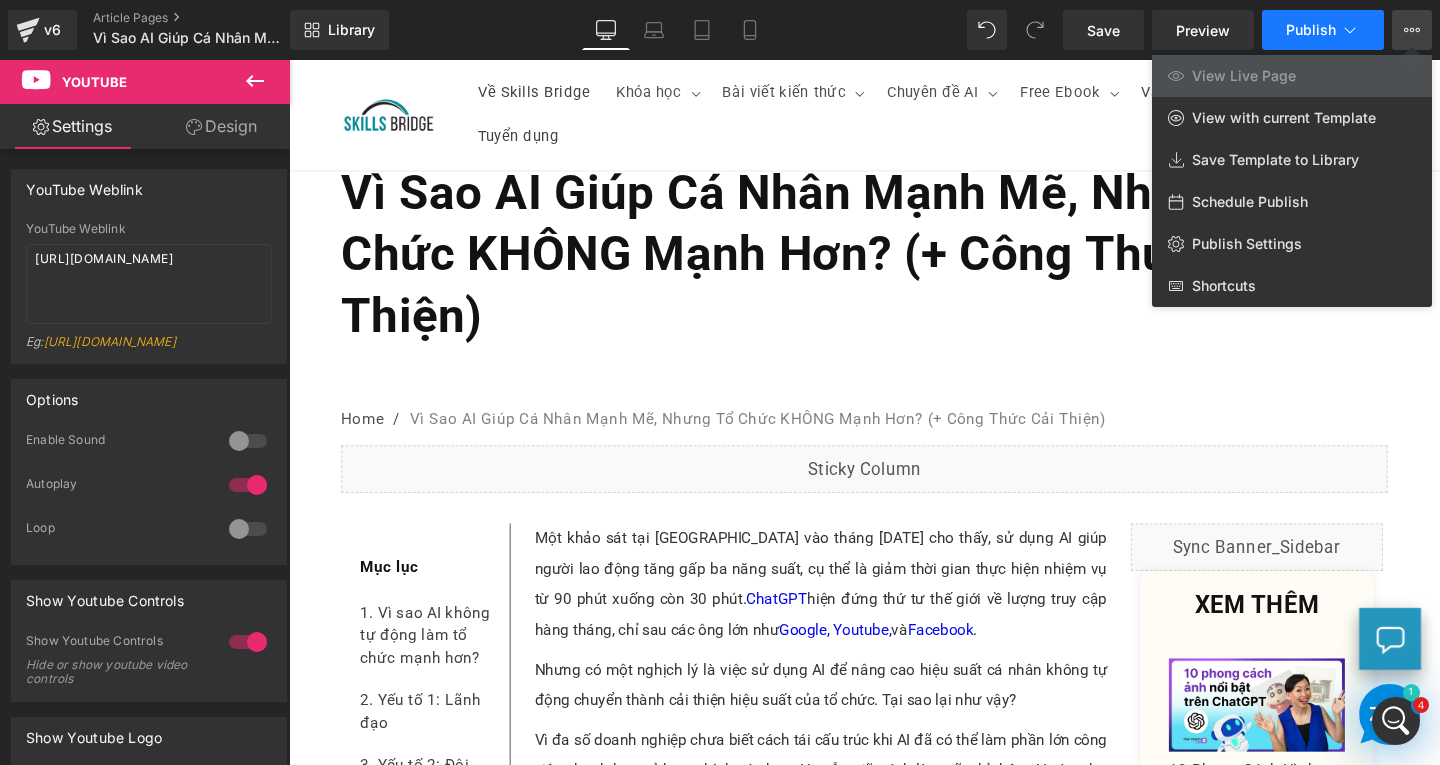 click on "Publish" at bounding box center (1311, 30) 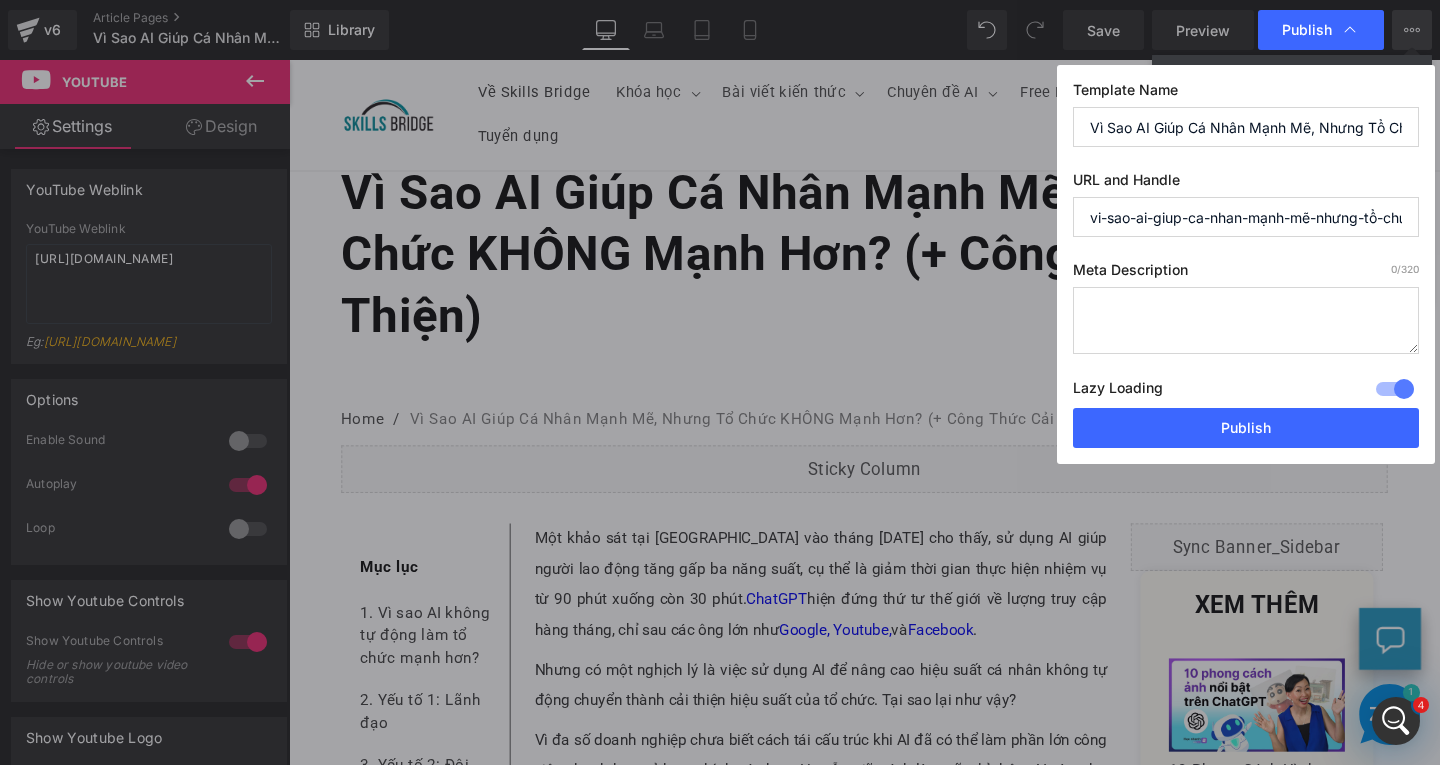 click on "vi-sao-ai-giup-ca-nhan-mạnh-mẽ-nhưng-tổ-chức-khong-mạnh-hơn-cong-thức-cải-thiện" at bounding box center [1246, 217] 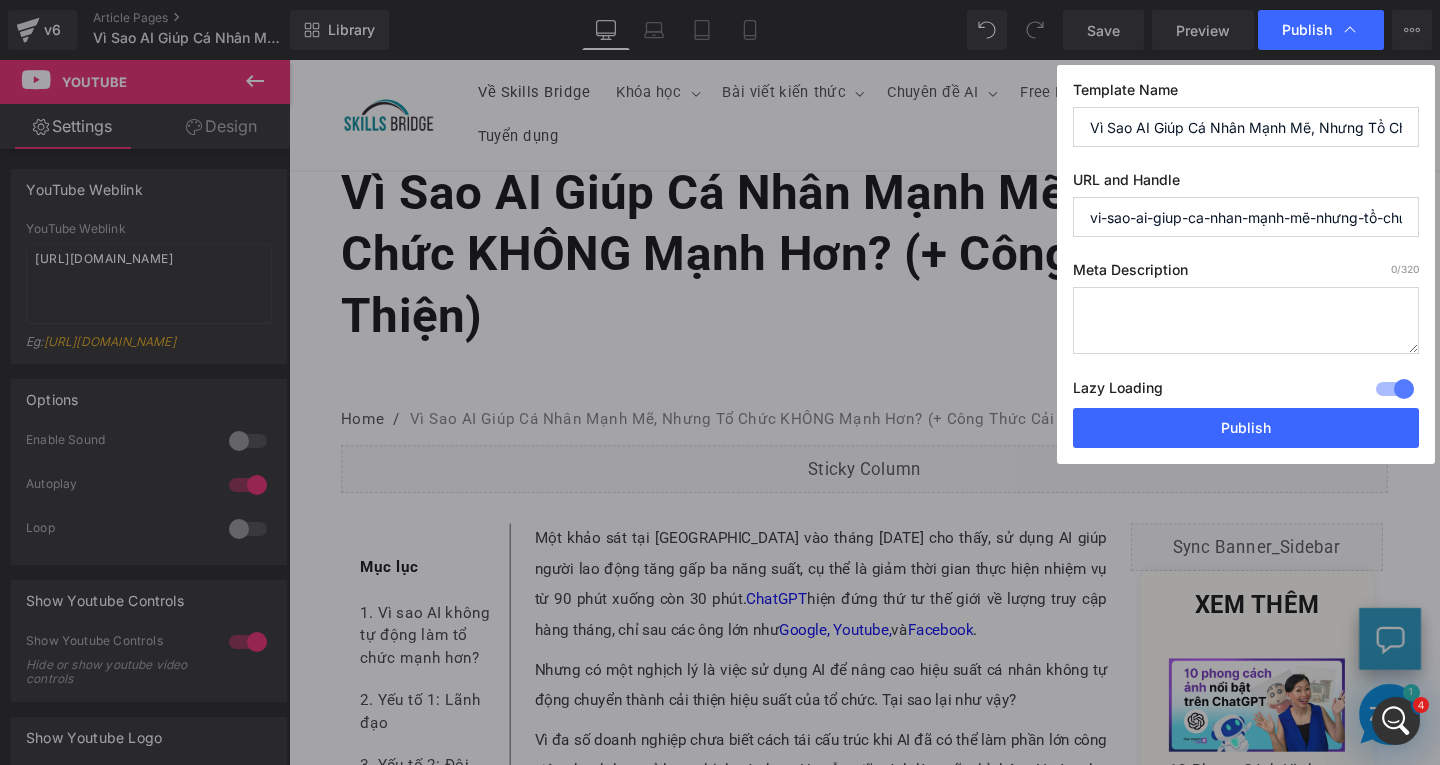paste on "khong-hieu-qua" 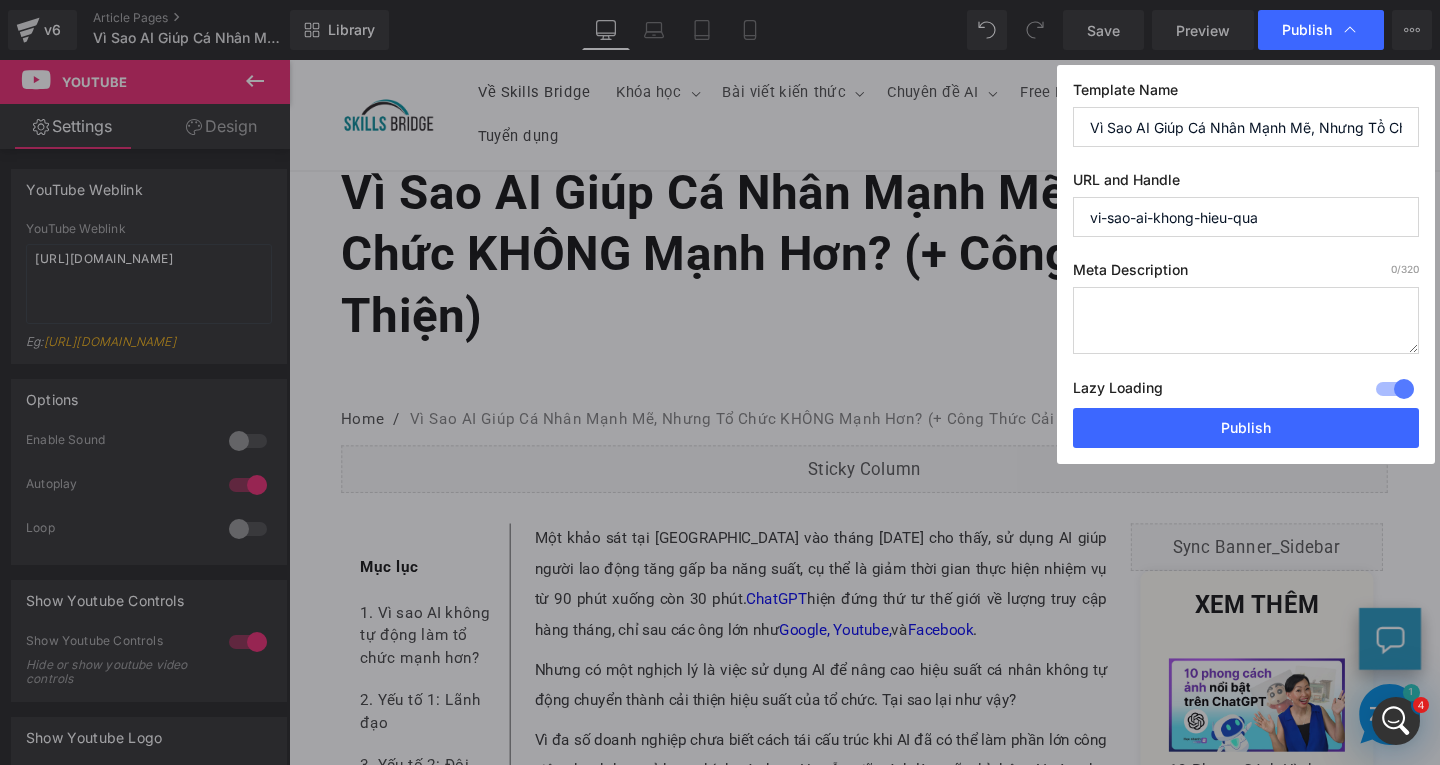 type on "vi-sao-ai-khong-hieu-qua" 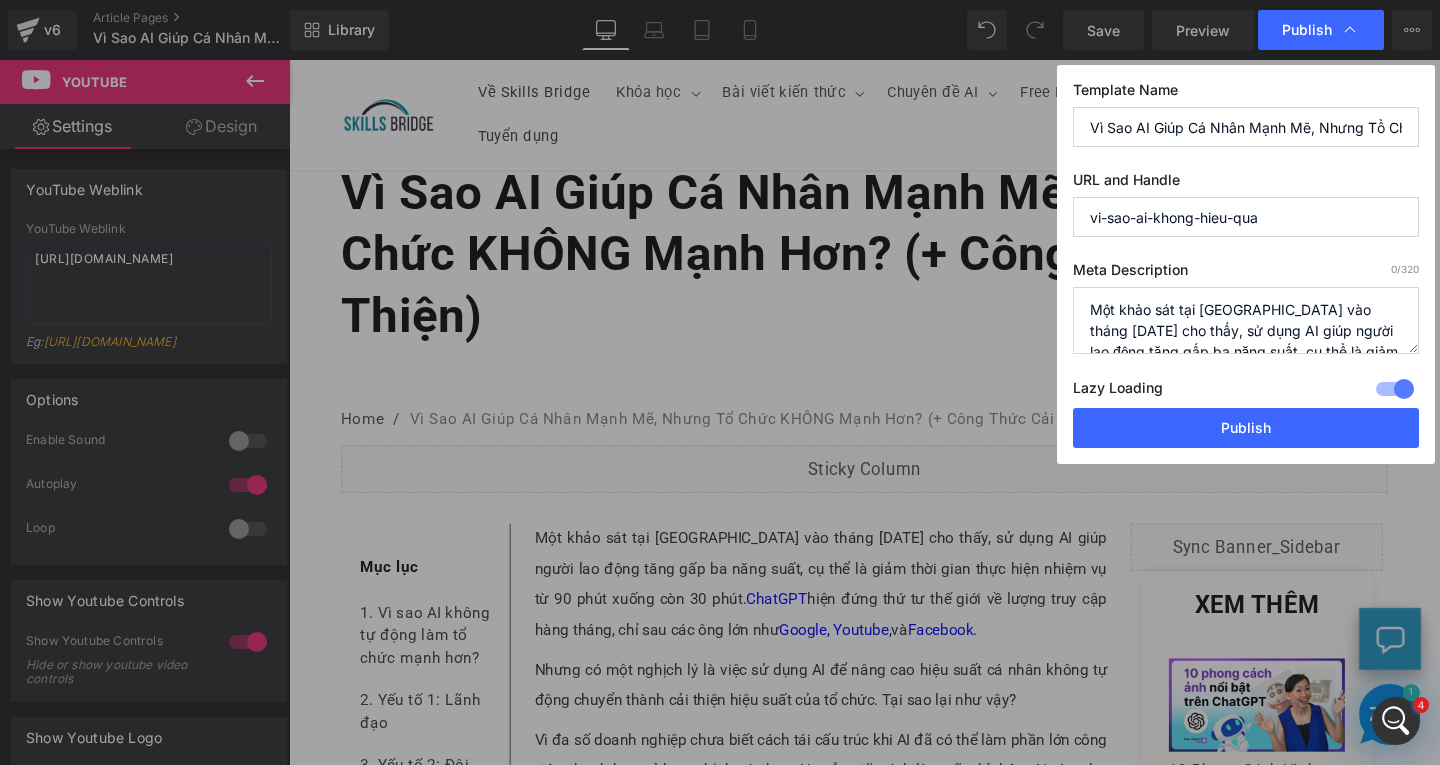 scroll, scrollTop: 91, scrollLeft: 0, axis: vertical 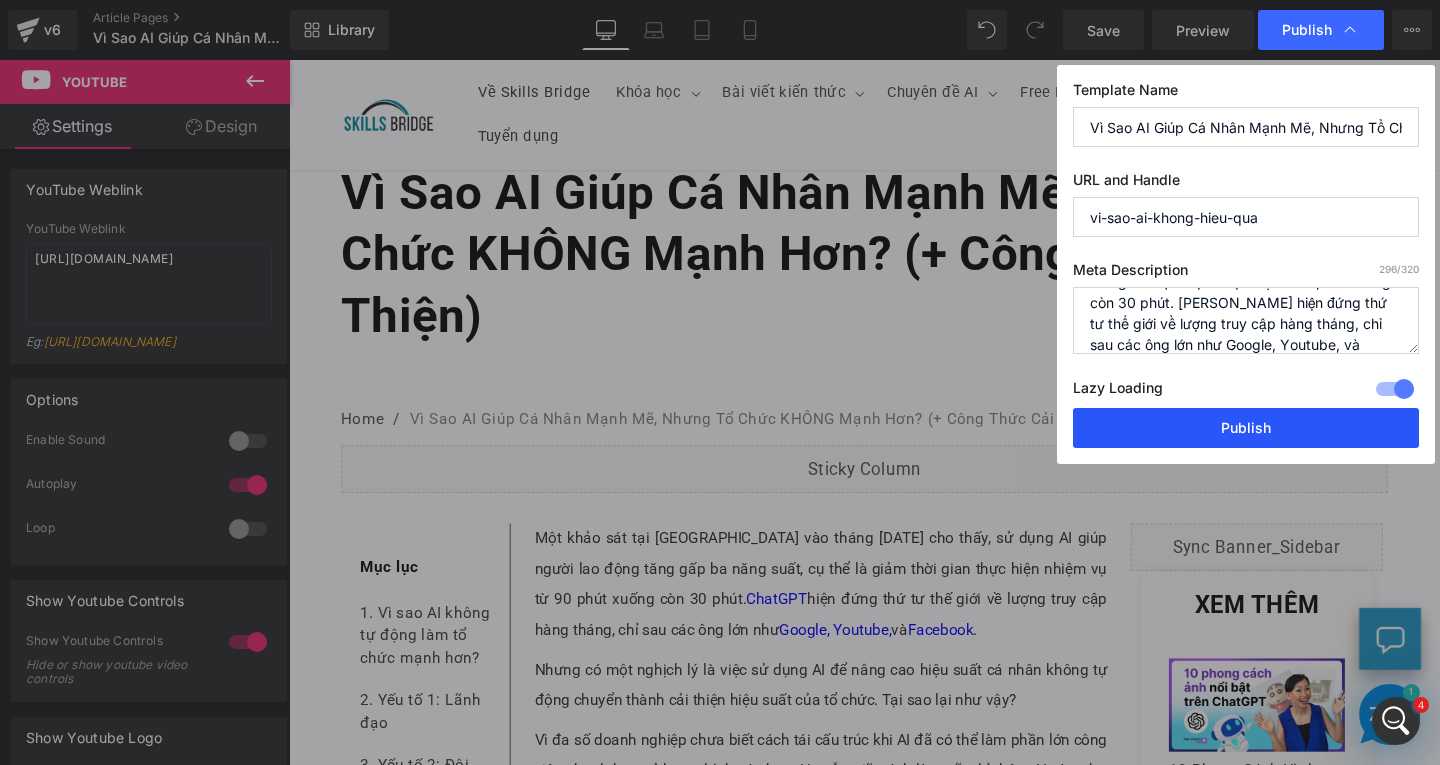 type on "Một khảo sát tại [GEOGRAPHIC_DATA] vào tháng [DATE] cho thấy, sử dụng AI giúp người lao động tăng gấp ba năng suất, cụ thể là giảm thời gian thực hiện nhiệm vụ từ 90 phút xuống còn 30 phút. [PERSON_NAME] hiện đứng thứ tư thế giới về lượng truy cập hàng tháng, chỉ sau các ông lớn như Google, Youtube, và Facebook." 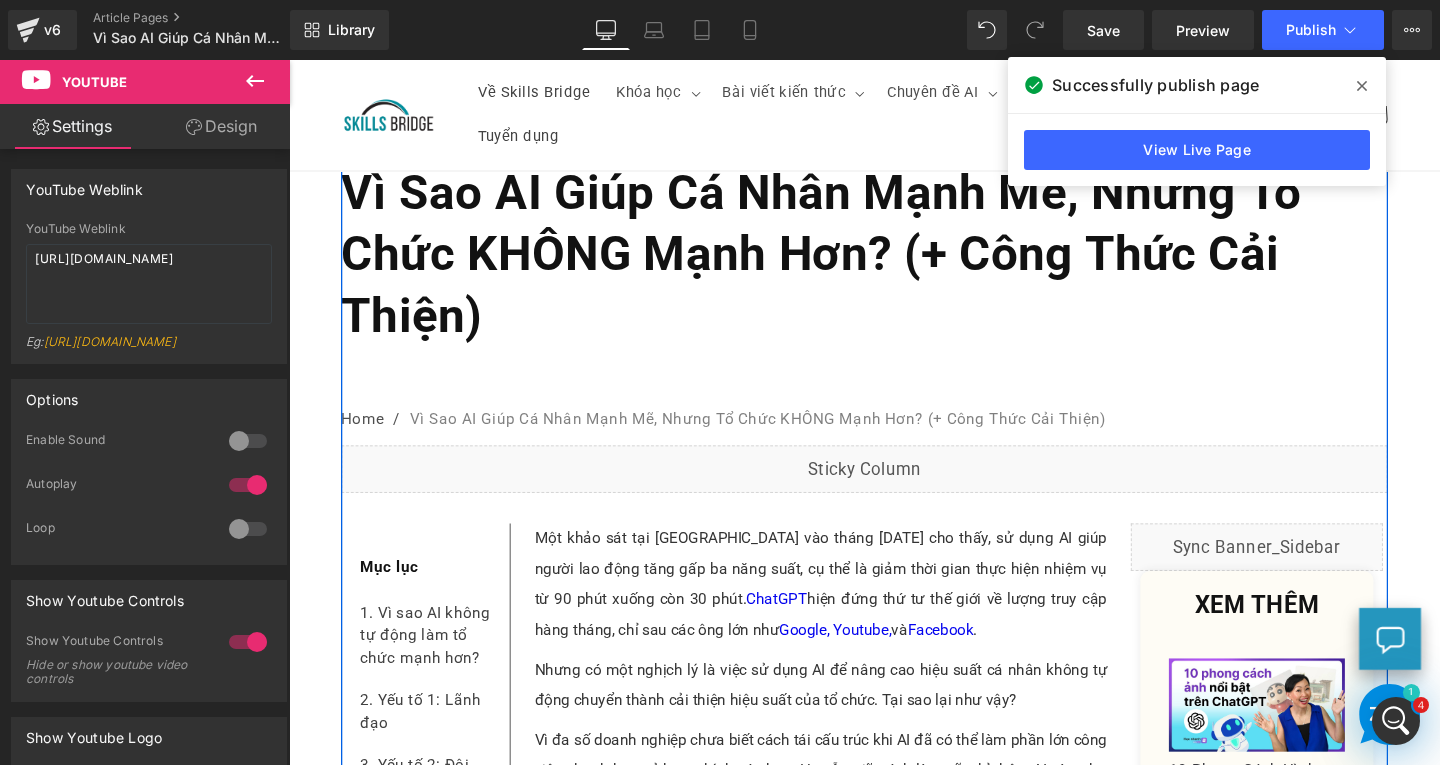 scroll, scrollTop: 0, scrollLeft: 0, axis: both 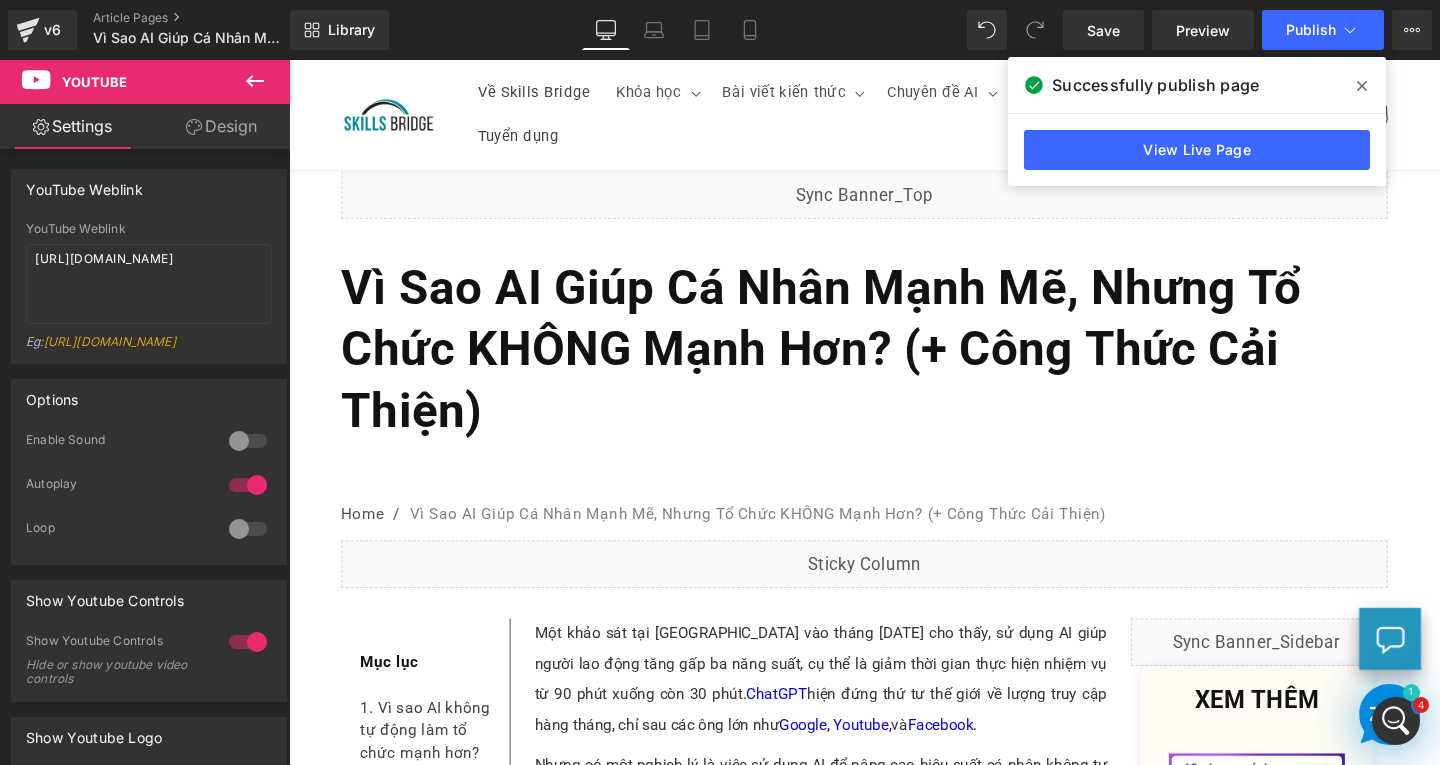 drag, startPoint x: 1362, startPoint y: 81, endPoint x: 981, endPoint y: 73, distance: 381.08398 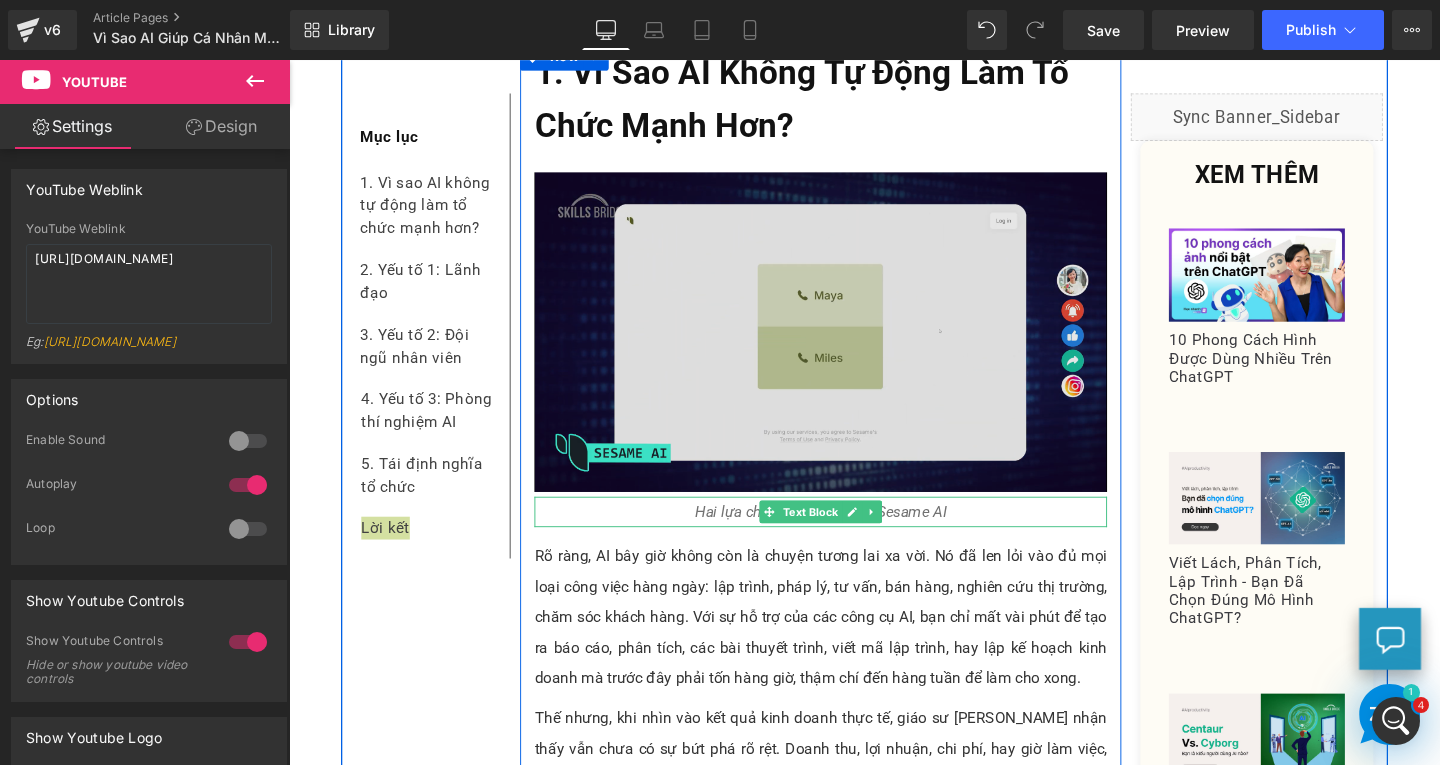 scroll, scrollTop: 1500, scrollLeft: 0, axis: vertical 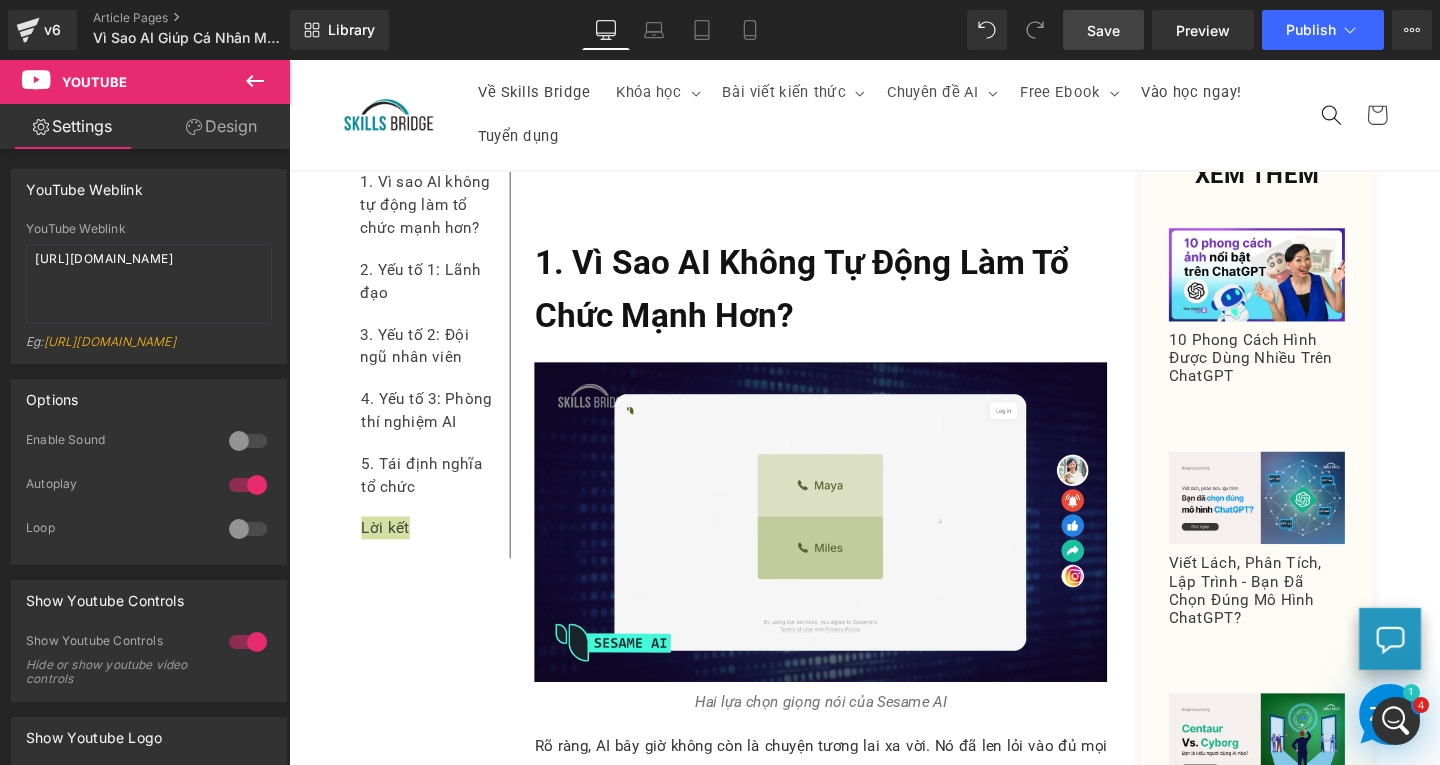 click on "Save" at bounding box center (1103, 30) 